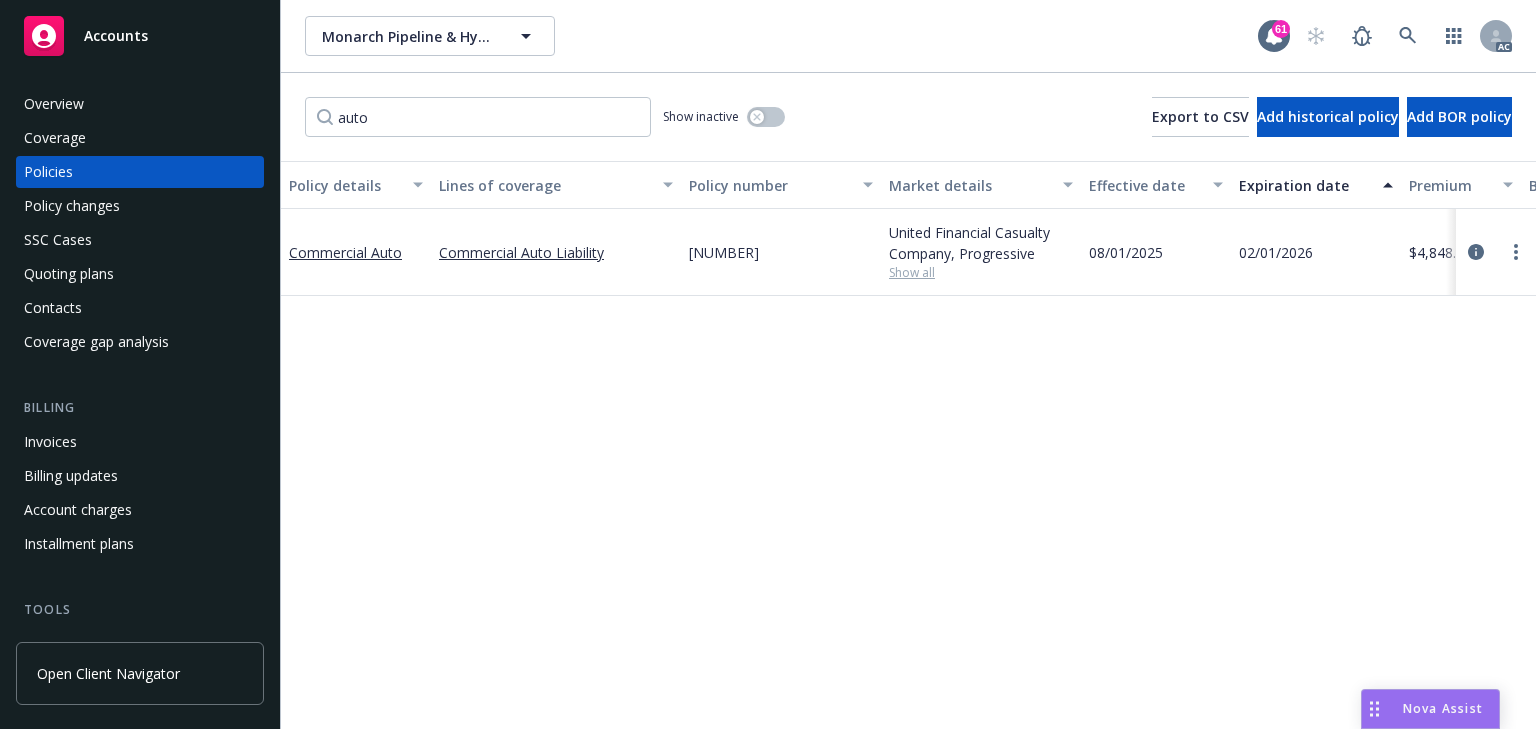 scroll, scrollTop: 0, scrollLeft: 0, axis: both 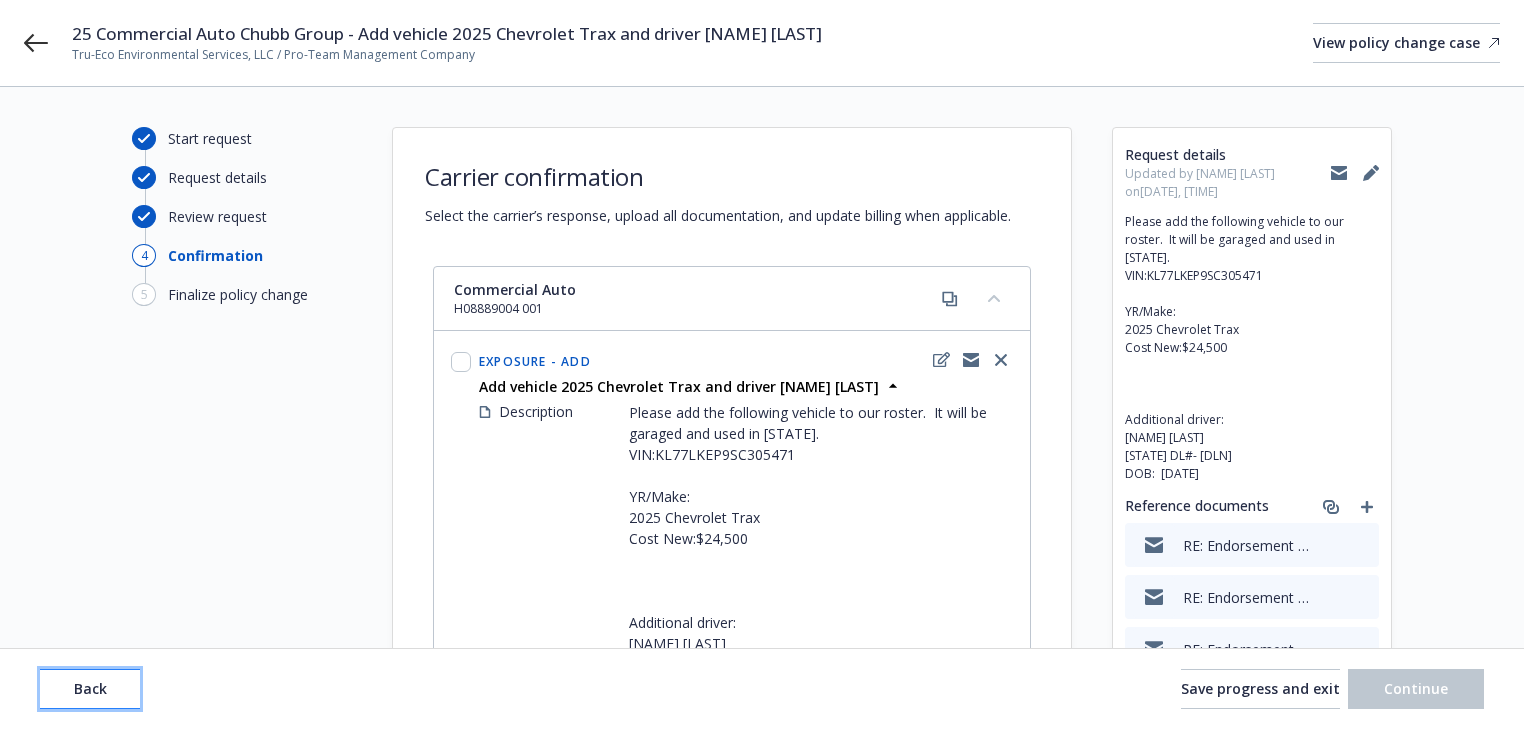 click on "Back" at bounding box center (90, 688) 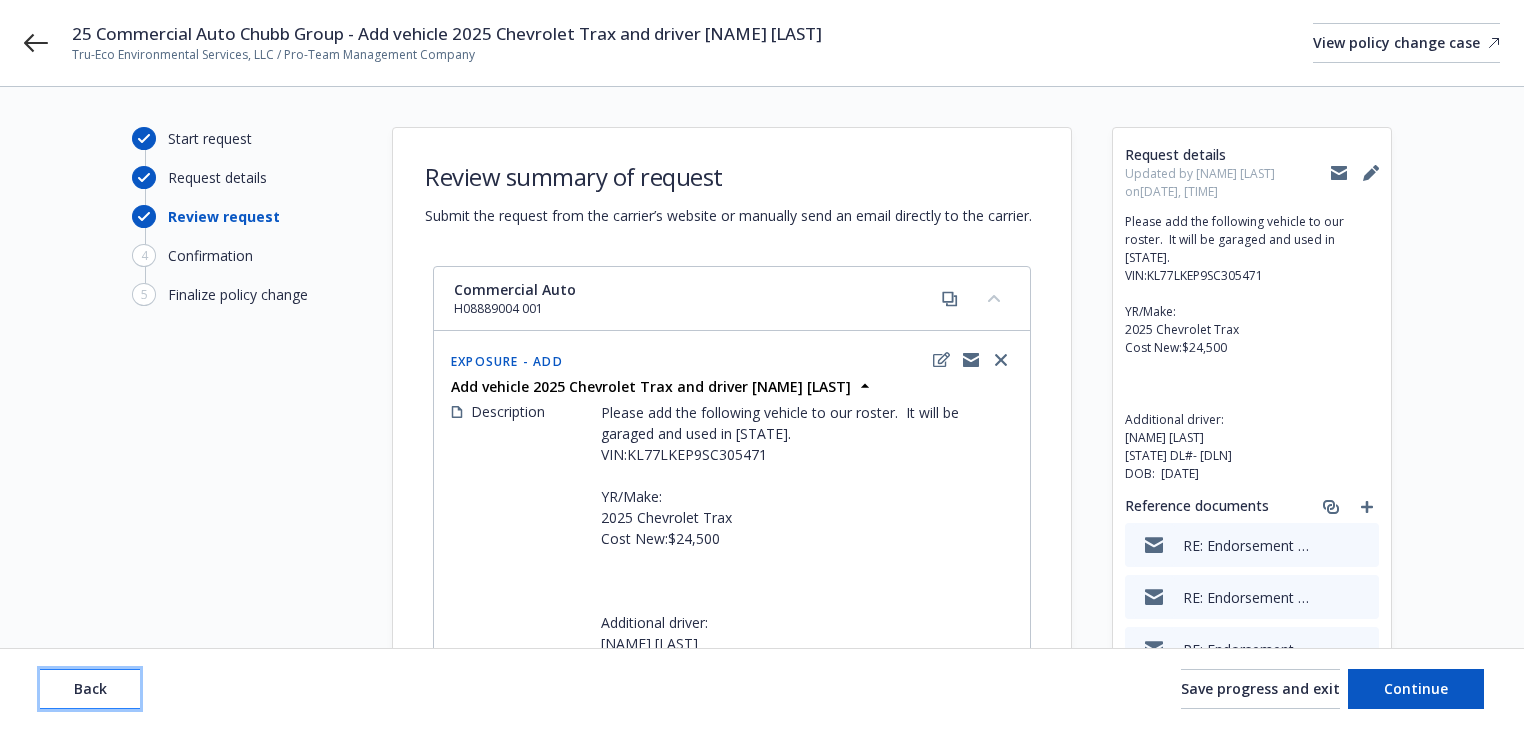 click on "Back" at bounding box center [90, 688] 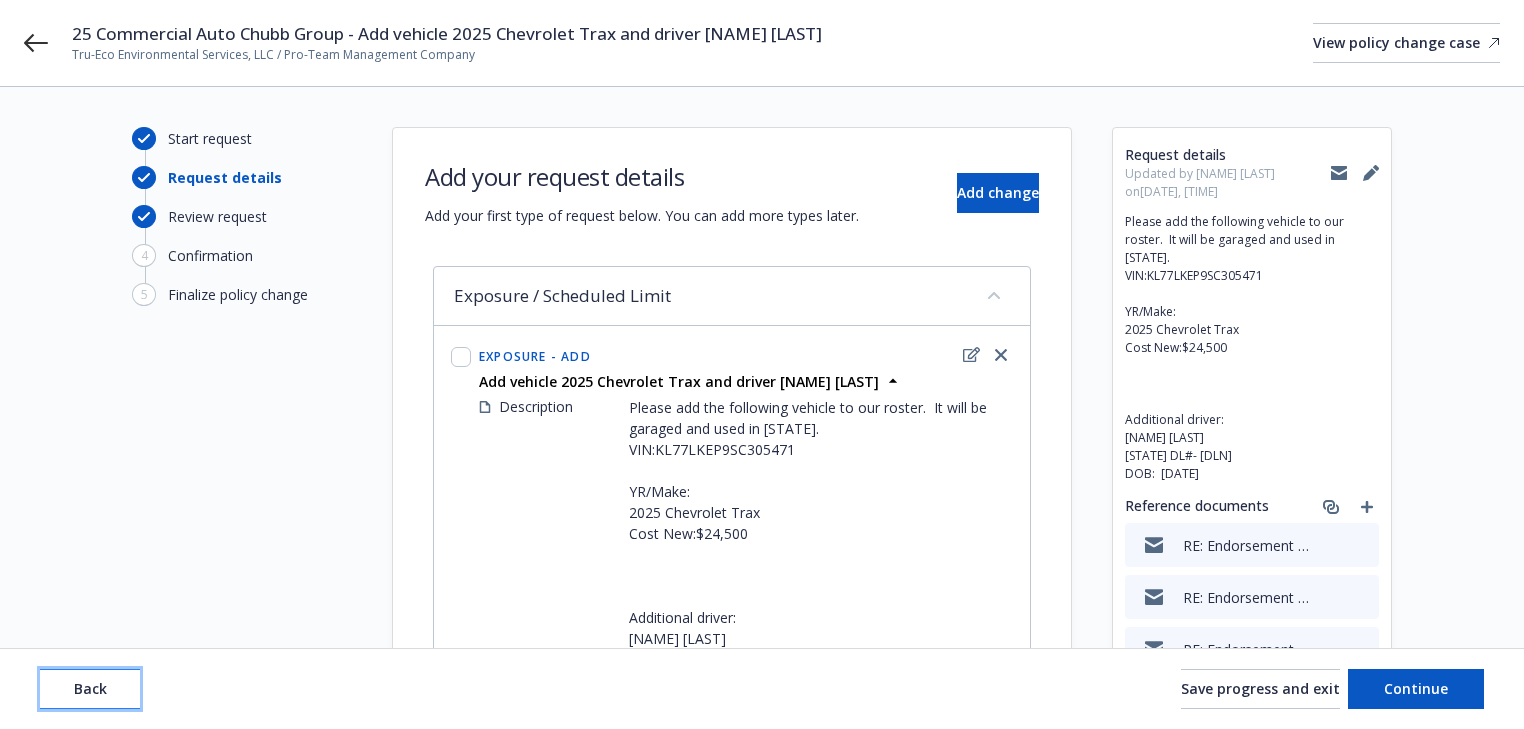 click on "Back" at bounding box center [90, 688] 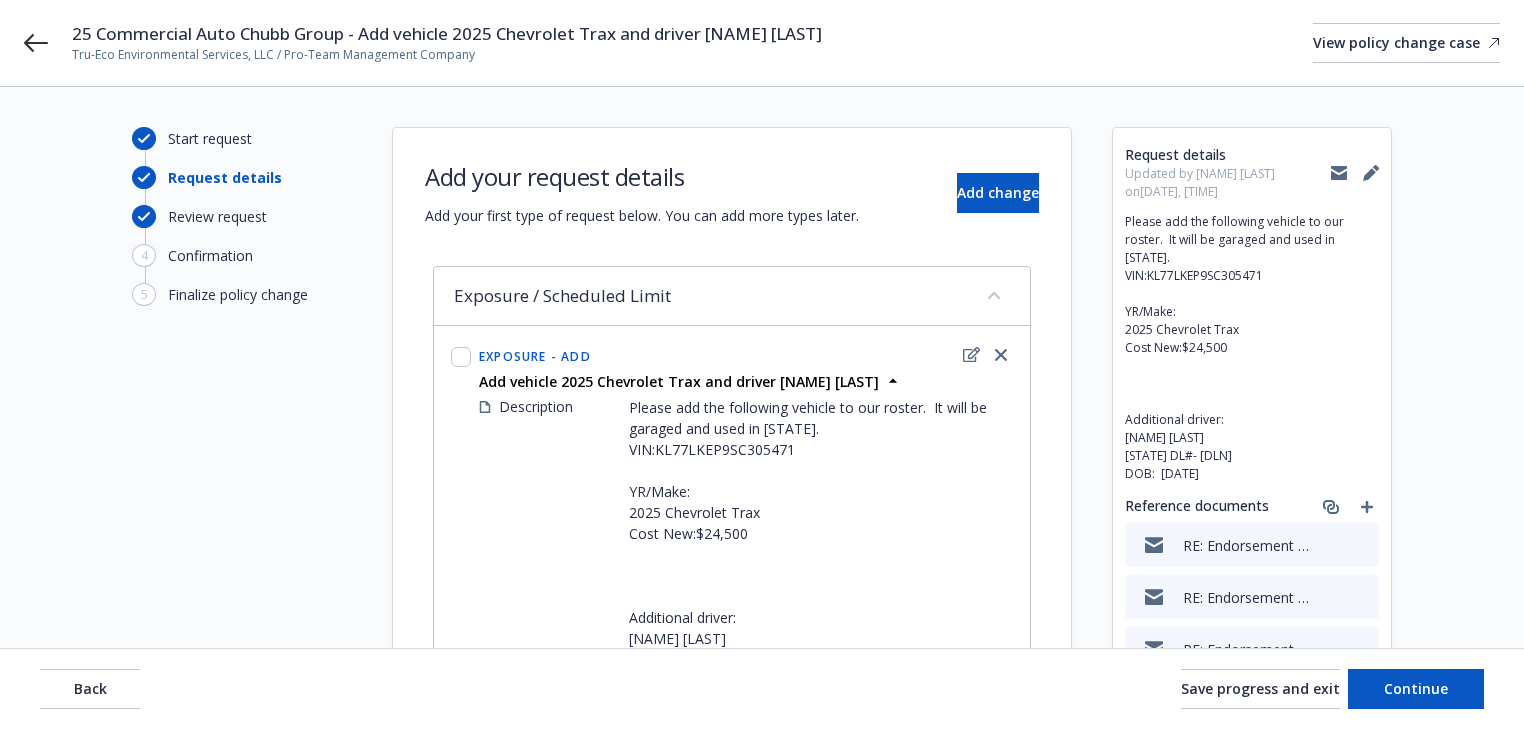 click on "Back Save progress and exit Continue" at bounding box center (762, 689) 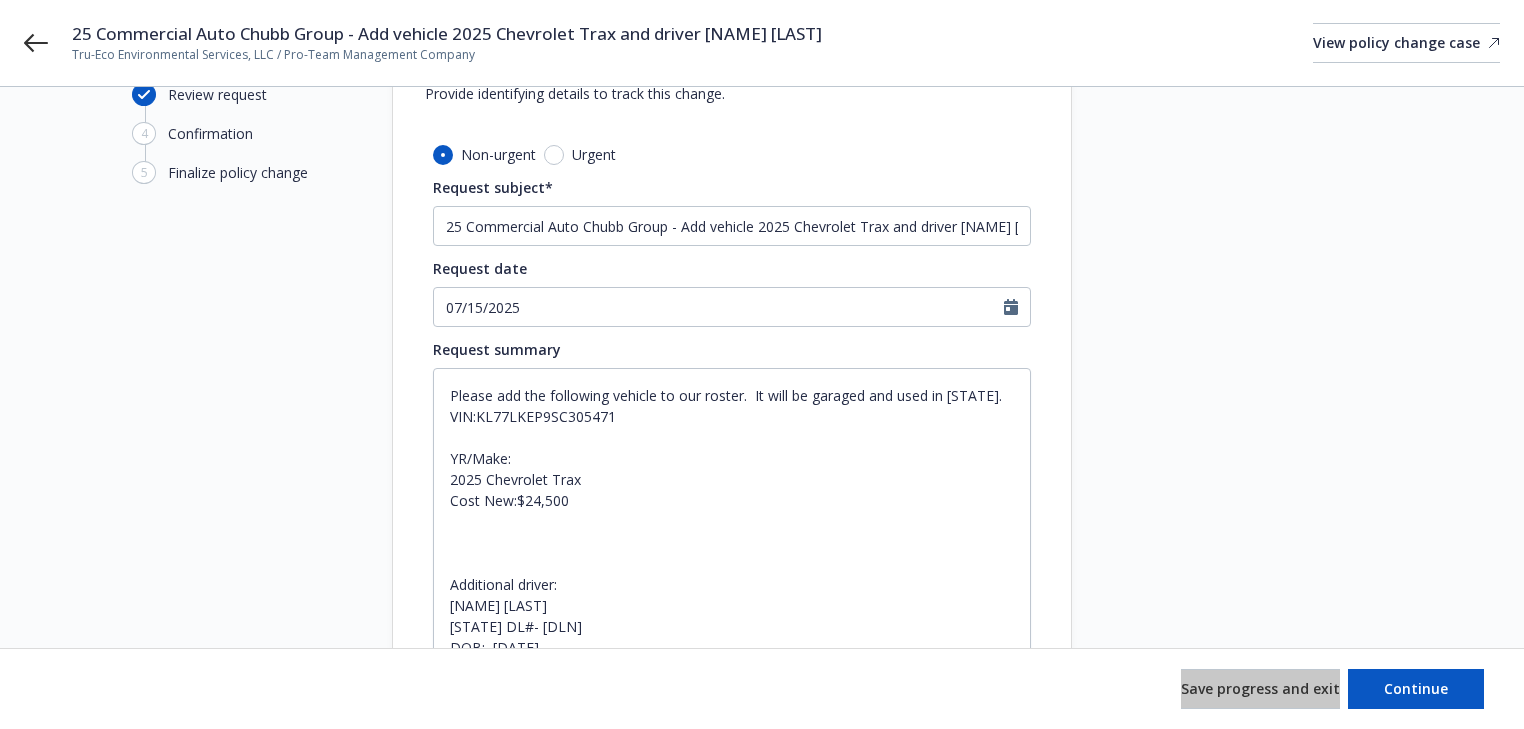 scroll, scrollTop: 80, scrollLeft: 0, axis: vertical 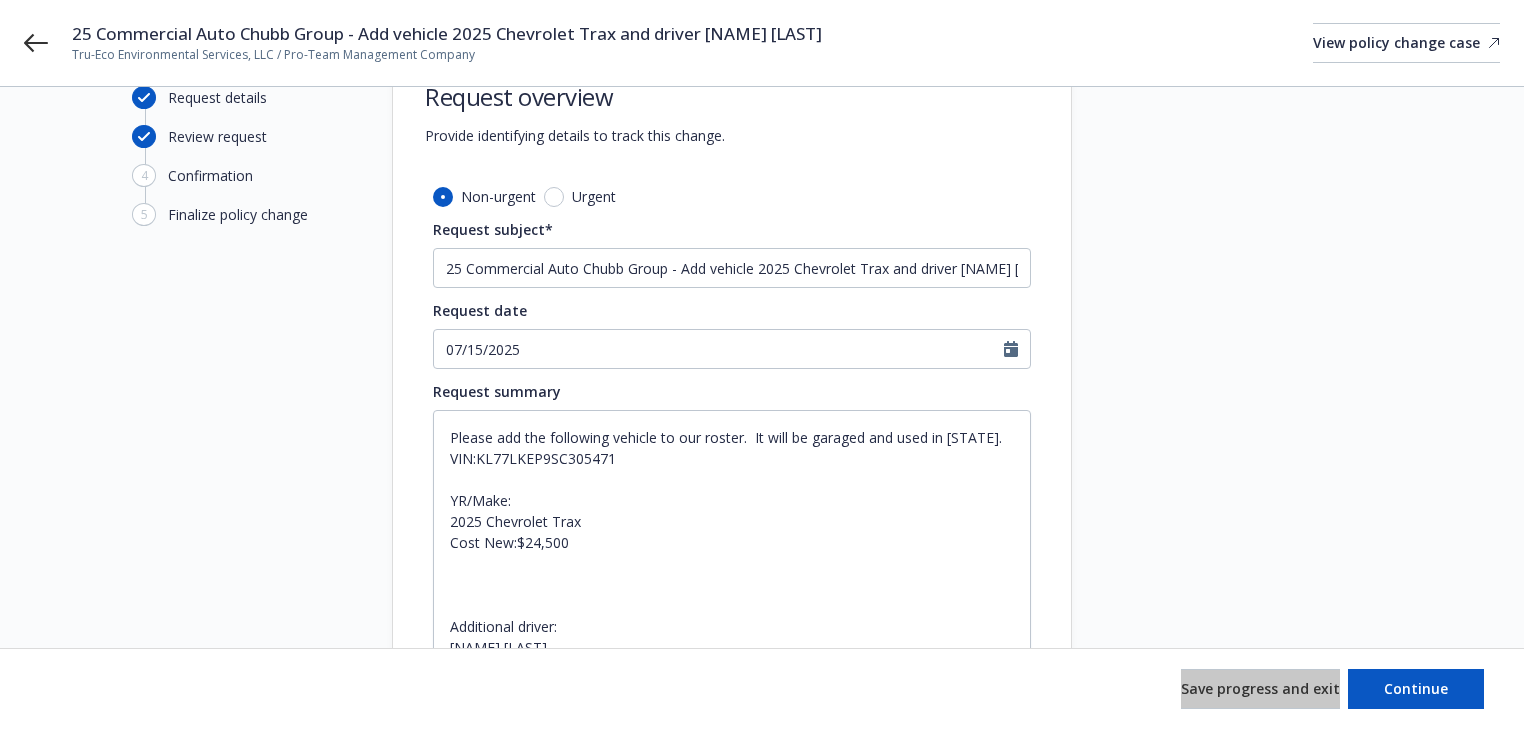 type on "x" 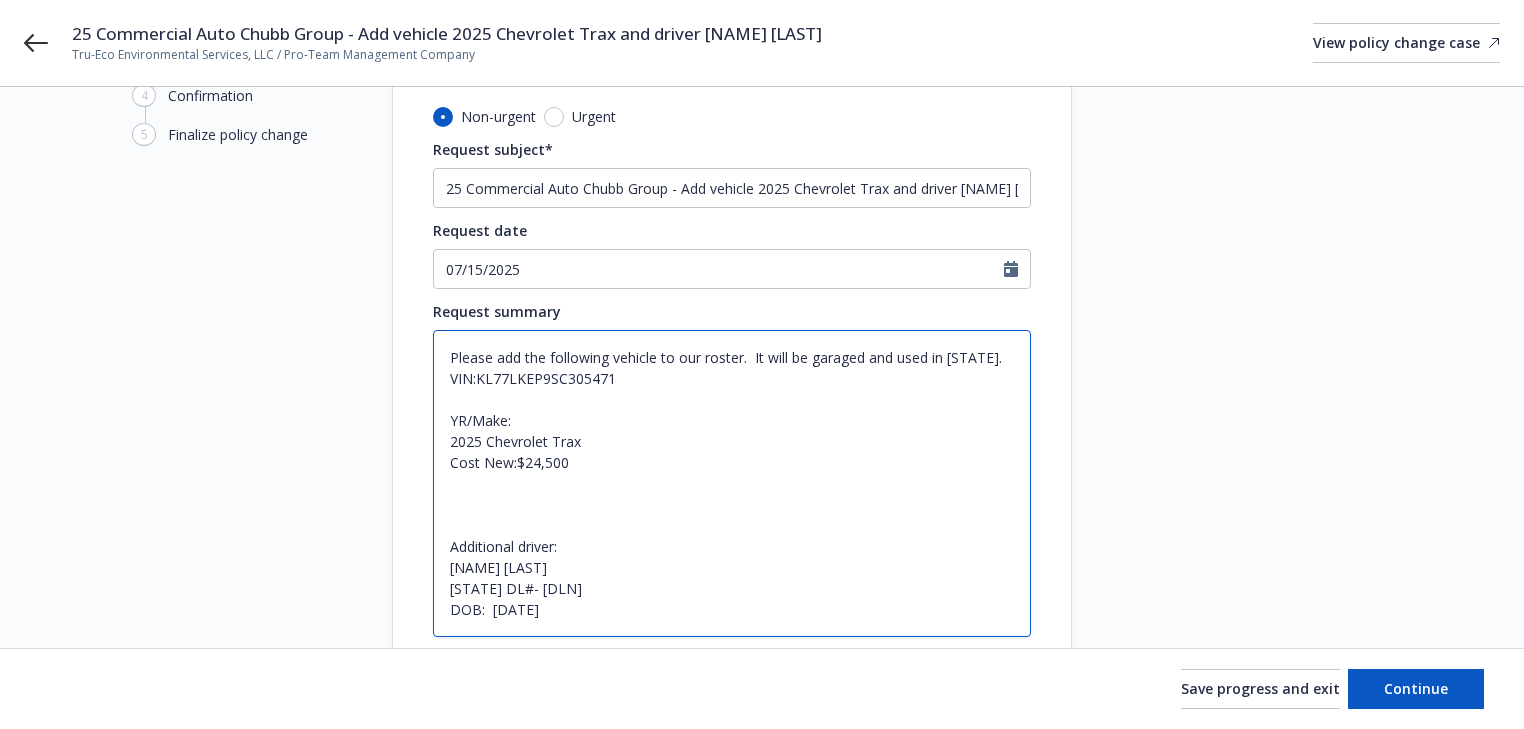 click on "Please add the following vehicle to our roster.  It will be garaged and used in Arizona.
VIN:KL77LKEP9SC305471
YR/Make:
2025 Chevrolet Trax
Cost New:$24,500
Additional driver:
Segio E Figueroa
Arizona DL#- D04709999
DOB:  11/11/1989" at bounding box center (732, 483) 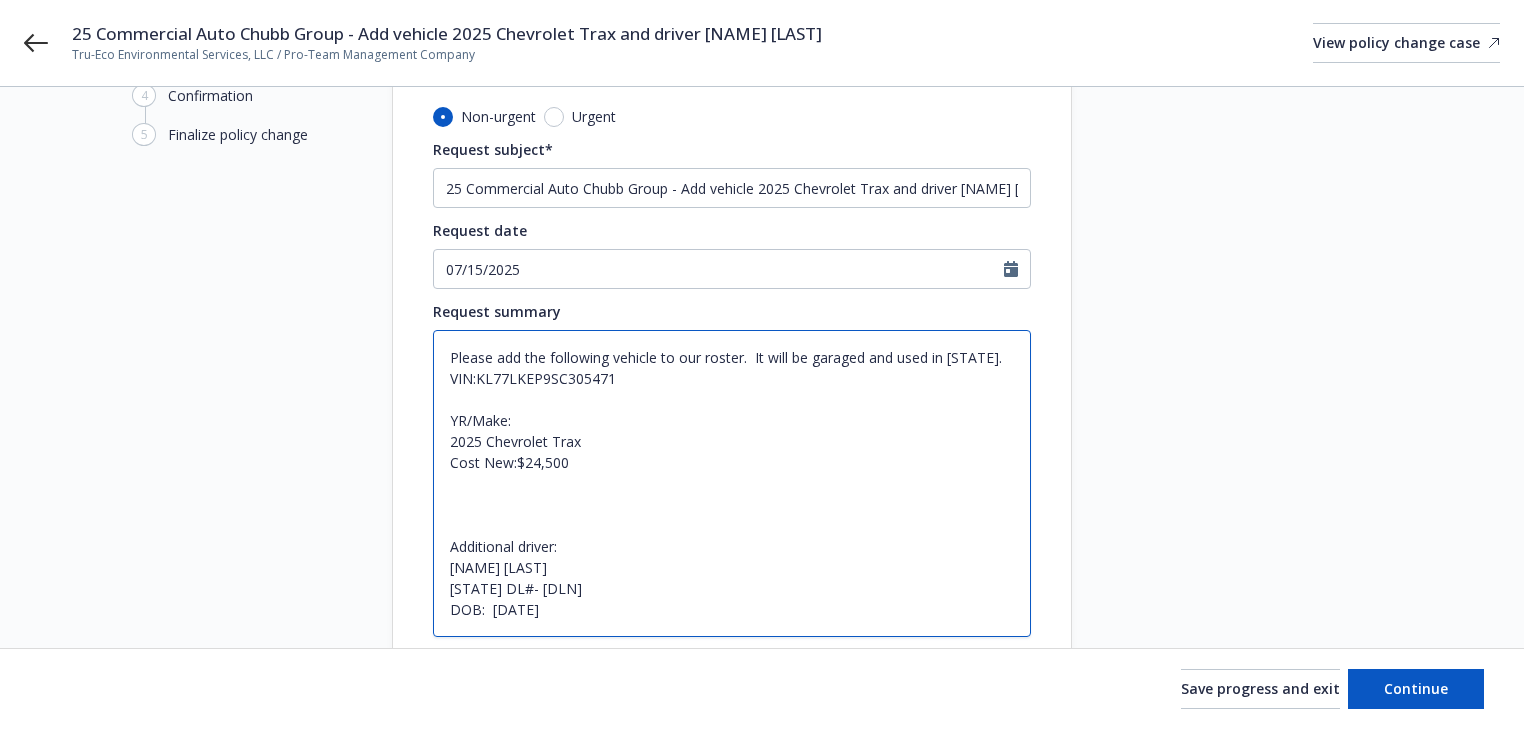 drag, startPoint x: 476, startPoint y: 374, endPoint x: 639, endPoint y: 372, distance: 163.01227 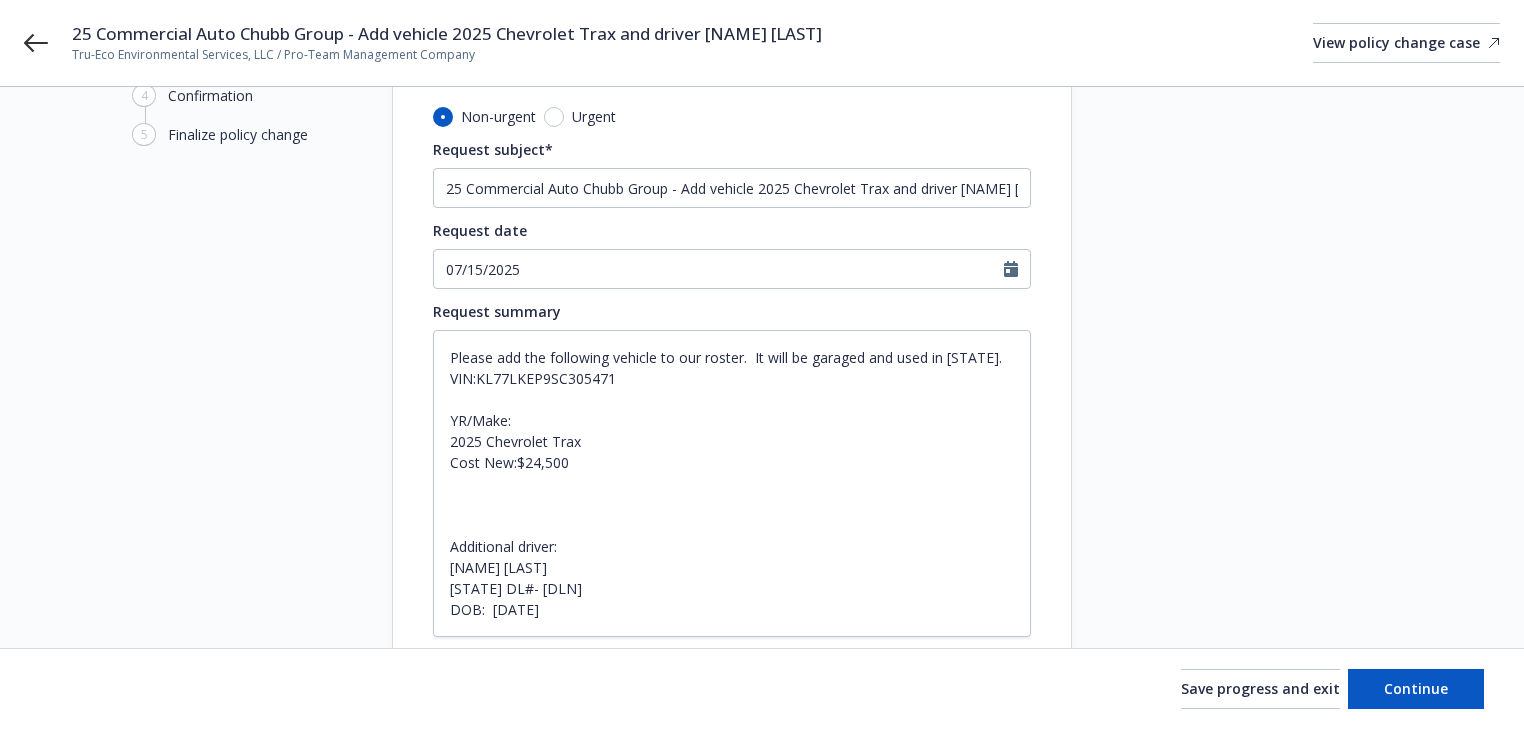 click at bounding box center (1252, 539) 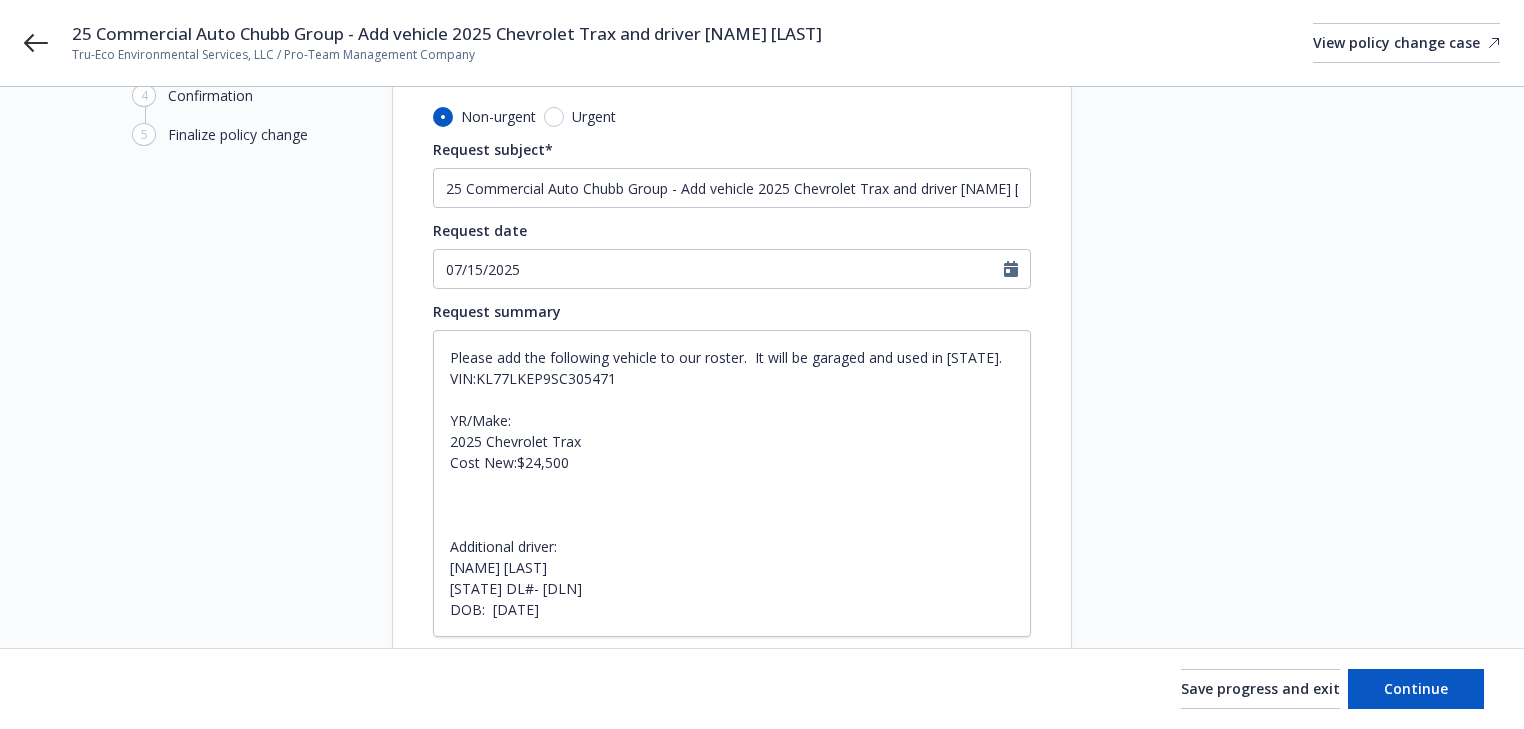 click at bounding box center [1252, 539] 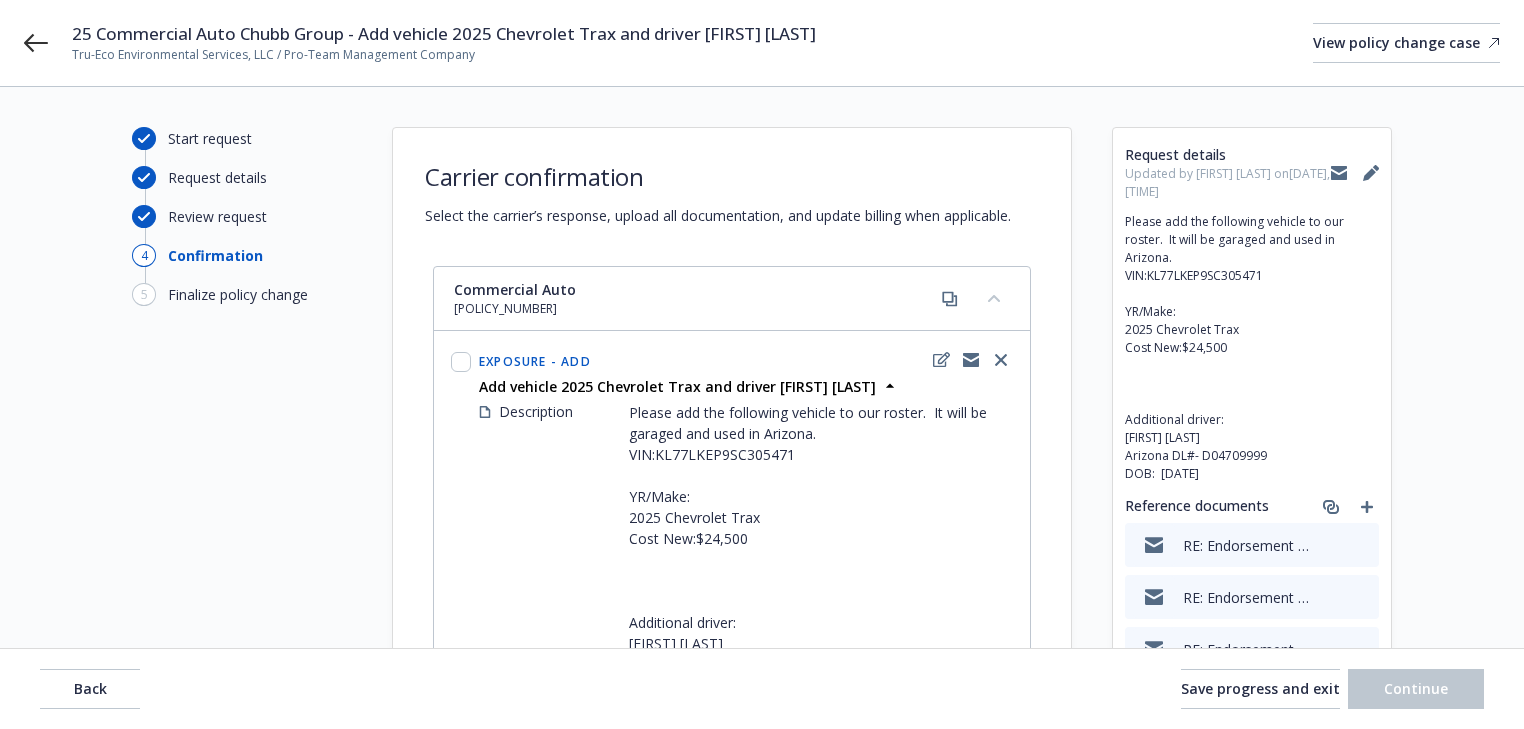 scroll, scrollTop: 0, scrollLeft: 0, axis: both 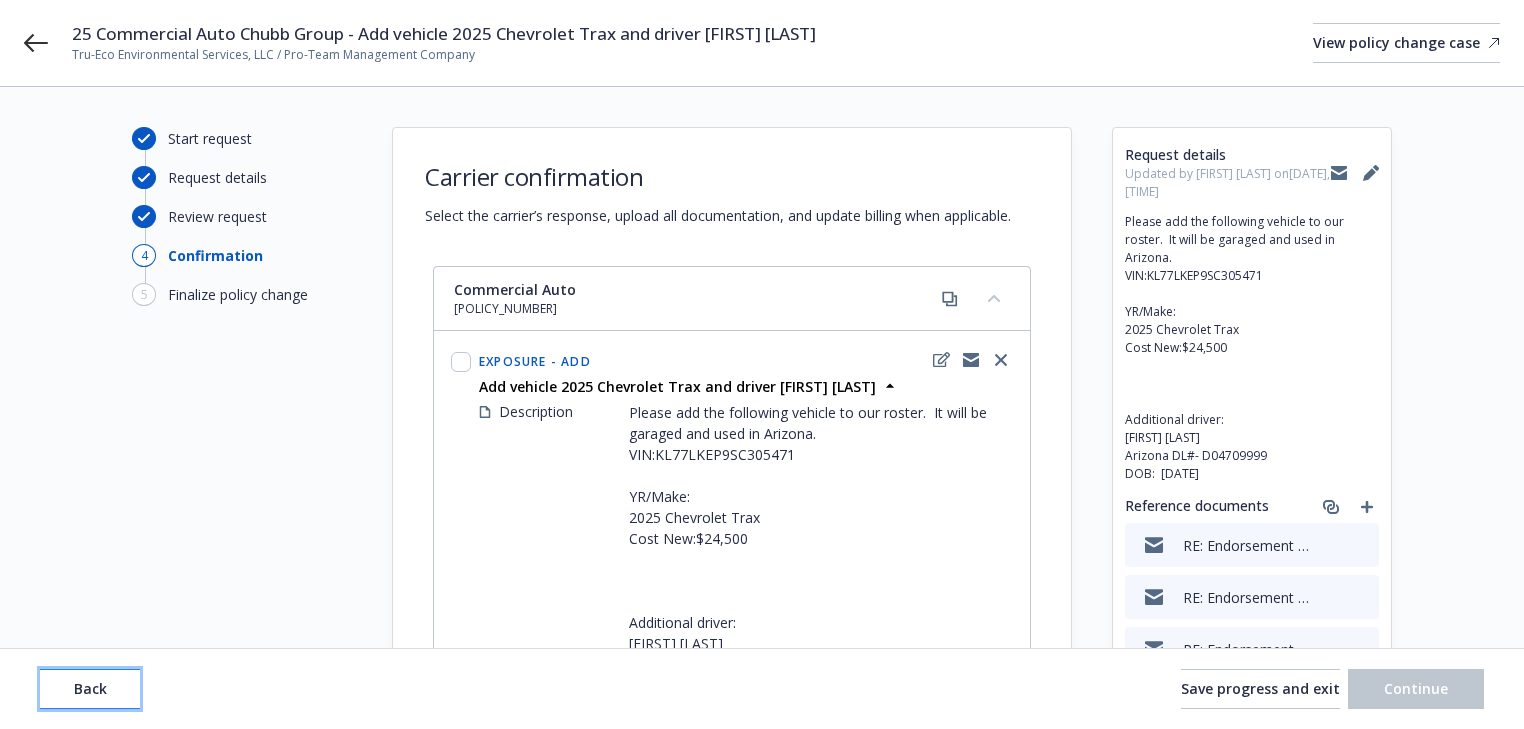 click on "Back" at bounding box center (90, 689) 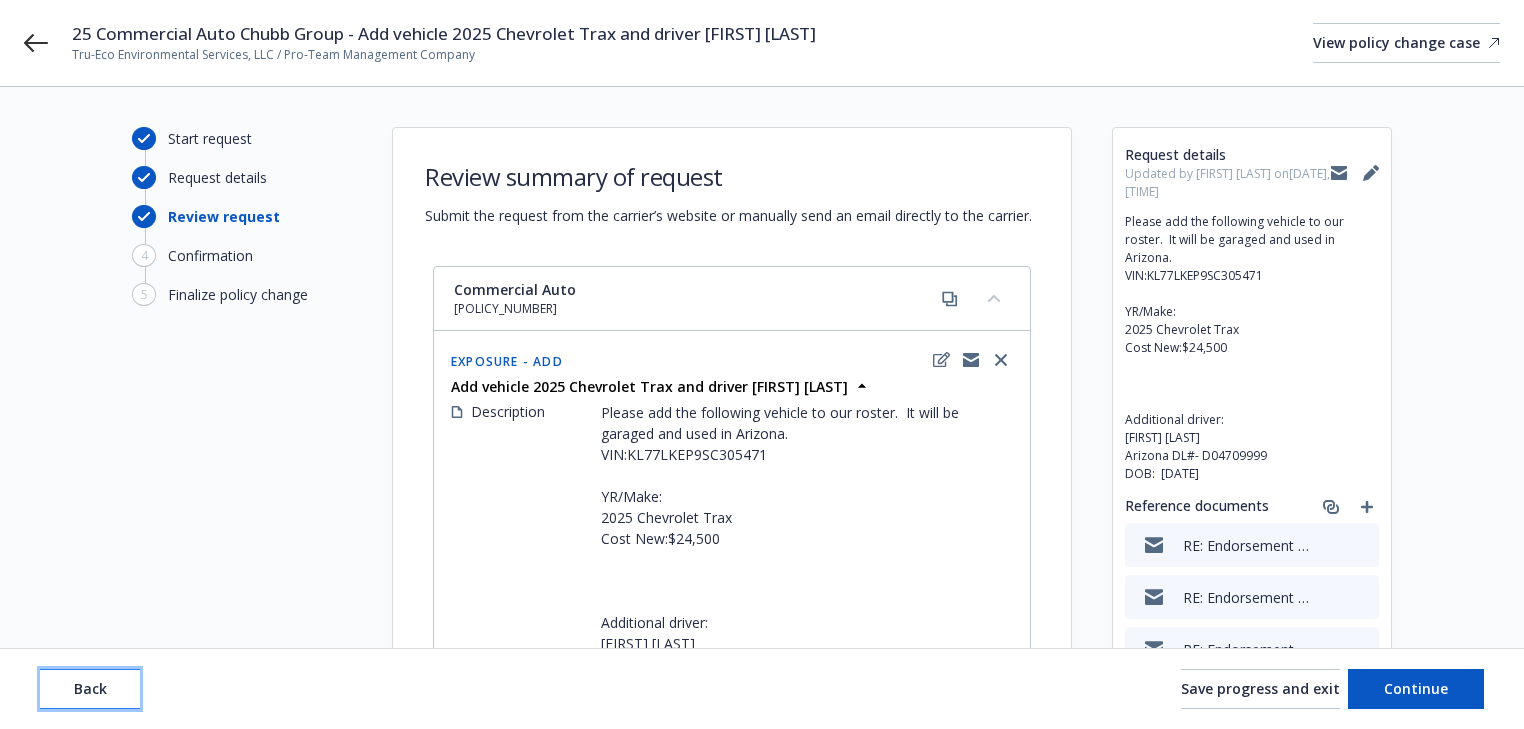 click on "Back" at bounding box center (90, 689) 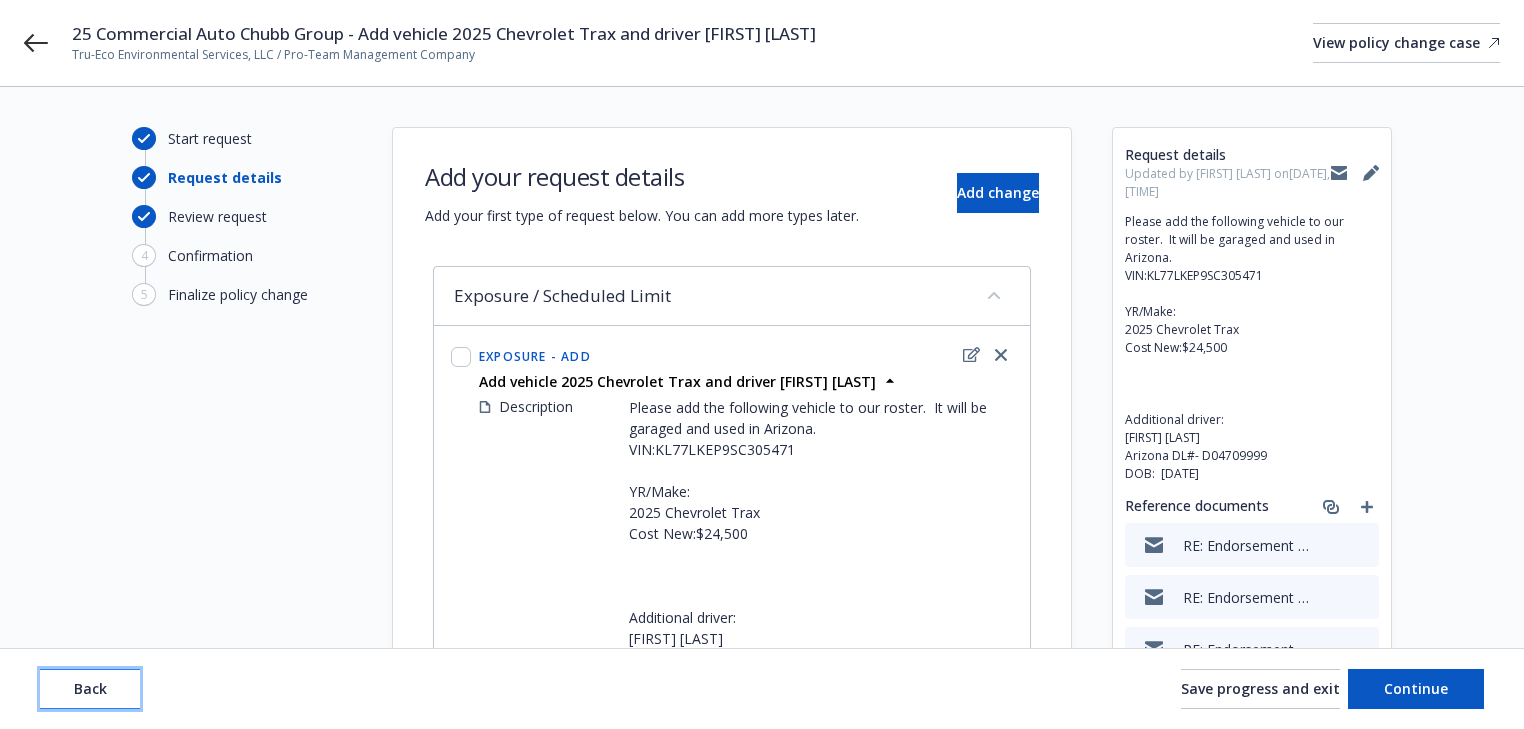 click on "Back" at bounding box center [90, 689] 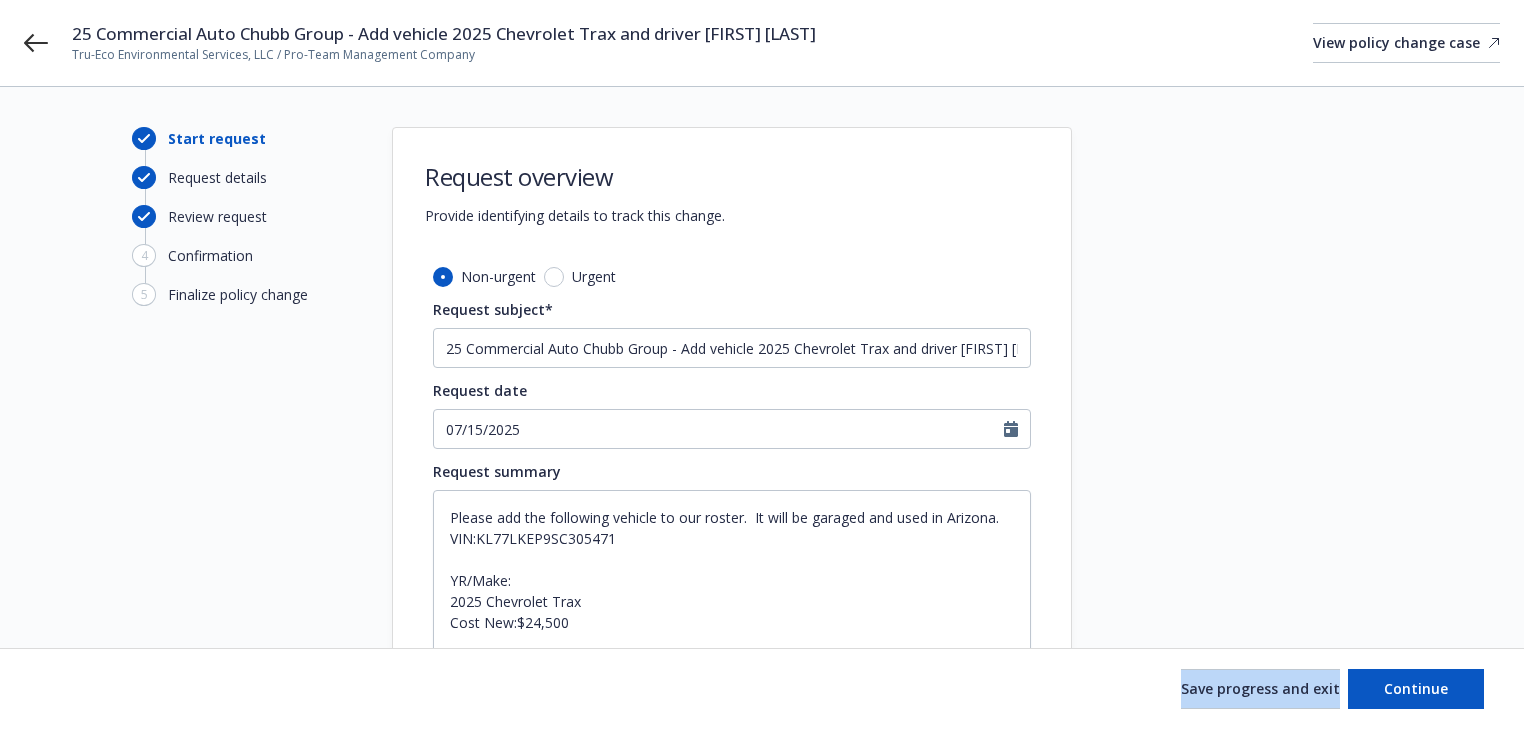 click on "Save progress and exit Continue" at bounding box center (762, 689) 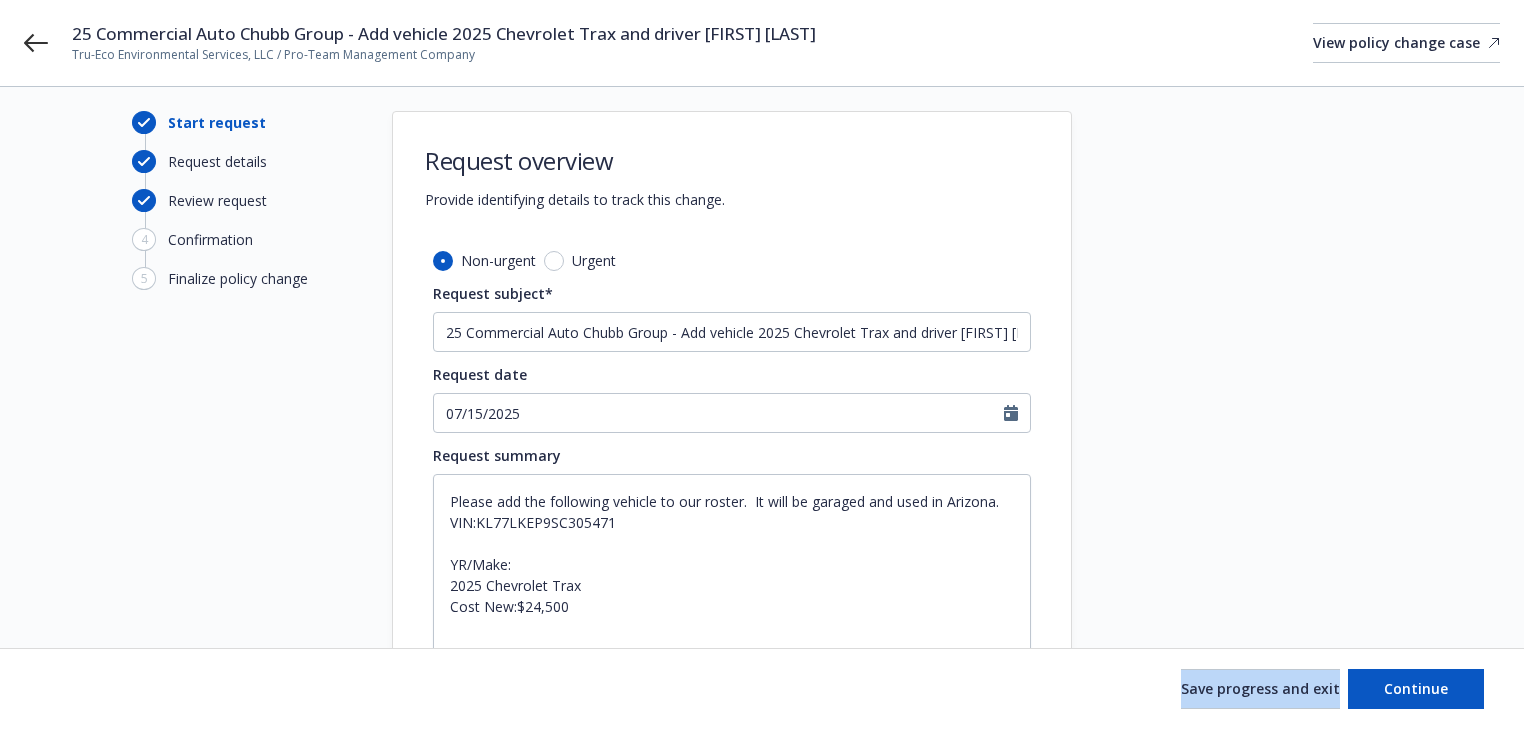 scroll, scrollTop: 320, scrollLeft: 0, axis: vertical 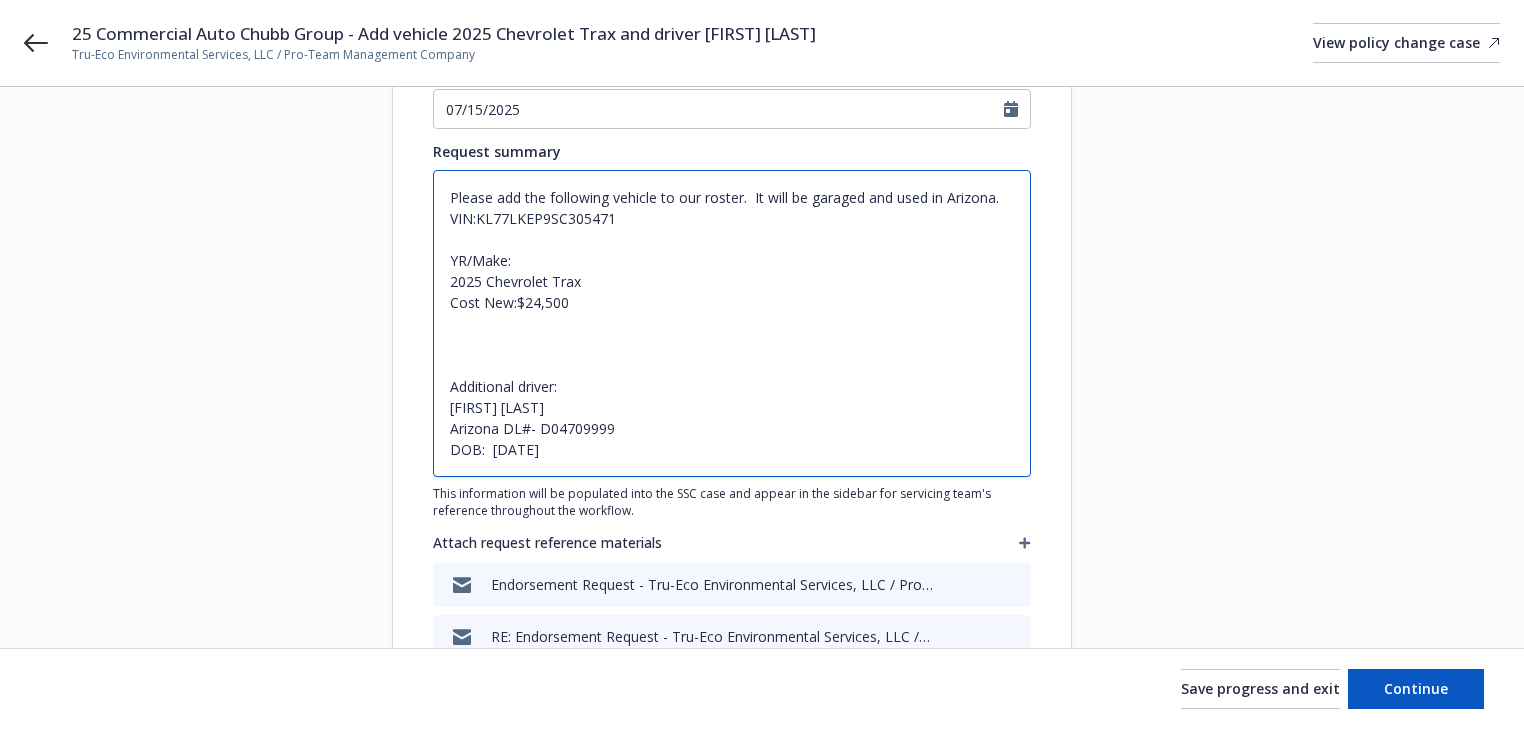 drag, startPoint x: 478, startPoint y: 213, endPoint x: 646, endPoint y: 208, distance: 168.07439 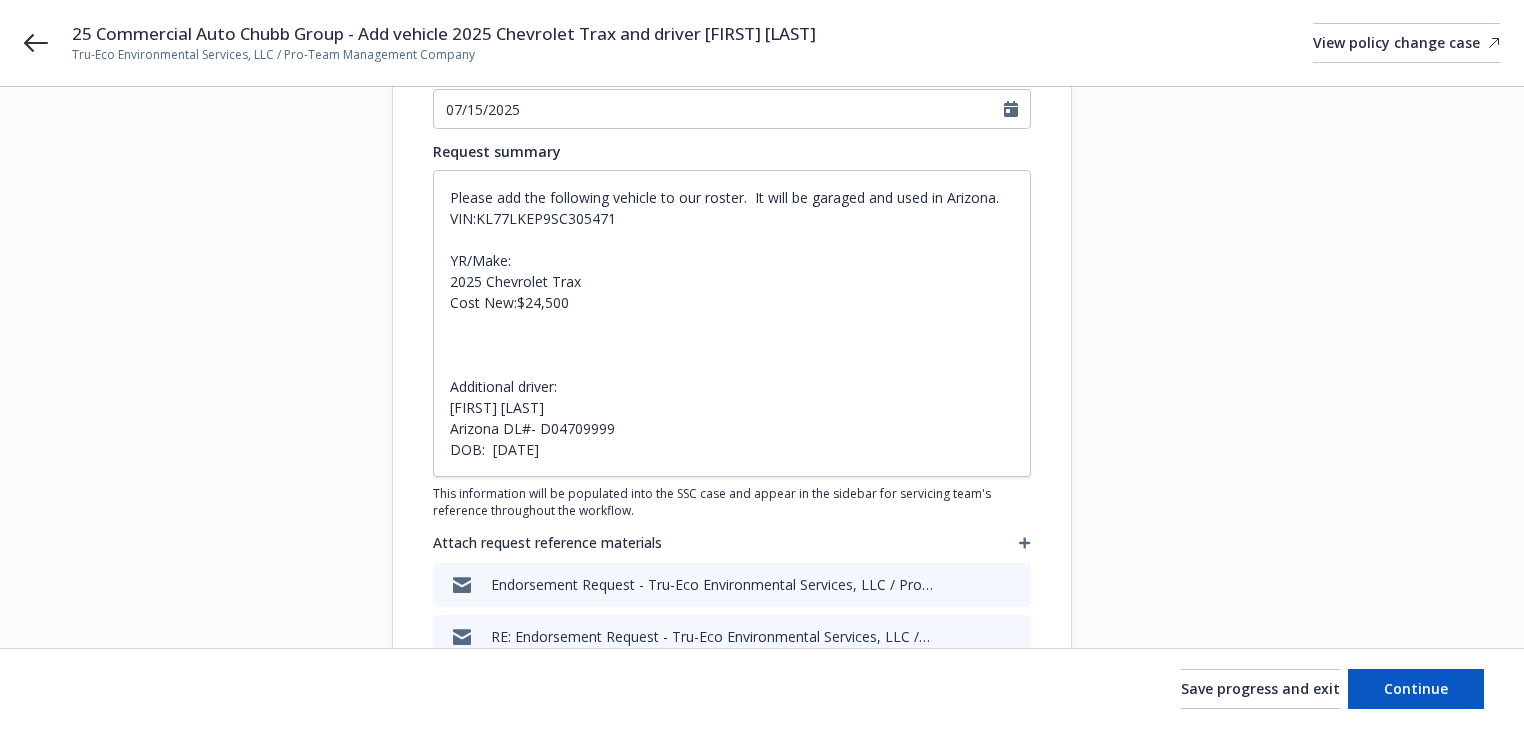 drag, startPoint x: 1236, startPoint y: 437, endPoint x: 1240, endPoint y: 469, distance: 32.24903 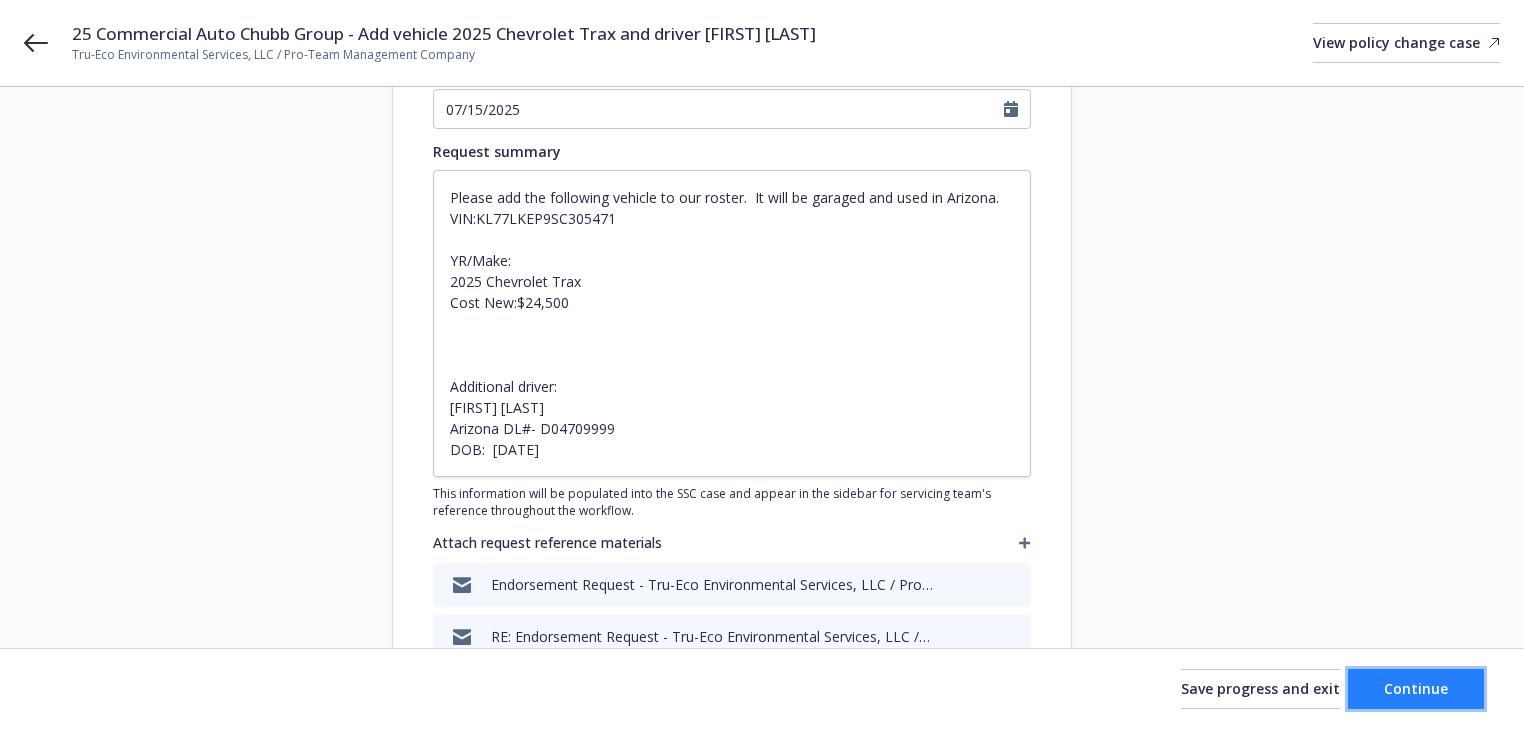 click on "Continue" at bounding box center (1416, 689) 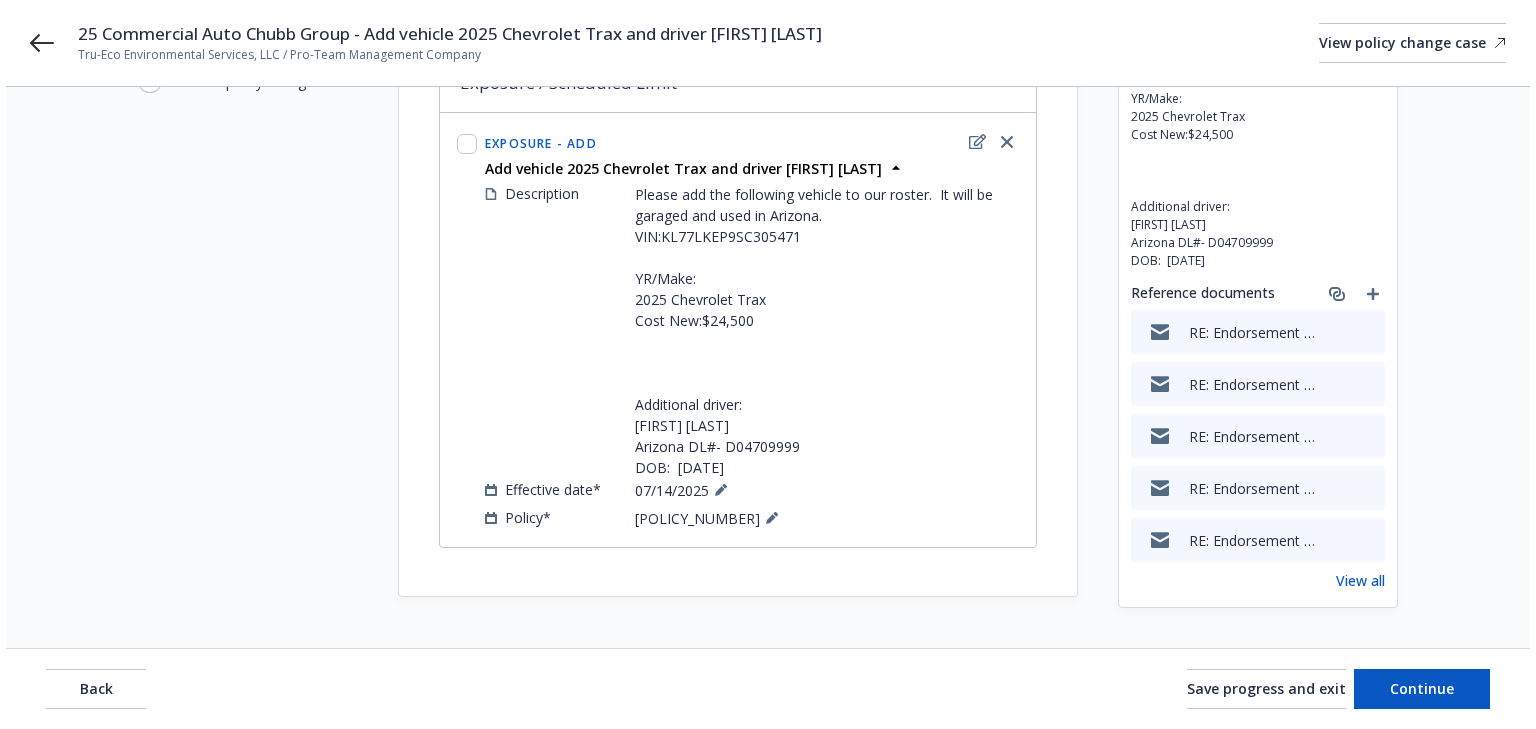scroll, scrollTop: 0, scrollLeft: 0, axis: both 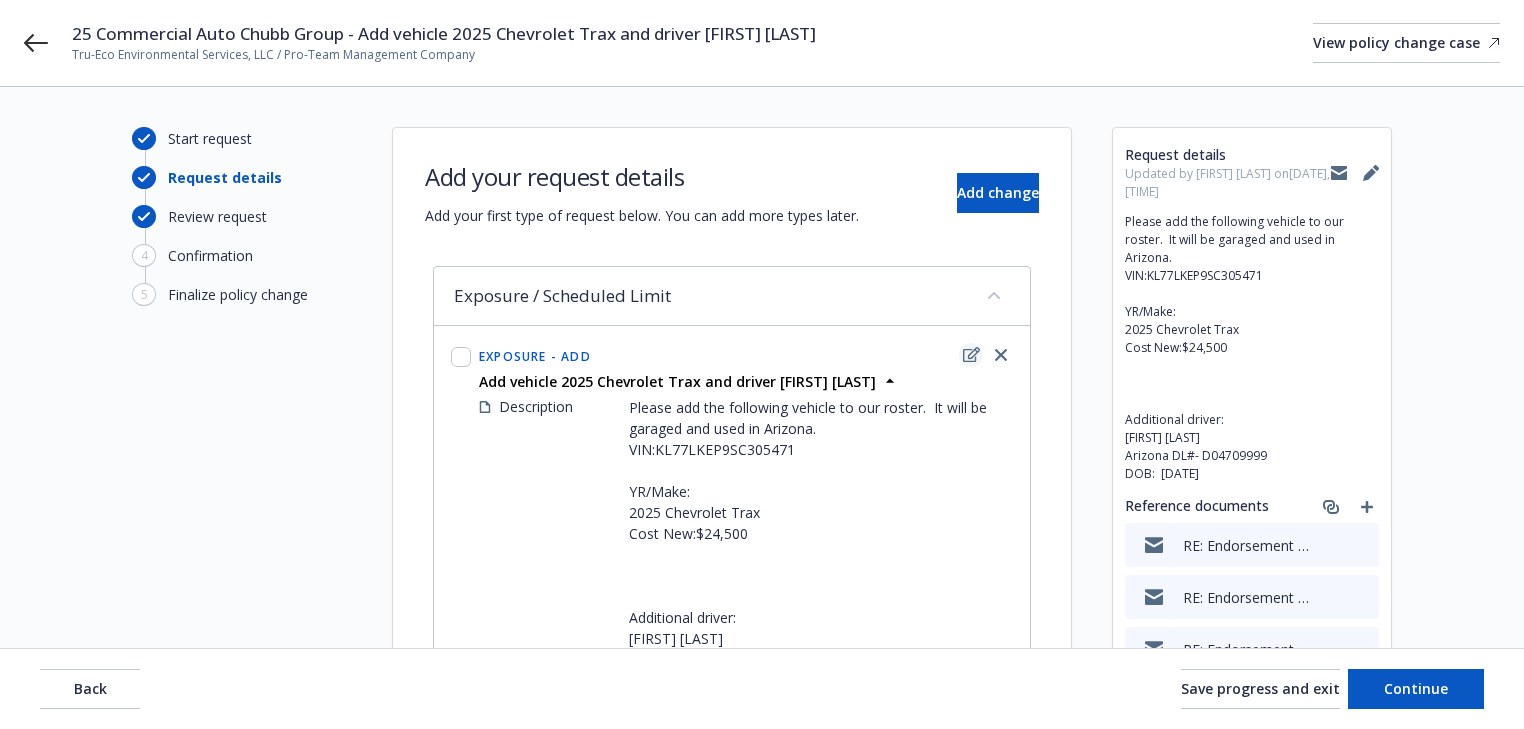 click 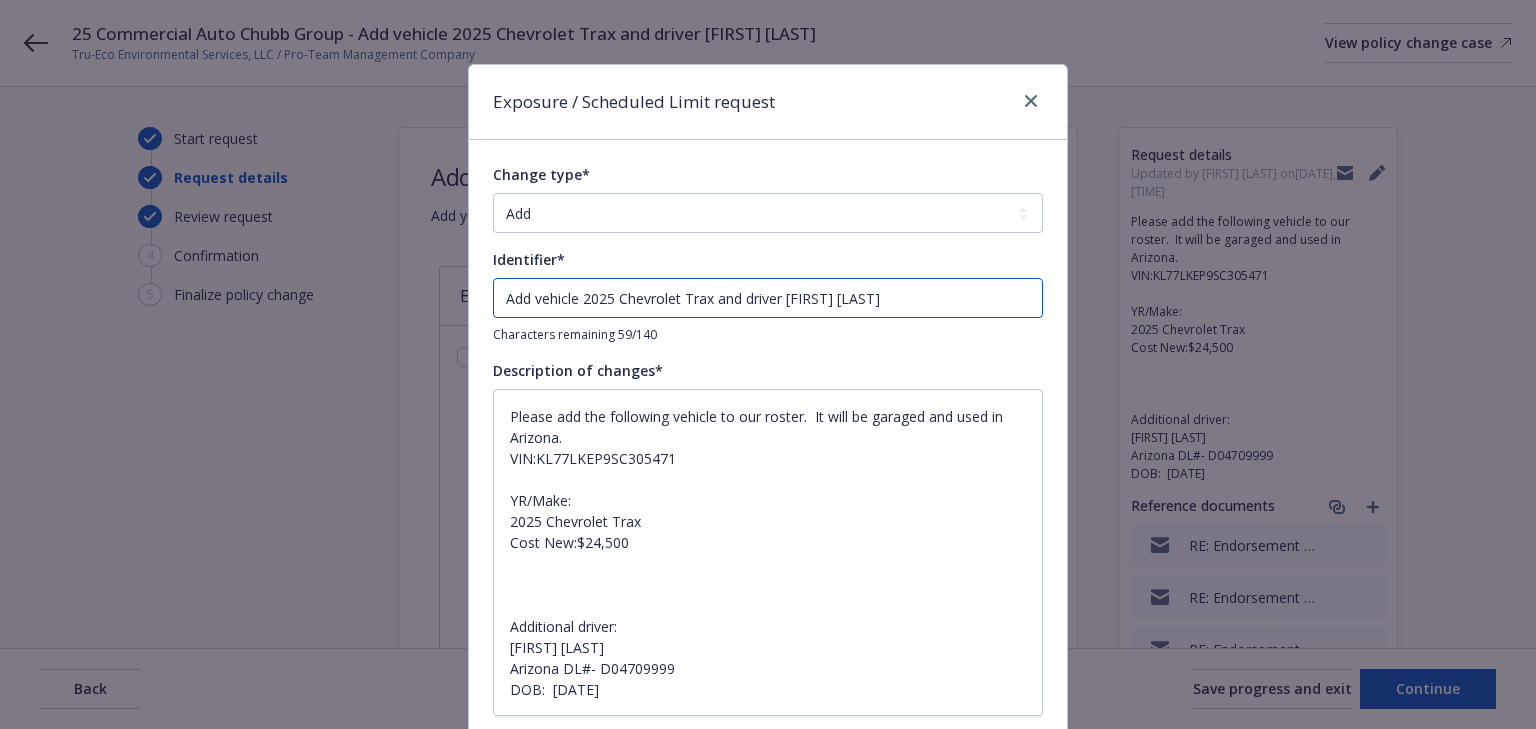 click on "Add vehicle 2025 Chevrolet Trax and driver Segio E Figueroa" at bounding box center [768, 298] 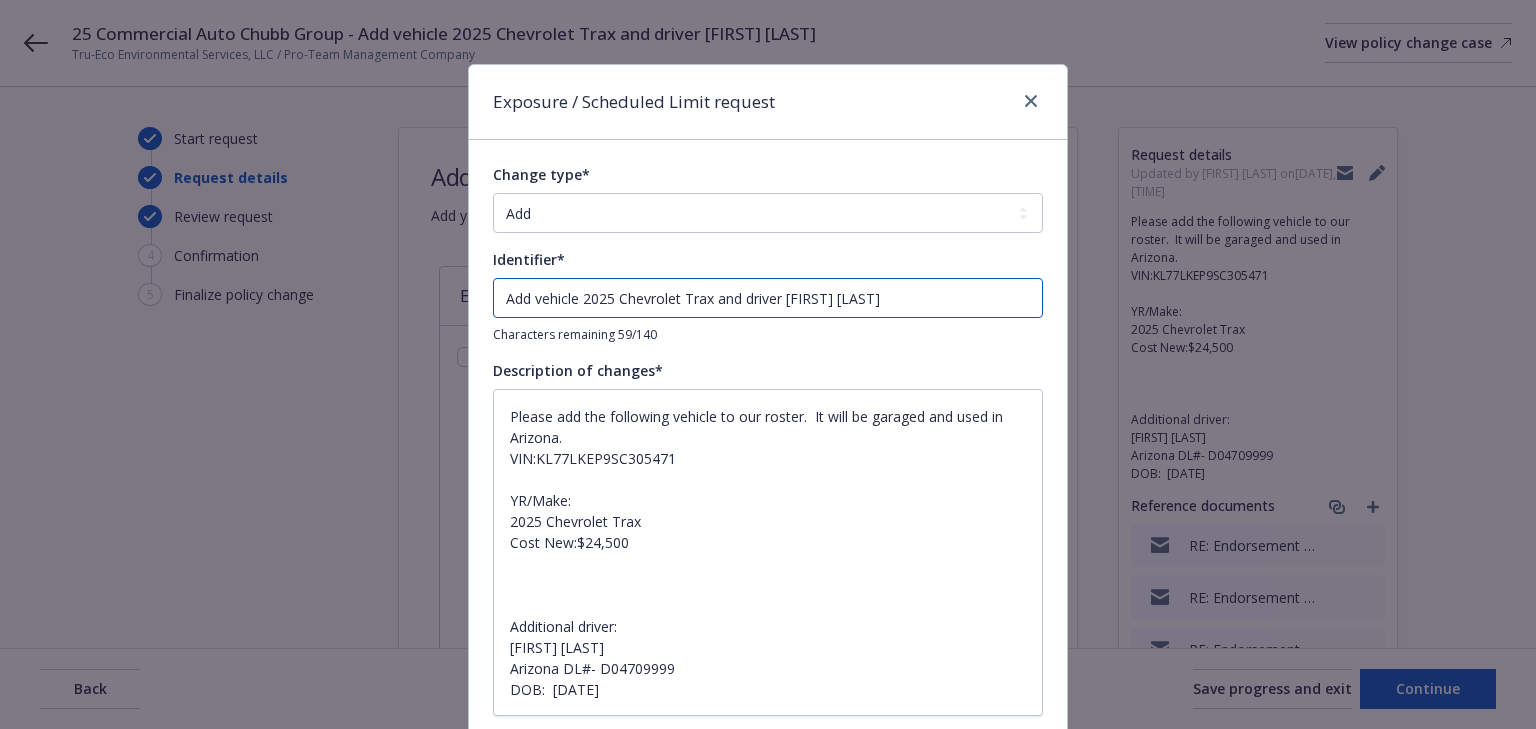 type on "x" 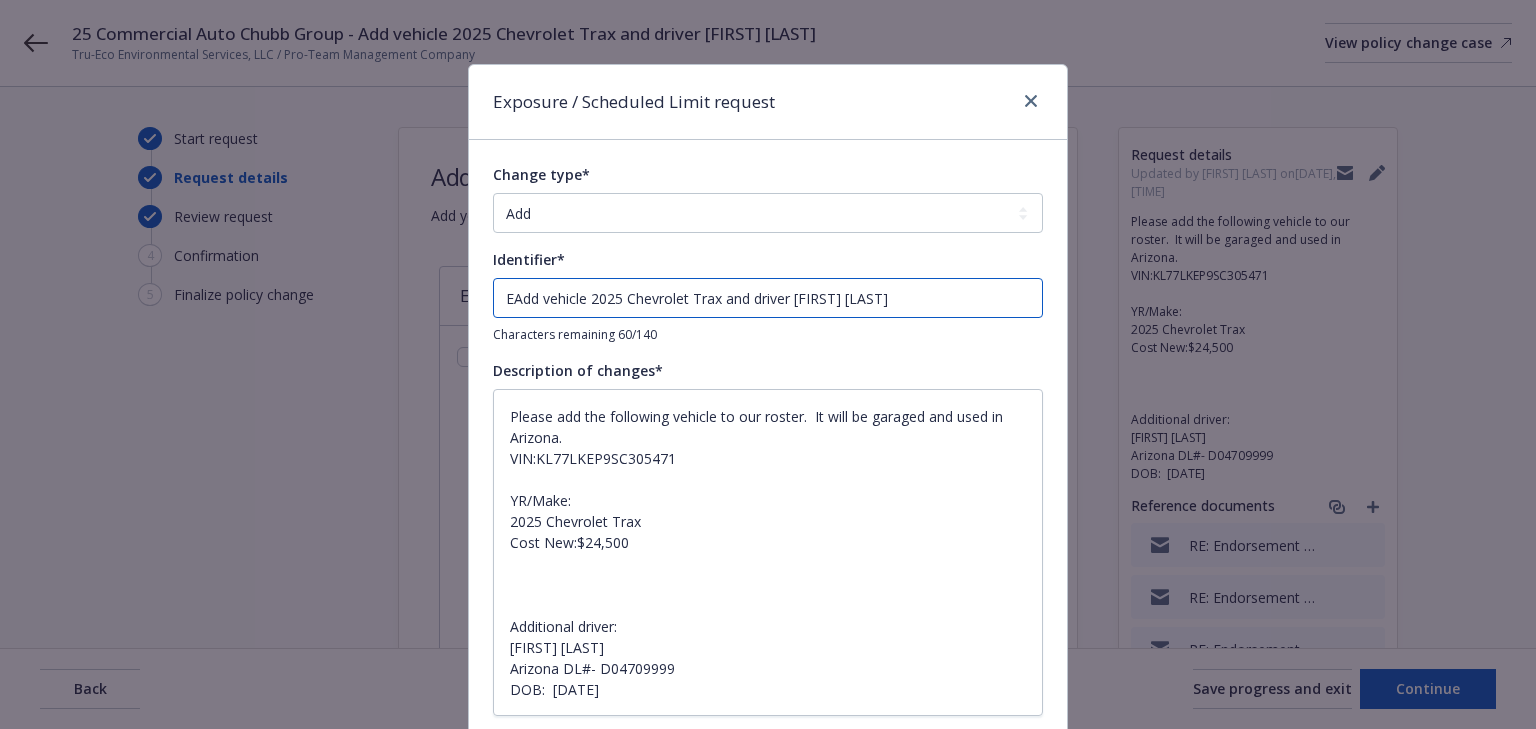 type on "x" 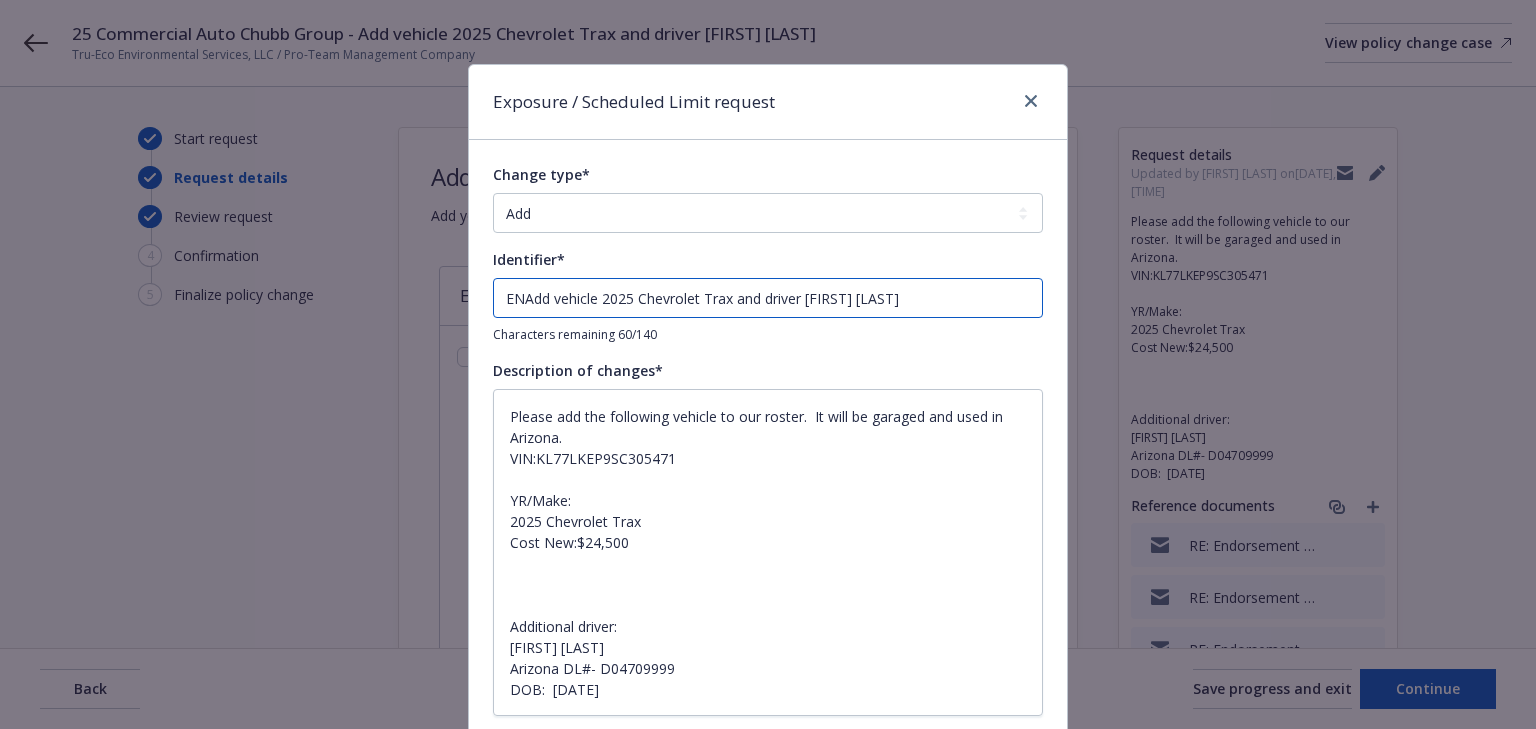 type on "x" 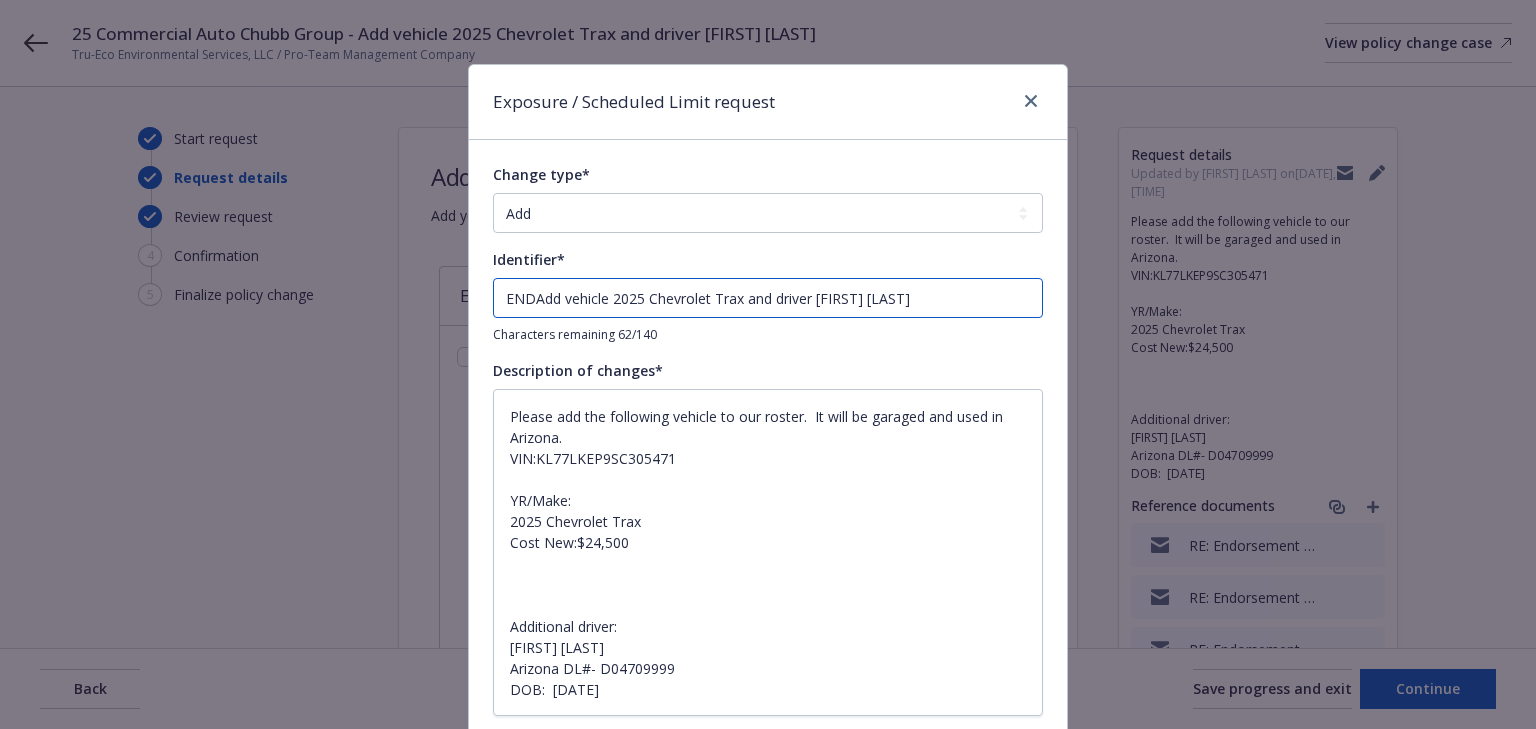 type on "x" 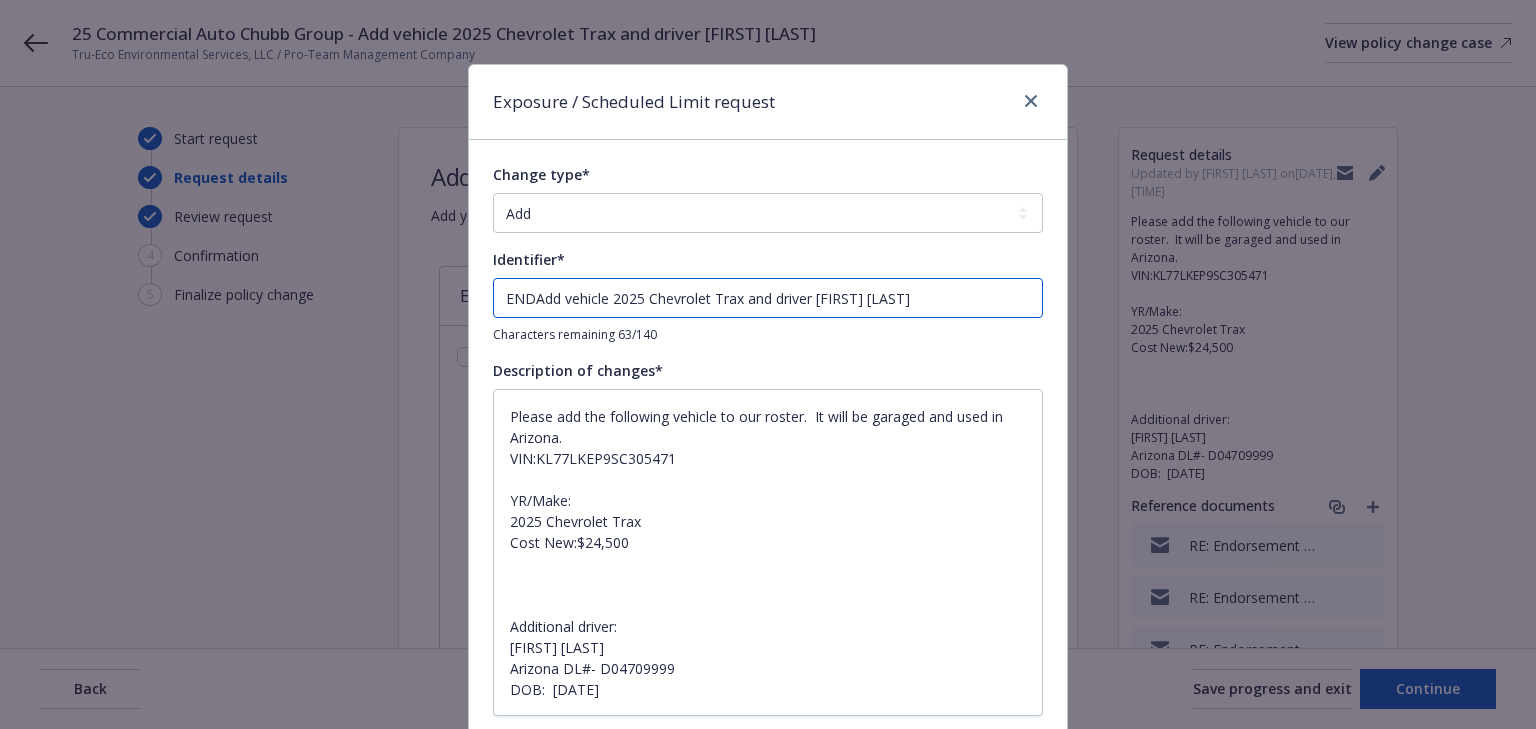 type on "x" 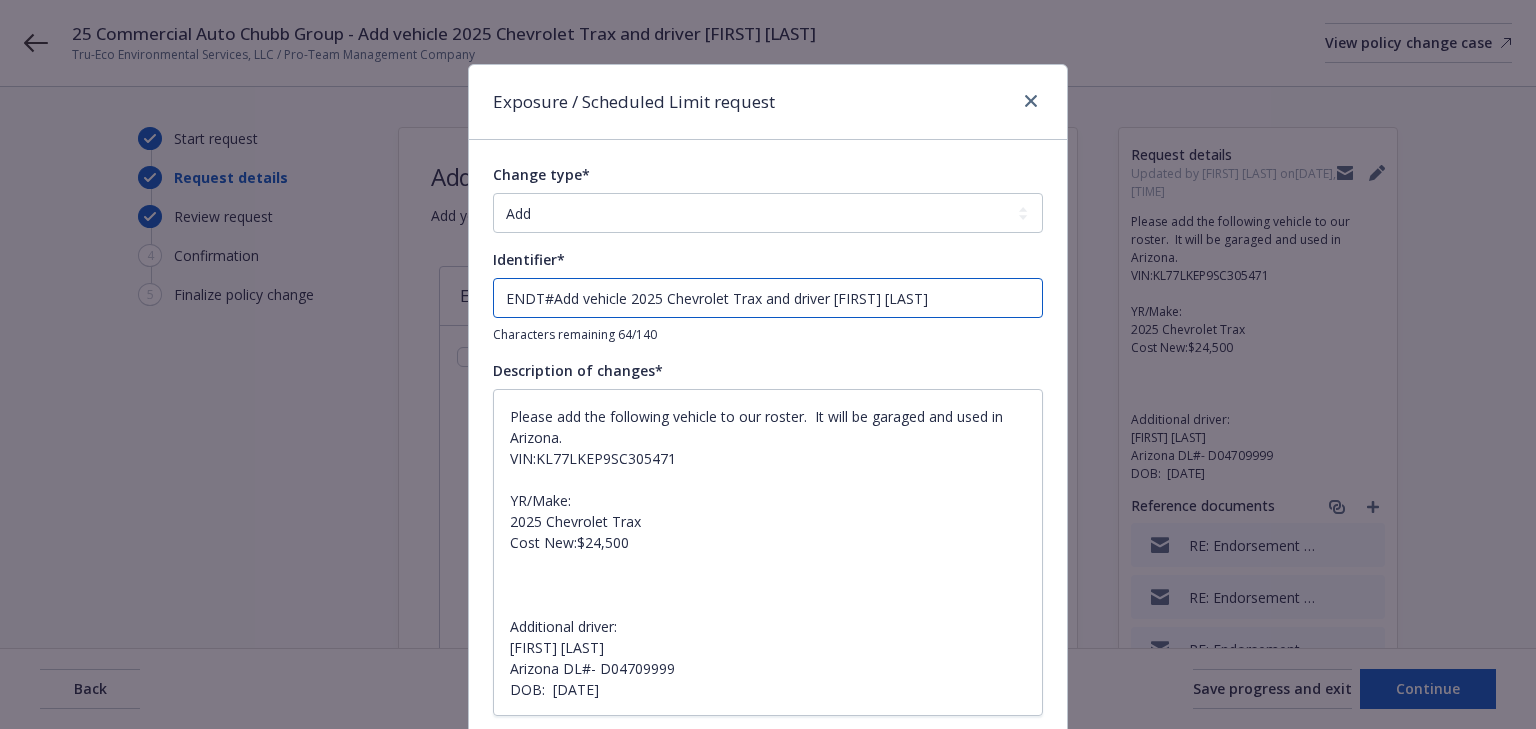 type on "x" 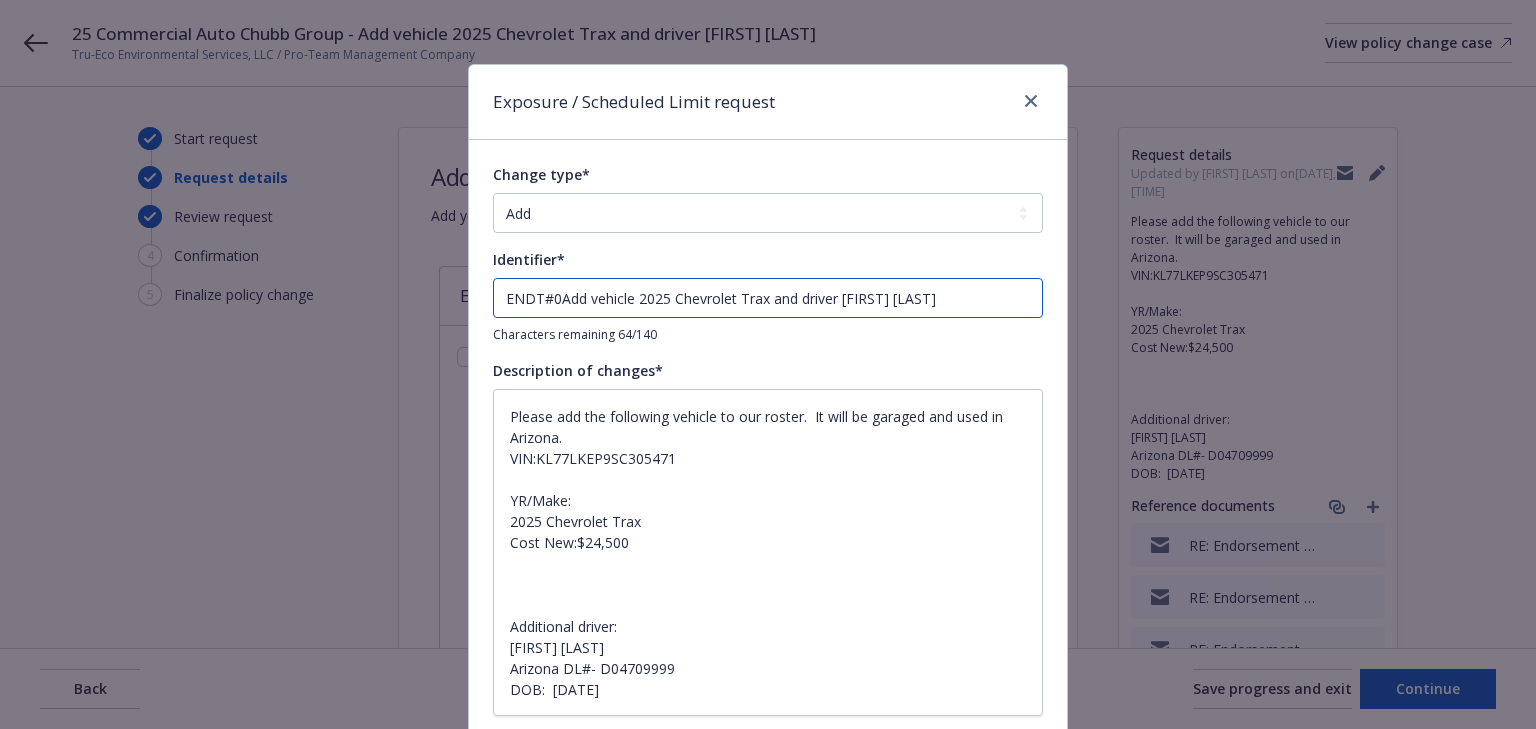 type on "x" 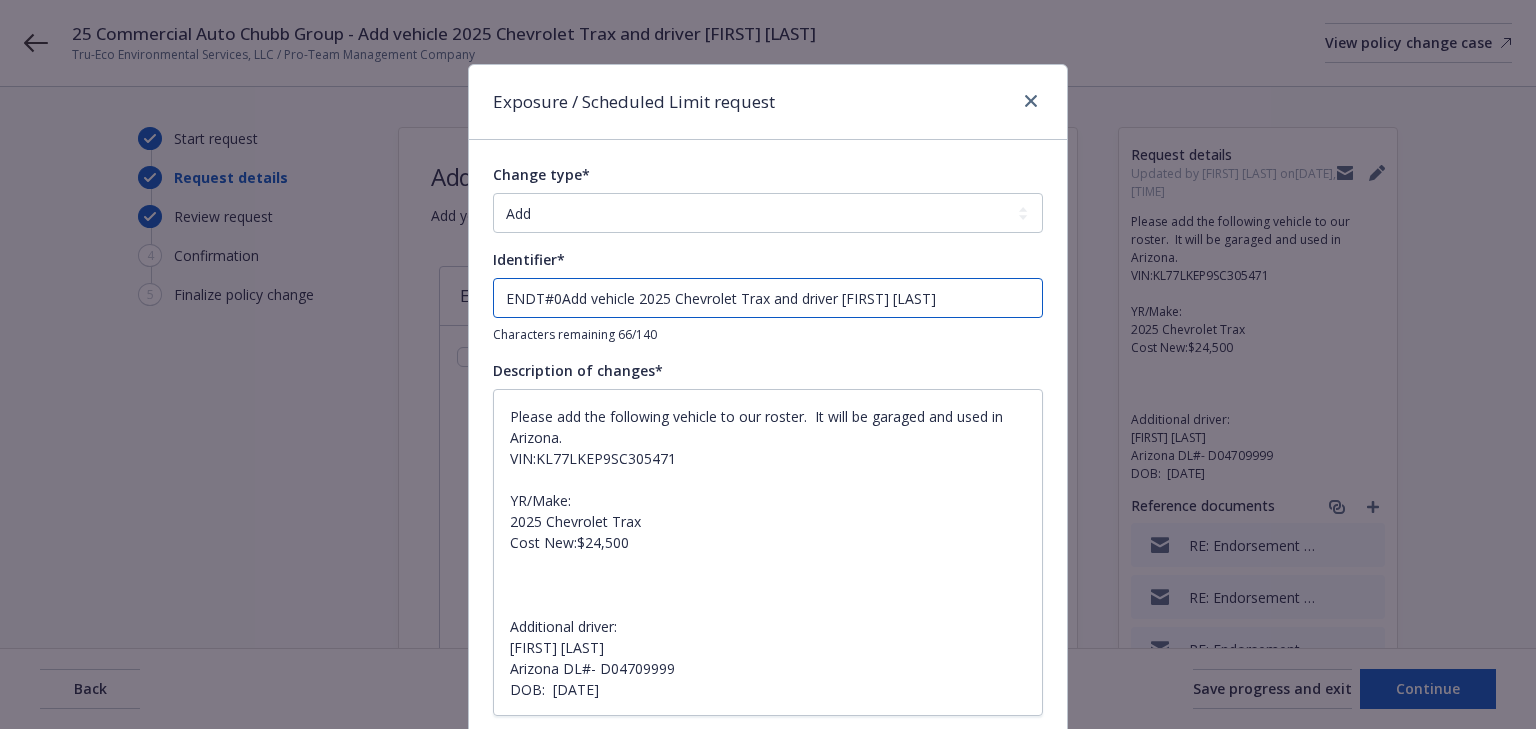 type on "x" 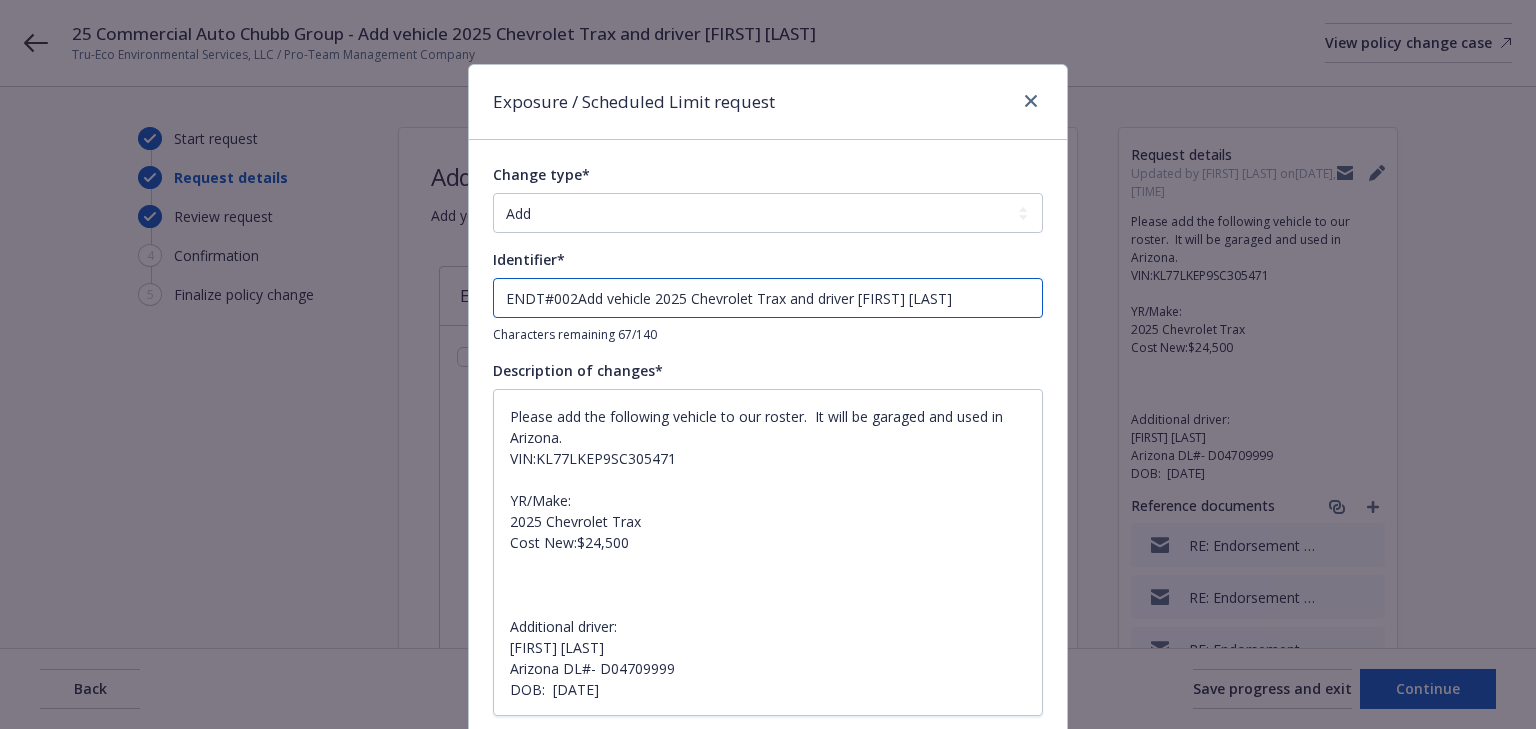type on "x" 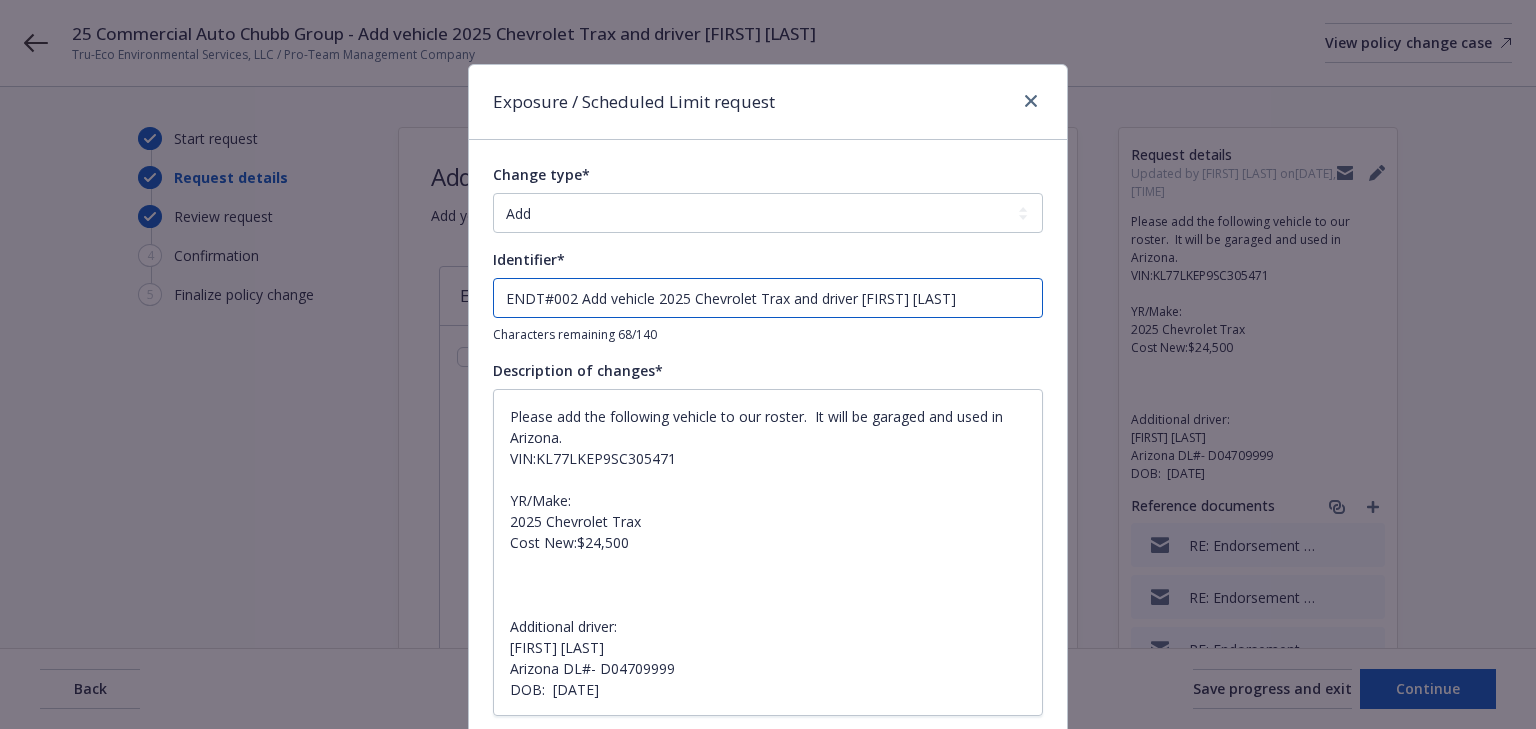 type on "x" 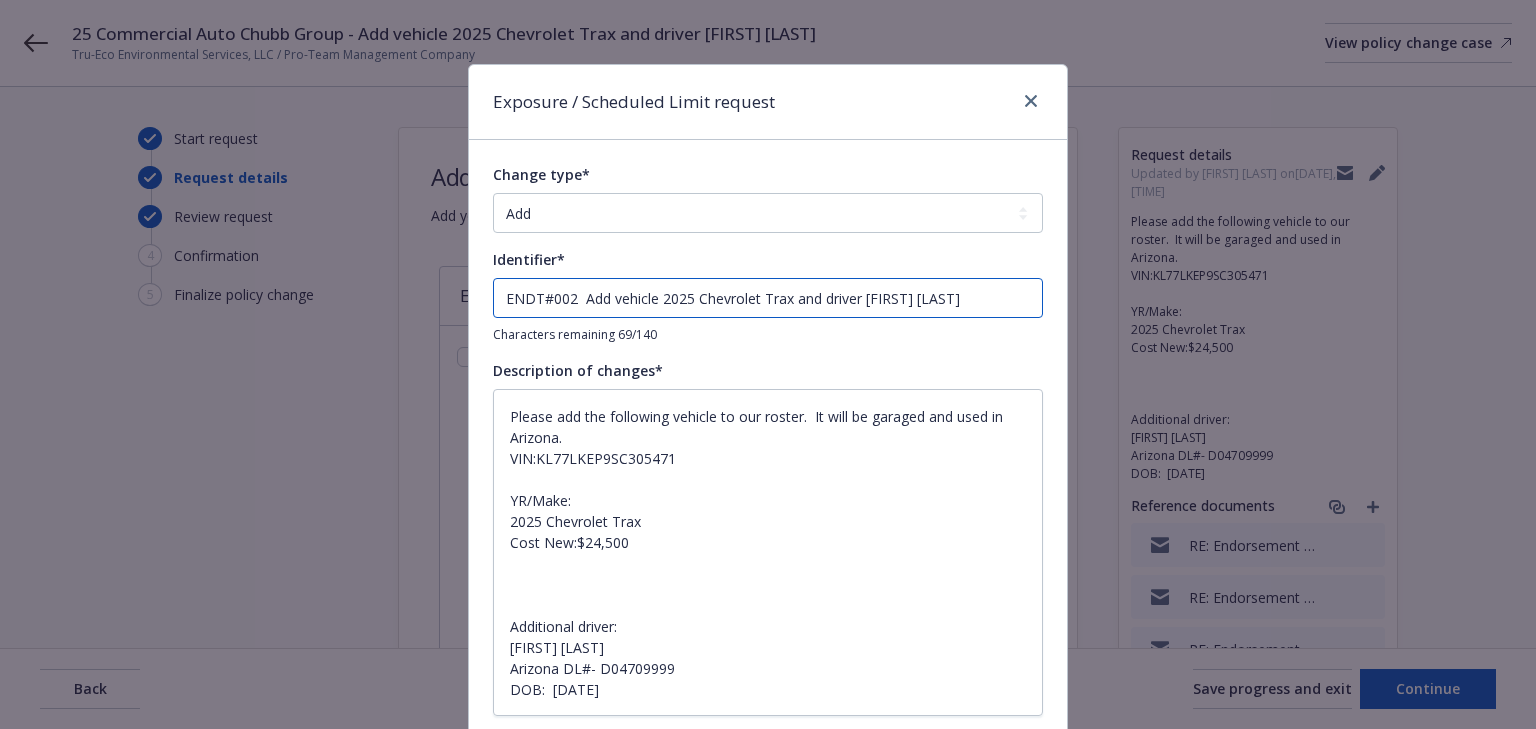 type on "x" 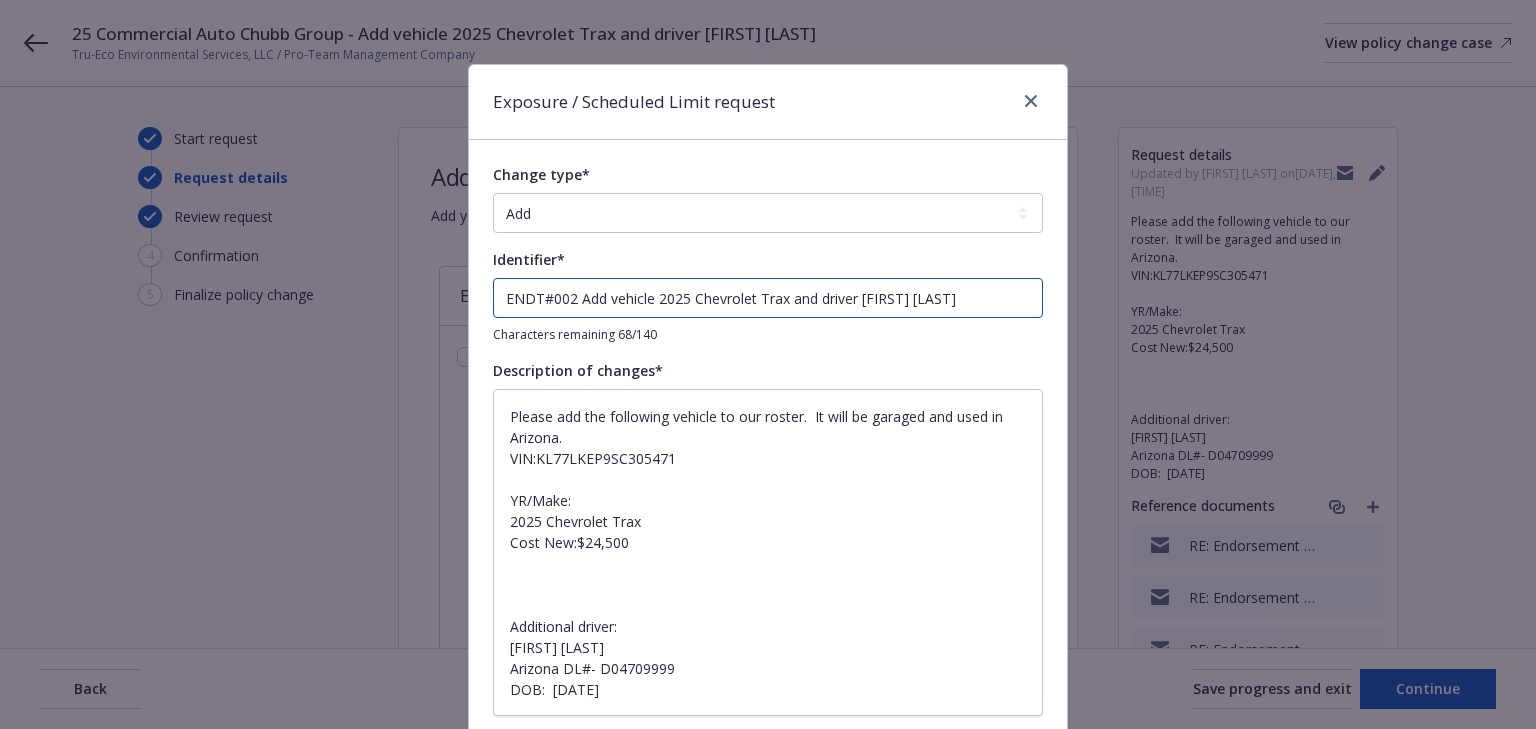 type on "x" 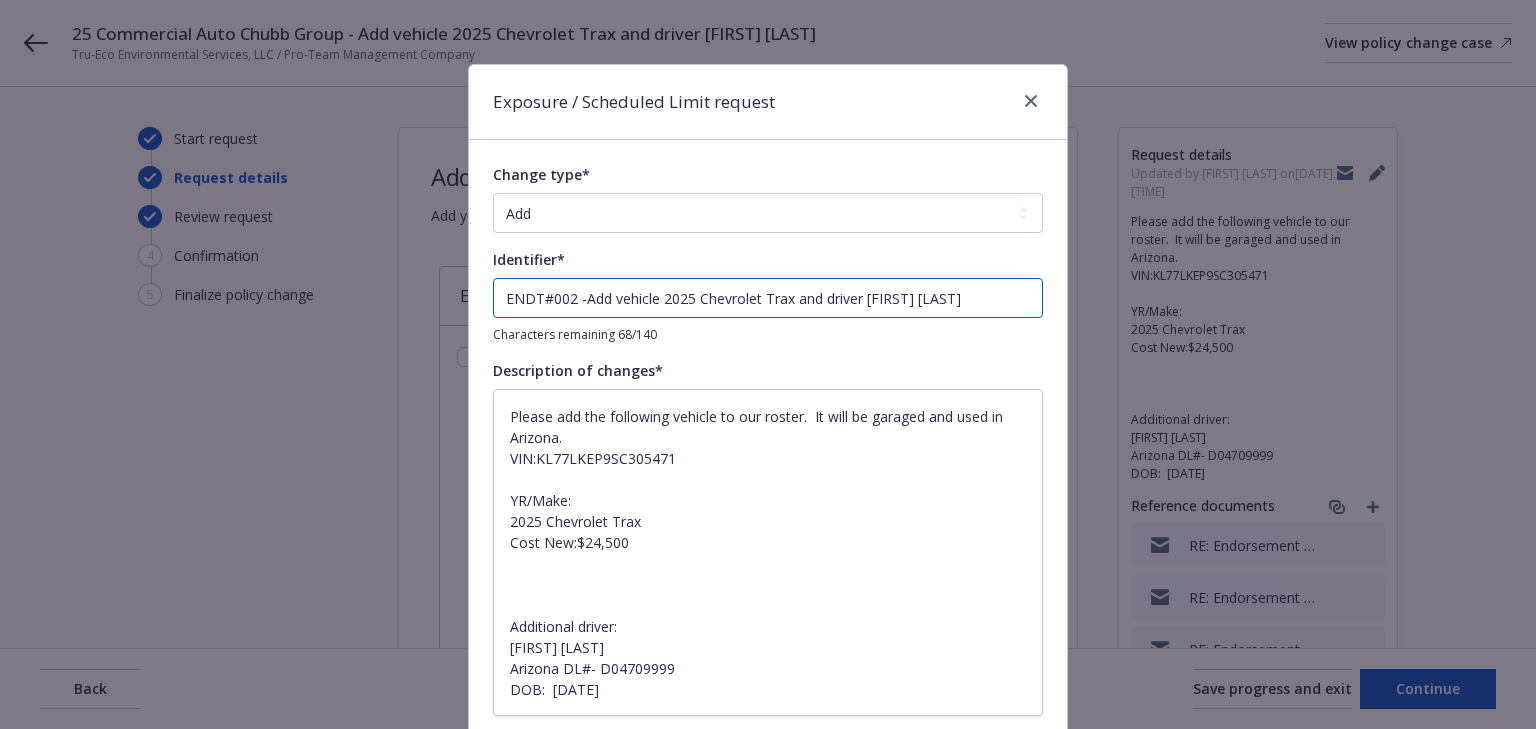 type on "x" 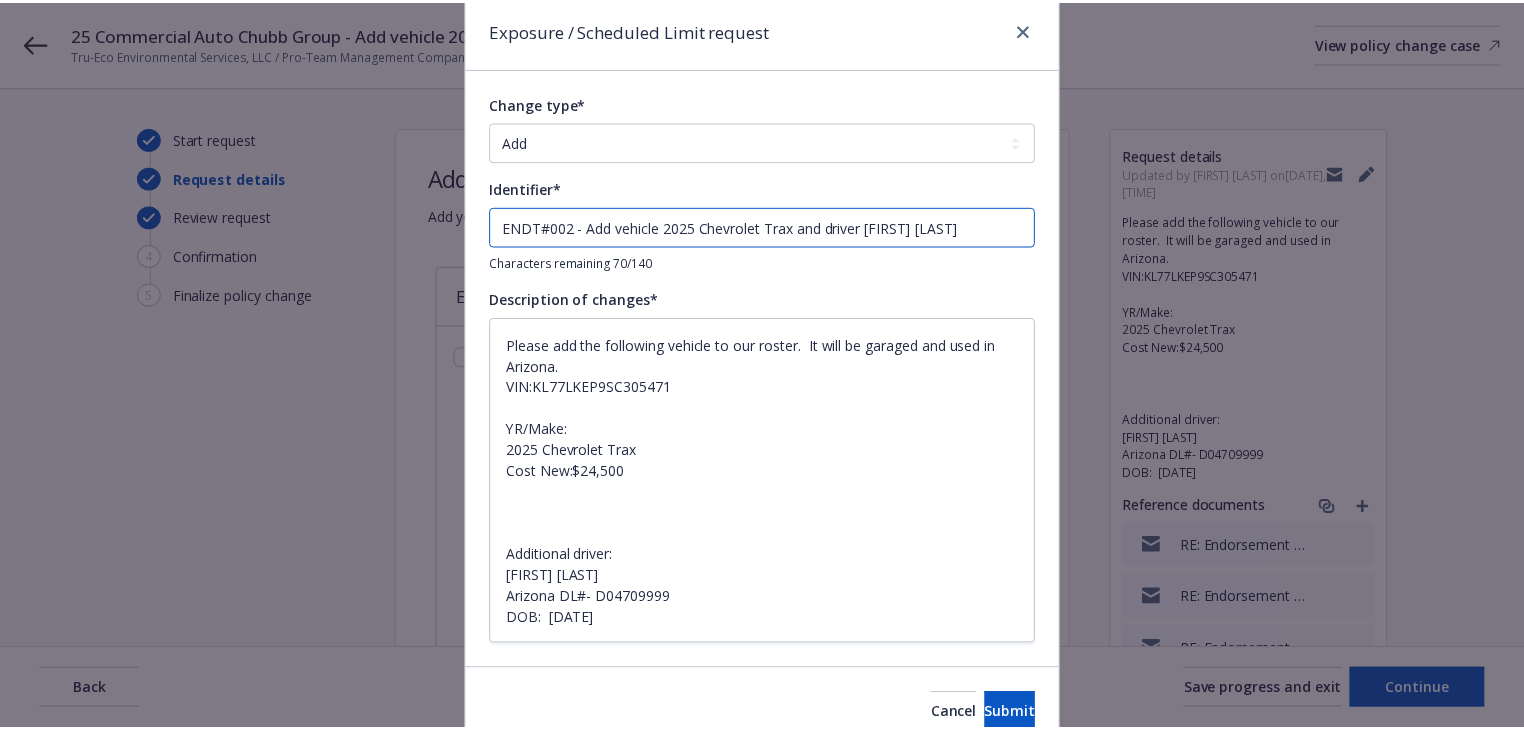 scroll, scrollTop: 164, scrollLeft: 0, axis: vertical 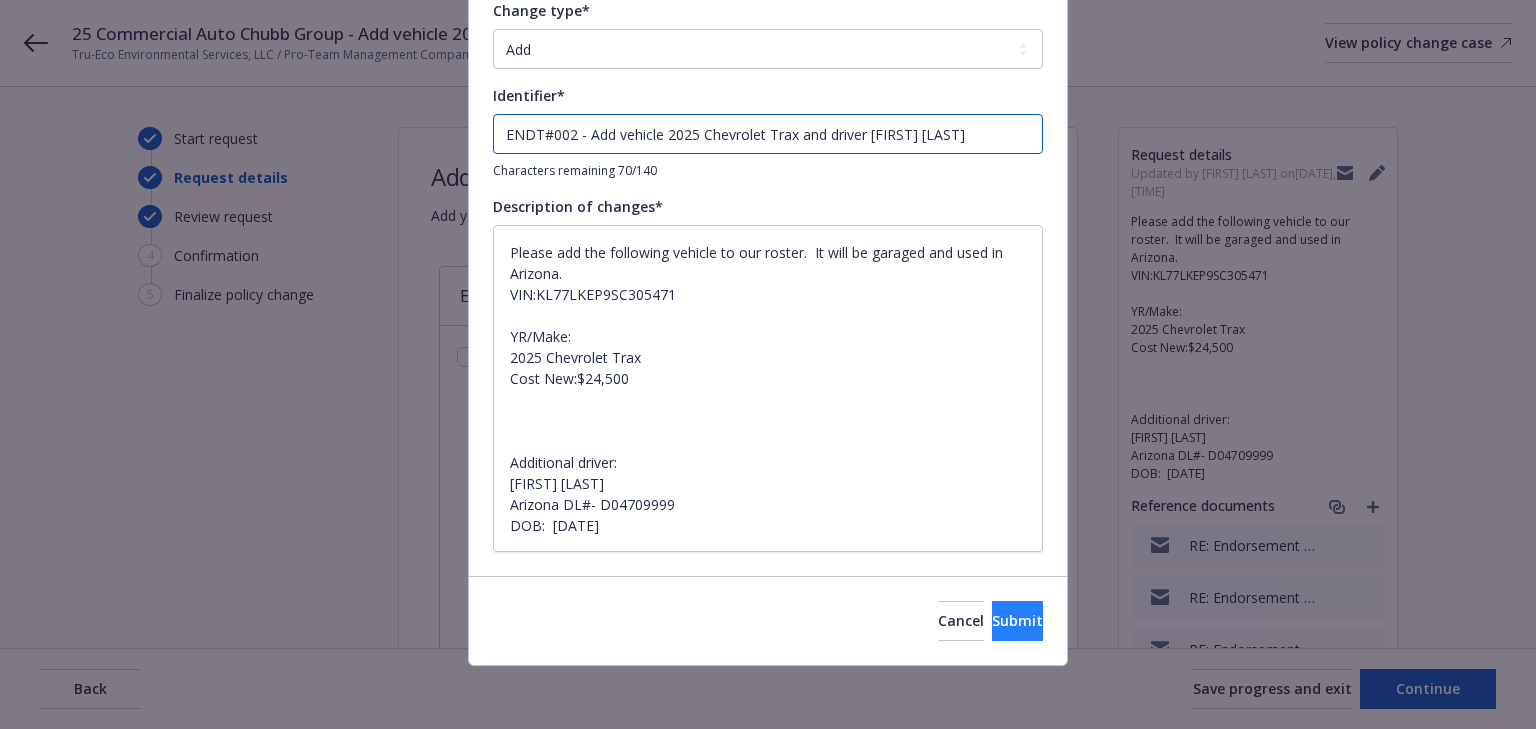 type on "ENDT#002 - Add vehicle 2025 Chevrolet Trax and driver Segio E Figueroa" 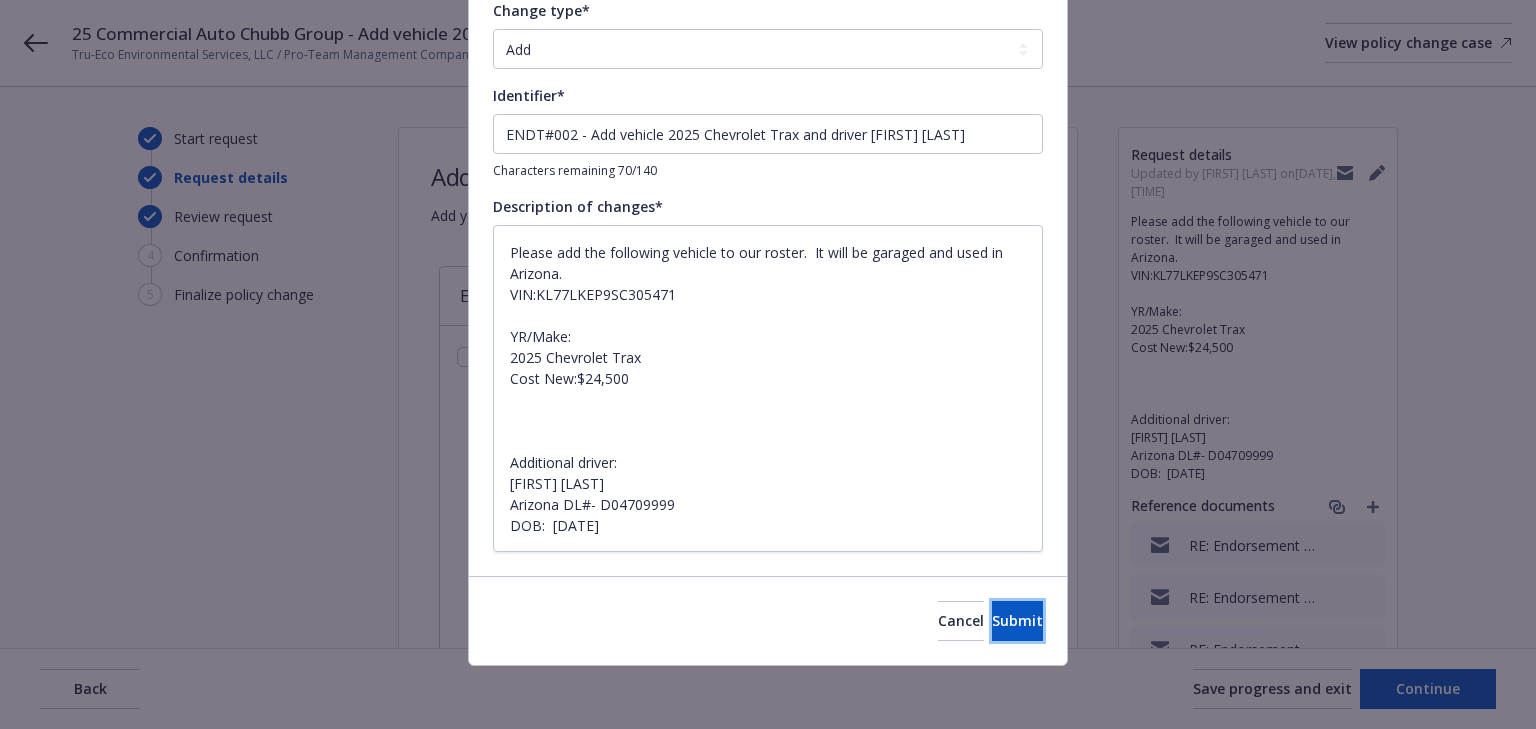 click on "Submit" at bounding box center (1017, 620) 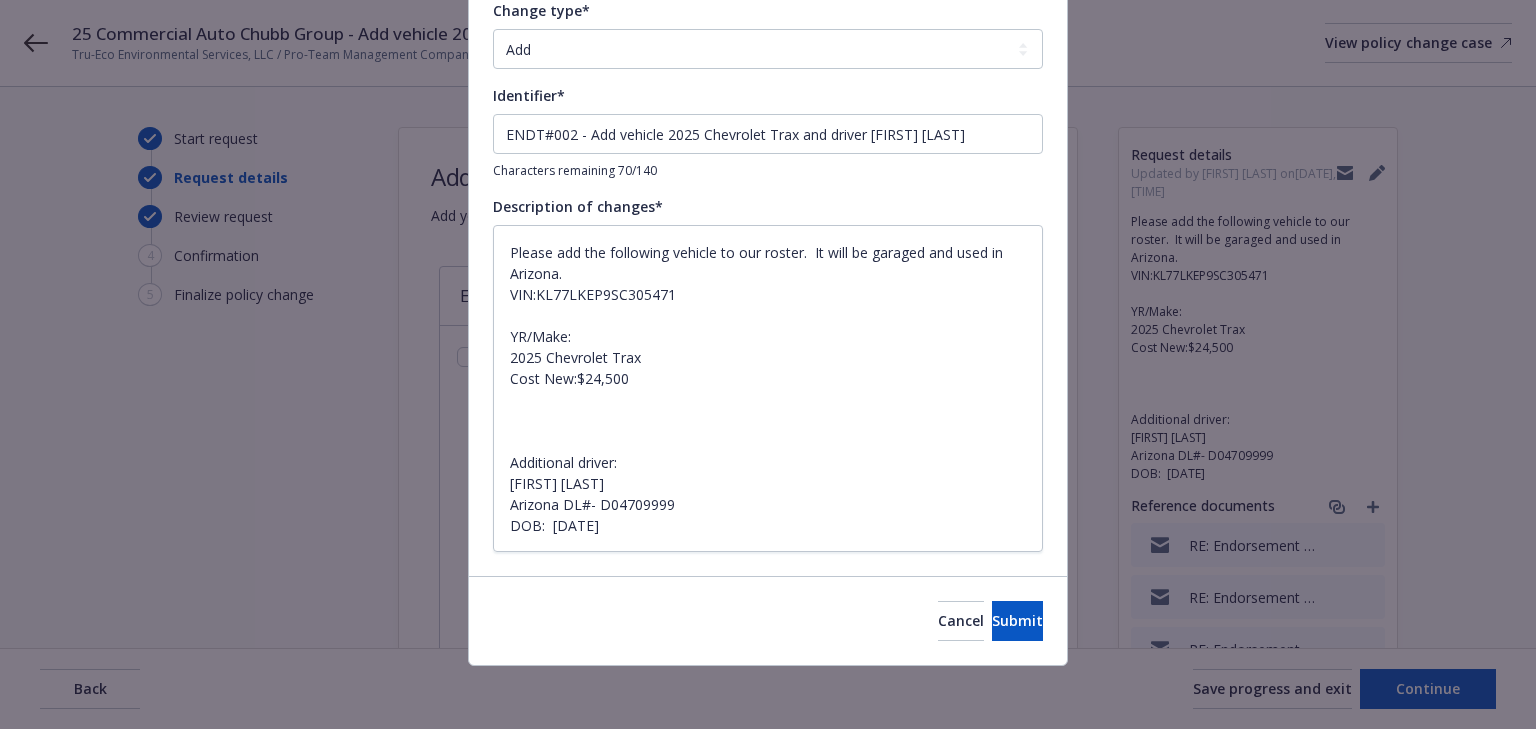 type on "x" 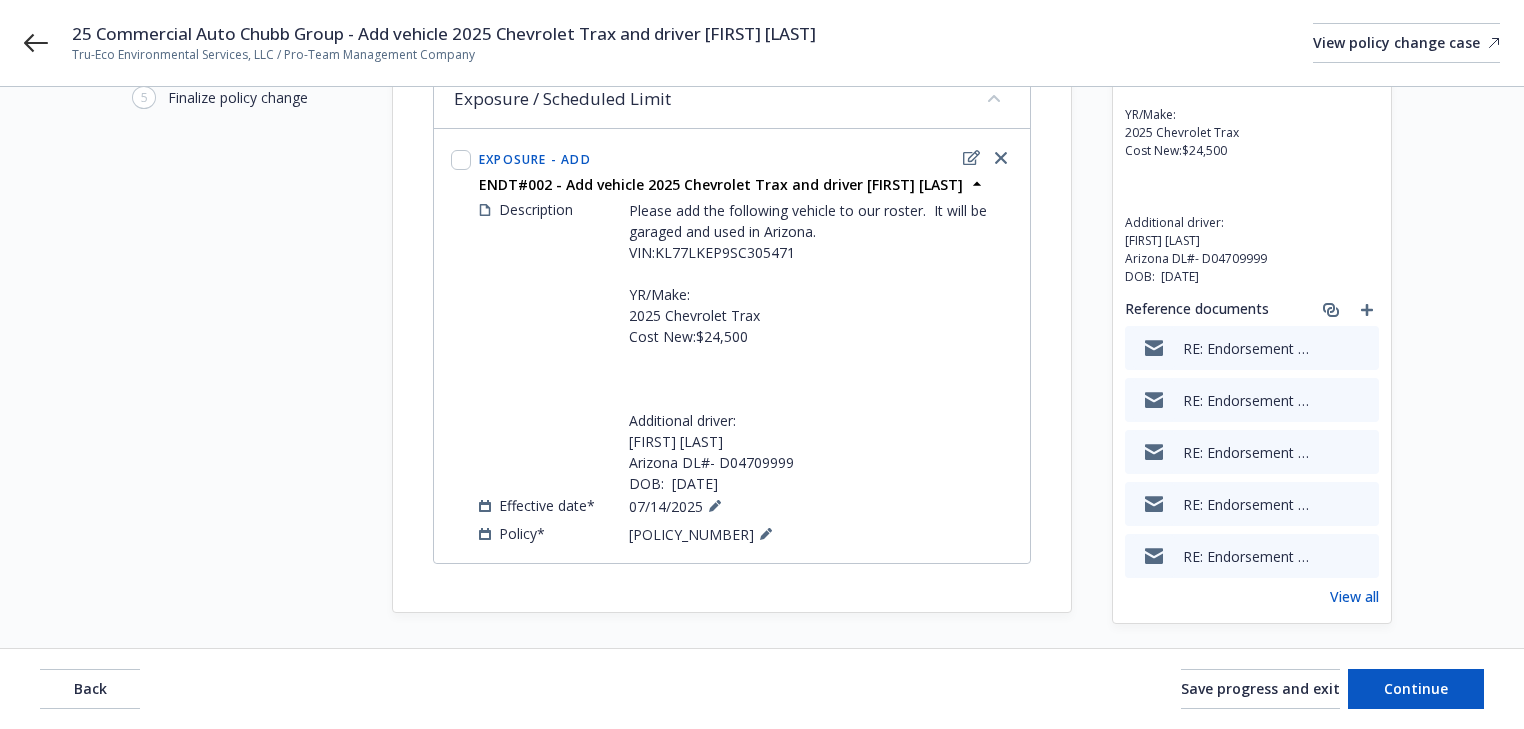 scroll, scrollTop: 212, scrollLeft: 0, axis: vertical 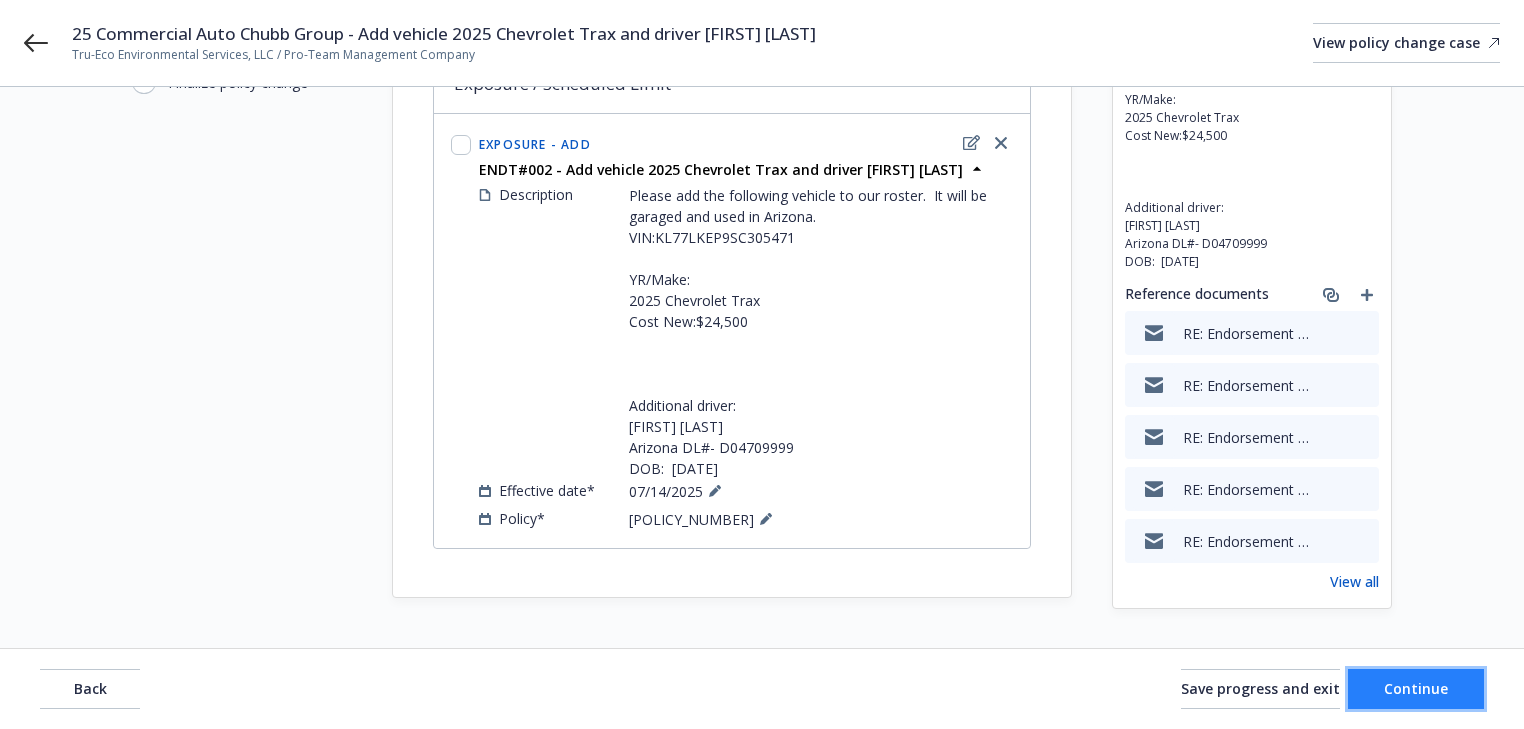 click on "Continue" at bounding box center [1416, 689] 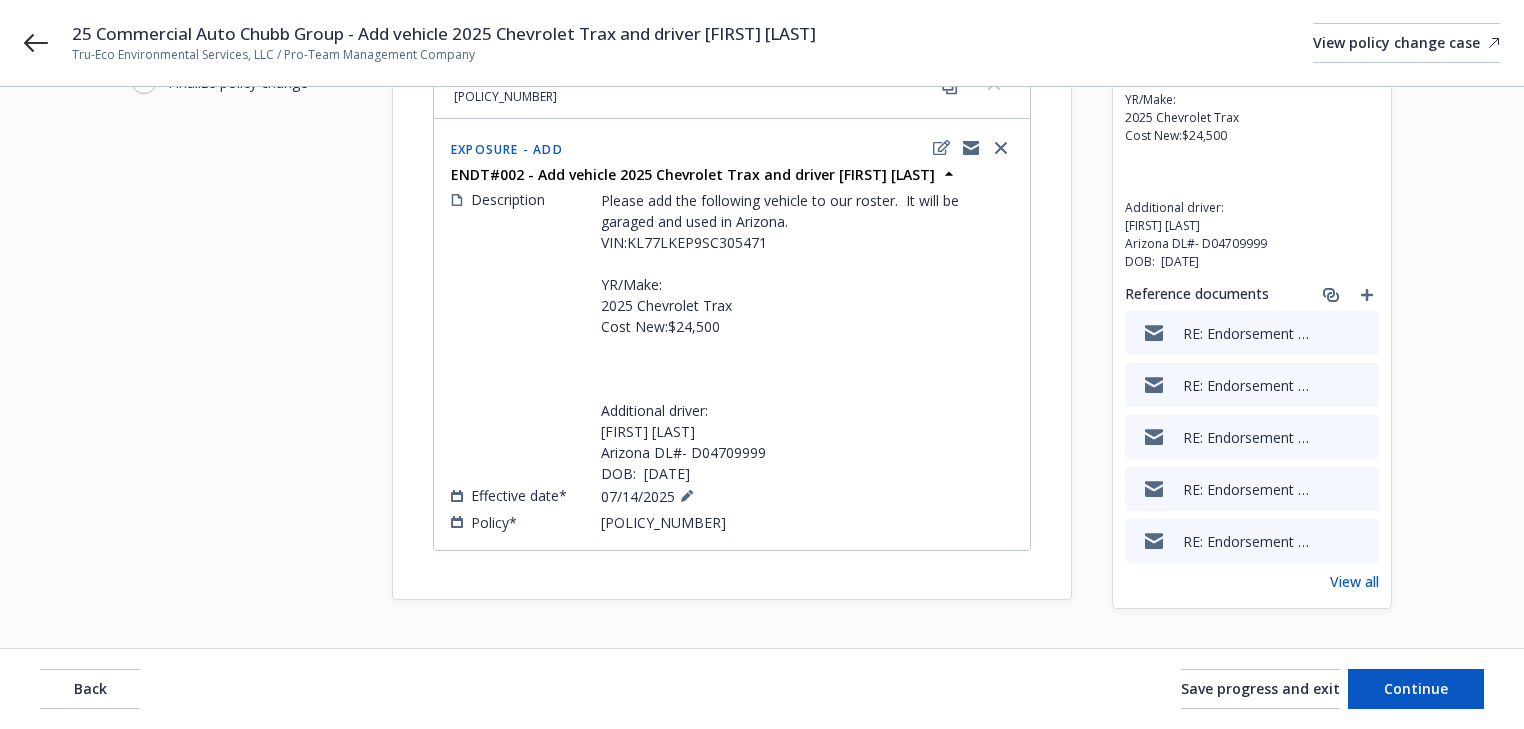 scroll, scrollTop: 223, scrollLeft: 0, axis: vertical 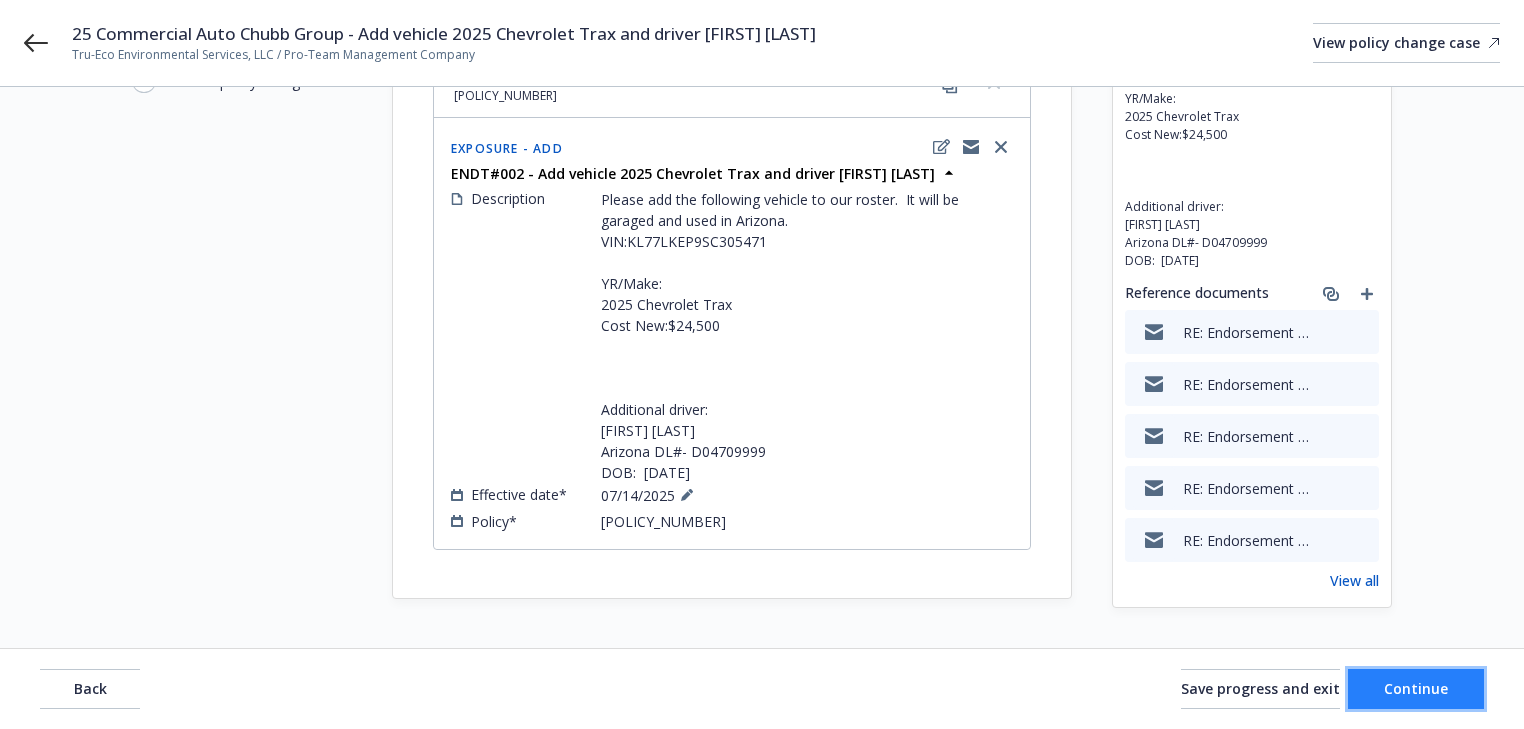 click on "Continue" at bounding box center [1416, 688] 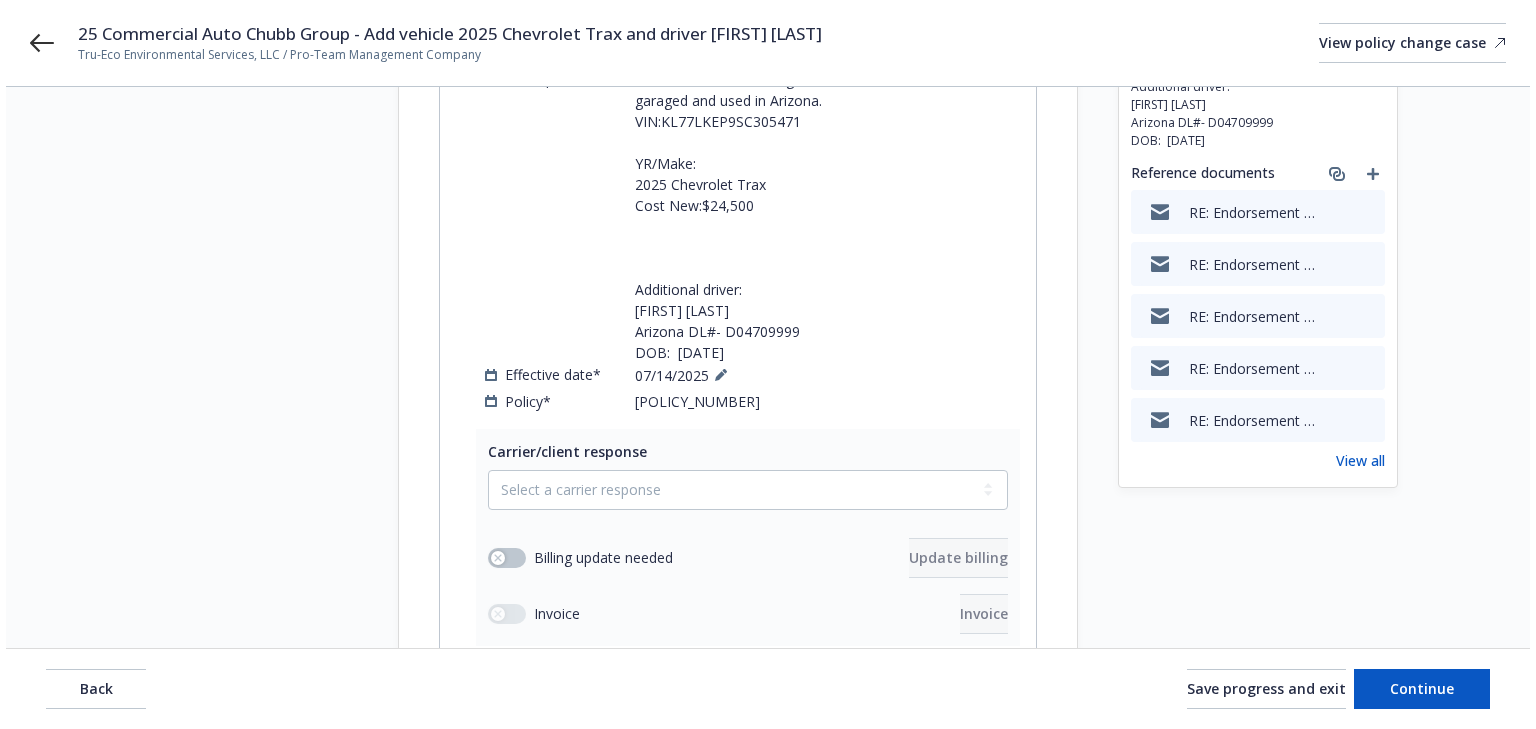 scroll, scrollTop: 543, scrollLeft: 0, axis: vertical 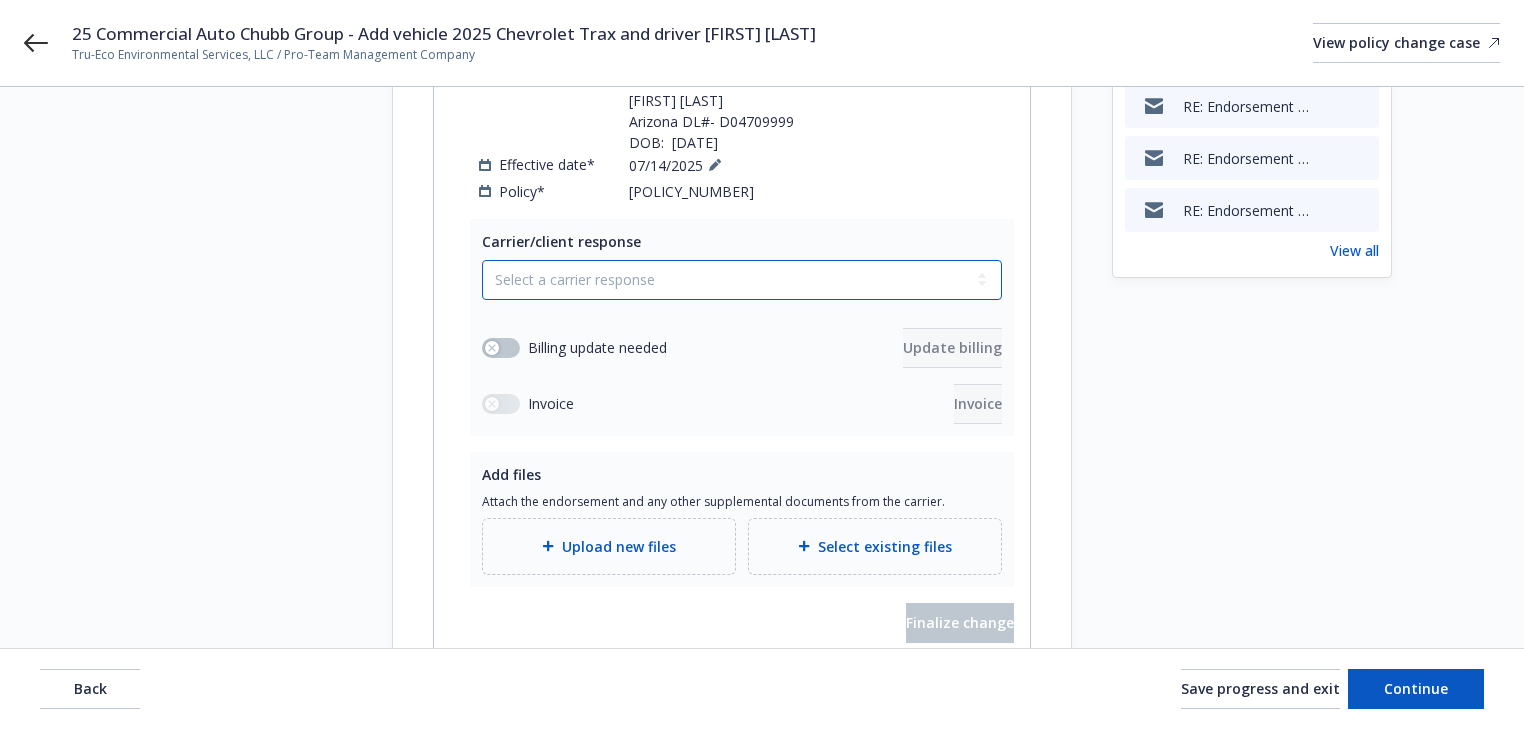 click on "Select a carrier response Accepted Accepted with revision No endorsement needed Declined by carrier Rejected by client" at bounding box center (742, 280) 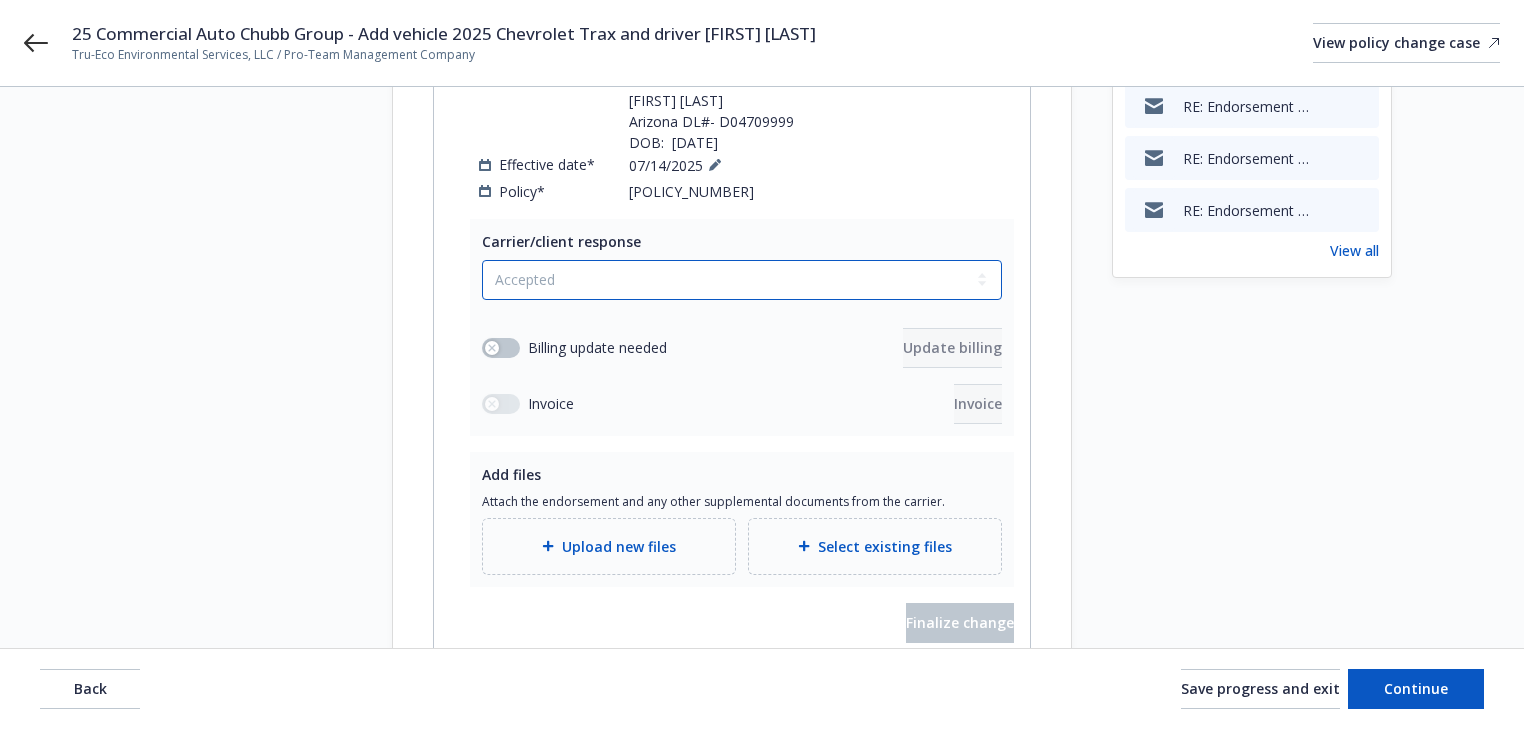 click on "Select a carrier response Accepted Accepted with revision No endorsement needed Declined by carrier Rejected by client" at bounding box center [742, 280] 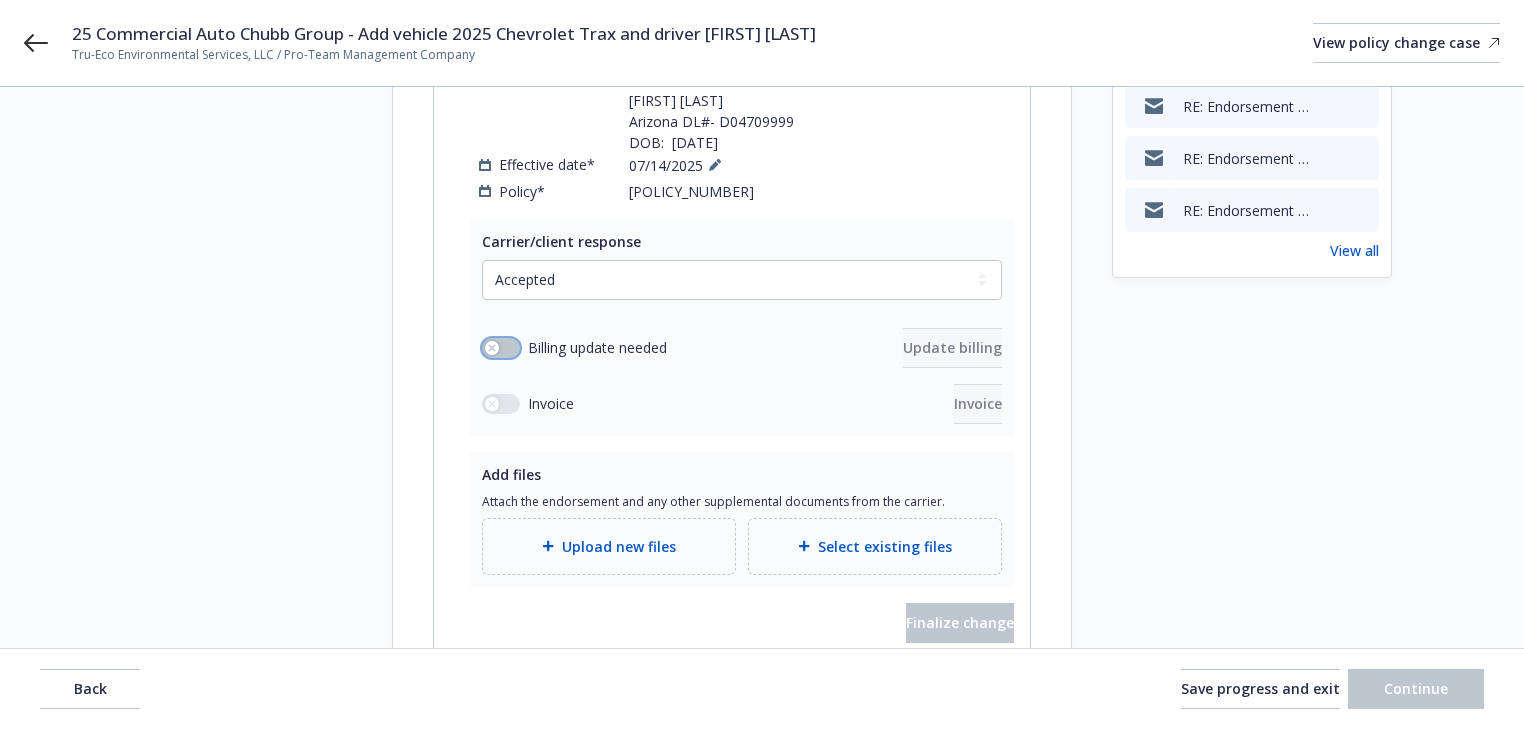 click at bounding box center [501, 348] 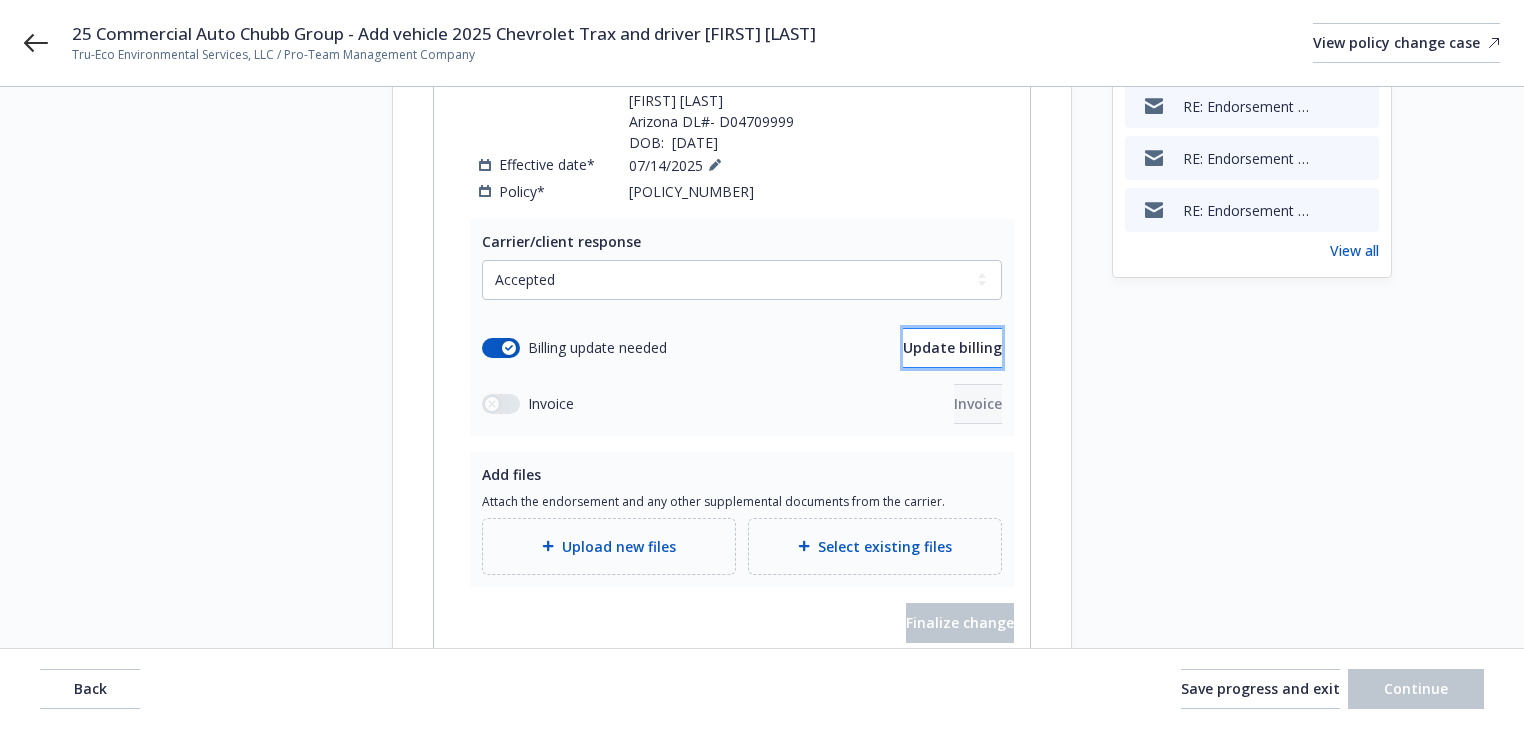 click on "Update billing" at bounding box center (952, 347) 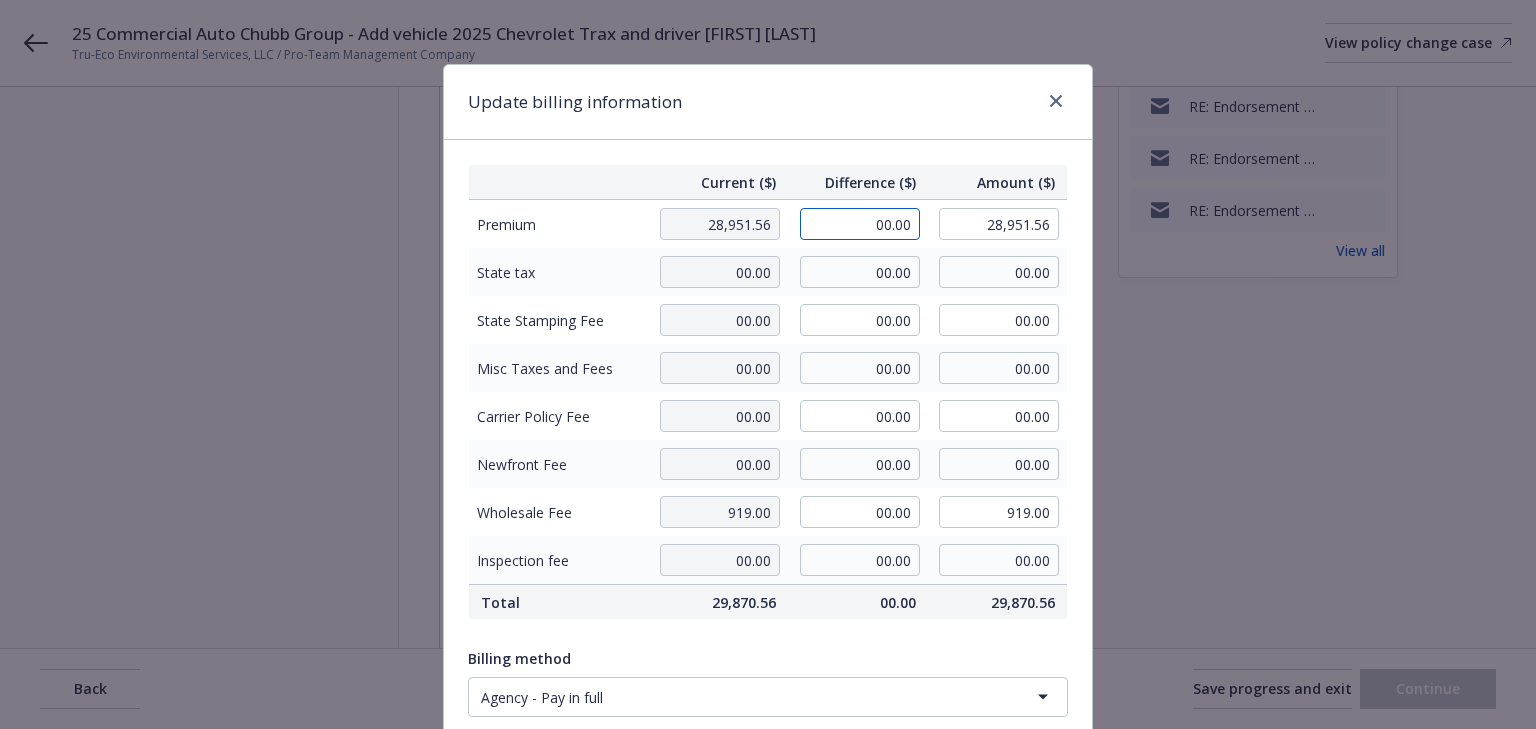 click on "00.00" at bounding box center (860, 224) 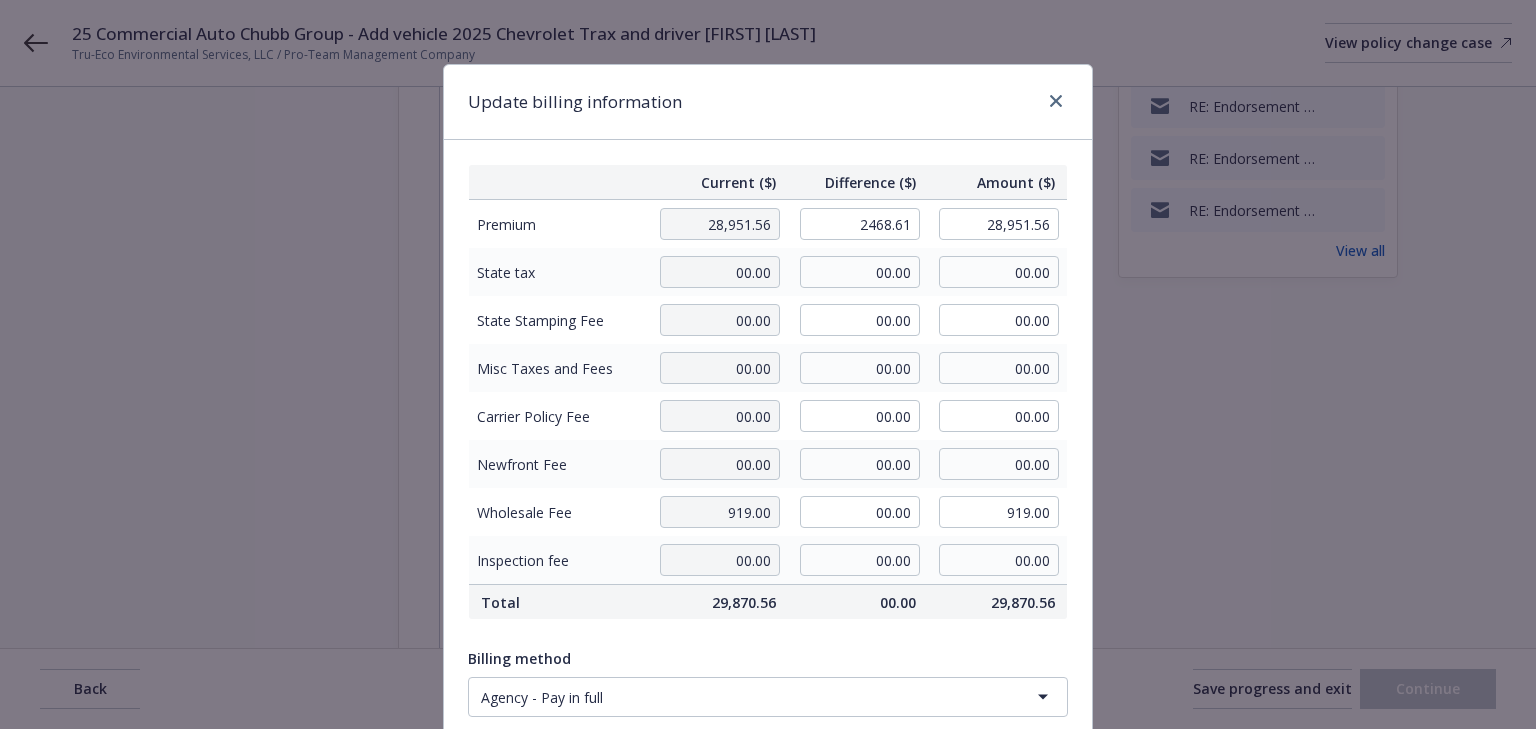 type on "2,468.61" 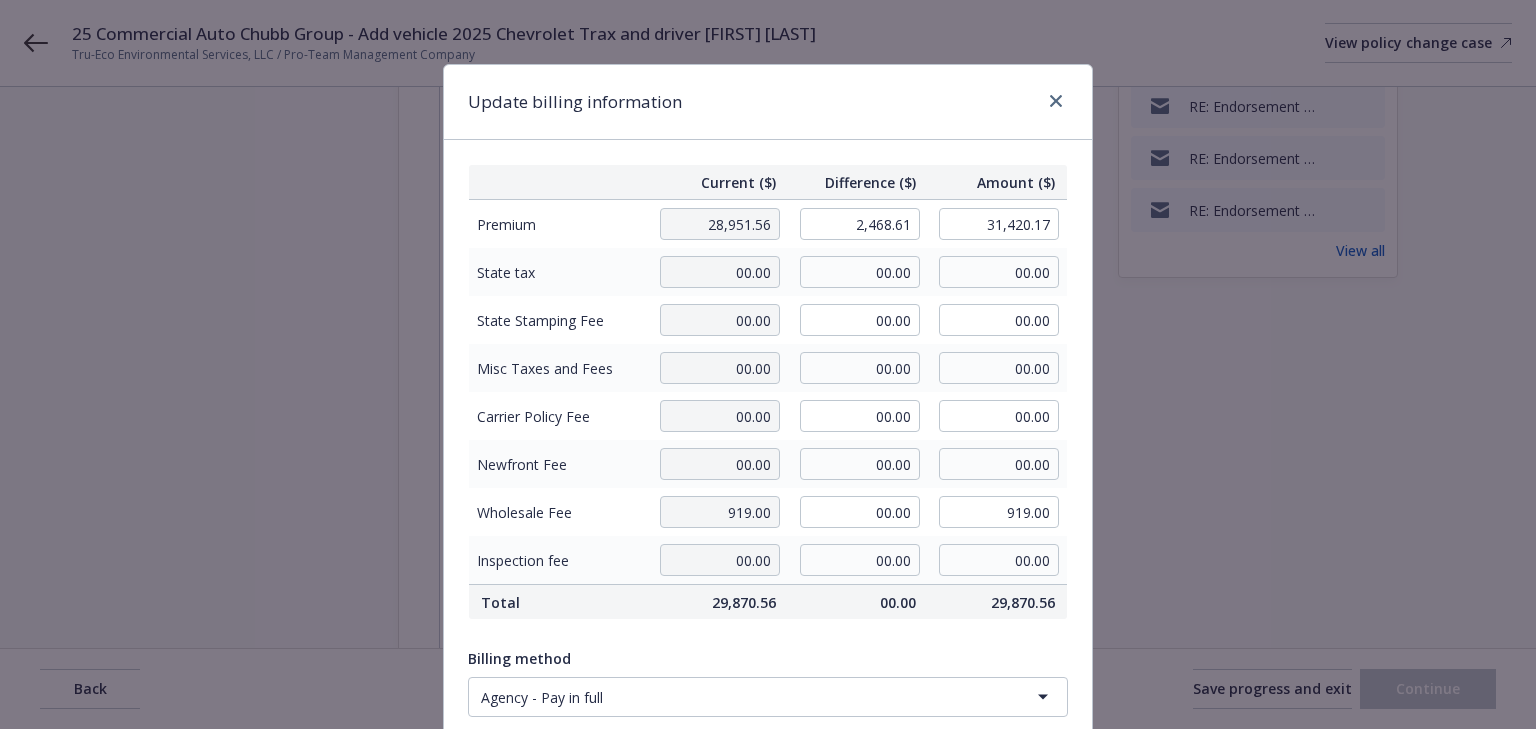 click on "Update billing information" at bounding box center (768, 102) 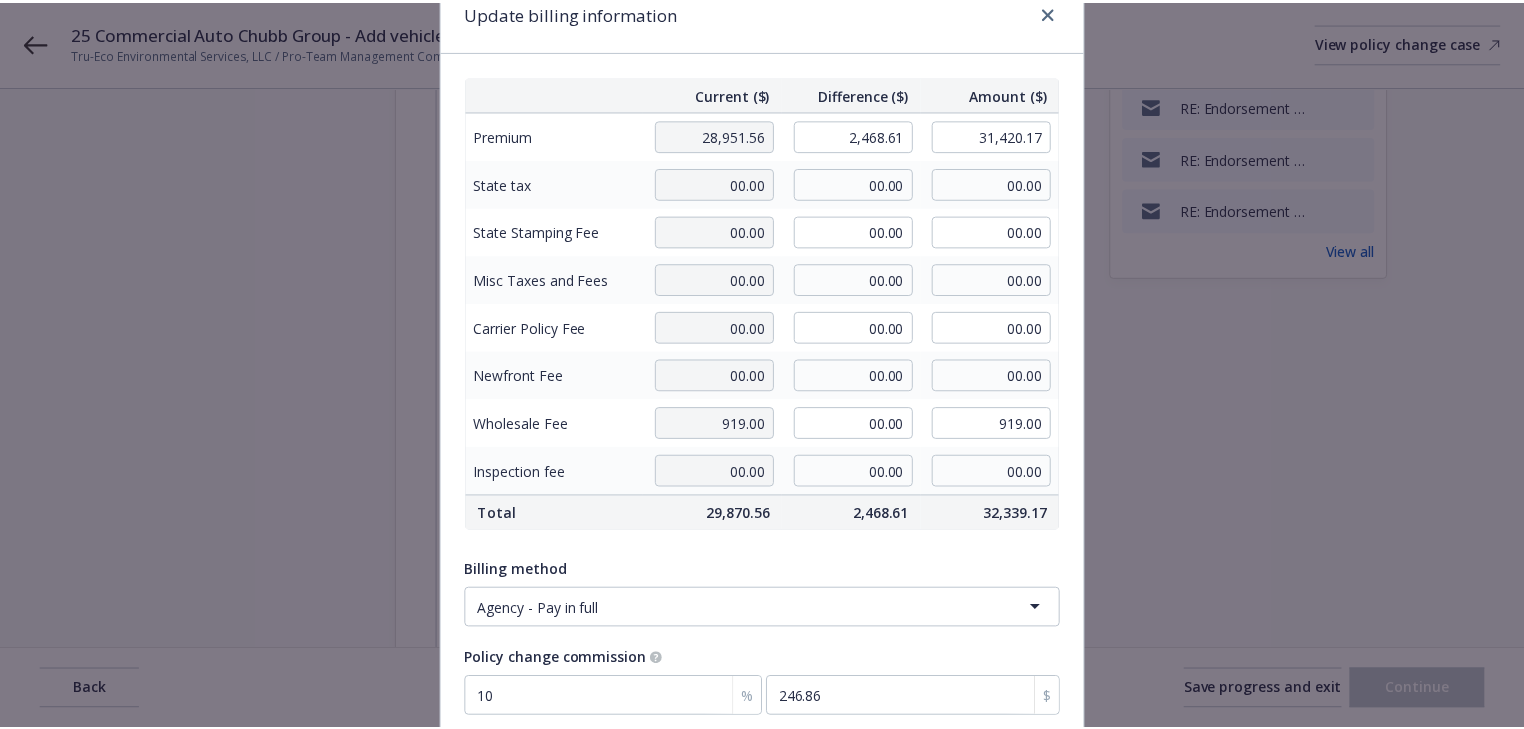 scroll, scrollTop: 254, scrollLeft: 0, axis: vertical 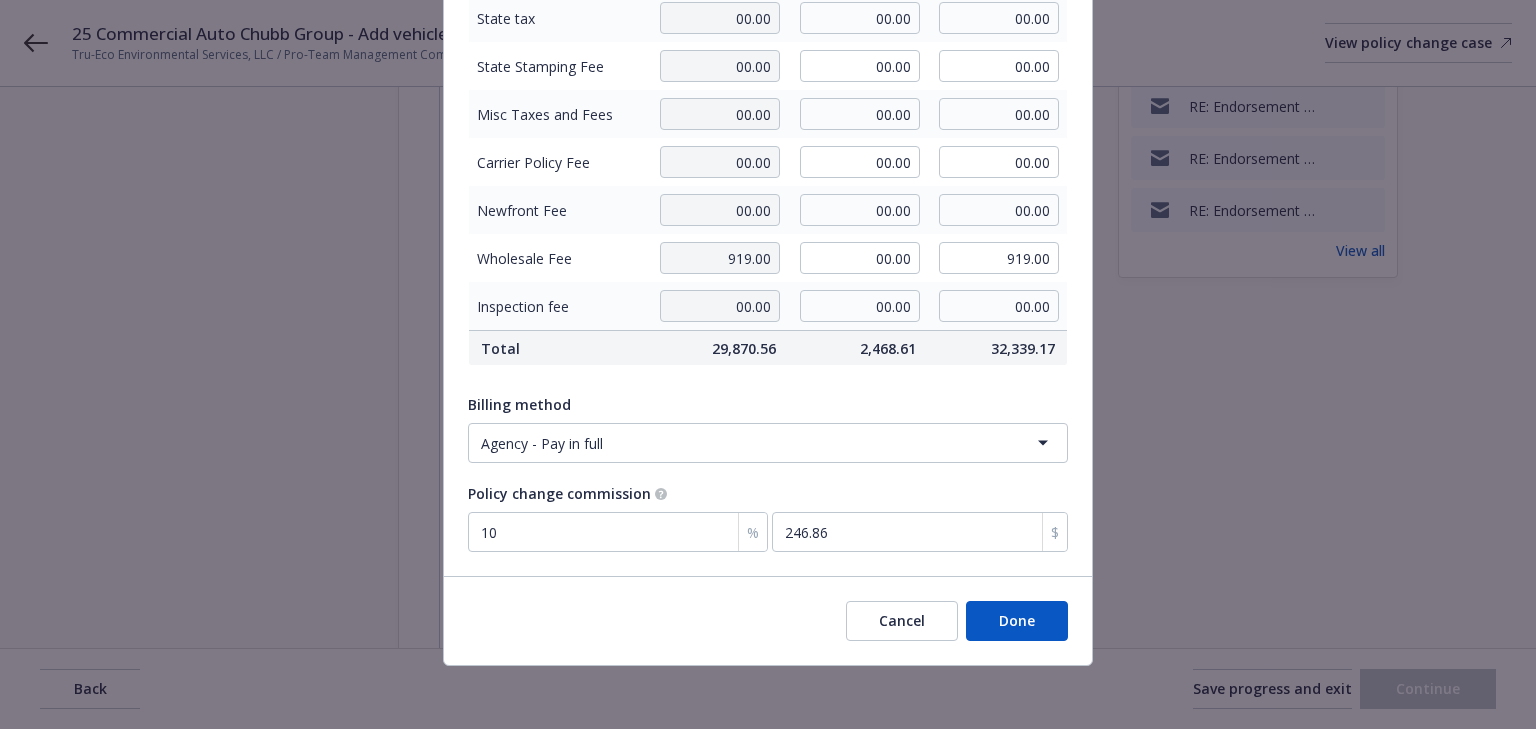 click on "Done" at bounding box center [1017, 621] 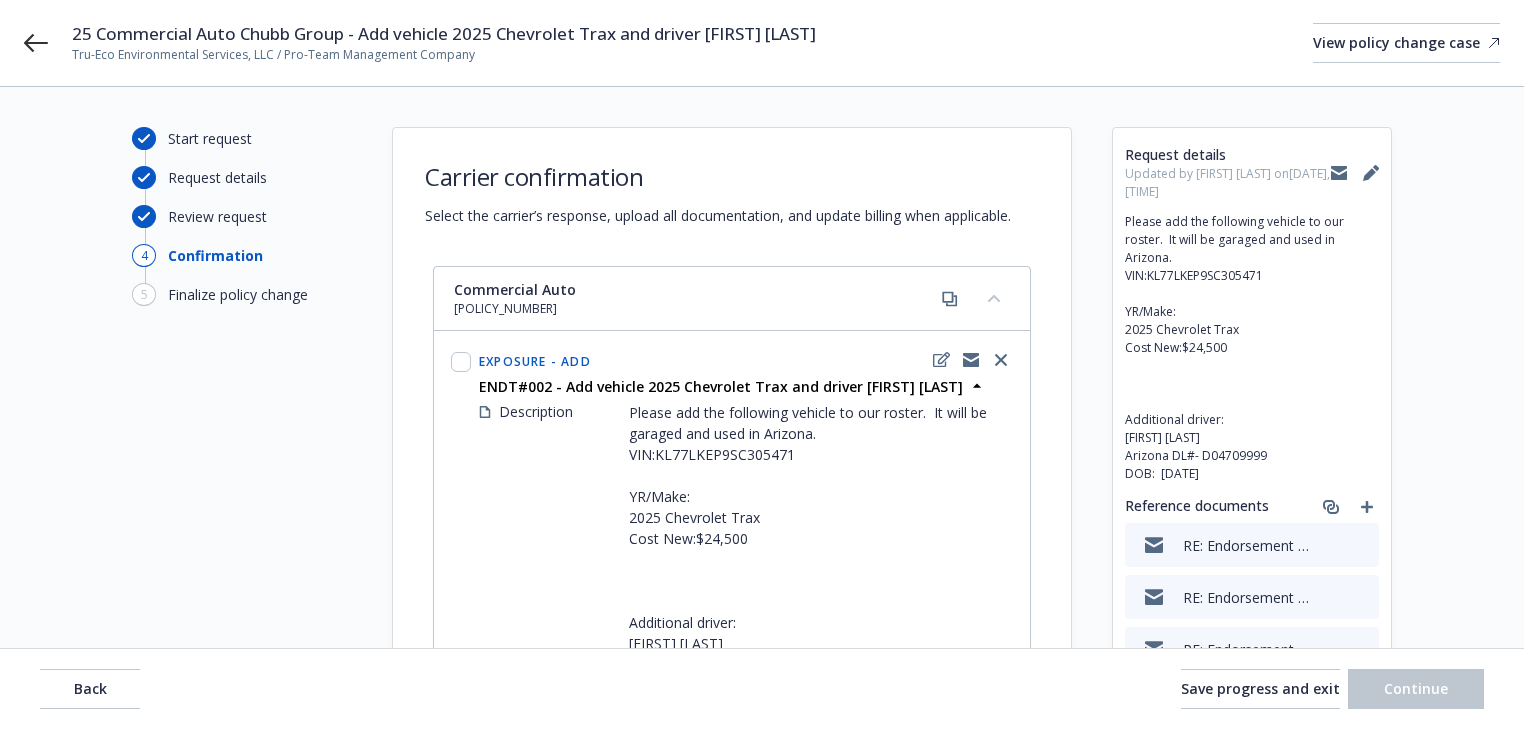 scroll, scrollTop: 320, scrollLeft: 0, axis: vertical 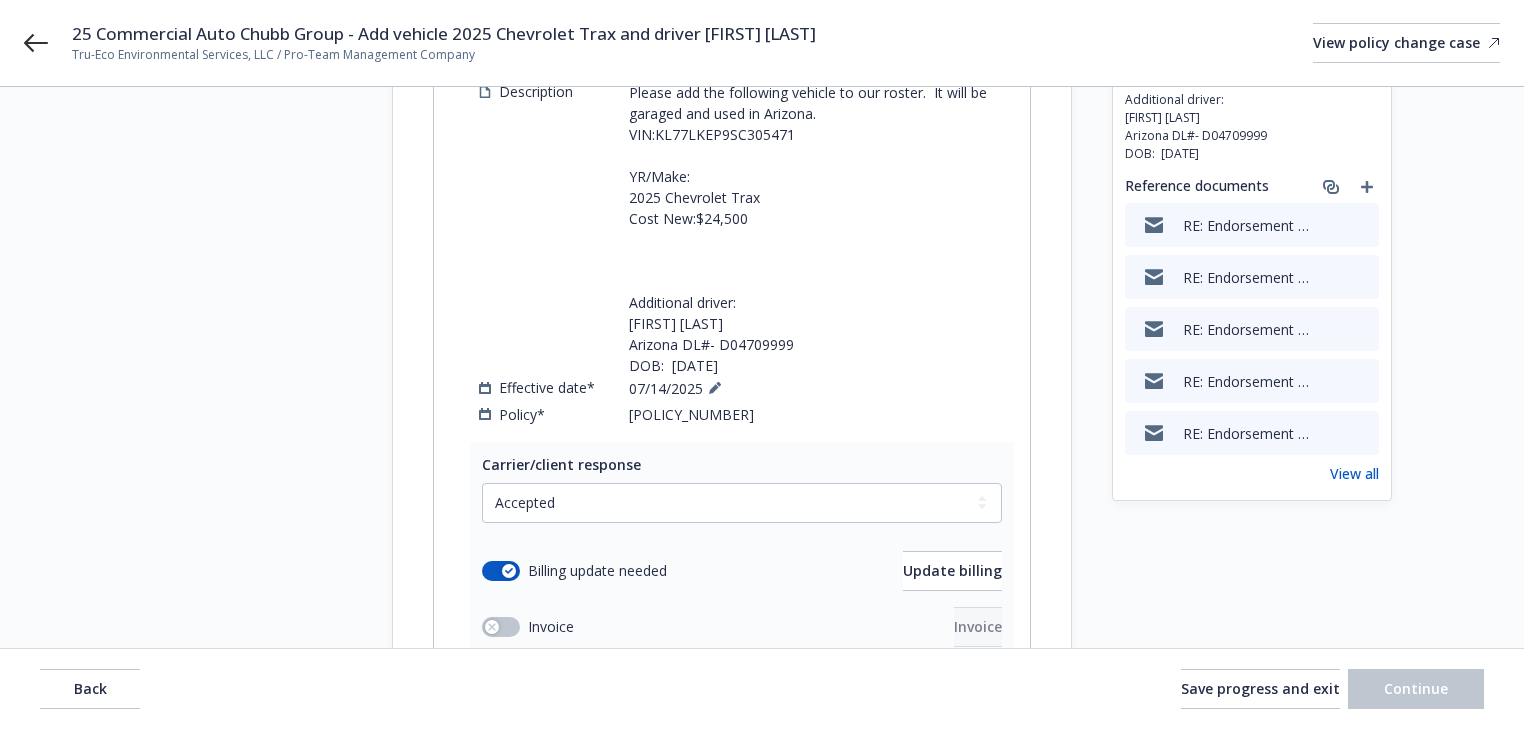 drag, startPoint x: 360, startPoint y: 36, endPoint x: 880, endPoint y: 39, distance: 520.00867 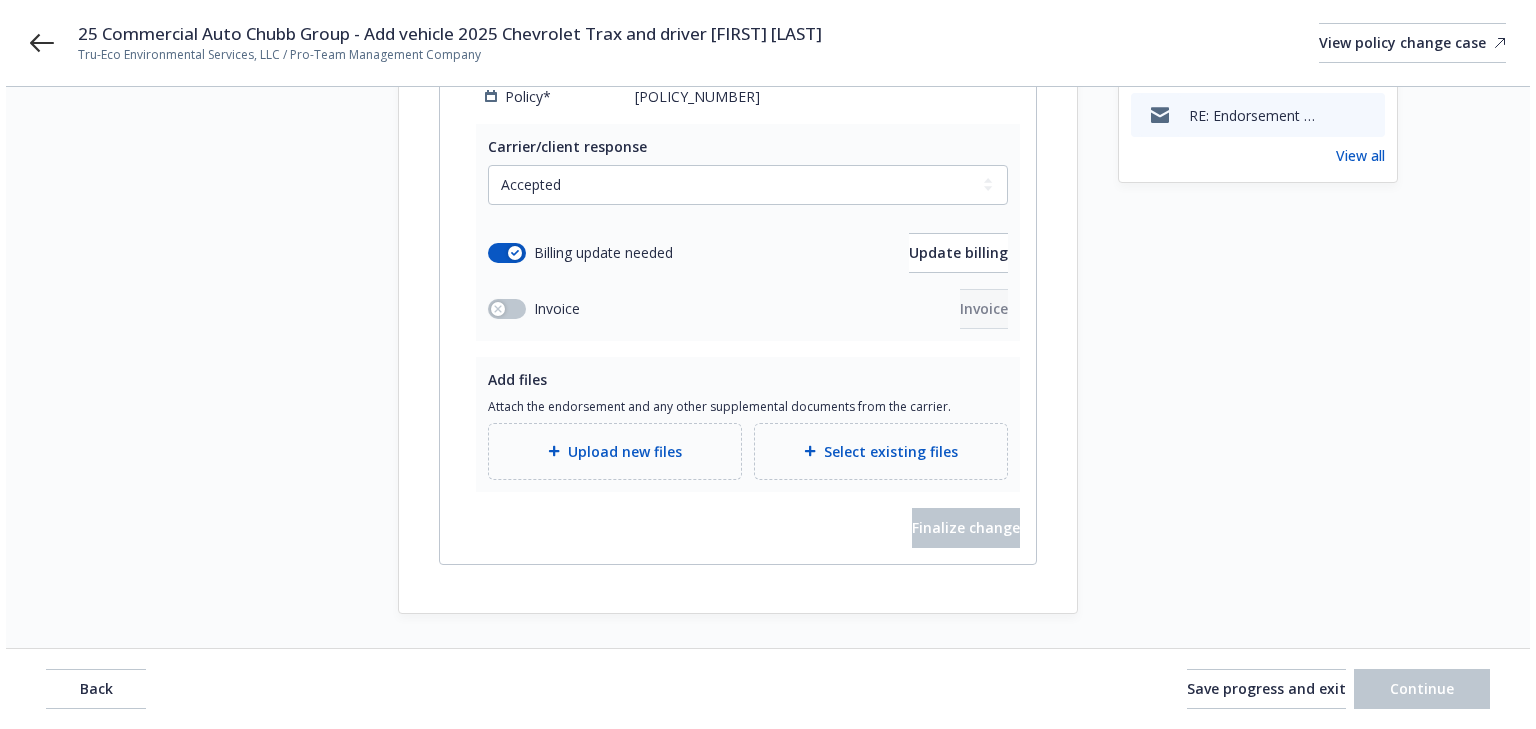 scroll, scrollTop: 640, scrollLeft: 0, axis: vertical 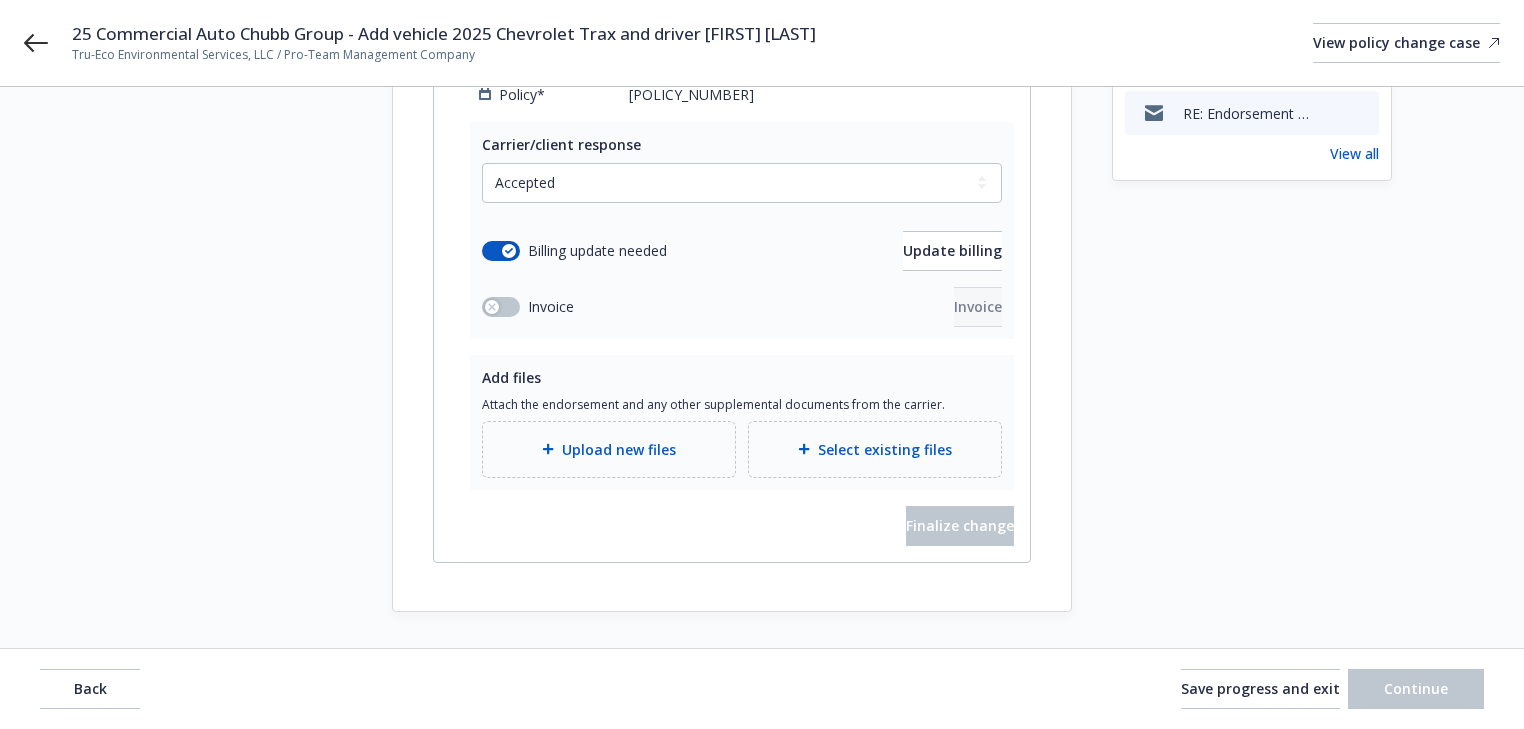 click on "Upload new files" at bounding box center (609, 449) 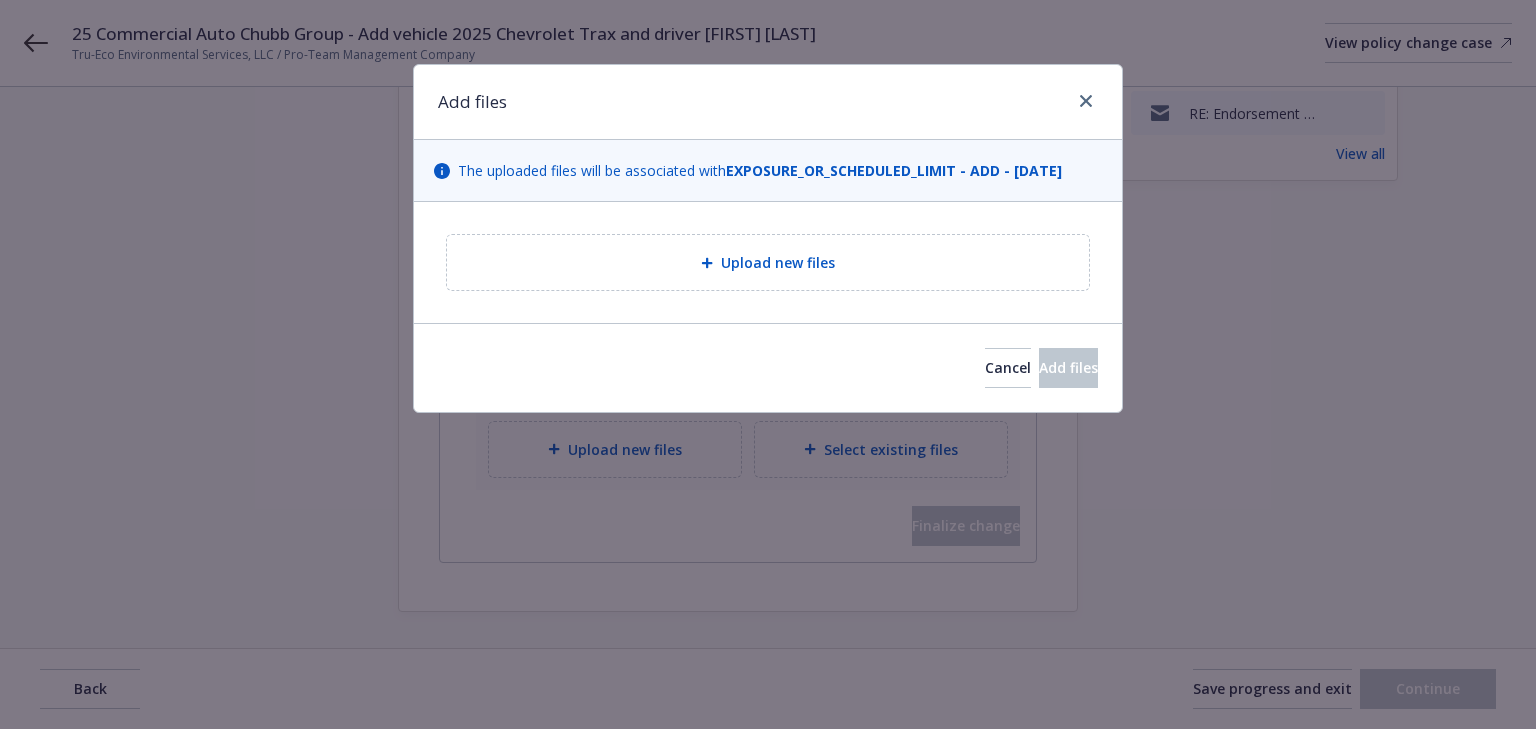 click on "Upload new files" at bounding box center (778, 262) 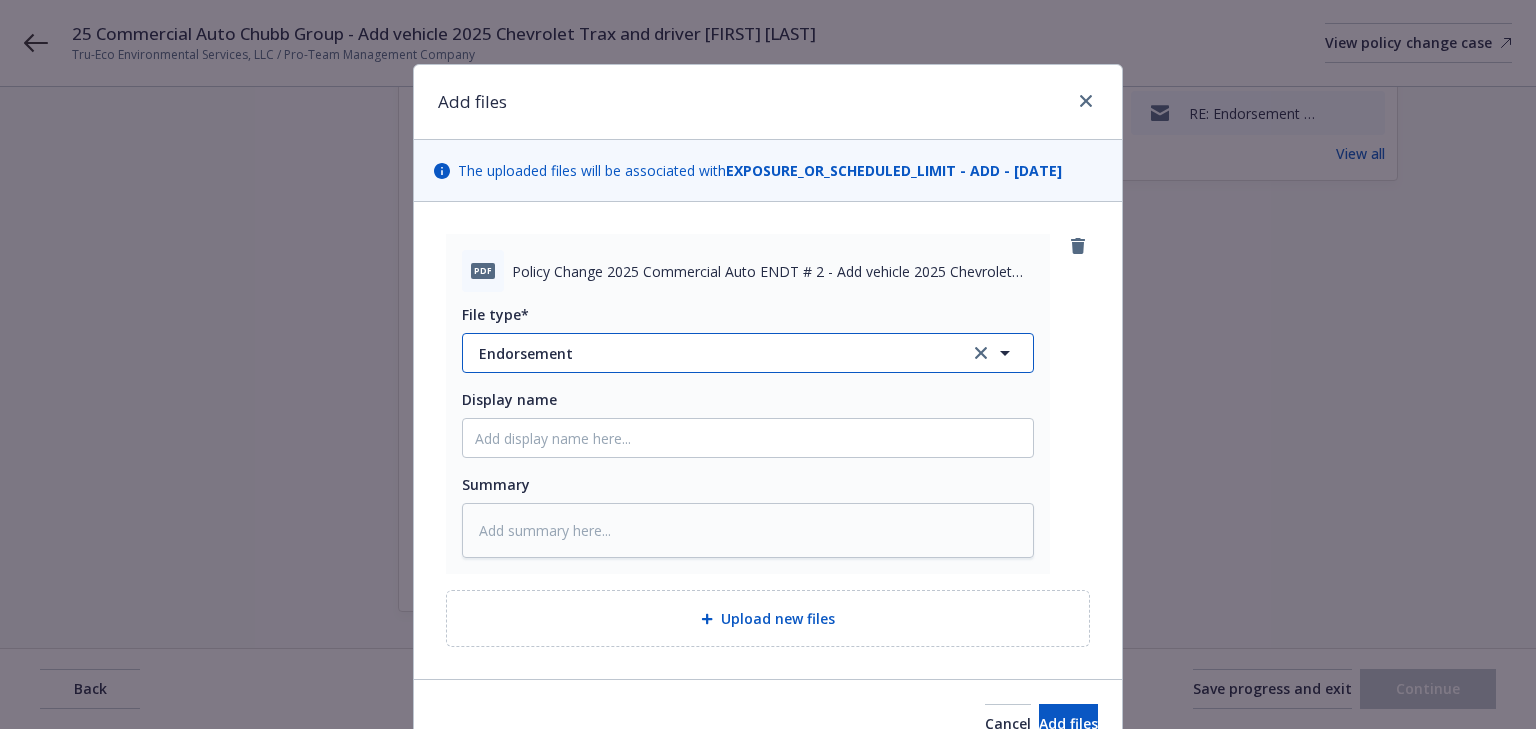 click on "Endorsement" at bounding box center (710, 353) 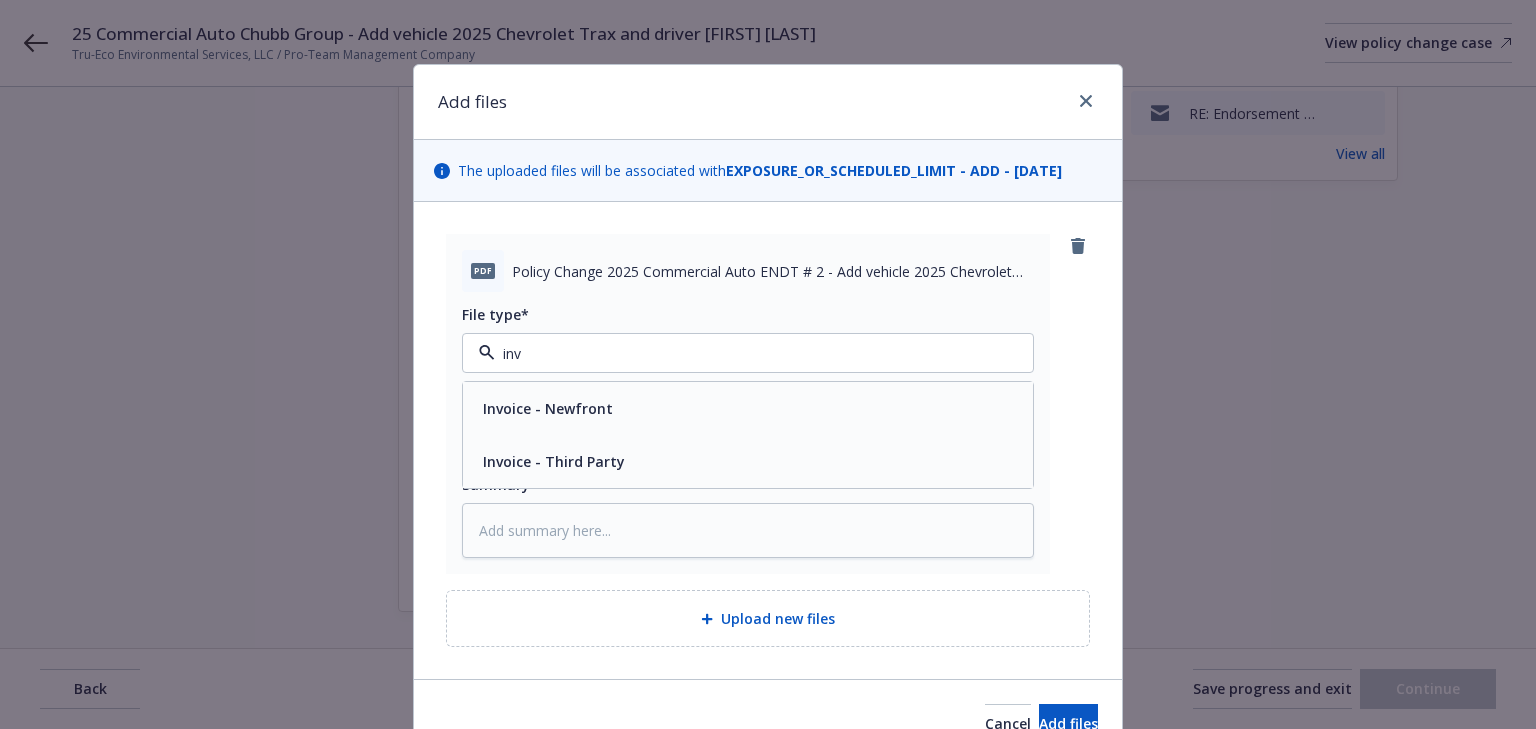 type on "invo" 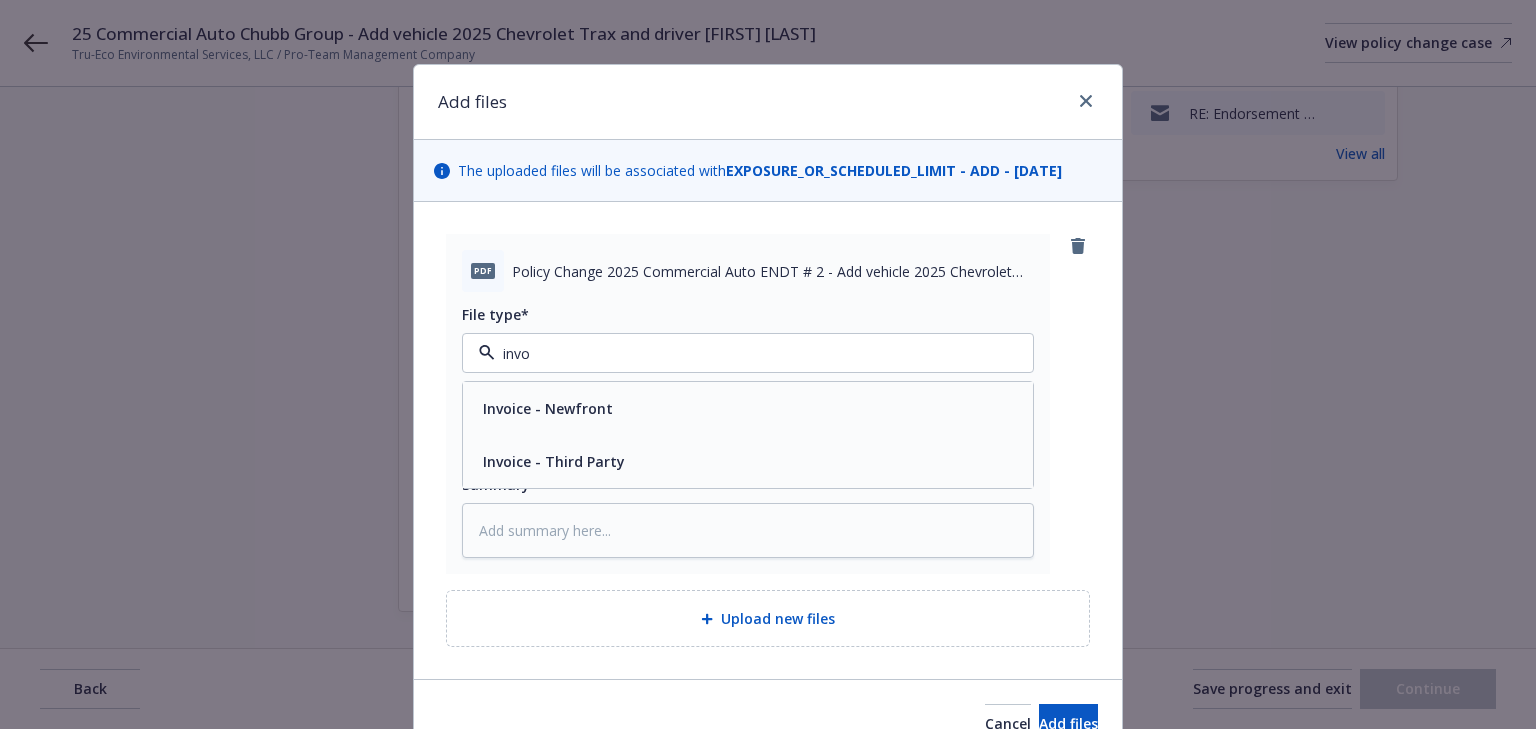 click on "Invoice - Third Party" at bounding box center (552, 461) 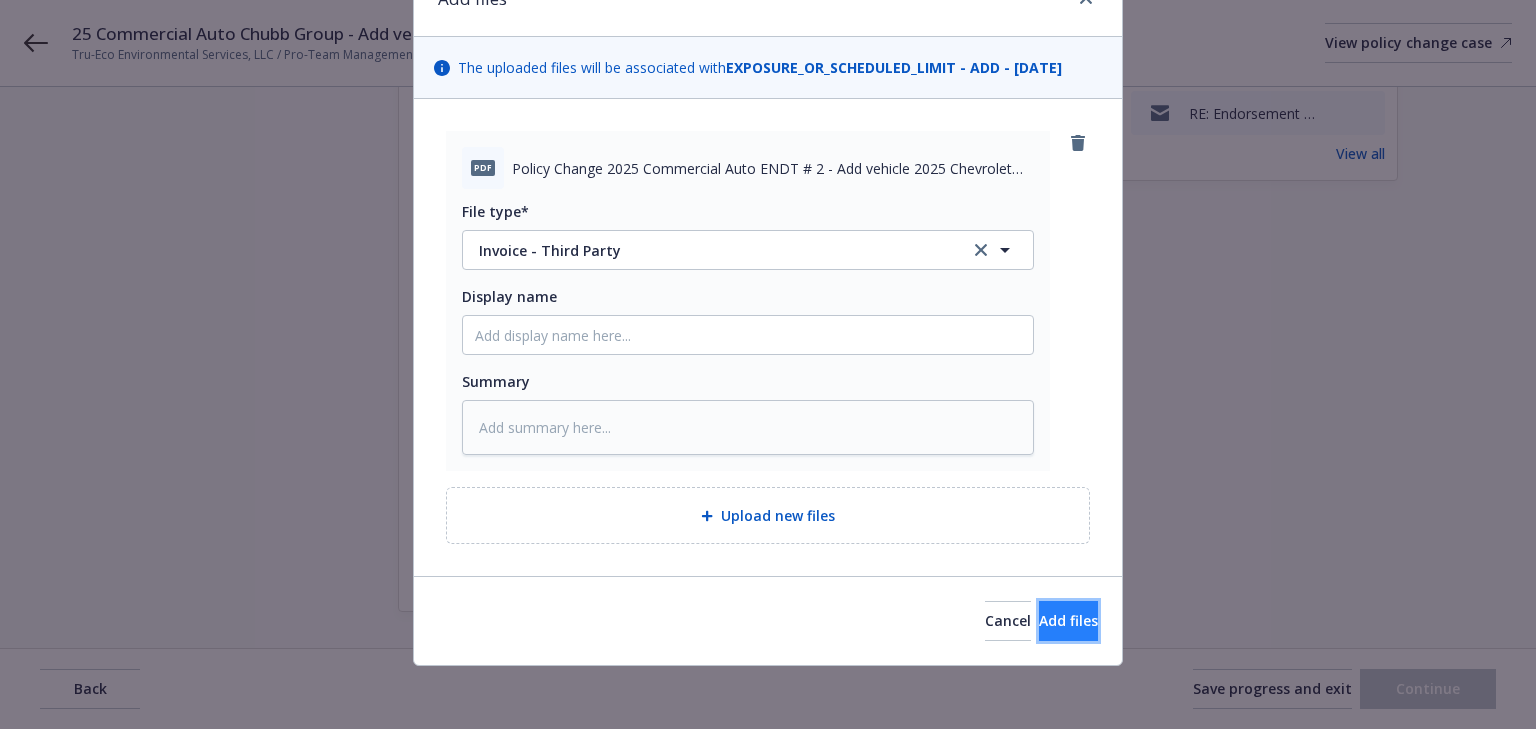 click on "Add files" at bounding box center (1068, 621) 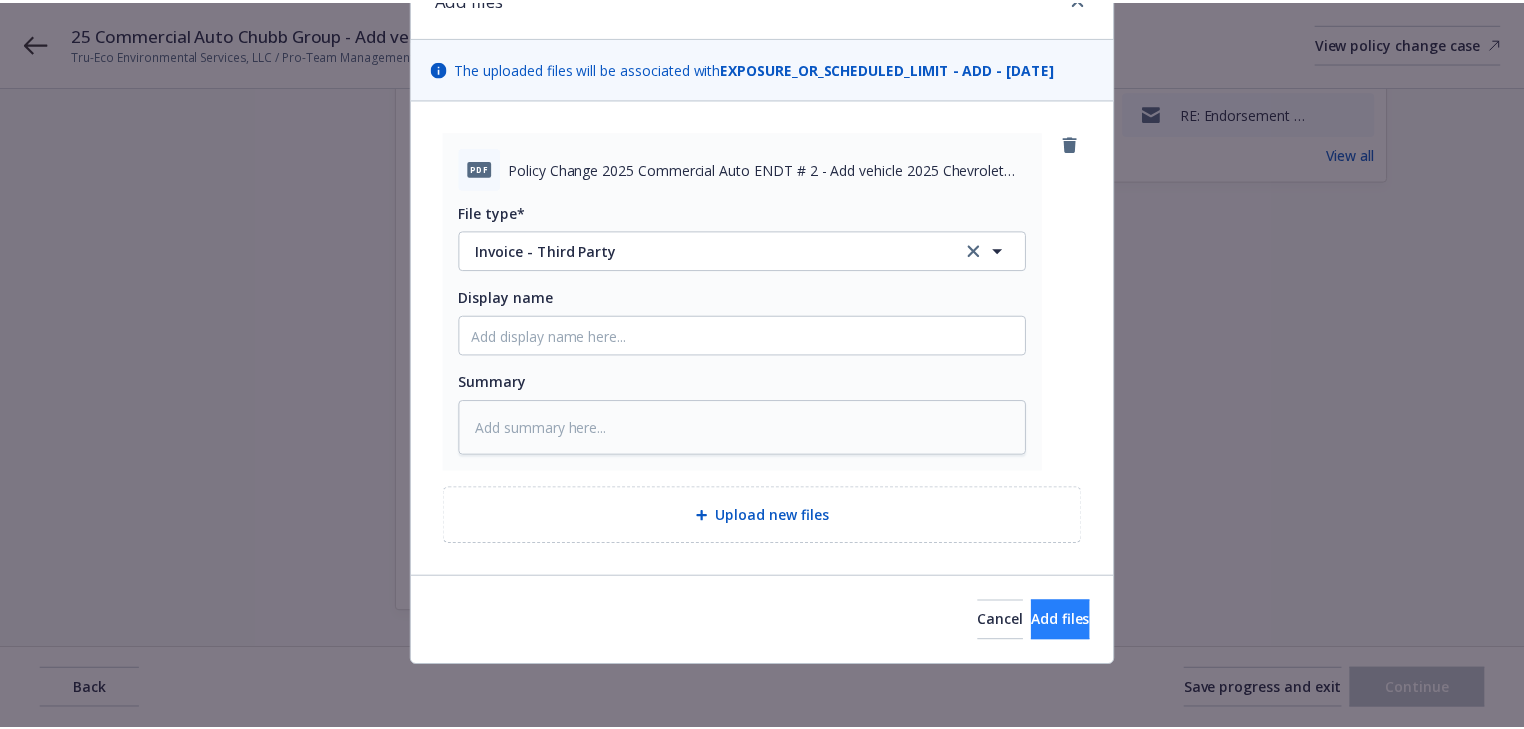 scroll, scrollTop: 30, scrollLeft: 0, axis: vertical 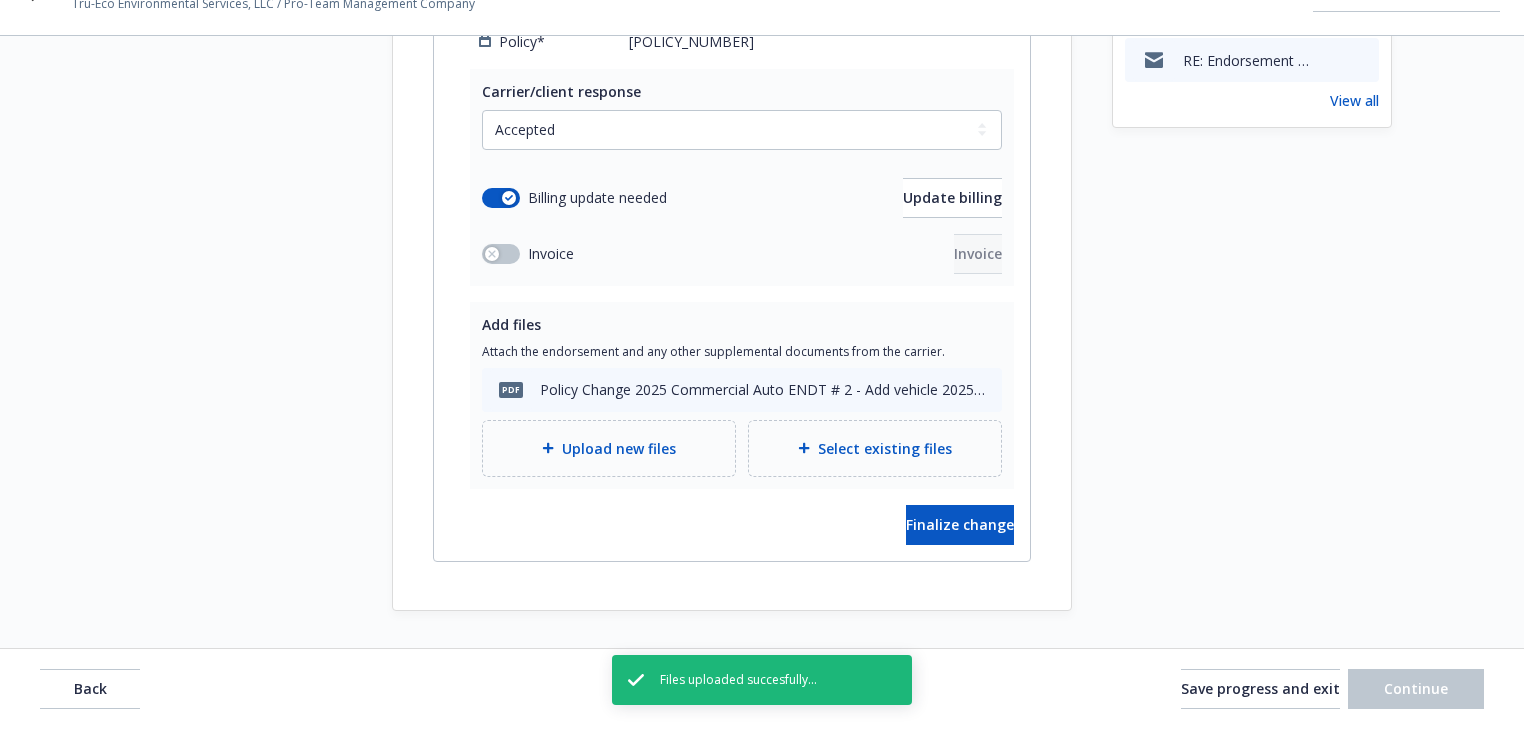 click on "Upload new files" at bounding box center [619, 448] 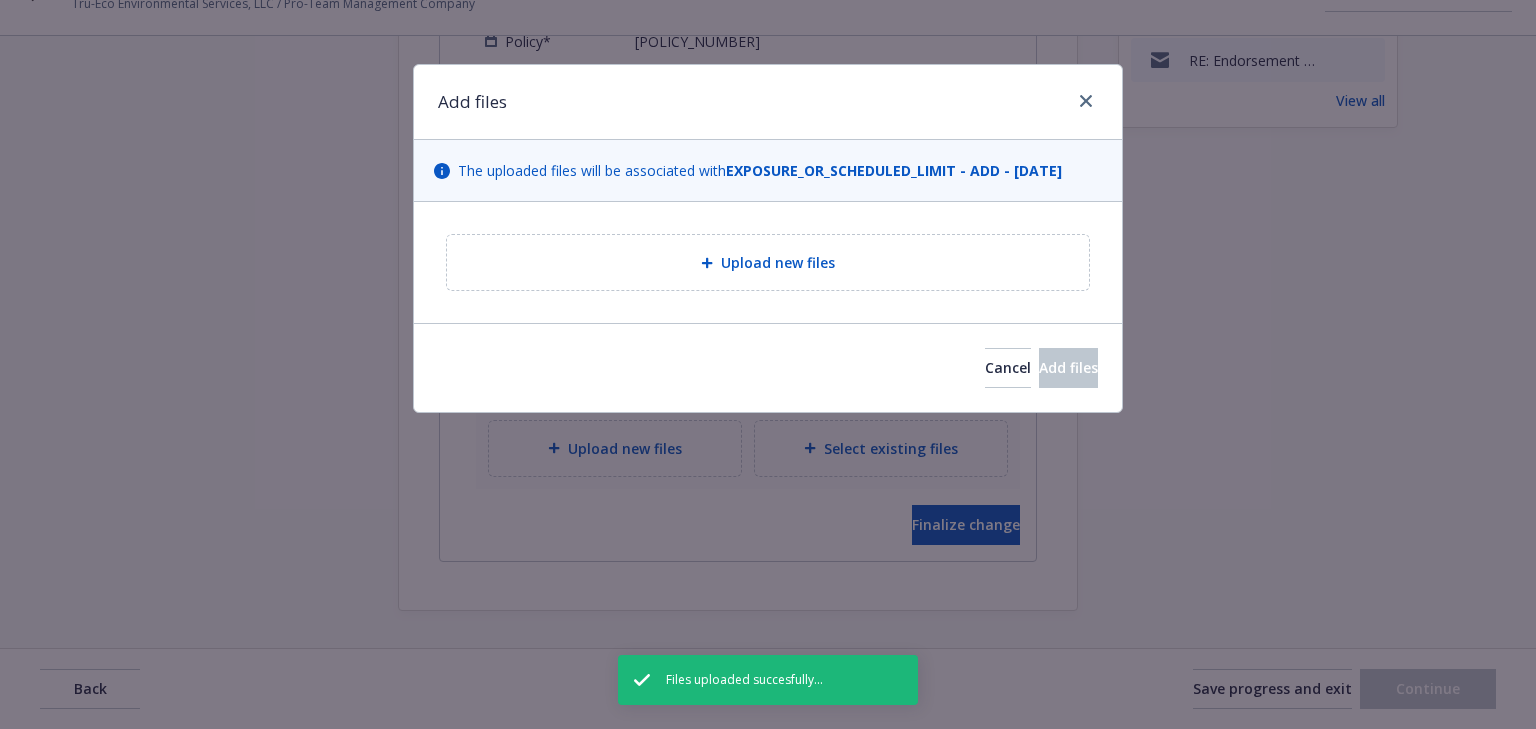 click on "Upload new files" at bounding box center [778, 262] 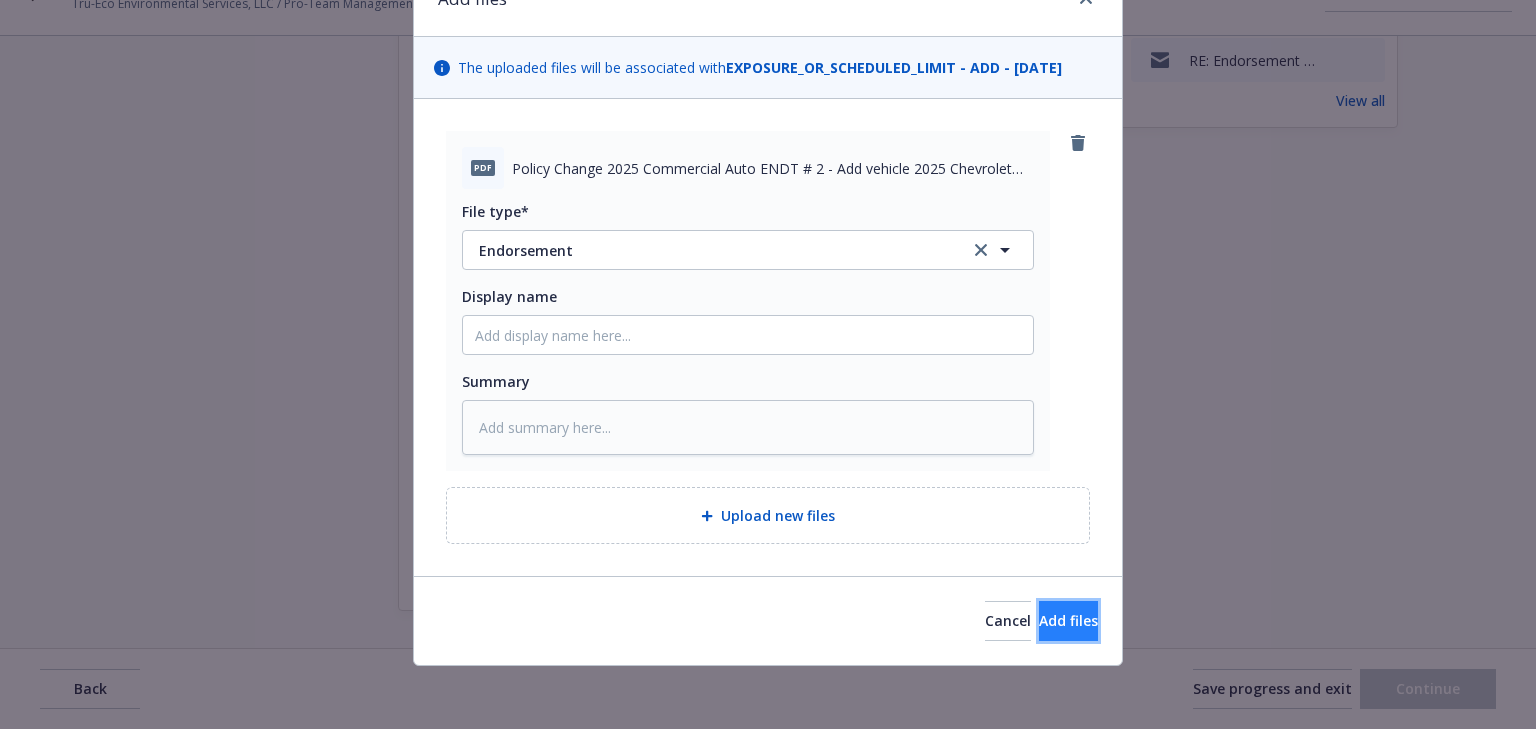 click on "Add files" at bounding box center (1068, 621) 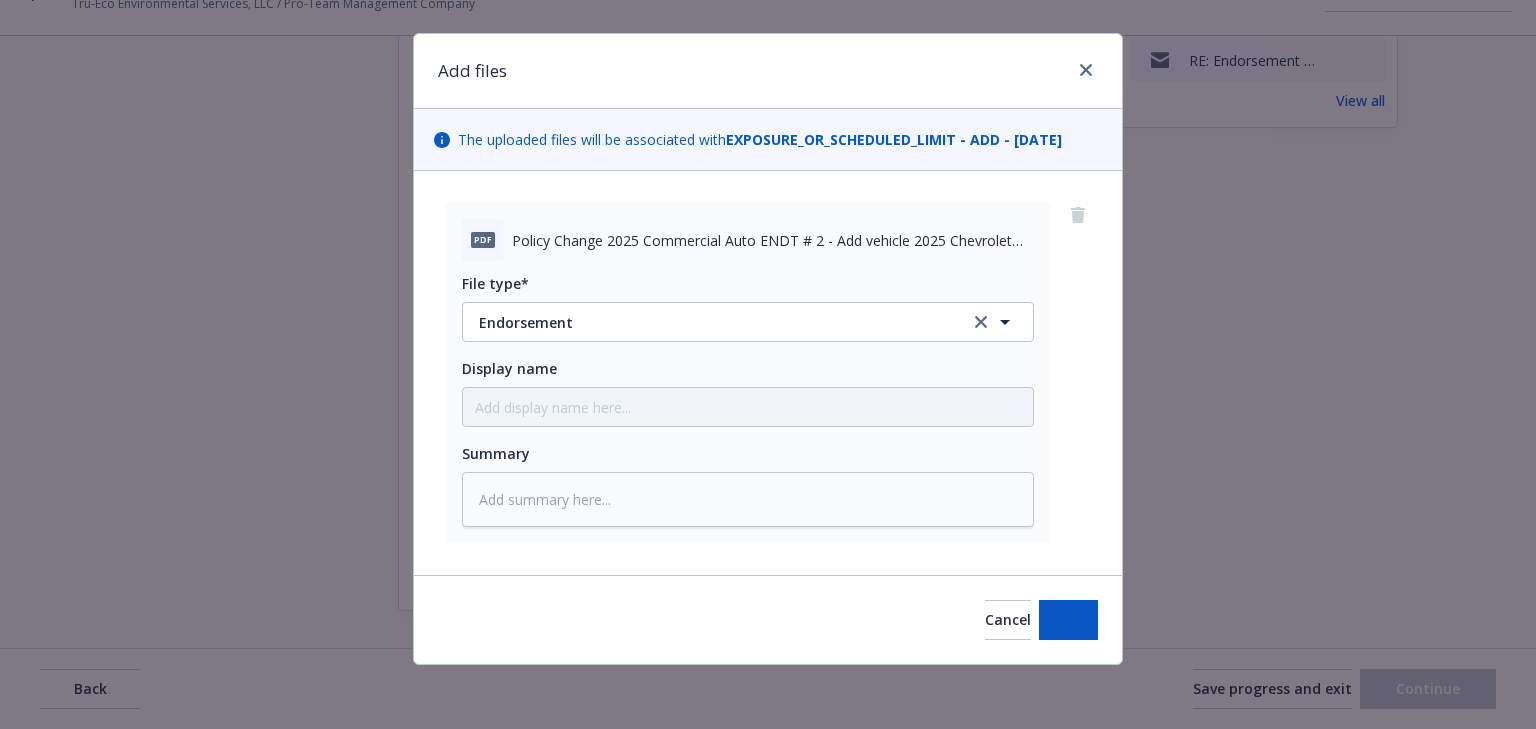 scroll, scrollTop: 30, scrollLeft: 0, axis: vertical 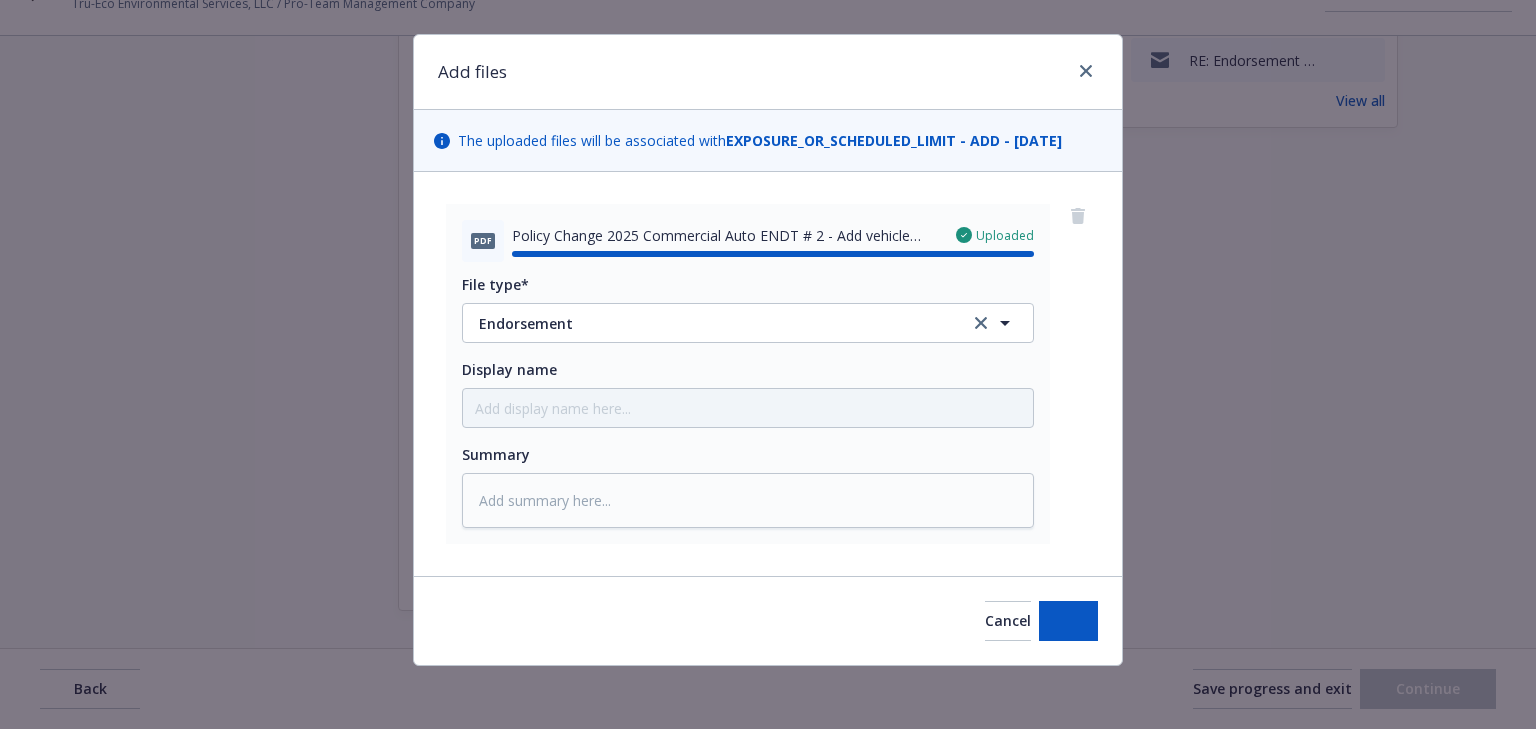 type on "x" 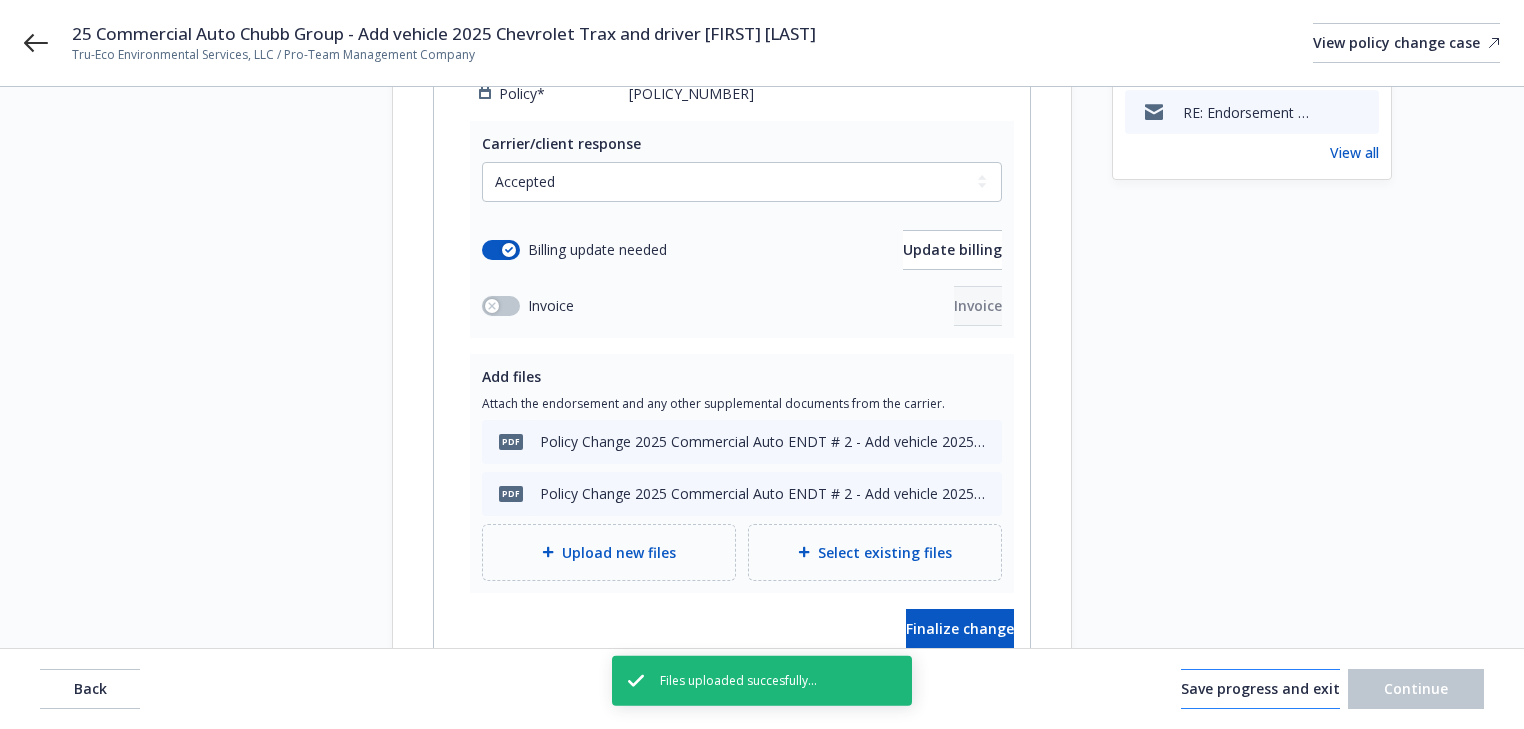 scroll, scrollTop: 693, scrollLeft: 0, axis: vertical 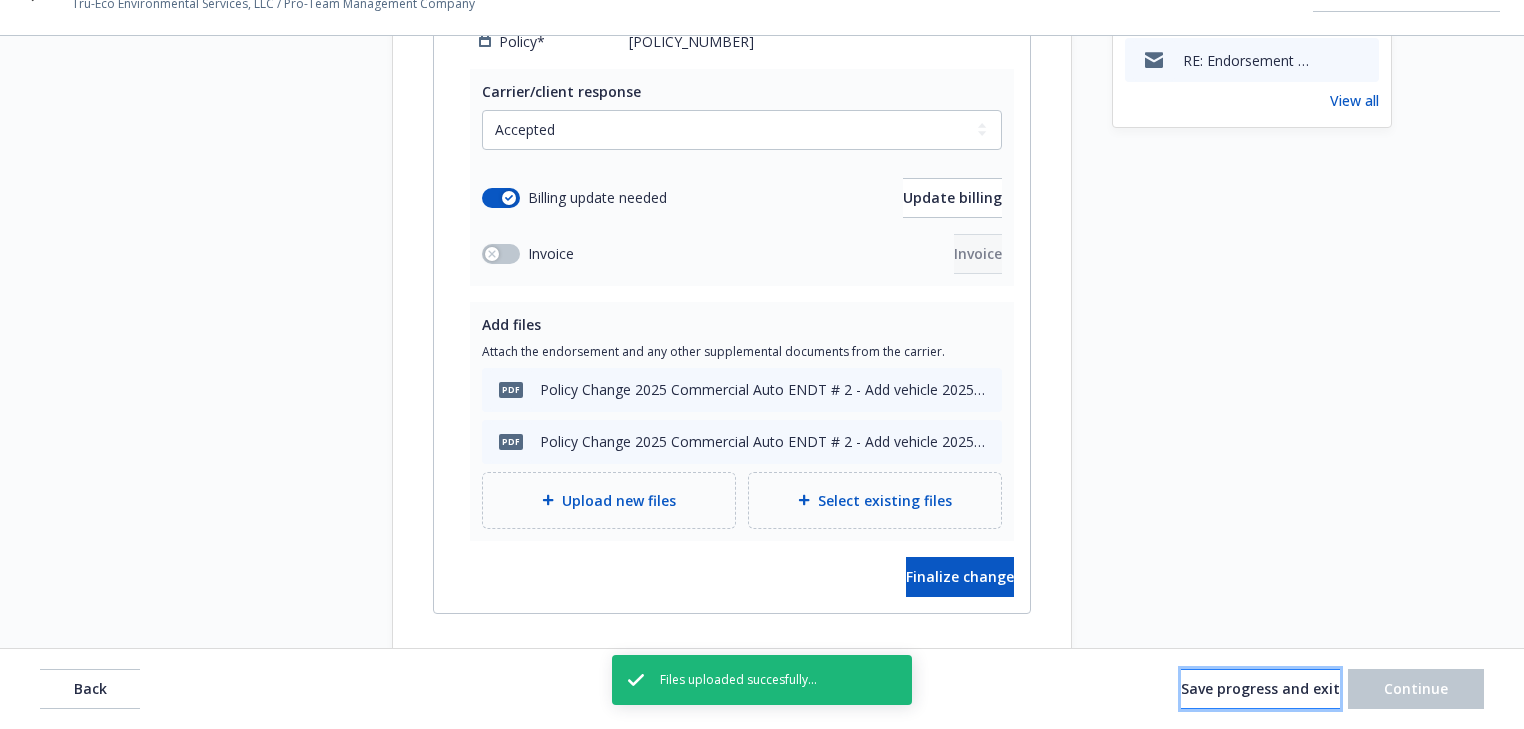 click on "Save progress and exit" at bounding box center (1260, 688) 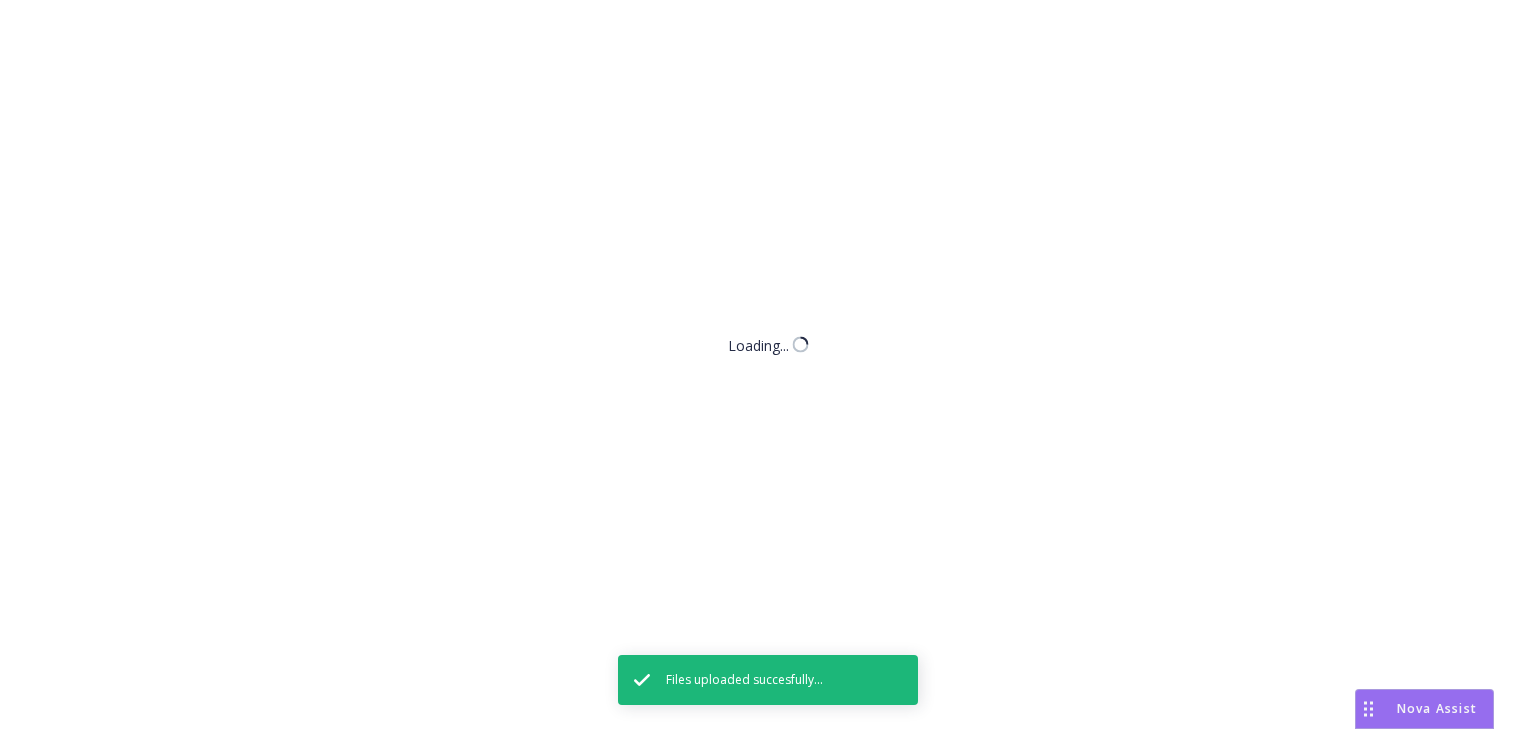 scroll, scrollTop: 0, scrollLeft: 0, axis: both 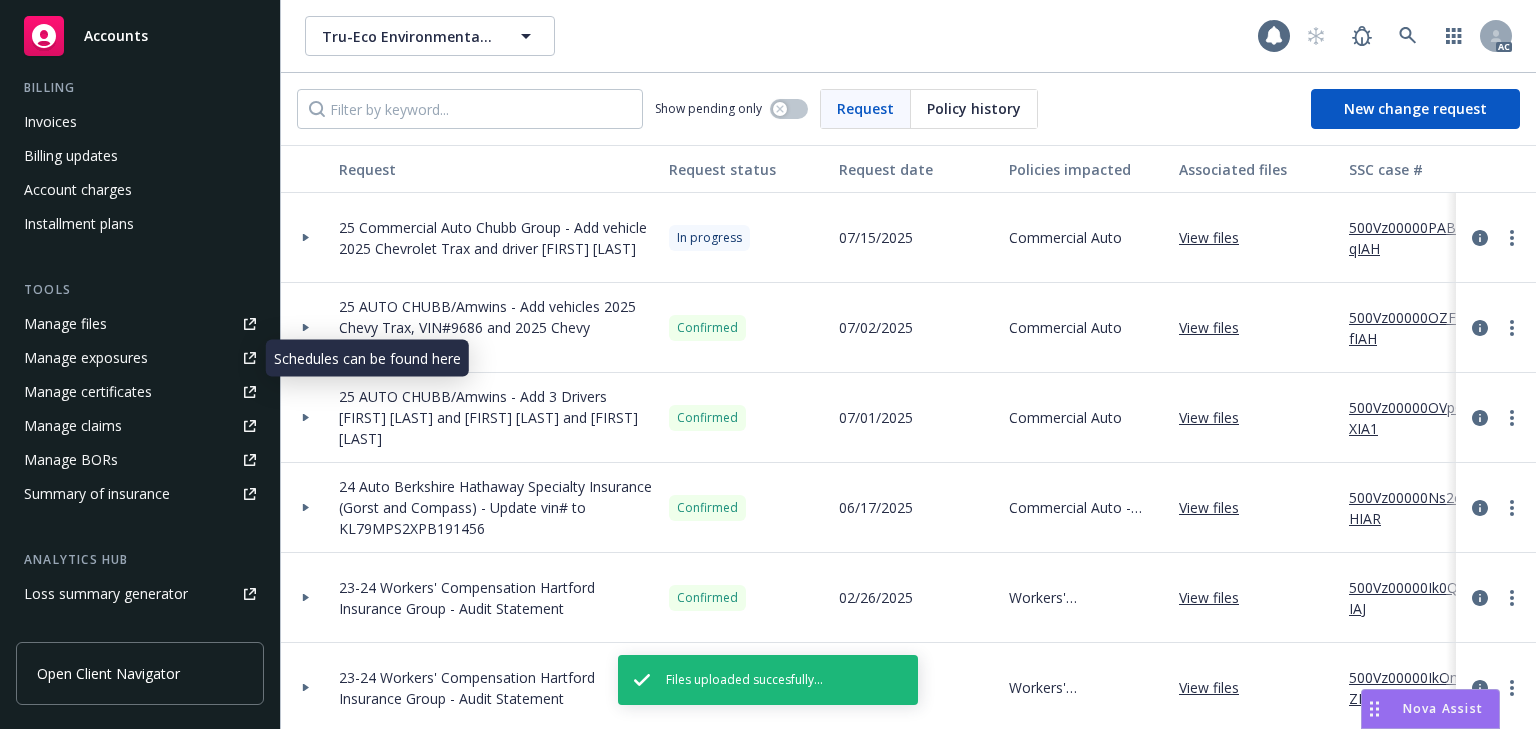 click on "Manage exposures" at bounding box center [86, 358] 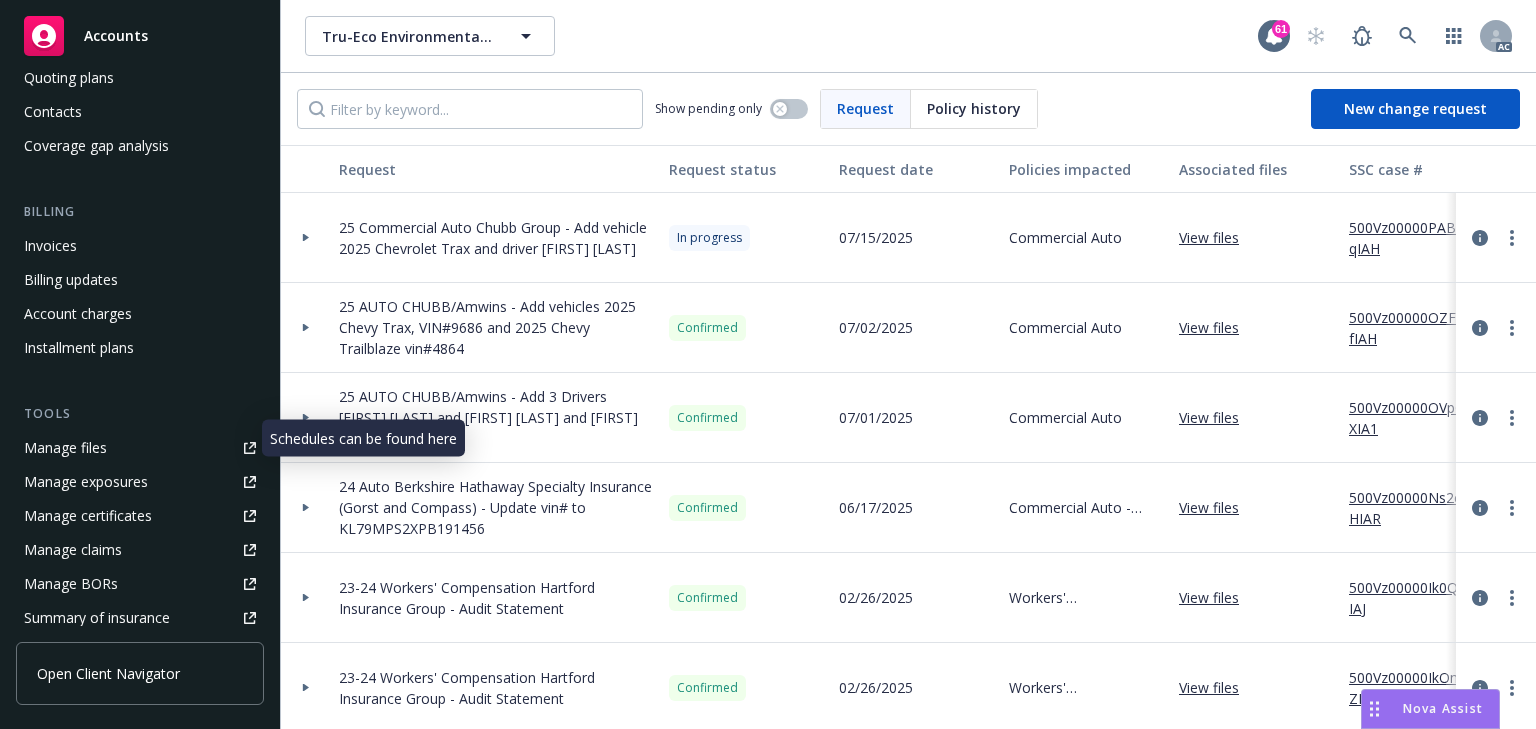 scroll, scrollTop: 0, scrollLeft: 0, axis: both 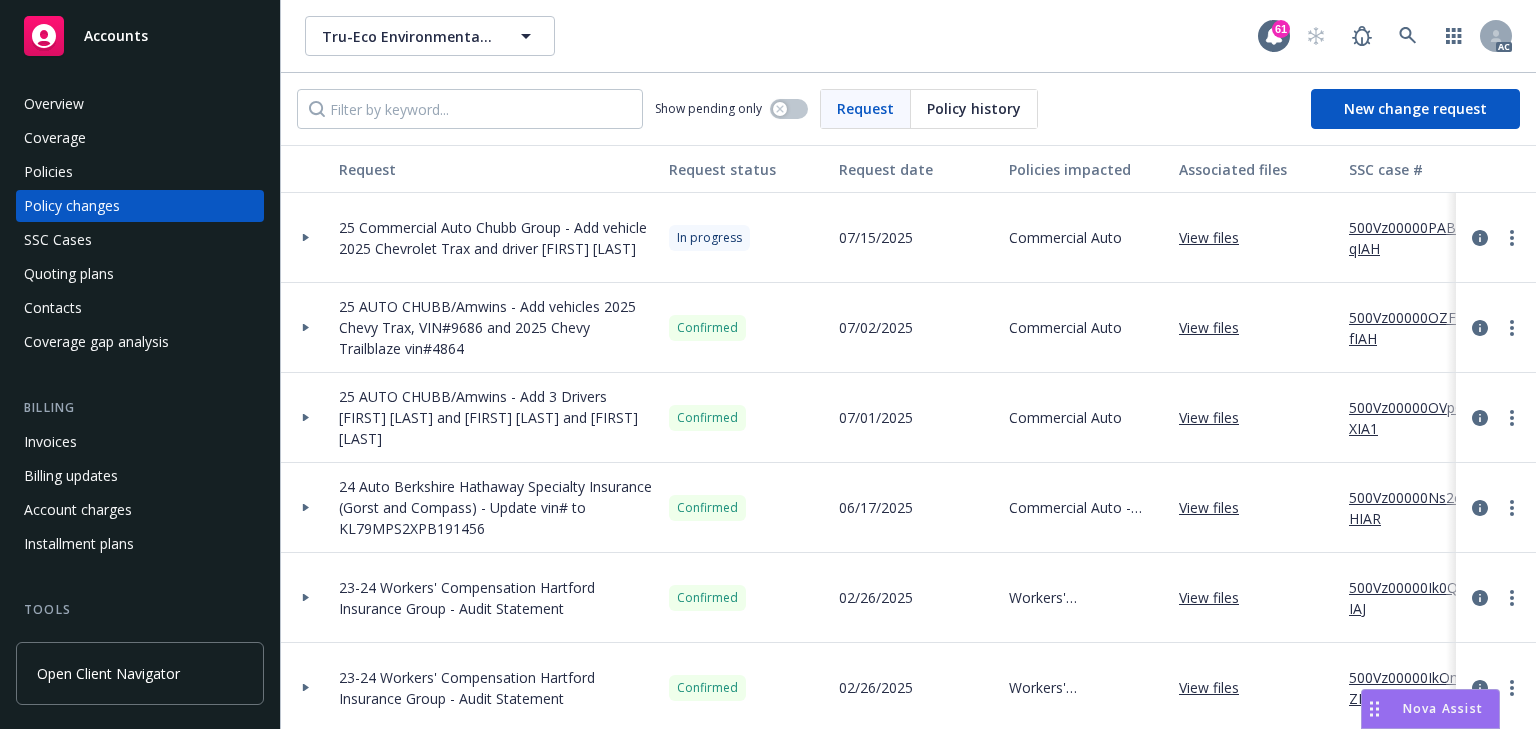 click on "Overview" at bounding box center (54, 104) 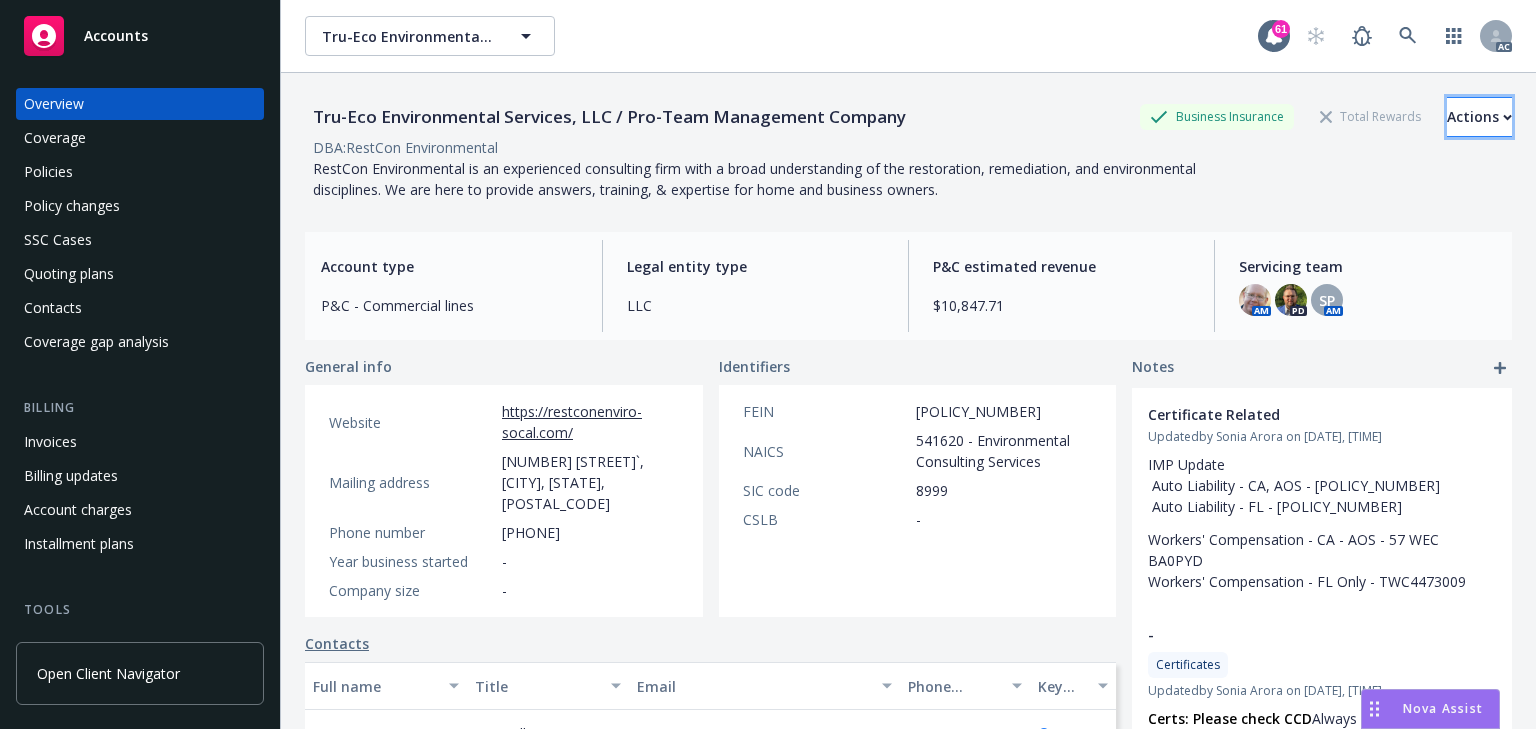 click on "Actions" at bounding box center [1479, 117] 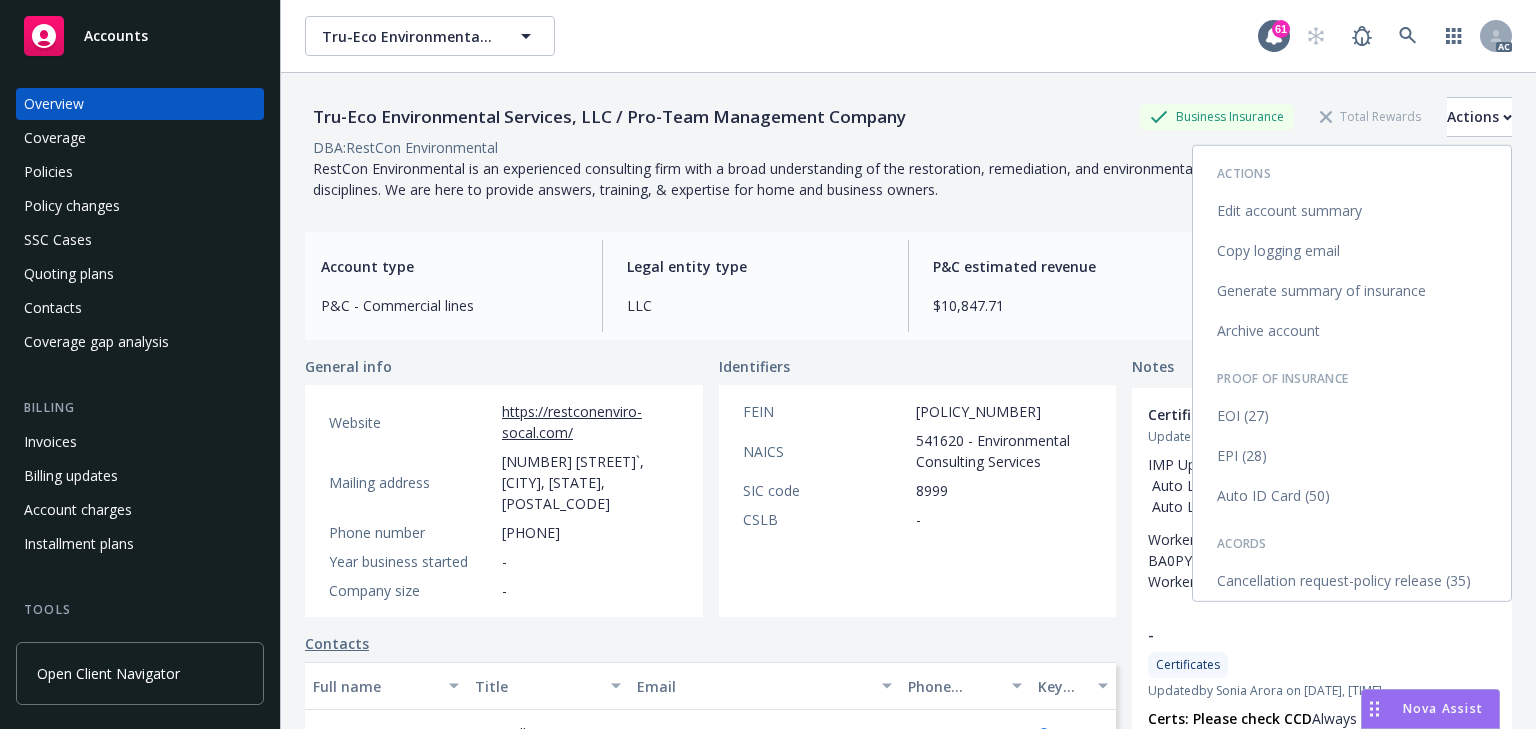 click on "Auto ID Card (50)" at bounding box center [1352, 496] 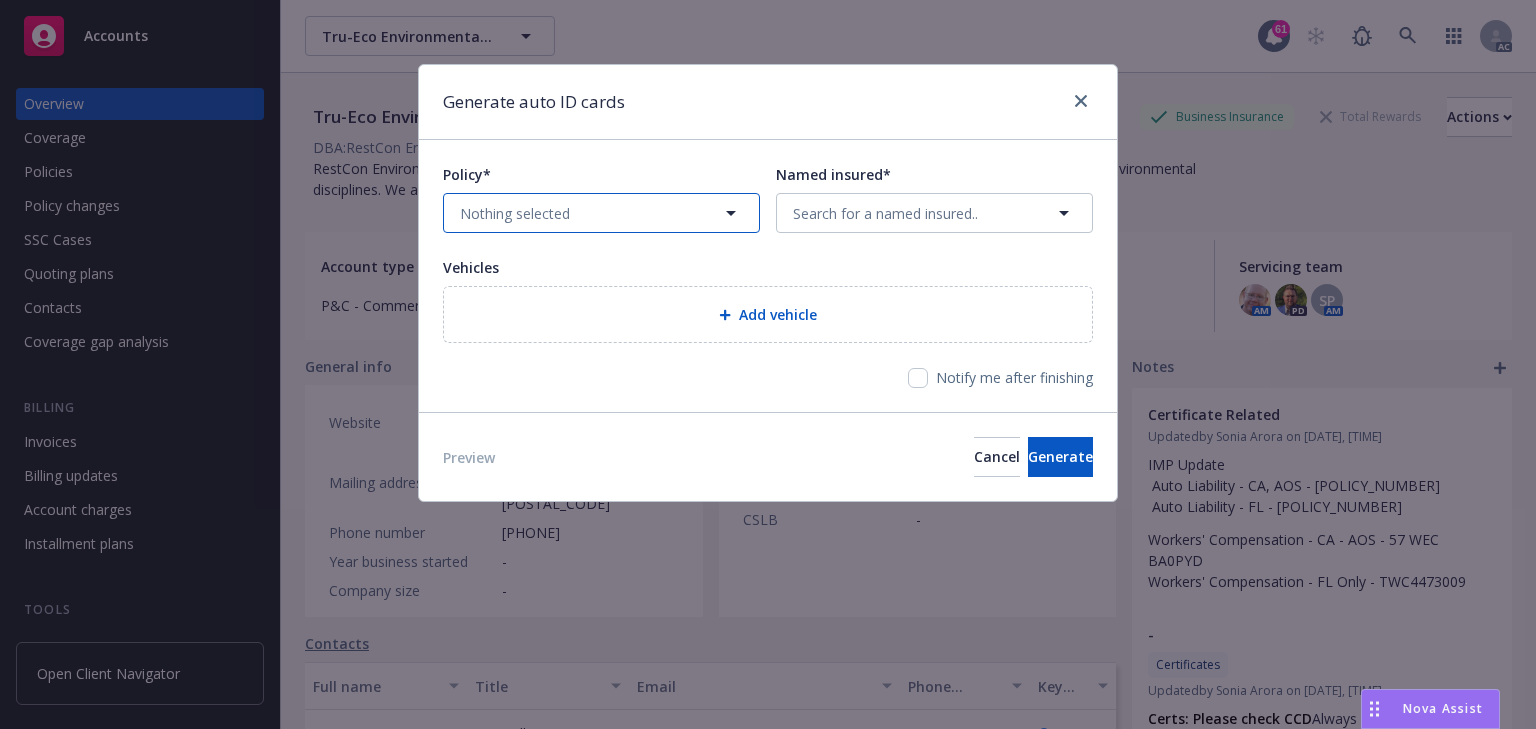 click on "Nothing selected" at bounding box center (601, 213) 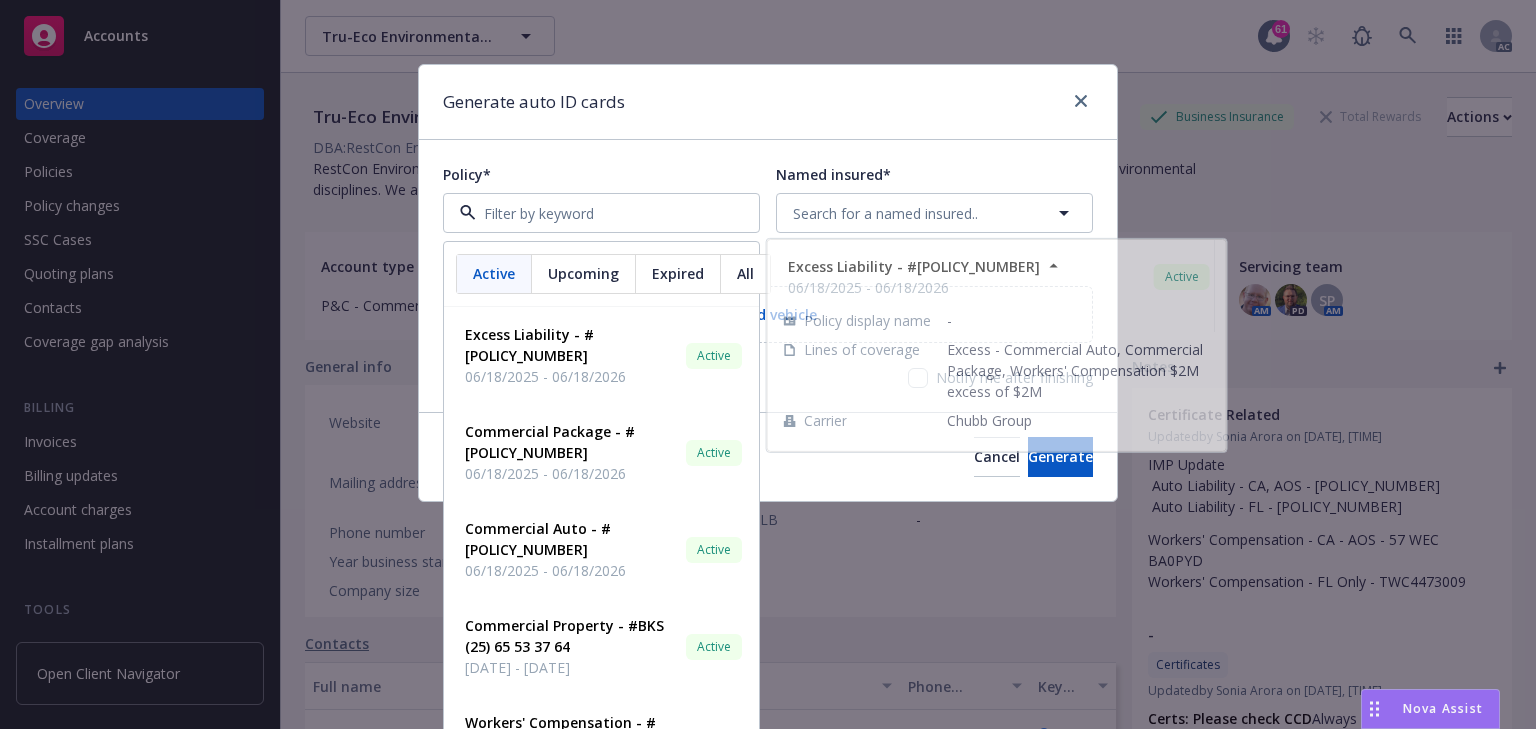 click at bounding box center (597, 213) 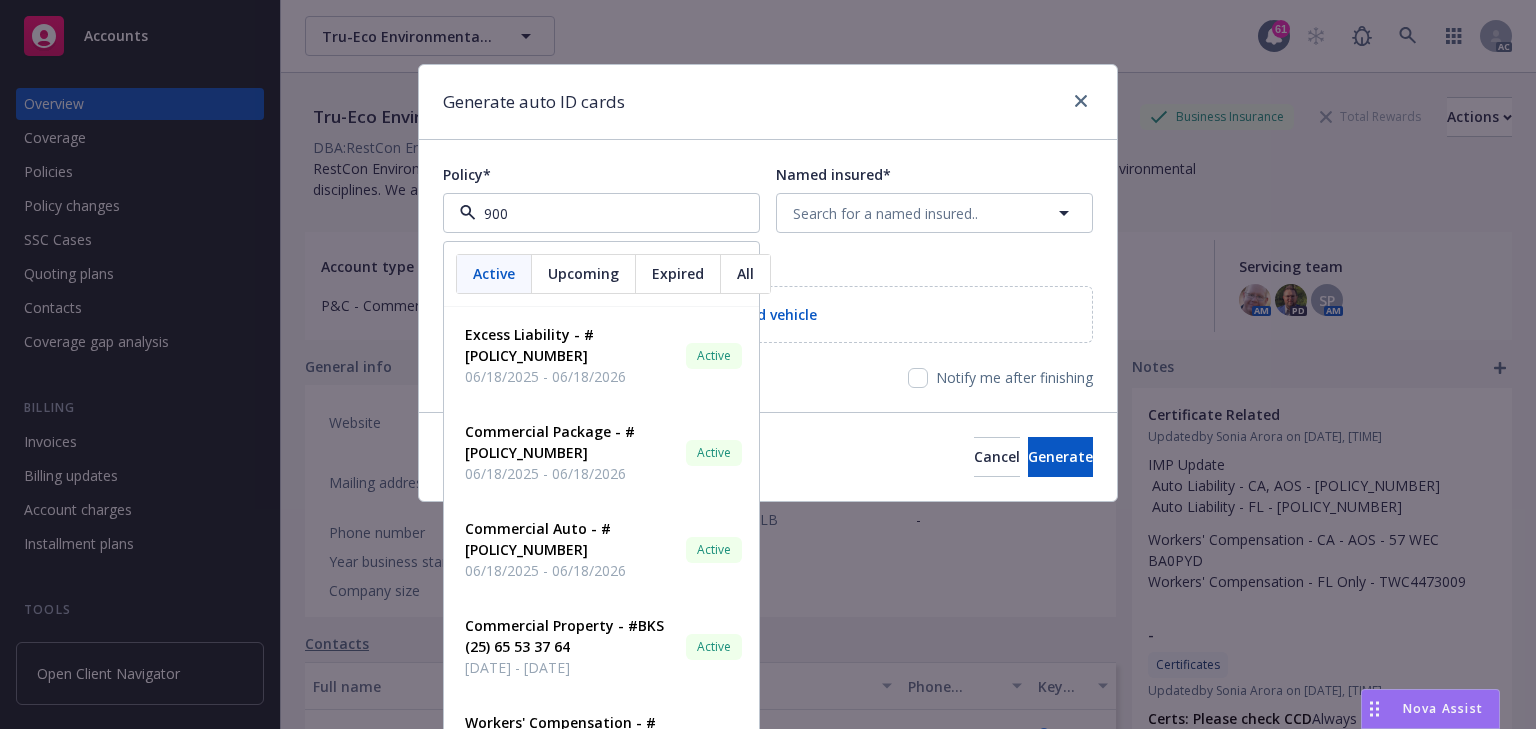 type on "9004" 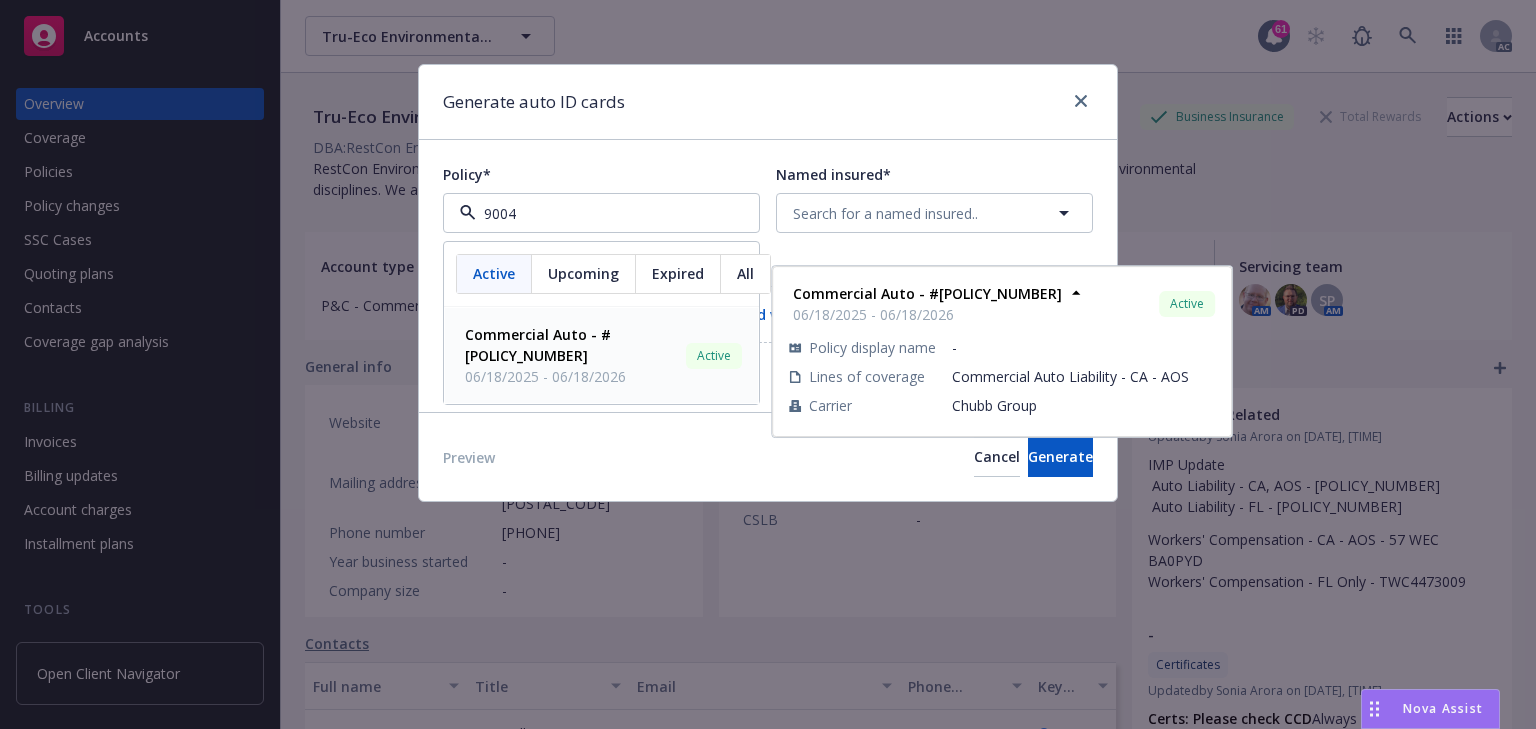 click on "06/18/2025 - 06/18/2026" at bounding box center [571, 376] 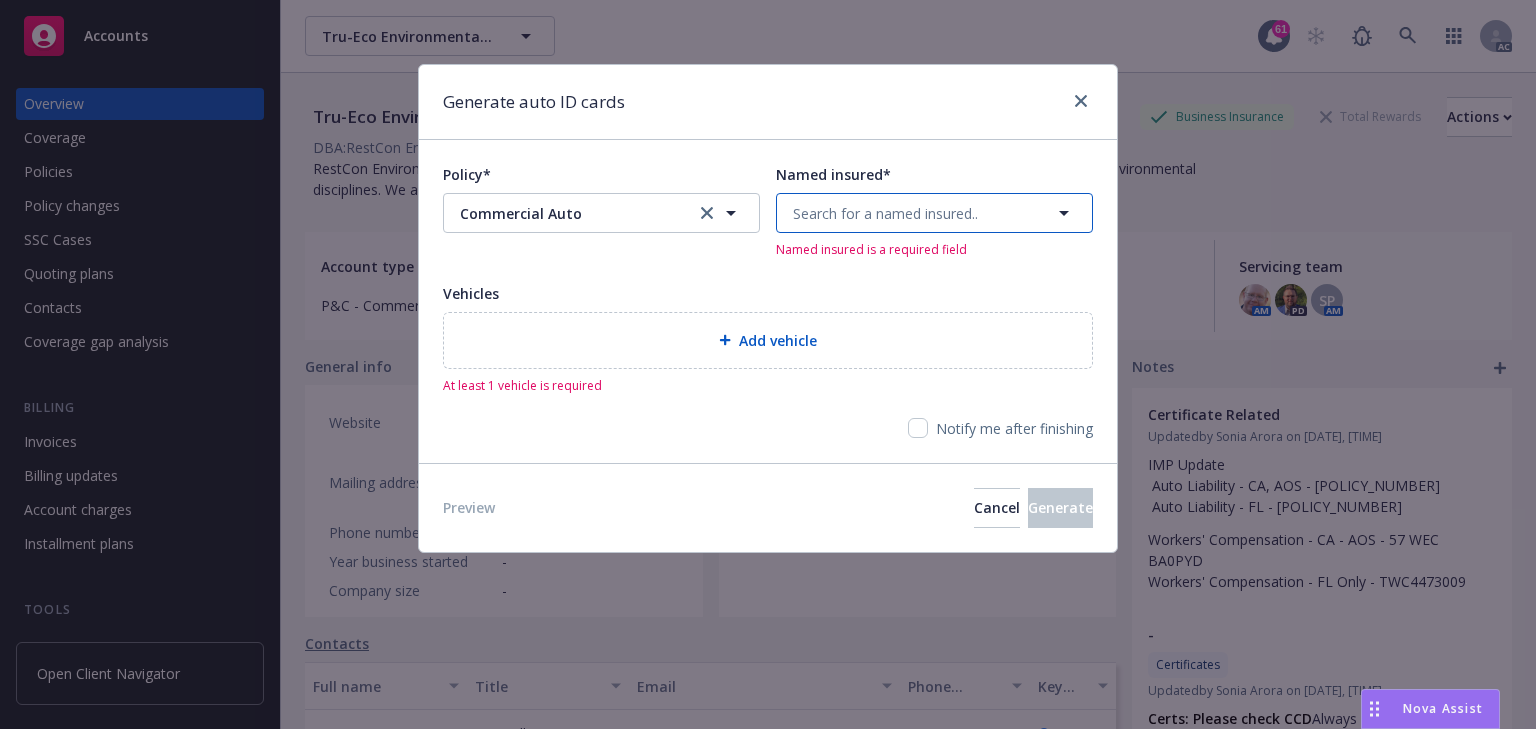 click on "Search for a named insured.." at bounding box center (885, 213) 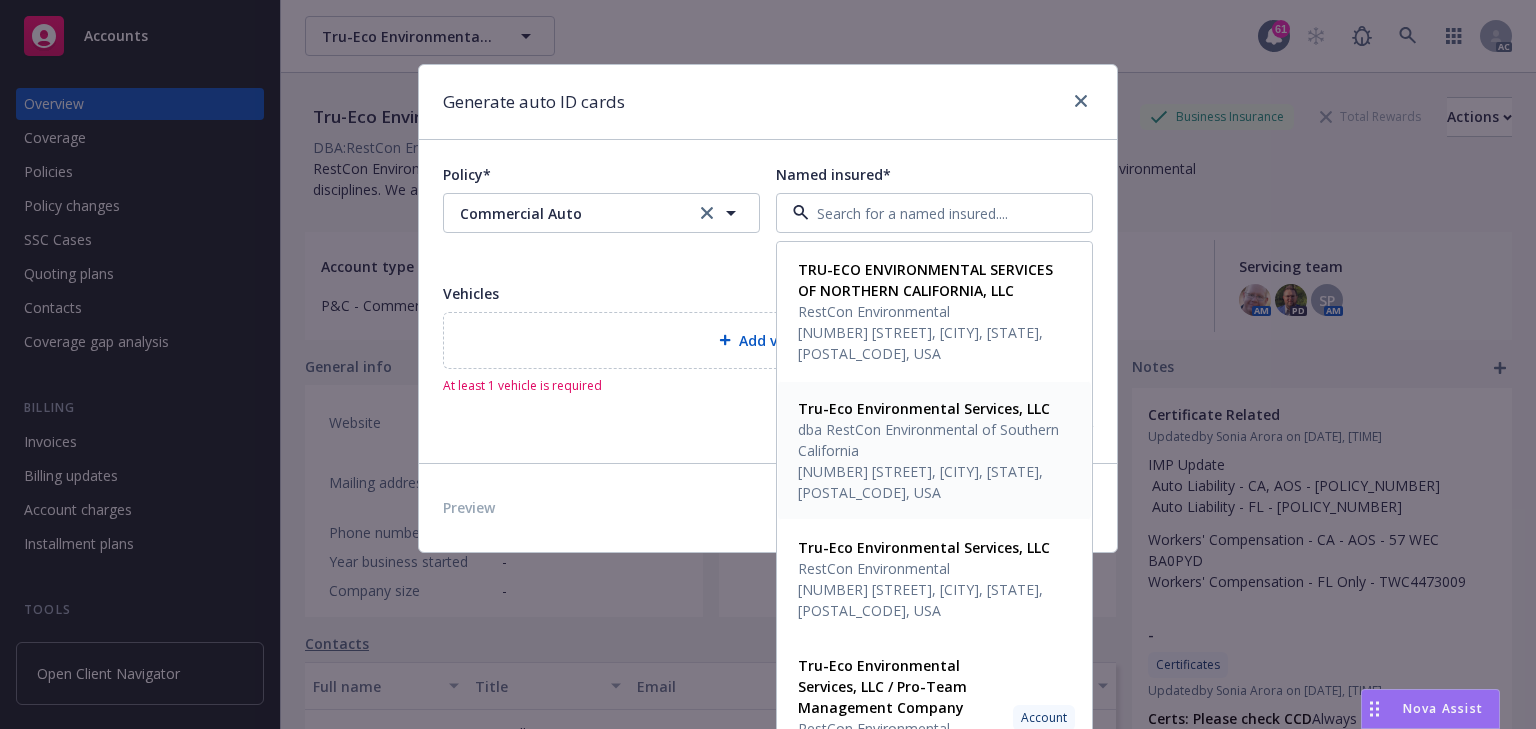 click on "dba RestCon Environmental of Southern California" at bounding box center (932, 440) 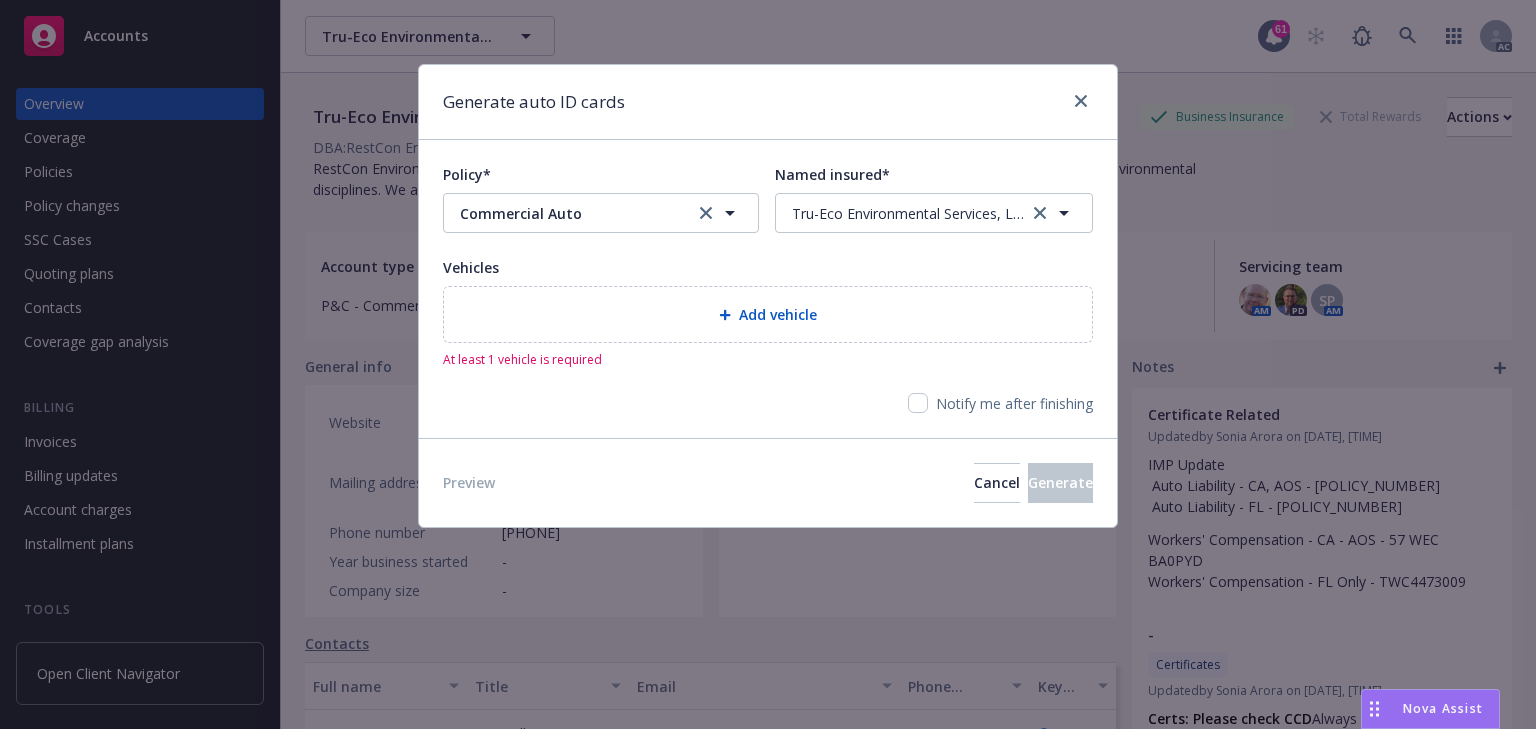 click on "Add vehicle" at bounding box center [778, 314] 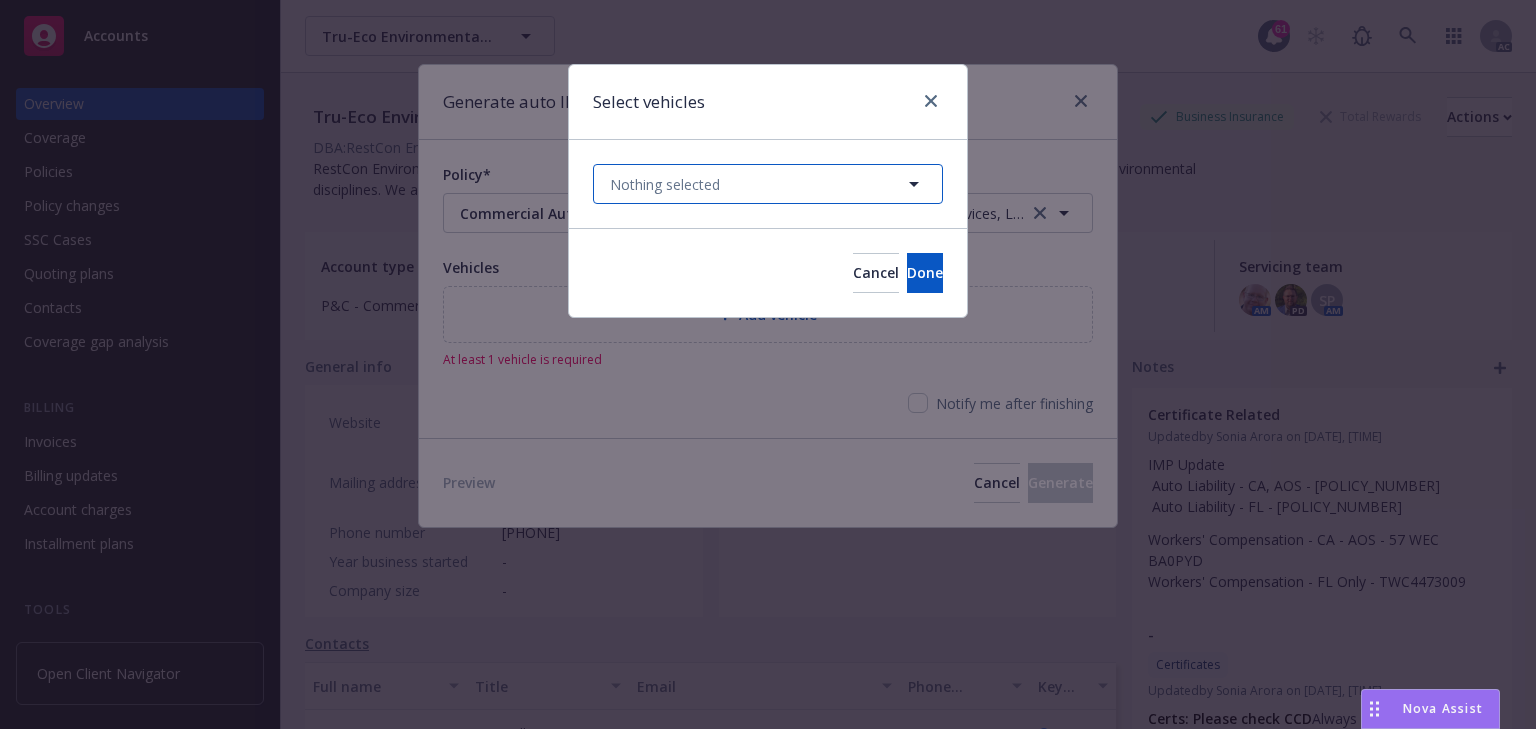 click on "Nothing selected" at bounding box center [768, 184] 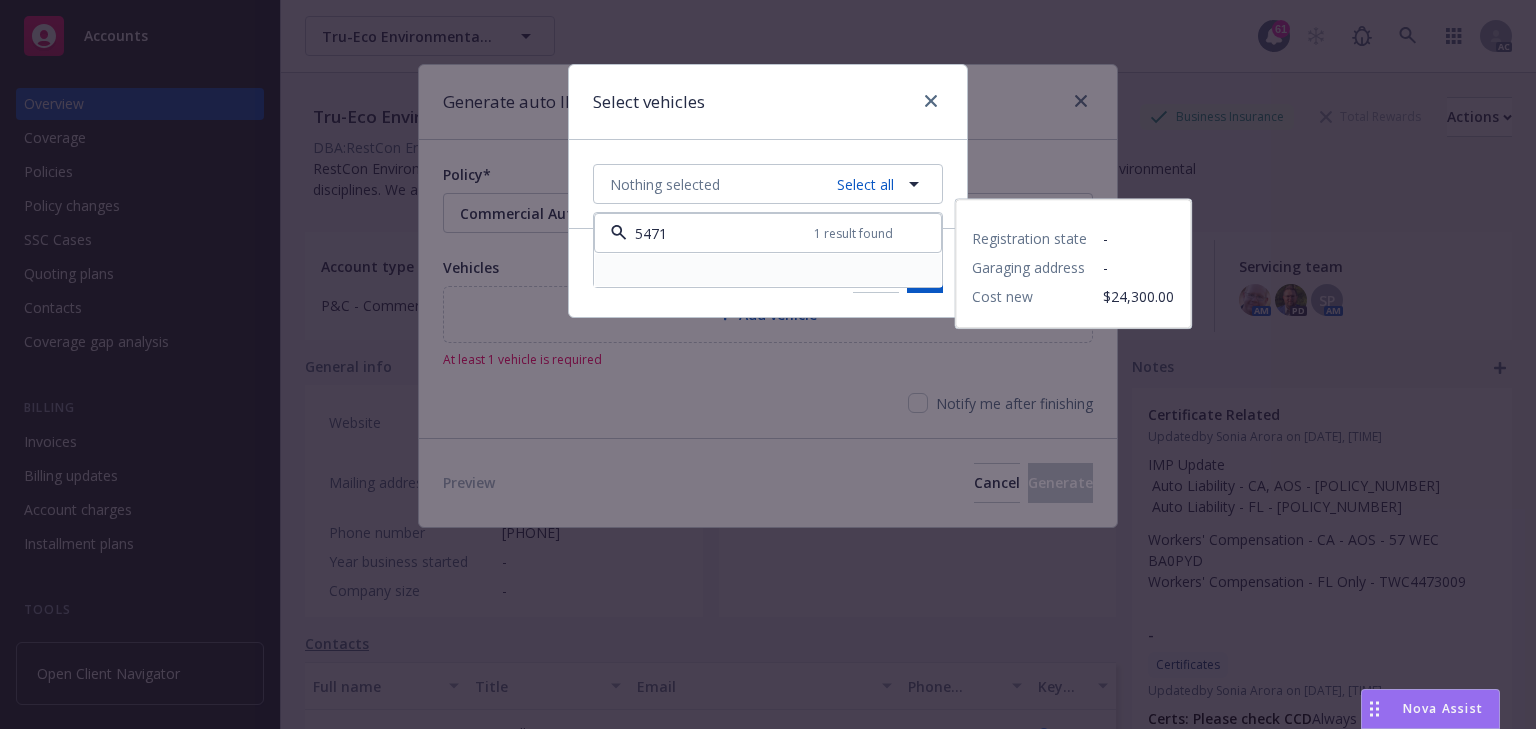 click on "Registration state - Garaging address - Cost new $24,300.00" at bounding box center [768, 270] 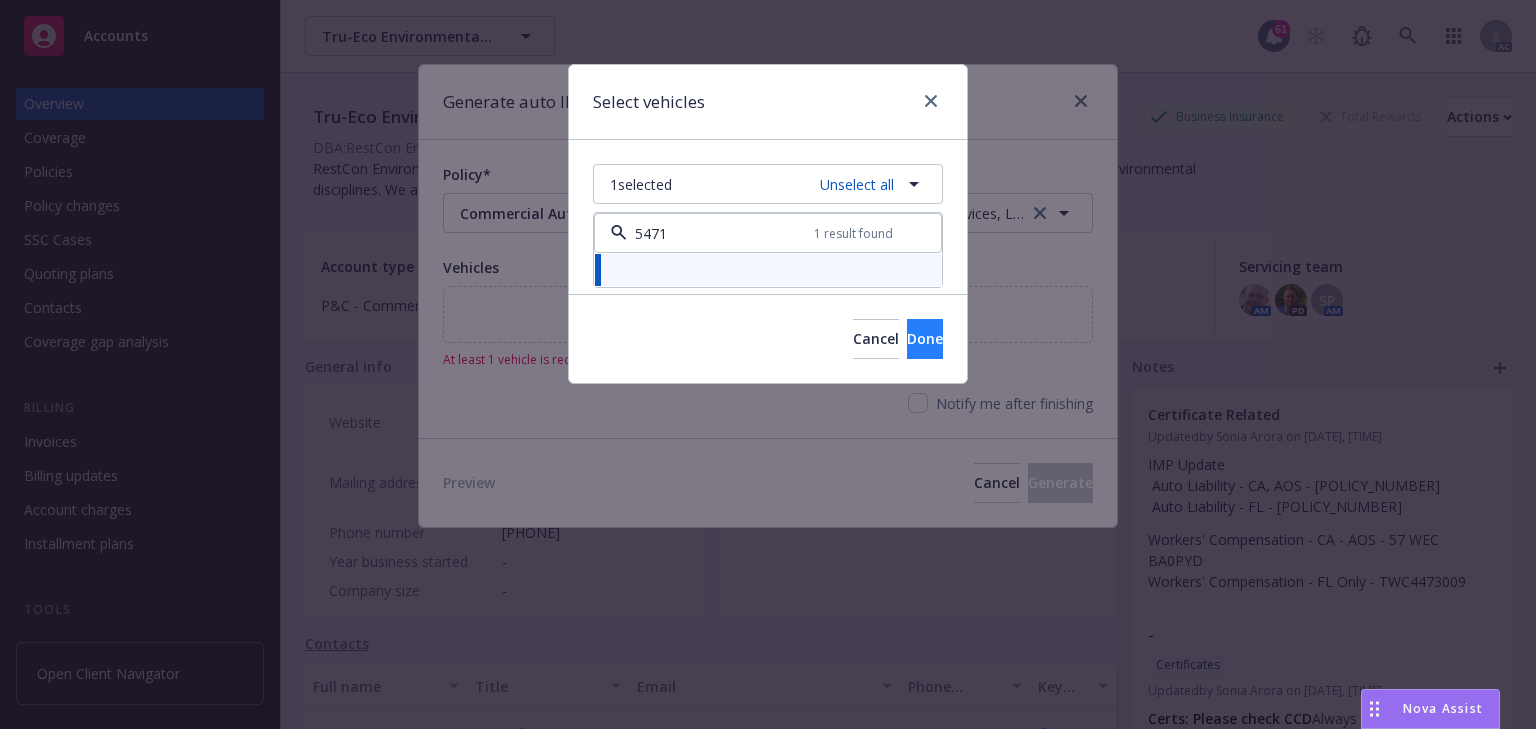 type on "5471" 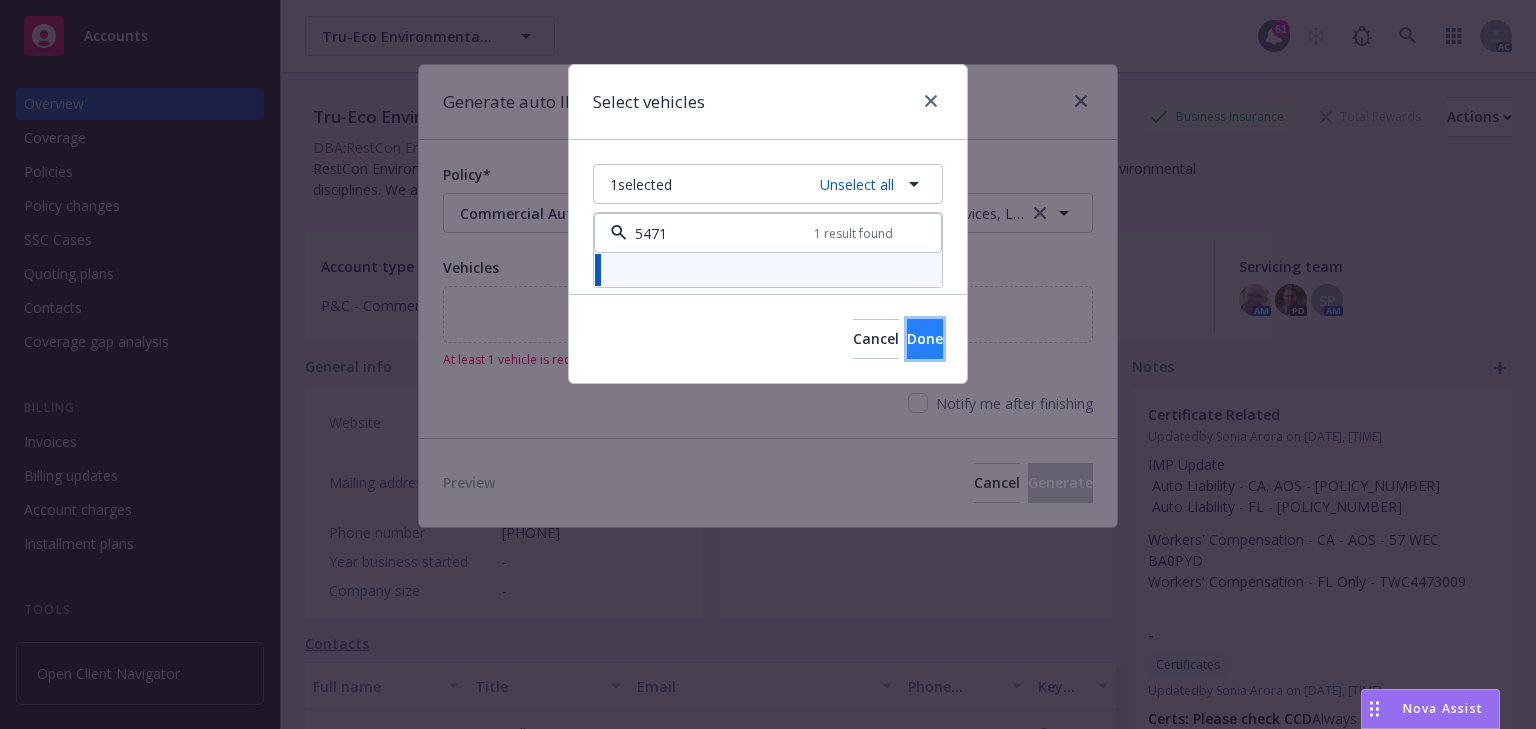 click on "Done" at bounding box center (925, 338) 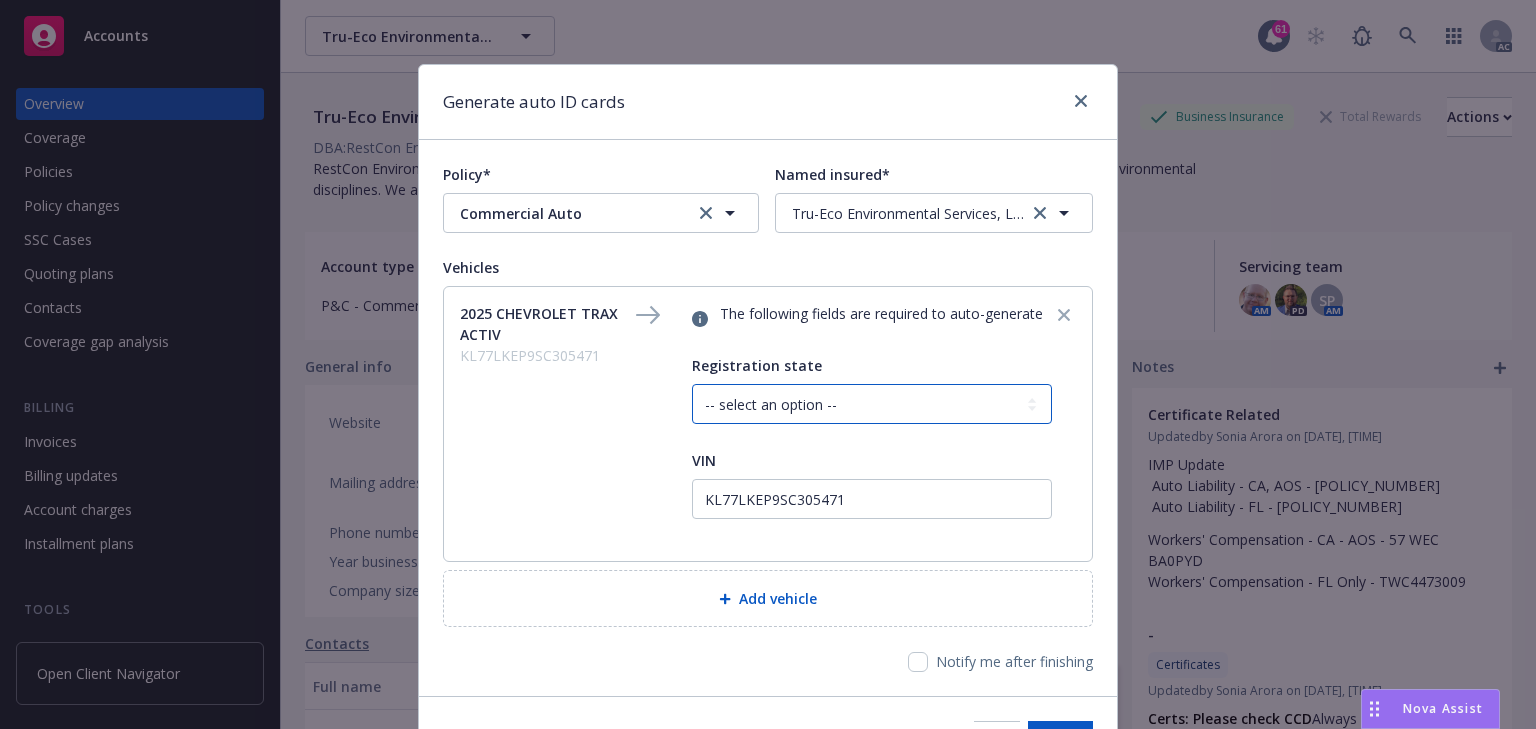click on "-- select an option -- Alaska Alabama Arkansas American Samoa Arizona California Colorado Connecticut District Of Columbia Delaware Florida Federated States Of Micronesia Georgia Guam Hawaii Iowa Idaho Illinois Indiana Kansas Kentucky Louisiana Massachusetts Maryland Maine Marshall Islands Michigan Minnesota Missouri Northern Mariana Islands Mississippi Montana North Carolina North Dakota Nebraska New Hampshire New Jersey New Mexico Nevada New York Ohio Oklahoma Oregon Pennsylvania Puerto Rico Palau Rhode Island South Carolina South Dakota Tennessee Texas Utah Virginia Virgin Islands Vermont Washington Wisconsin West Virginia Wyoming" at bounding box center [872, 404] 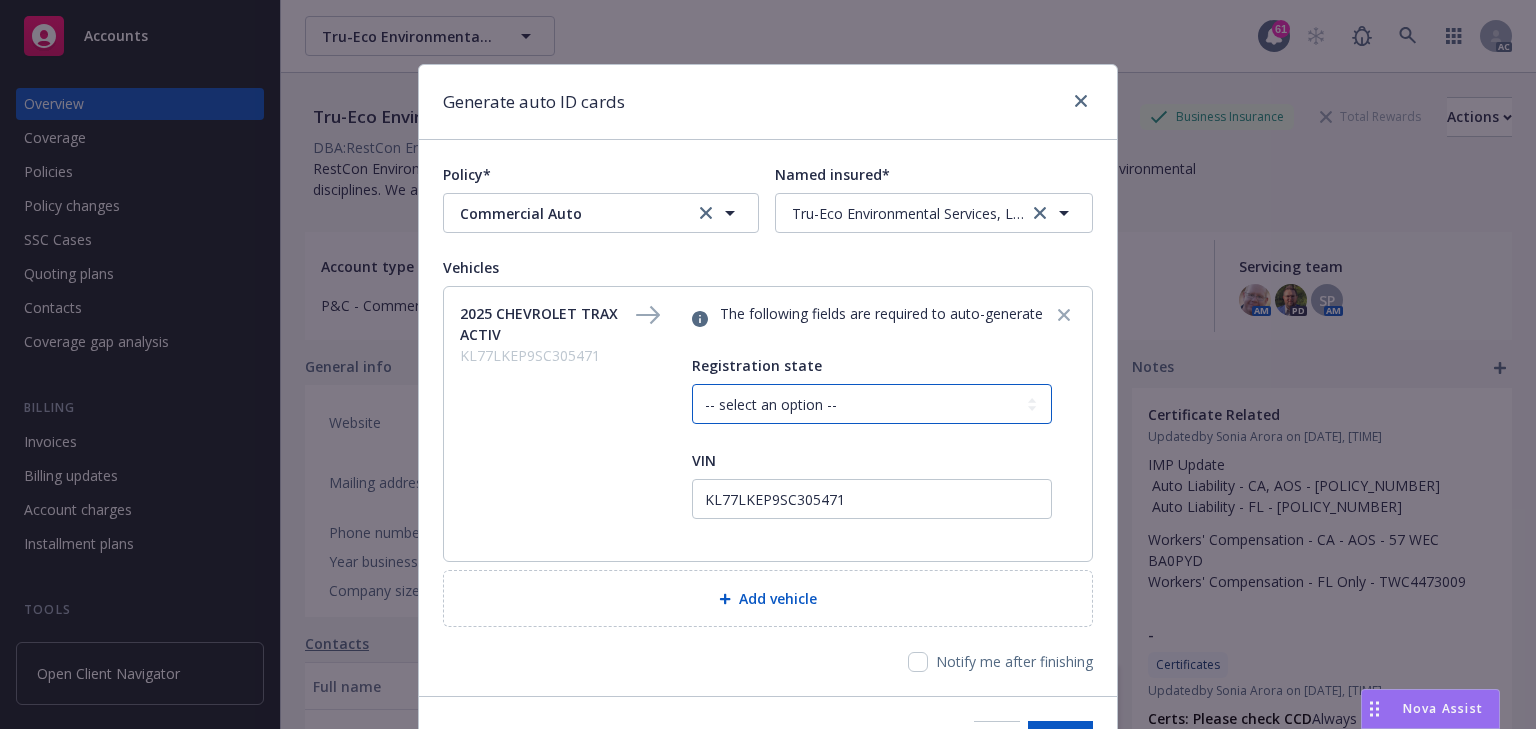 select on "CA" 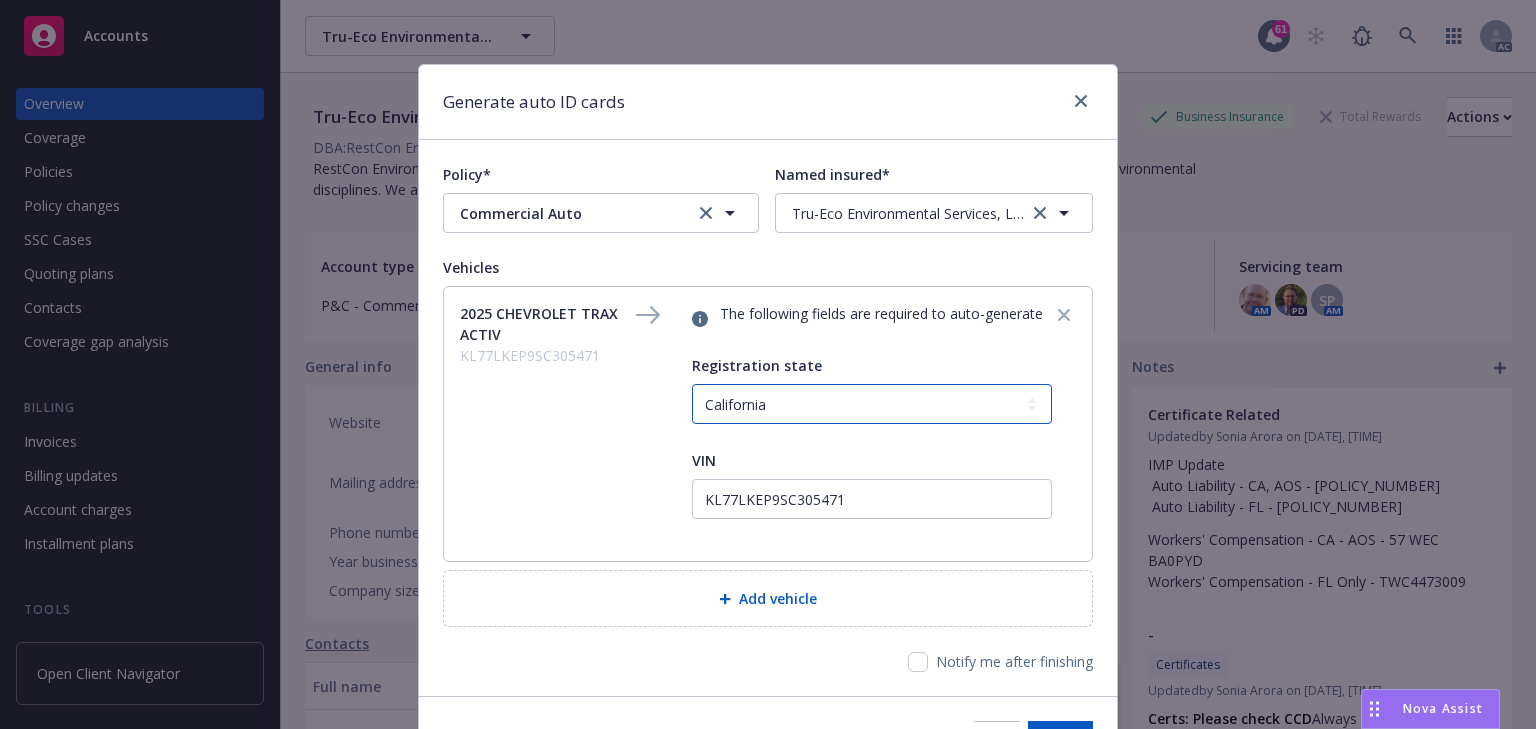 click on "-- select an option -- Alaska Alabama Arkansas American Samoa Arizona California Colorado Connecticut District Of Columbia Delaware Florida Federated States Of Micronesia Georgia Guam Hawaii Iowa Idaho Illinois Indiana Kansas Kentucky Louisiana Massachusetts Maryland Maine Marshall Islands Michigan Minnesota Missouri Northern Mariana Islands Mississippi Montana North Carolina North Dakota Nebraska New Hampshire New Jersey New Mexico Nevada New York Ohio Oklahoma Oregon Pennsylvania Puerto Rico Palau Rhode Island South Carolina South Dakota Tennessee Texas Utah Virginia Virgin Islands Vermont Washington Wisconsin West Virginia Wyoming" at bounding box center (872, 404) 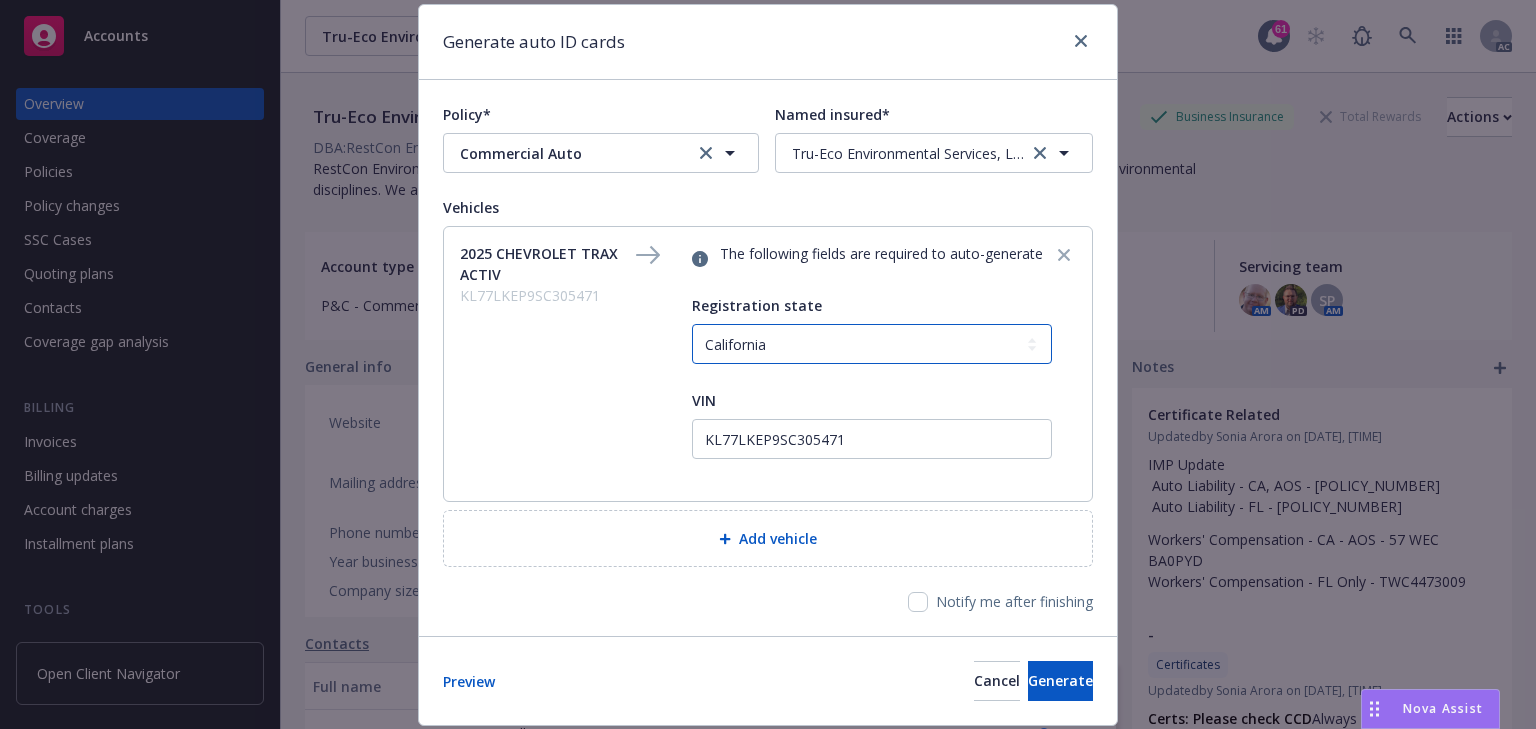 scroll, scrollTop: 120, scrollLeft: 0, axis: vertical 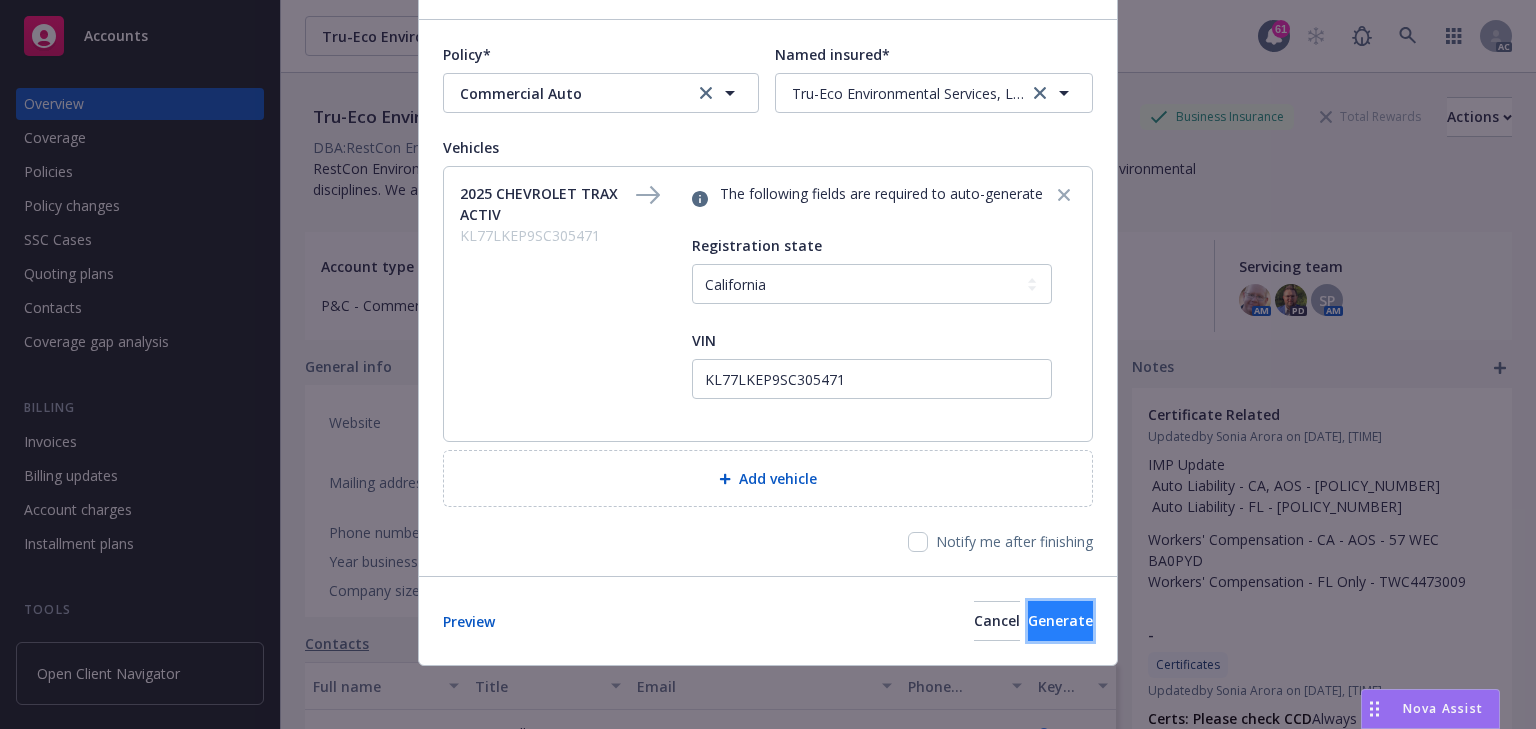 click on "Generate" at bounding box center (1060, 621) 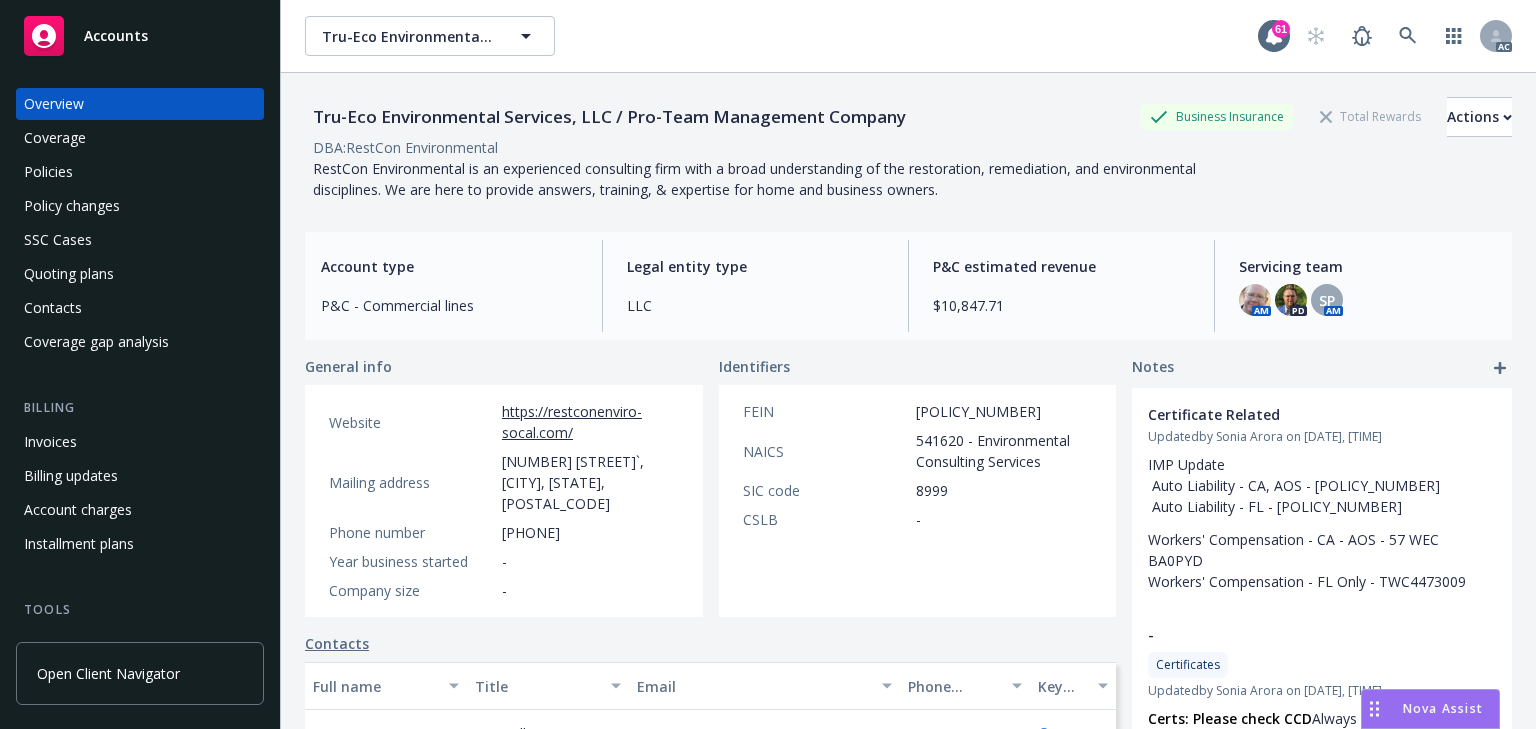 click on "Policies" at bounding box center (140, 172) 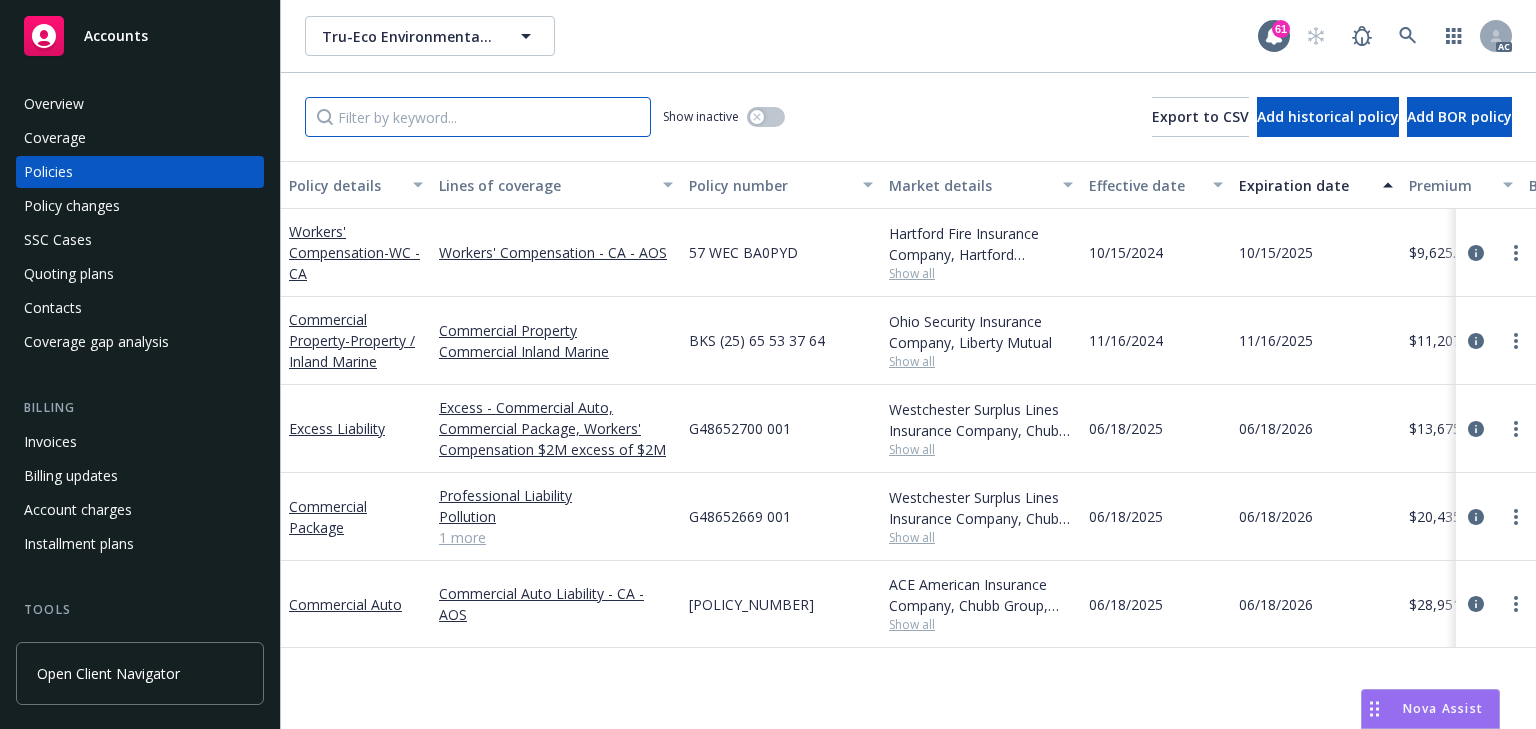 click at bounding box center [478, 117] 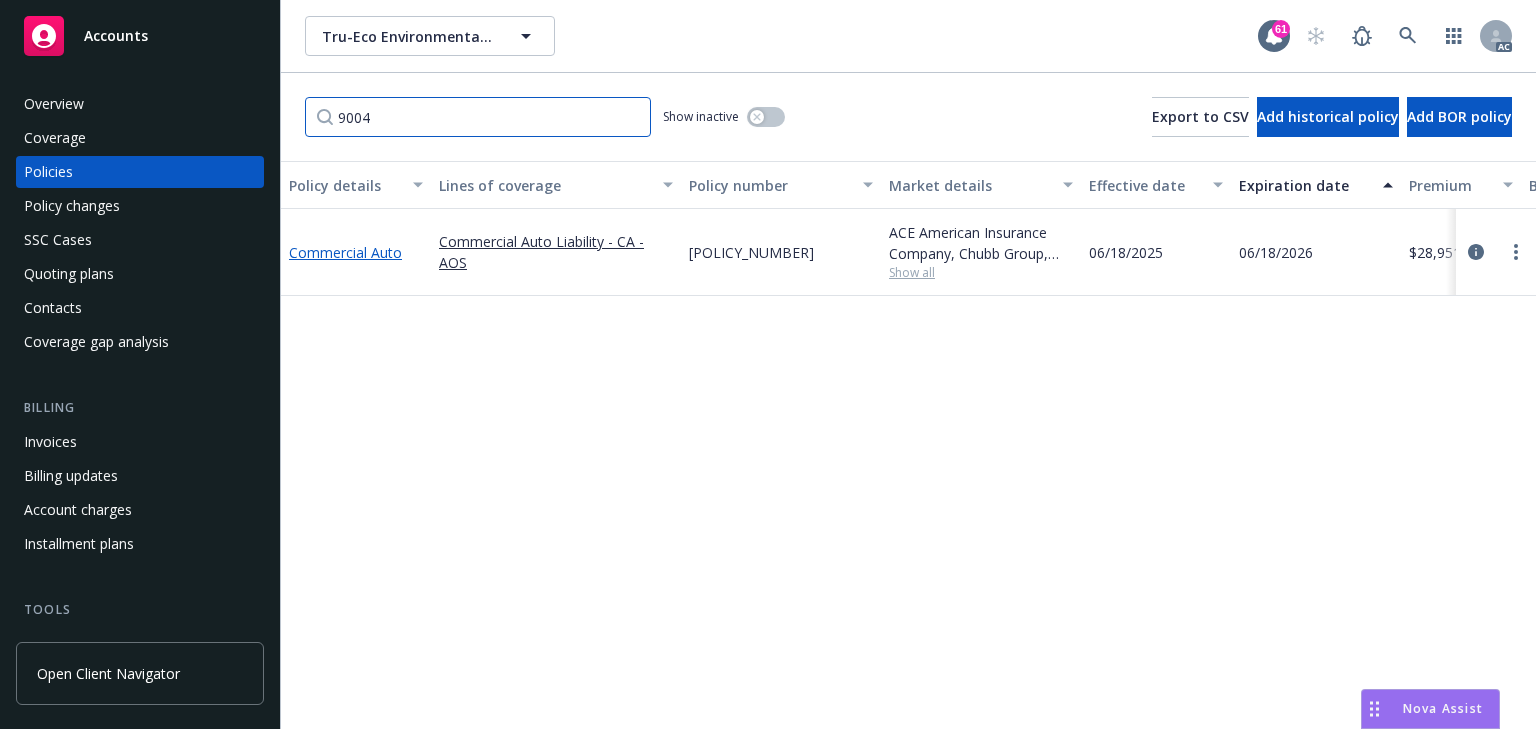 type on "9004" 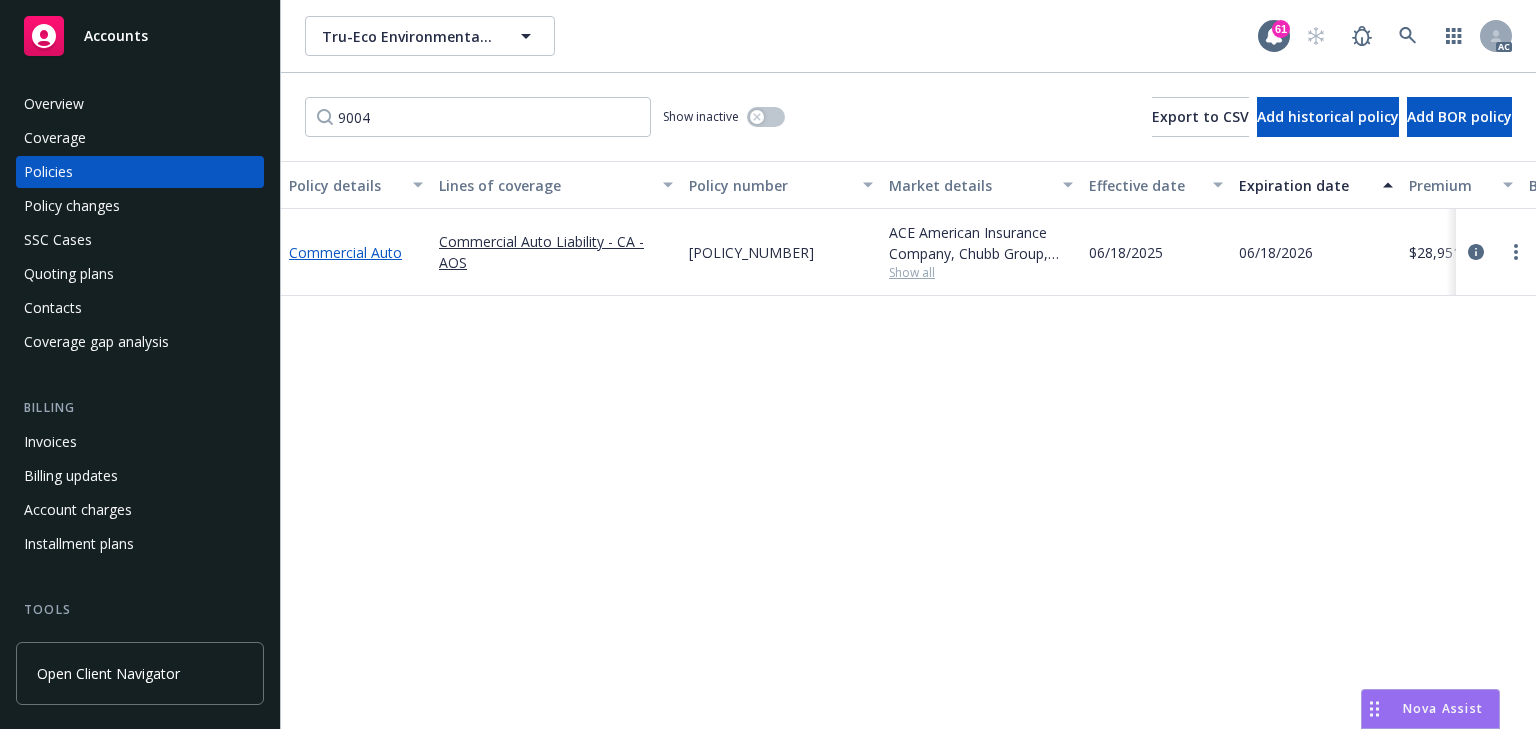 click on "Commercial Auto" at bounding box center [345, 252] 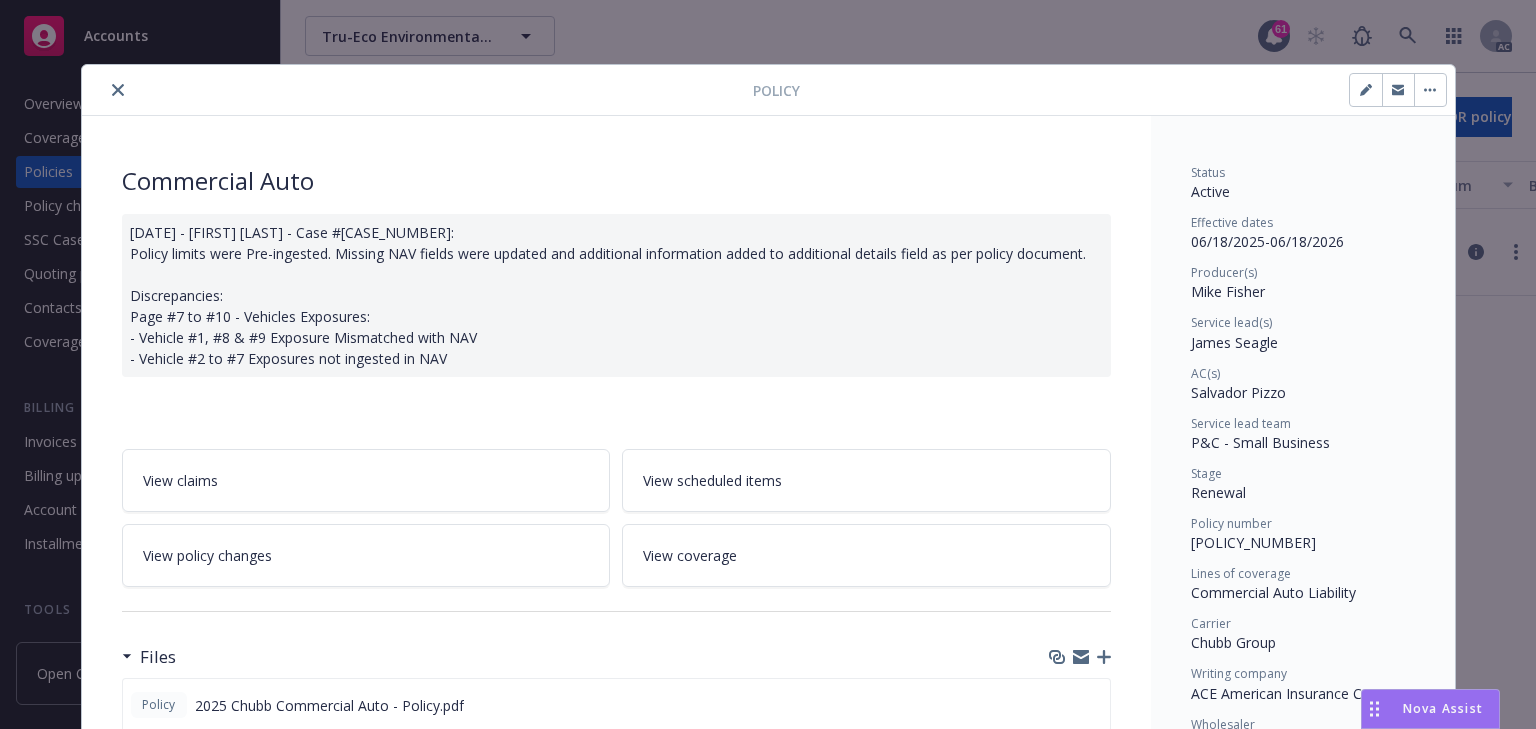 click on "07/08/2025 - Srilakshmi Netela - Case #01681710:
Policy limits were Pre-ingested. Missing NAV fields were updated and additional information added to additional details field as per policy document.
Discrepancies:
Page #7 to #10 - Vehicles Exposures:
- Vehicle #1, #8 & #9 Exposure Mismatched with NAV
- Vehicle #2 to #7 Exposures not ingested in NAV" at bounding box center [616, 295] 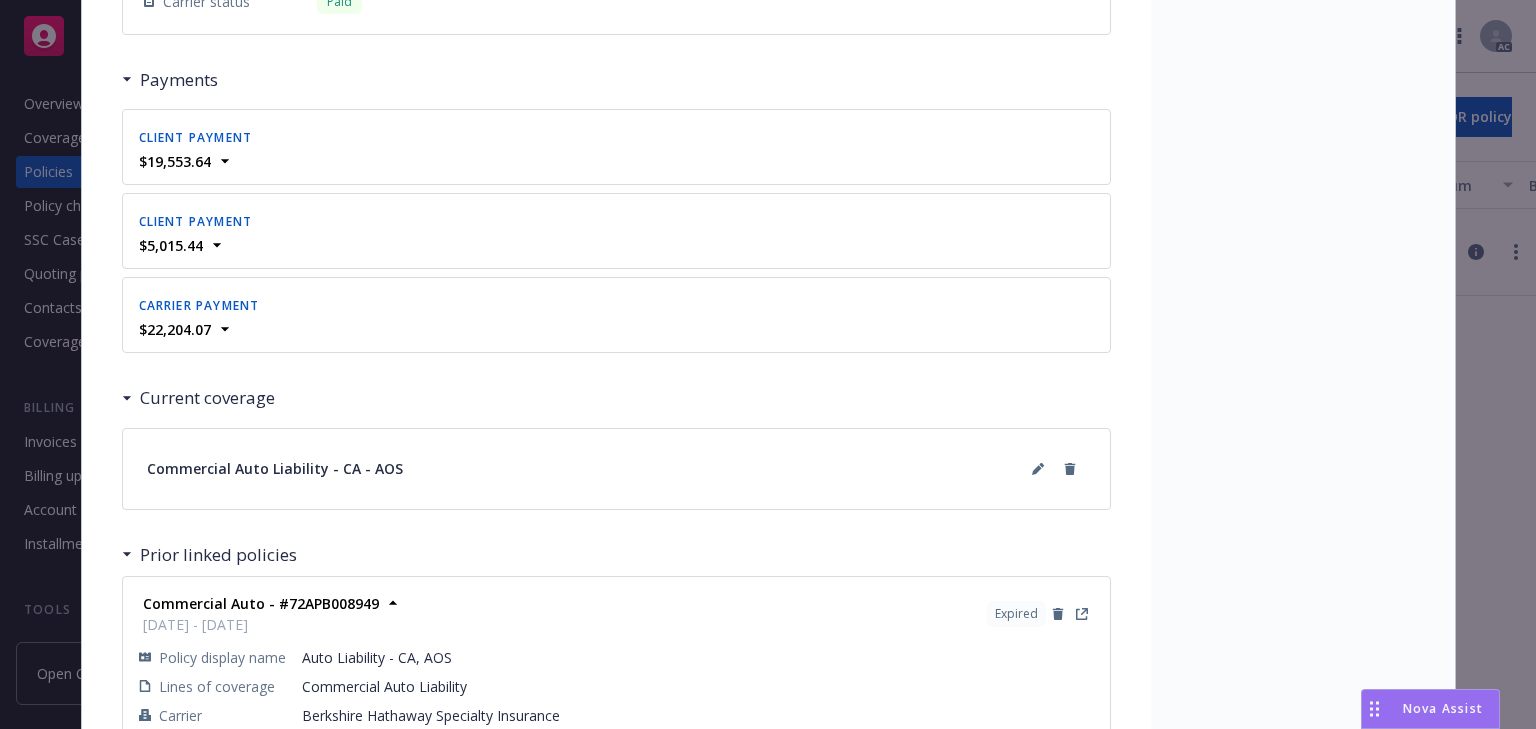 scroll, scrollTop: 2300, scrollLeft: 0, axis: vertical 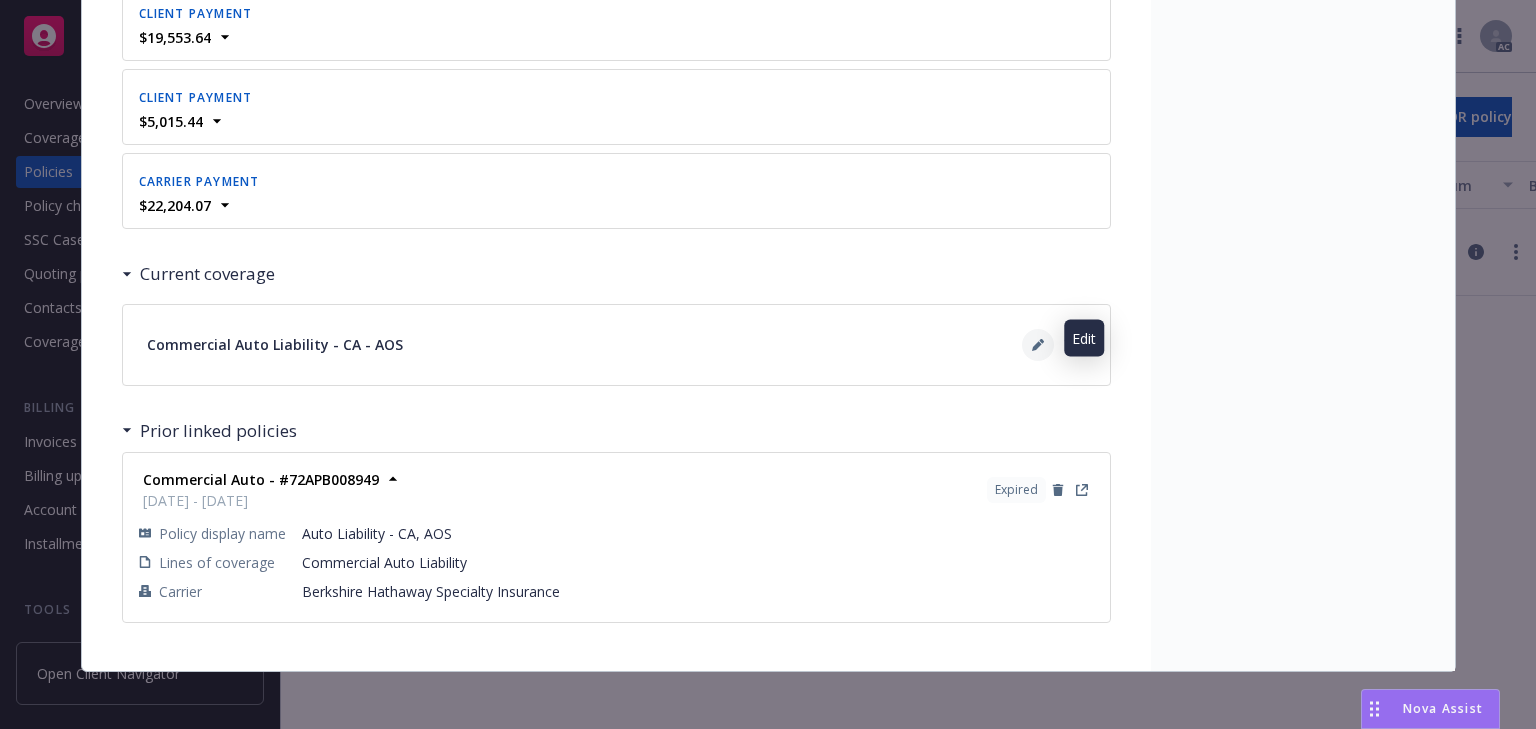 click at bounding box center (1038, 345) 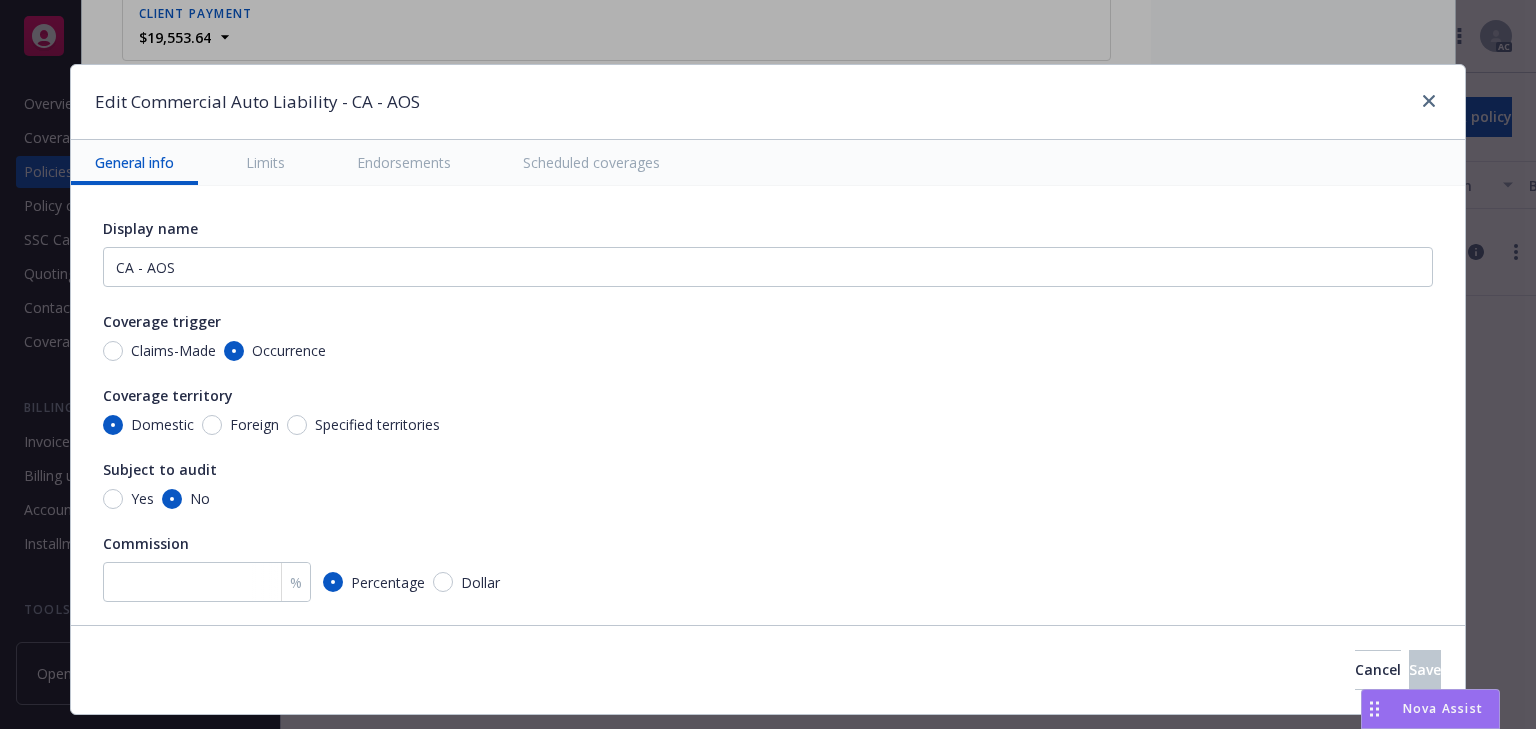 click on "Scheduled coverages" at bounding box center [591, 162] 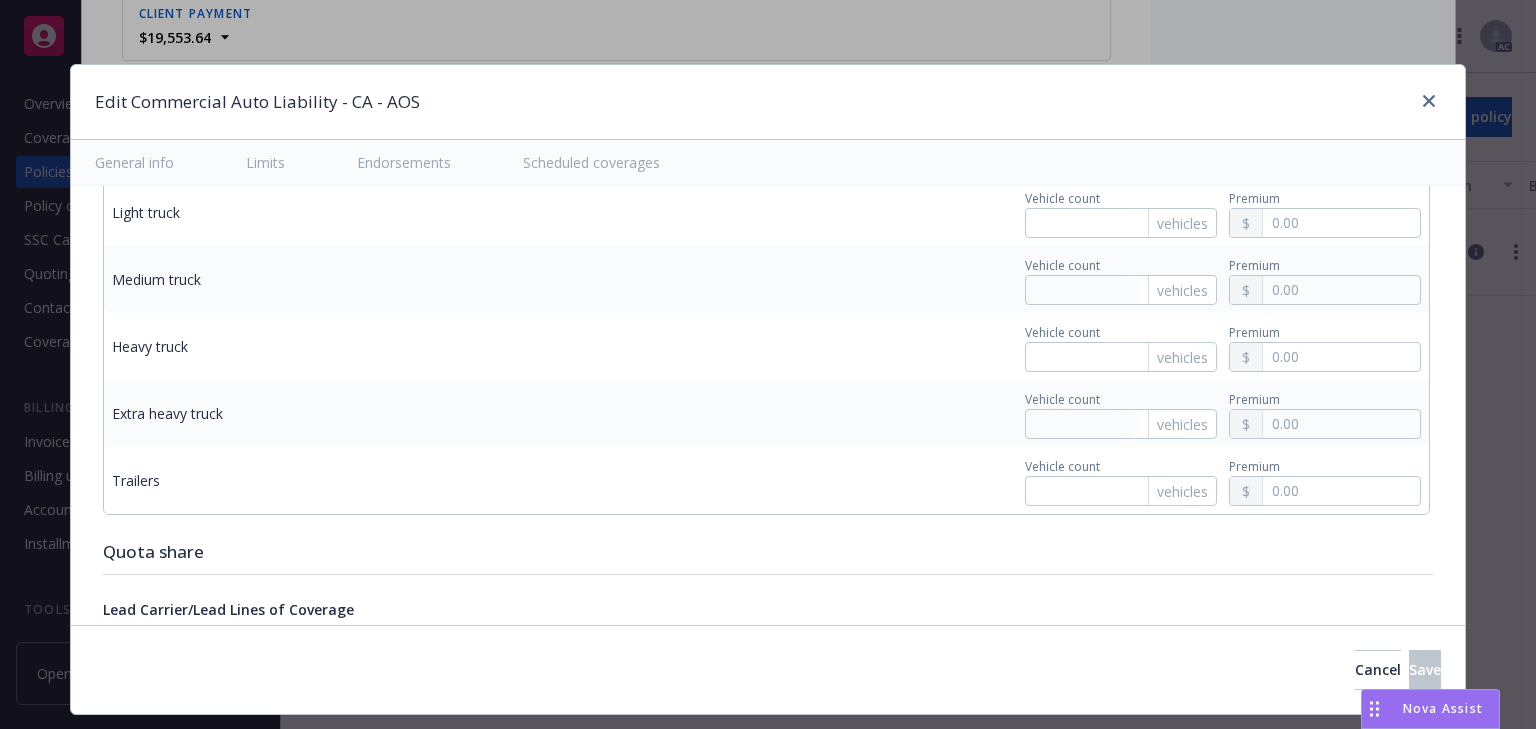 scroll, scrollTop: 4676, scrollLeft: 0, axis: vertical 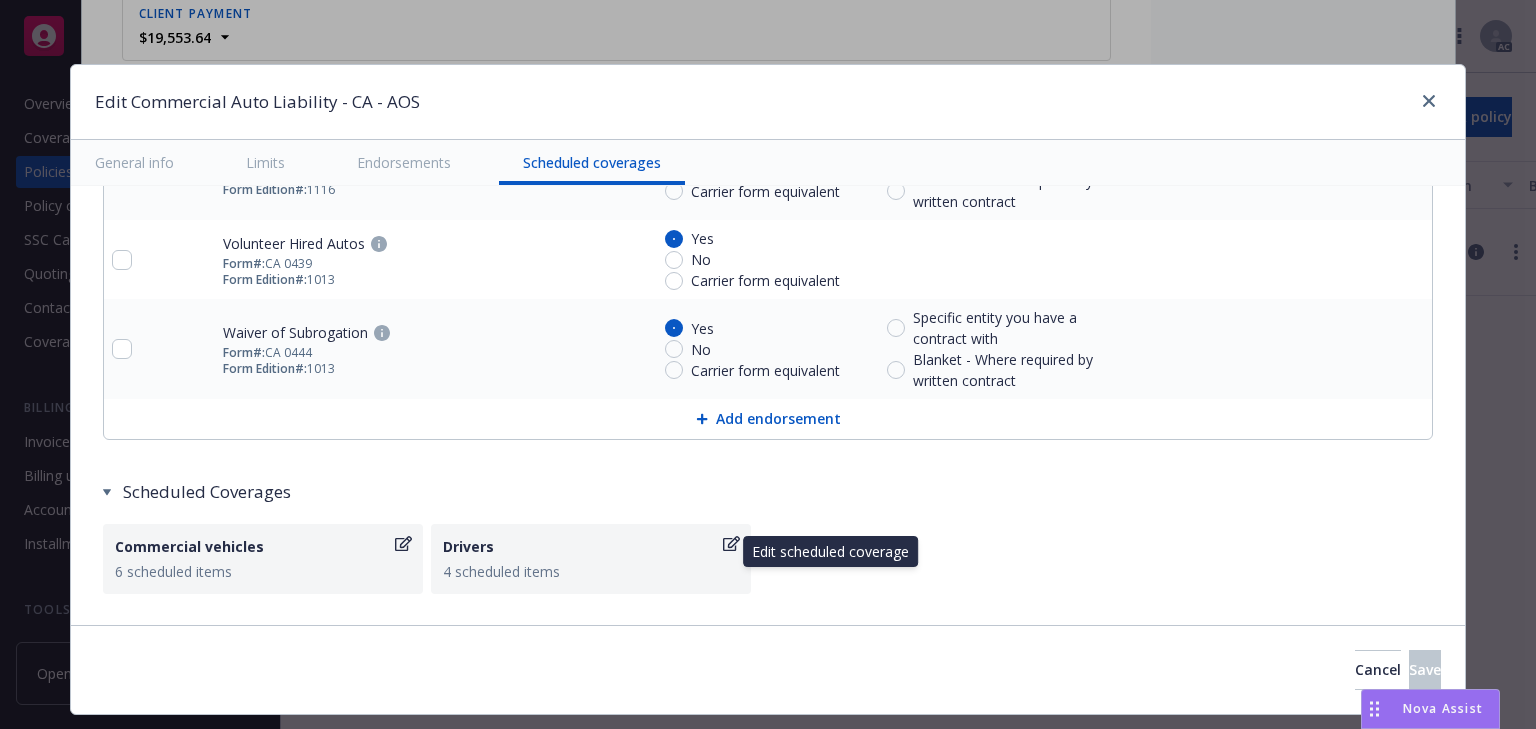 click on "Drivers" at bounding box center [581, 546] 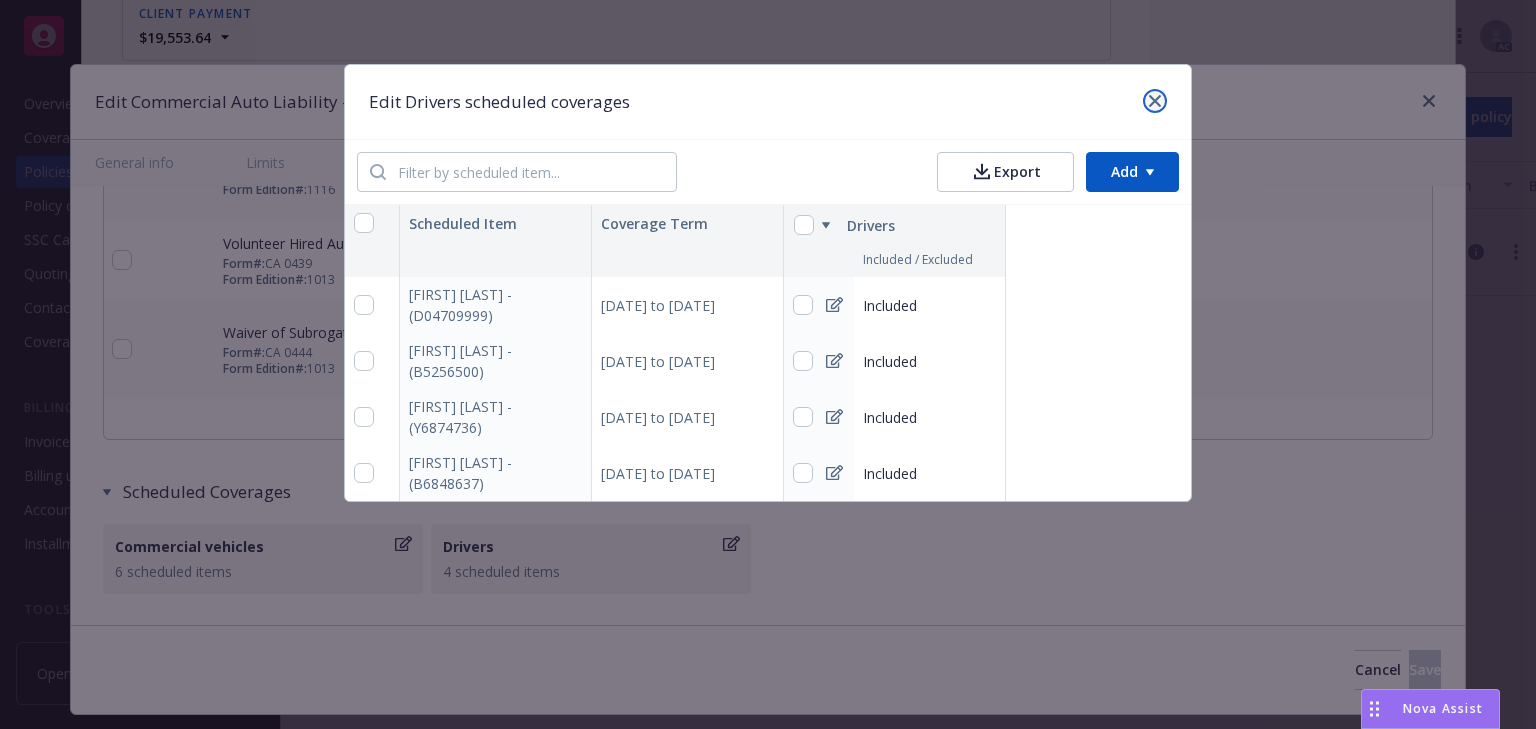 click at bounding box center [1155, 101] 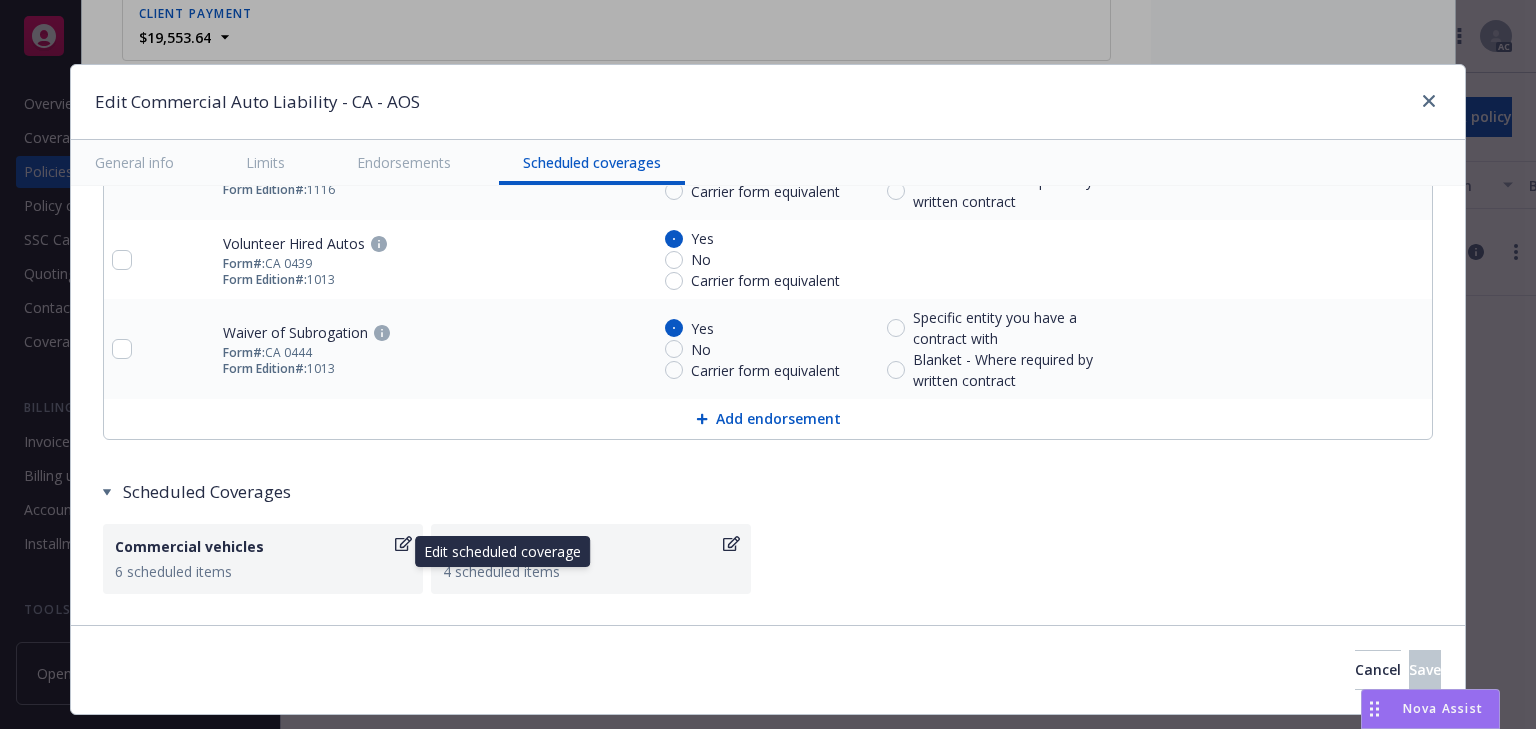 click on "Commercial vehicles 6 scheduled items" at bounding box center [263, 559] 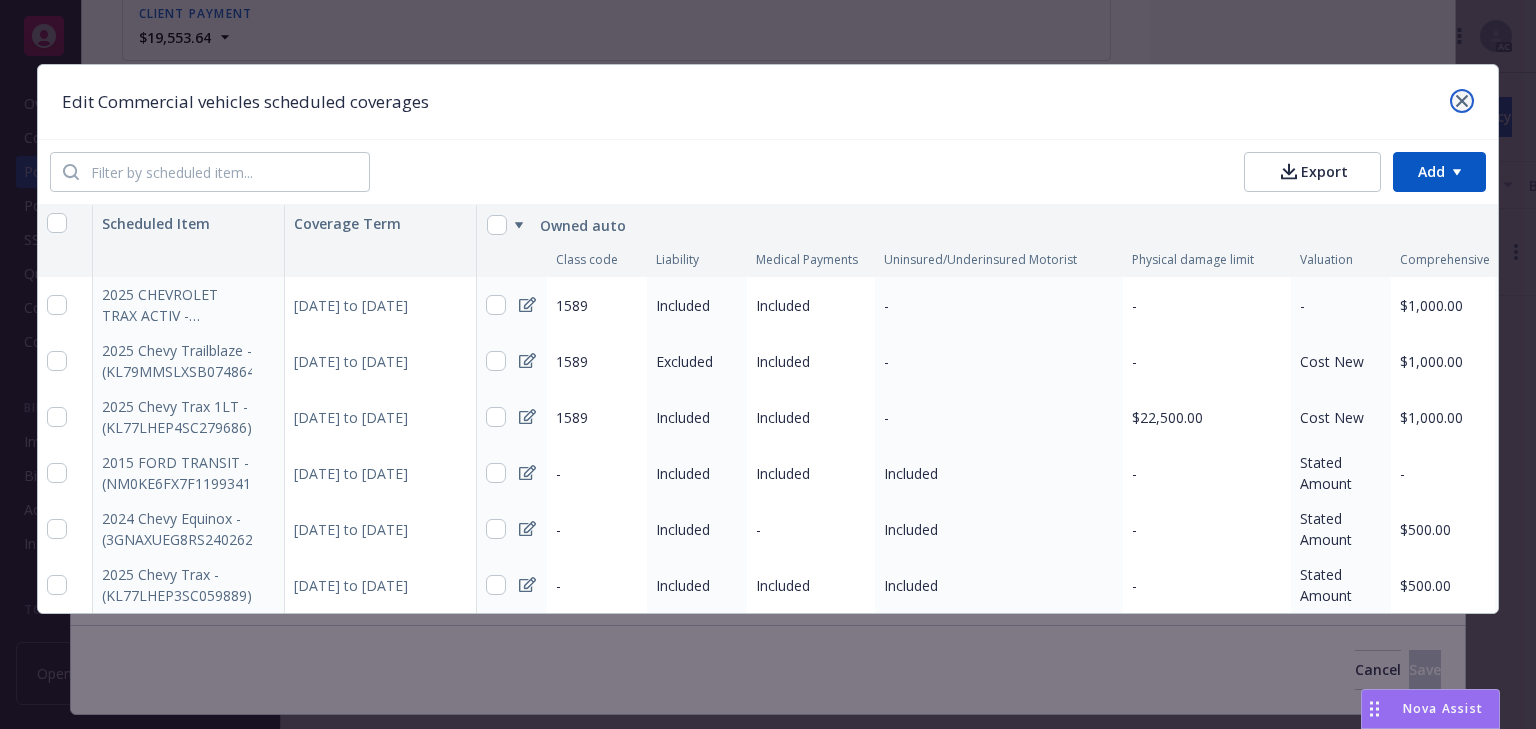 click at bounding box center [1462, 101] 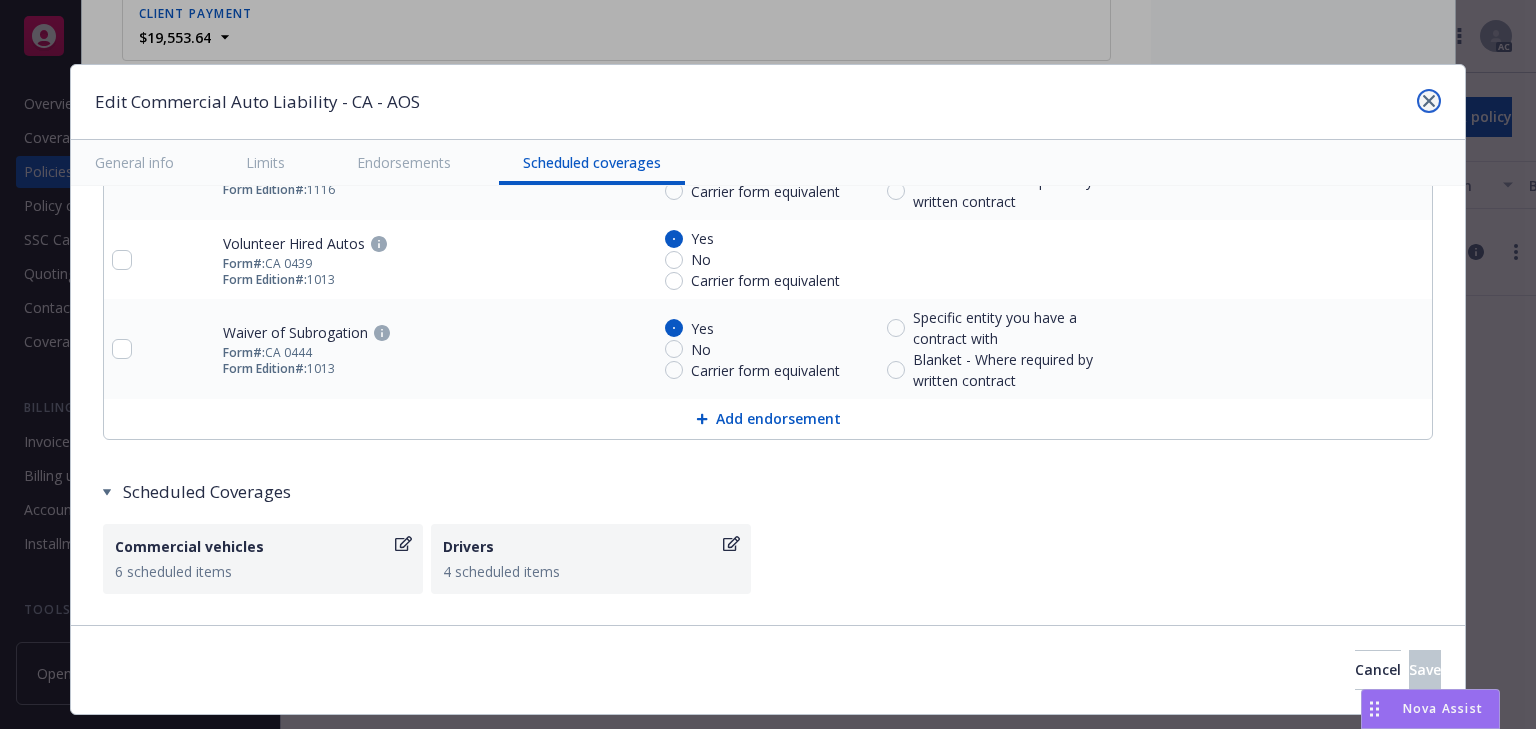 click at bounding box center [1429, 101] 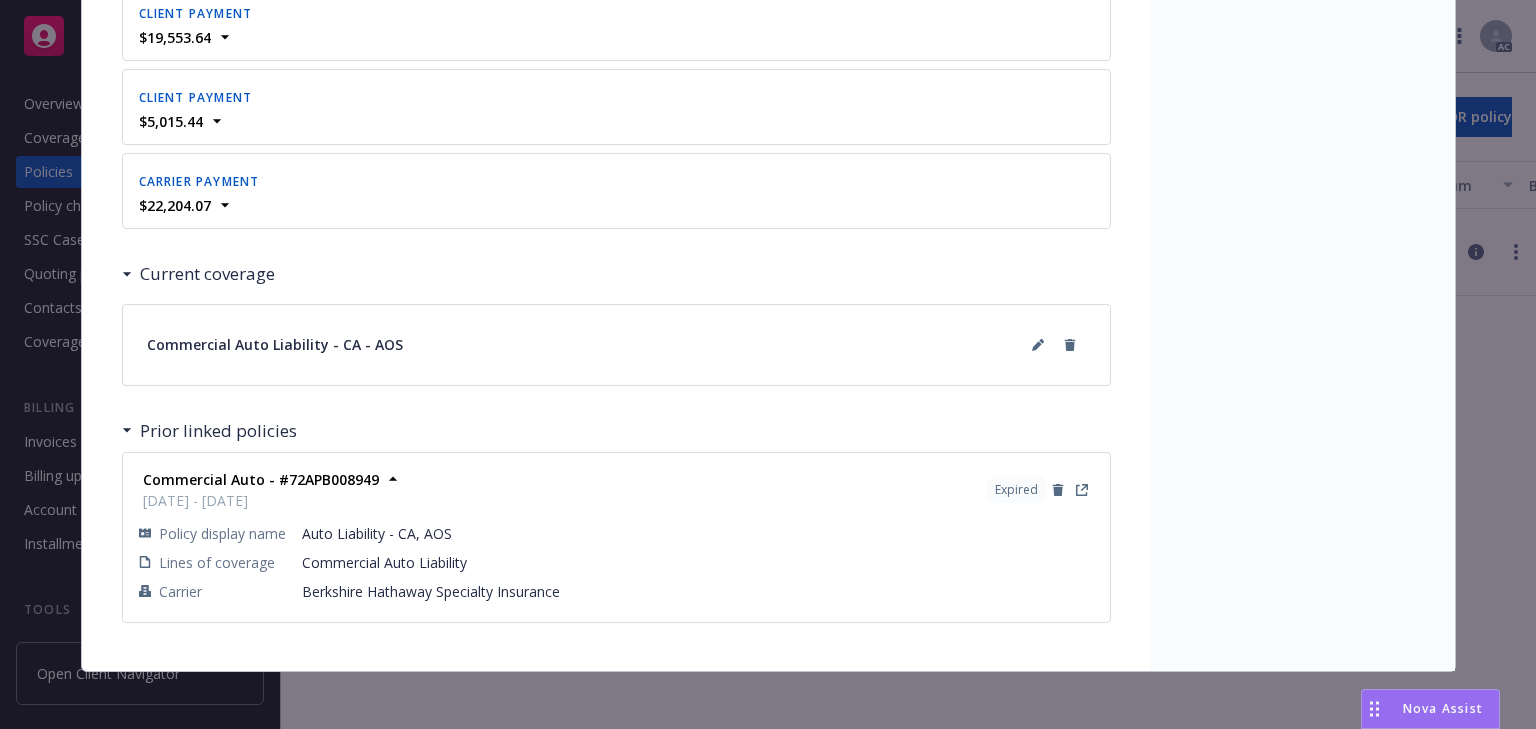 type on "x" 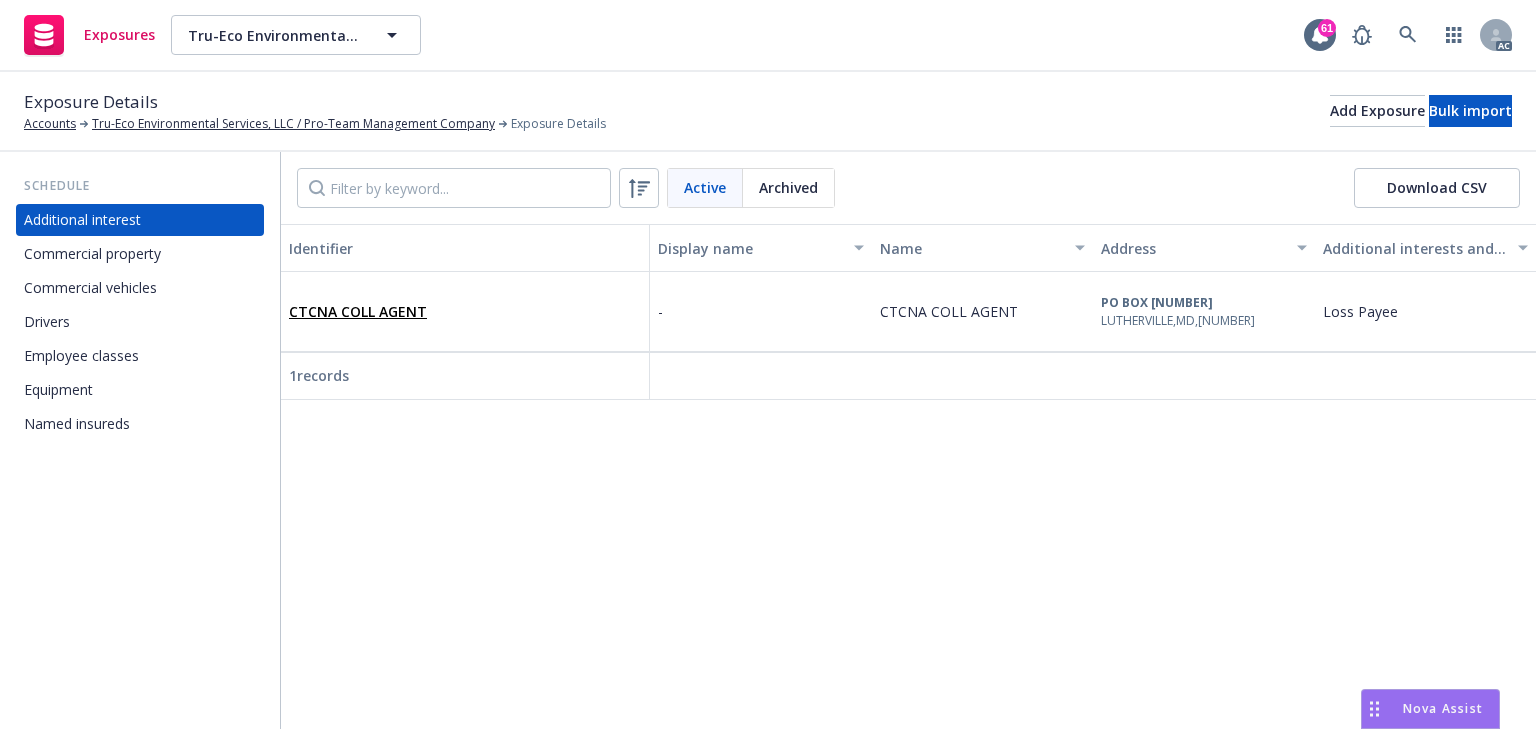 scroll, scrollTop: 0, scrollLeft: 0, axis: both 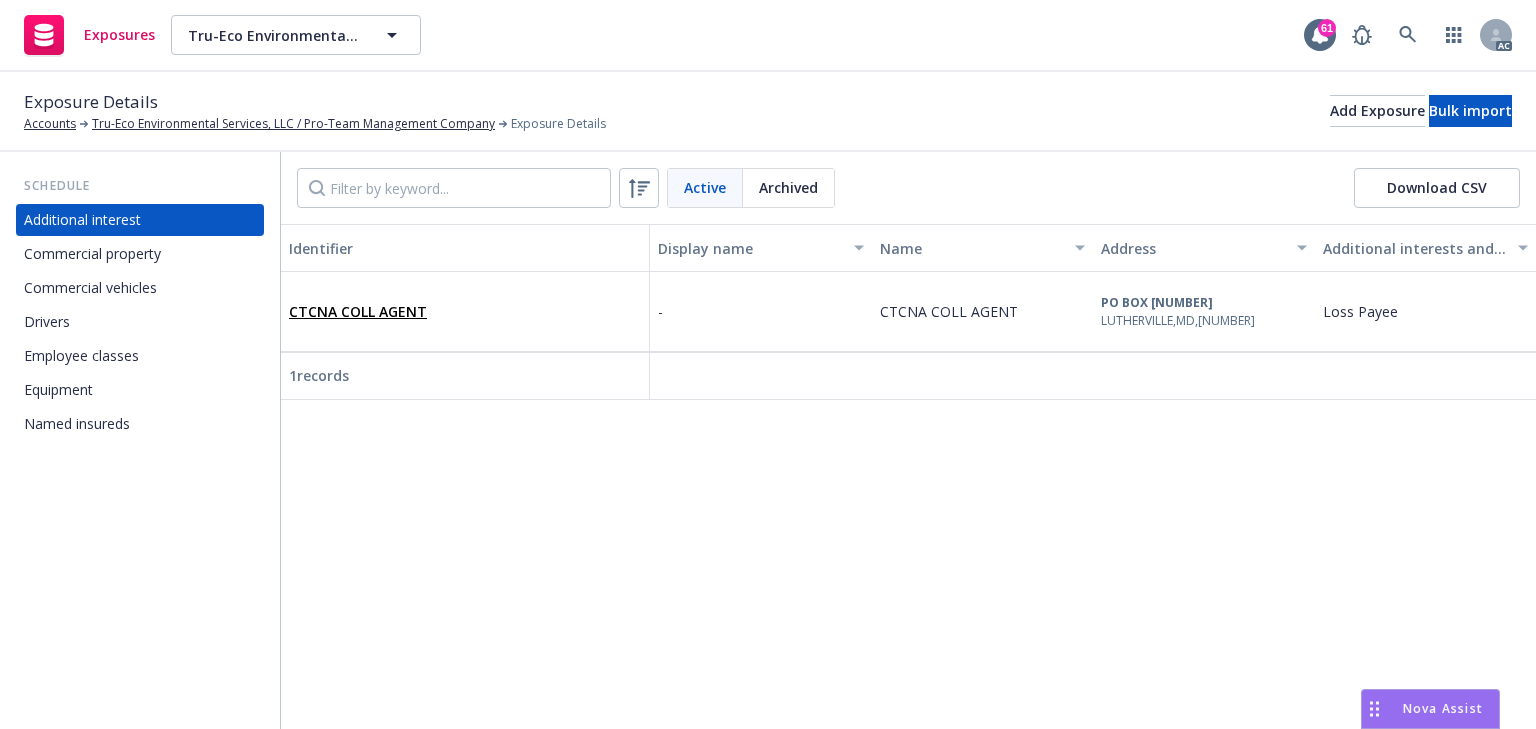 click on "Commercial vehicles" at bounding box center [90, 288] 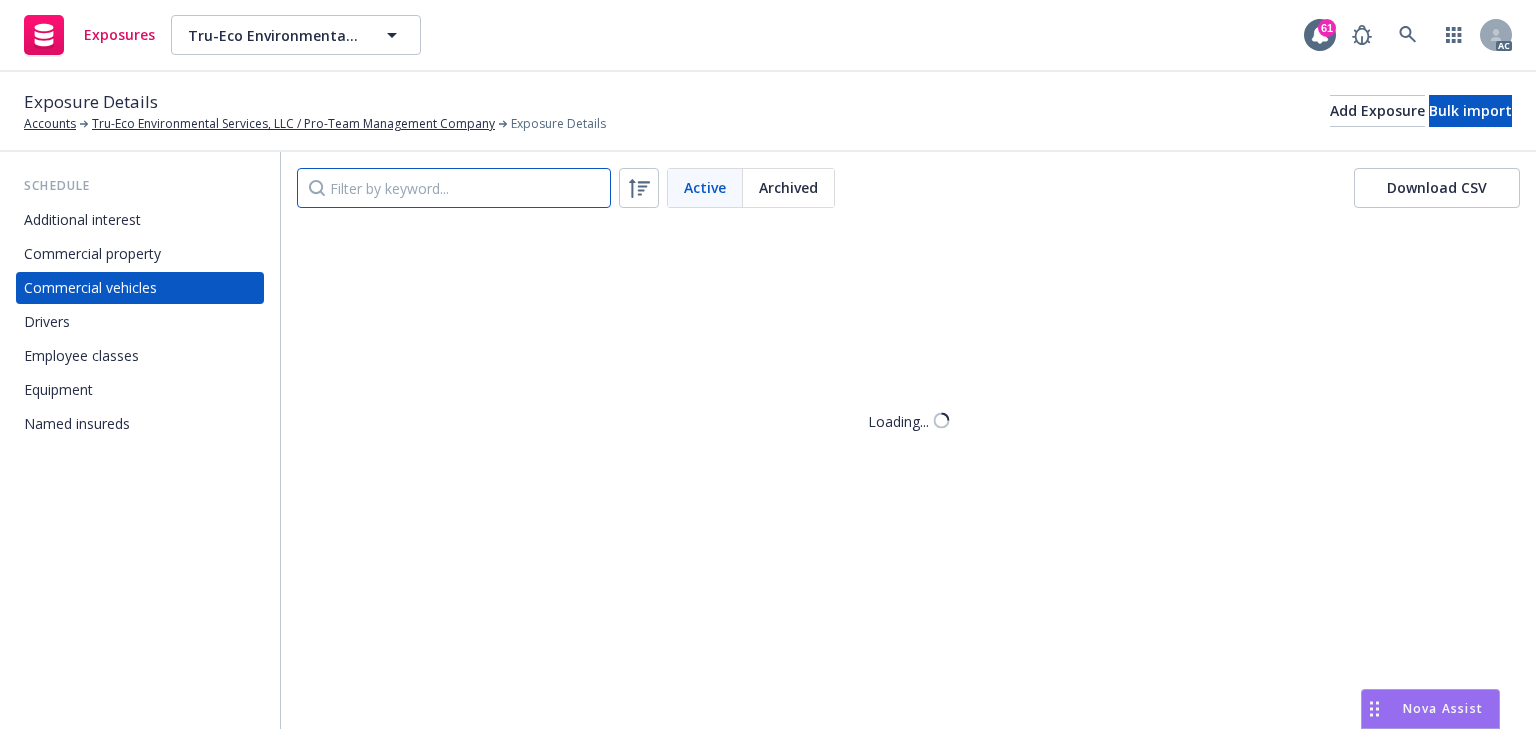 click at bounding box center [454, 188] 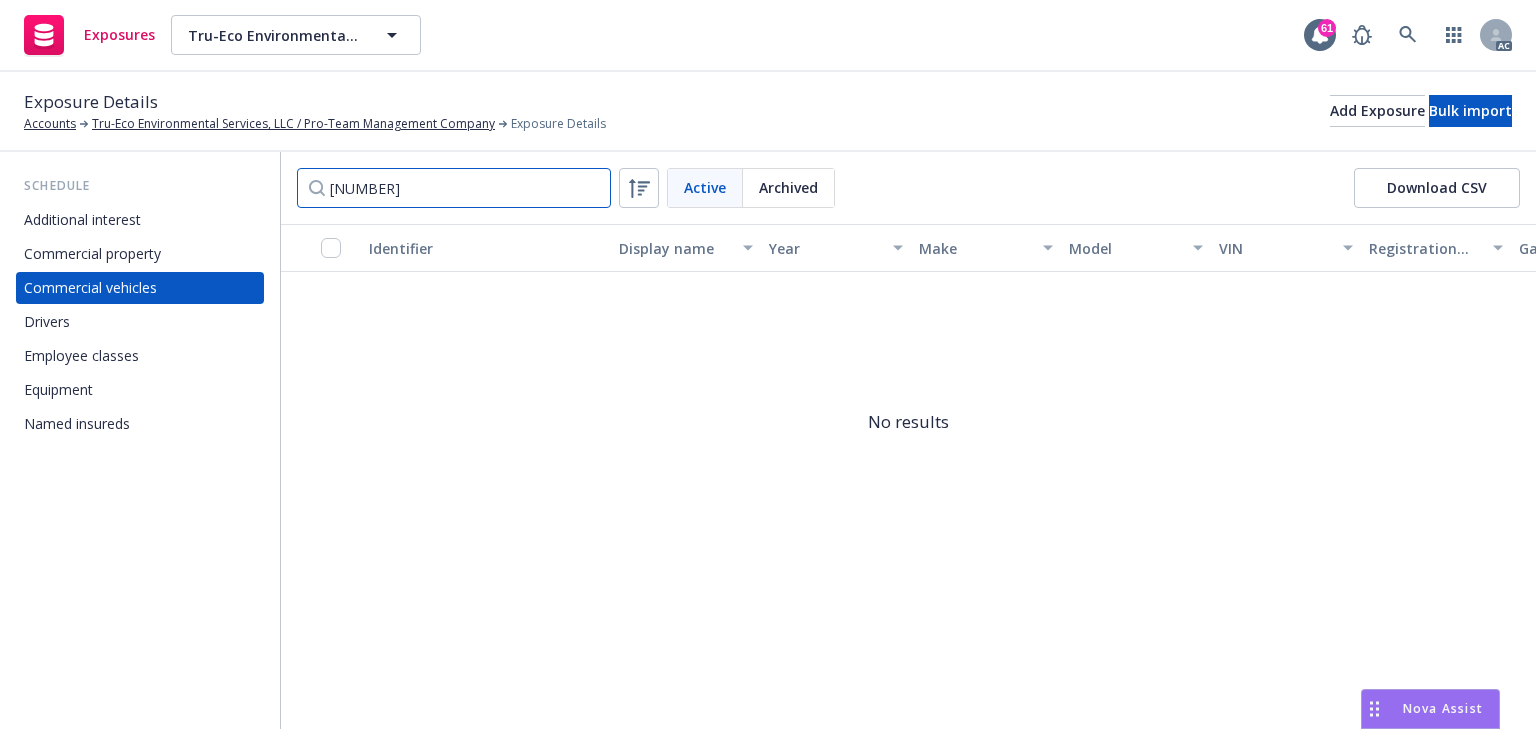 type on "5471" 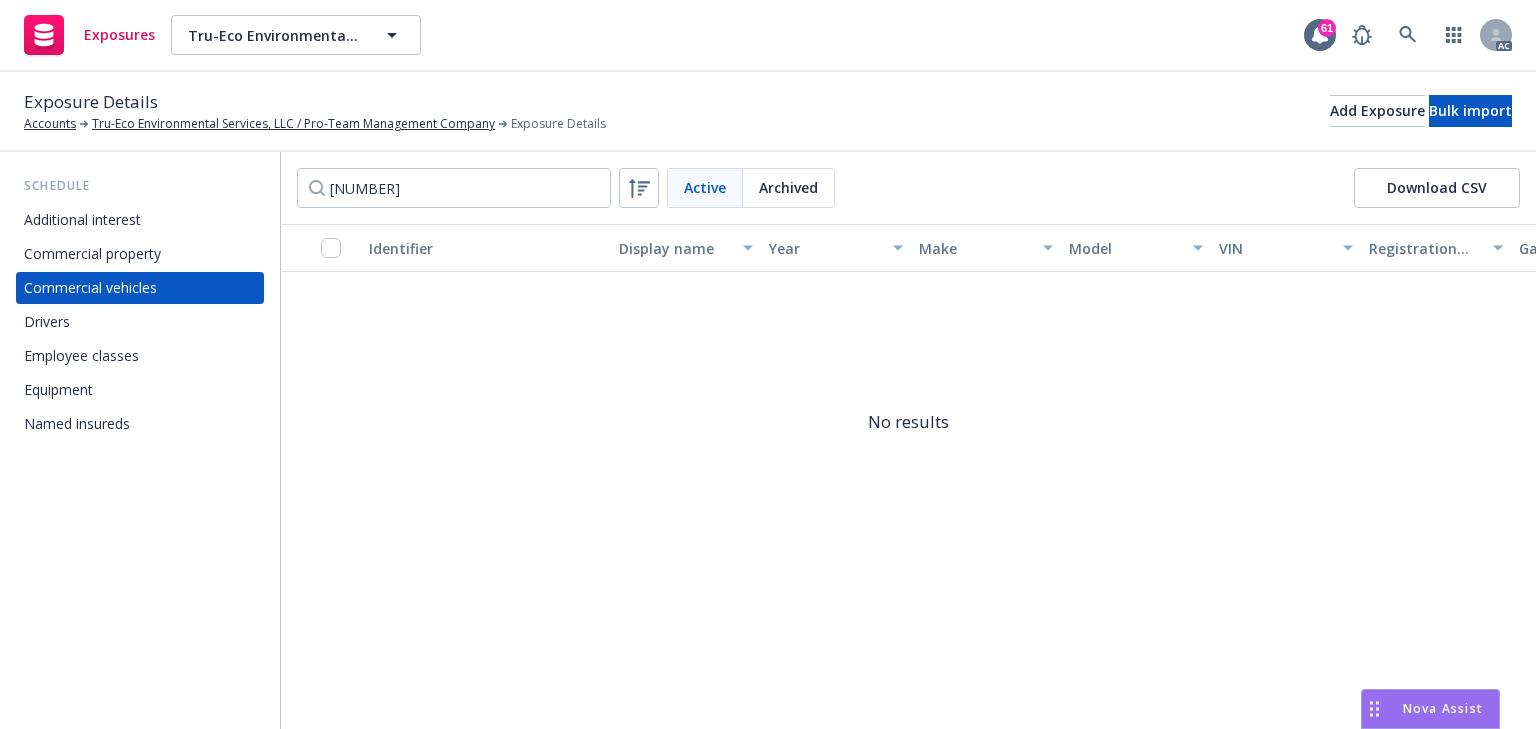 click on "Archived" at bounding box center (788, 187) 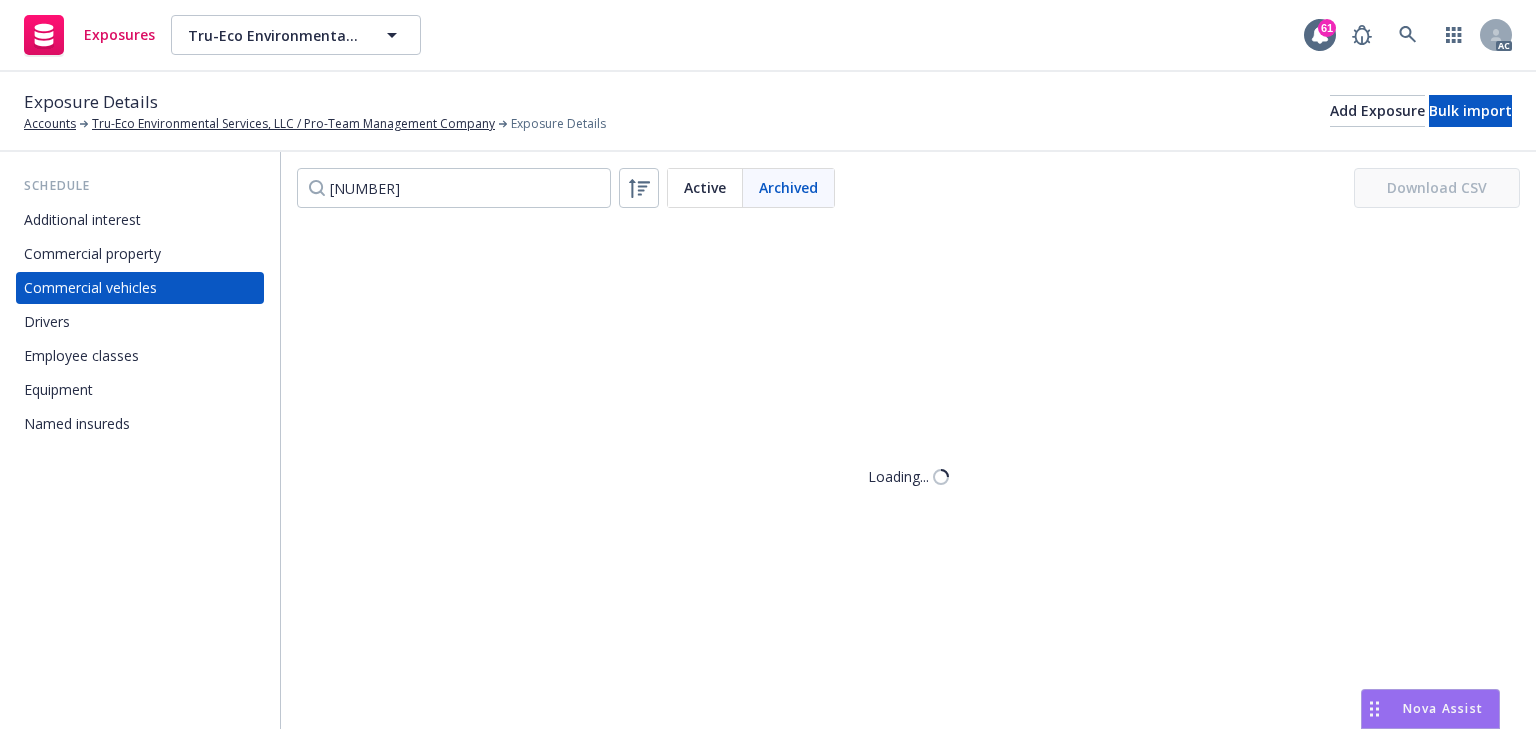 click on "Active" at bounding box center [705, 187] 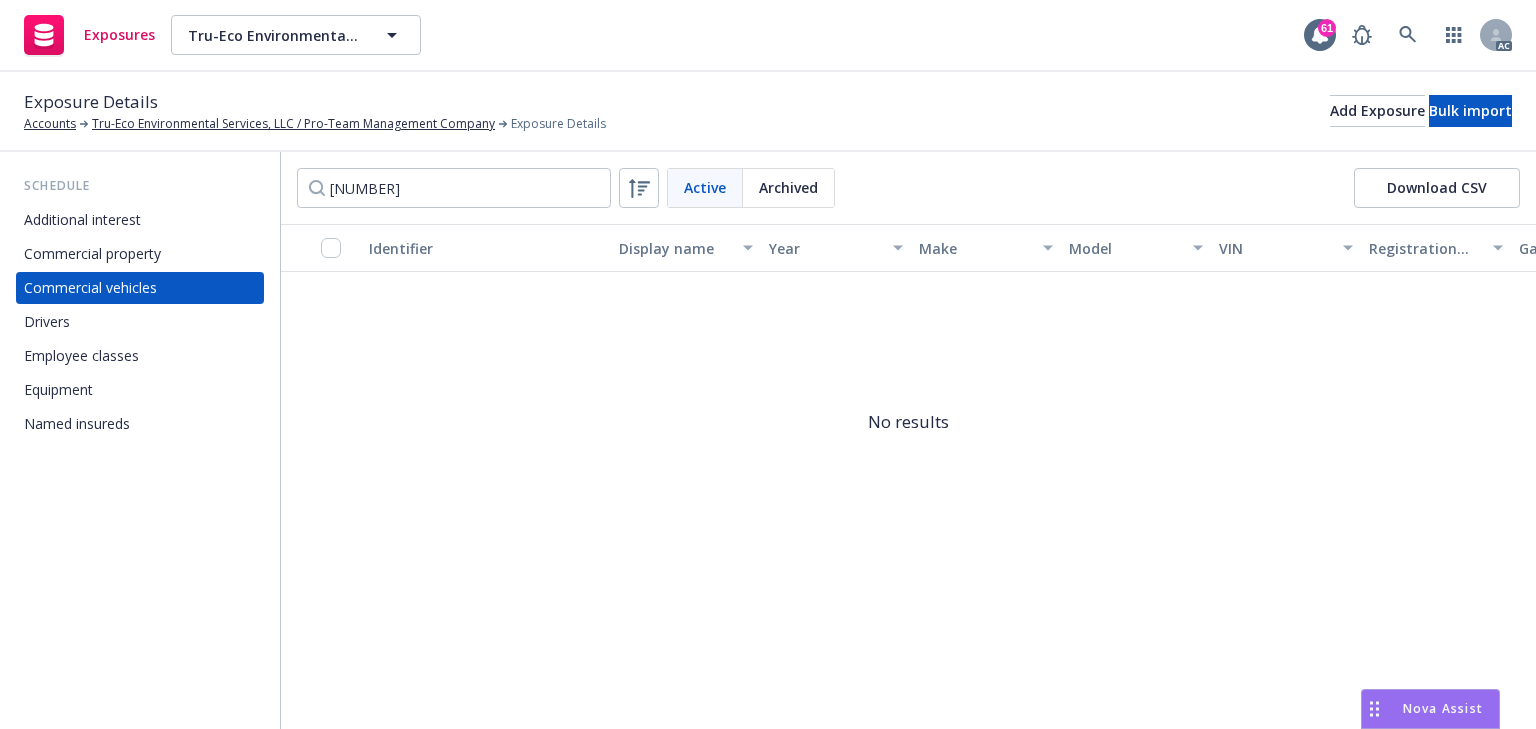 drag, startPoint x: 460, startPoint y: 472, endPoint x: 442, endPoint y: 453, distance: 26.172504 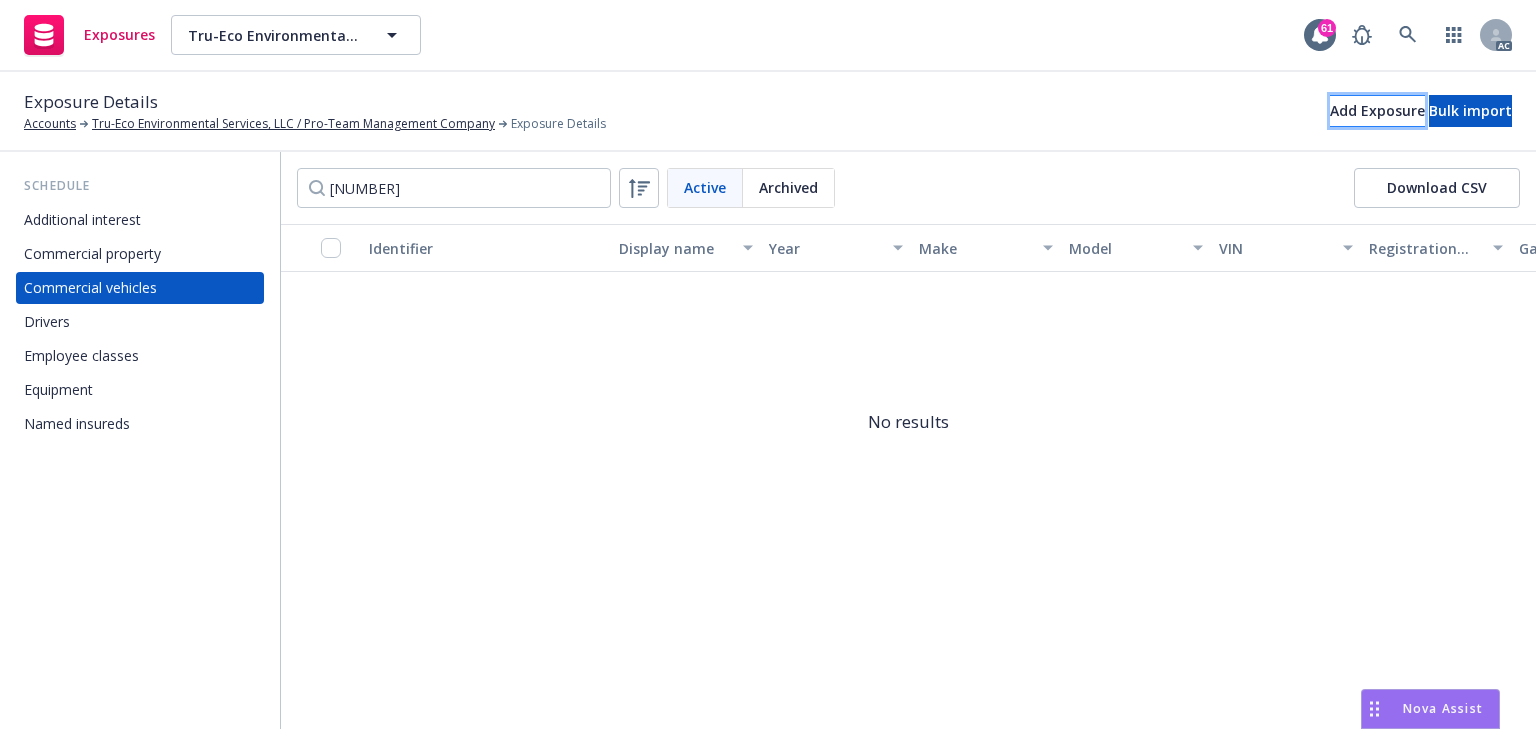 click on "Add Exposure" at bounding box center (1377, 111) 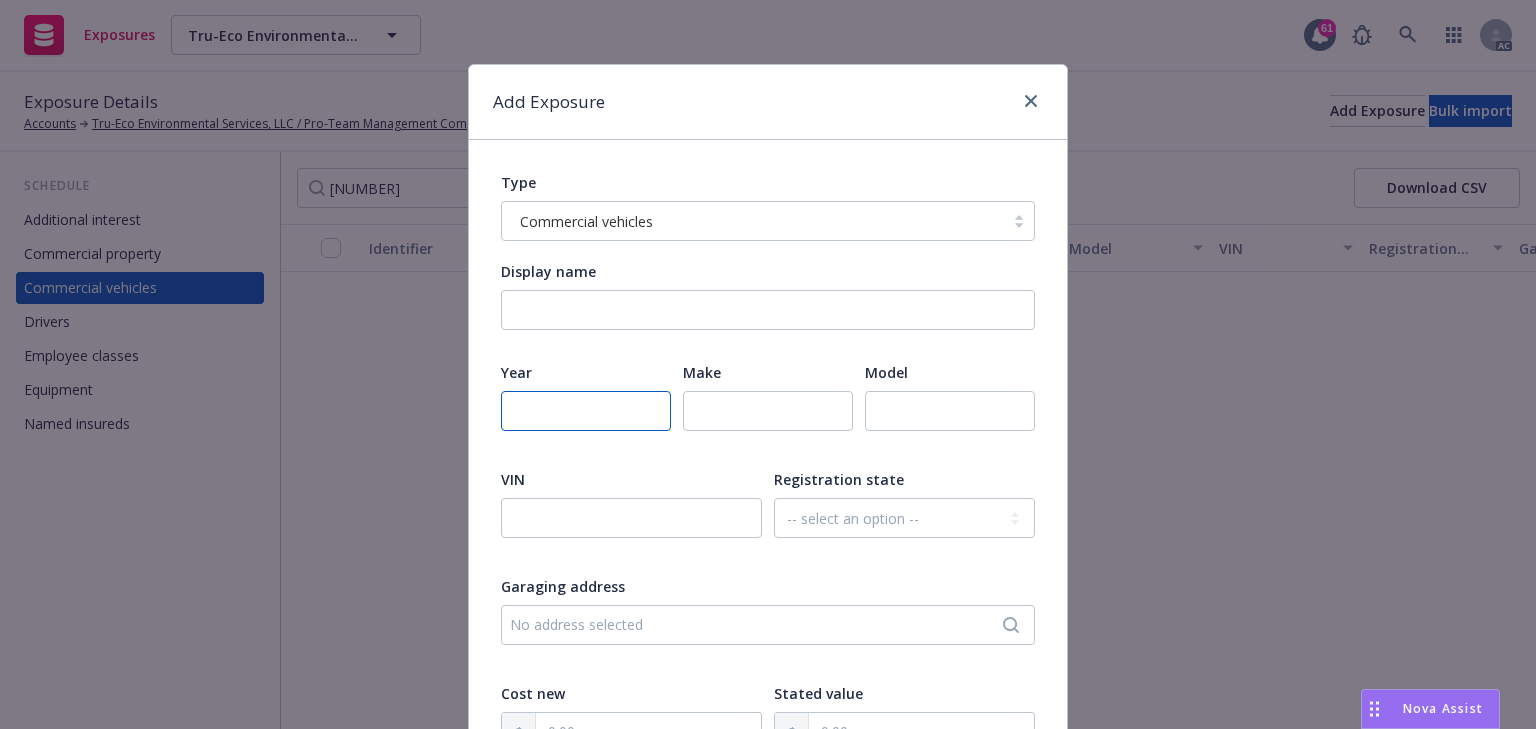 click at bounding box center (586, 411) 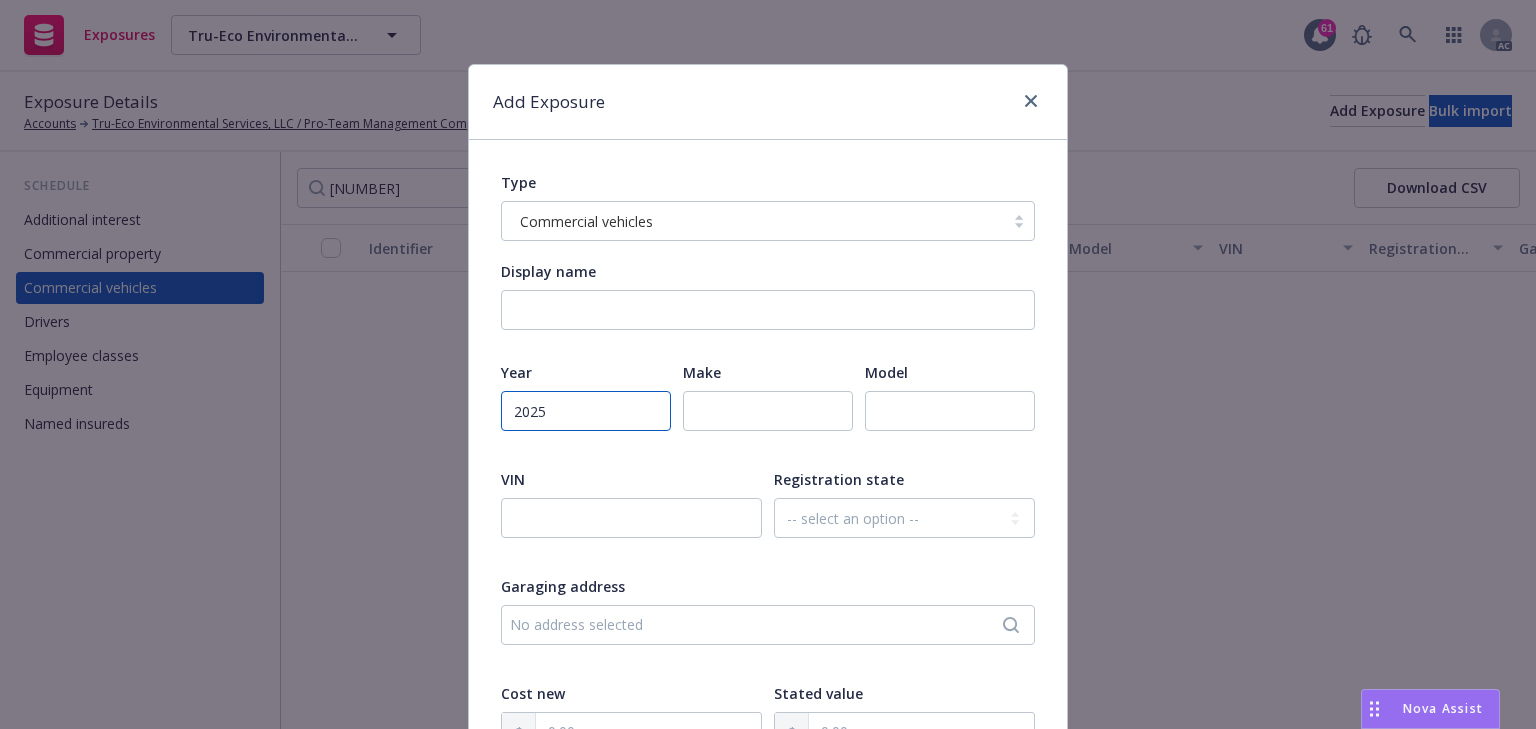 type on "2025" 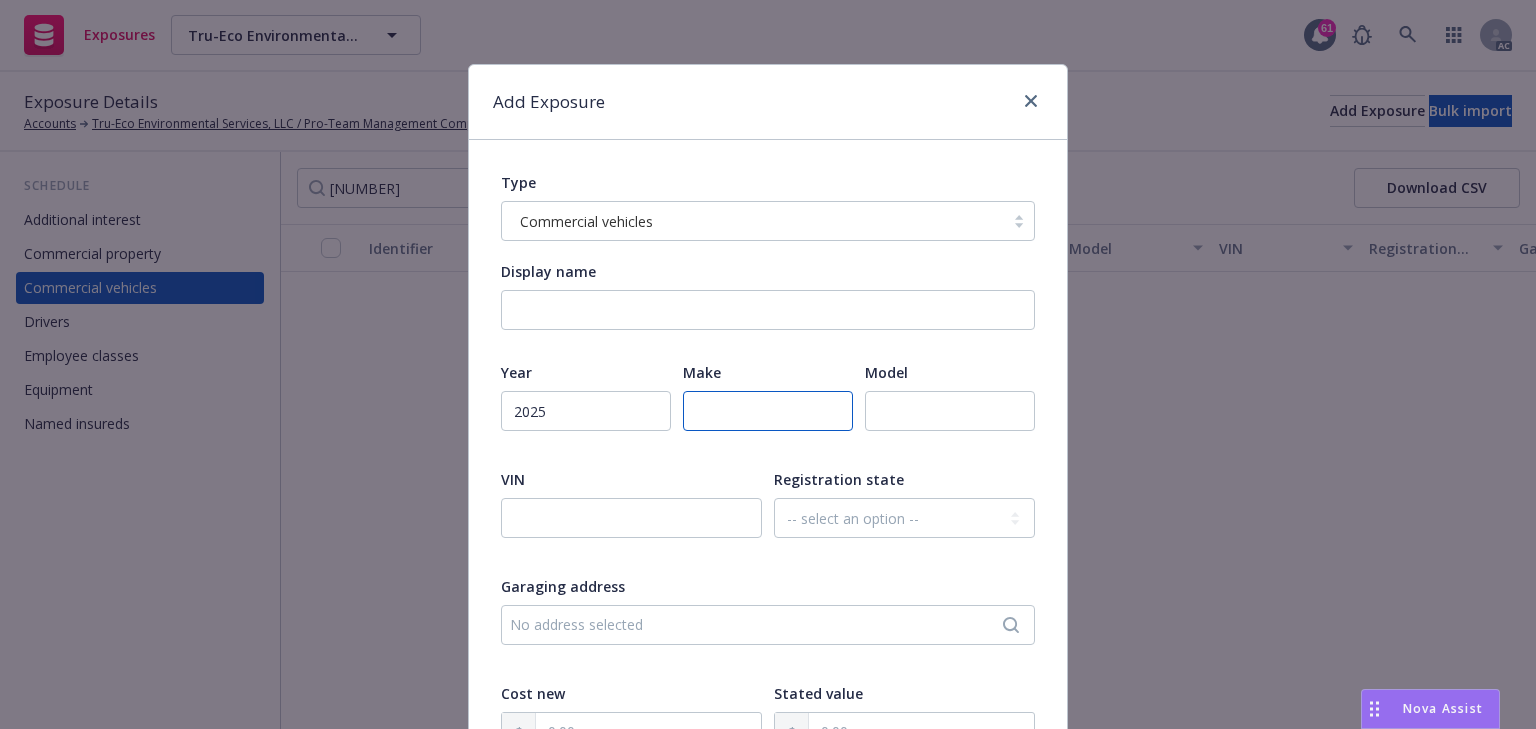 click at bounding box center [768, 411] 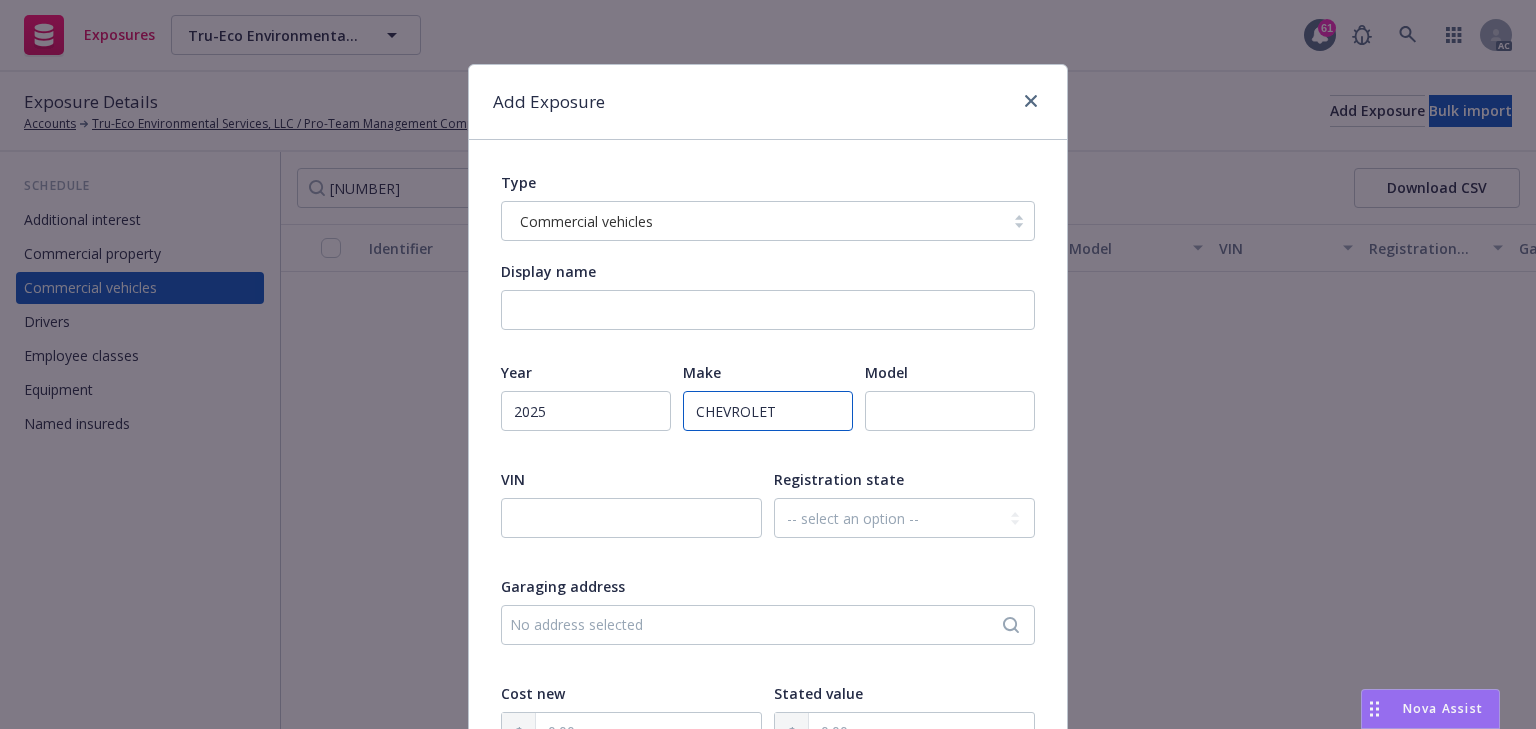type on "CHEVROLET" 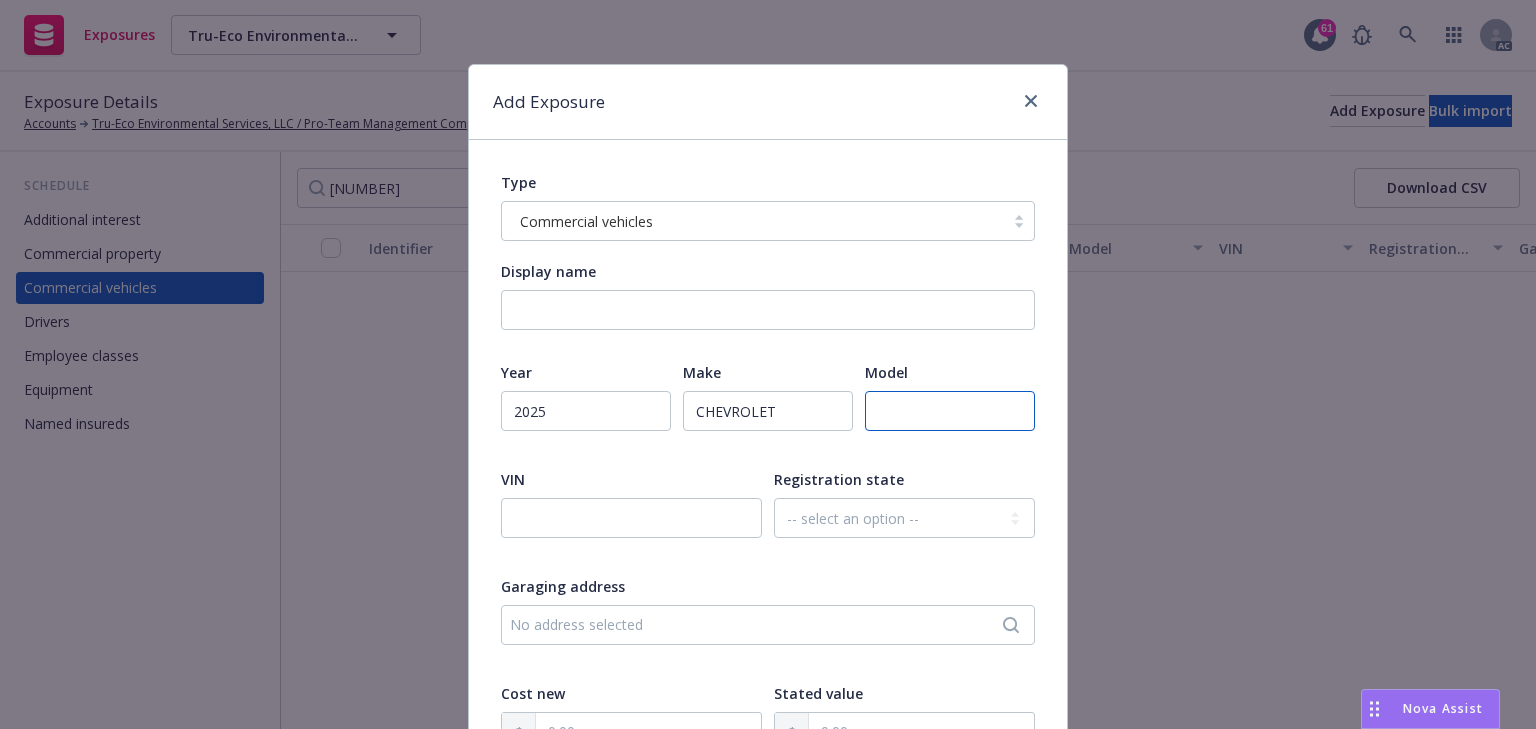 click at bounding box center (950, 411) 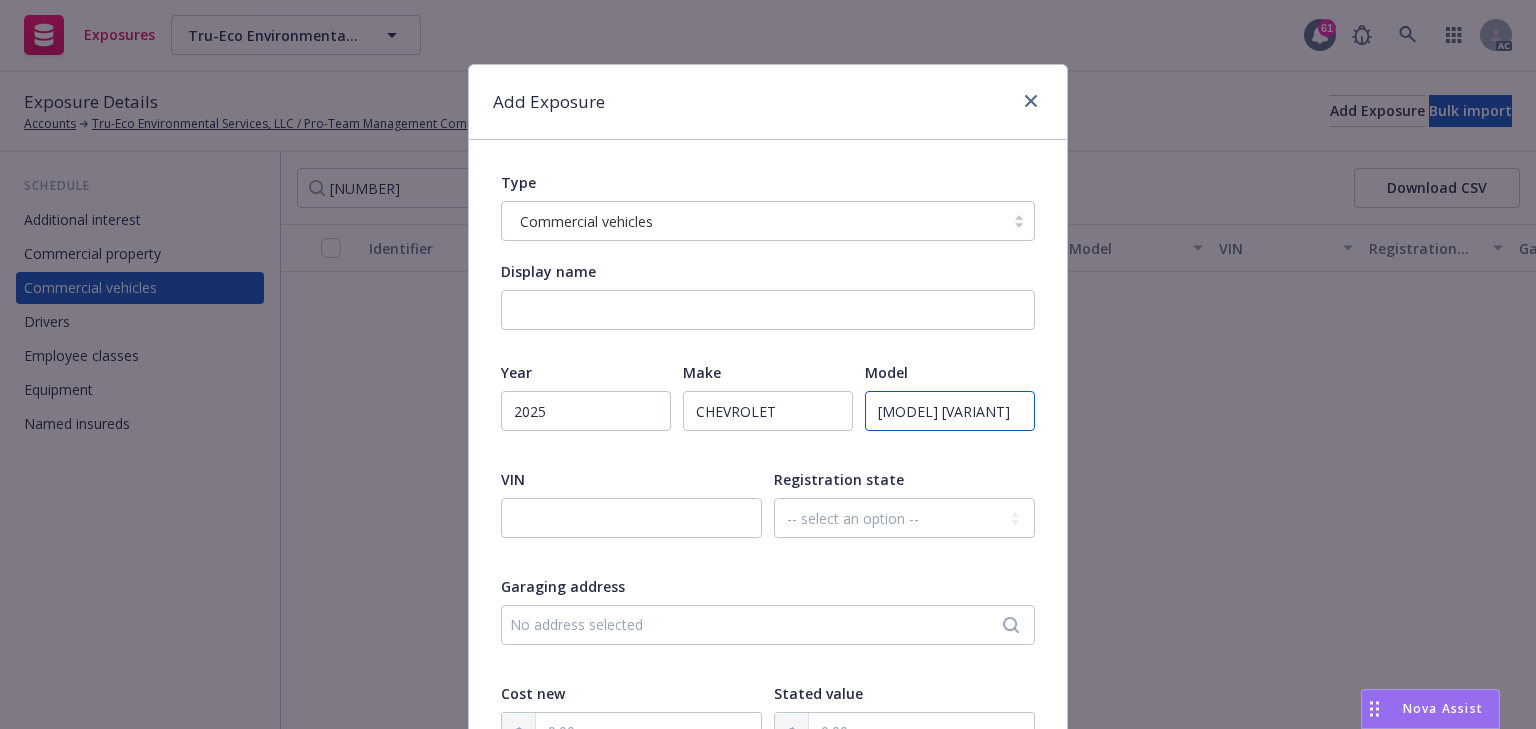 type on "TRAX ACTIV" 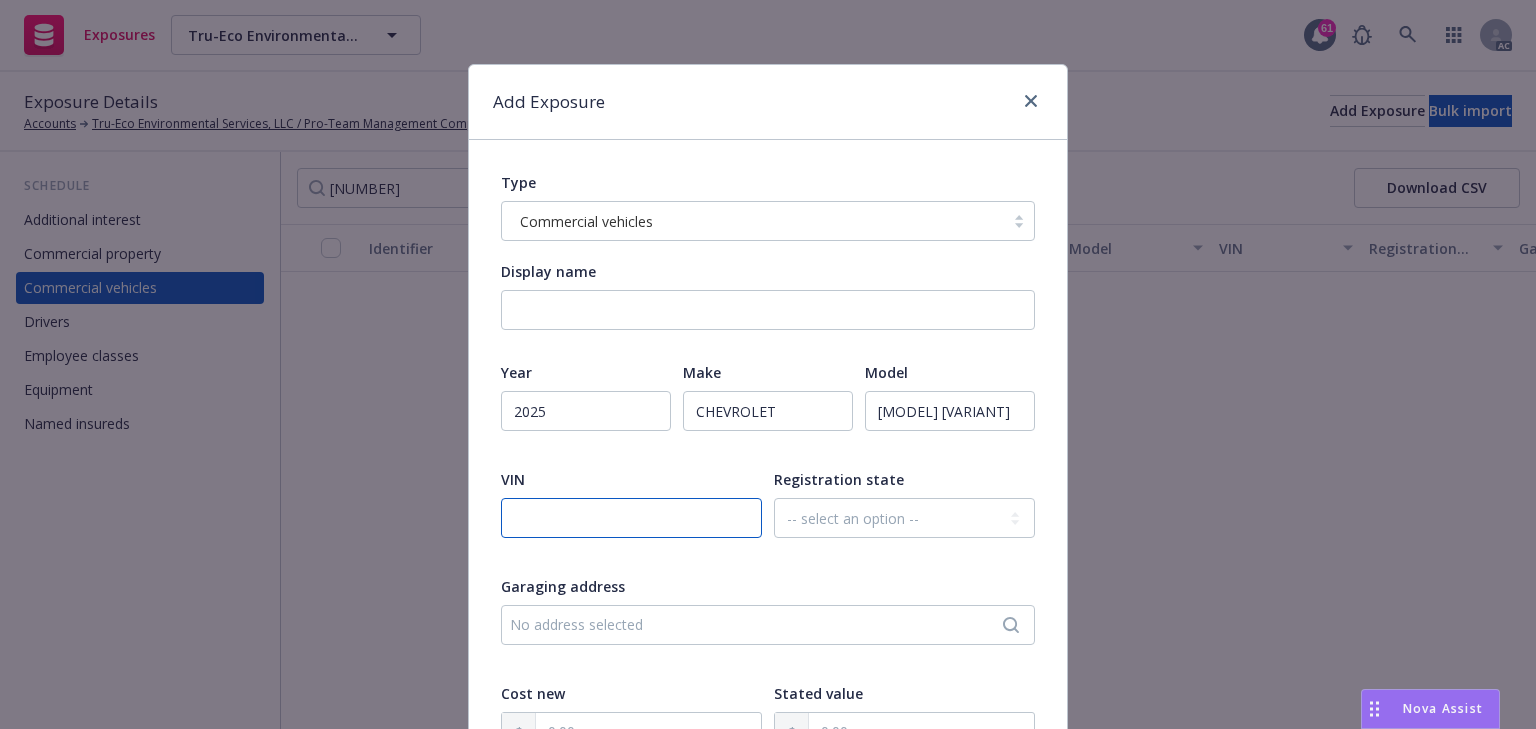 click at bounding box center (631, 518) 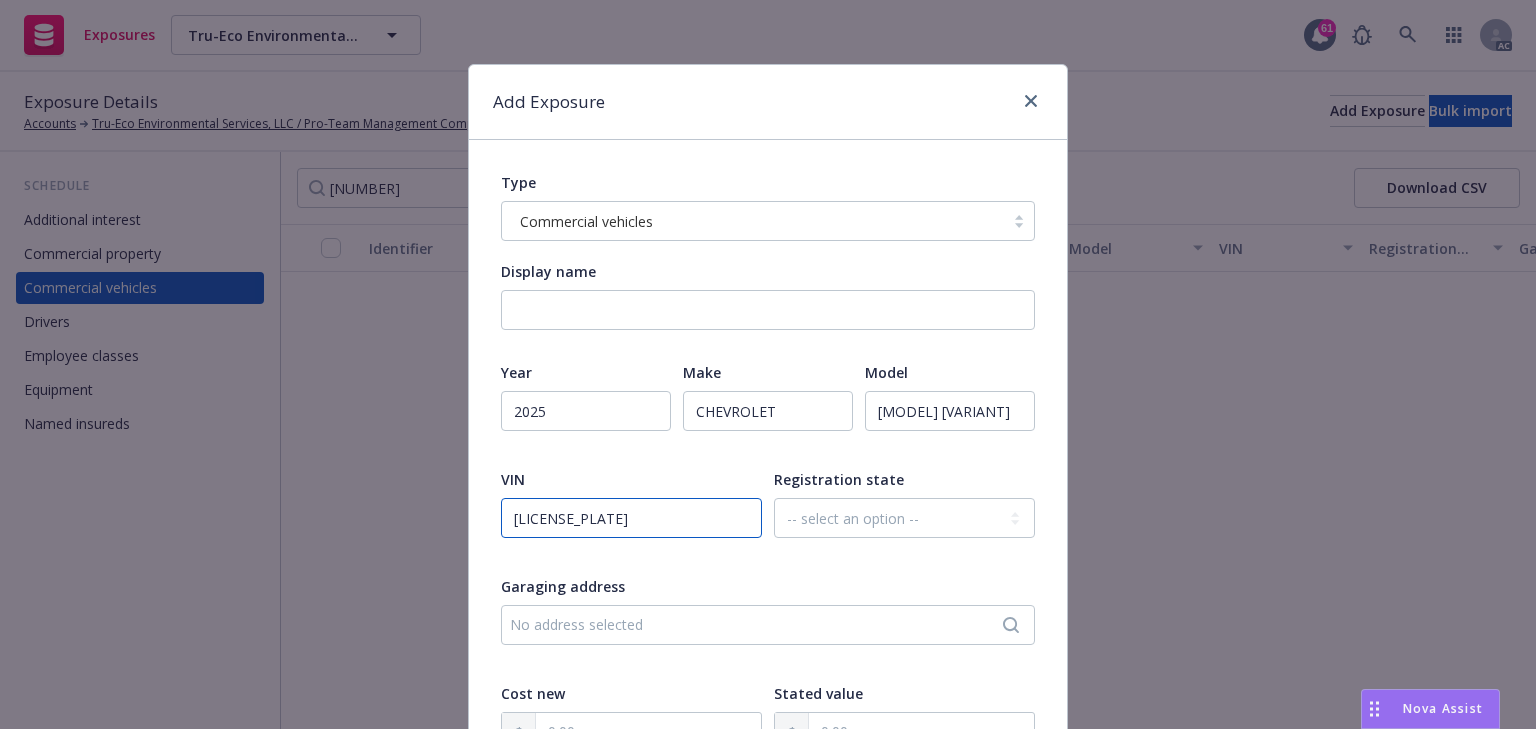 type on "KL77LKEP9SC305471" 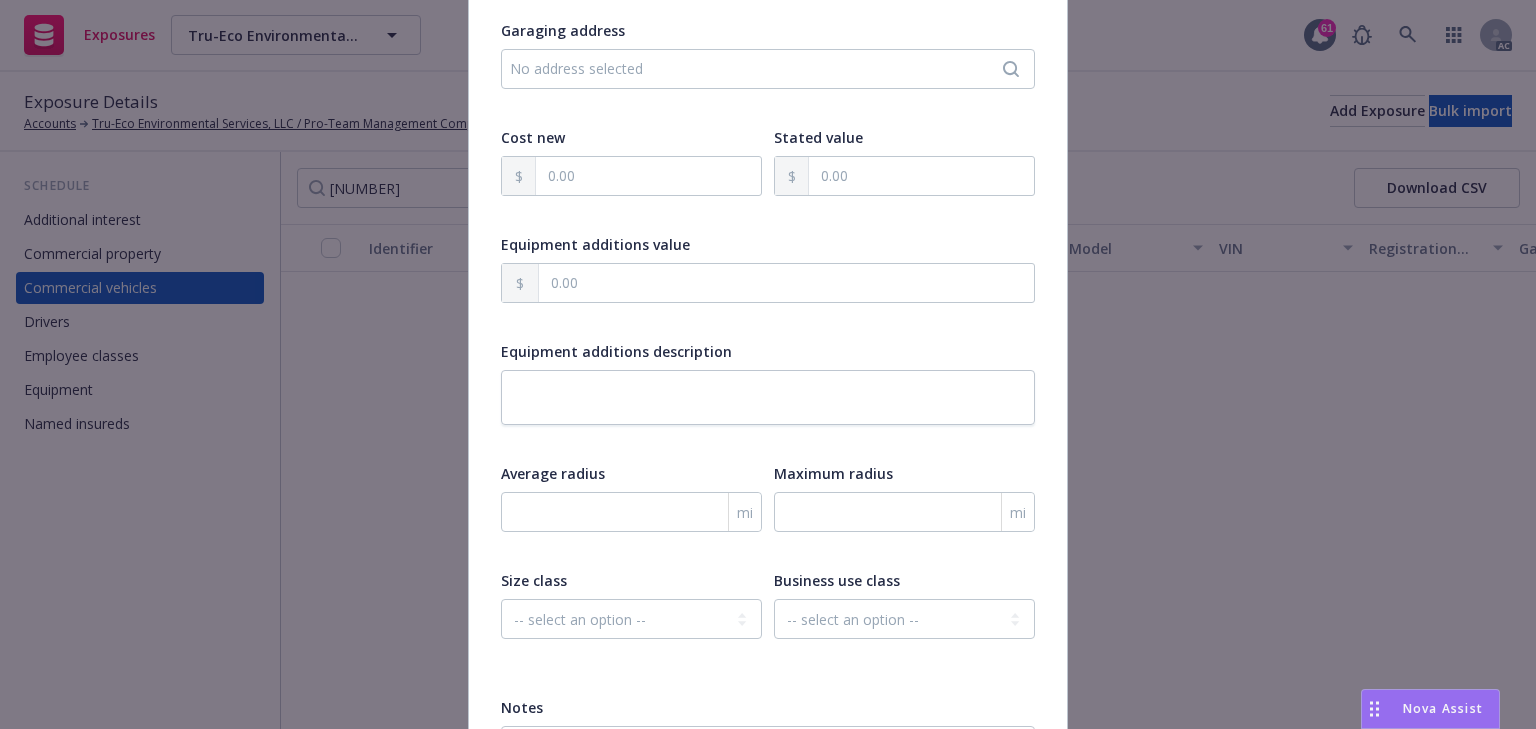 scroll, scrollTop: 560, scrollLeft: 0, axis: vertical 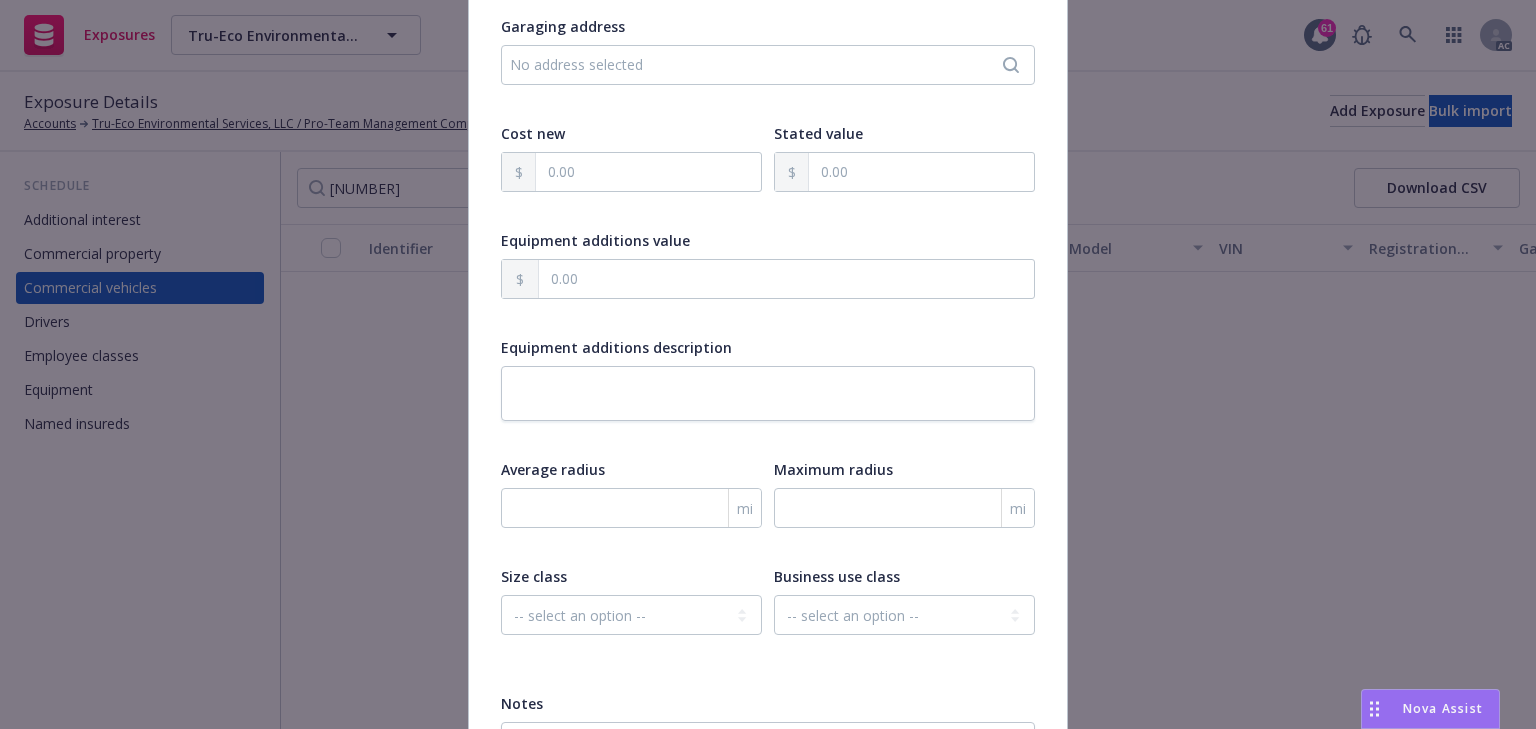 click at bounding box center (631, 172) 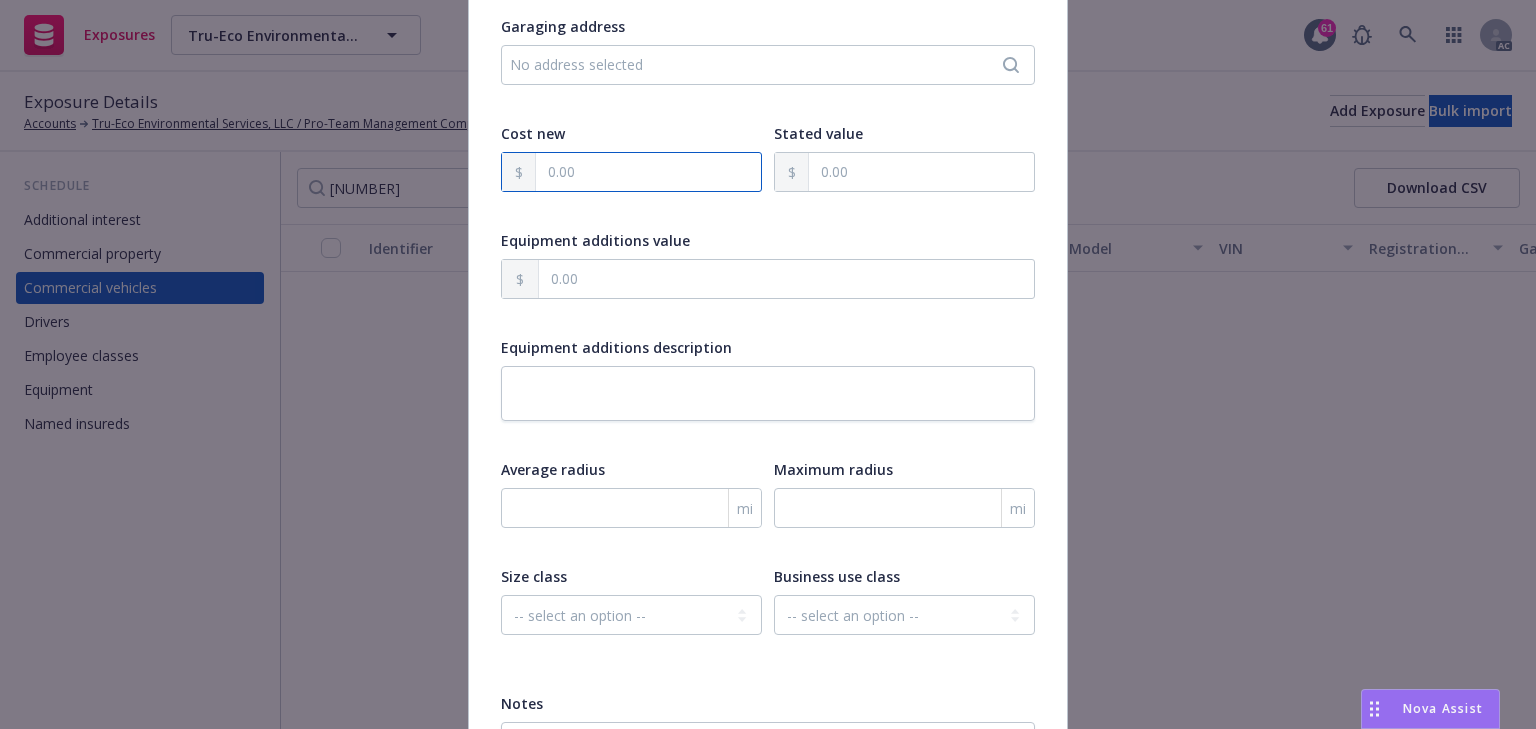 click at bounding box center (648, 172) 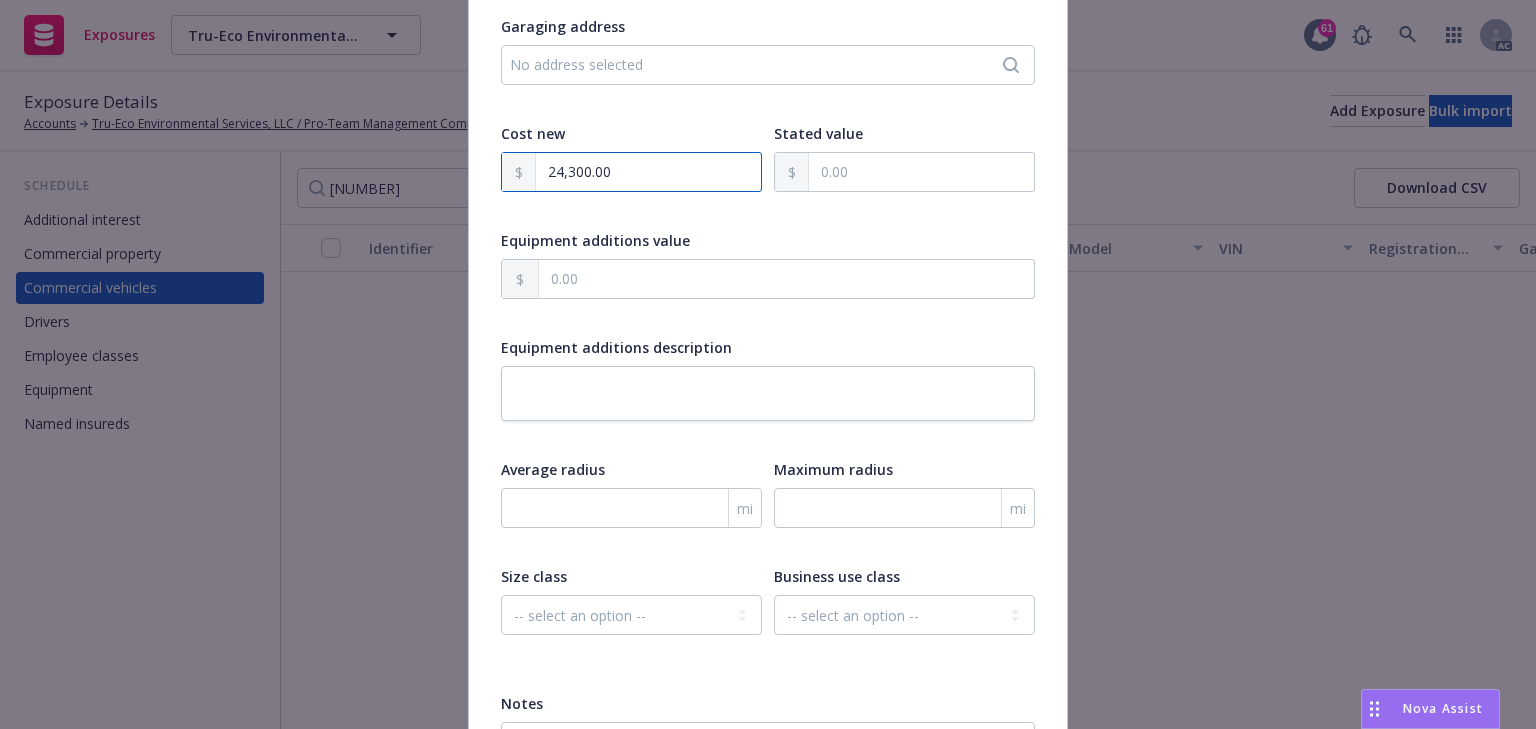 type on "24,300.00" 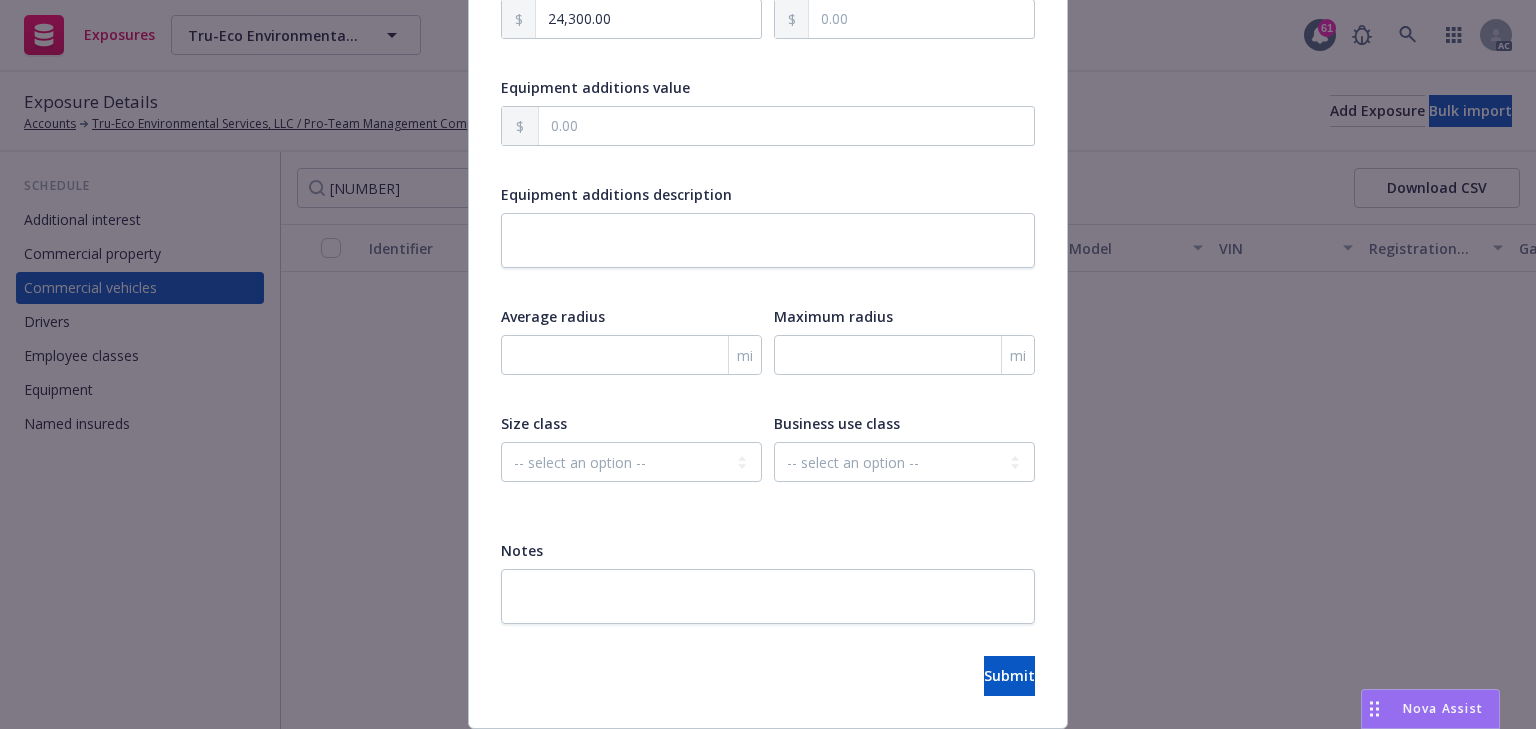 scroll, scrollTop: 720, scrollLeft: 0, axis: vertical 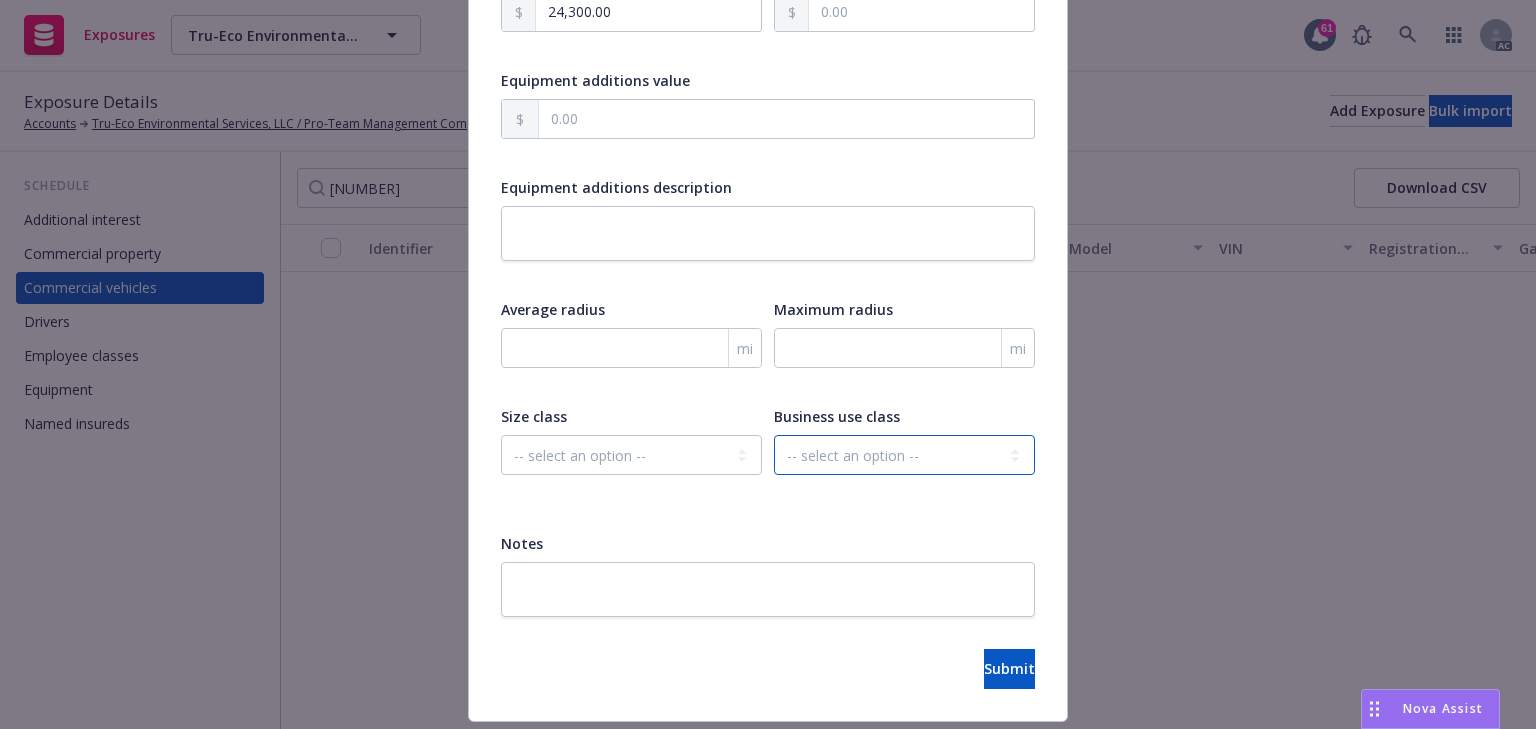 click on "-- select an option -- Service Retail Commercial" at bounding box center (904, 455) 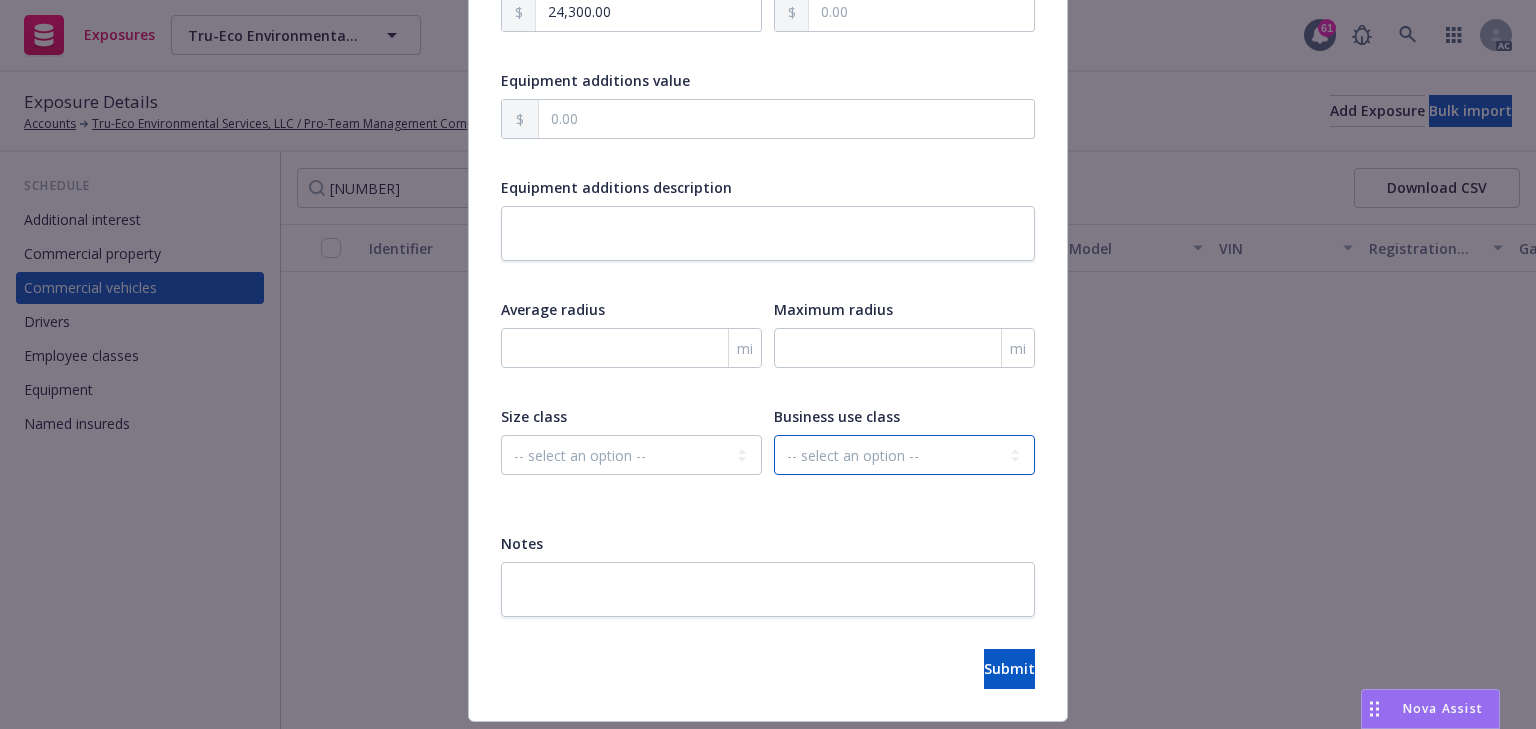 select on "SERVICE" 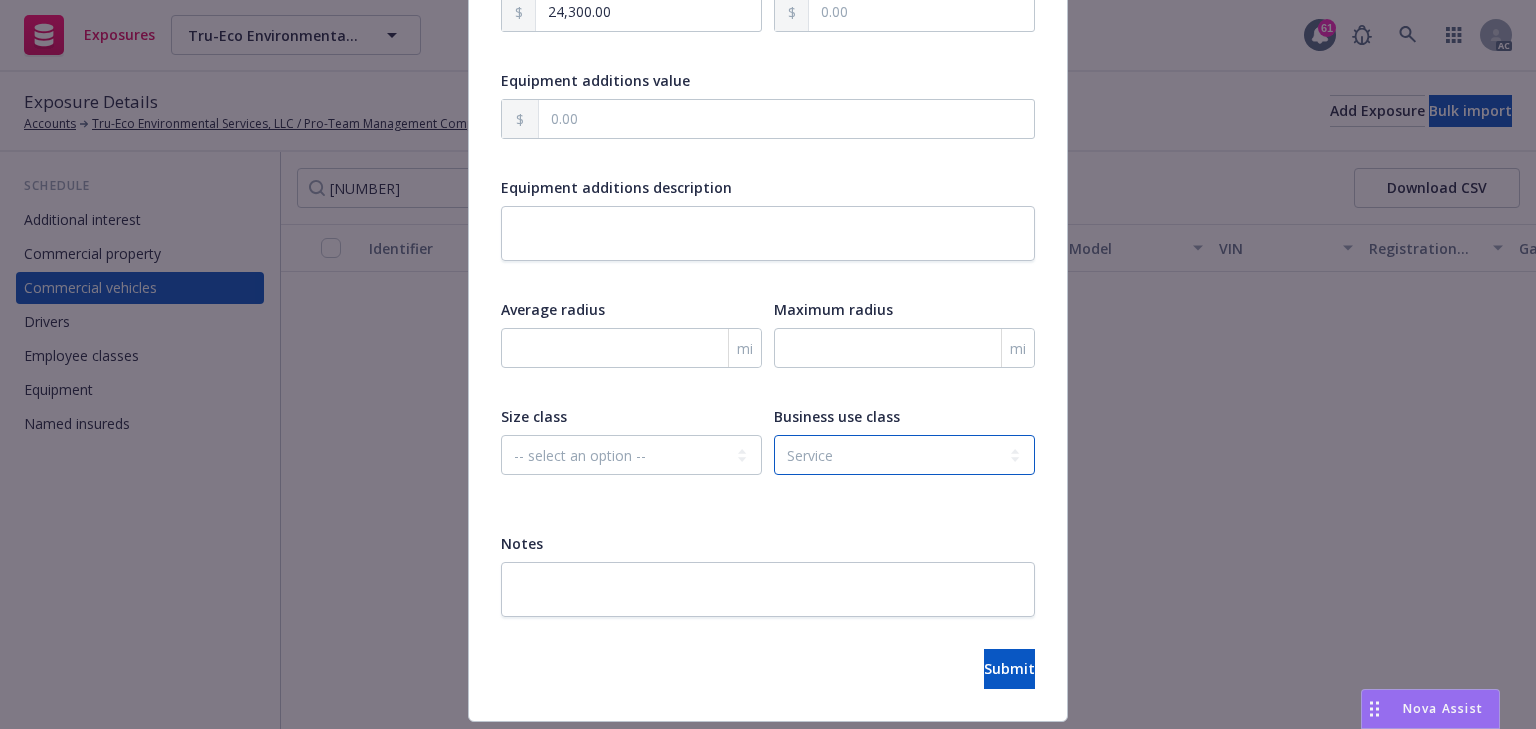 click on "-- select an option -- Service Retail Commercial" at bounding box center (904, 455) 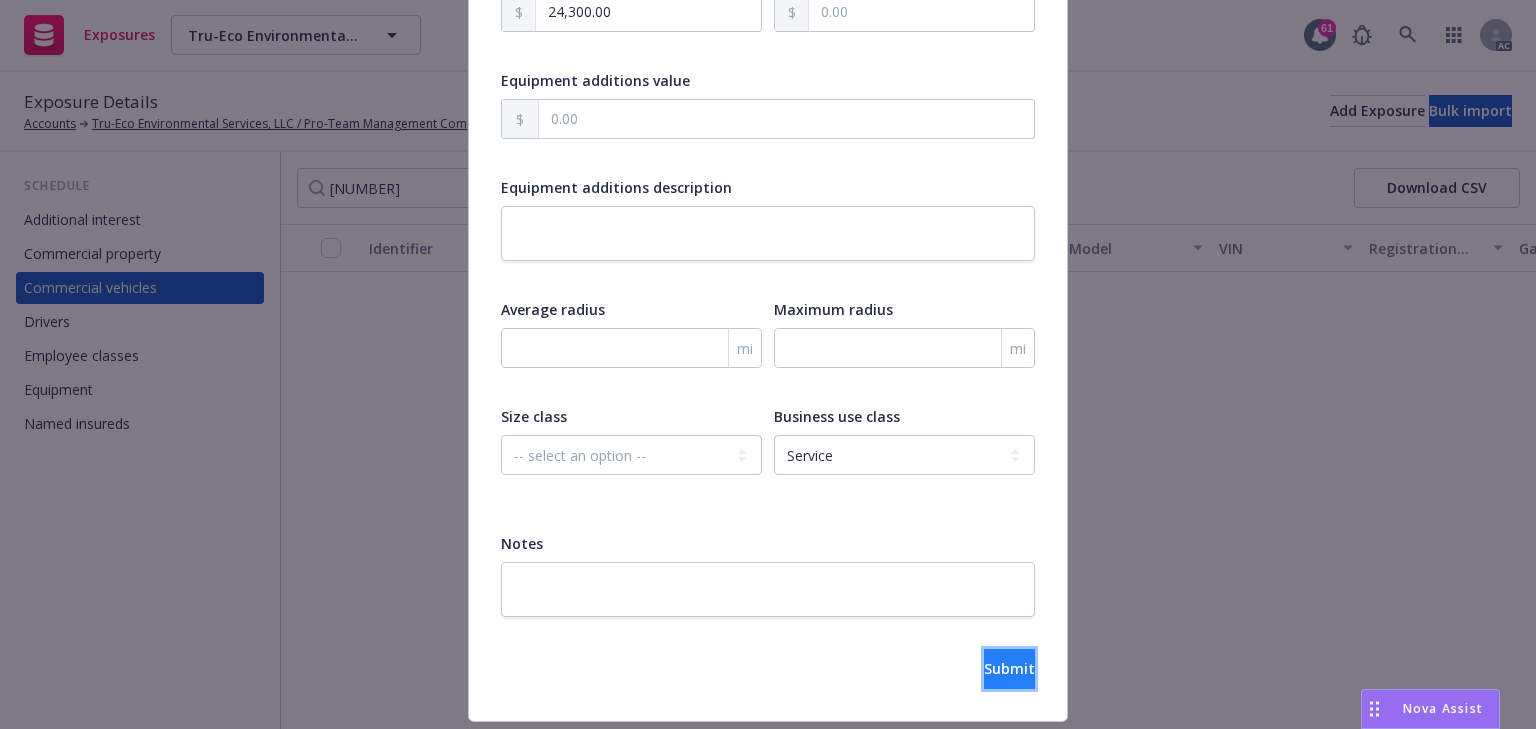 click on "Submit" at bounding box center (1009, 669) 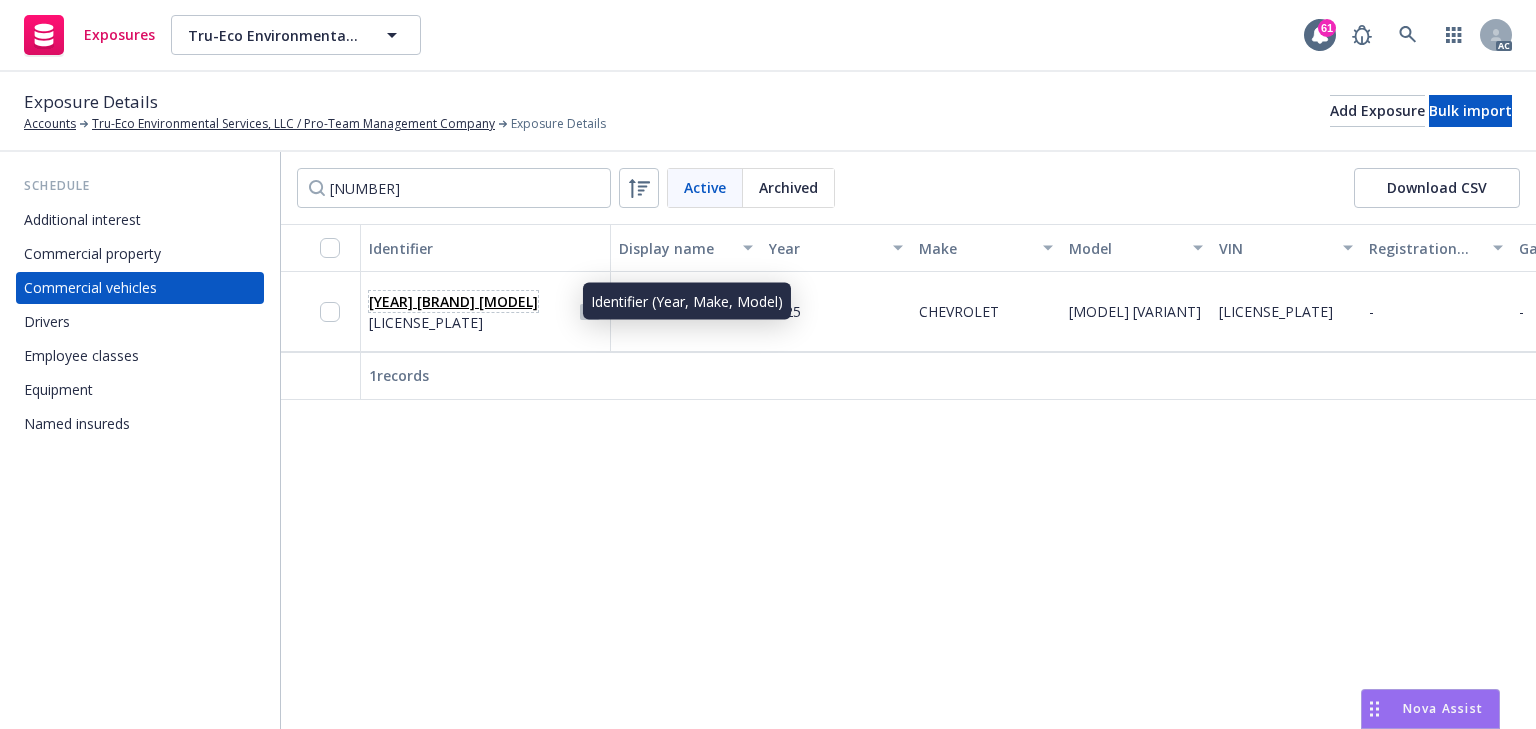 click on "2025 CHEVROLET TRAX ACTIV" at bounding box center [453, 301] 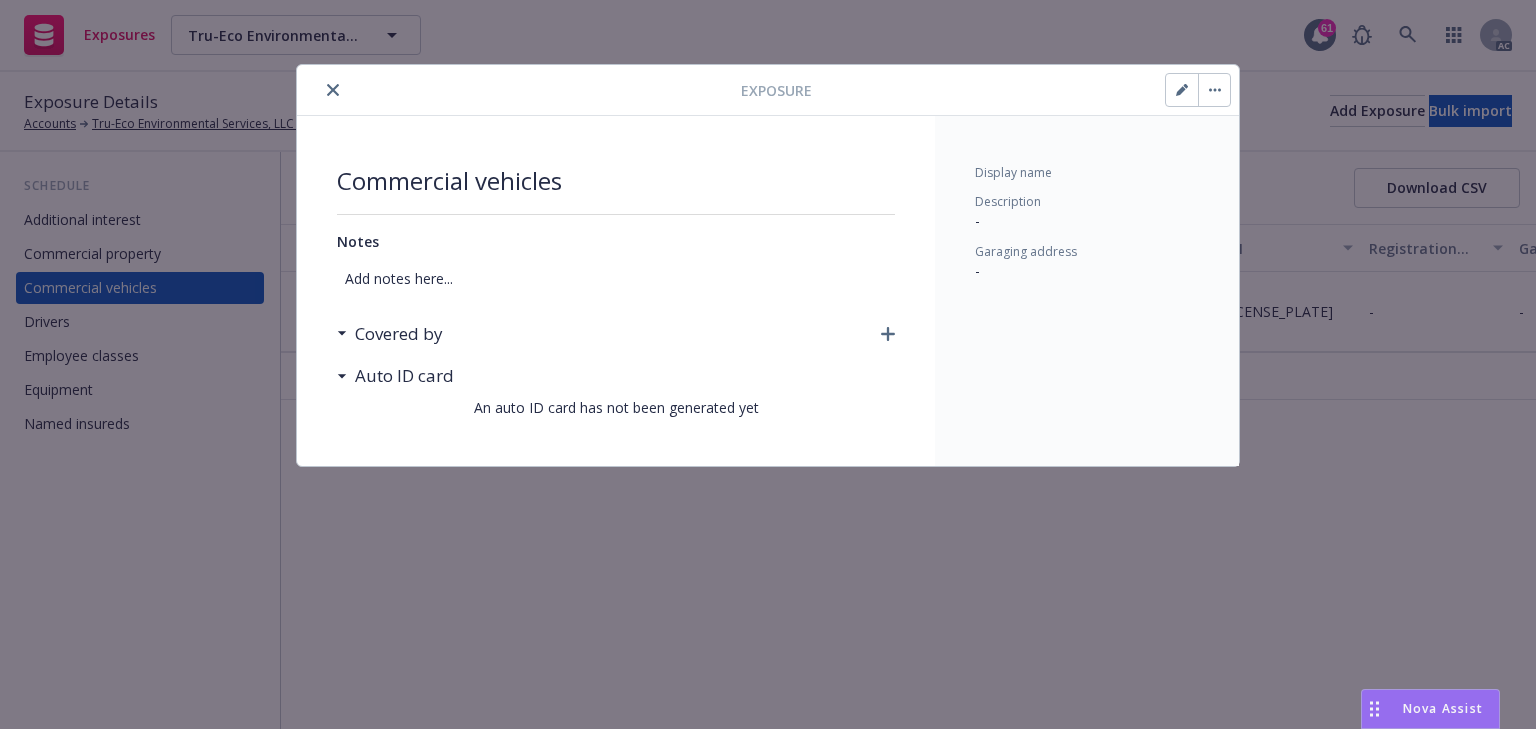 click 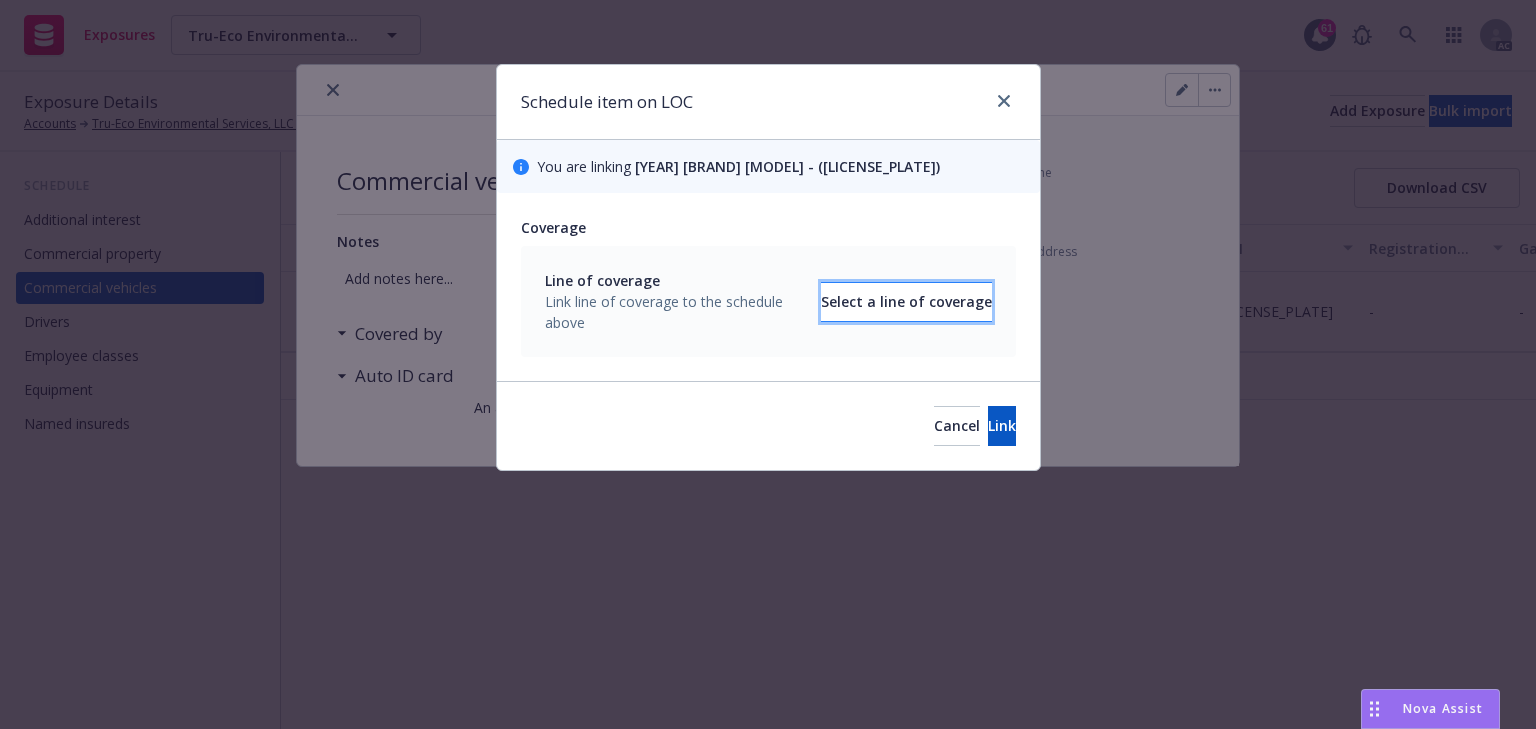 click on "Select a line of coverage" at bounding box center (906, 302) 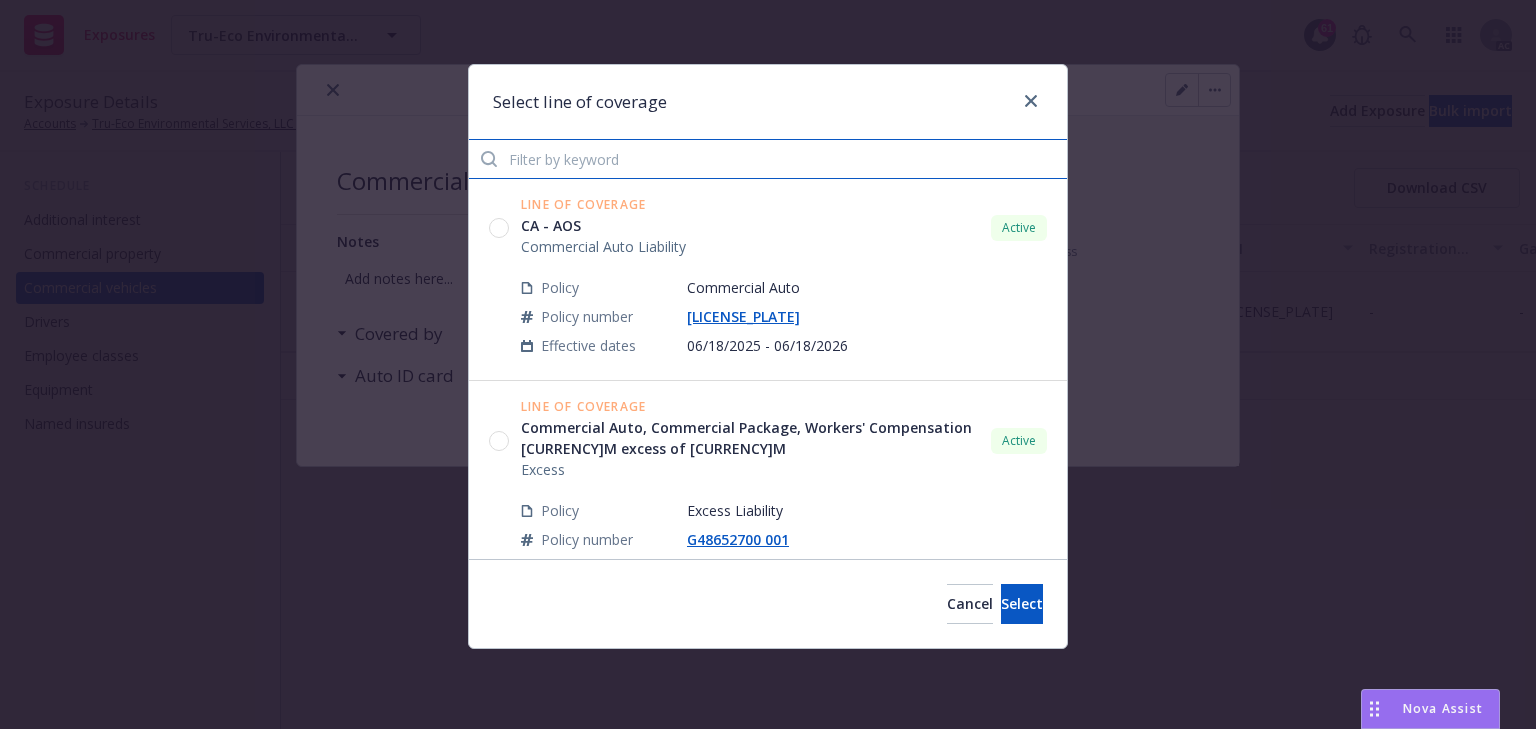 click at bounding box center (768, 159) 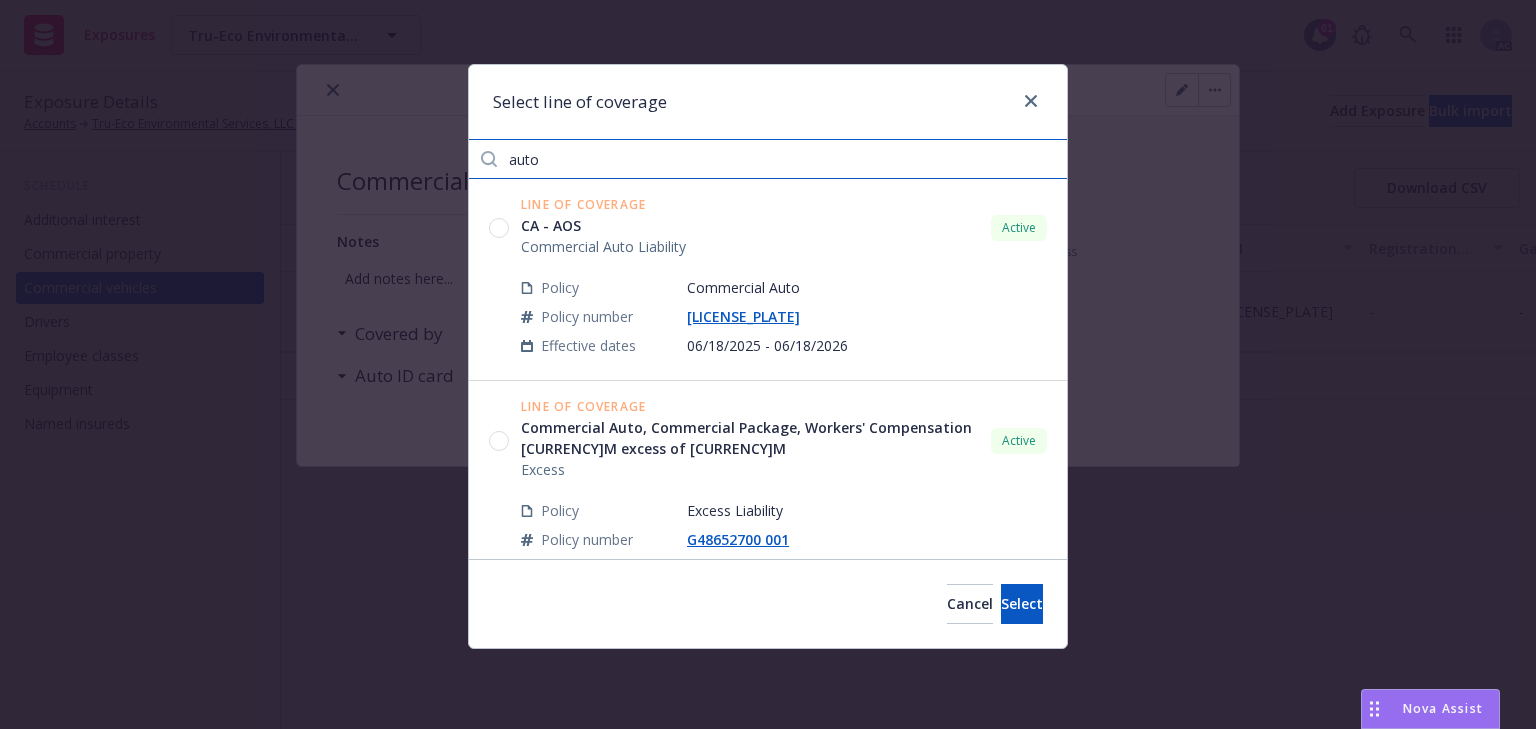 type on "auto" 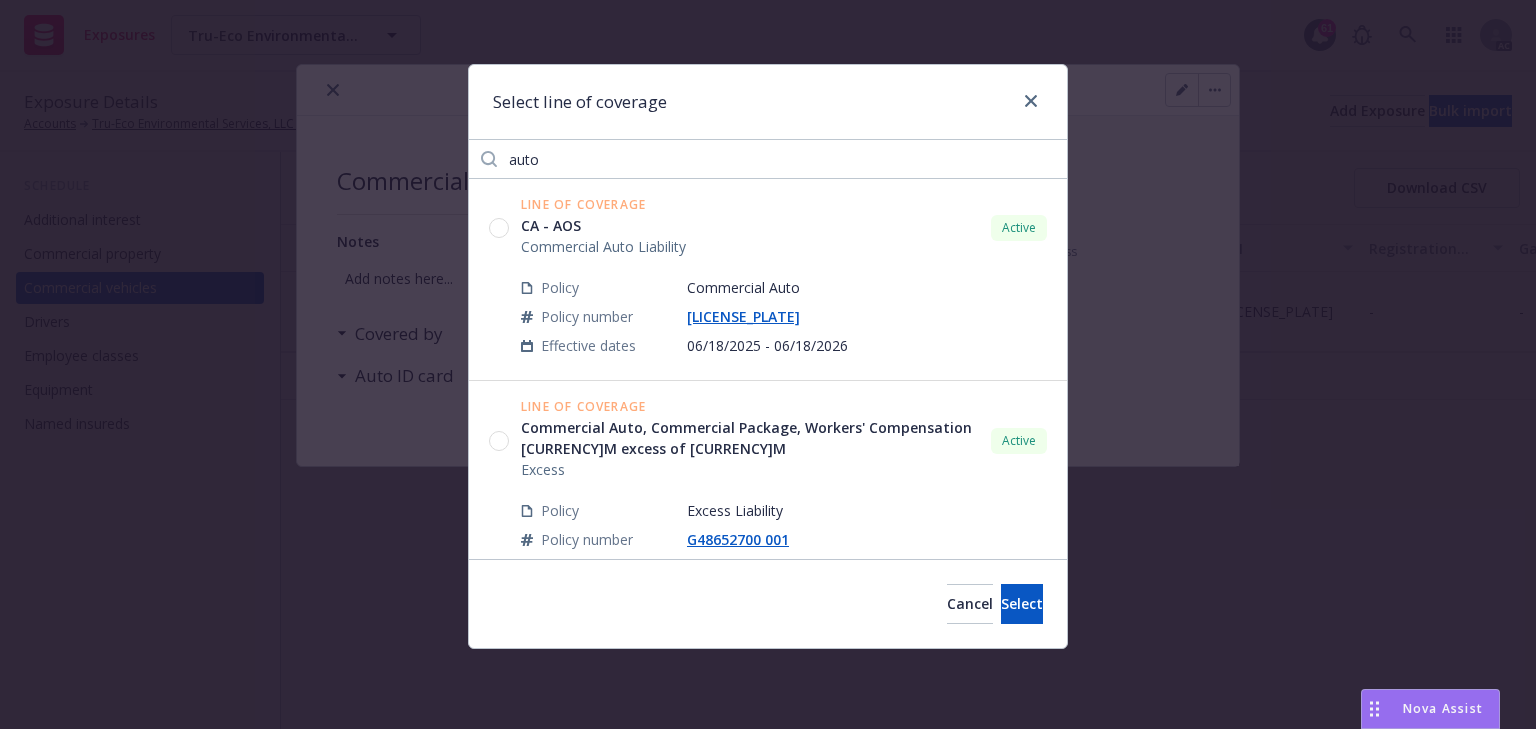 click 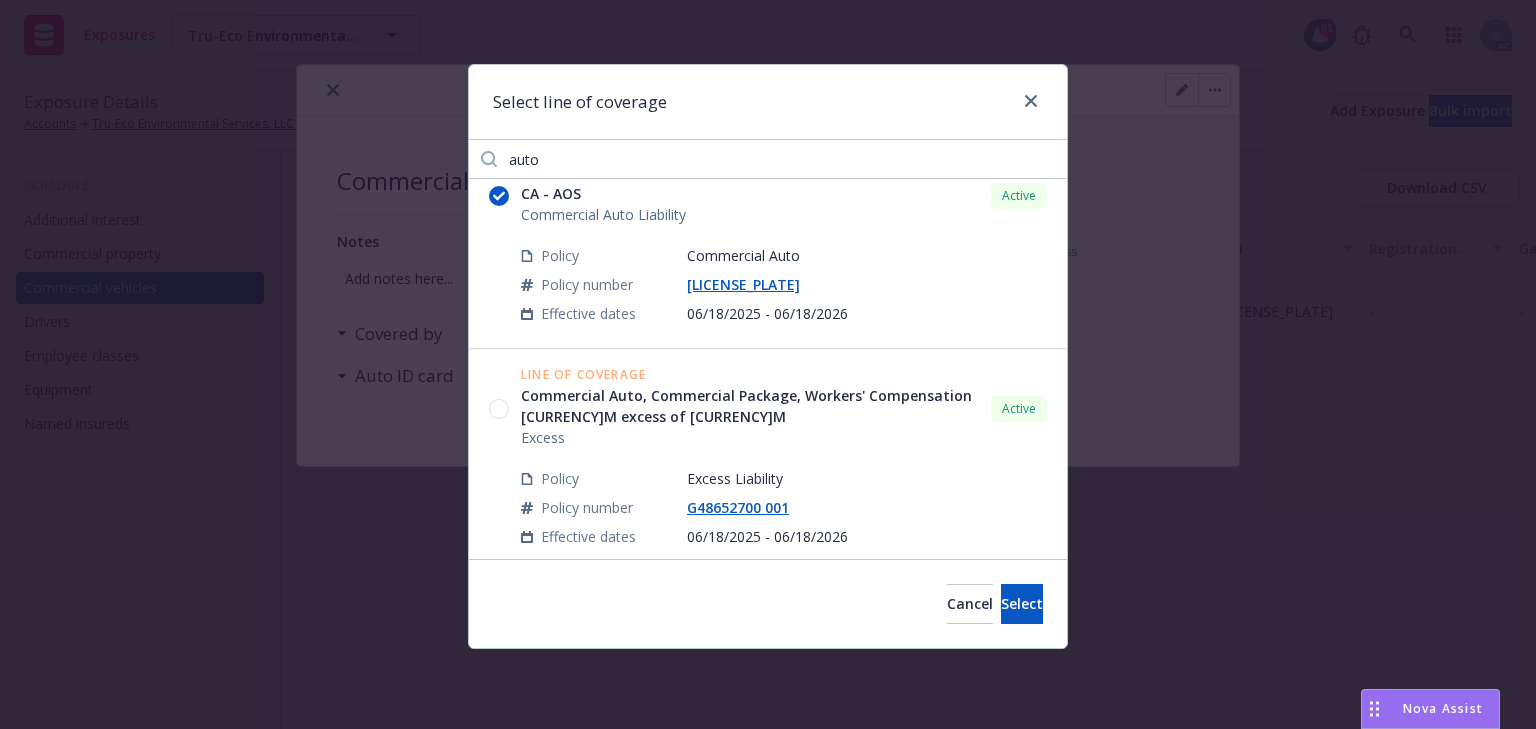 scroll, scrollTop: 60, scrollLeft: 0, axis: vertical 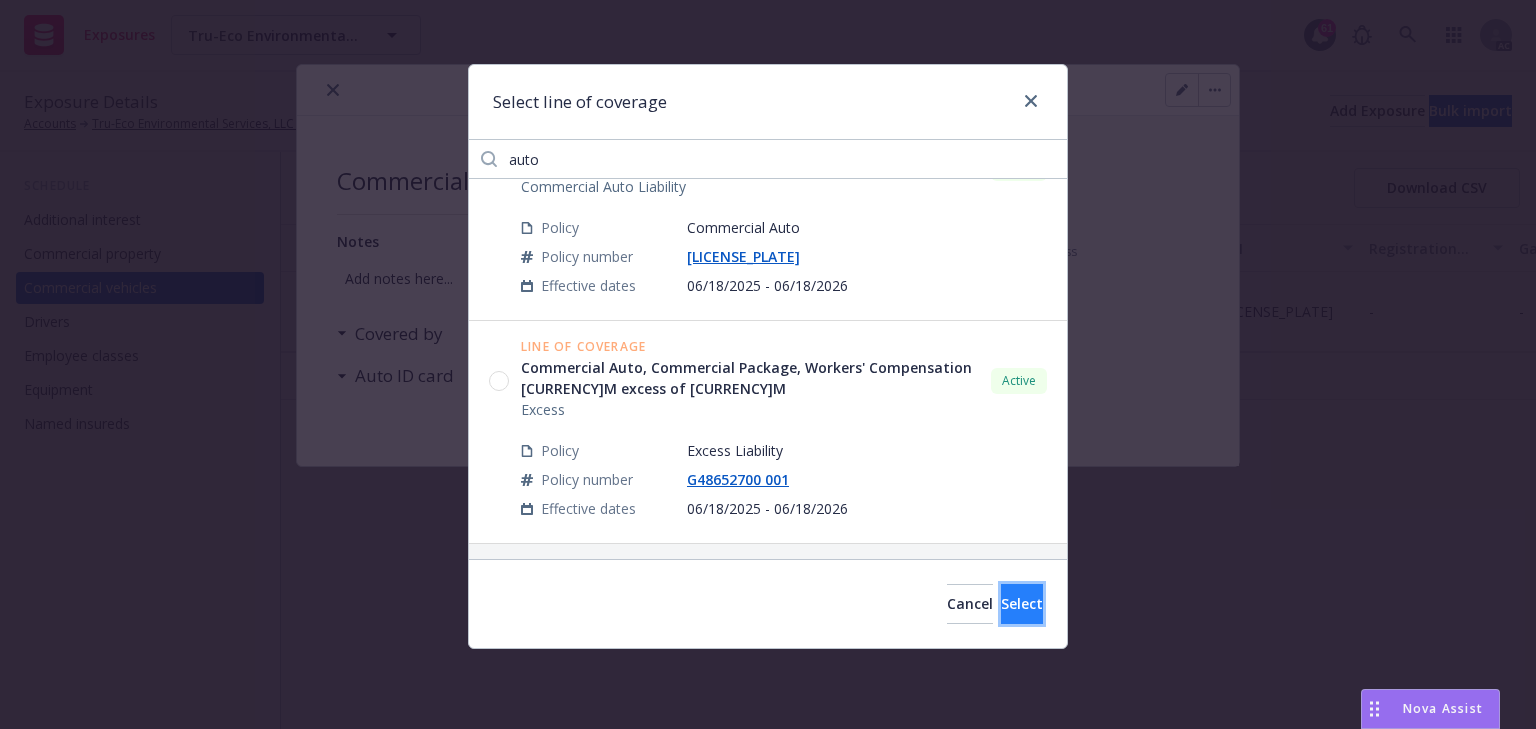 click on "Select" at bounding box center (1022, 603) 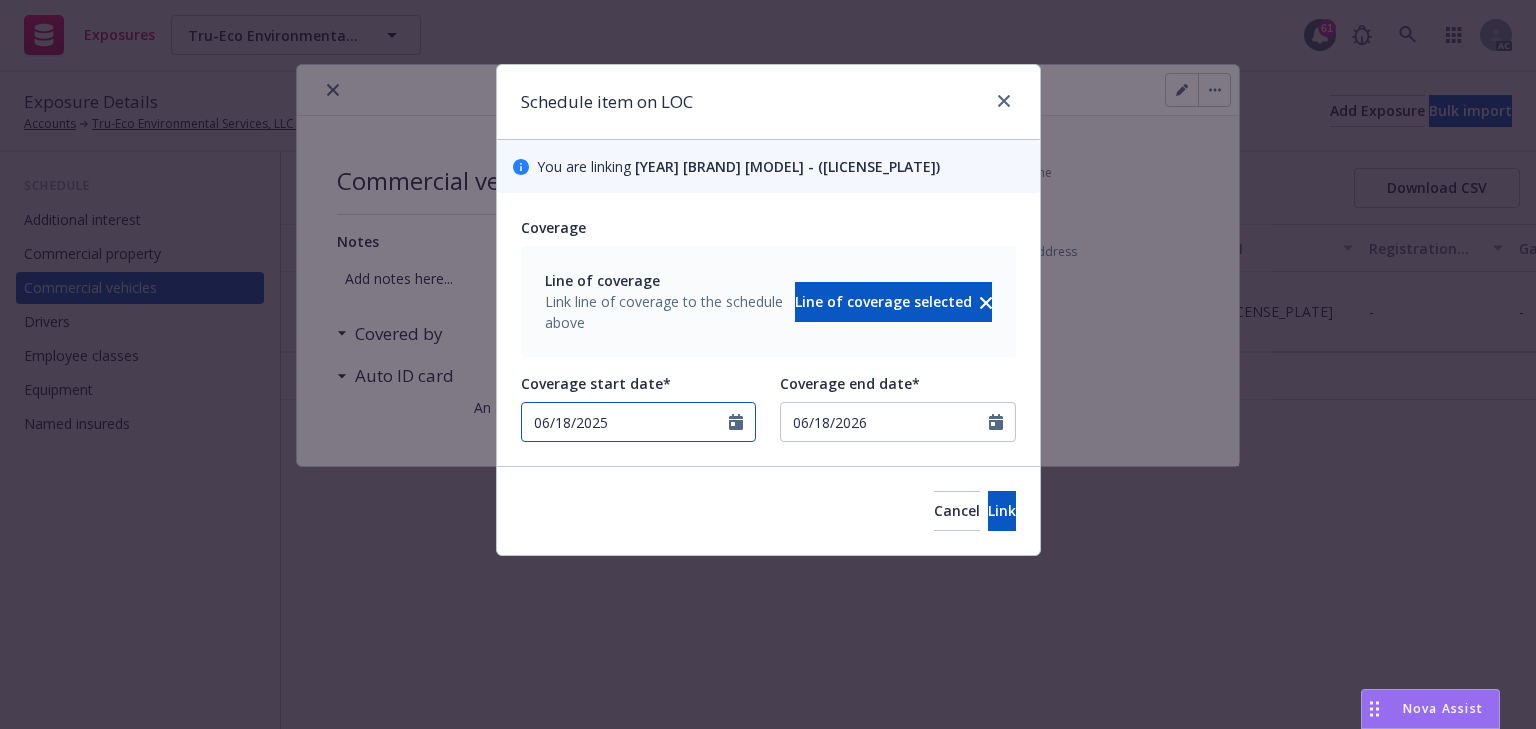 drag, startPoint x: 622, startPoint y: 414, endPoint x: 404, endPoint y: 420, distance: 218.08255 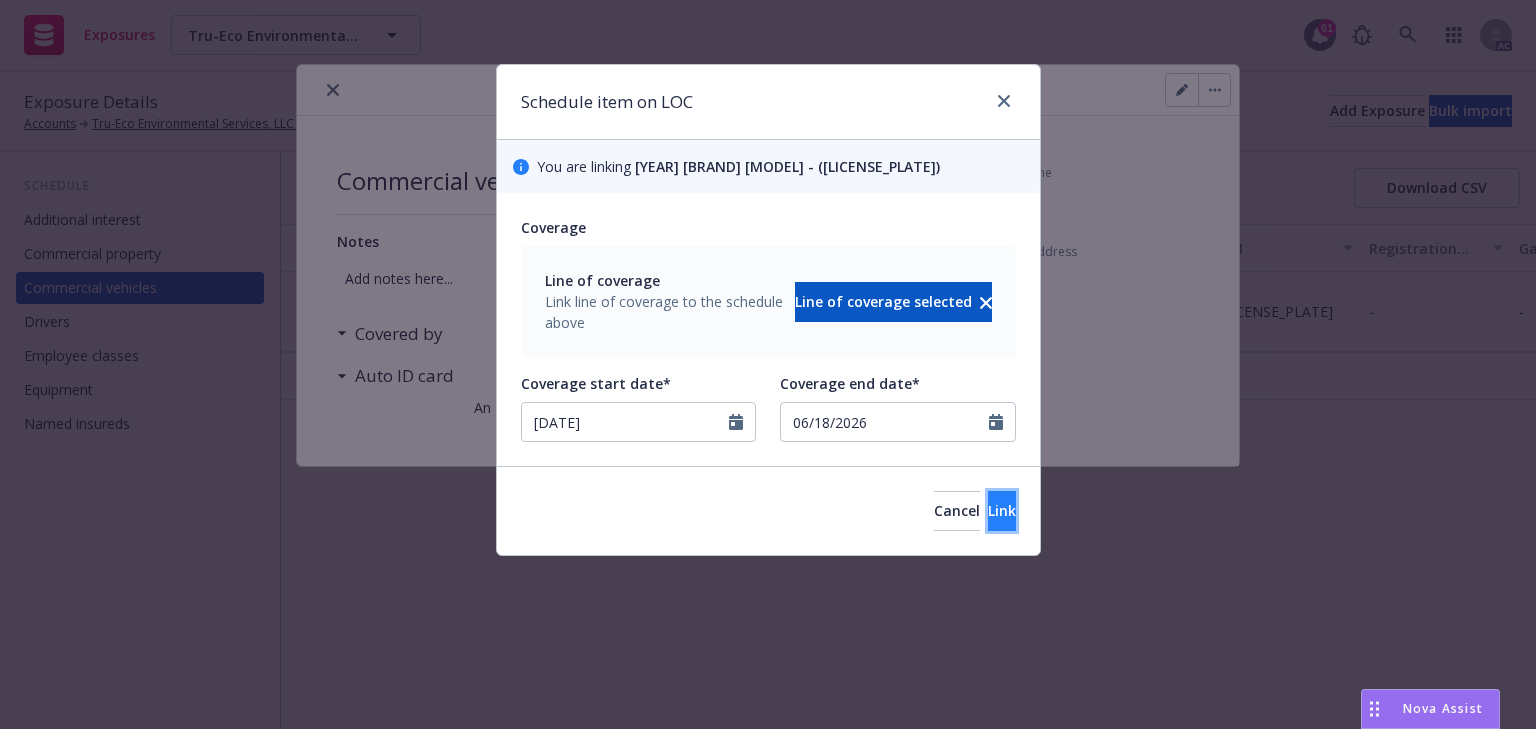type on "07/14/2025" 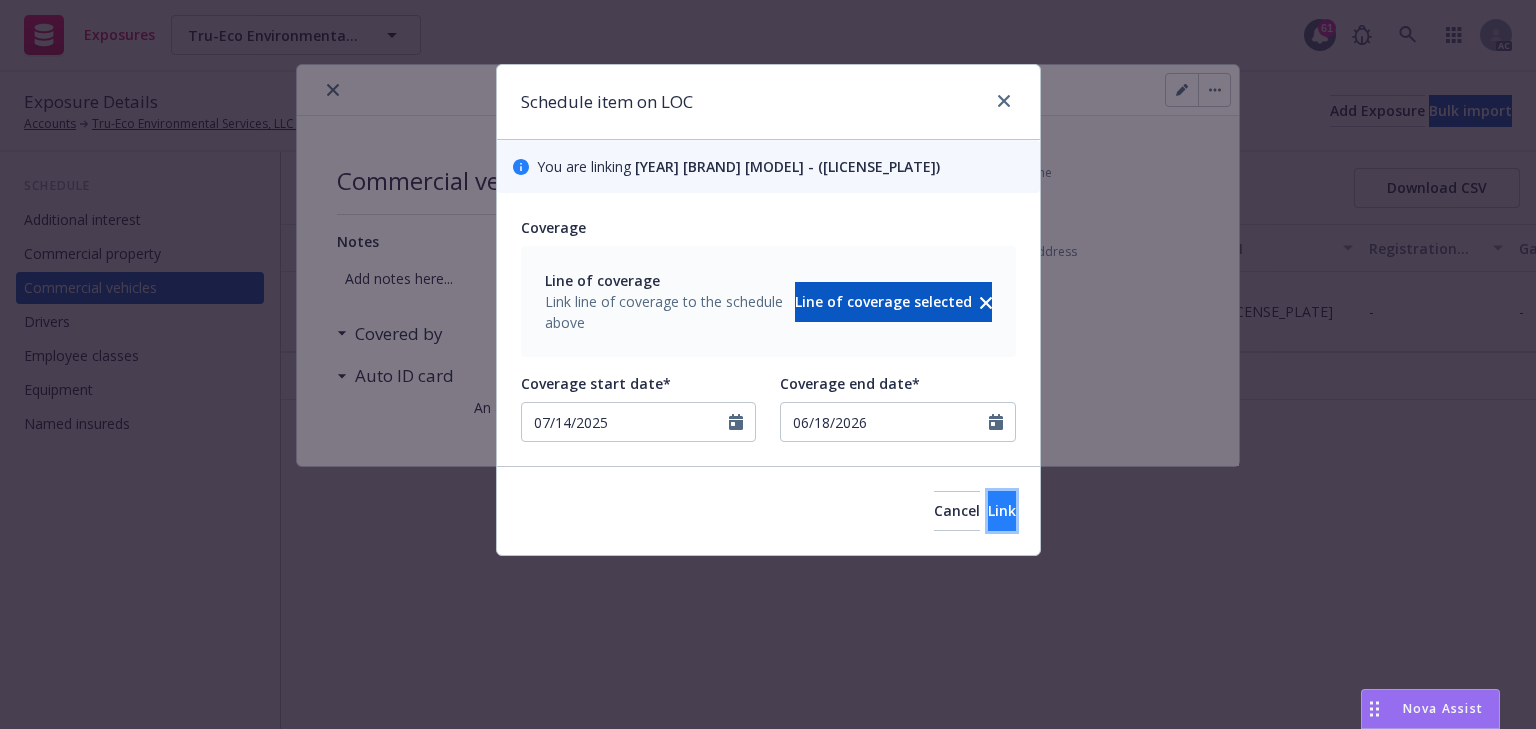 click on "Link" at bounding box center [1002, 511] 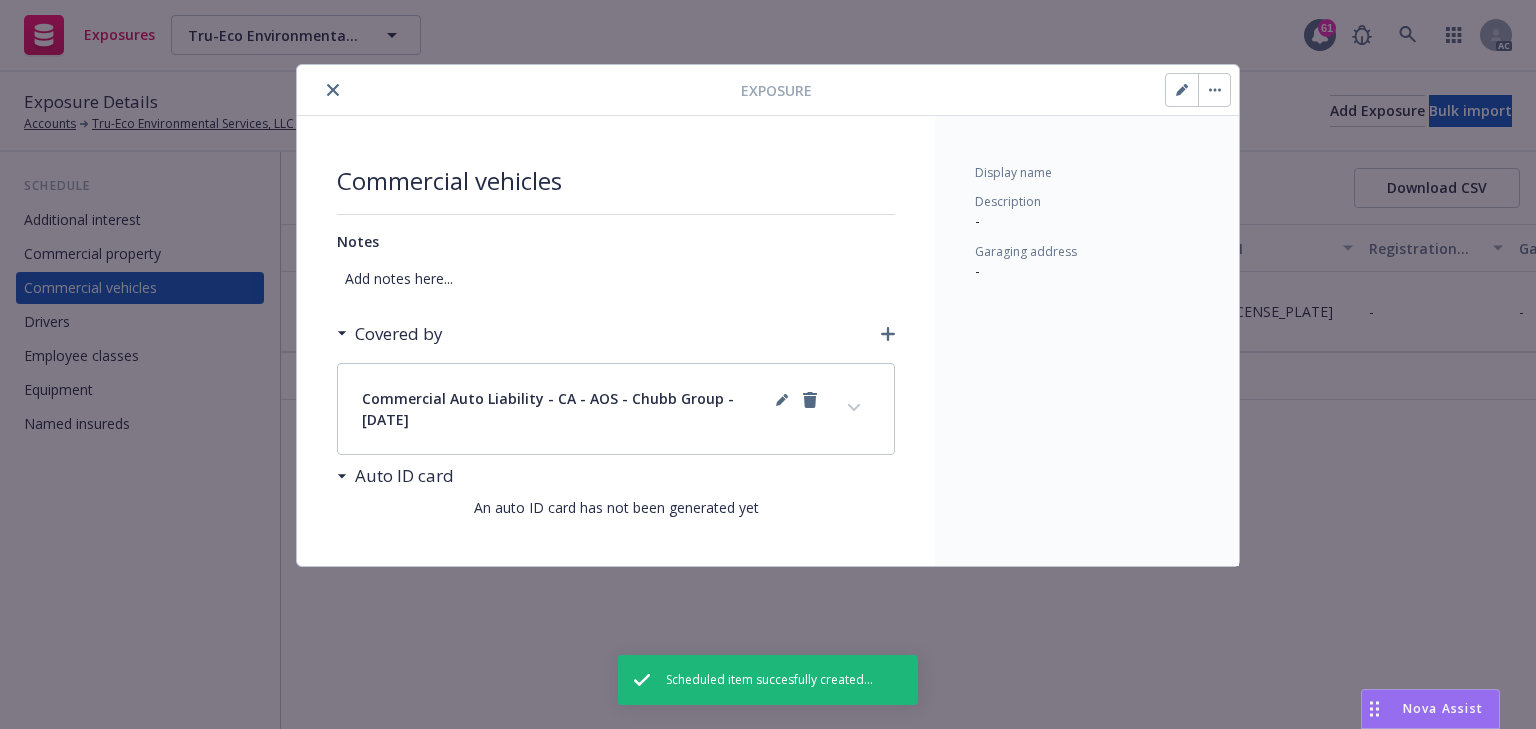 click on "Commercial Auto Liability - CA - AOS - Chubb Group - 06/18/2025" at bounding box center [616, 409] 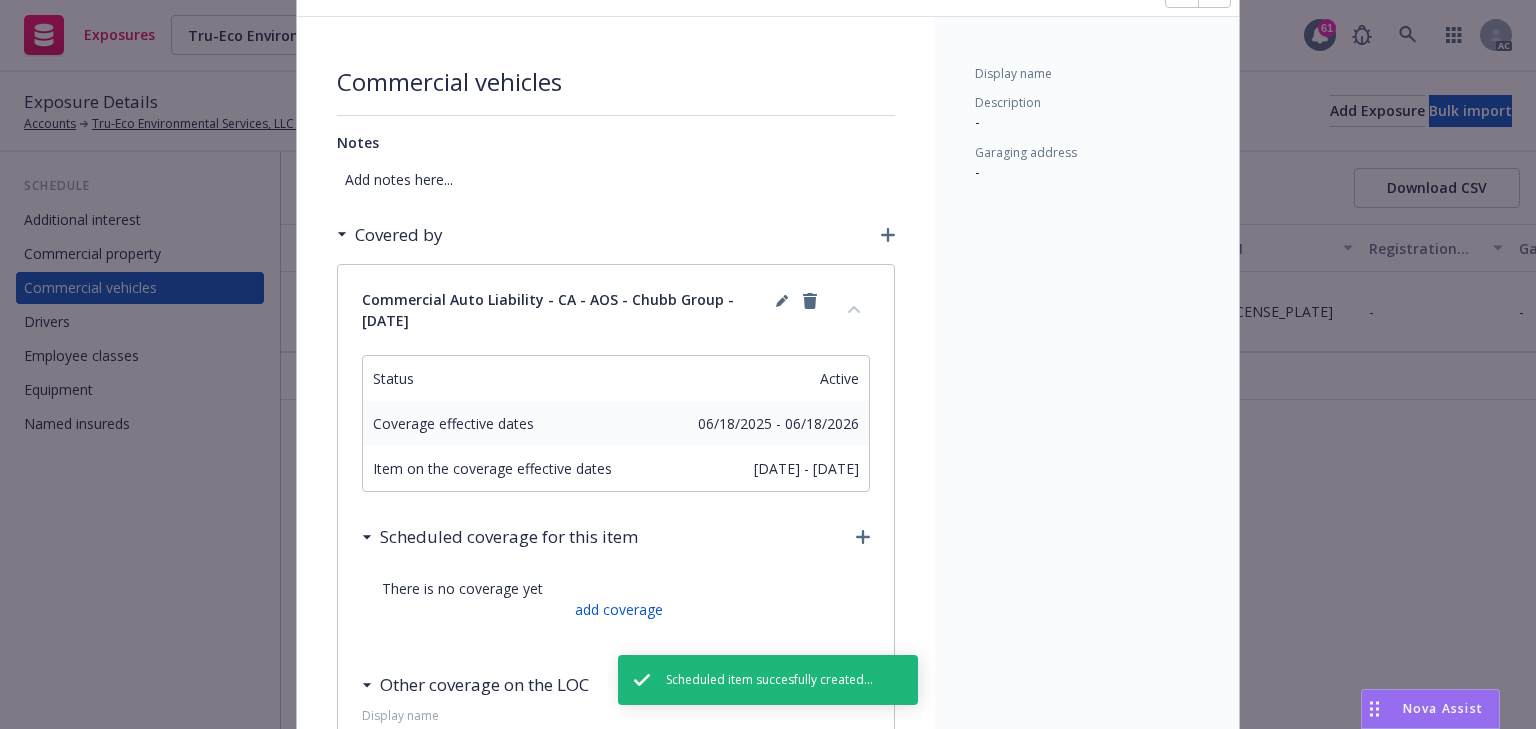 scroll, scrollTop: 320, scrollLeft: 0, axis: vertical 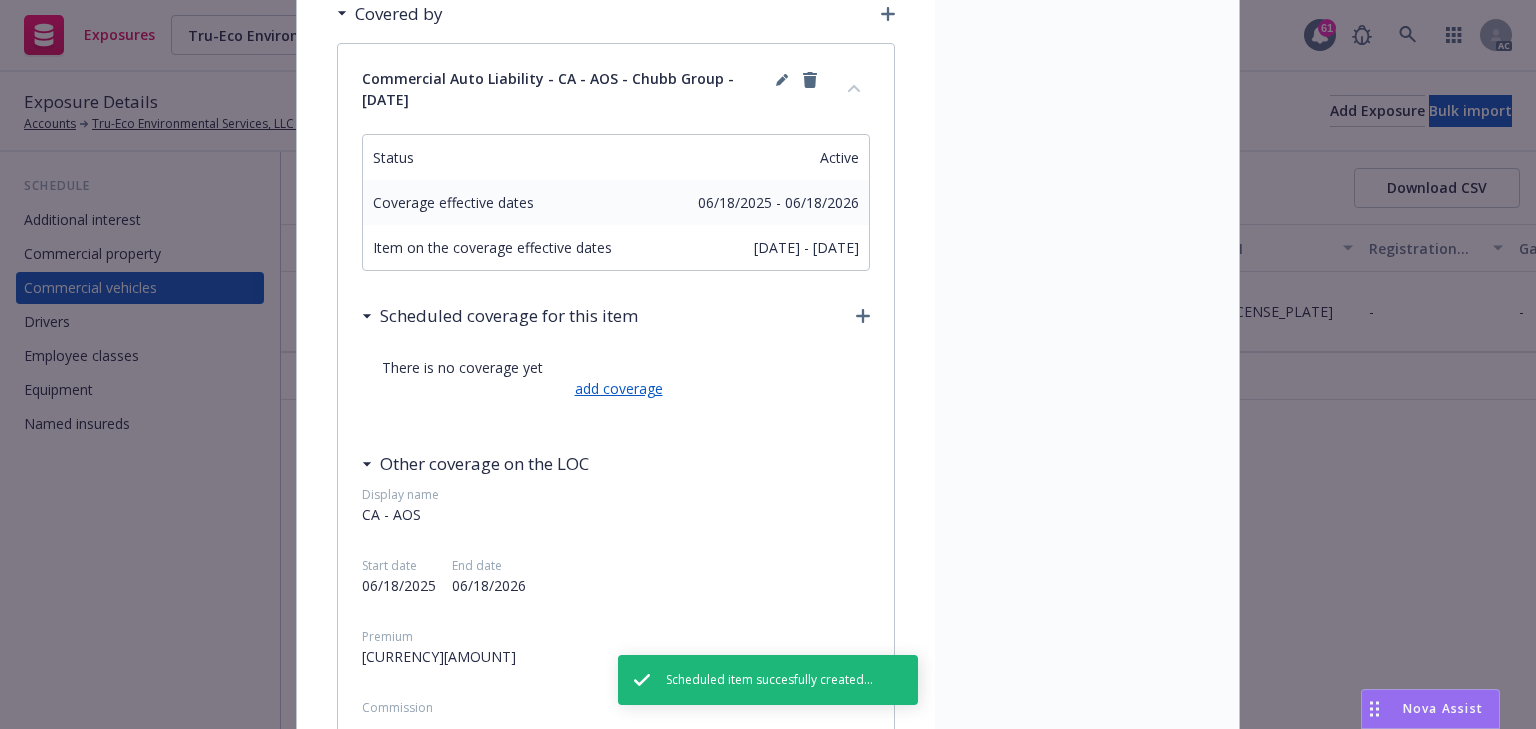 click on "add coverage" at bounding box center (616, 388) 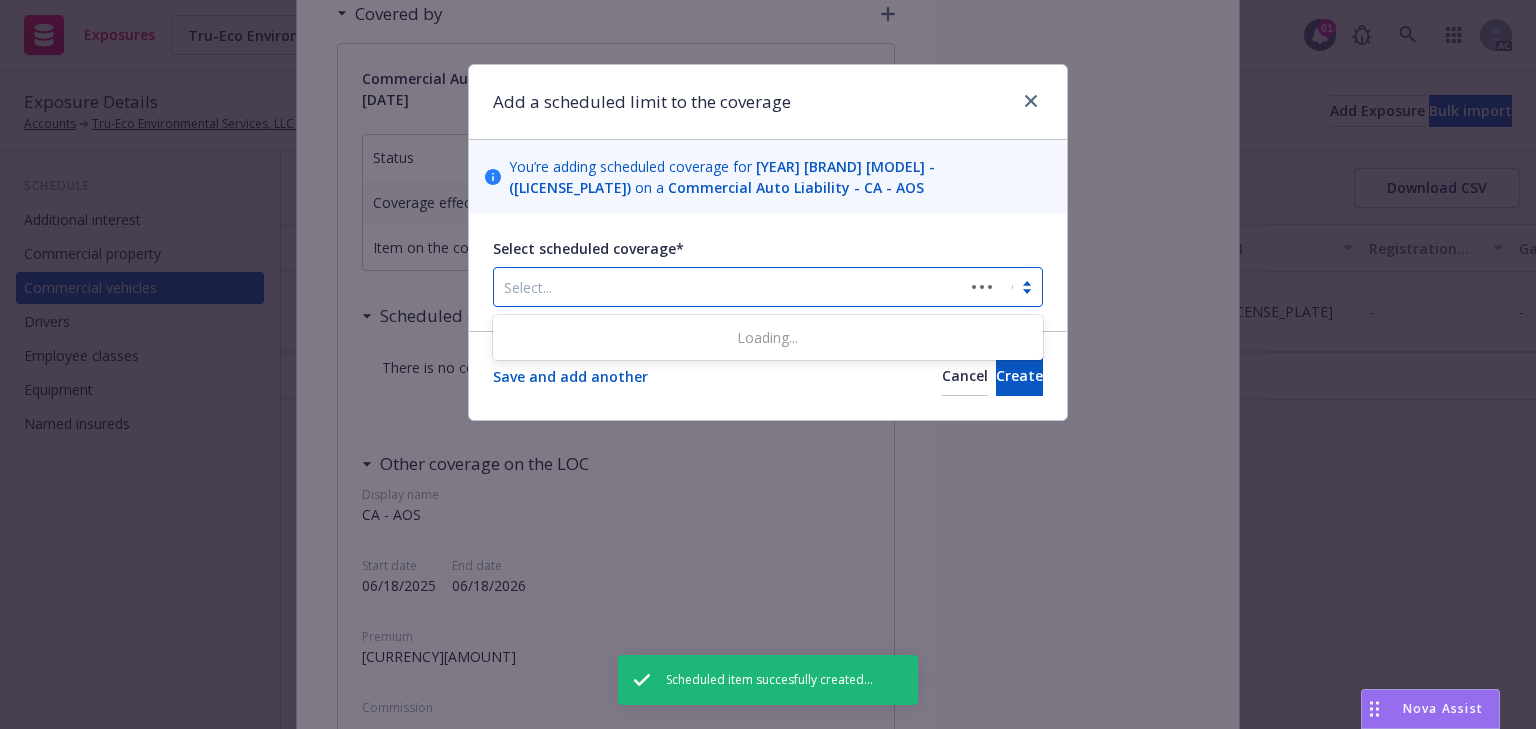 click at bounding box center (729, 287) 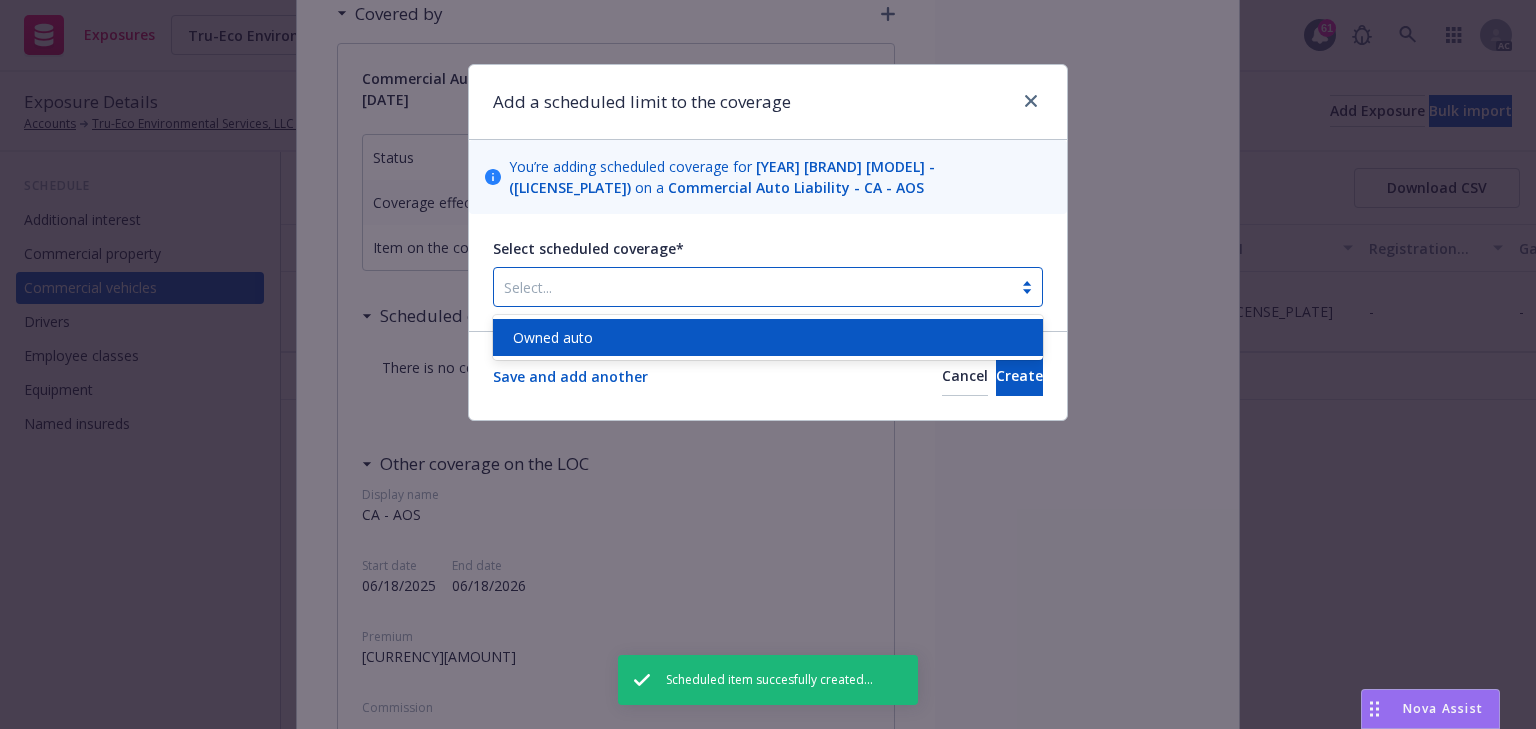 click on "Owned auto" at bounding box center [553, 337] 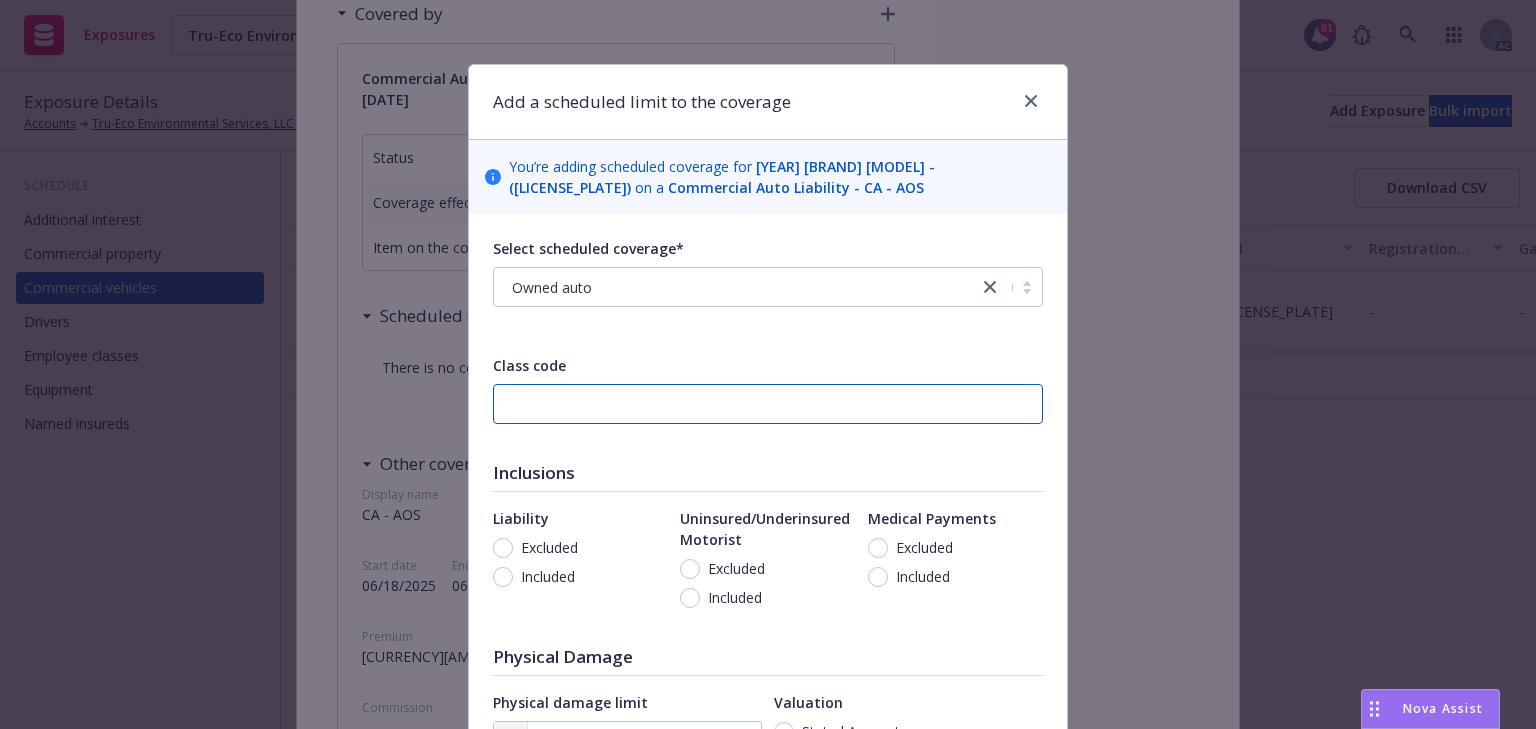 click at bounding box center [768, 404] 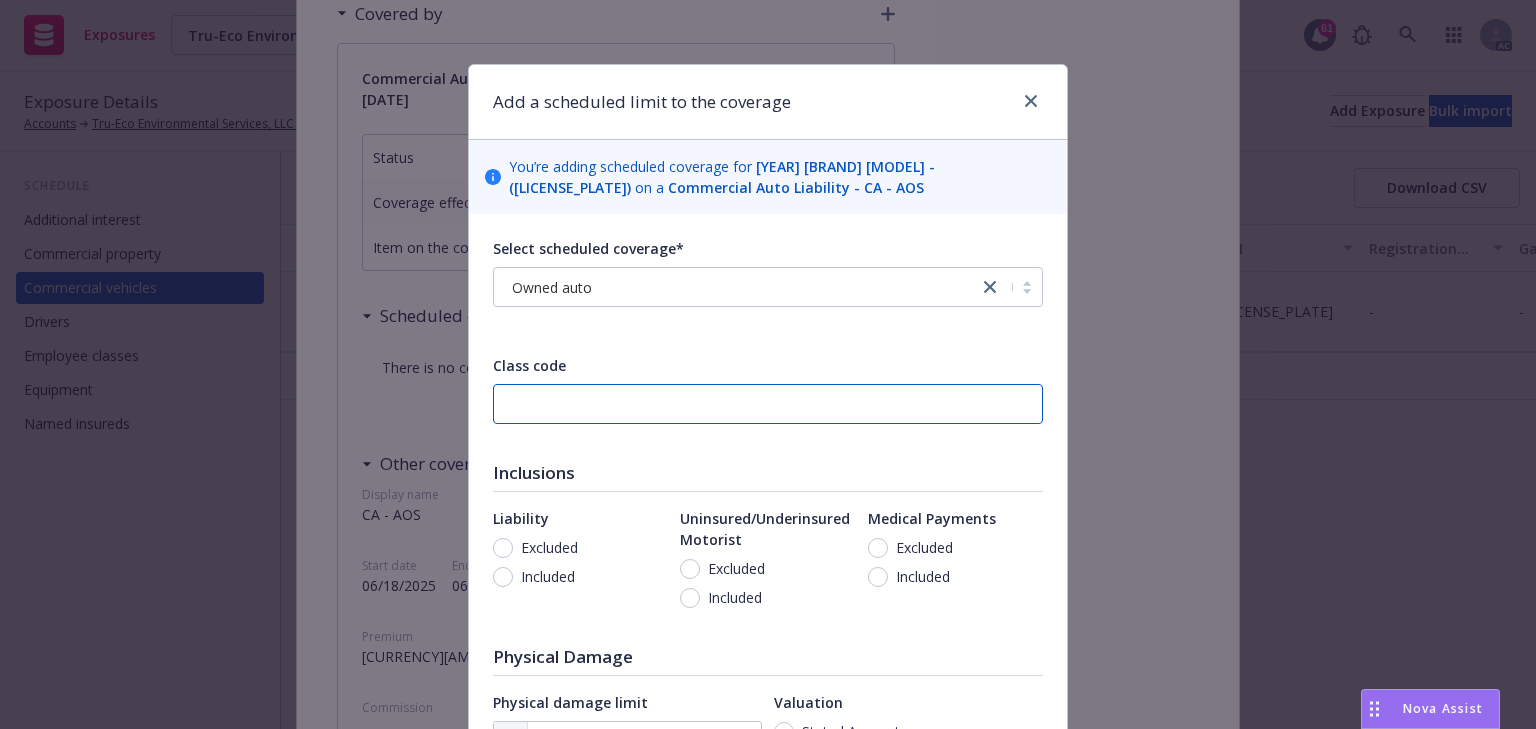 type on "01589" 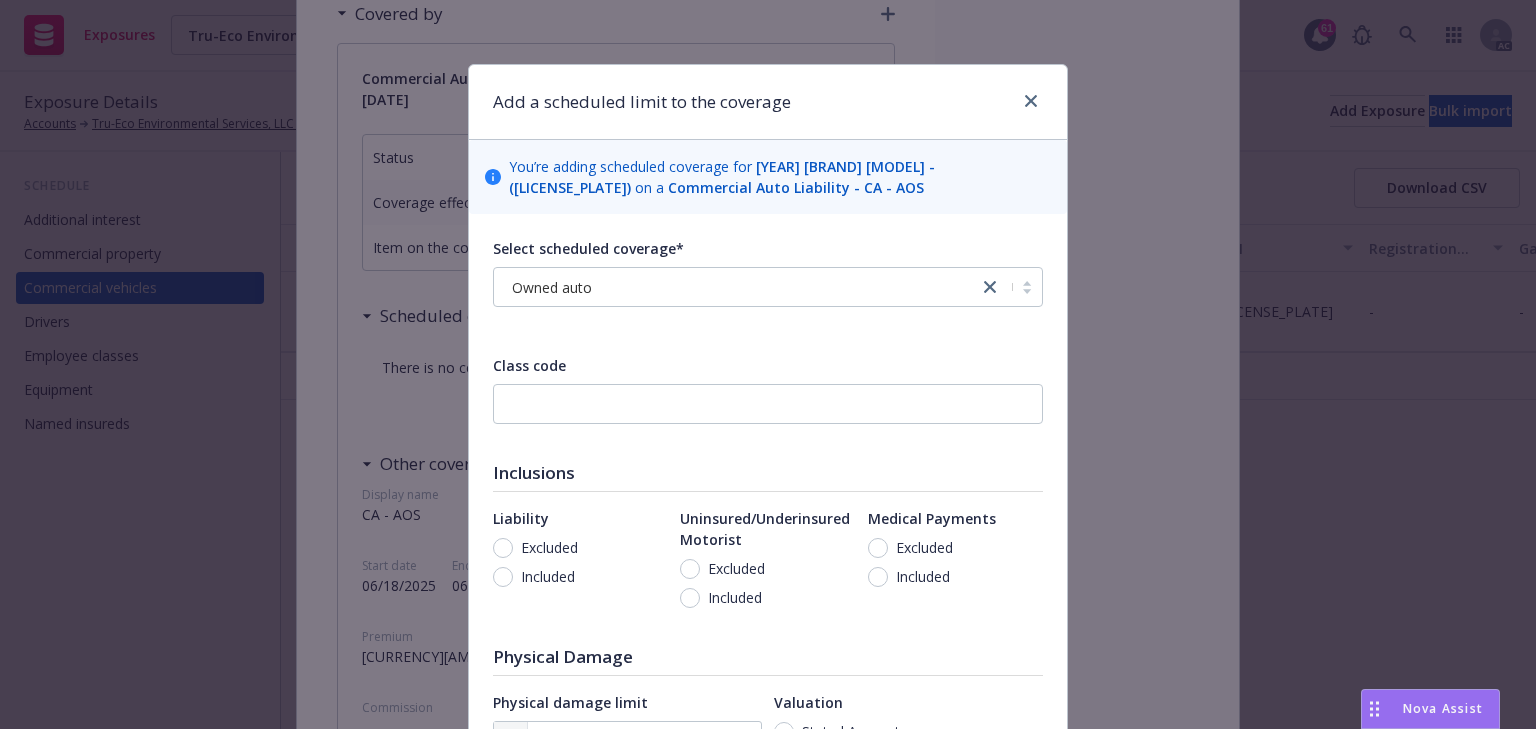 scroll, scrollTop: 240, scrollLeft: 0, axis: vertical 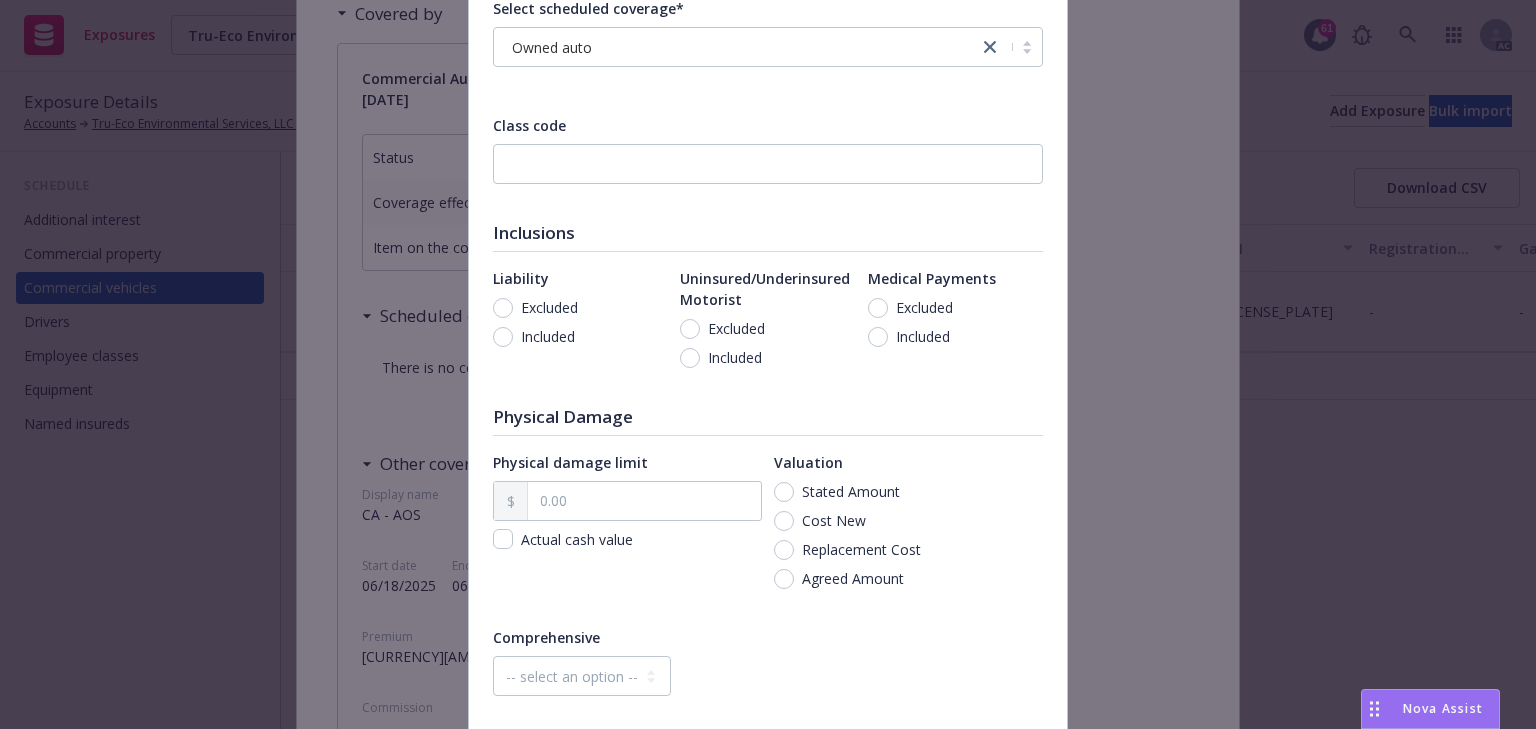 click on "Included" at bounding box center (548, 336) 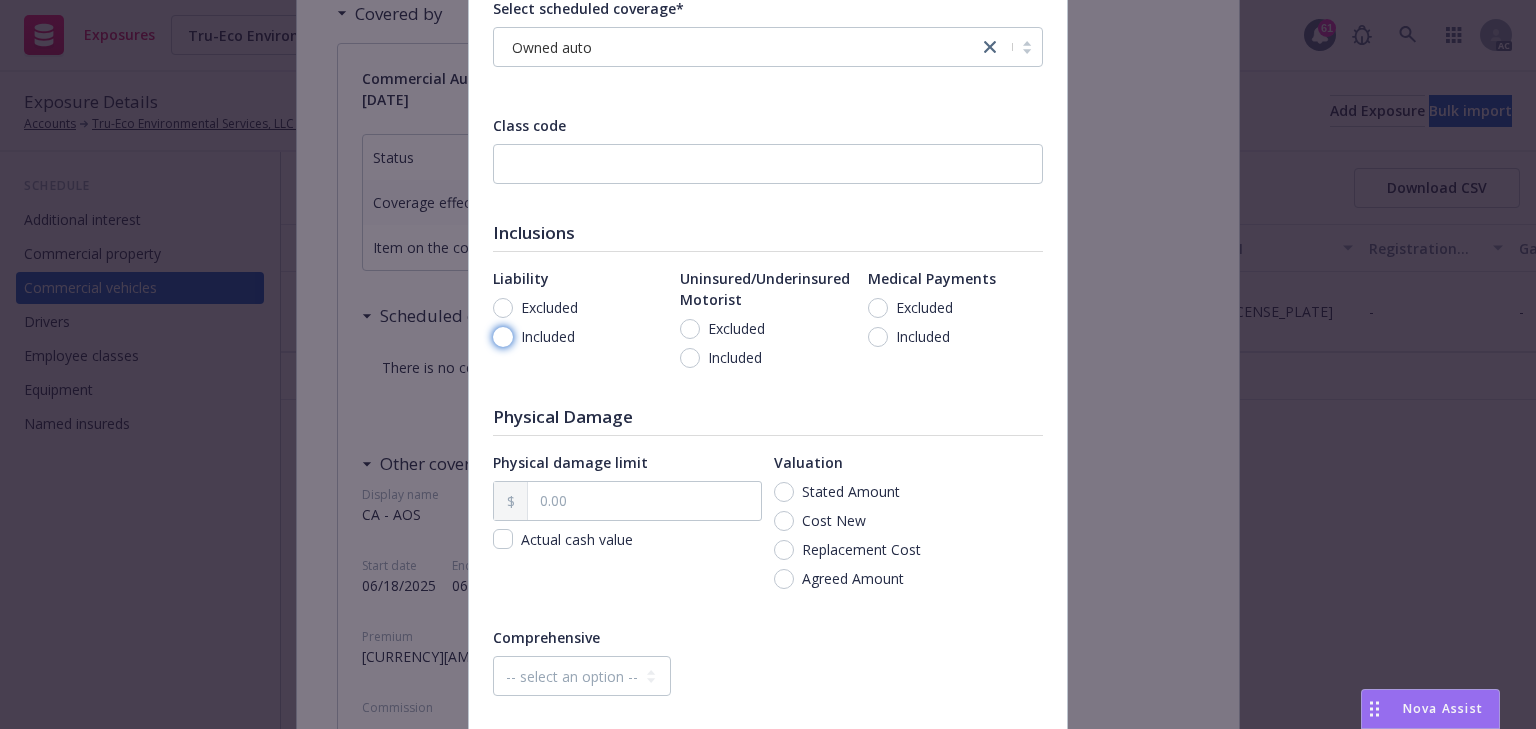 click on "Included" at bounding box center (503, 337) 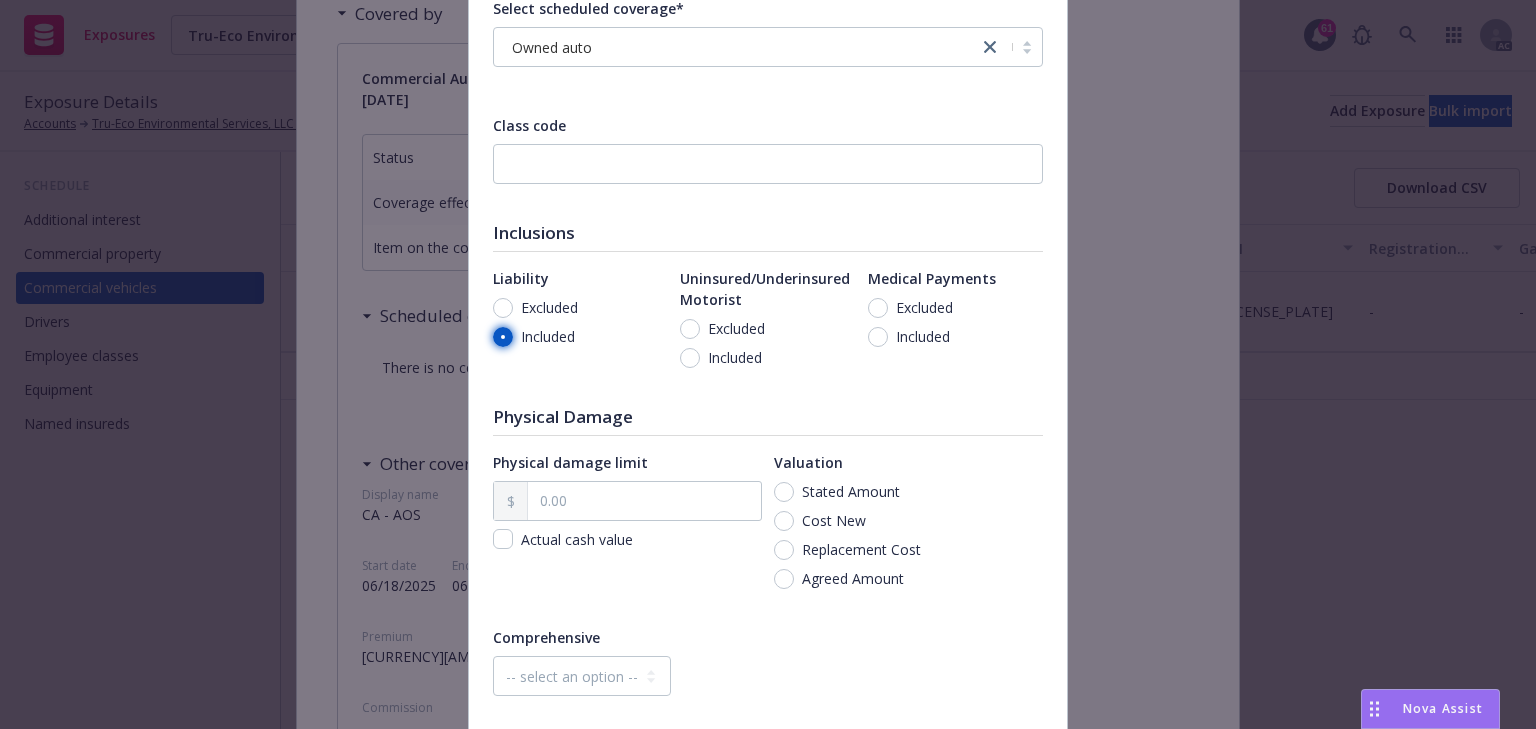 radio on "true" 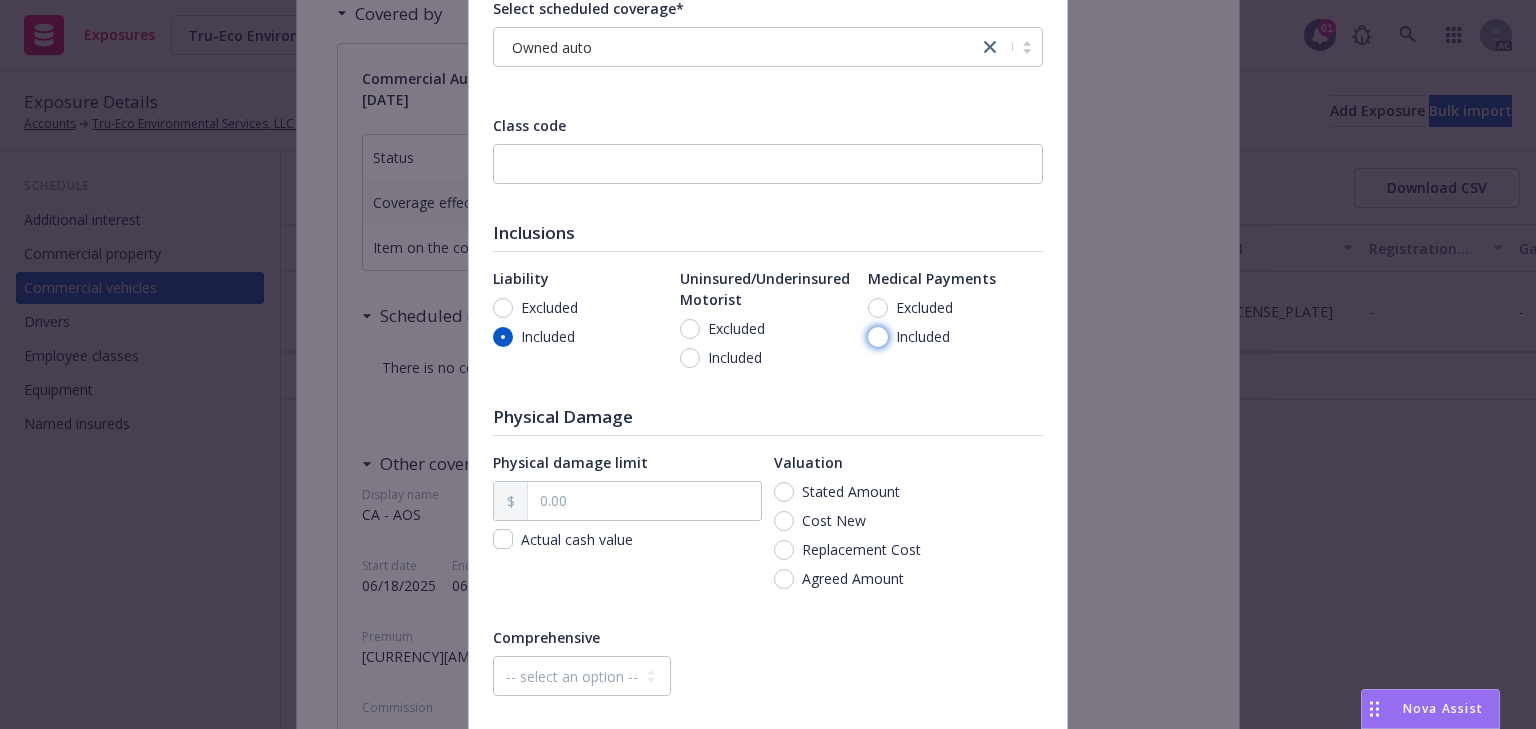 click on "Included" at bounding box center (878, 337) 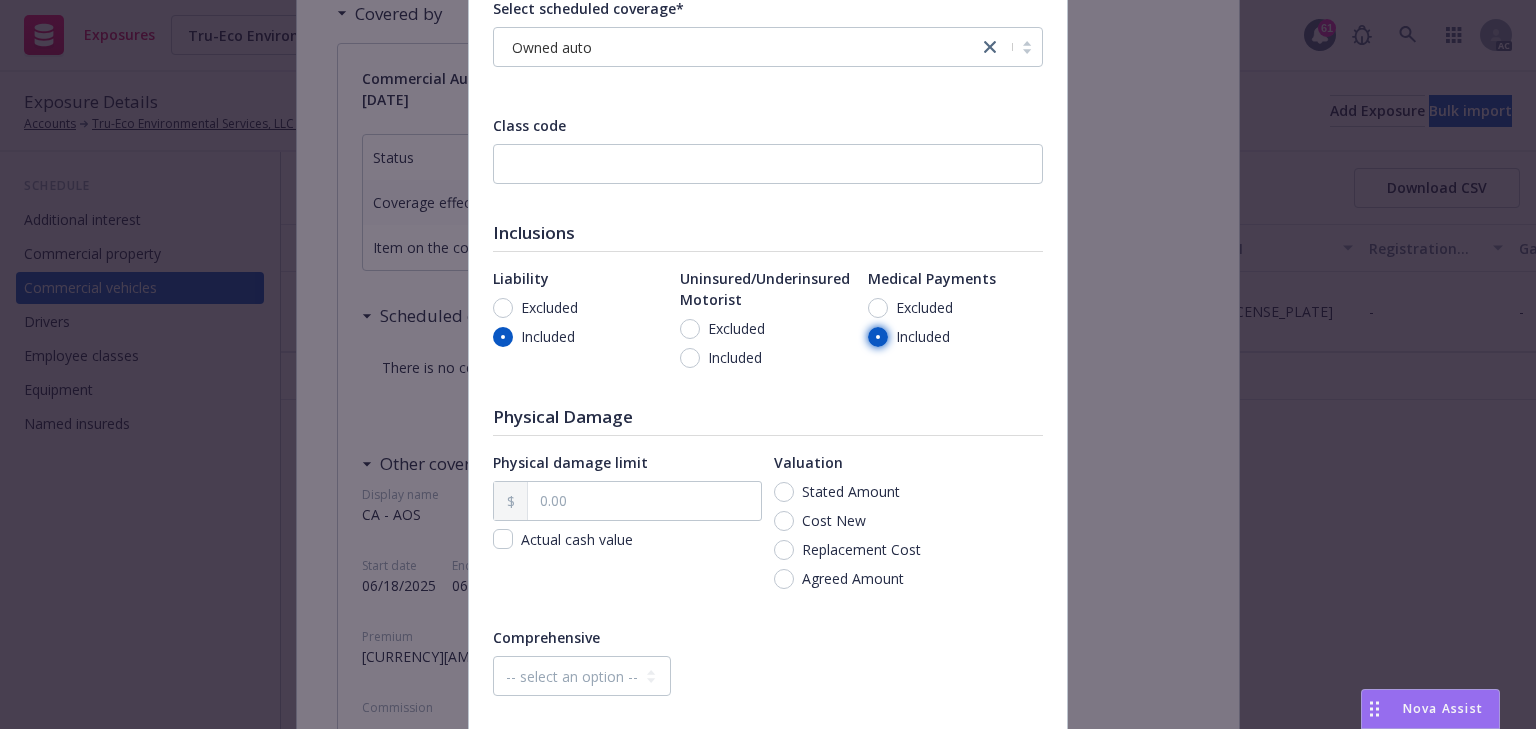radio on "true" 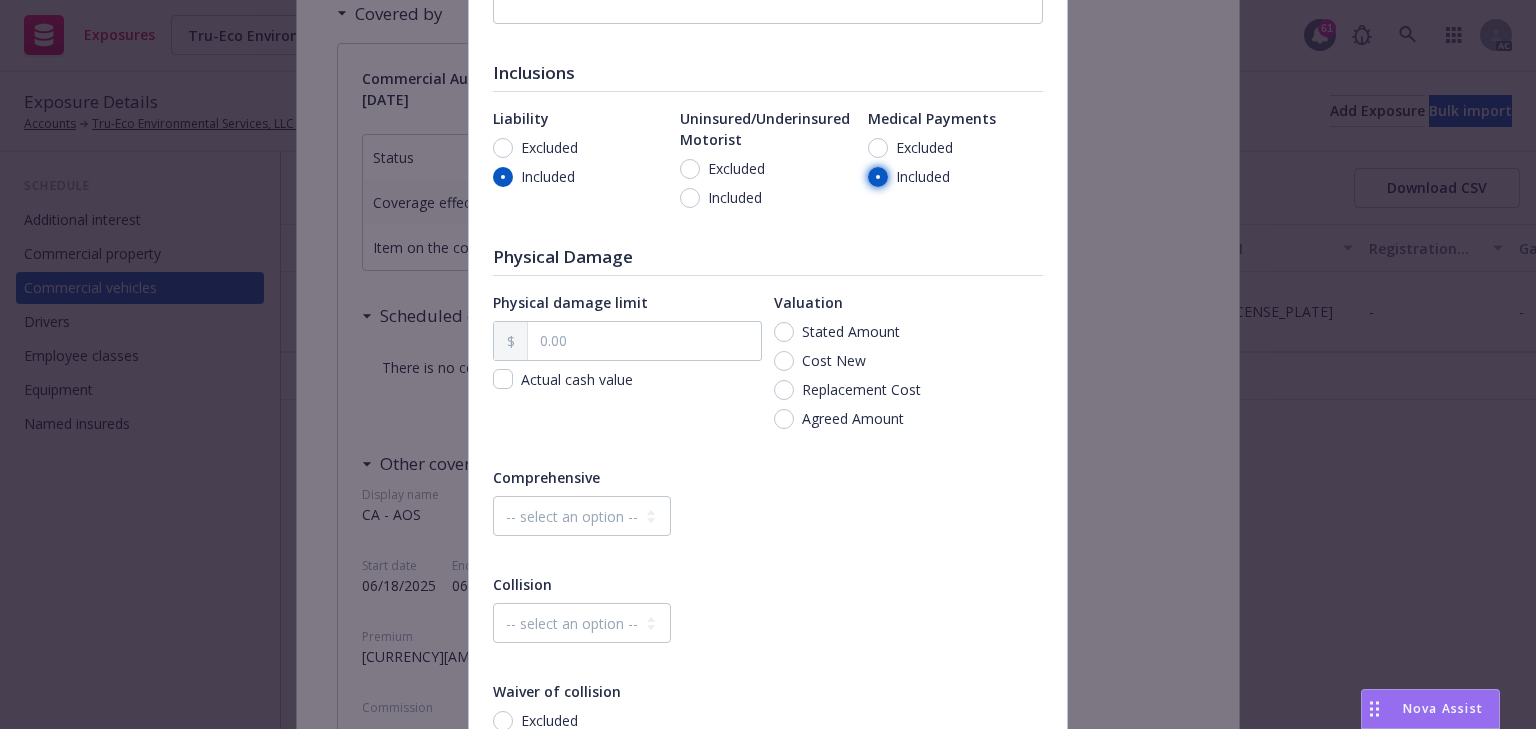scroll, scrollTop: 560, scrollLeft: 0, axis: vertical 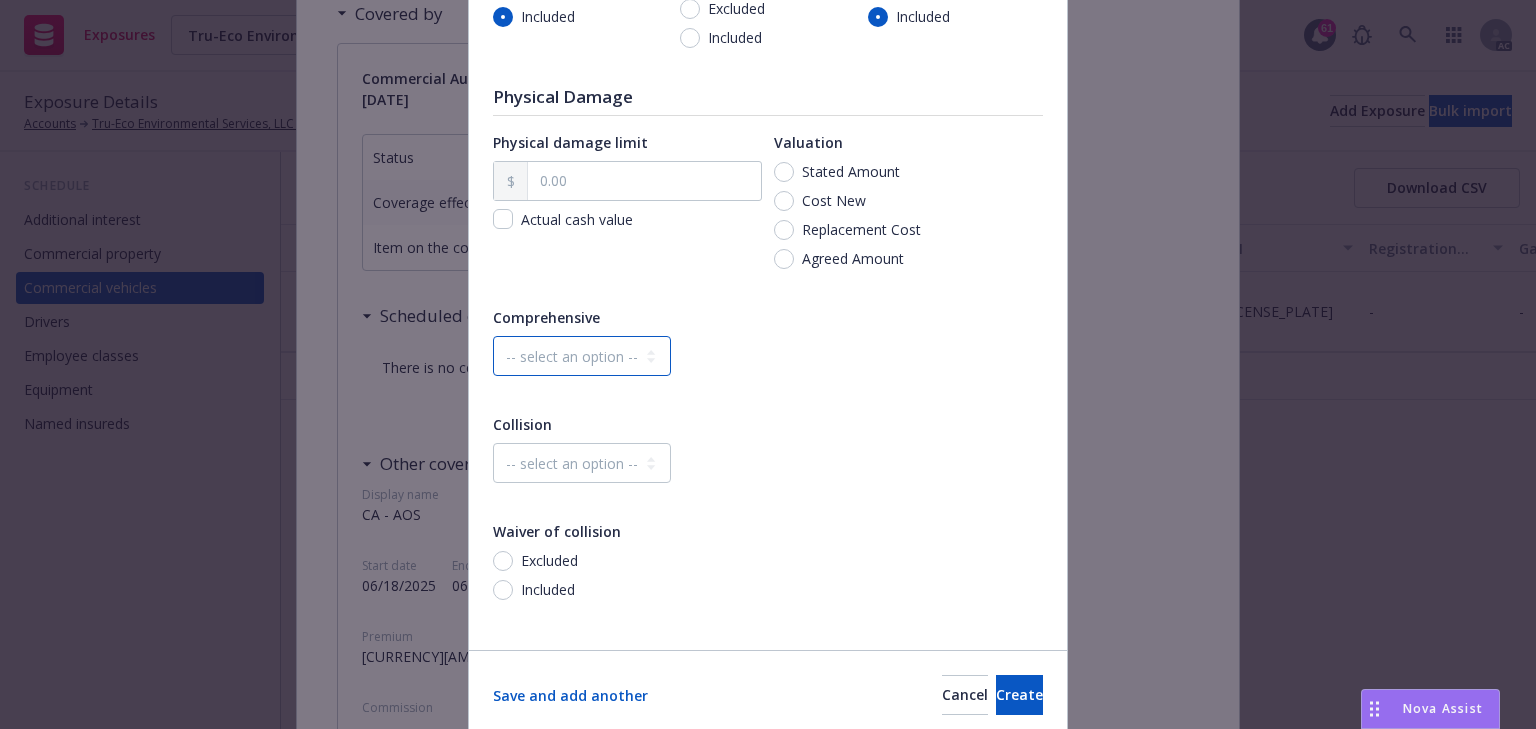 click on "-- select an option -- Dollar amount Percentage" at bounding box center (582, 356) 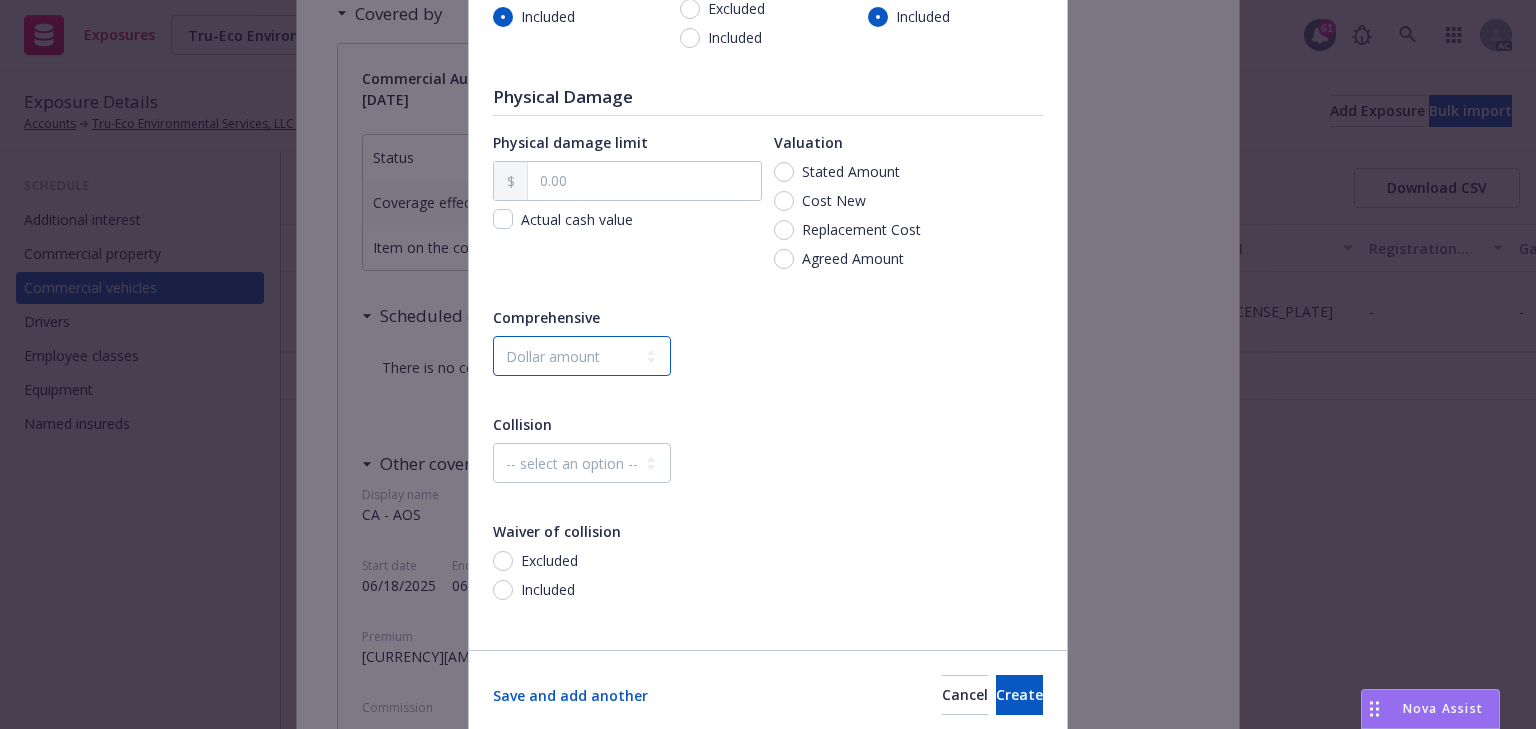click on "-- select an option -- Dollar amount Percentage" at bounding box center [582, 356] 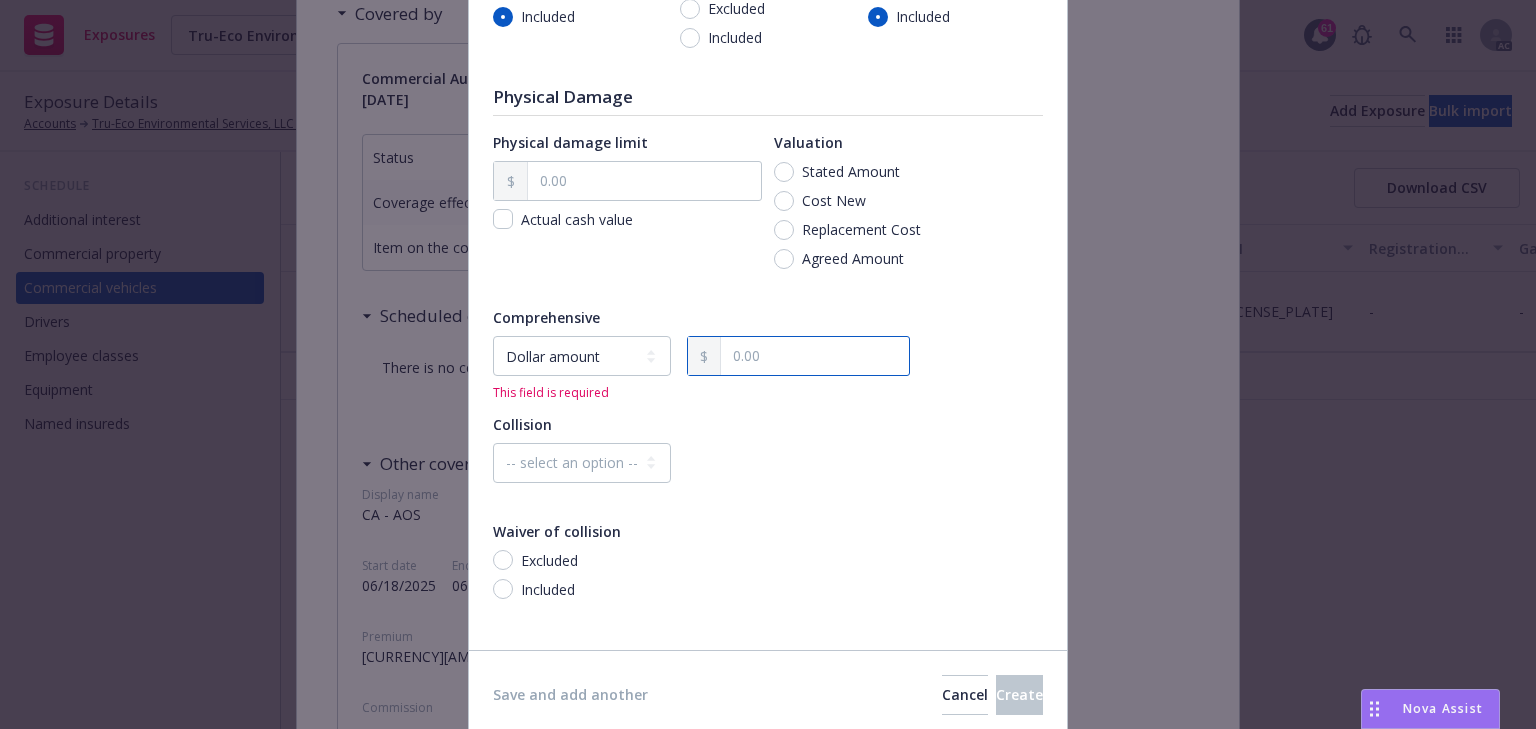 click at bounding box center [815, 356] 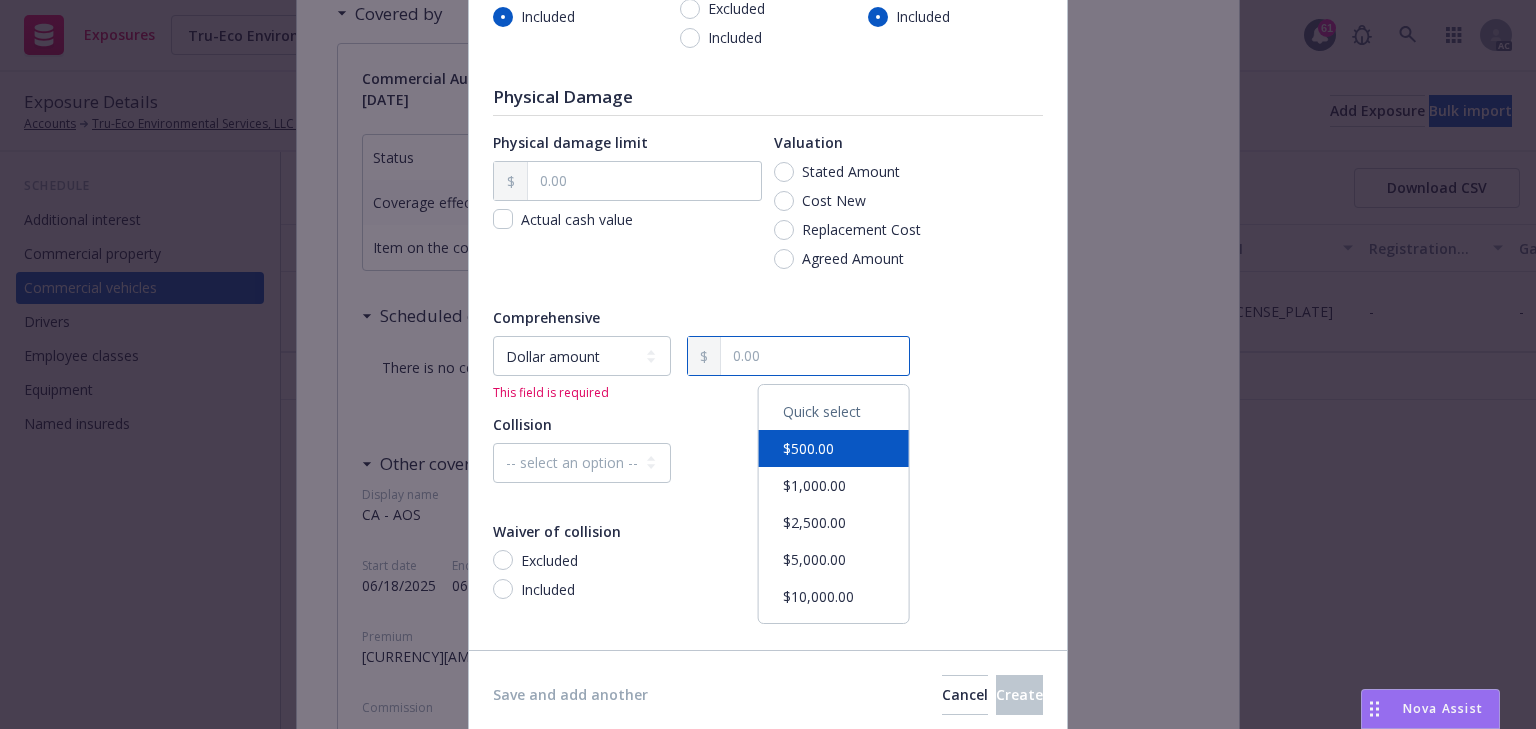 type on "1,000.00" 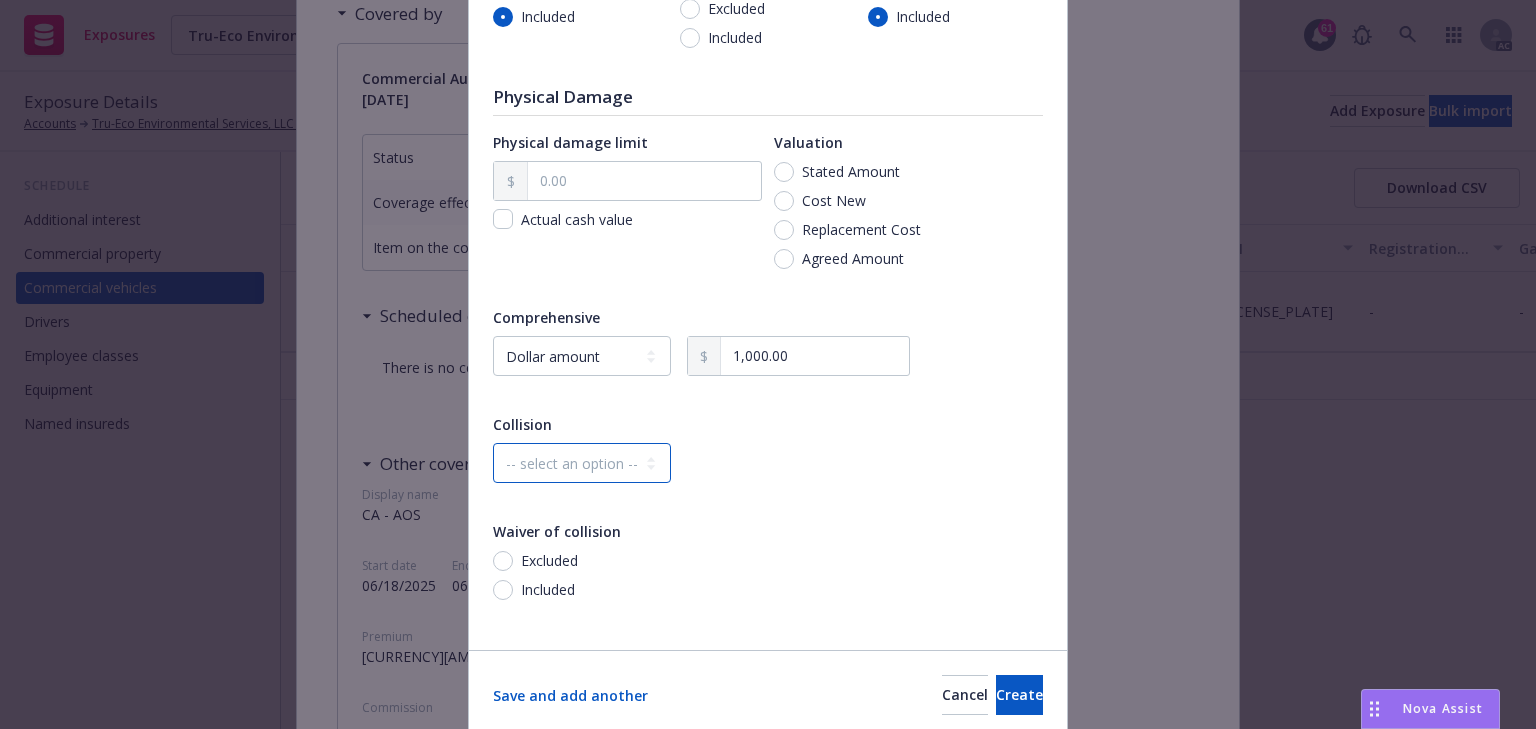 click on "-- select an option -- Dollar amount Percentage" at bounding box center [582, 463] 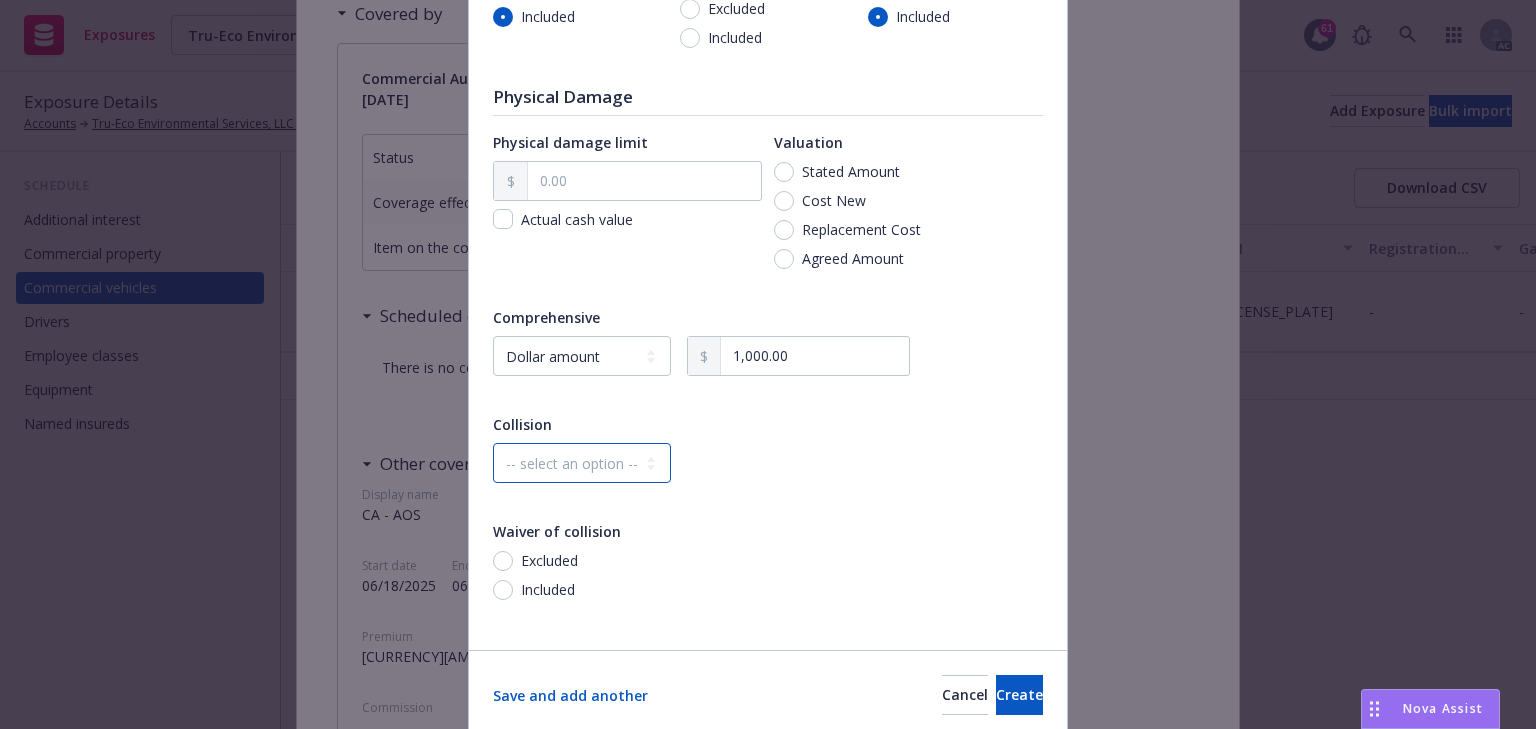 click on "-- select an option -- Dollar amount Percentage" at bounding box center [582, 463] 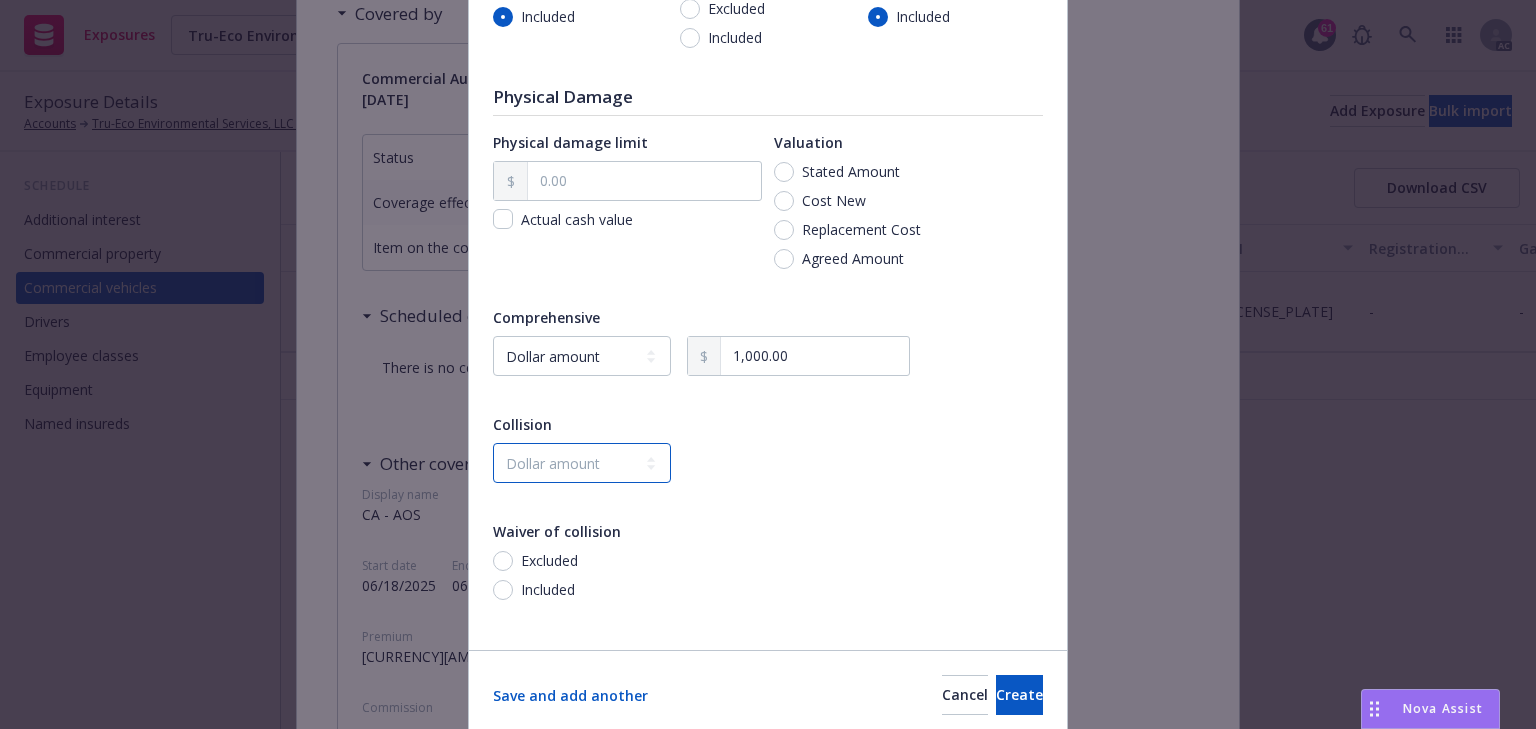 click on "-- select an option -- Dollar amount Percentage" at bounding box center (582, 463) 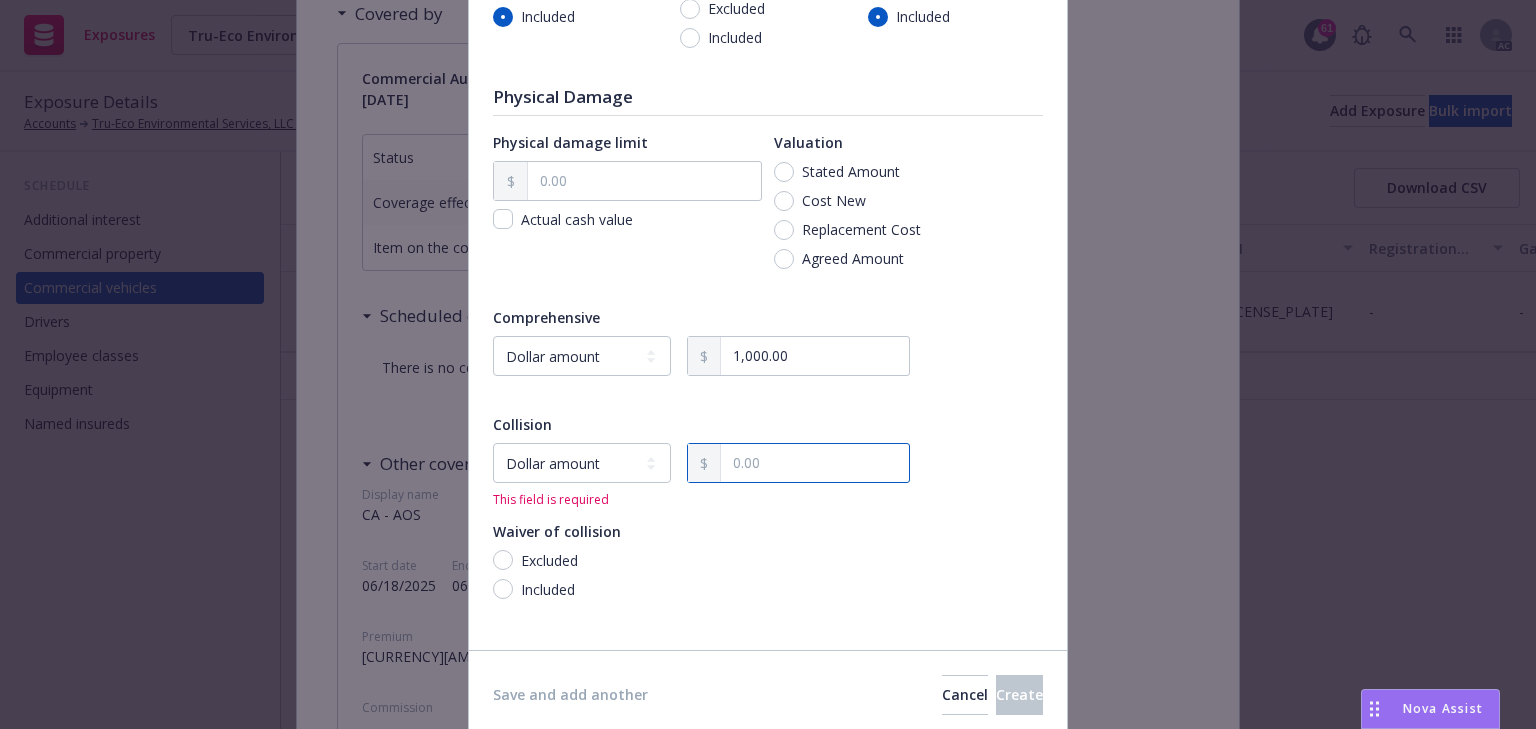 click at bounding box center (815, 463) 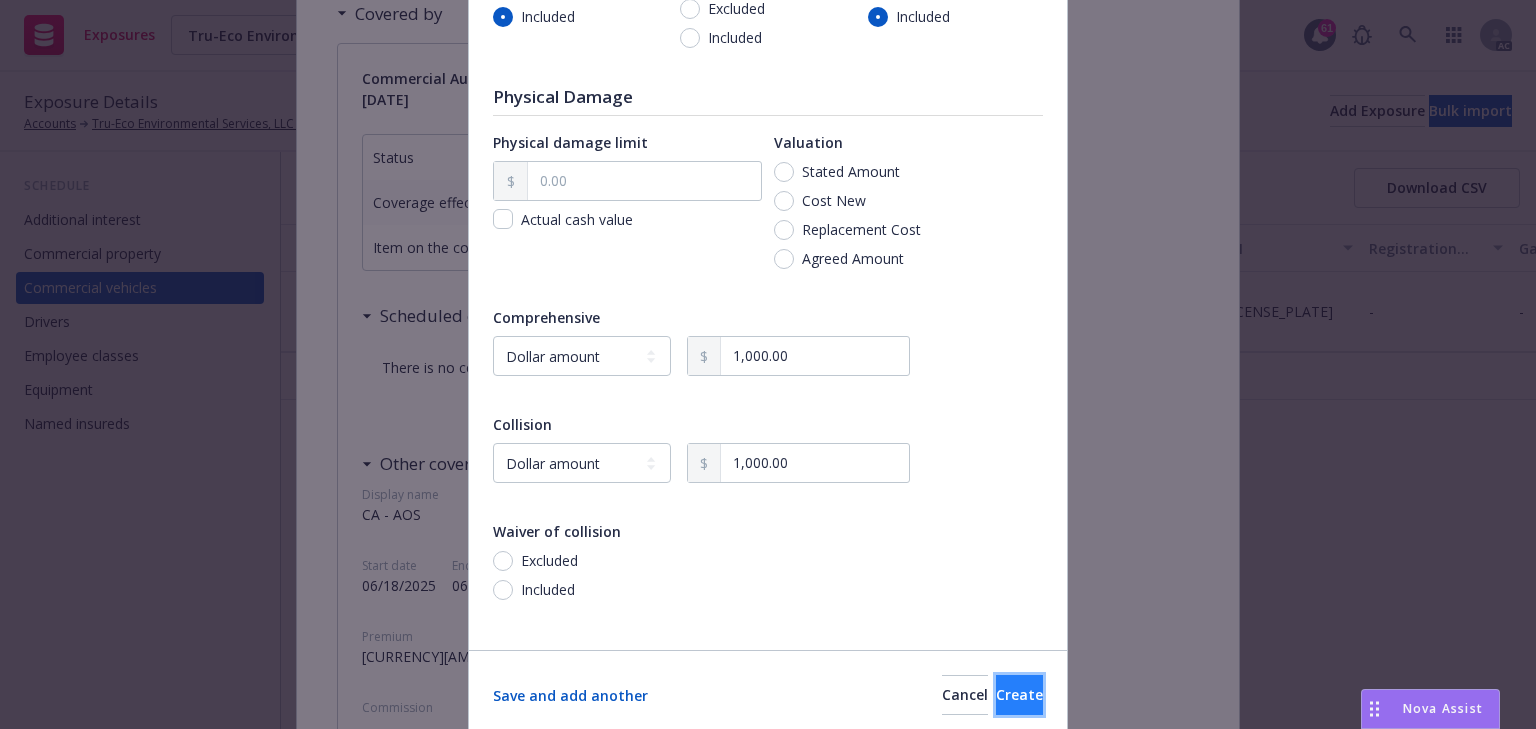click on "Create" at bounding box center [1019, 694] 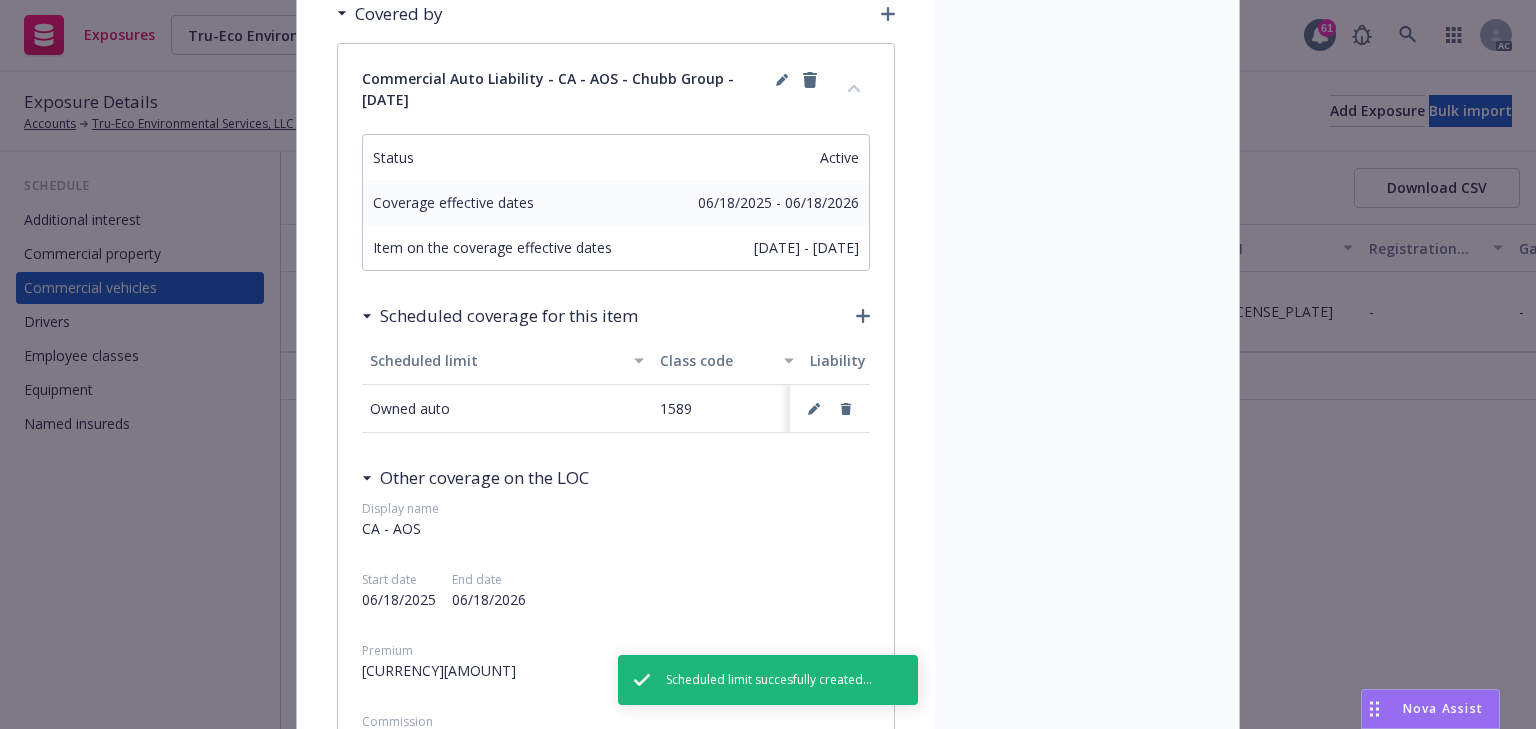 click on "Display name Description - Garaging address -" at bounding box center [1087, 2385] 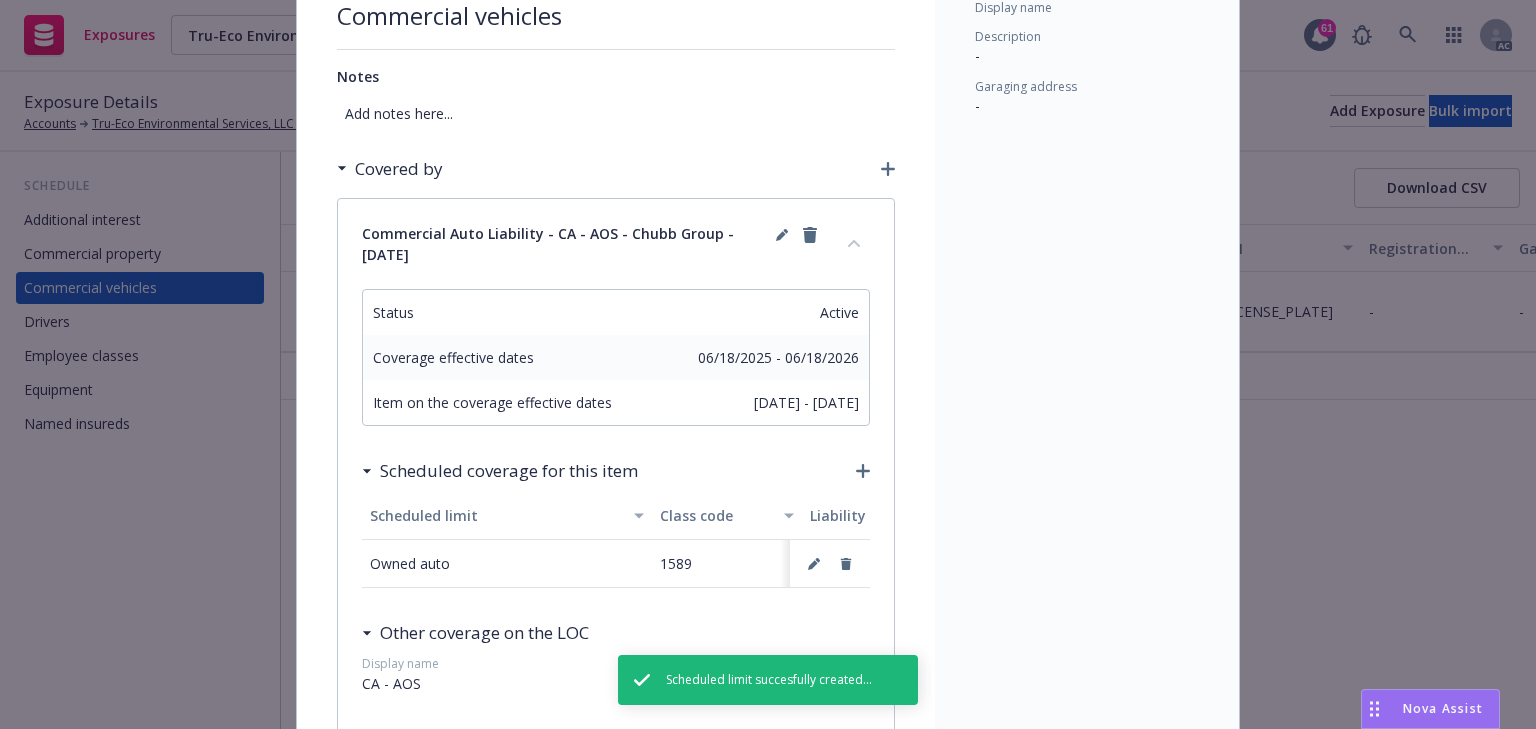 scroll, scrollTop: 0, scrollLeft: 0, axis: both 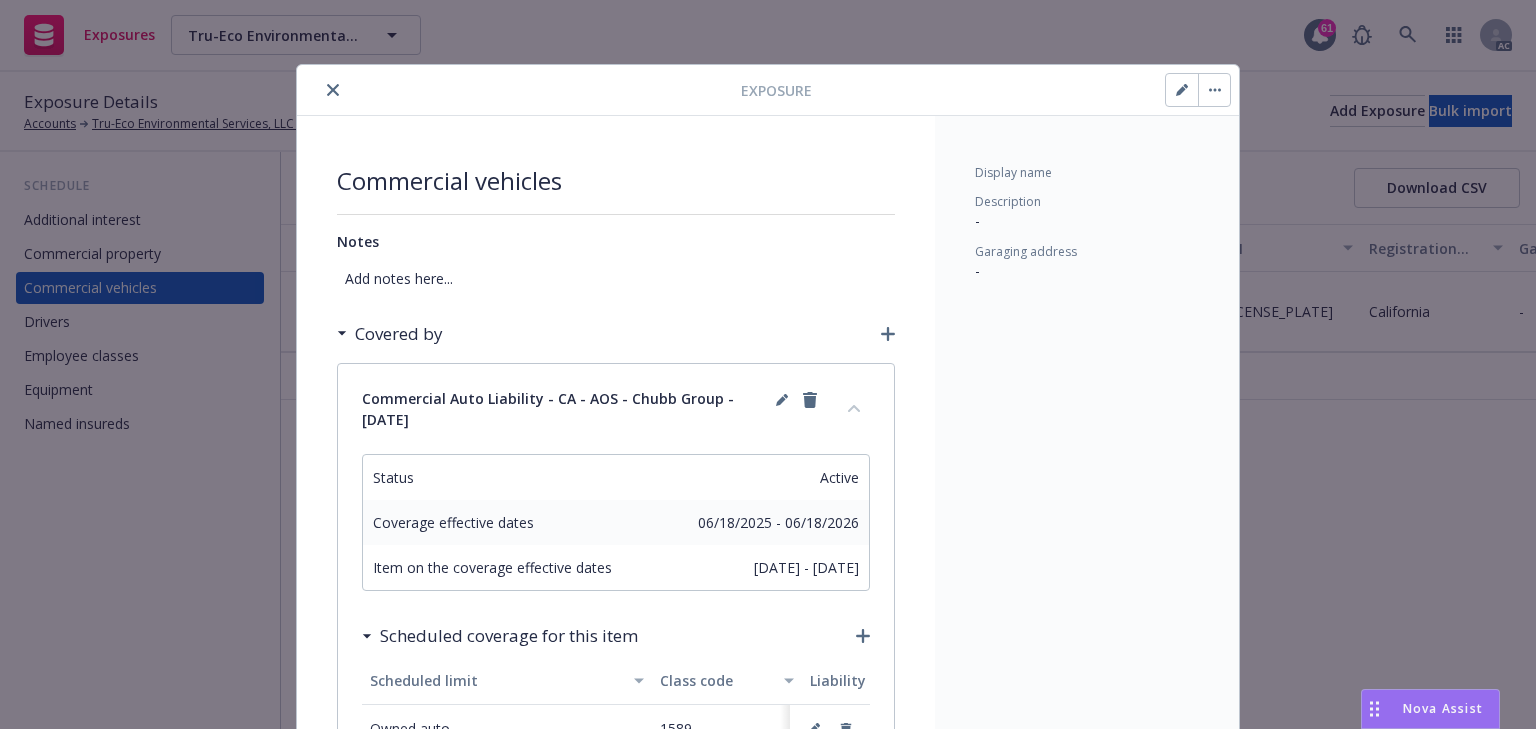 click at bounding box center (333, 90) 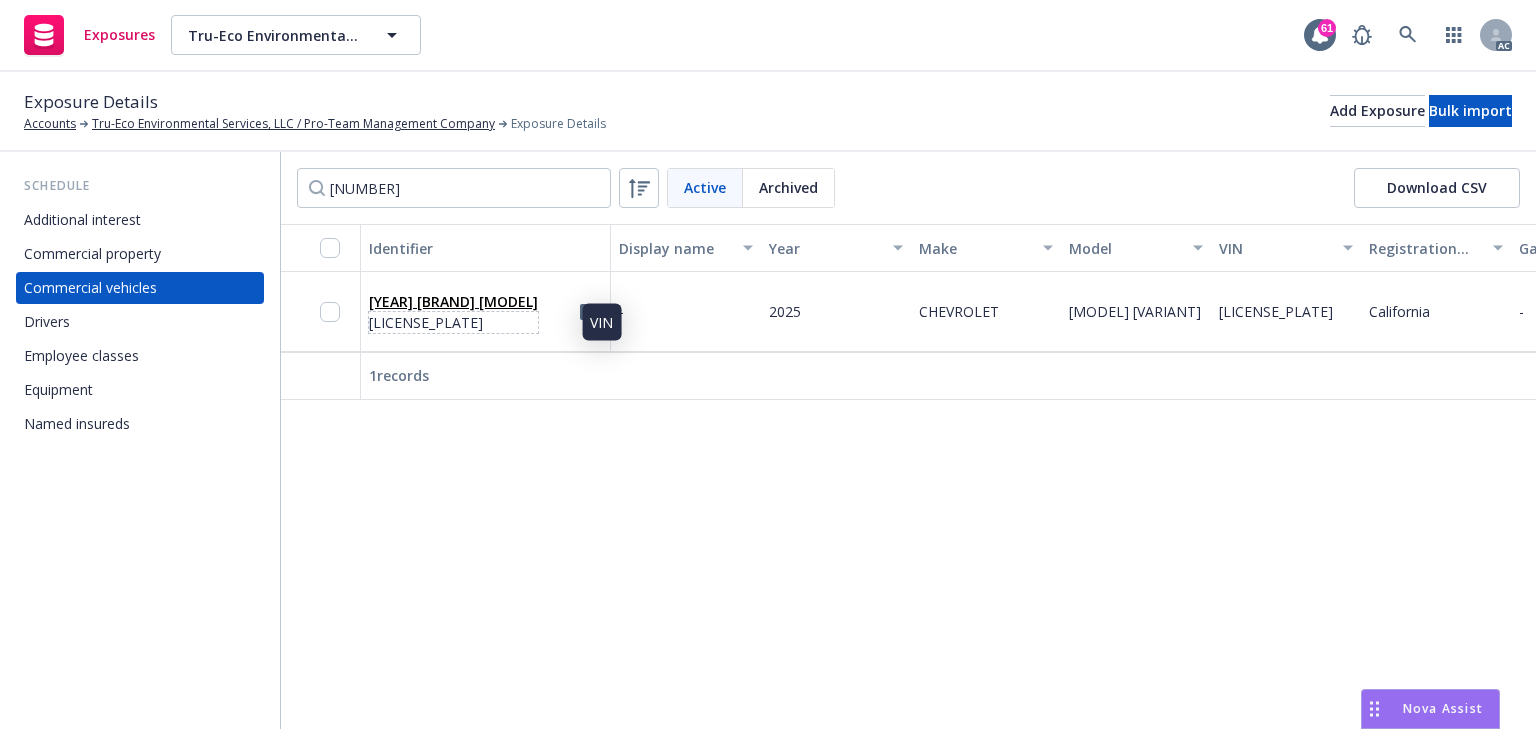 click on "KL77LKEP9SC305471" at bounding box center [453, 322] 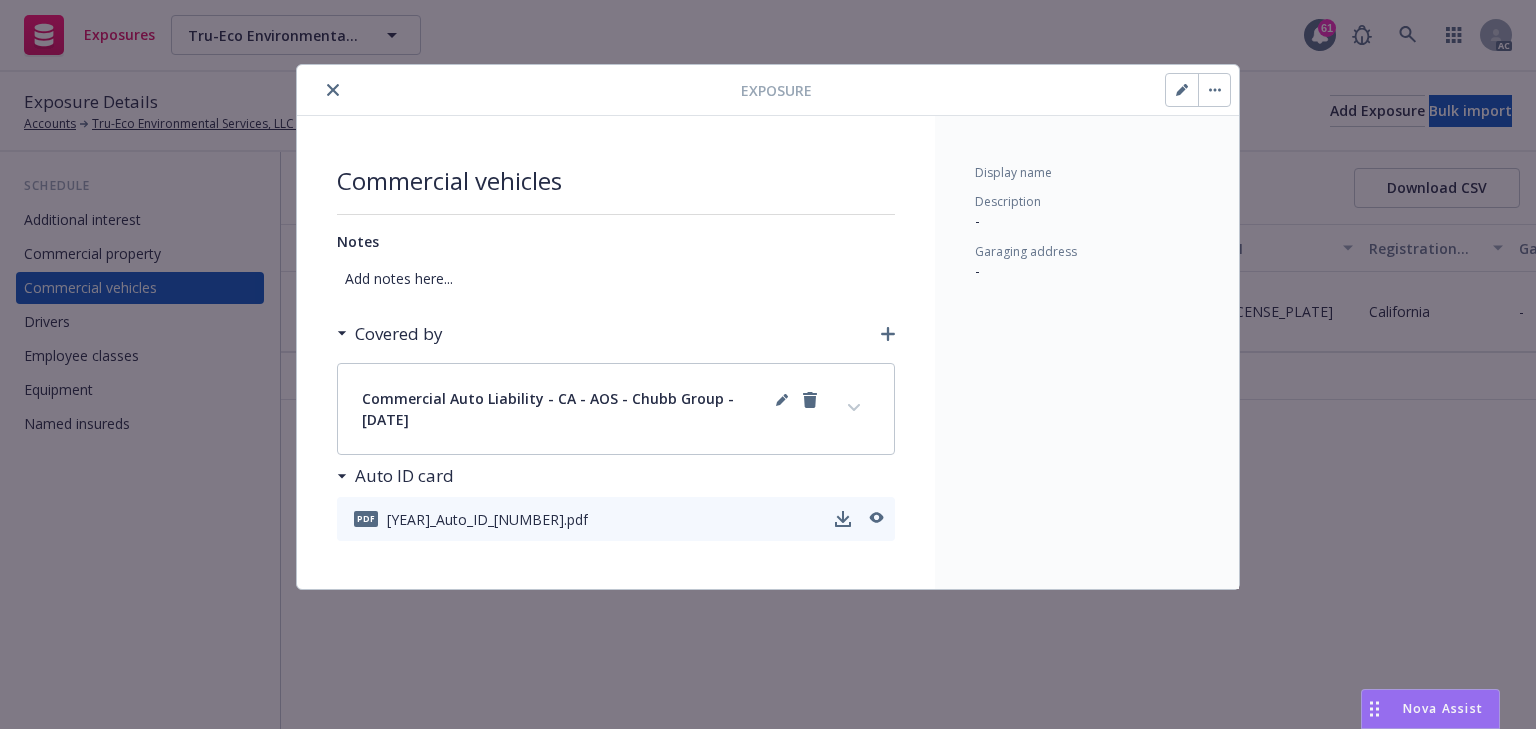 click on "Commercial vehicles   Notes Add notes here... Covered by Commercial Auto Liability - CA - AOS - Chubb Group - 06/18/2025 Status Active Coverage effective dates 06/18/2025 - 06/18/2026 Item on the coverage effective dates  07/14/2025 - 06/18/2026 Scheduled coverage for this item Scheduled limit Class code Liability Medical Payments Uninsured/Underinsured Motorist Physical damage limit Valuation Comprehensive Collision Waiver of collision Owned auto 1589 Included Included - - - $1,000.00 $1,000.00 - Other coverage on the LOC Display name CA - AOS Start date 06/18/2025 End date 06/18/2026 Premium $32,209.12 Commission - Coverage Territory Domestic Coverage Countries - Specified Territories - Auditable? No Coverage form - Bodily Injury and Property Damage Combined Included in GL - Combined single Limit (Each Accident) $1,000,000.00 $ Additional Limit details - Bodily Injury (per Person) - Limit - Additional Limit details - Bodily Injury (per Accident) - Limit - Additional Limit details - - Limit - - 1 Any auto -" at bounding box center (616, 352) 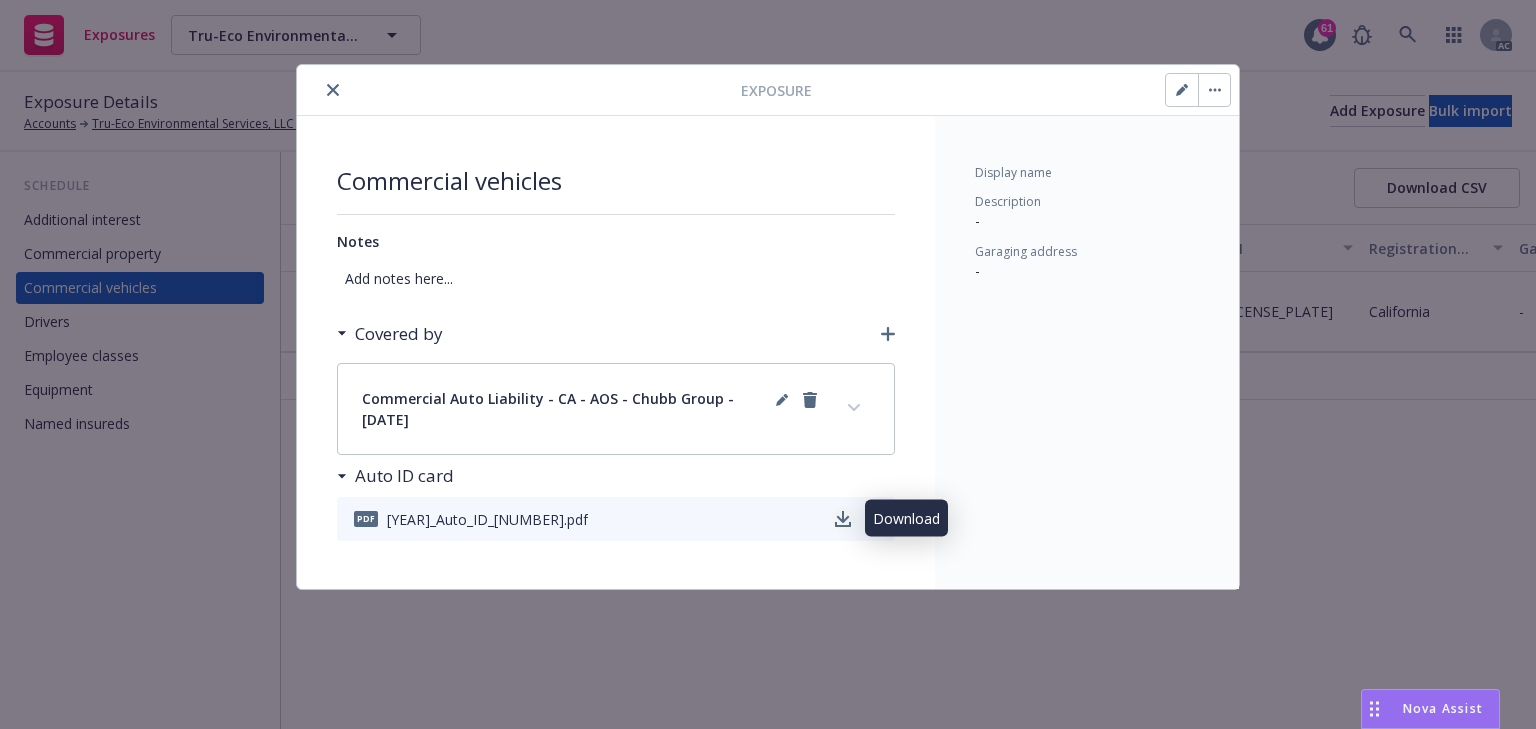 click 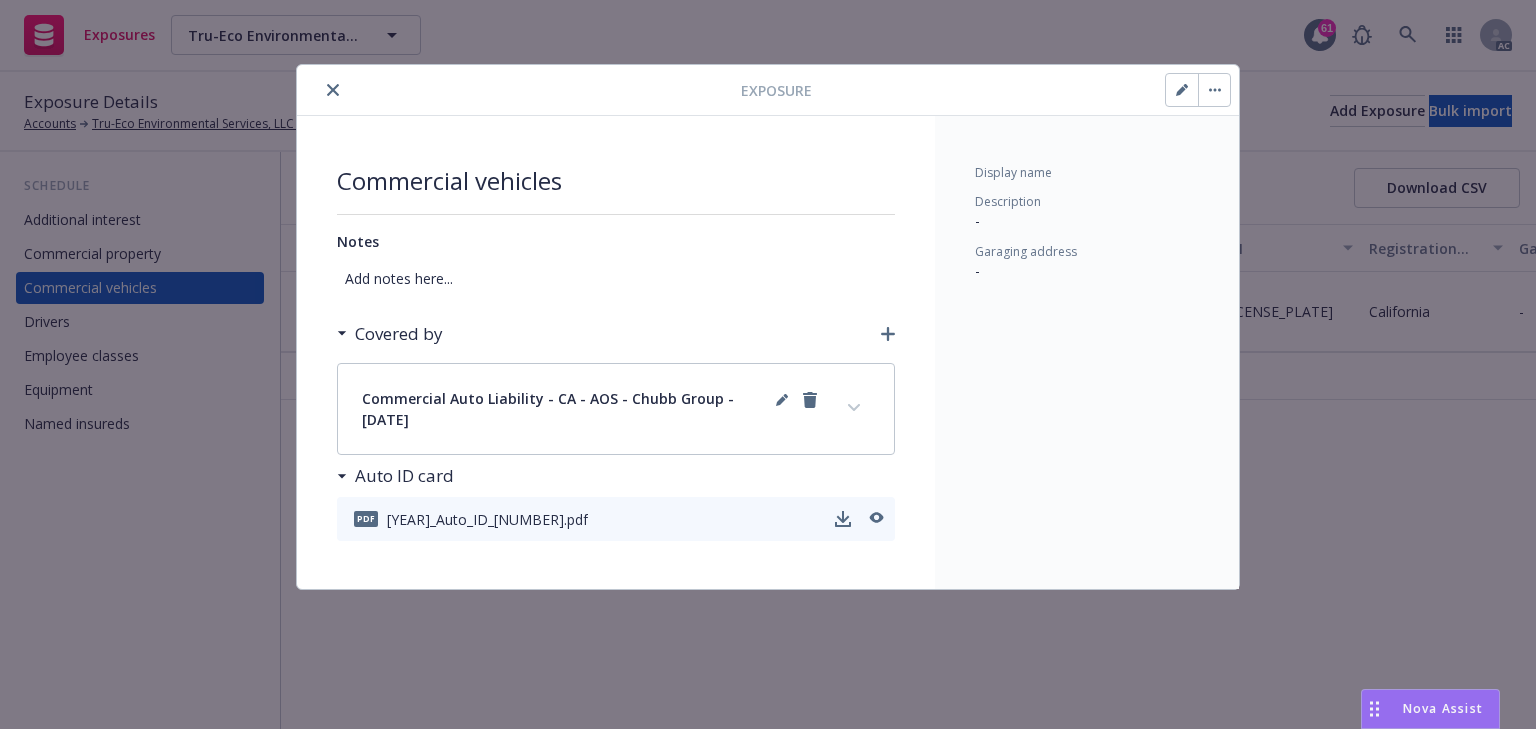 click 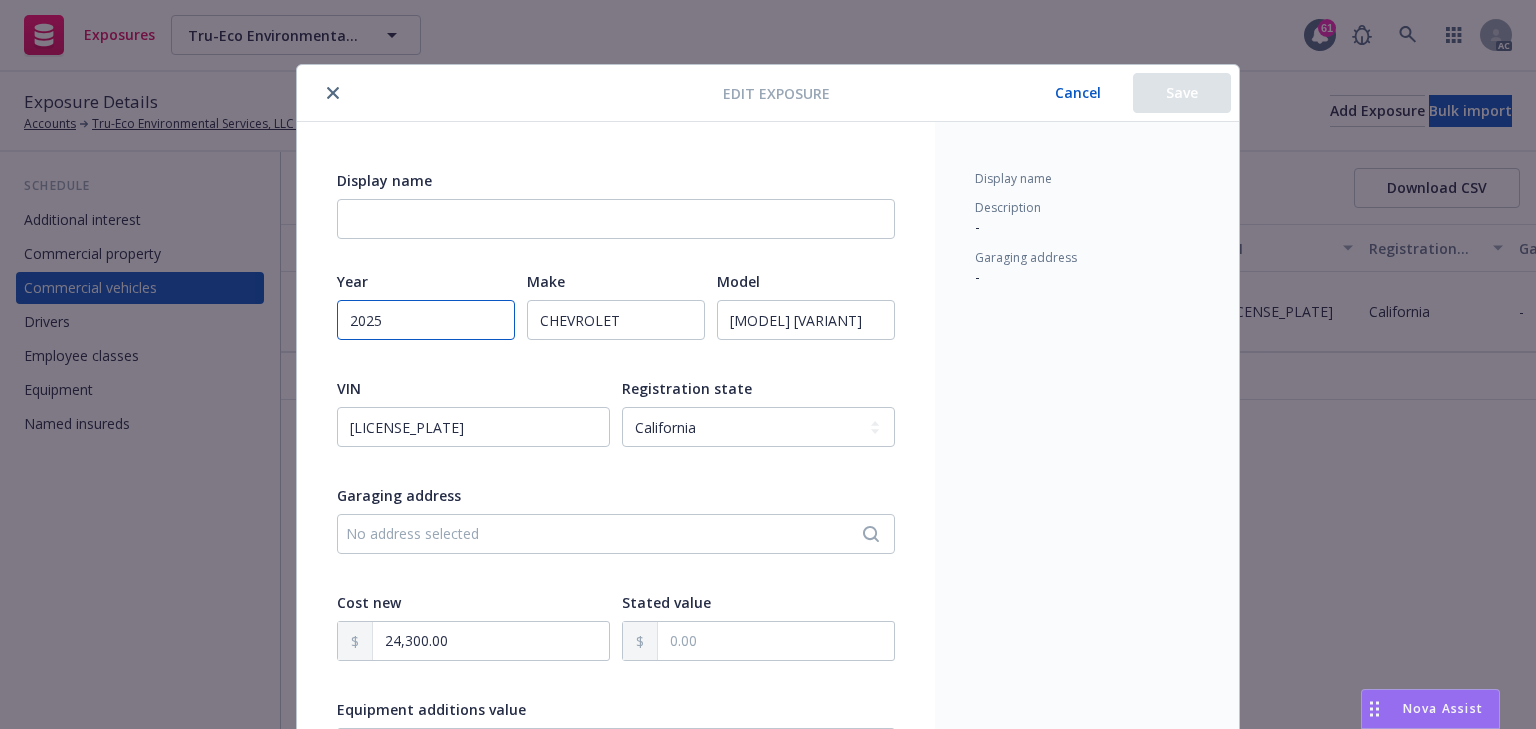 click on "2025" at bounding box center (426, 320) 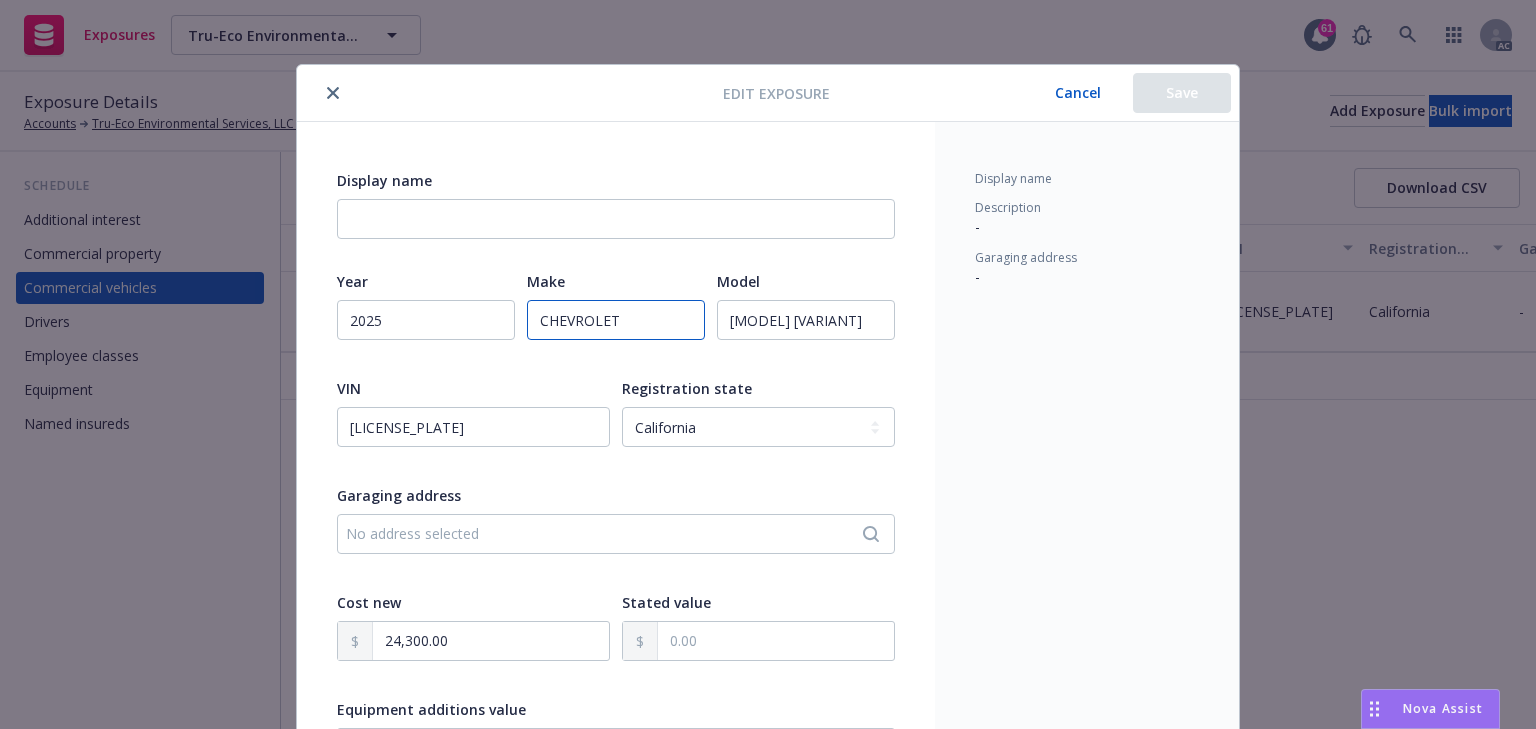 click on "CHEVROLET" at bounding box center [616, 320] 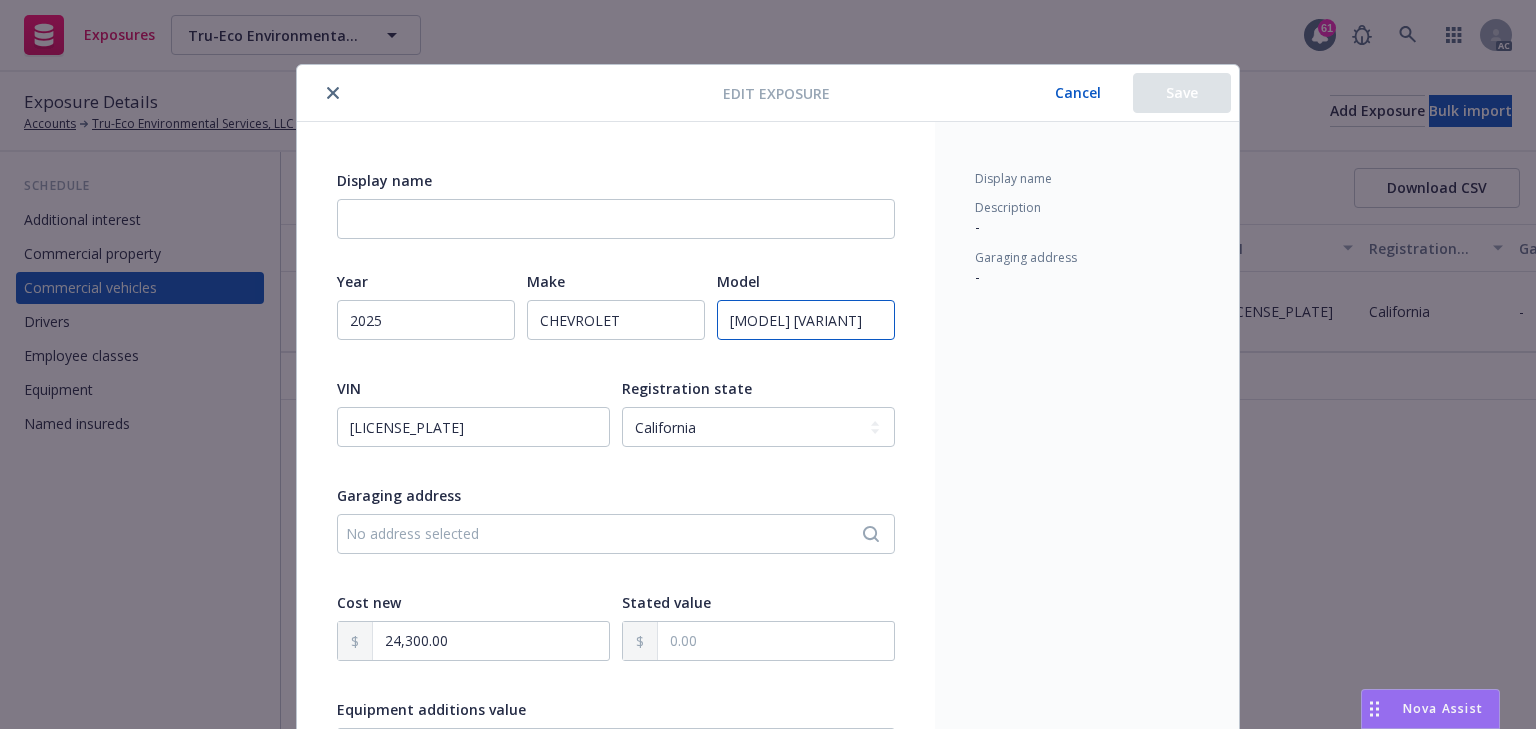 click on "TRAX ACTIV" at bounding box center (806, 320) 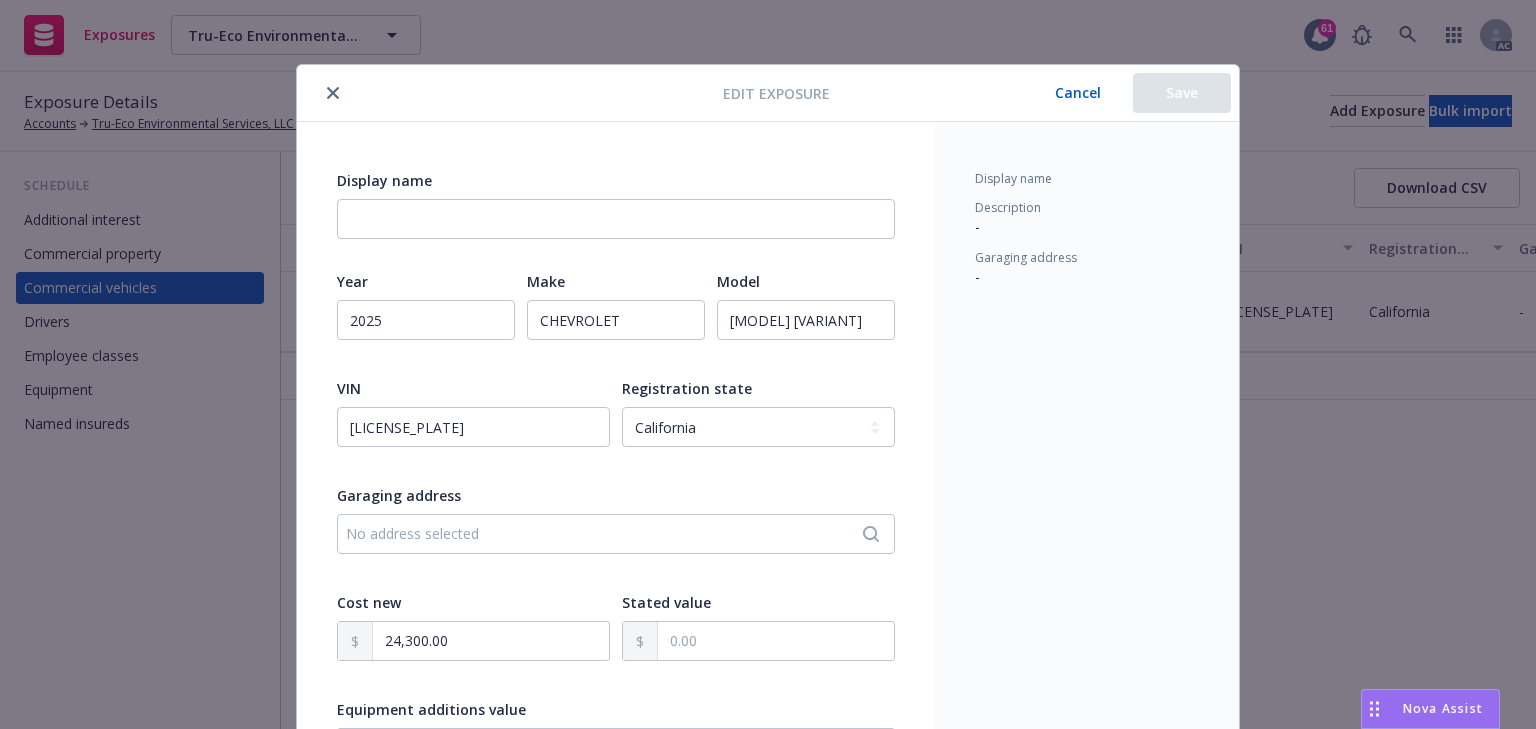 click on "Cancel" at bounding box center (1078, 93) 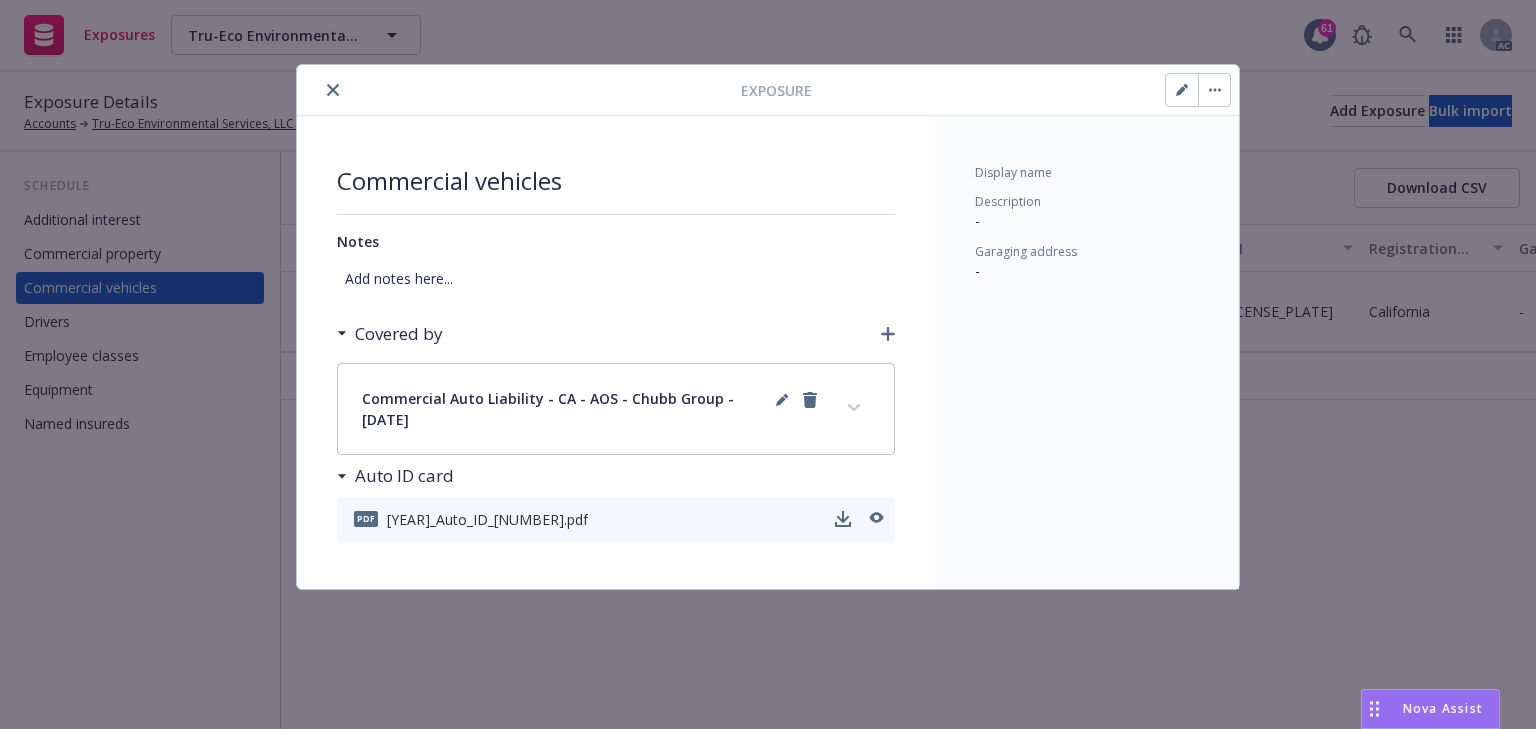 click at bounding box center [333, 90] 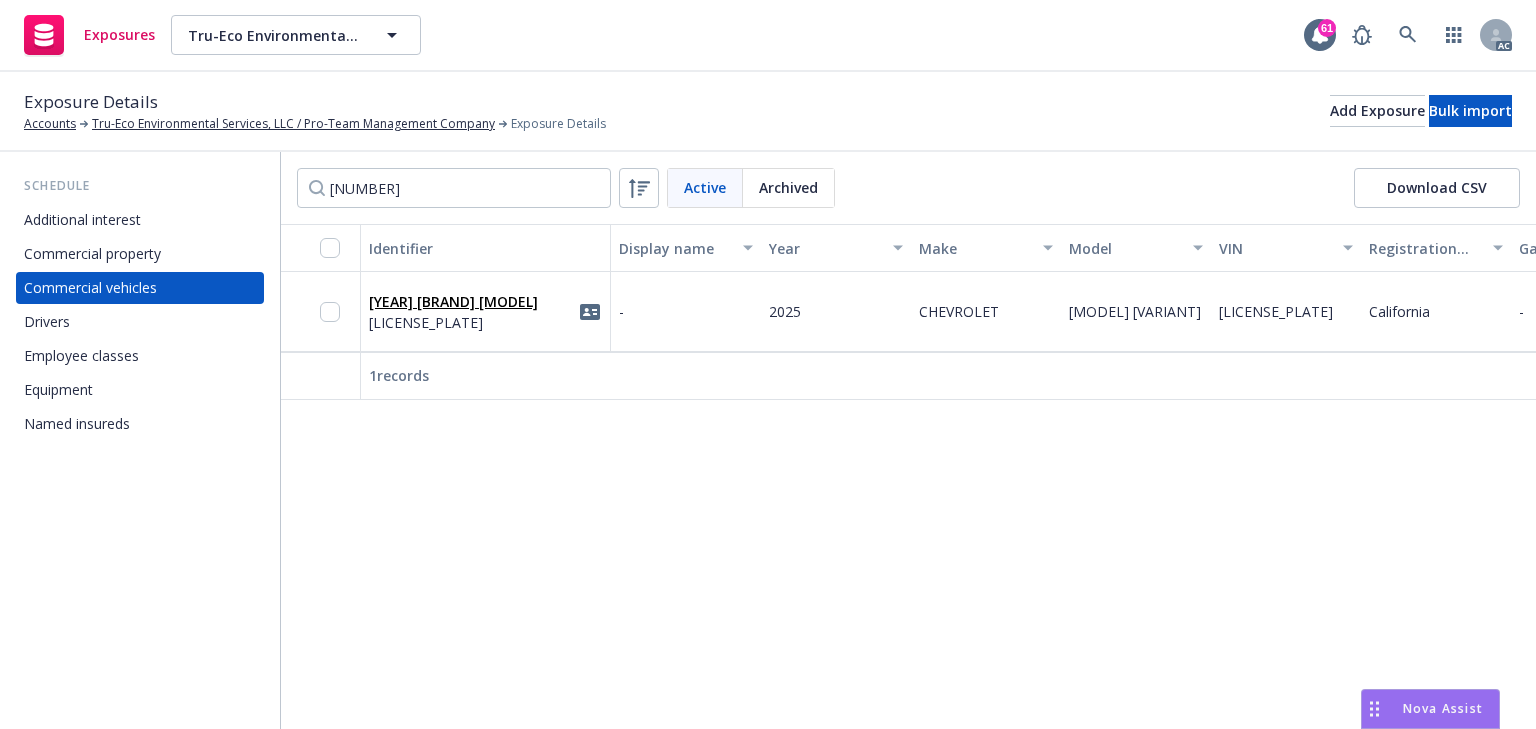 click on "Drivers" at bounding box center [47, 322] 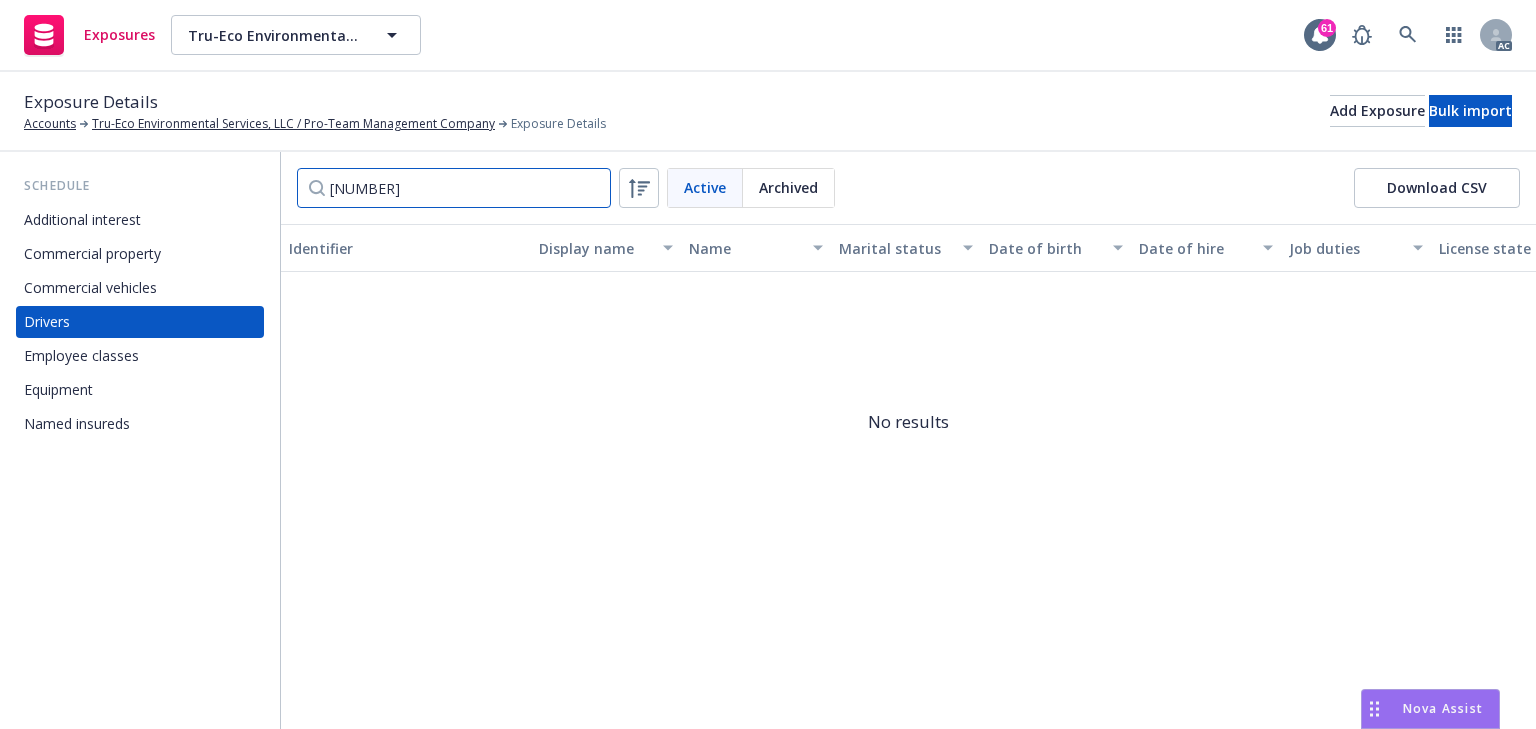 click on "5471" at bounding box center (454, 188) 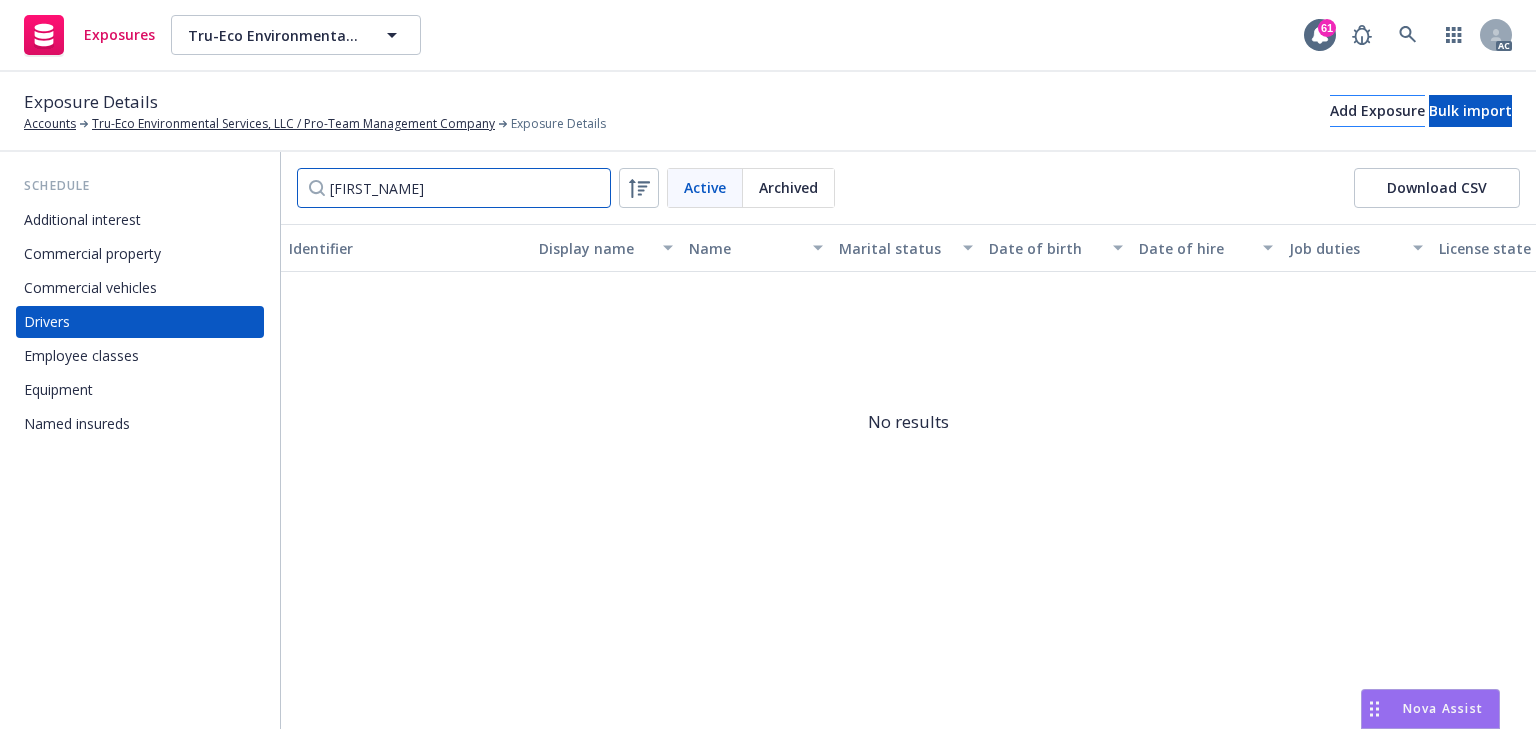 type on "Segio" 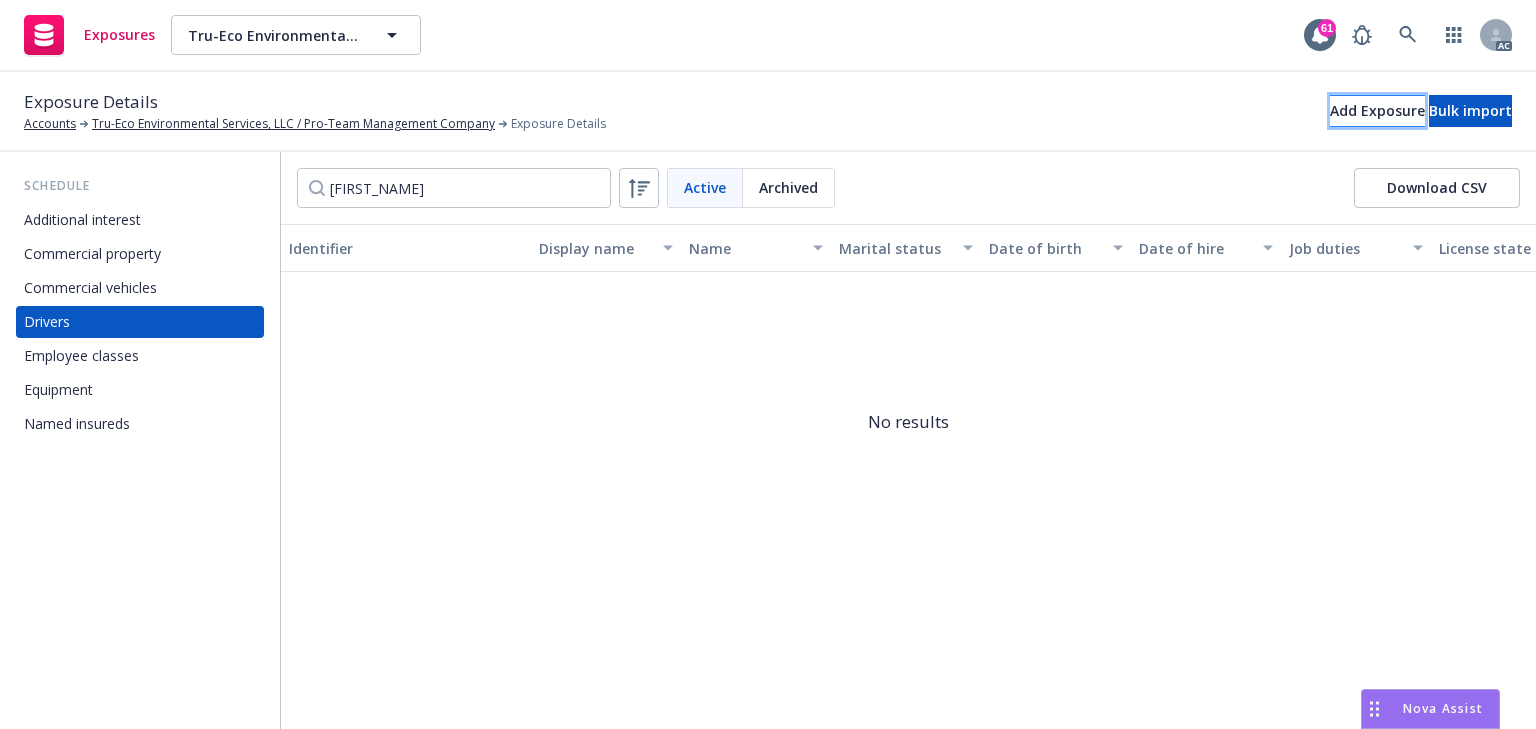 click on "Add Exposure" at bounding box center (1377, 111) 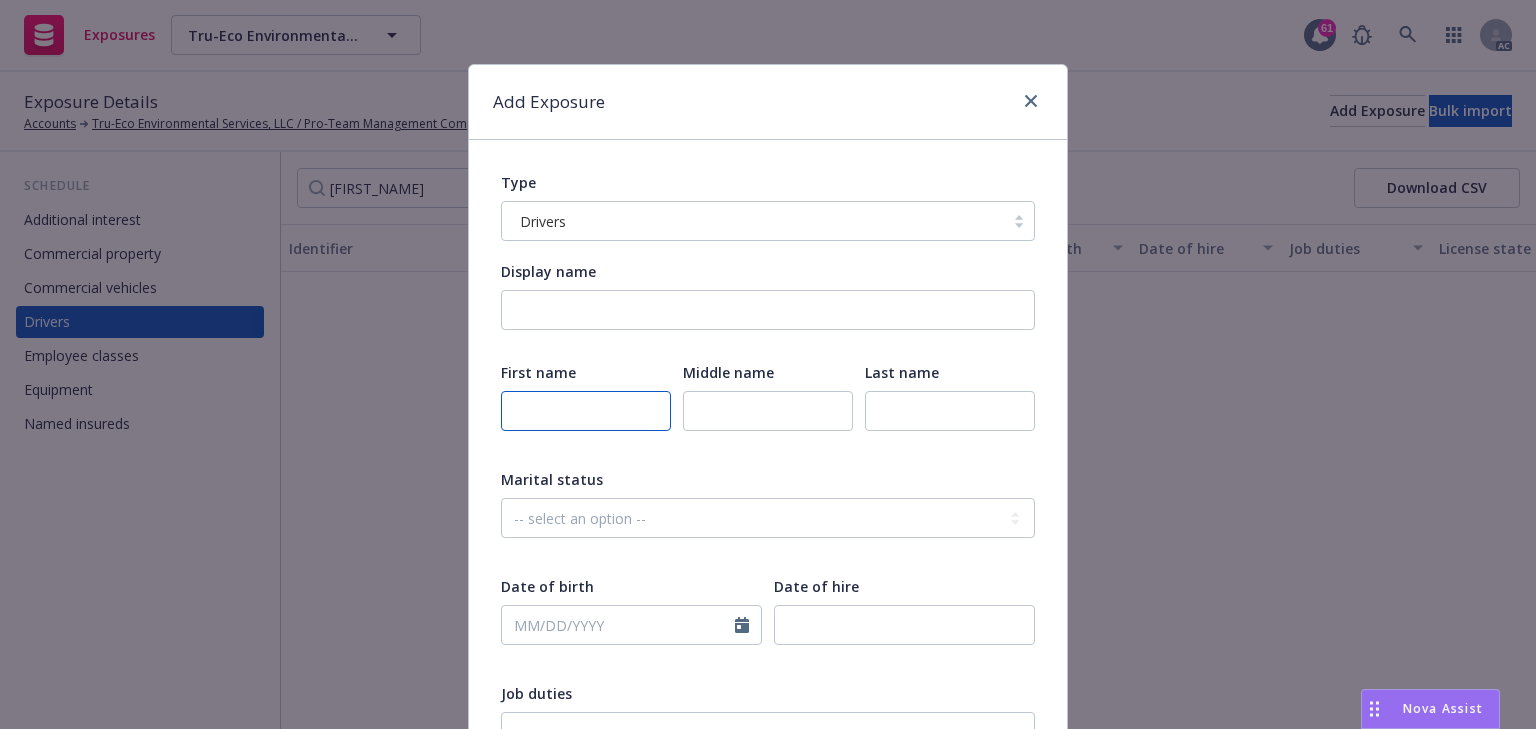 click at bounding box center (586, 411) 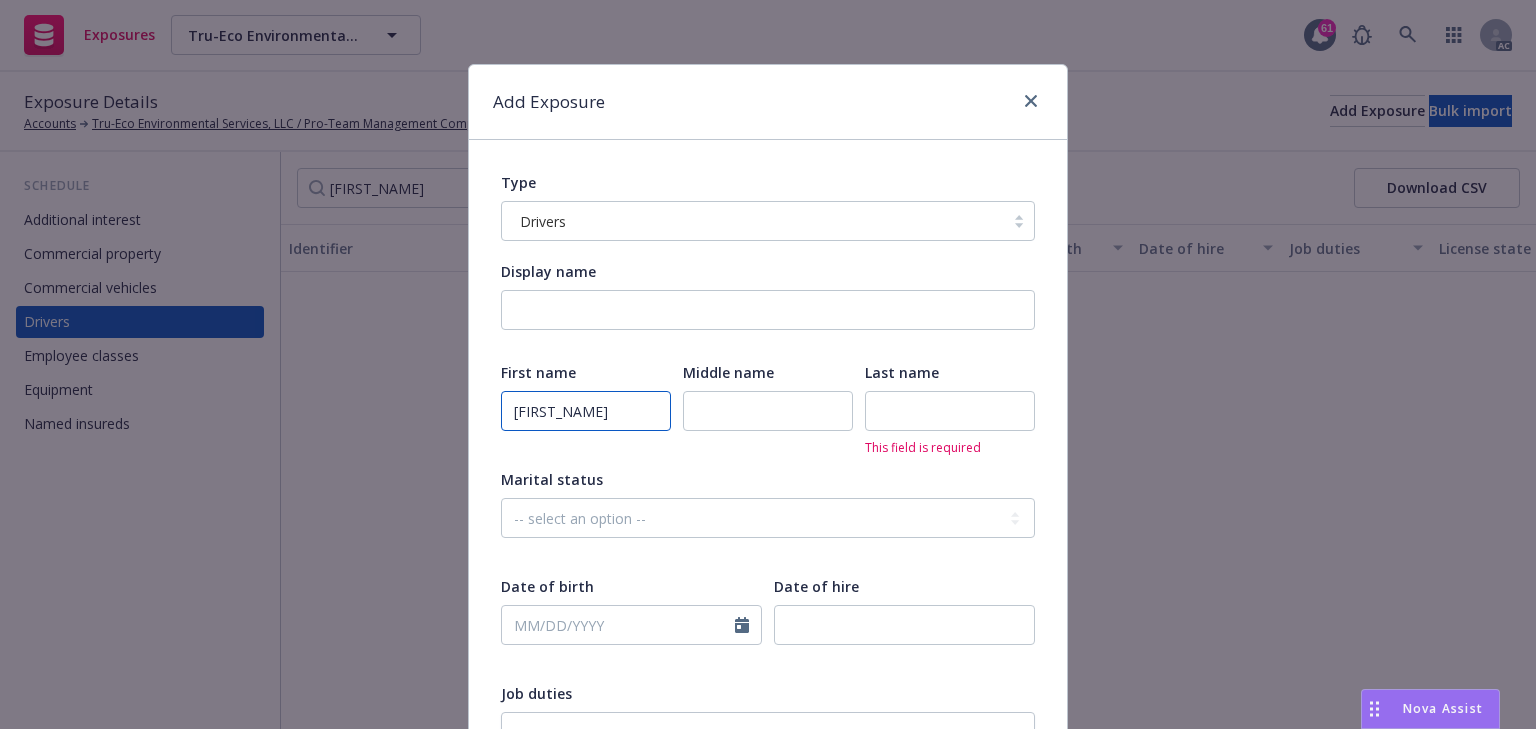 type on "Segio" 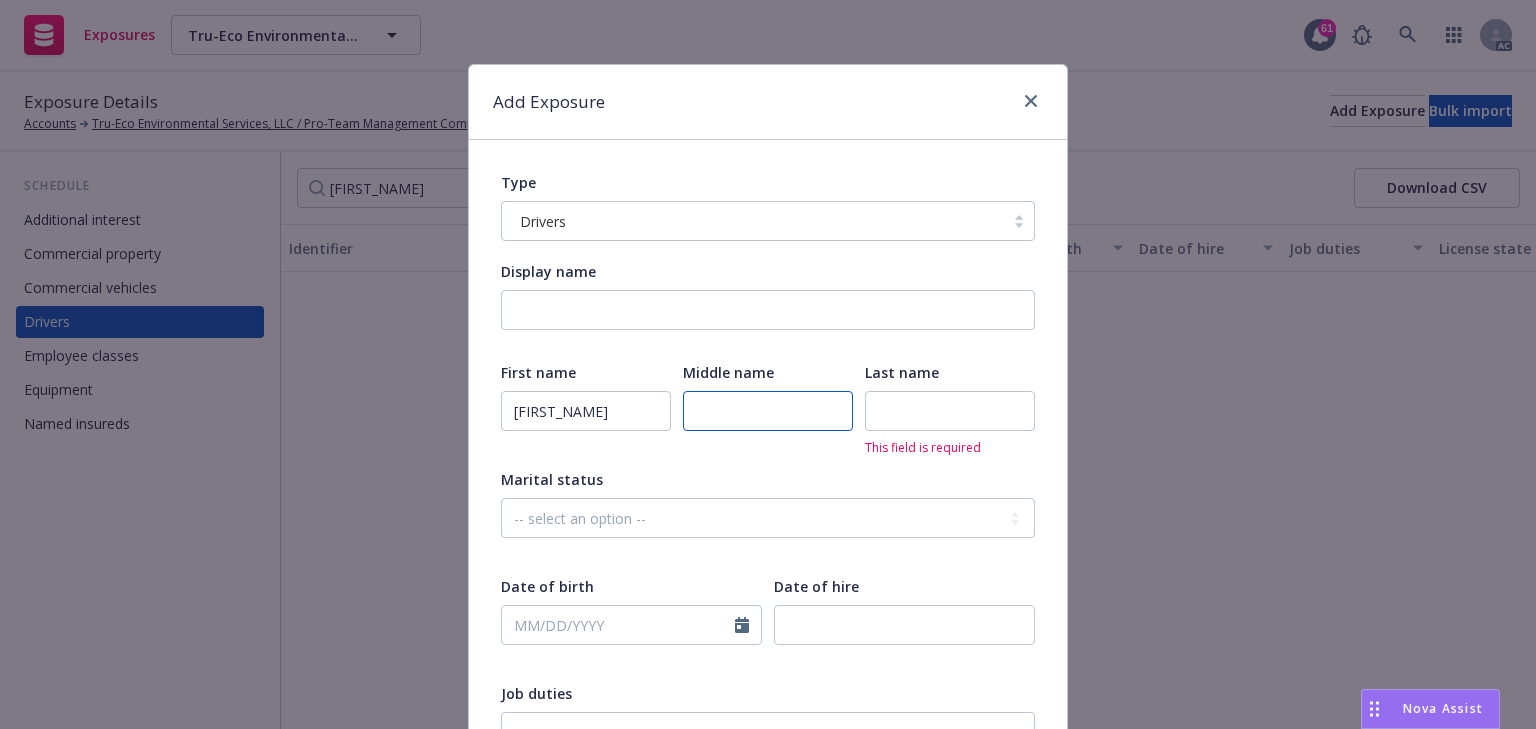 click at bounding box center (768, 411) 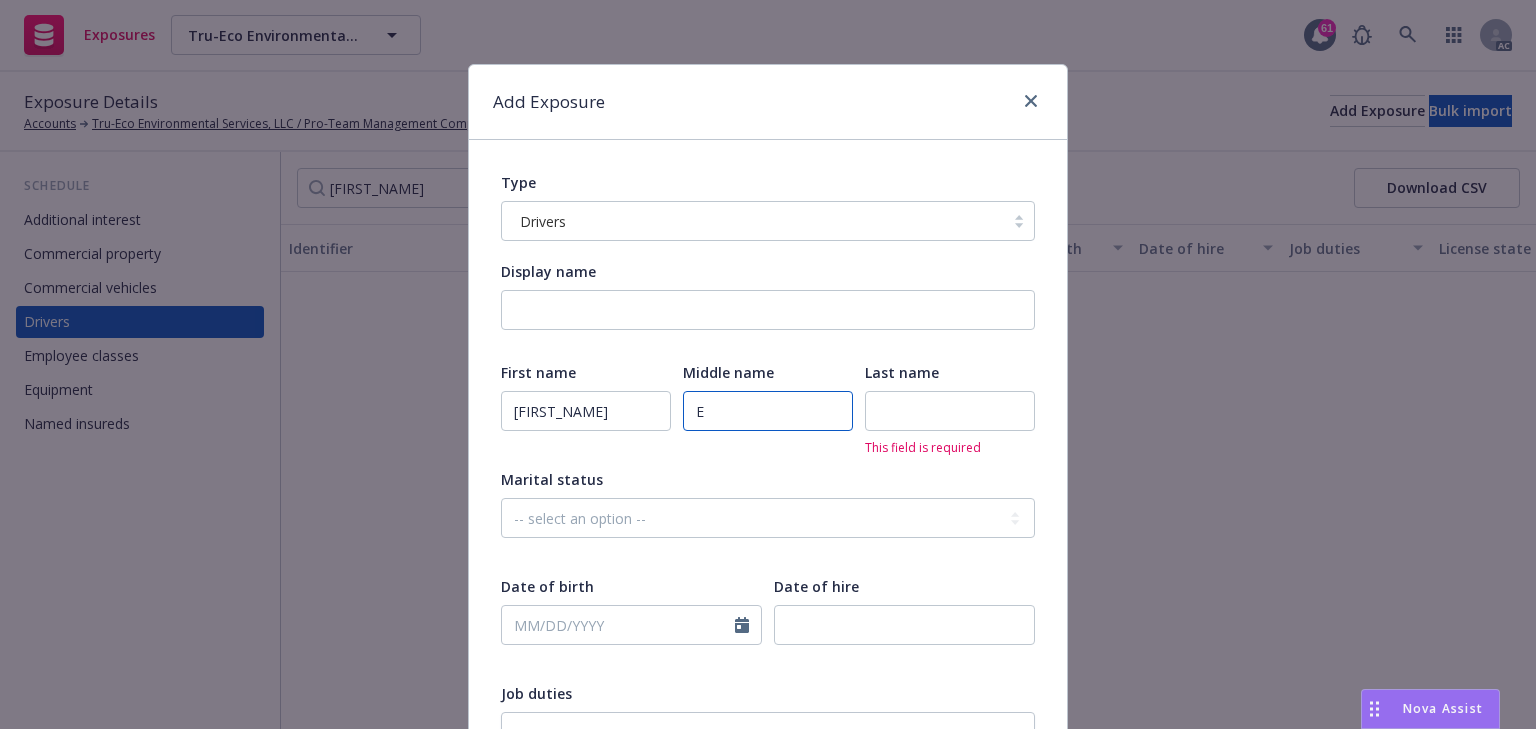 type on "E" 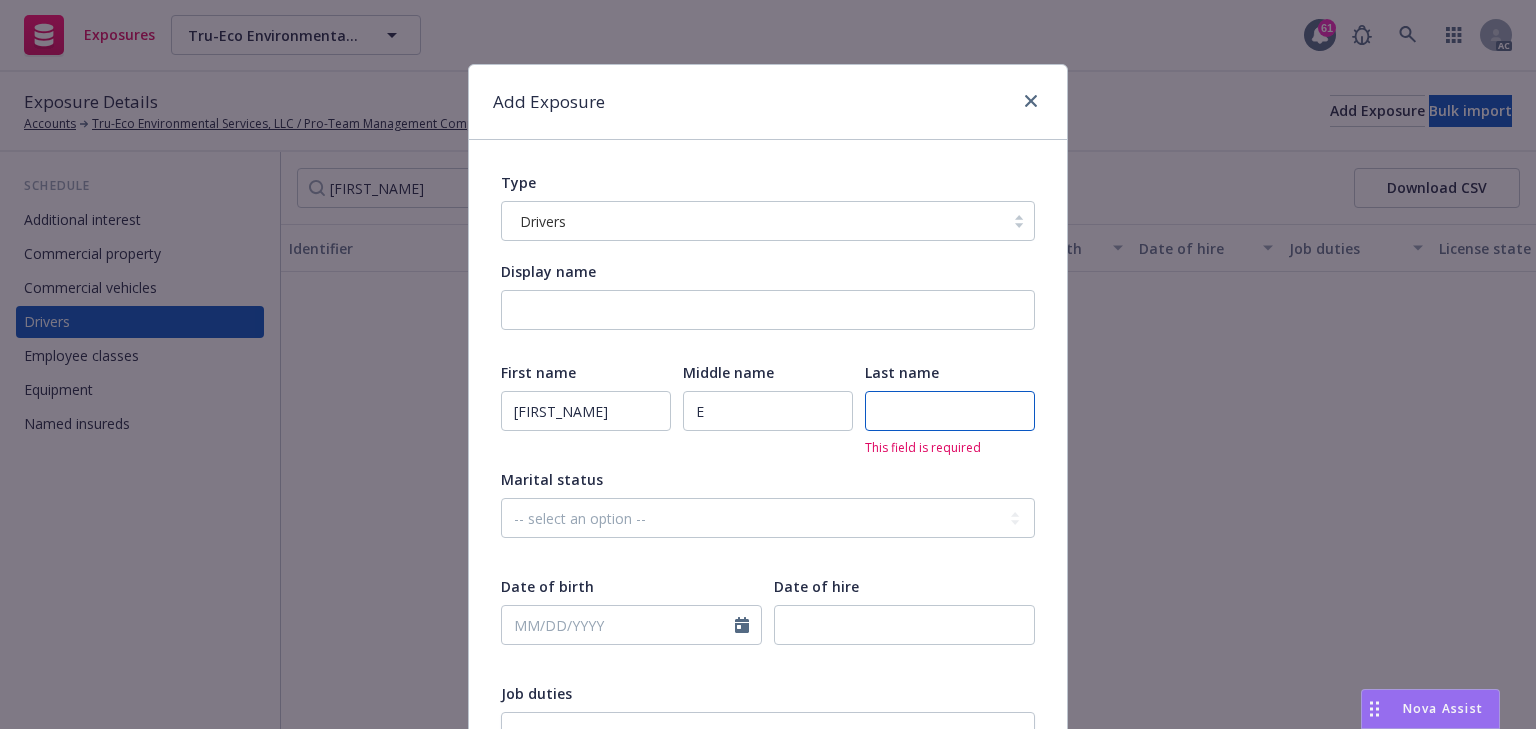 click at bounding box center (950, 411) 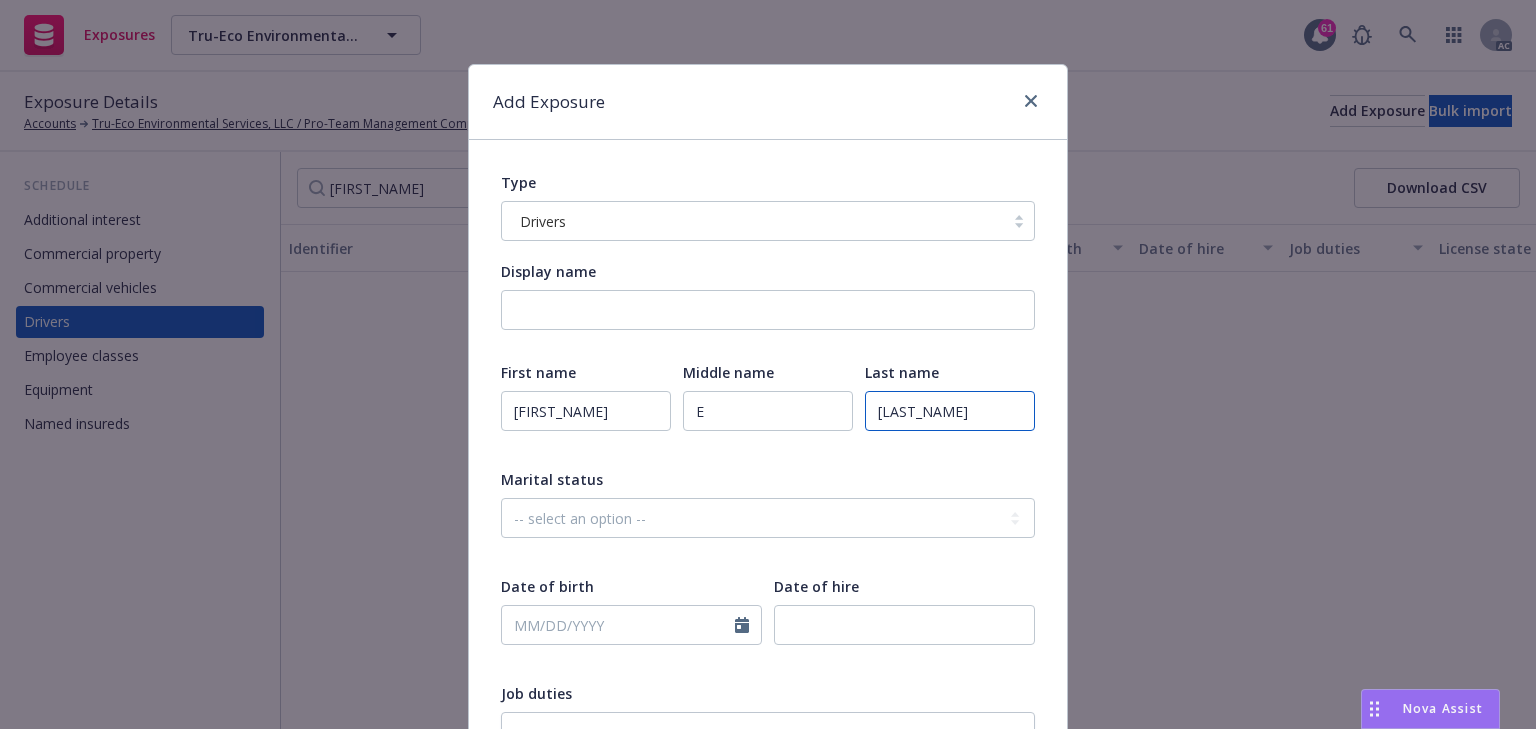 type on "Figueroa" 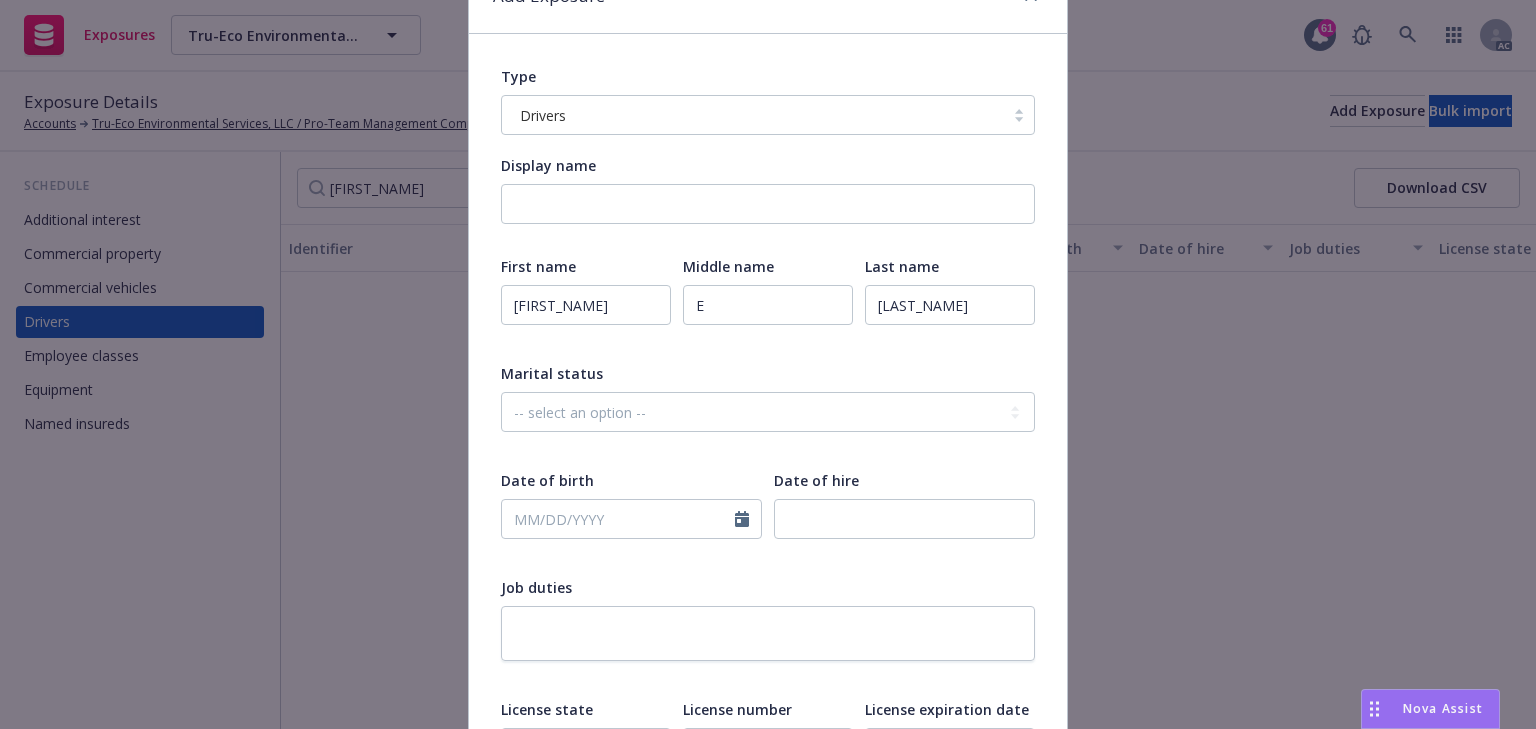 scroll, scrollTop: 320, scrollLeft: 0, axis: vertical 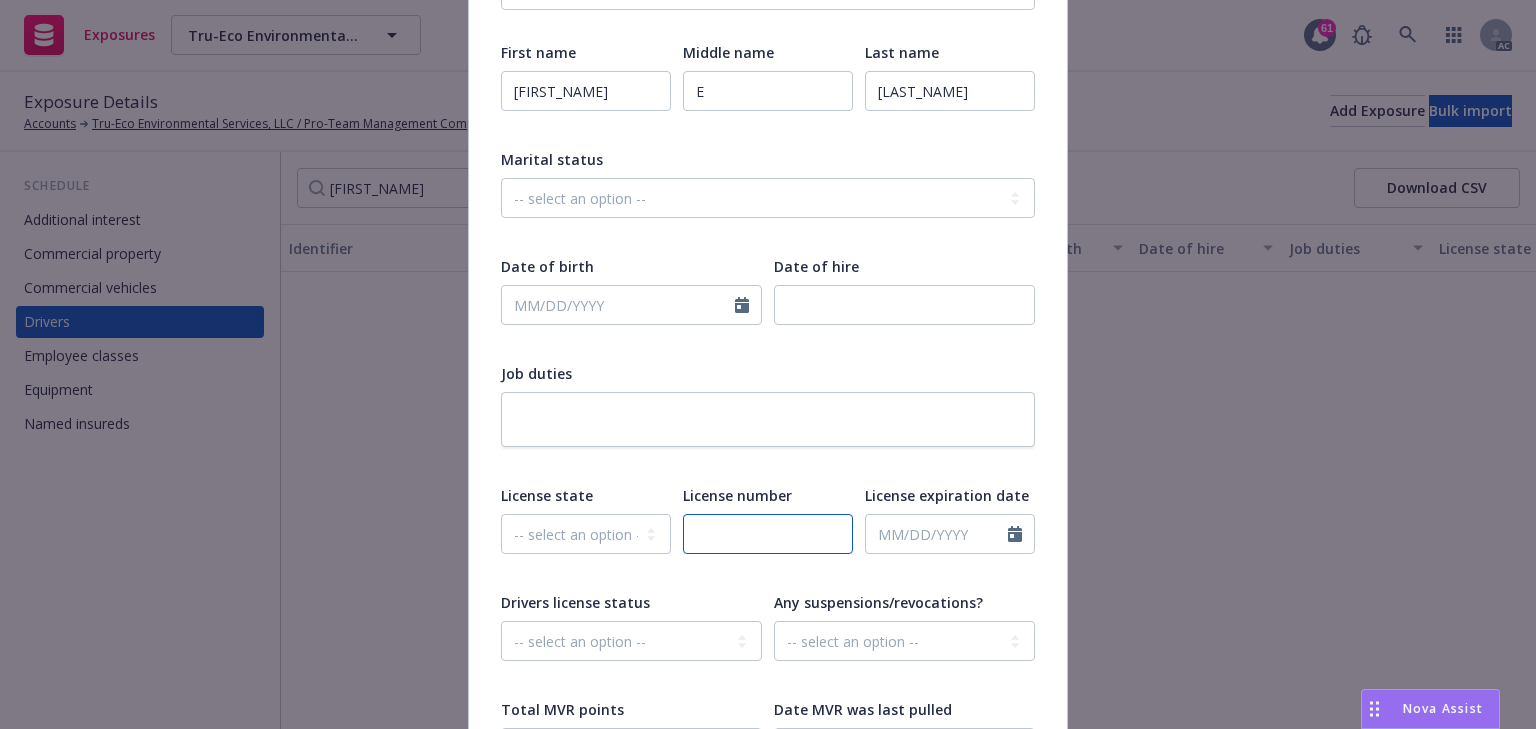 click at bounding box center (768, 534) 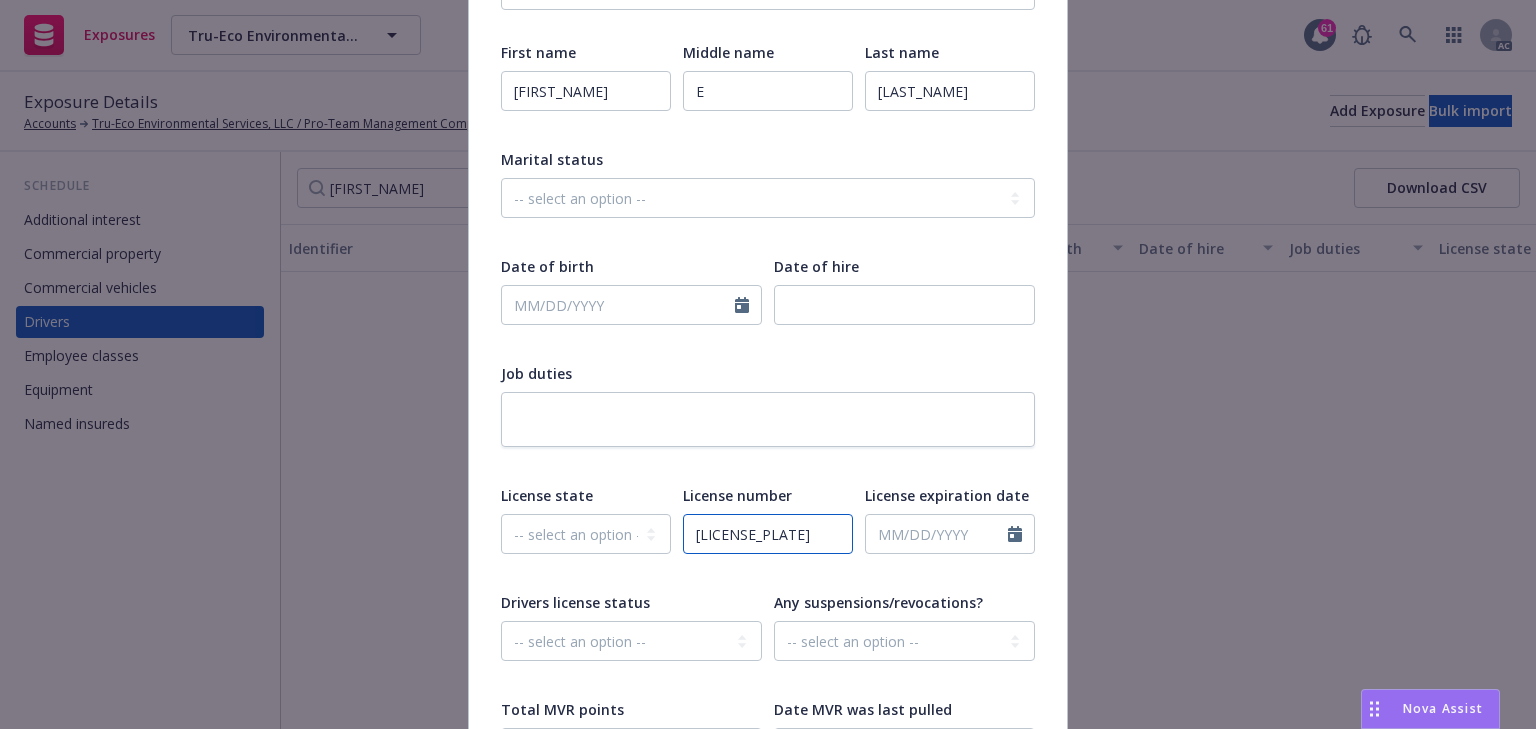 type on "D04709999" 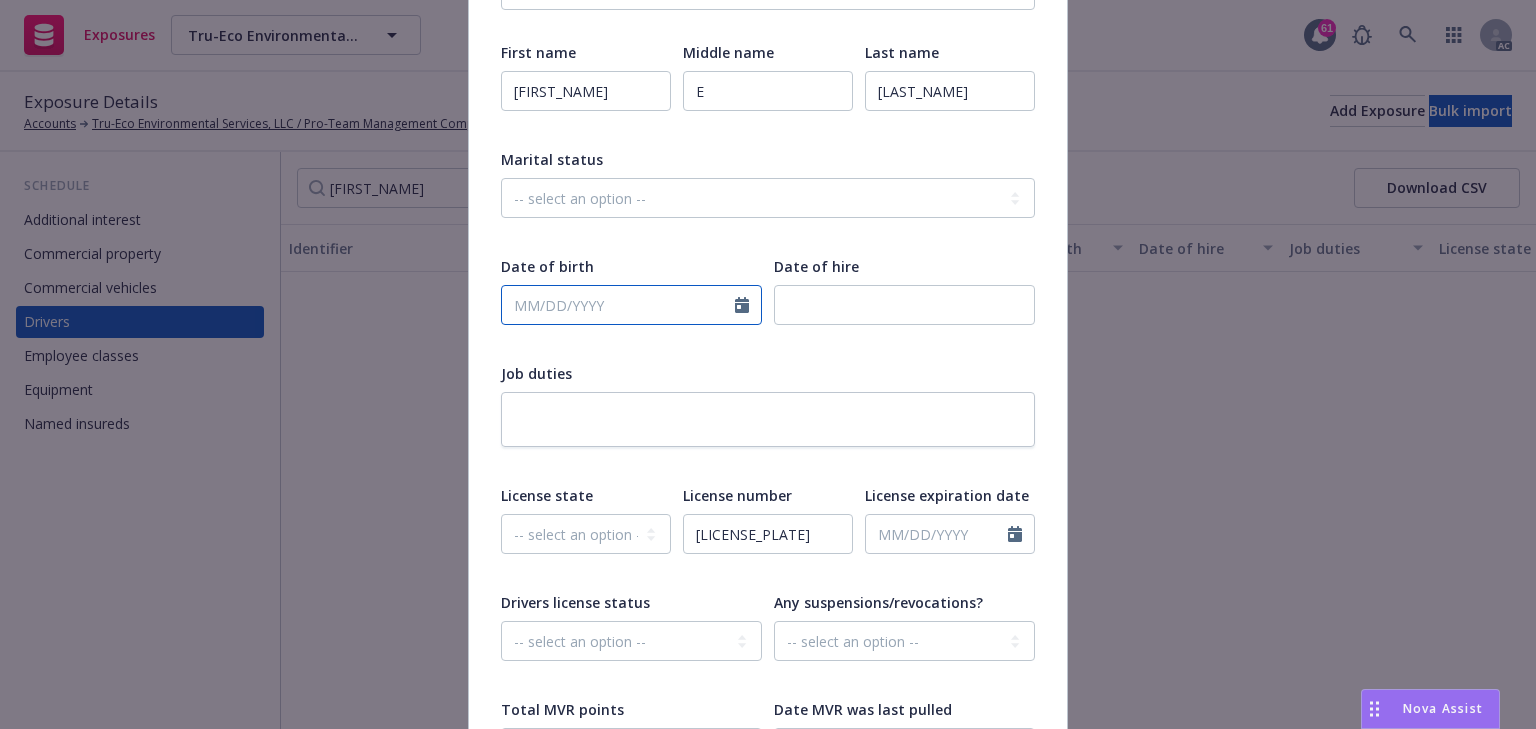 click at bounding box center (618, 305) 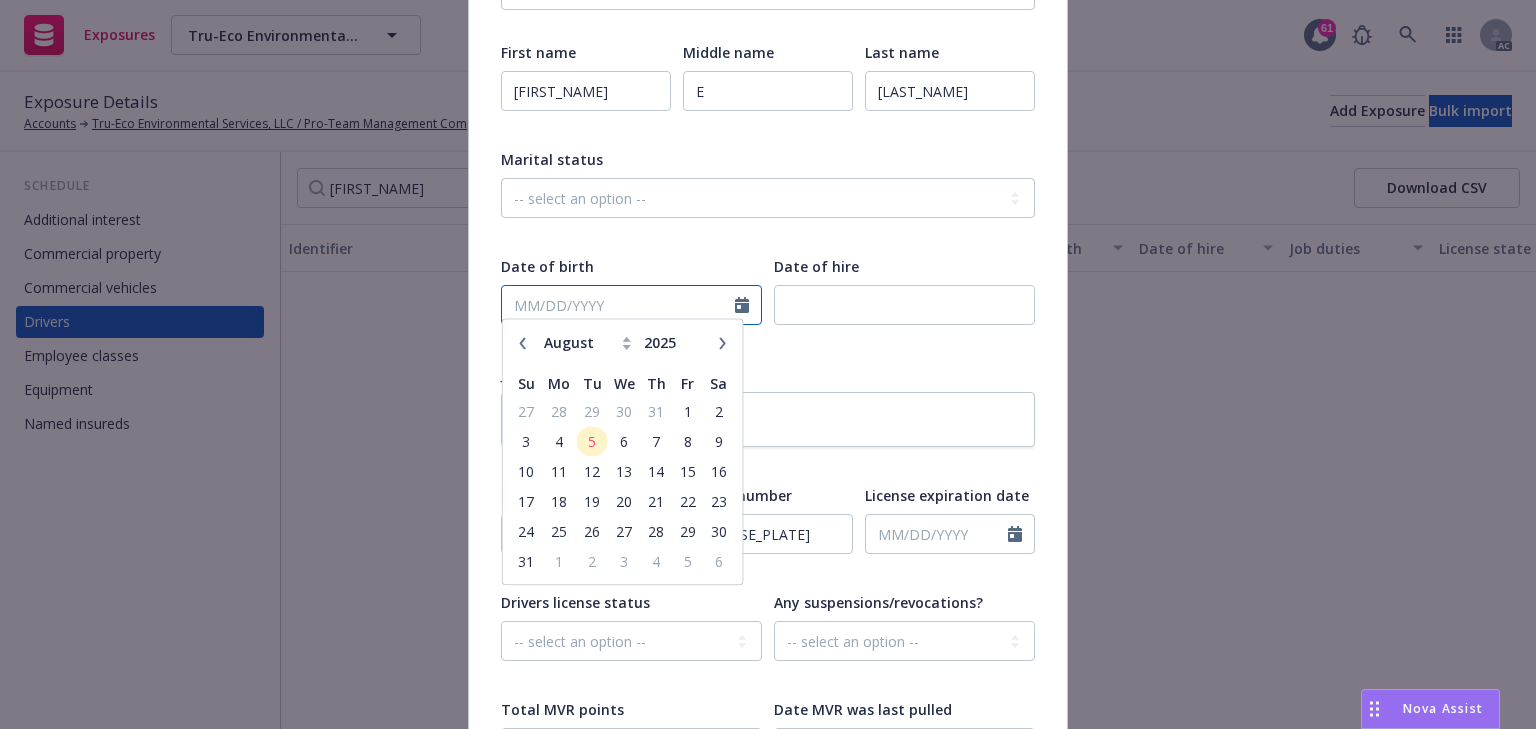 paste on "11/11/1989" 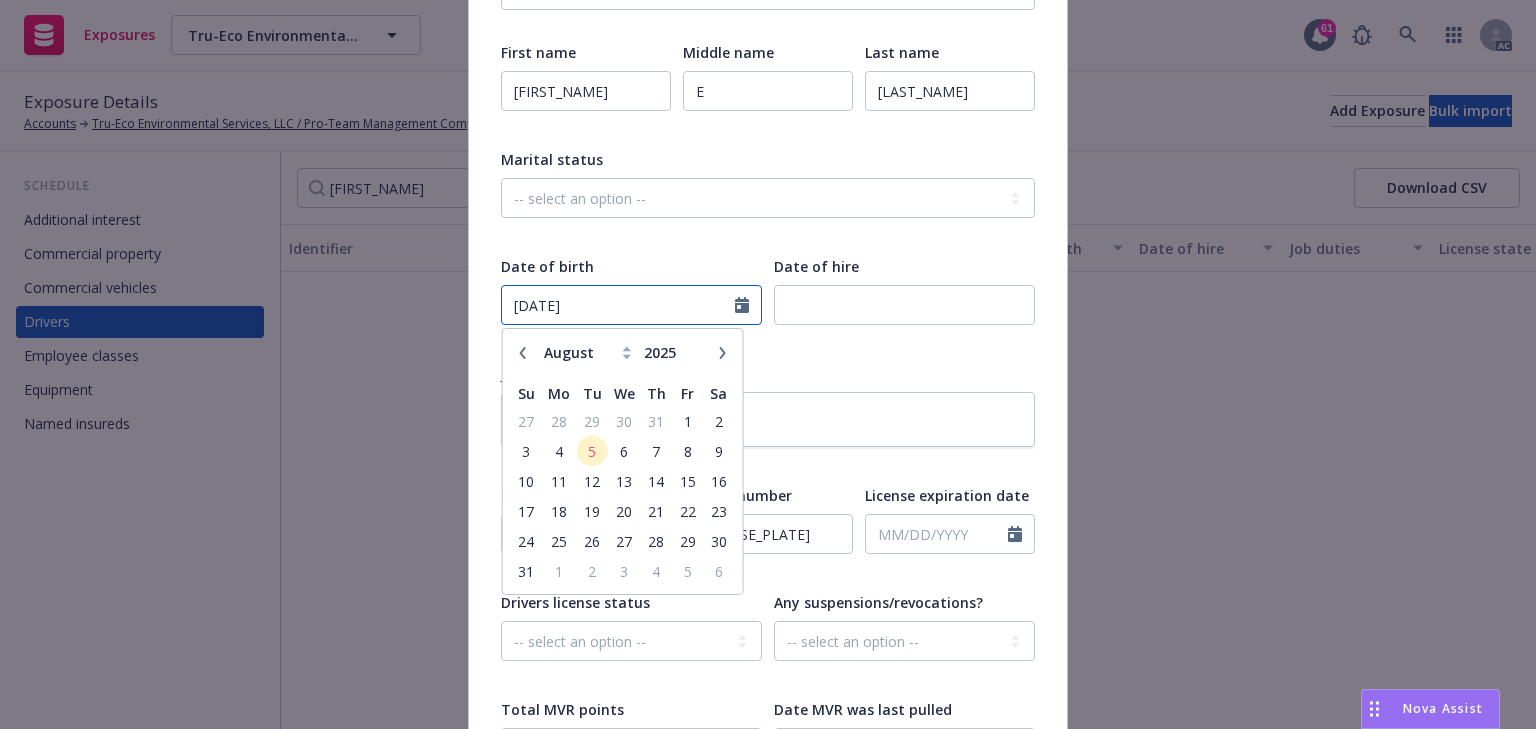 type on "11/11/1989" 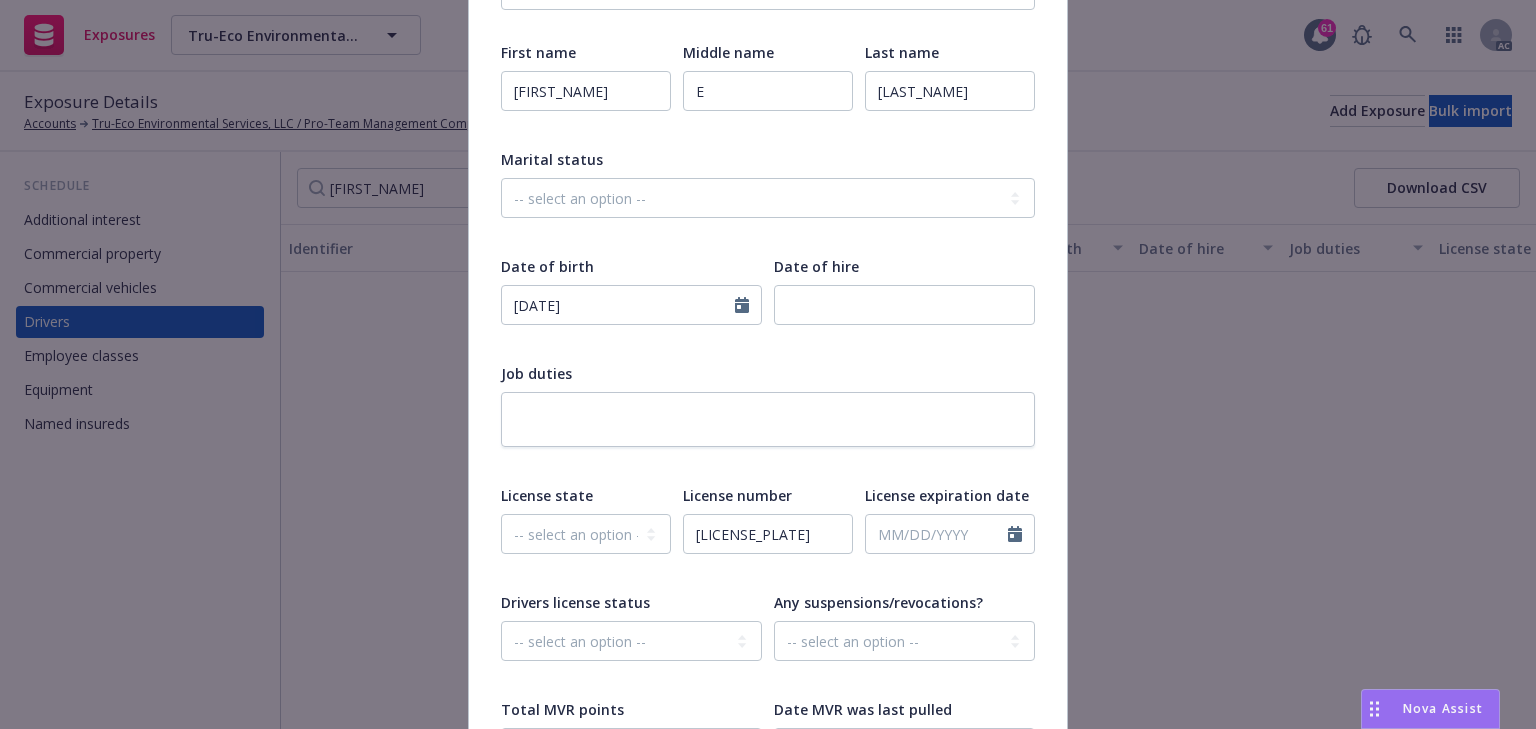 click on "First name Segio Middle name E Last name Figueroa Marital status -- select an option -- Married Single Unknown Date of birth 11/11/1989 January February March April May June July August September October November December 2025 Su Mo Tu We Th Fr Sa 27 28 29 30 31 1 2 3 4 5 6 7 8 9 10 11 12 13 14 15 16 17 18 19 20 21 22 23 24 25 26 27 28 29 30 31 1 2 3 4 5 6 Date of hire Job duties License state -- select an option -- Alaska Alabama Arkansas American Samoa Arizona California Colorado Connecticut District Of Columbia Delaware Florida Federated States Of Micronesia Georgia Guam Hawaii Iowa Idaho Illinois Indiana Kansas Kentucky Louisiana Massachusetts Maryland Maine Marshall Islands Michigan Minnesota Missouri Northern Mariana Islands Mississippi Montana North Carolina North Dakota Nebraska New Hampshire New Jersey New Mexico Nevada New York Ohio Oklahoma Oregon Pennsylvania Puerto Rico Palau Rhode Island South Carolina South Dakota Tennessee Texas Utah Virginia Virgin Islands Vermont Washington Wisconsin Wyoming" at bounding box center [768, 418] 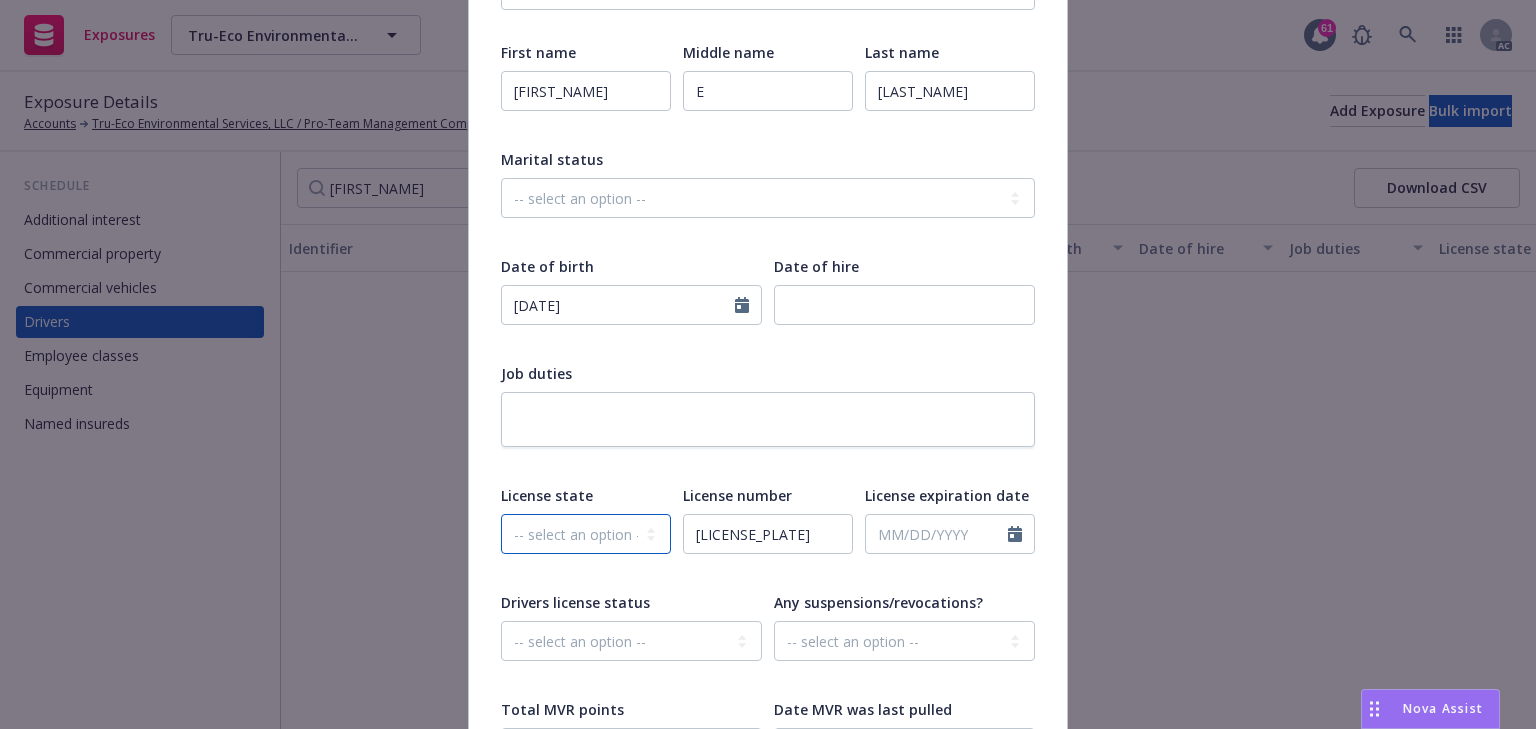 click on "-- select an option -- Alaska Alabama Arkansas American Samoa Arizona California Colorado Connecticut District Of Columbia Delaware Florida Federated States Of Micronesia Georgia Guam Hawaii Iowa Idaho Illinois Indiana Kansas Kentucky Louisiana Massachusetts Maryland Maine Marshall Islands Michigan Minnesota Missouri Northern Mariana Islands Mississippi Montana North Carolina North Dakota Nebraska New Hampshire New Jersey New Mexico Nevada New York Ohio Oklahoma Oregon Pennsylvania Puerto Rico Palau Rhode Island South Carolina South Dakota Tennessee Texas Utah Virginia Virgin Islands Vermont Washington Wisconsin West Virginia Wyoming" at bounding box center (586, 534) 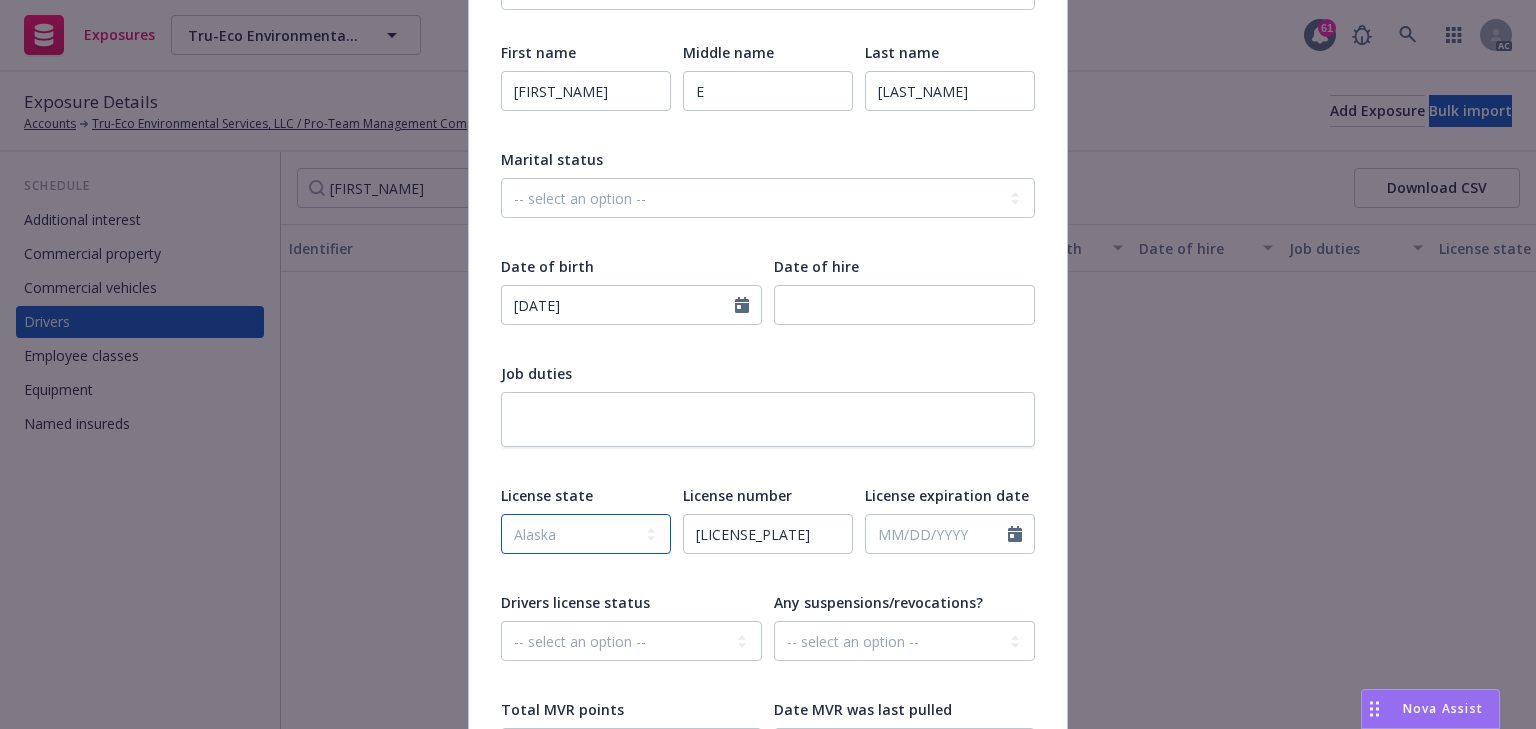 click on "-- select an option -- Alaska Alabama Arkansas American Samoa Arizona California Colorado Connecticut District Of Columbia Delaware Florida Federated States Of Micronesia Georgia Guam Hawaii Iowa Idaho Illinois Indiana Kansas Kentucky Louisiana Massachusetts Maryland Maine Marshall Islands Michigan Minnesota Missouri Northern Mariana Islands Mississippi Montana North Carolina North Dakota Nebraska New Hampshire New Jersey New Mexico Nevada New York Ohio Oklahoma Oregon Pennsylvania Puerto Rico Palau Rhode Island South Carolina South Dakota Tennessee Texas Utah Virginia Virgin Islands Vermont Washington Wisconsin West Virginia Wyoming" at bounding box center [586, 534] 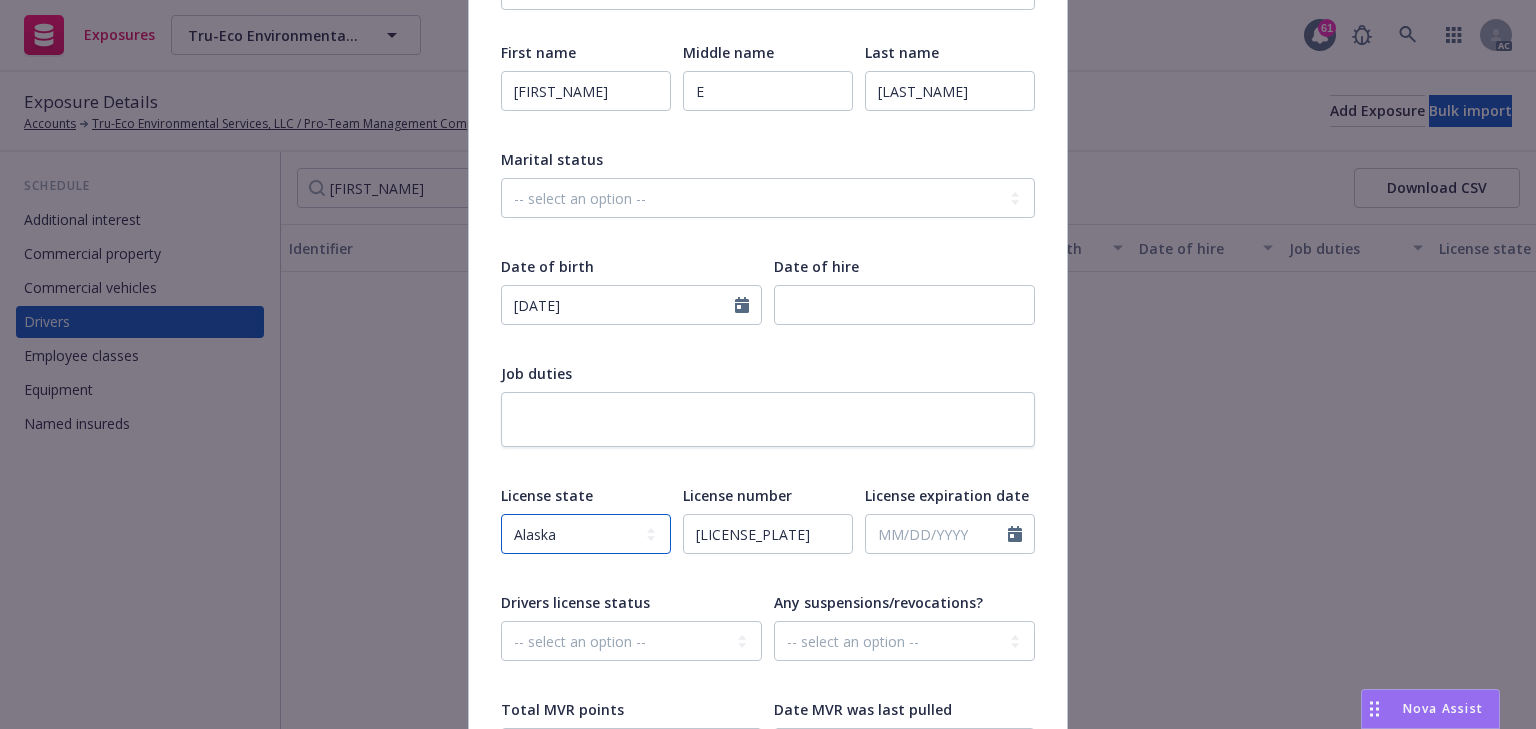 click on "-- select an option -- Alaska Alabama Arkansas American Samoa Arizona California Colorado Connecticut District Of Columbia Delaware Florida Federated States Of Micronesia Georgia Guam Hawaii Iowa Idaho Illinois Indiana Kansas Kentucky Louisiana Massachusetts Maryland Maine Marshall Islands Michigan Minnesota Missouri Northern Mariana Islands Mississippi Montana North Carolina North Dakota Nebraska New Hampshire New Jersey New Mexico Nevada New York Ohio Oklahoma Oregon Pennsylvania Puerto Rico Palau Rhode Island South Carolina South Dakota Tennessee Texas Utah Virginia Virgin Islands Vermont Washington Wisconsin West Virginia Wyoming" at bounding box center [586, 534] 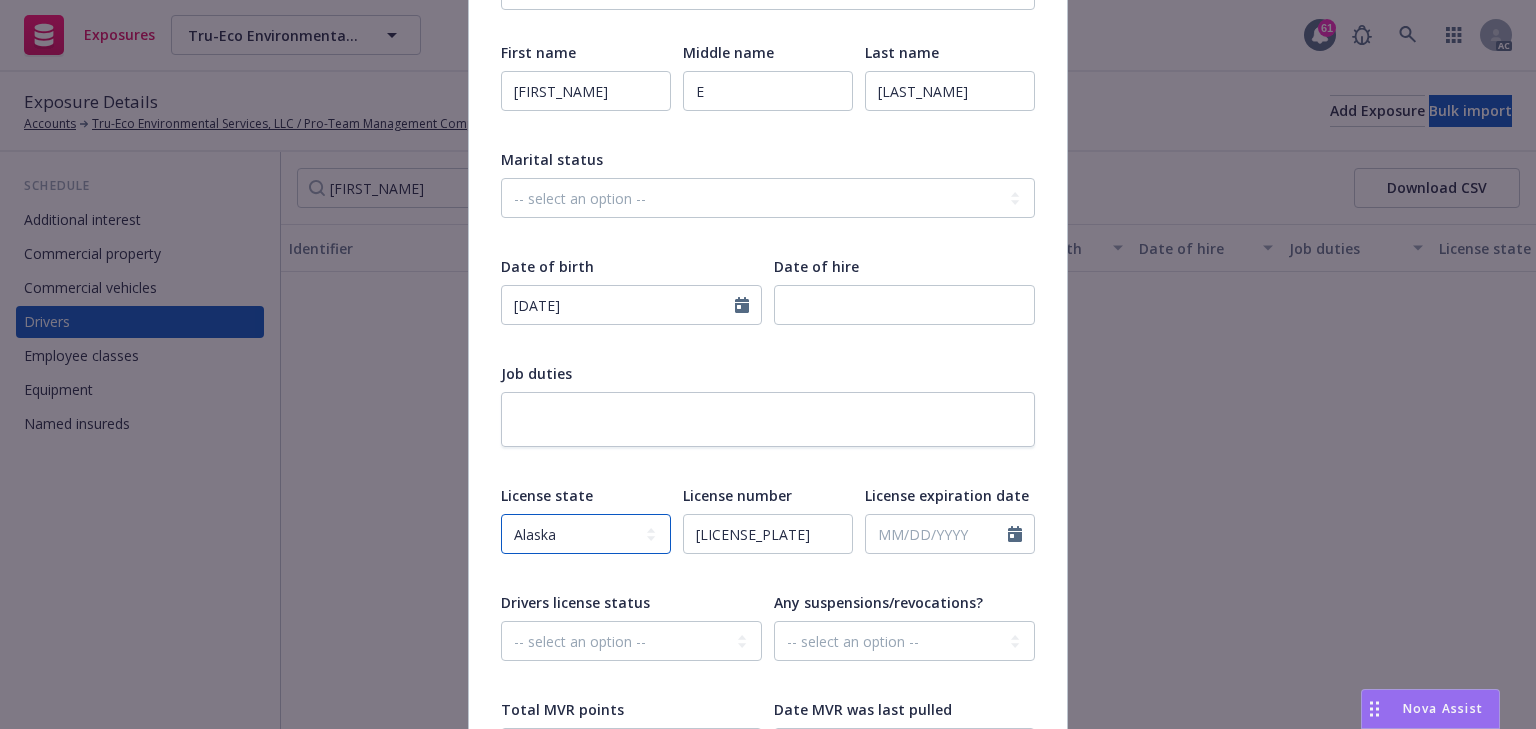 select on "AZ" 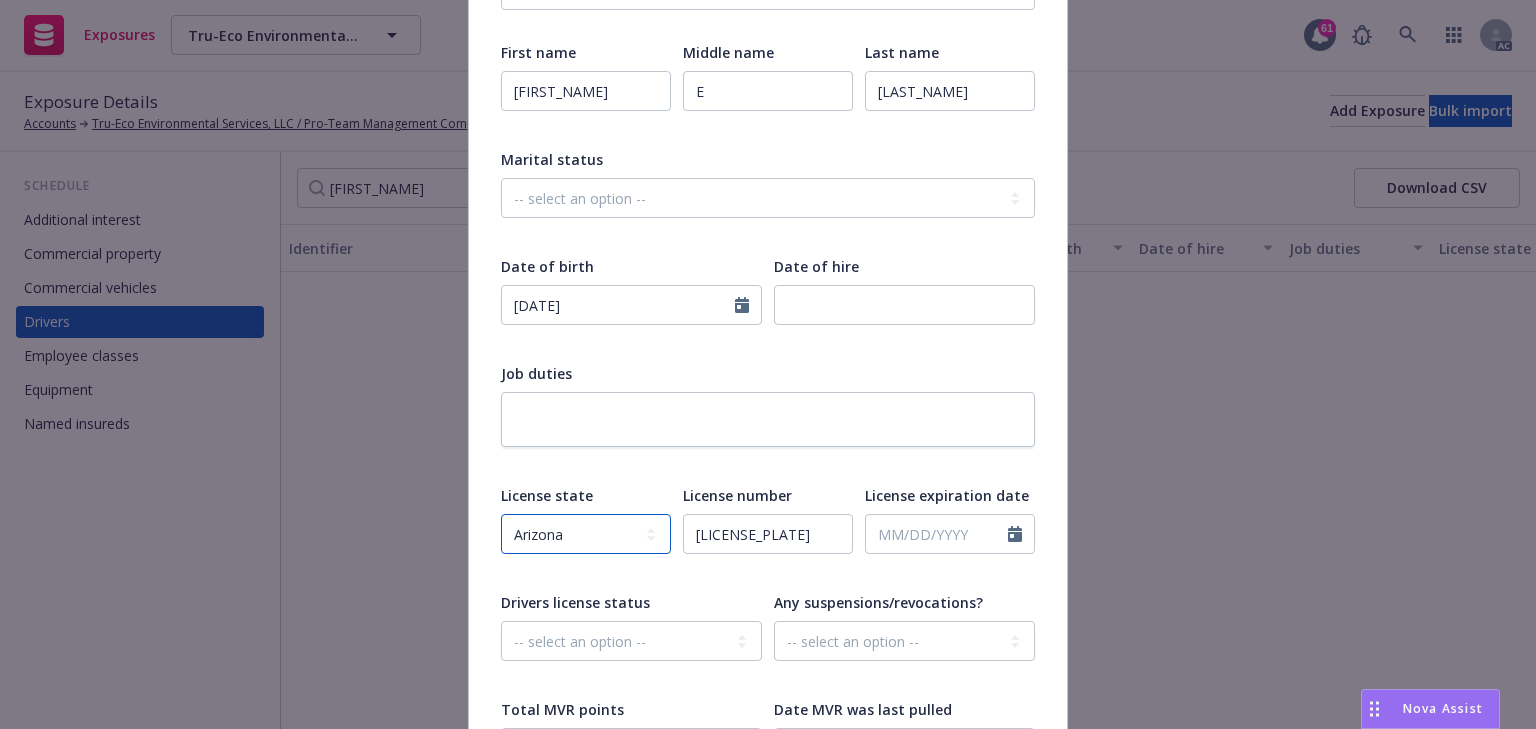 click on "-- select an option -- Alaska Alabama Arkansas American Samoa Arizona California Colorado Connecticut District Of Columbia Delaware Florida Federated States Of Micronesia Georgia Guam Hawaii Iowa Idaho Illinois Indiana Kansas Kentucky Louisiana Massachusetts Maryland Maine Marshall Islands Michigan Minnesota Missouri Northern Mariana Islands Mississippi Montana North Carolina North Dakota Nebraska New Hampshire New Jersey New Mexico Nevada New York Ohio Oklahoma Oregon Pennsylvania Puerto Rico Palau Rhode Island South Carolina South Dakota Tennessee Texas Utah Virginia Virgin Islands Vermont Washington Wisconsin West Virginia Wyoming" at bounding box center [586, 534] 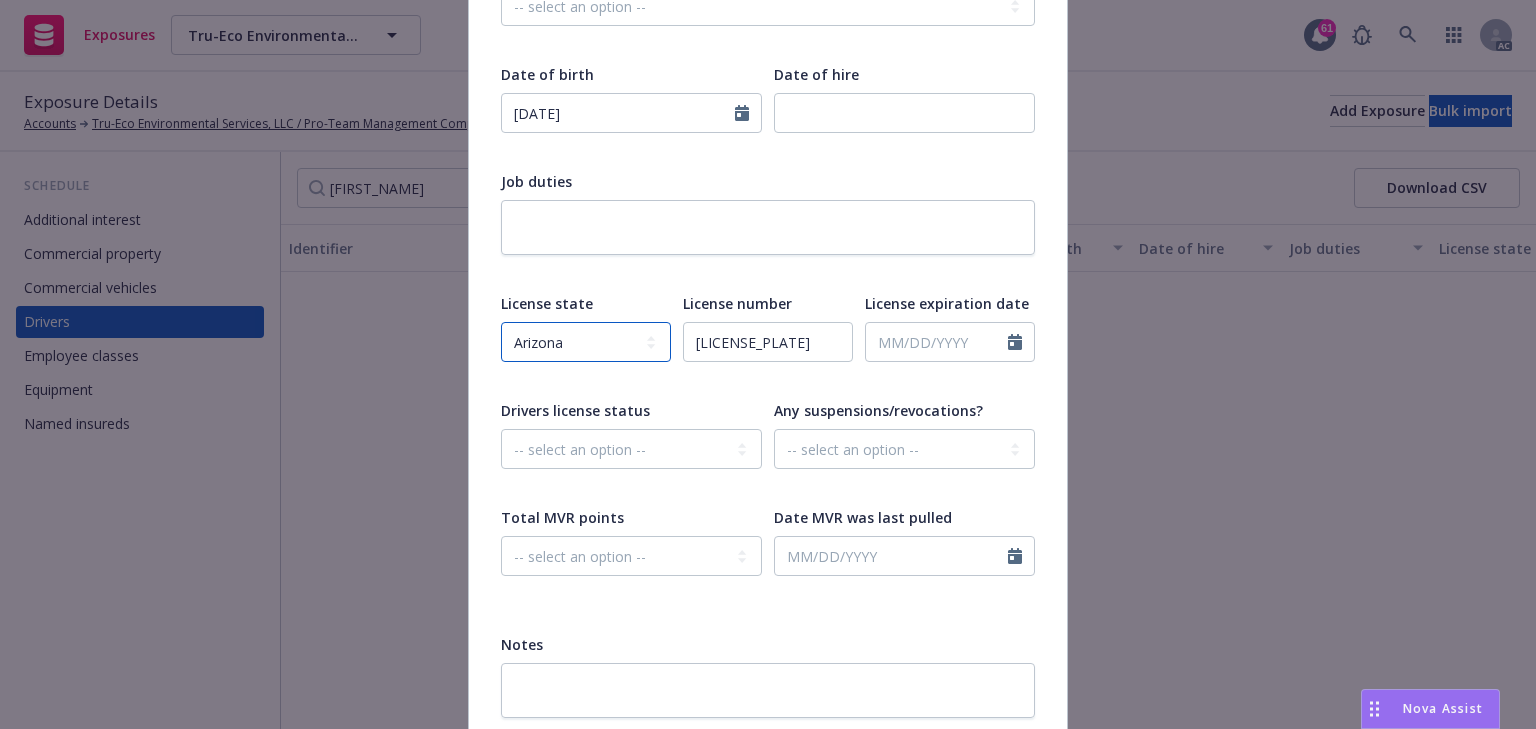 scroll, scrollTop: 669, scrollLeft: 0, axis: vertical 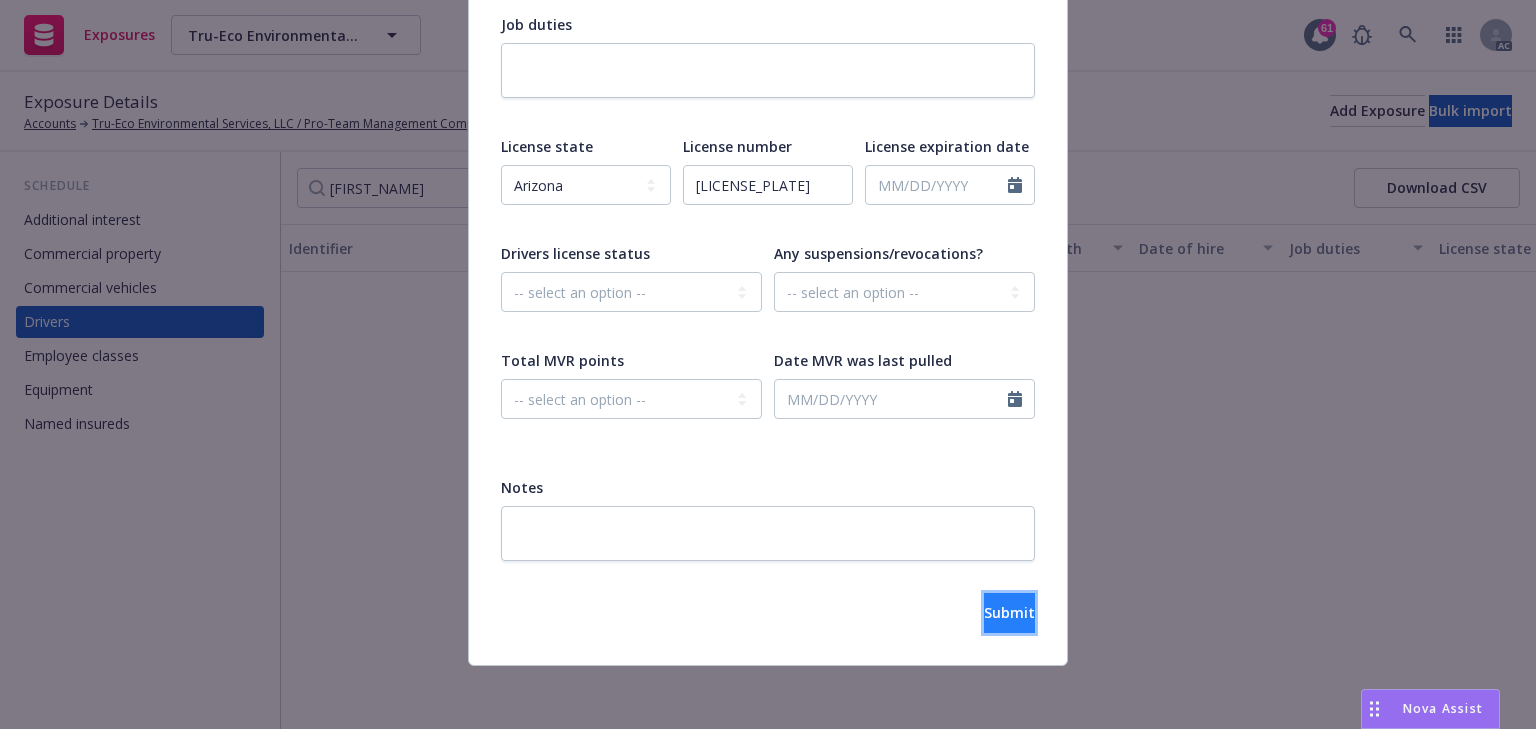click on "Submit" at bounding box center [1009, 613] 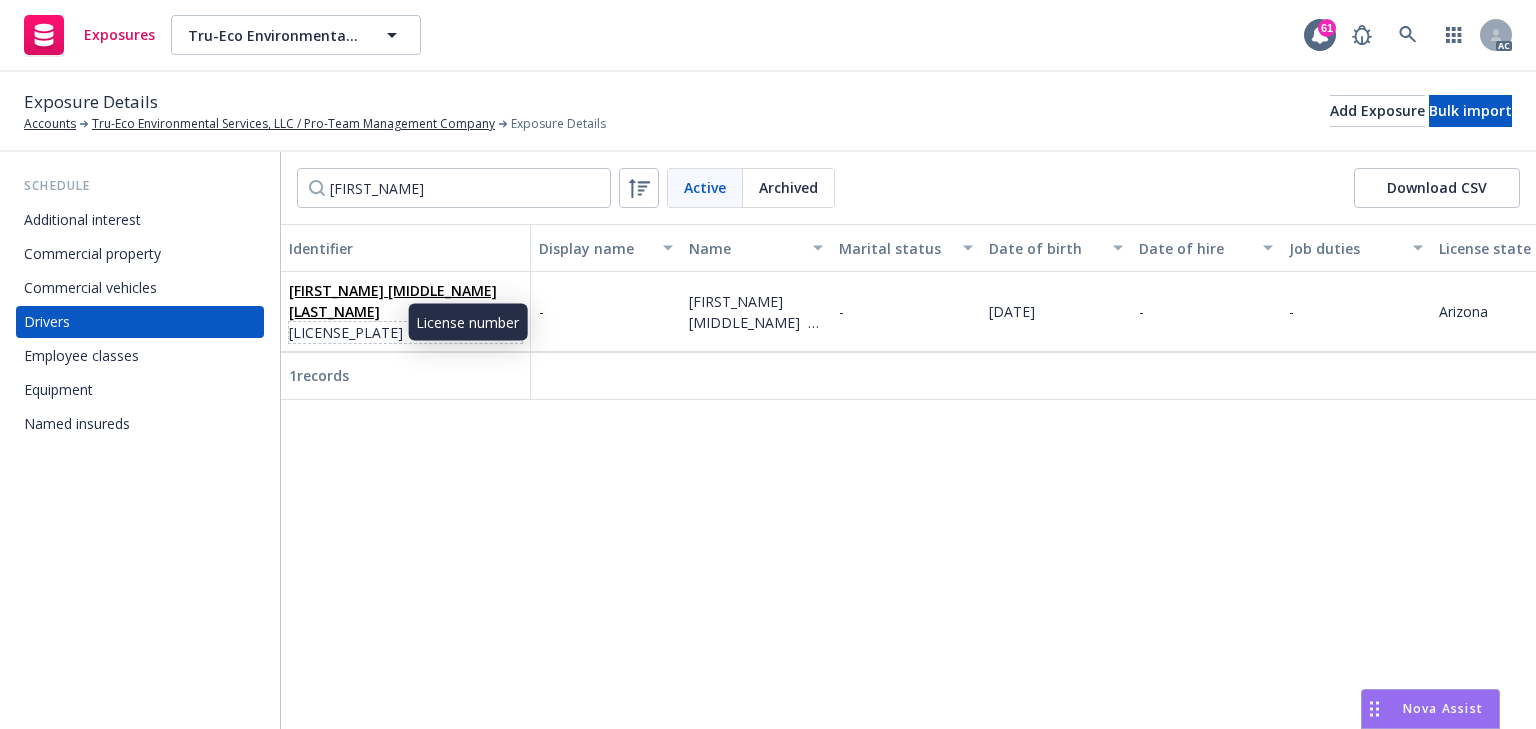 click on "D04709999" at bounding box center (405, 332) 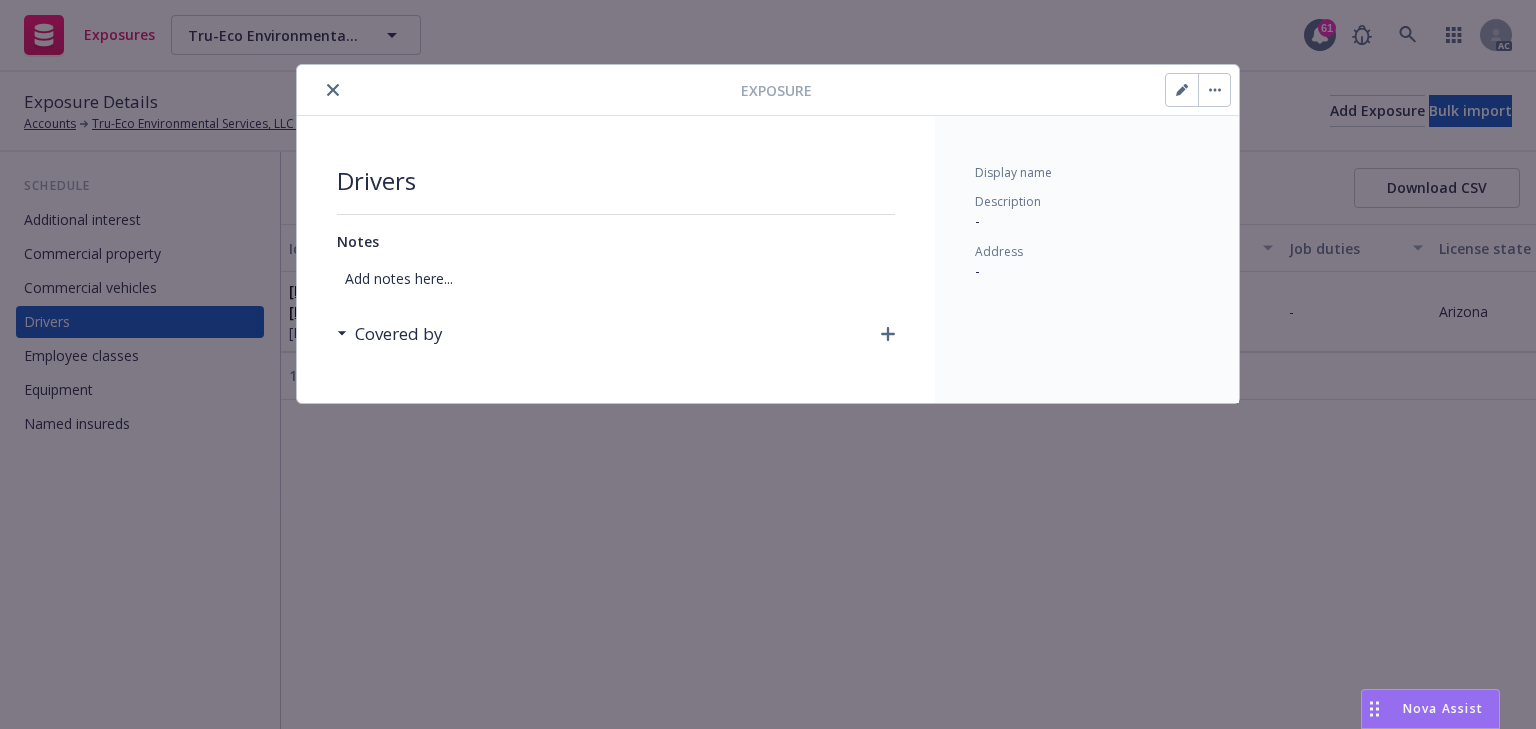 click 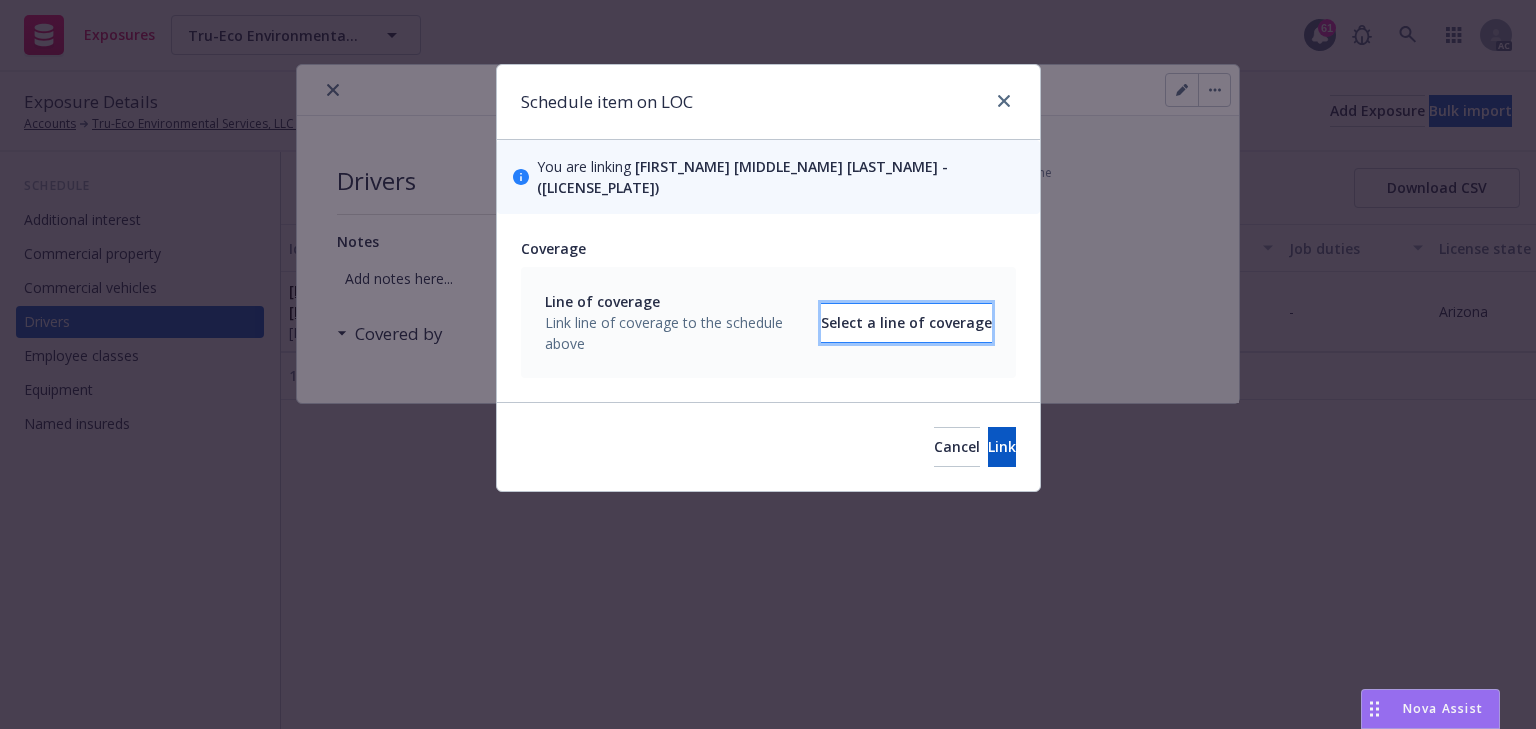 click on "Select a line of coverage" at bounding box center [906, 323] 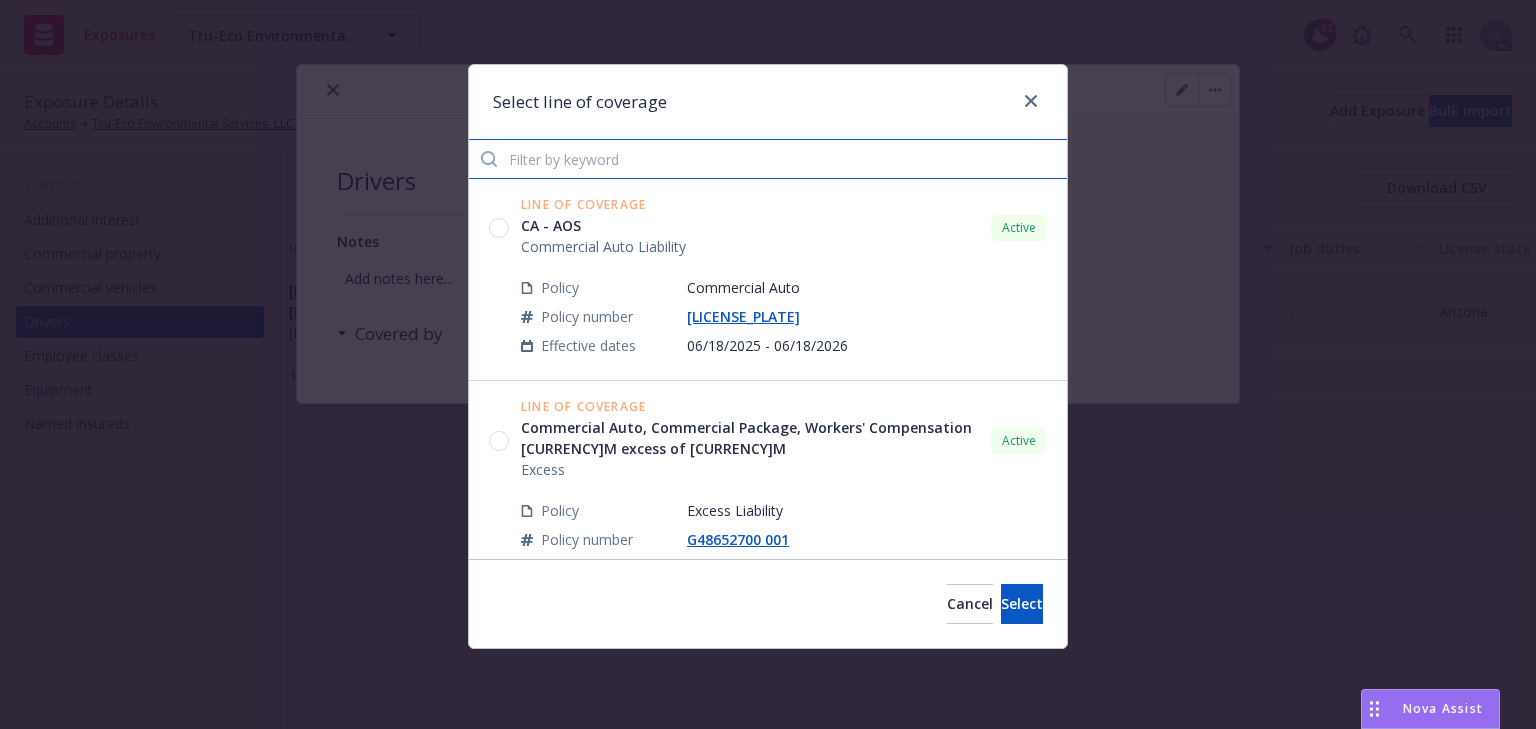 click at bounding box center [768, 159] 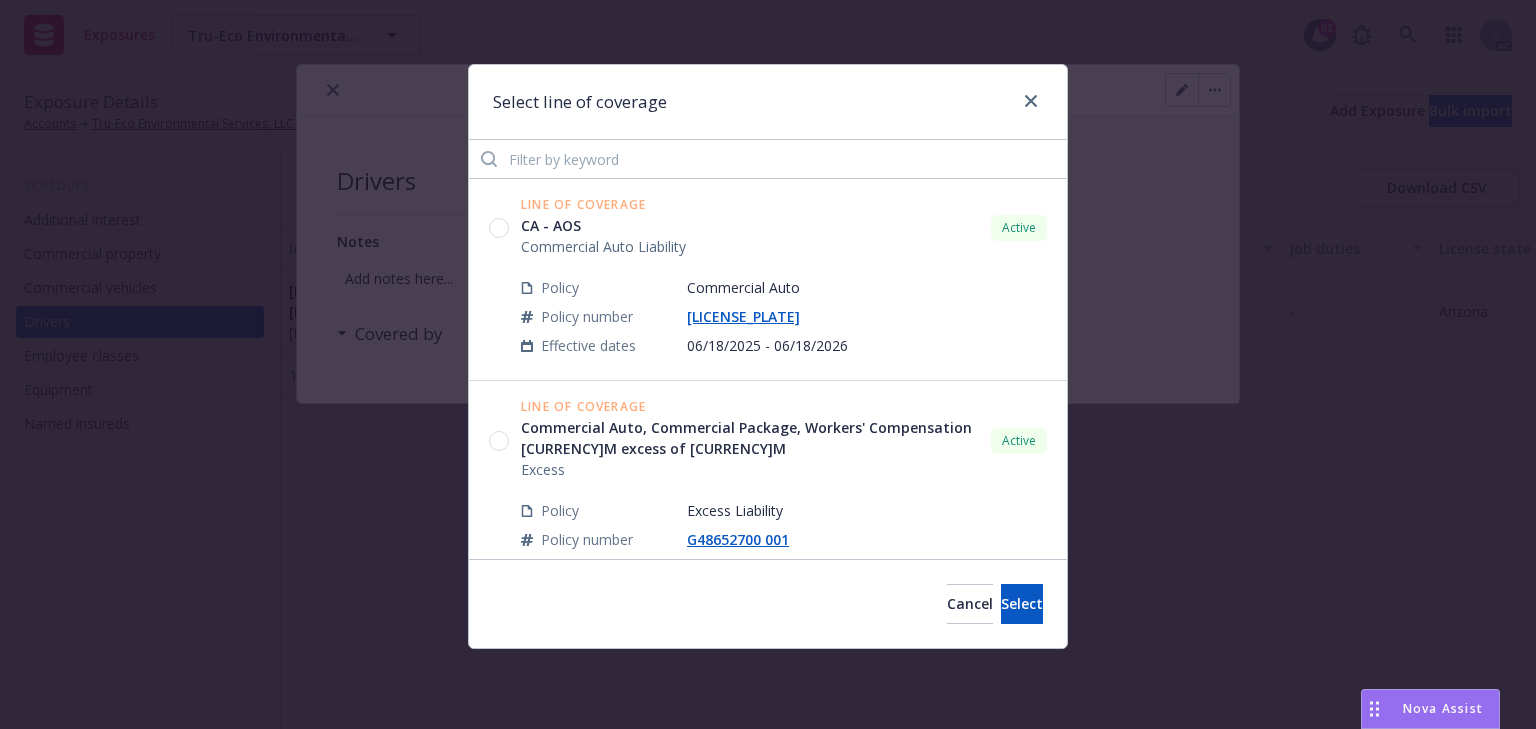 click 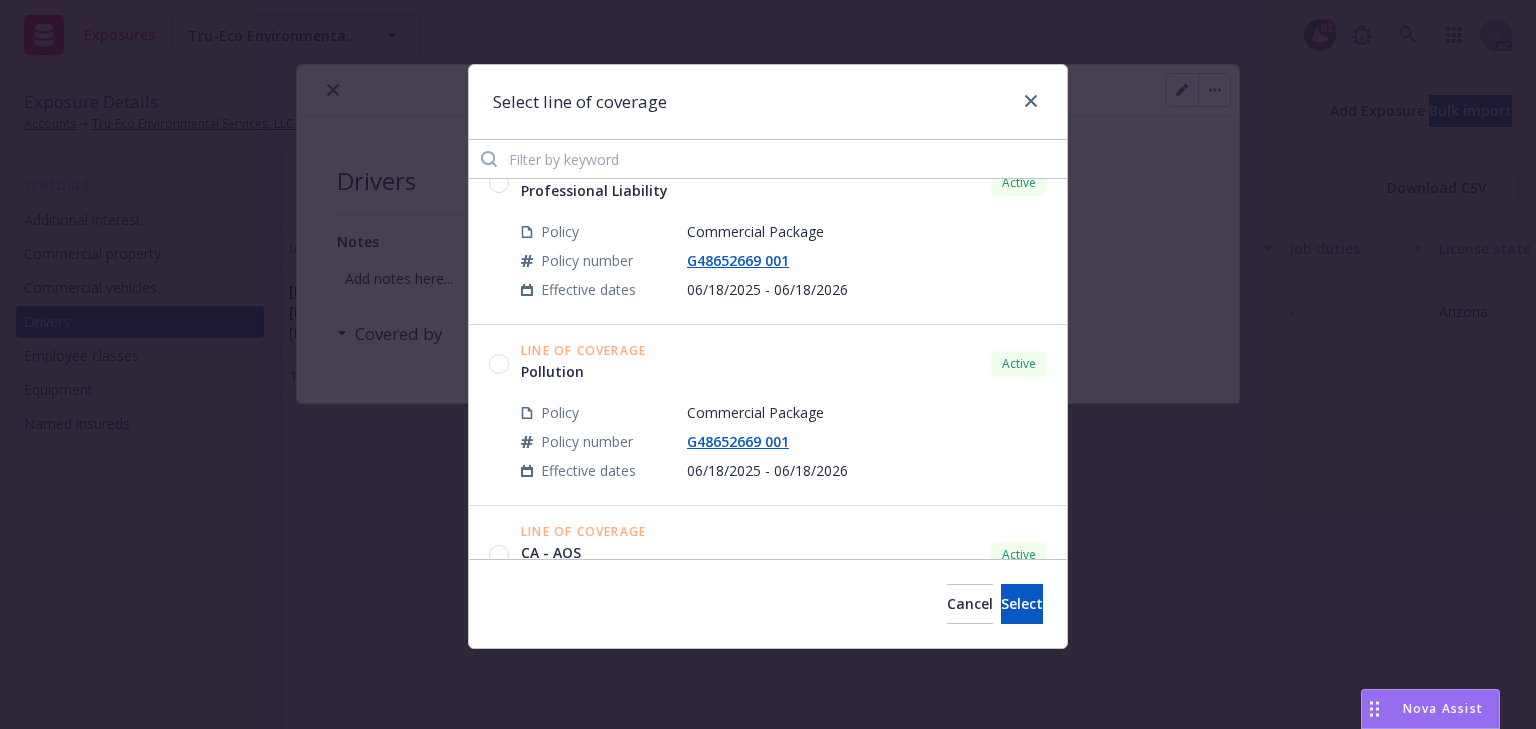 scroll, scrollTop: 720, scrollLeft: 0, axis: vertical 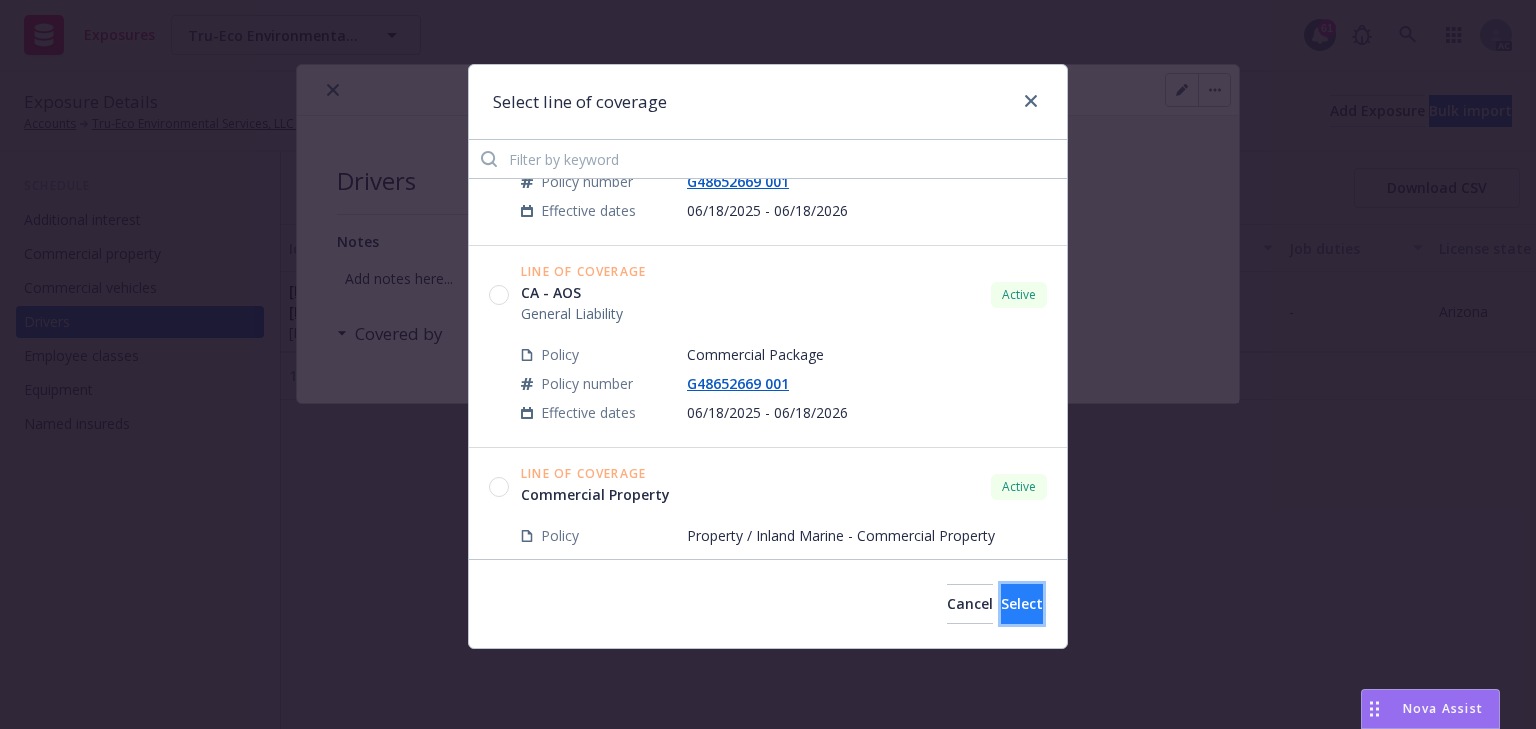click on "Select" at bounding box center [1022, 603] 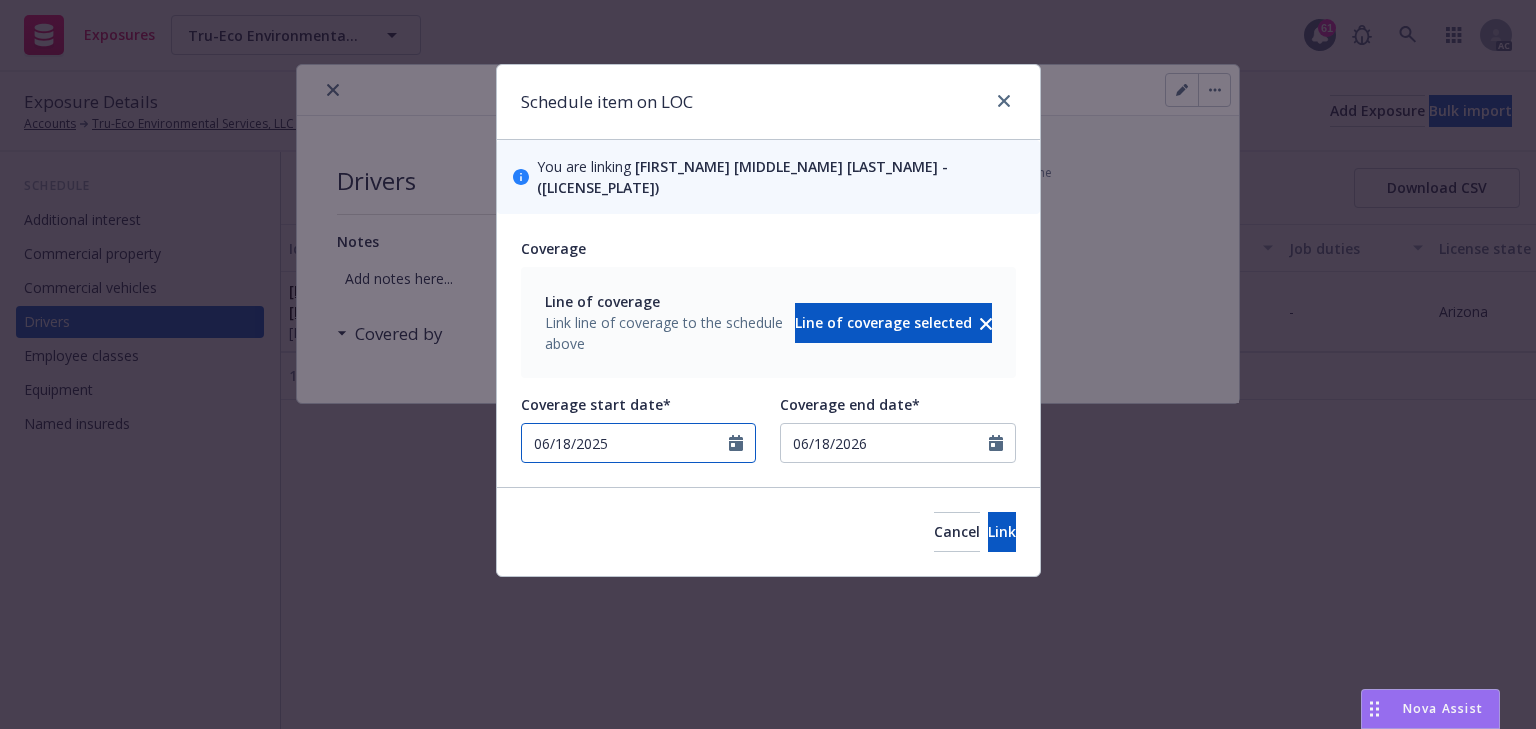 click on "06/18/2025" at bounding box center [626, 443] 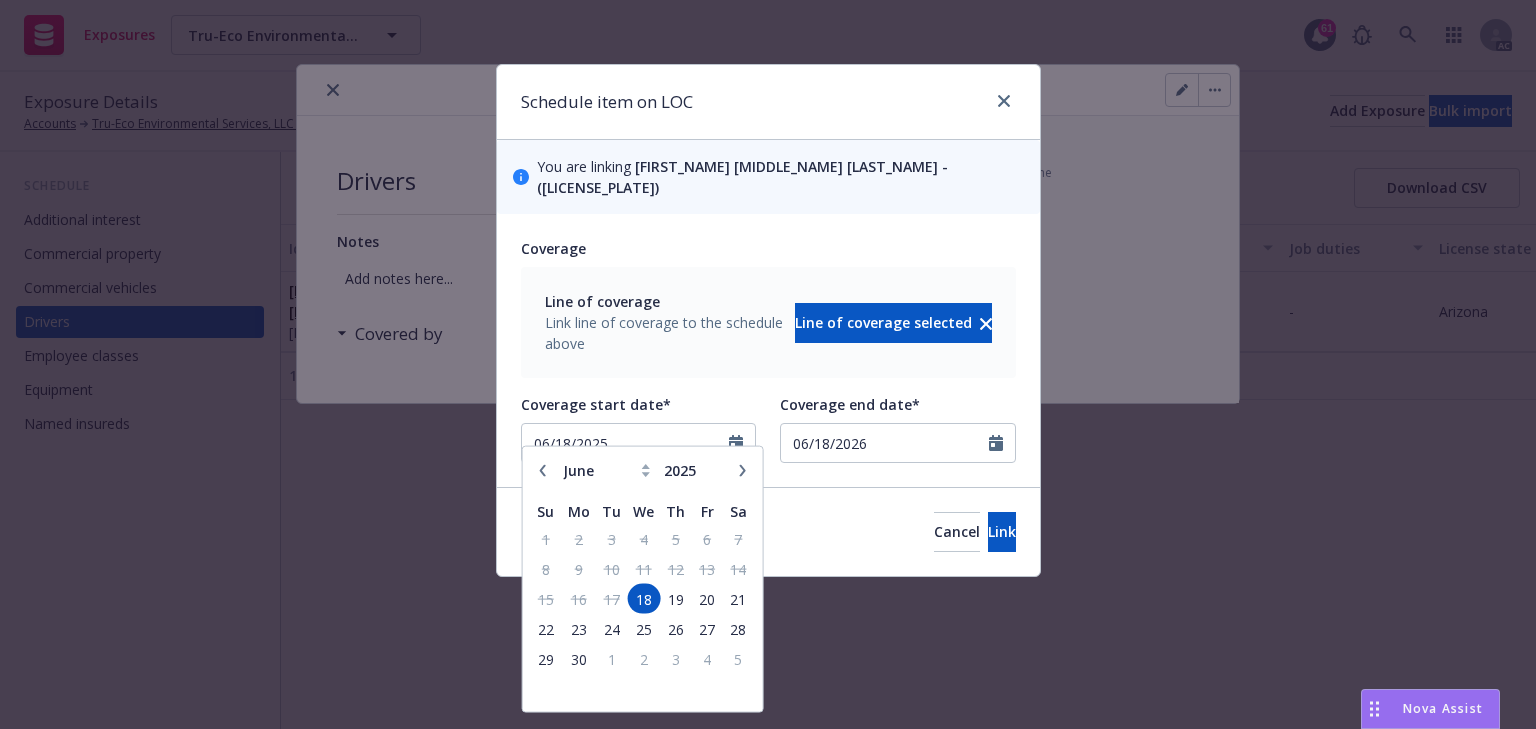 click 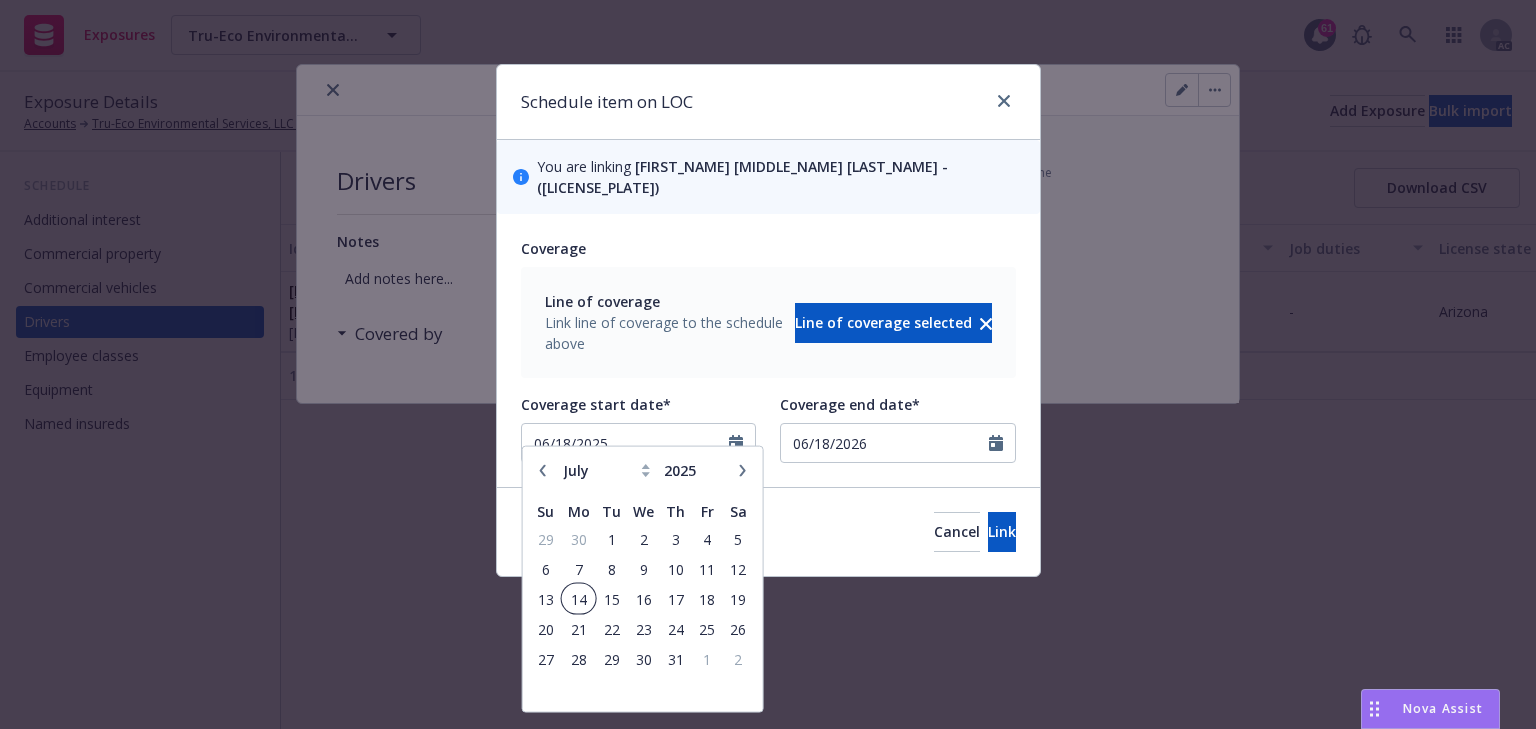 click on "14" at bounding box center (578, 598) 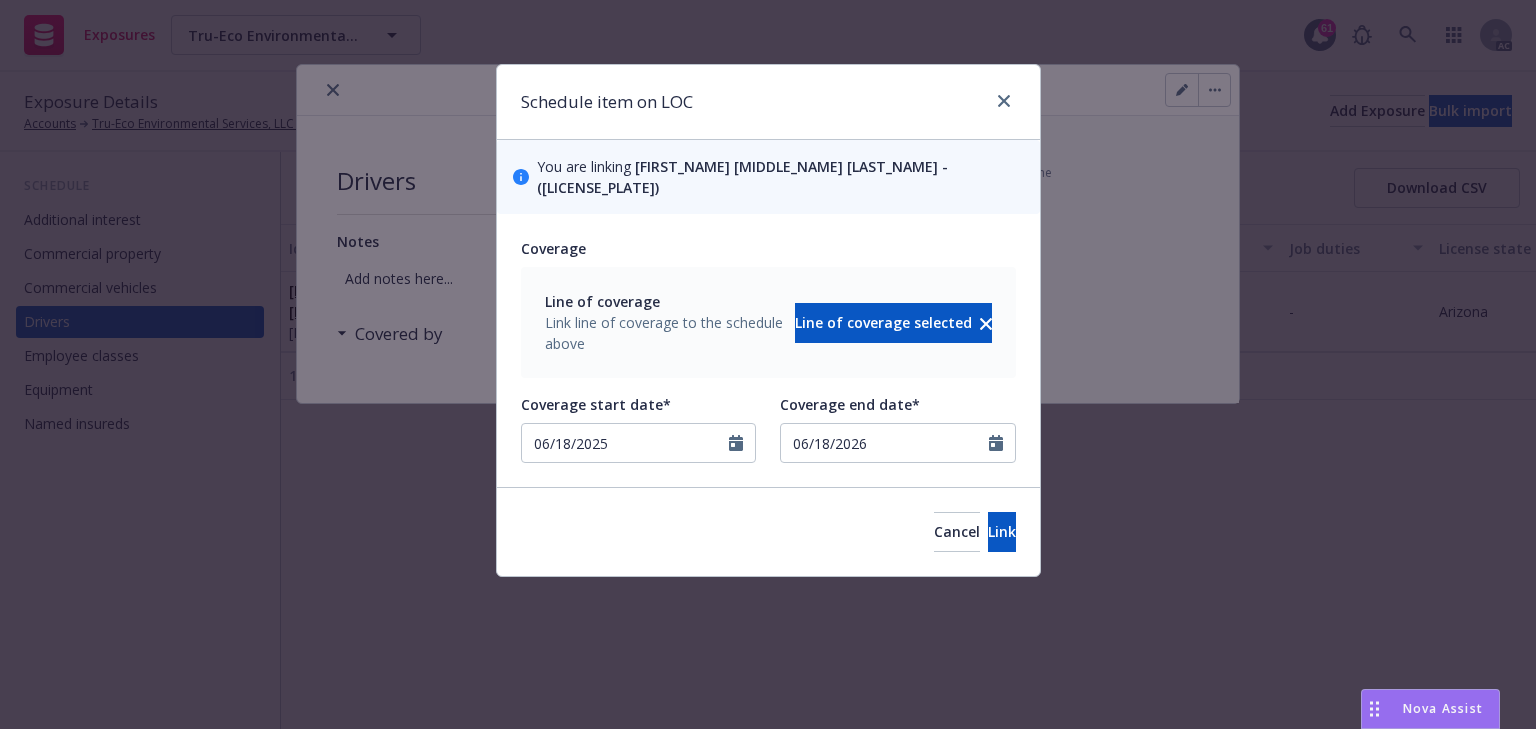 type on "07/14/2025" 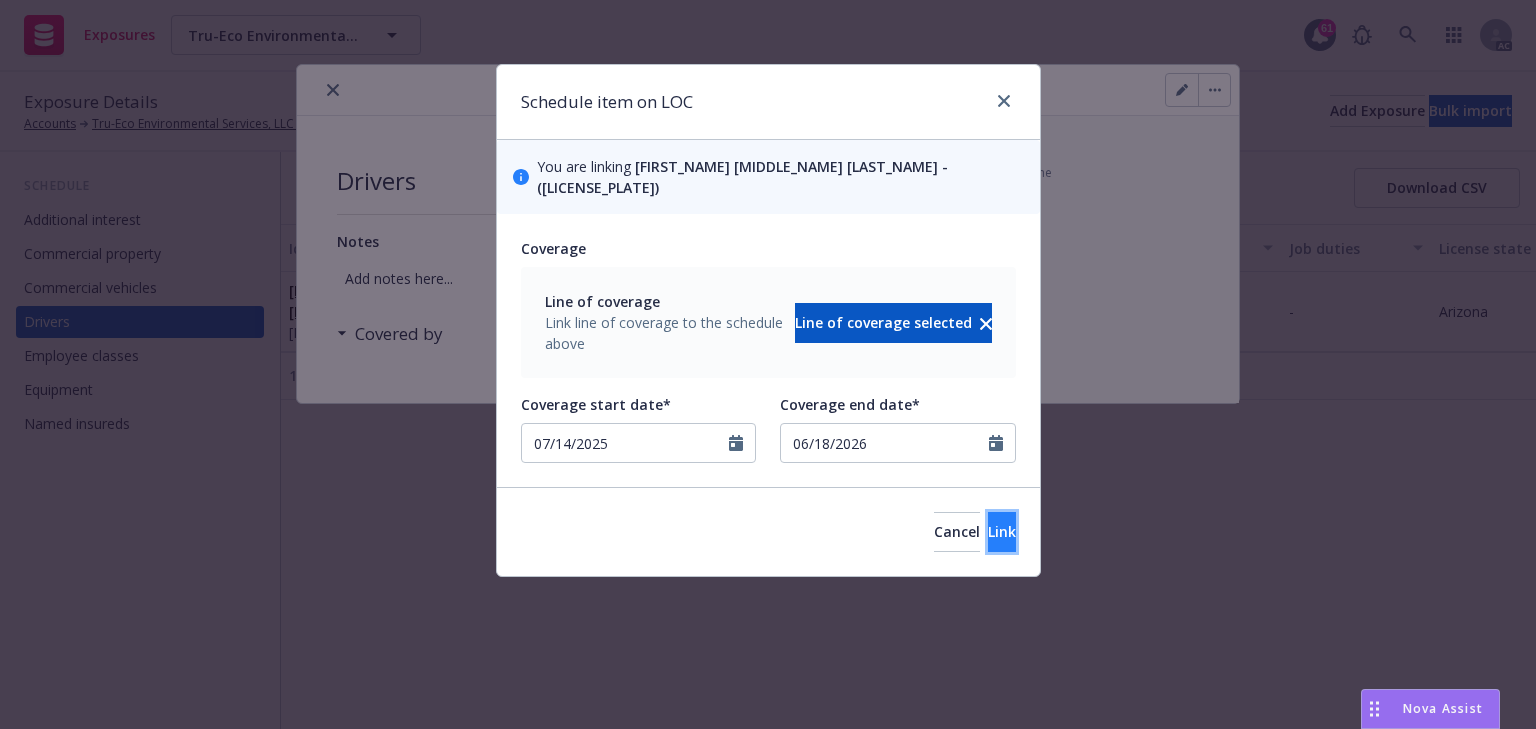 click on "Link" at bounding box center (1002, 532) 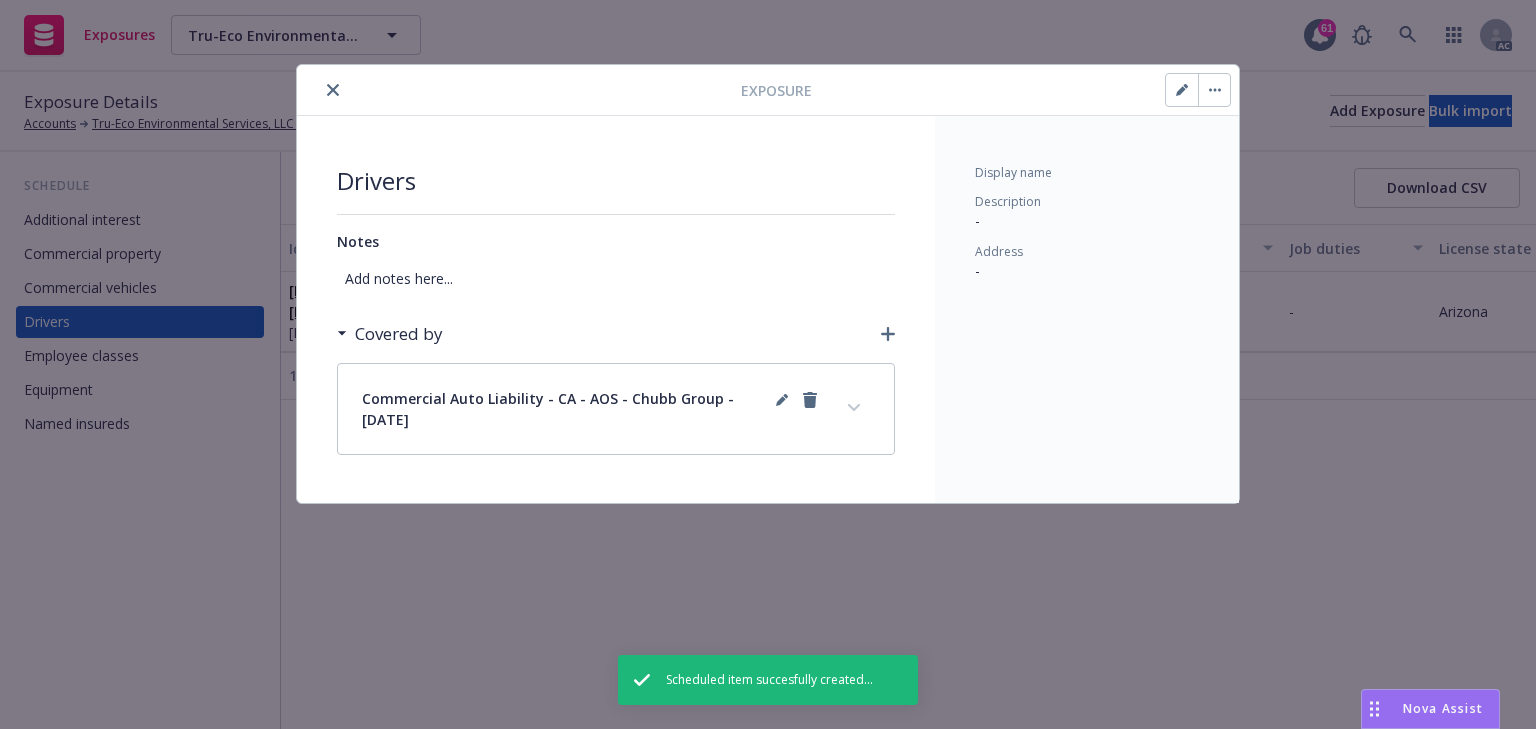 click on "Commercial Auto Liability - CA - AOS - Chubb Group - 06/18/2025" at bounding box center (616, 409) 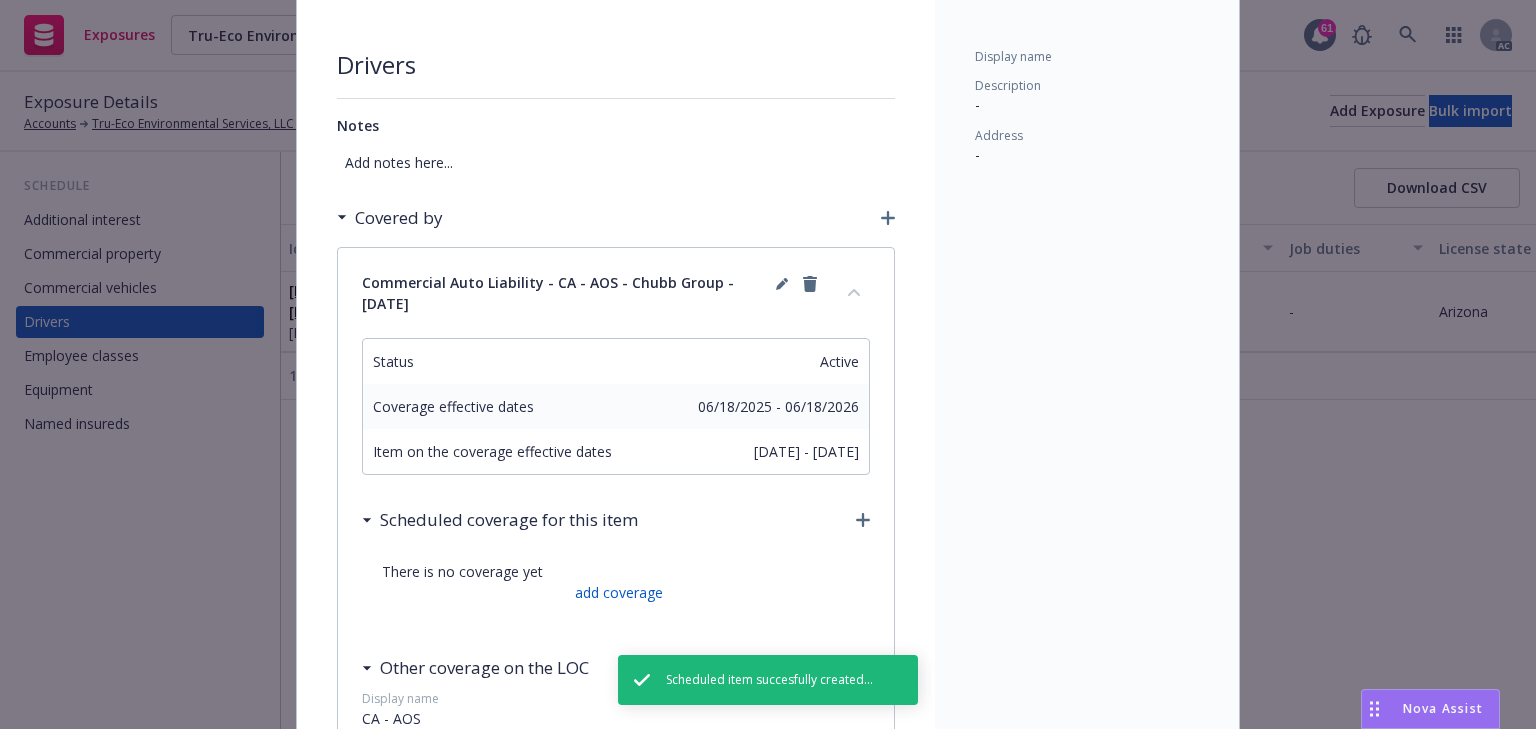 scroll, scrollTop: 240, scrollLeft: 0, axis: vertical 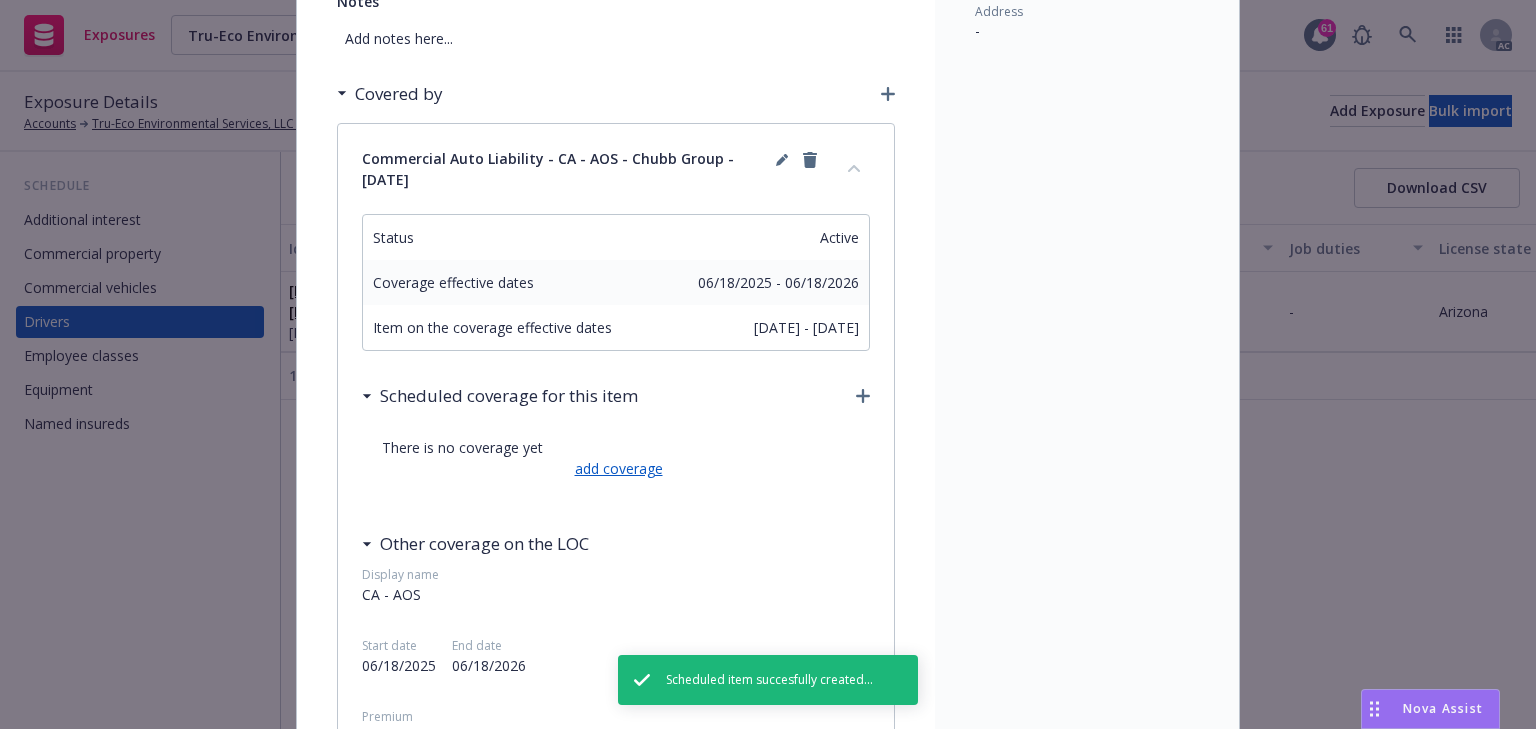 click on "add coverage" at bounding box center (616, 468) 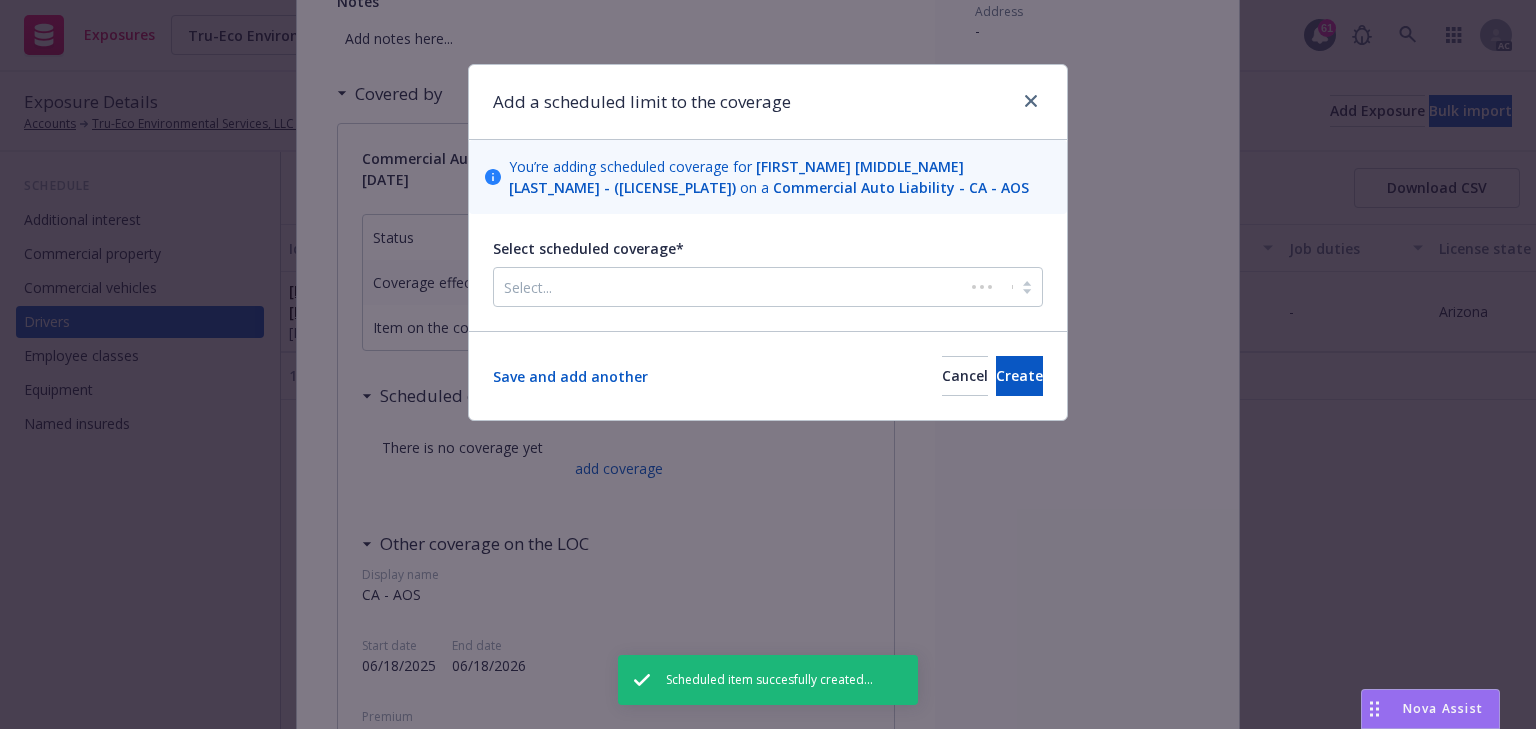 click at bounding box center (729, 287) 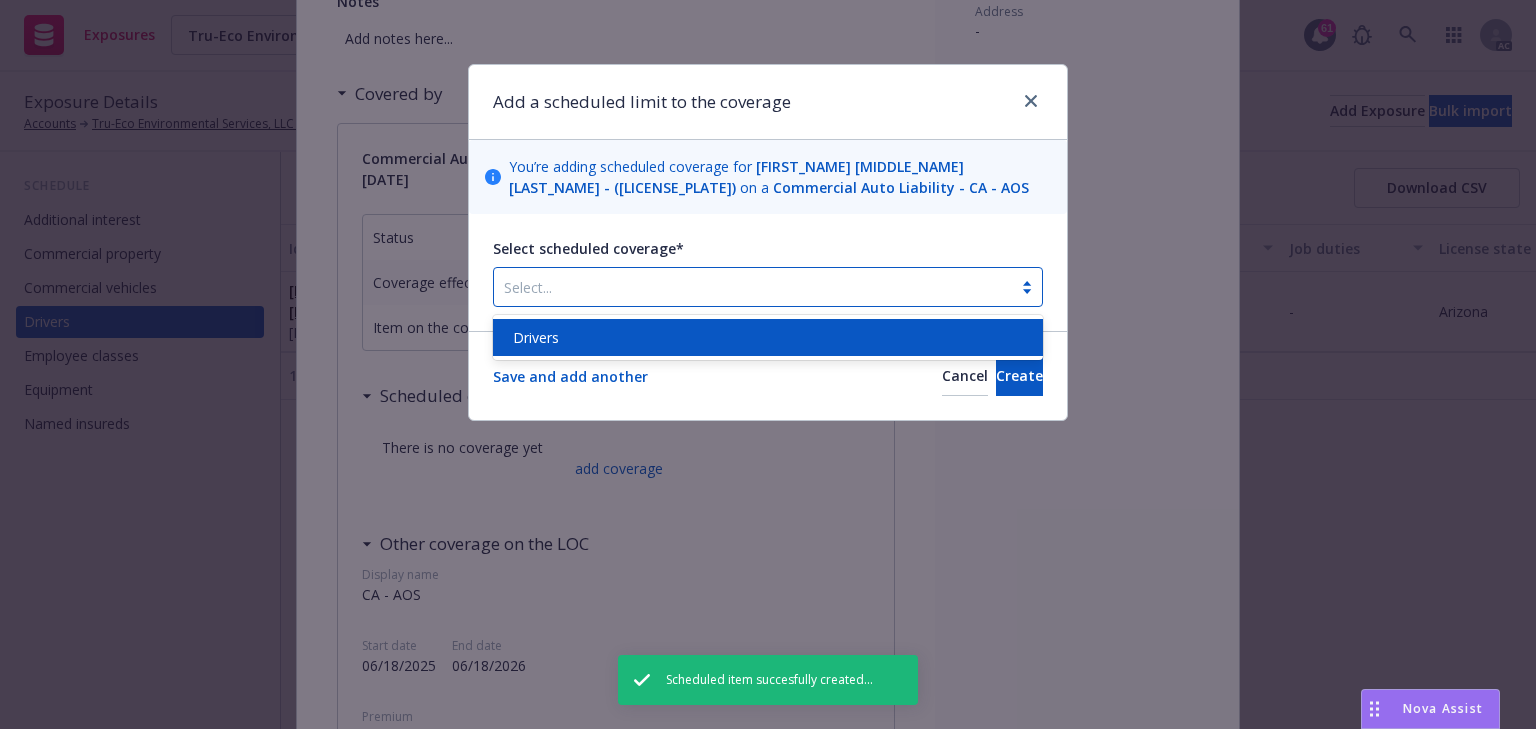 click on "Drivers" at bounding box center (768, 337) 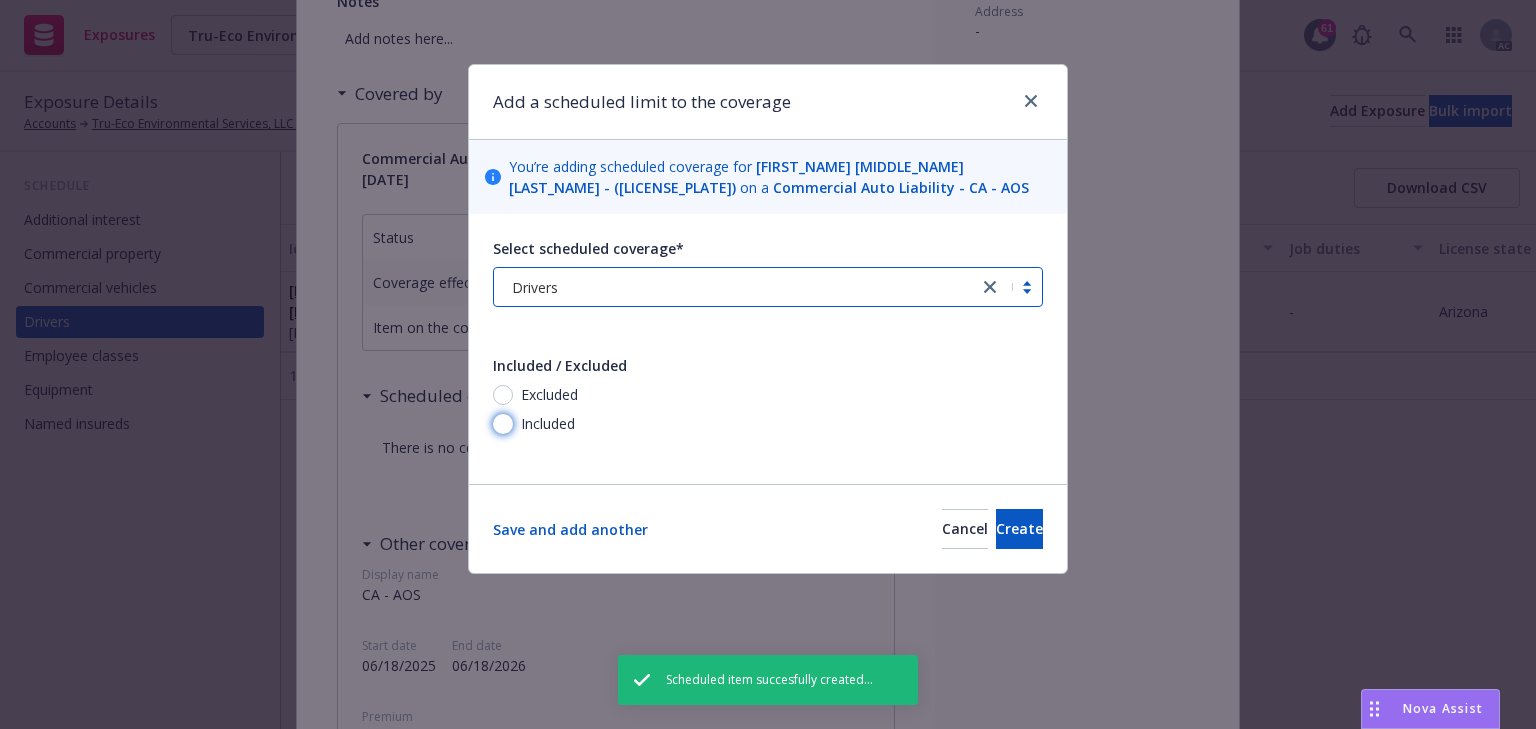 click on "Included" at bounding box center [503, 424] 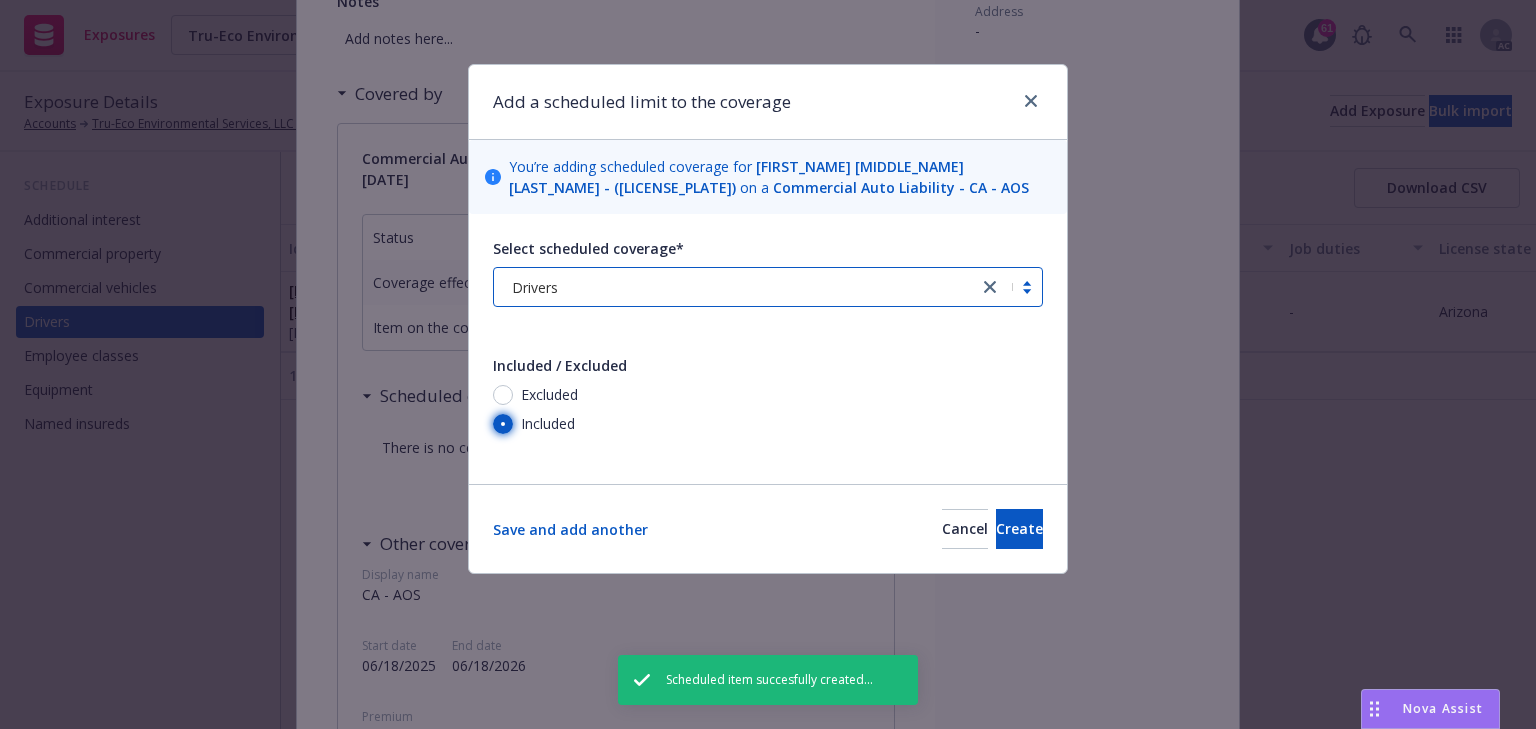radio on "true" 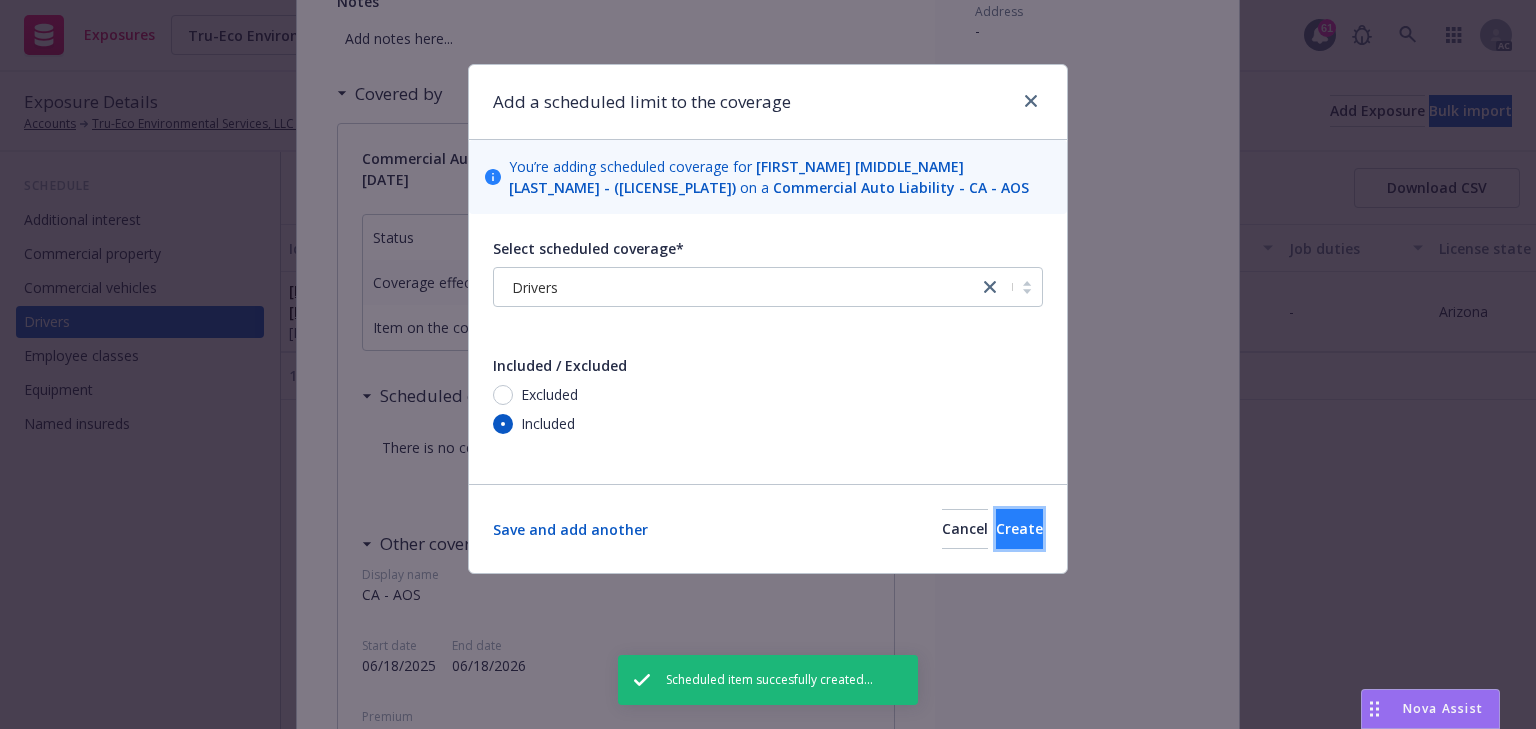 click on "Create" at bounding box center [1019, 529] 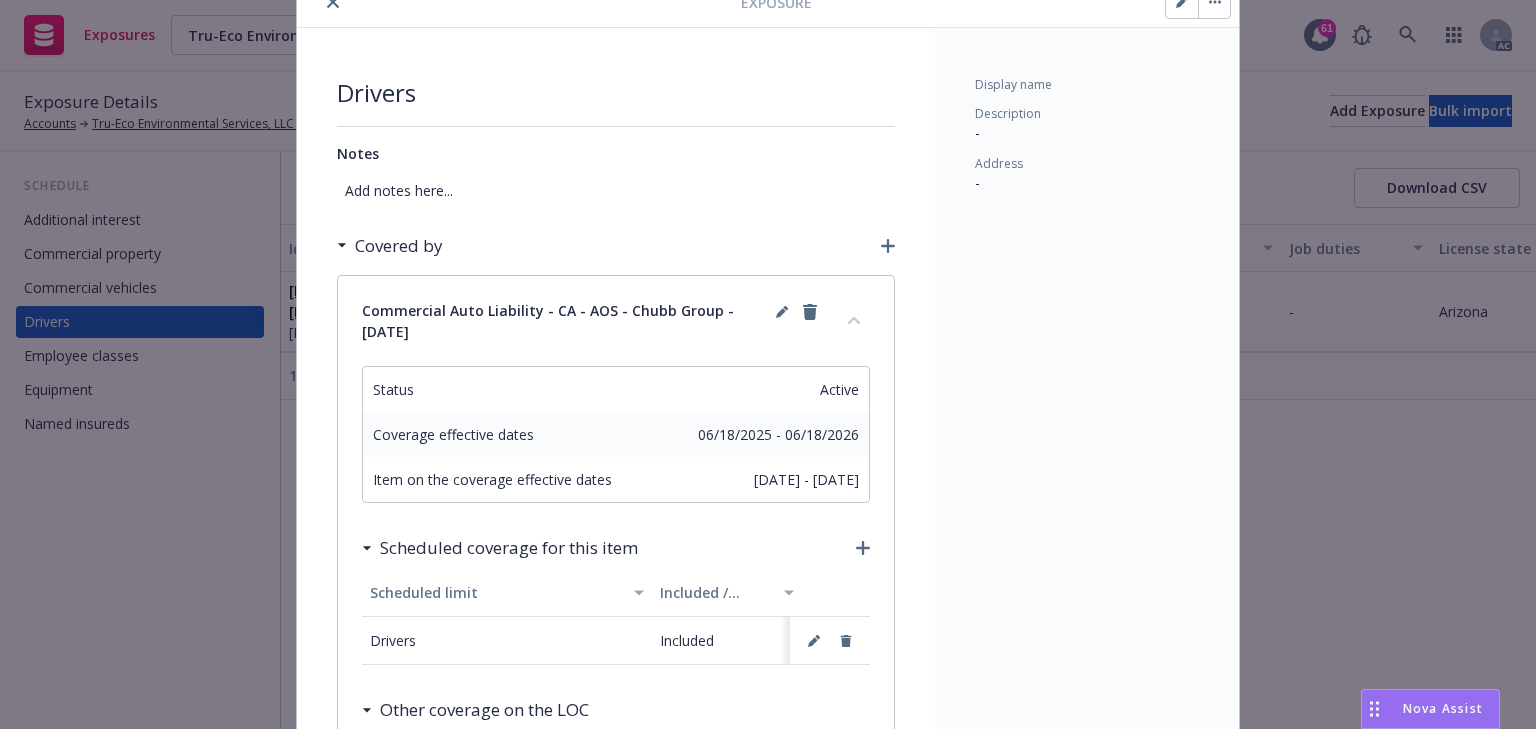 scroll, scrollTop: 0, scrollLeft: 0, axis: both 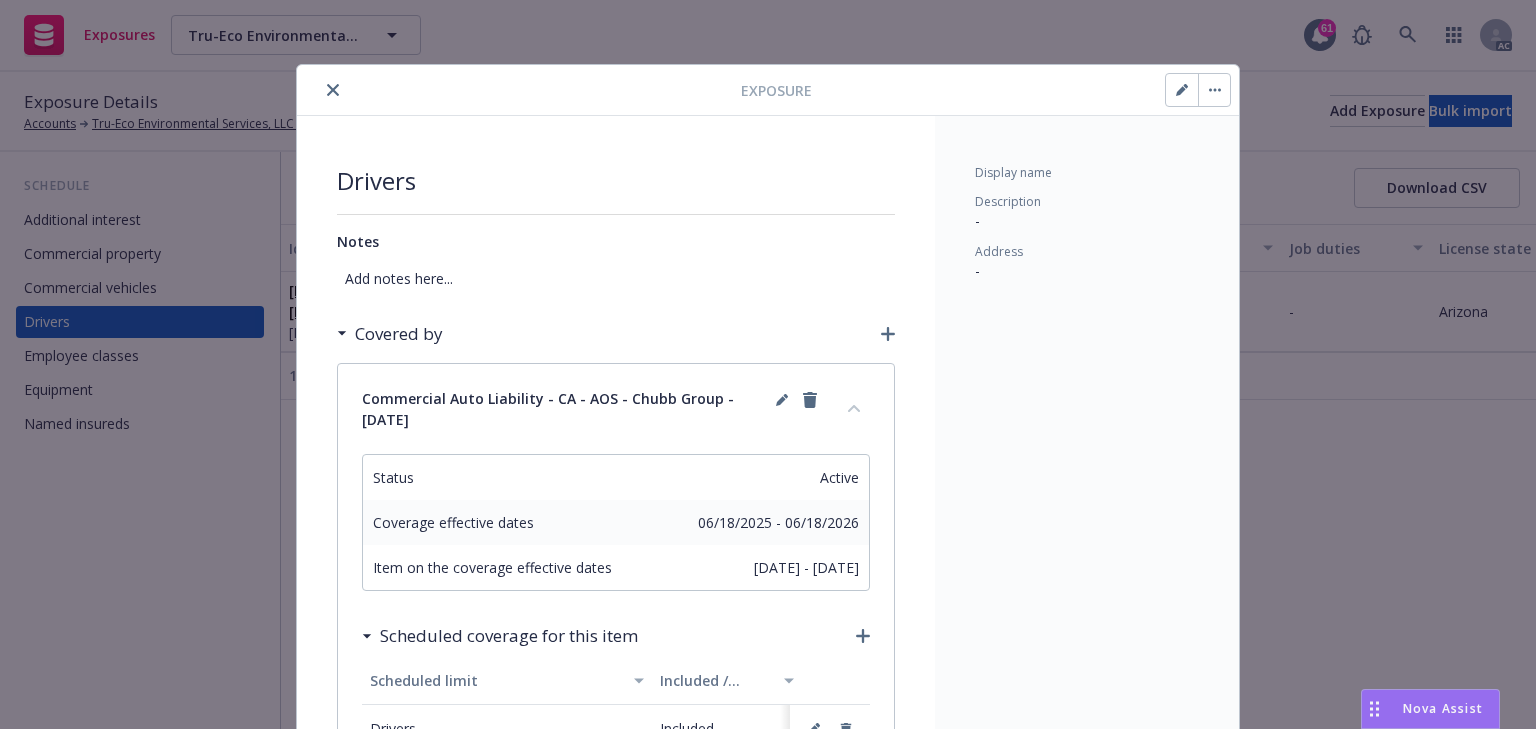 click 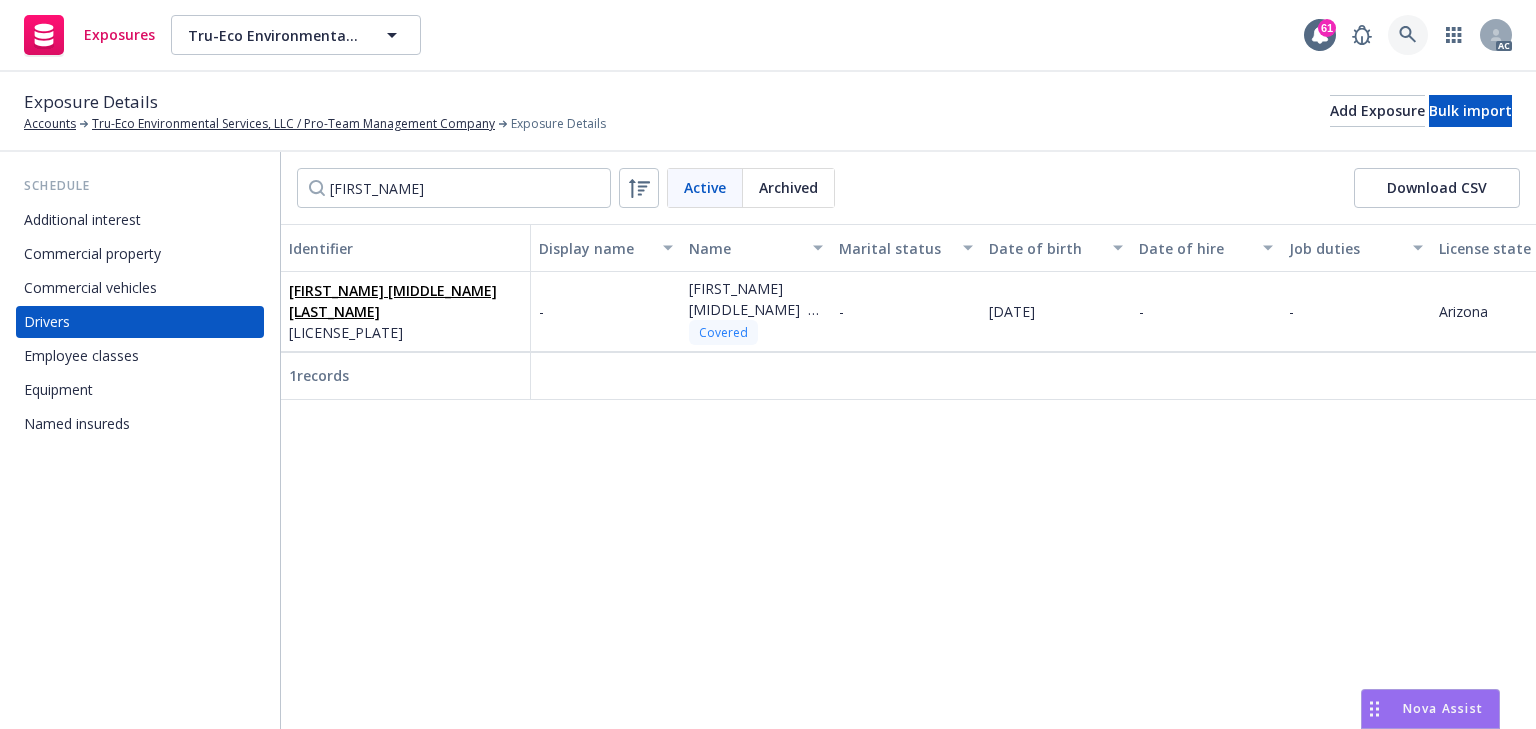 click at bounding box center (1408, 35) 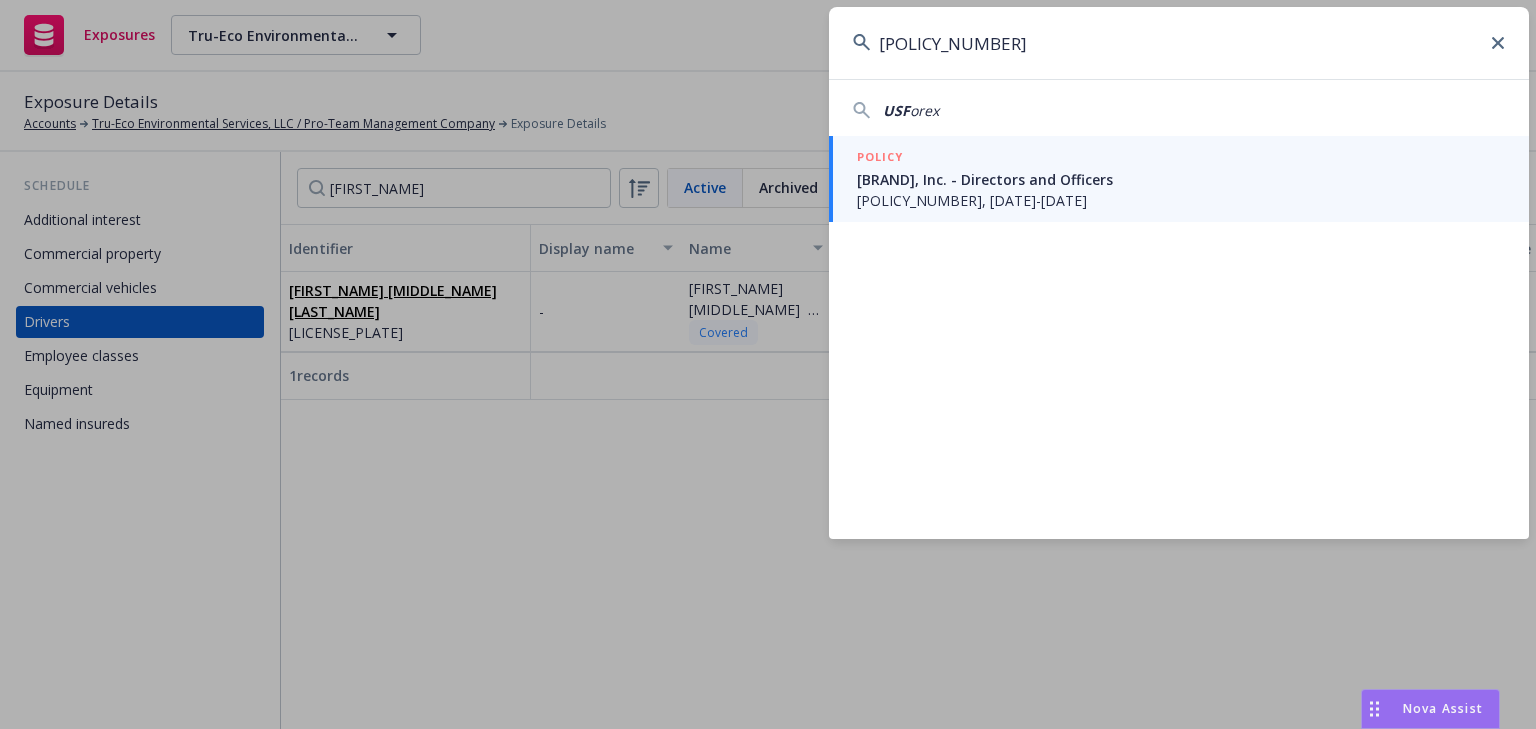 type on "USF00249725" 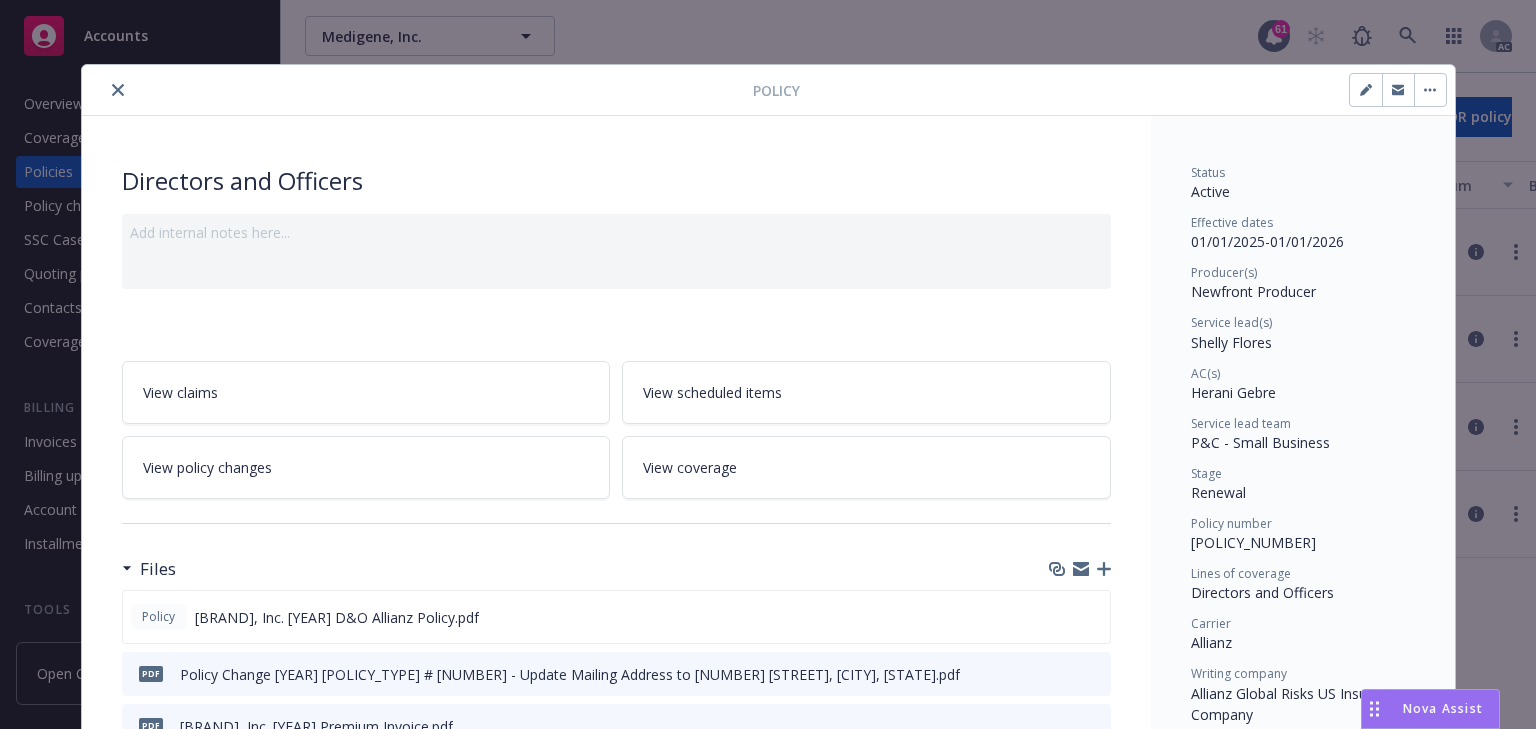 click on "View policy changes" at bounding box center [366, 467] 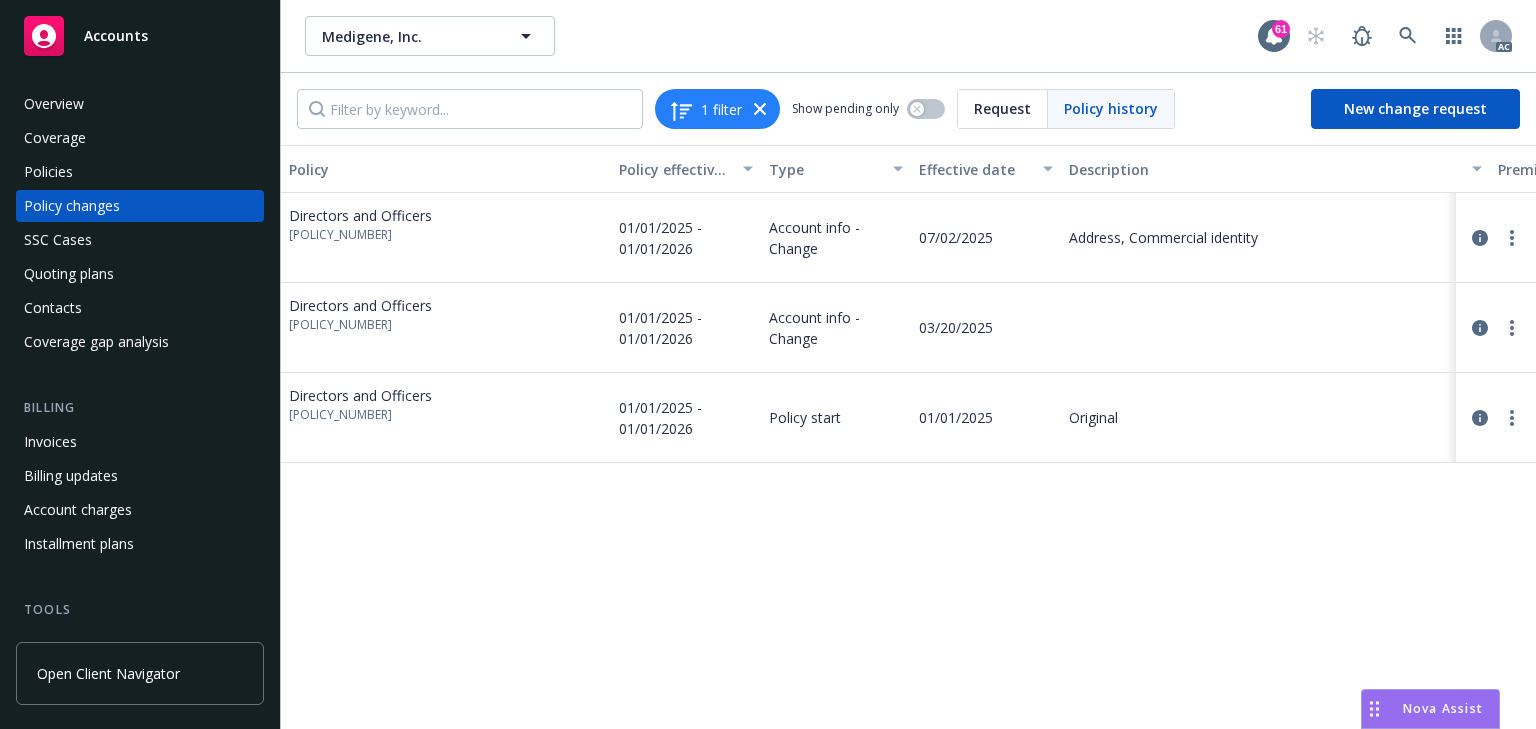 click on "Policy Policy effective dates Type Effective date Description Premium change Annualized total premium change Total premium Status Directors and Officers USF00249725 01/01/2025   -   01/01/2026 Account info - Change 07/02/2025 Address, Commercial identity - - $6,134.97 Initiated Directors and Officers USF00249725 01/01/2025   -   01/01/2026 Account info - Change 03/20/2025 - - $6,134.97 Endorsed Directors and Officers USF00249725 01/01/2025   -   01/01/2026 Policy start 01/01/2025 Original $6,134.97 $6,134.97 $6,134.97 Confirmed" at bounding box center (908, 437) 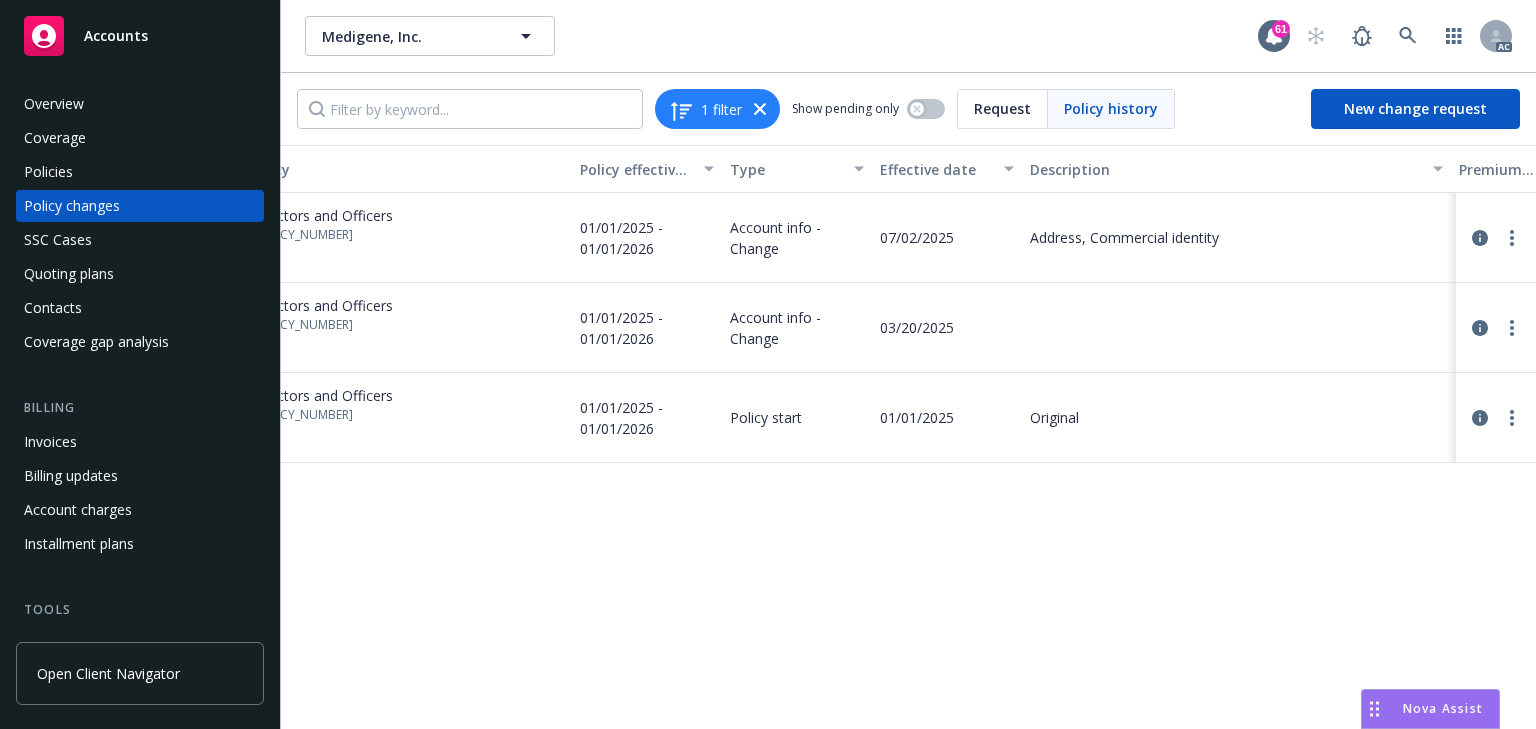 scroll, scrollTop: 0, scrollLeft: 36, axis: horizontal 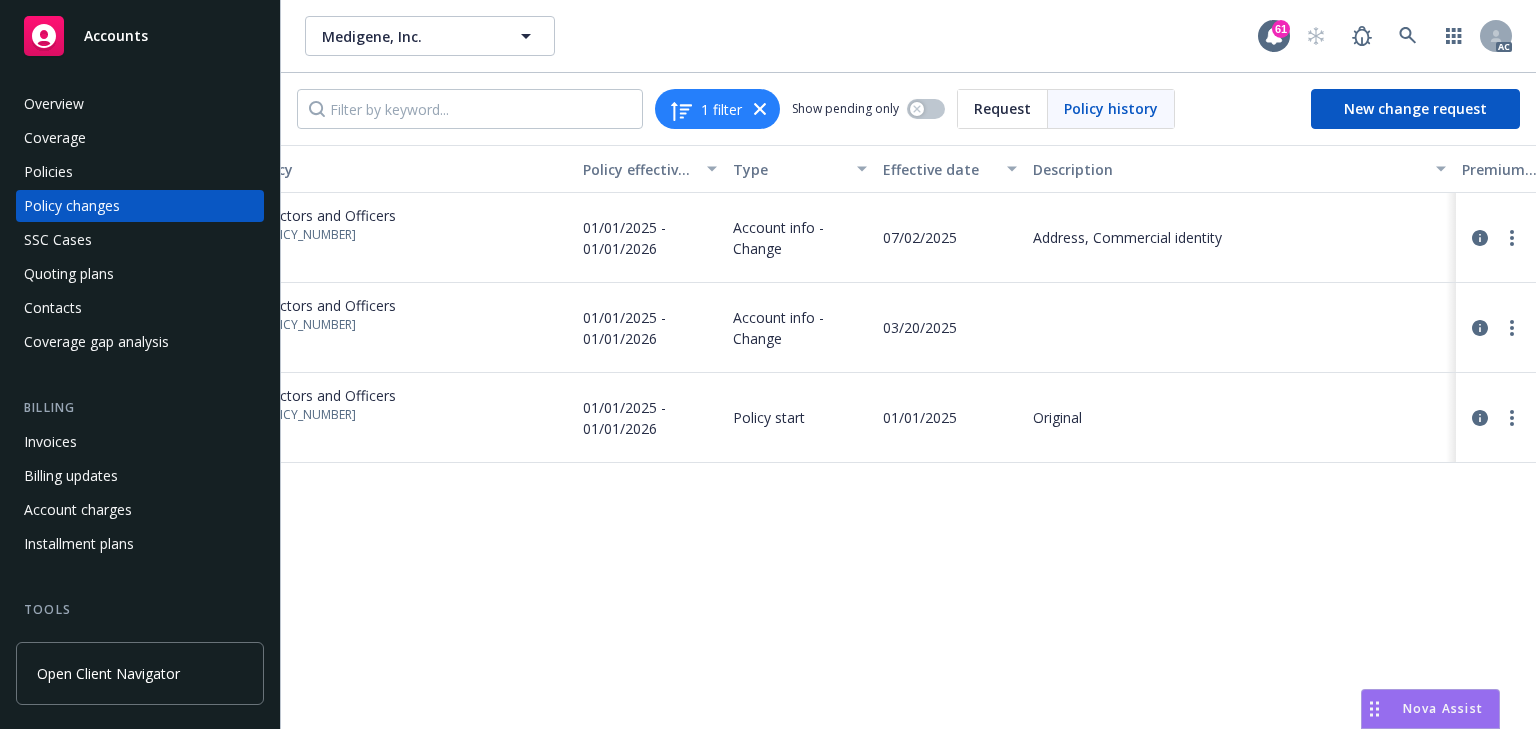 click on "01/01/2025   -   01/01/2026" at bounding box center (650, 418) 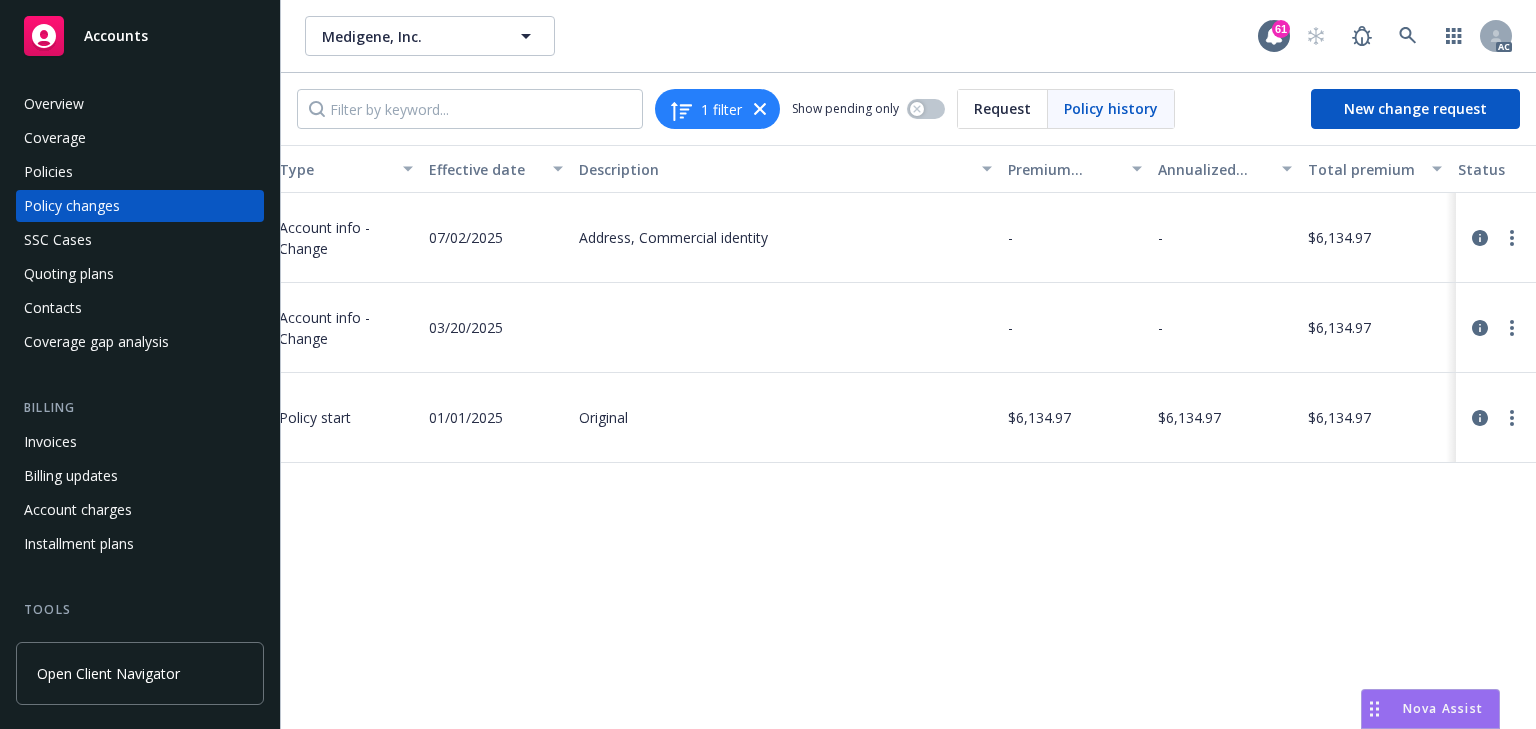 scroll, scrollTop: 0, scrollLeft: 617, axis: horizontal 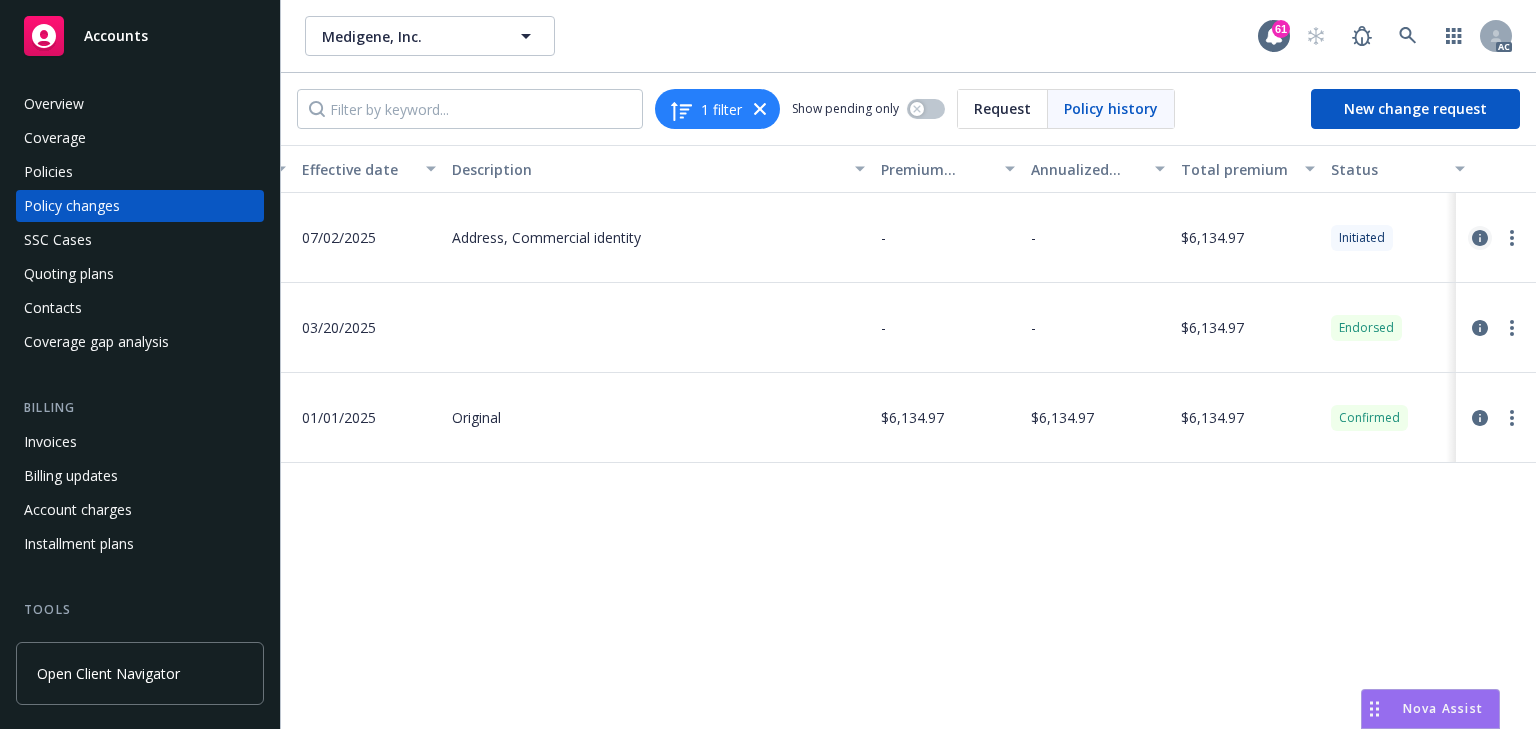 click 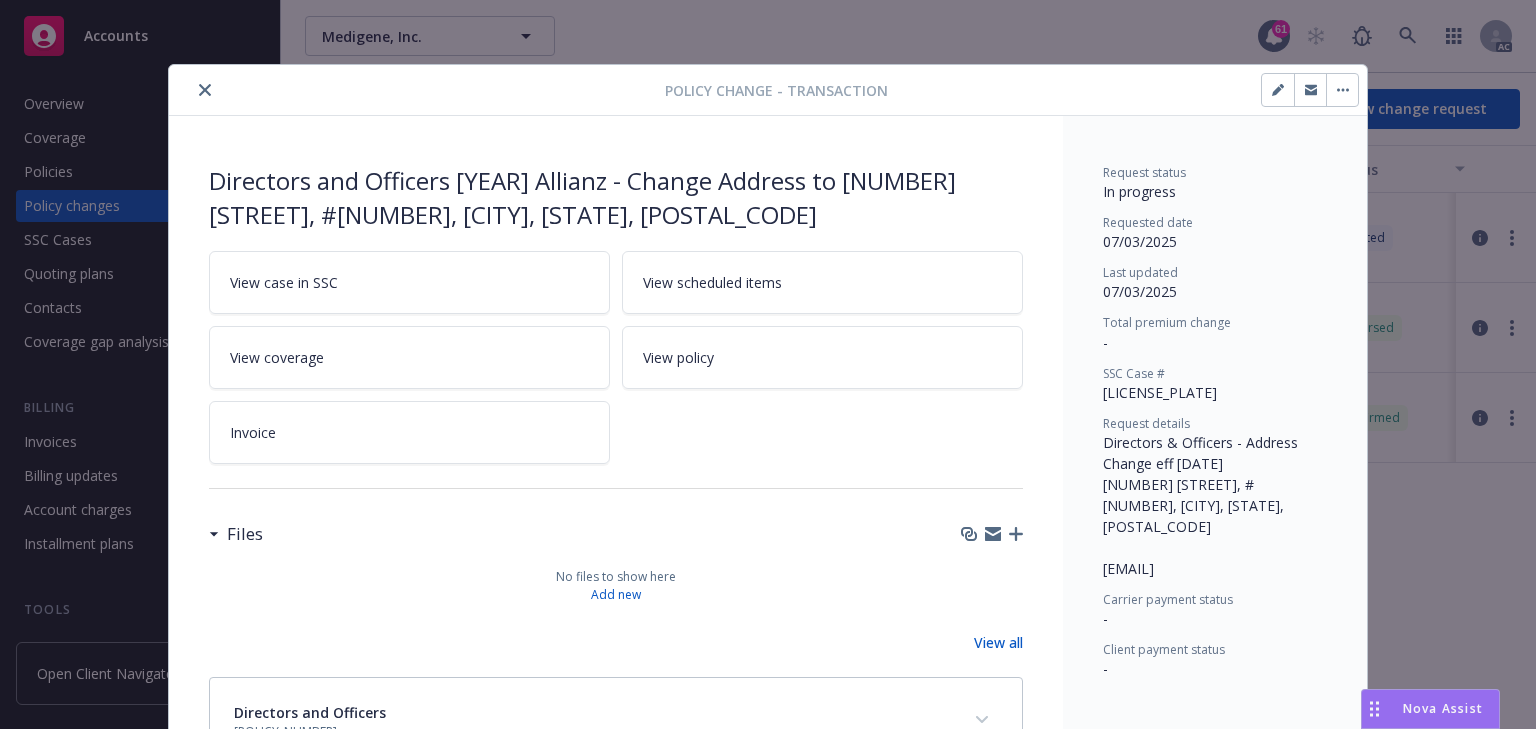 click on "View case in SSC" at bounding box center (409, 282) 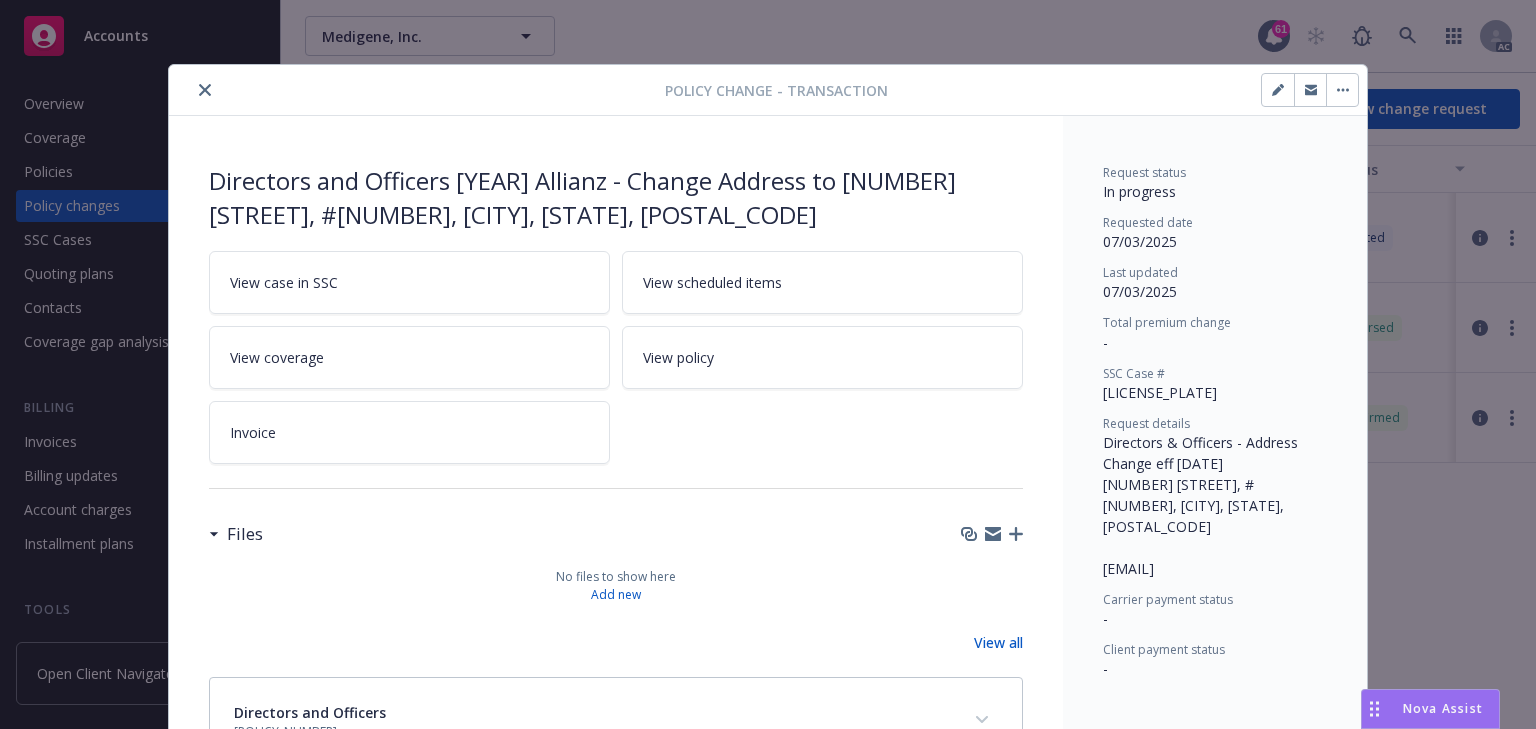 click at bounding box center [205, 90] 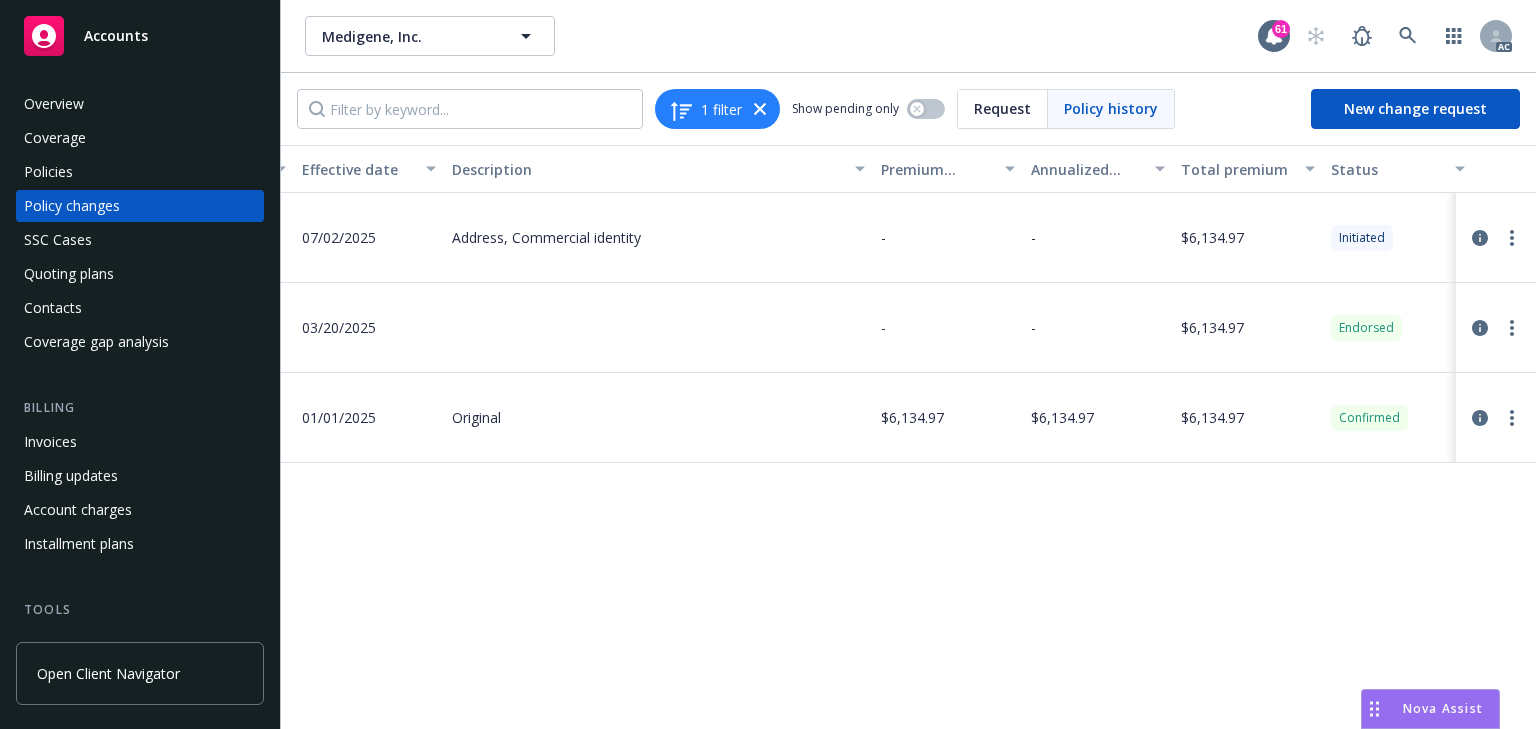 click on "Policy Policy effective dates Type Effective date Description Premium change Annualized total premium change Total premium Status Directors and Officers USF00249725 01/01/2025   -   01/01/2026 Account info - Change 07/02/2025 Address, Commercial identity - - $6,134.97 Initiated Directors and Officers USF00249725 01/01/2025   -   01/01/2026 Account info - Change 03/20/2025 - - $6,134.97 Endorsed Directors and Officers USF00249725 01/01/2025   -   01/01/2026 Policy start 01/01/2025 Original $6,134.97 $6,134.97 $6,134.97 Confirmed" at bounding box center [908, 437] 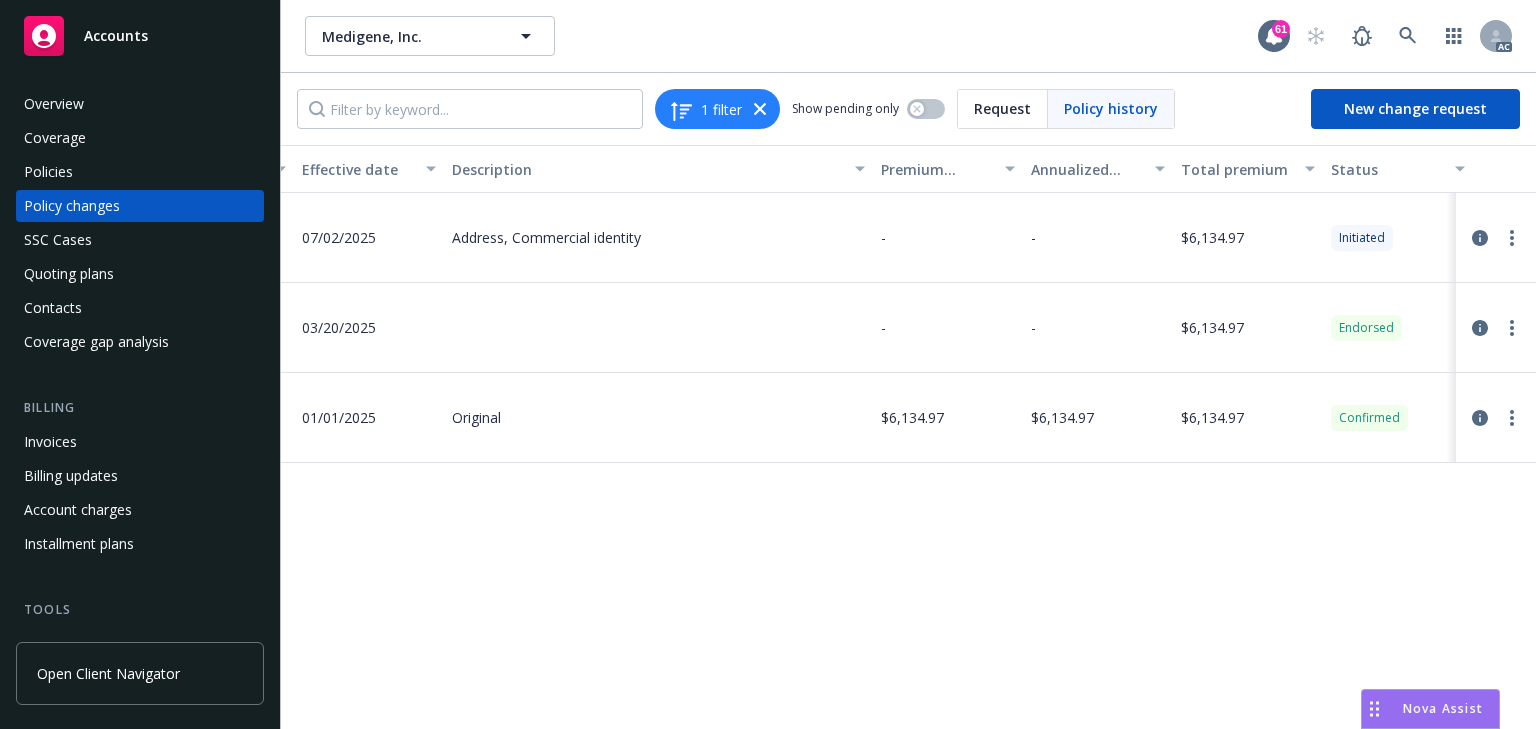 drag, startPoint x: 1476, startPoint y: 329, endPoint x: 1455, endPoint y: 337, distance: 22.472204 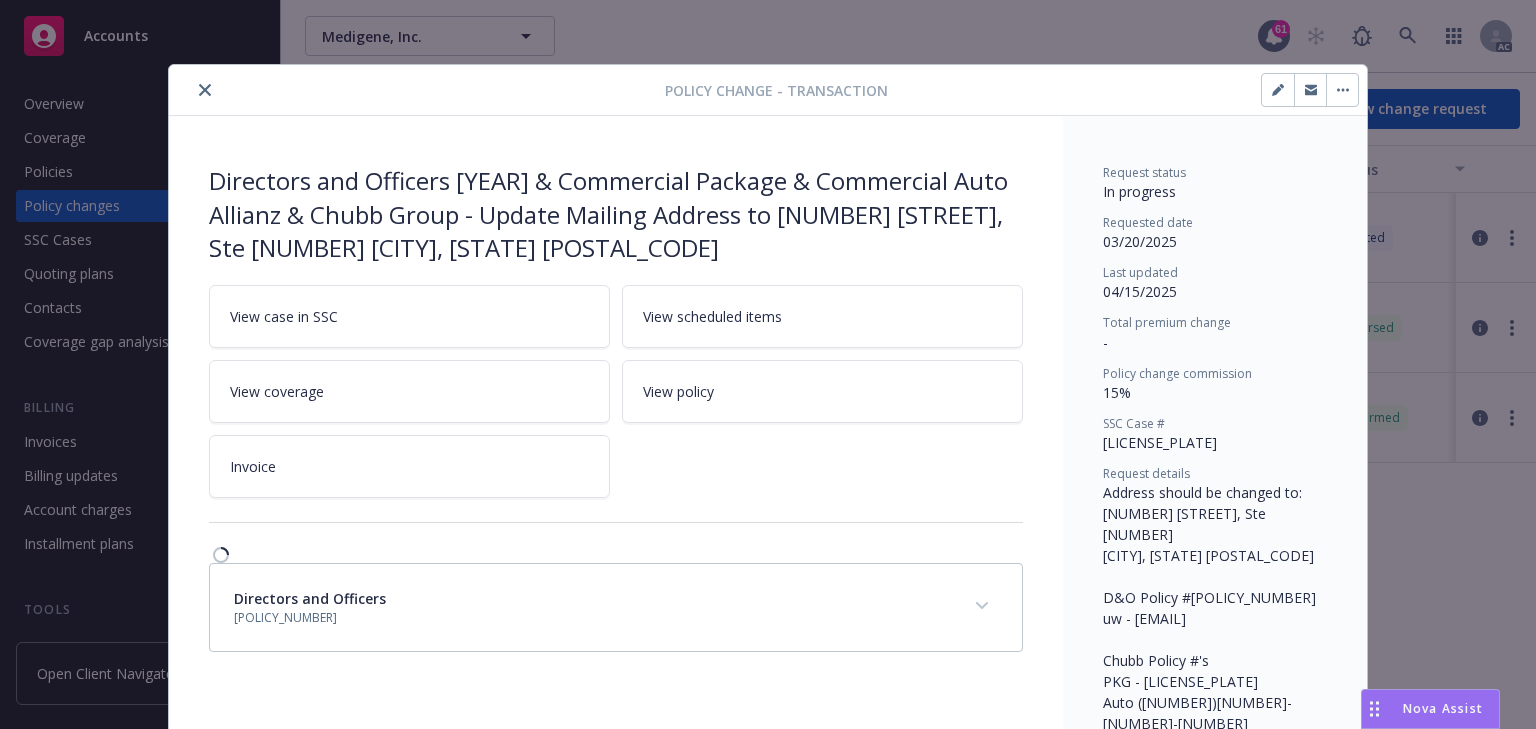 scroll, scrollTop: 60, scrollLeft: 0, axis: vertical 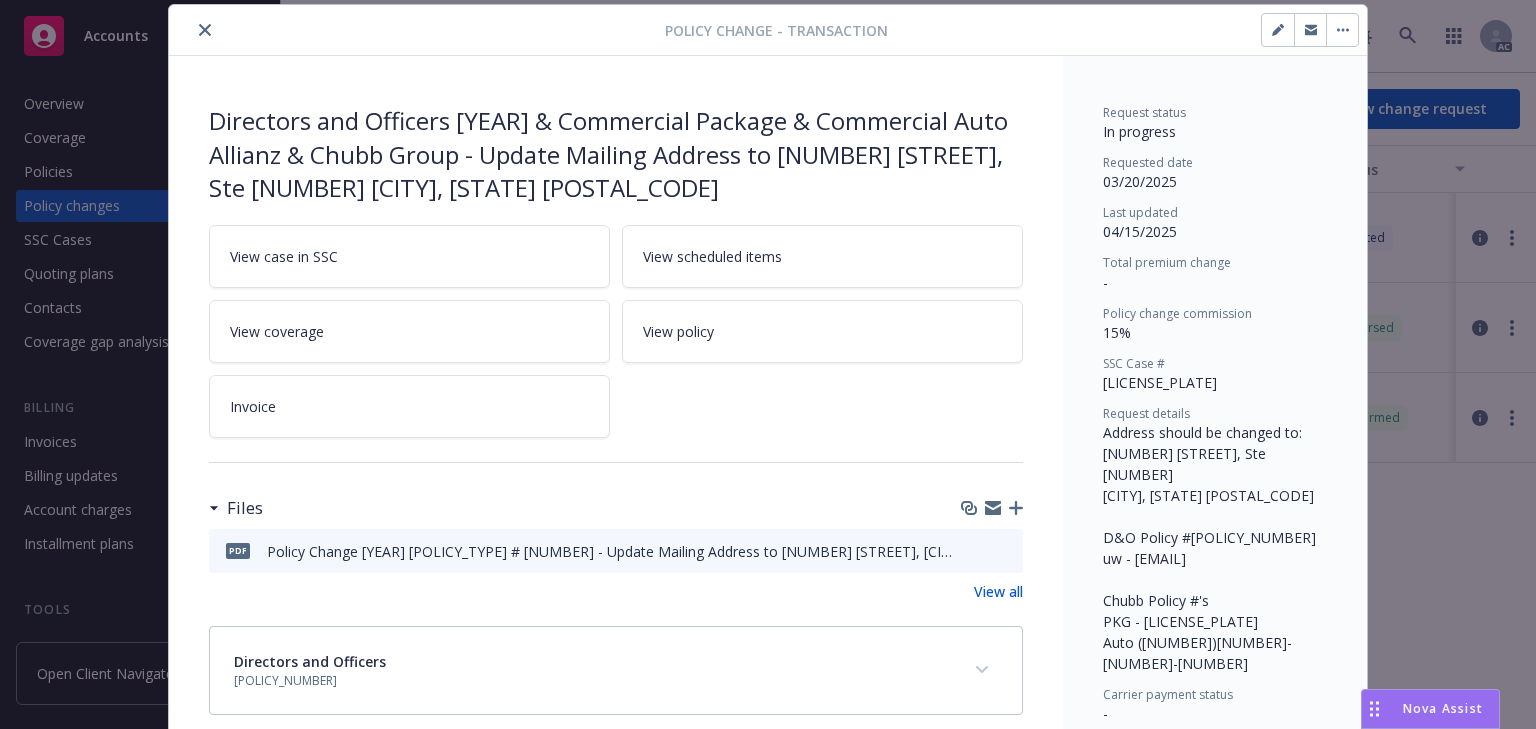 click on "View case in SSC" at bounding box center (409, 256) 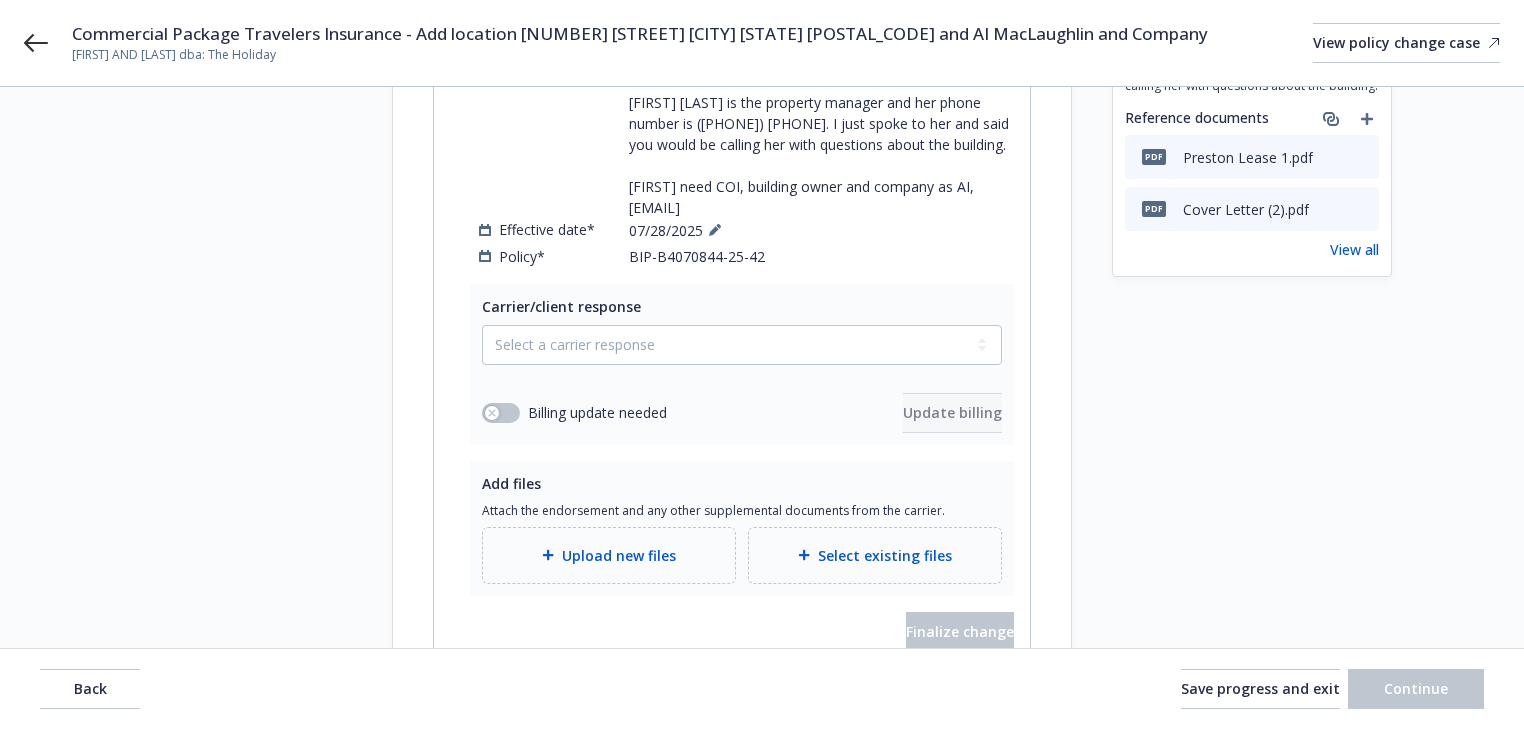 scroll, scrollTop: 480, scrollLeft: 0, axis: vertical 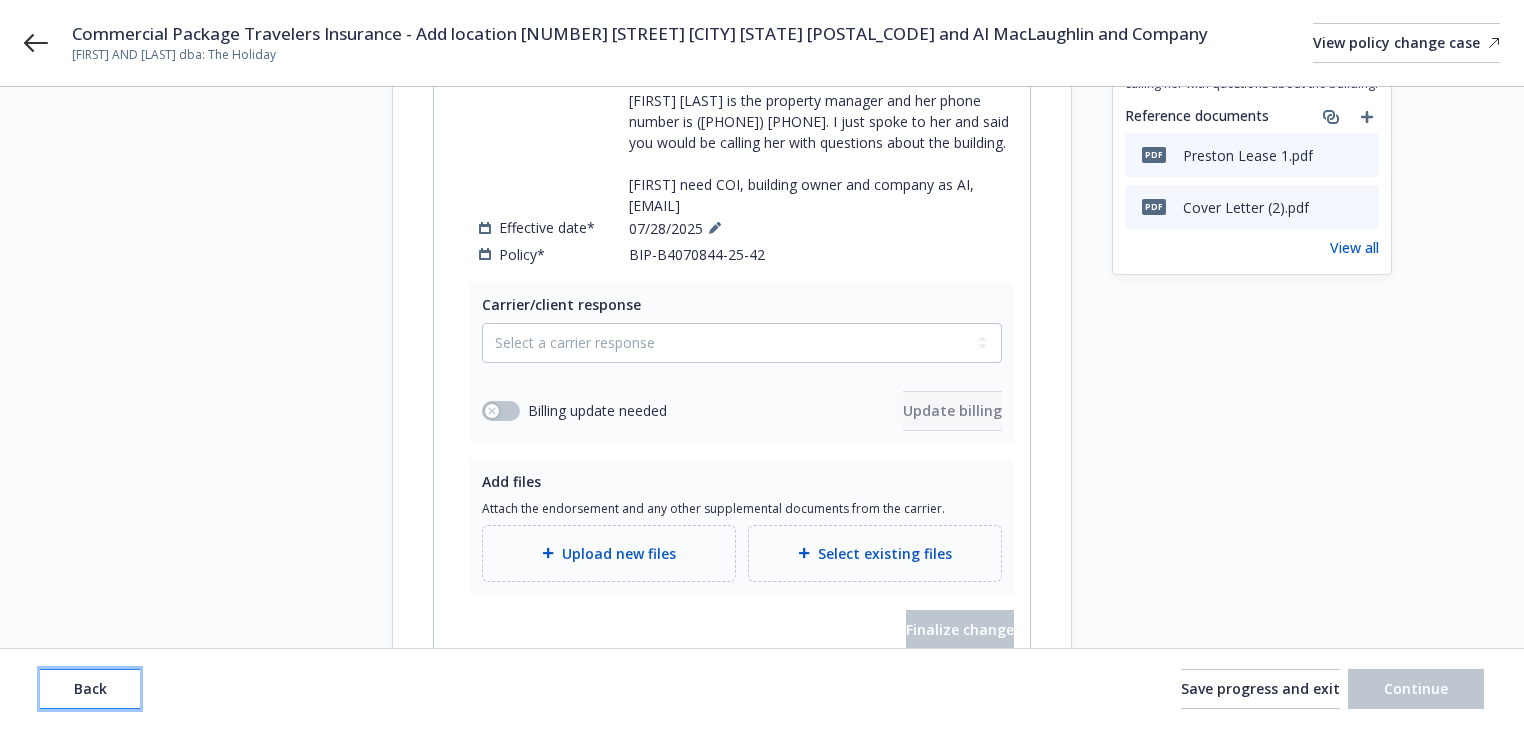 click on "Back" at bounding box center [90, 689] 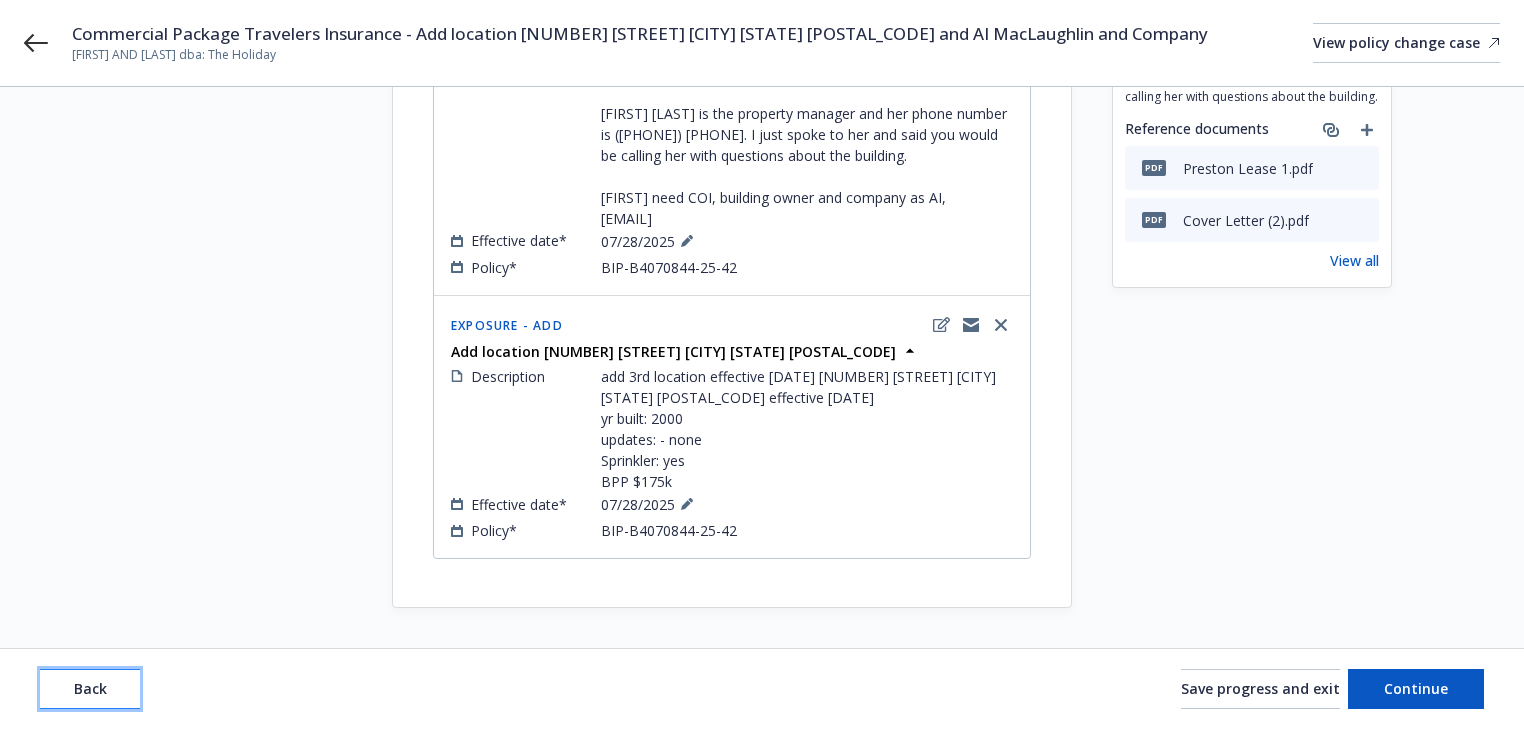 click on "Back" at bounding box center (90, 689) 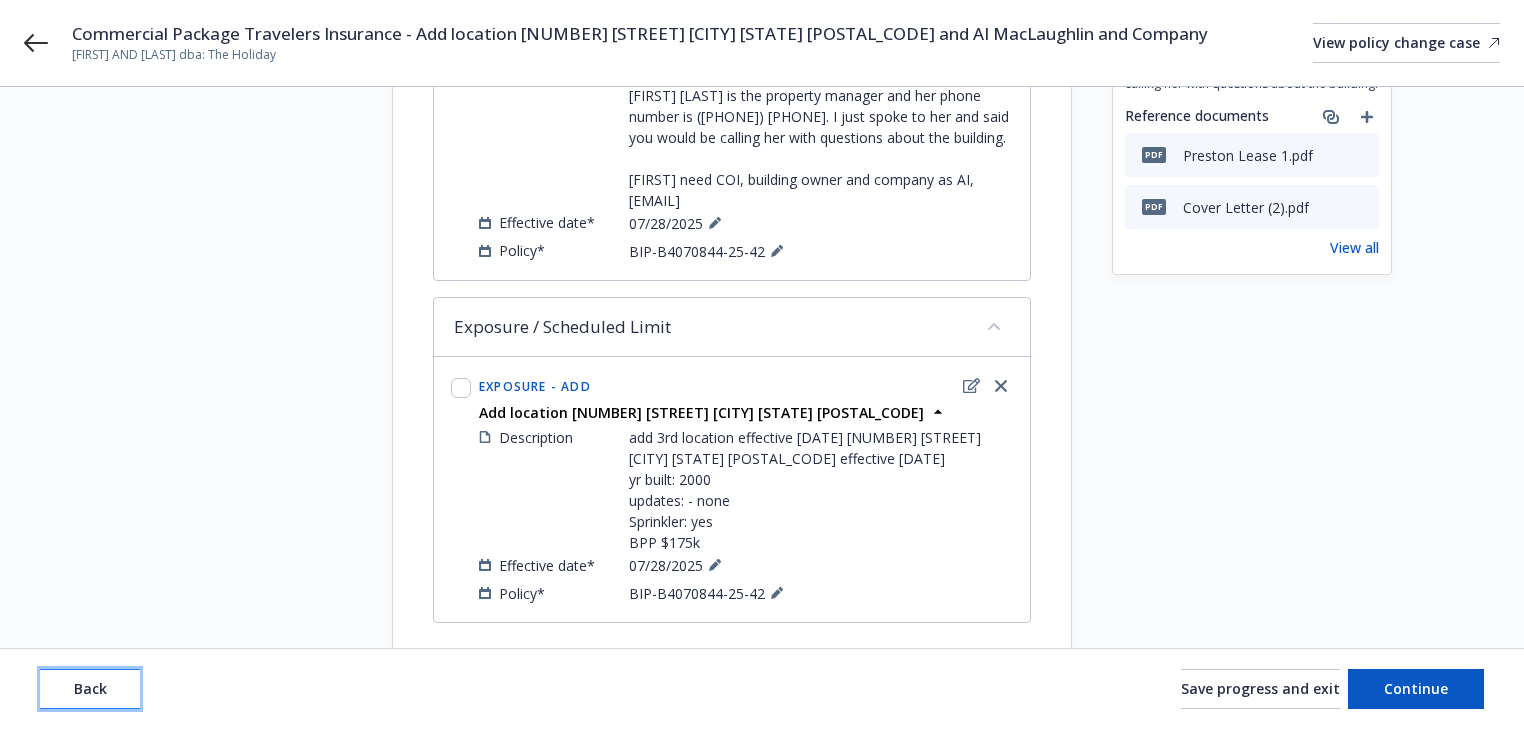 click on "Back" at bounding box center (90, 689) 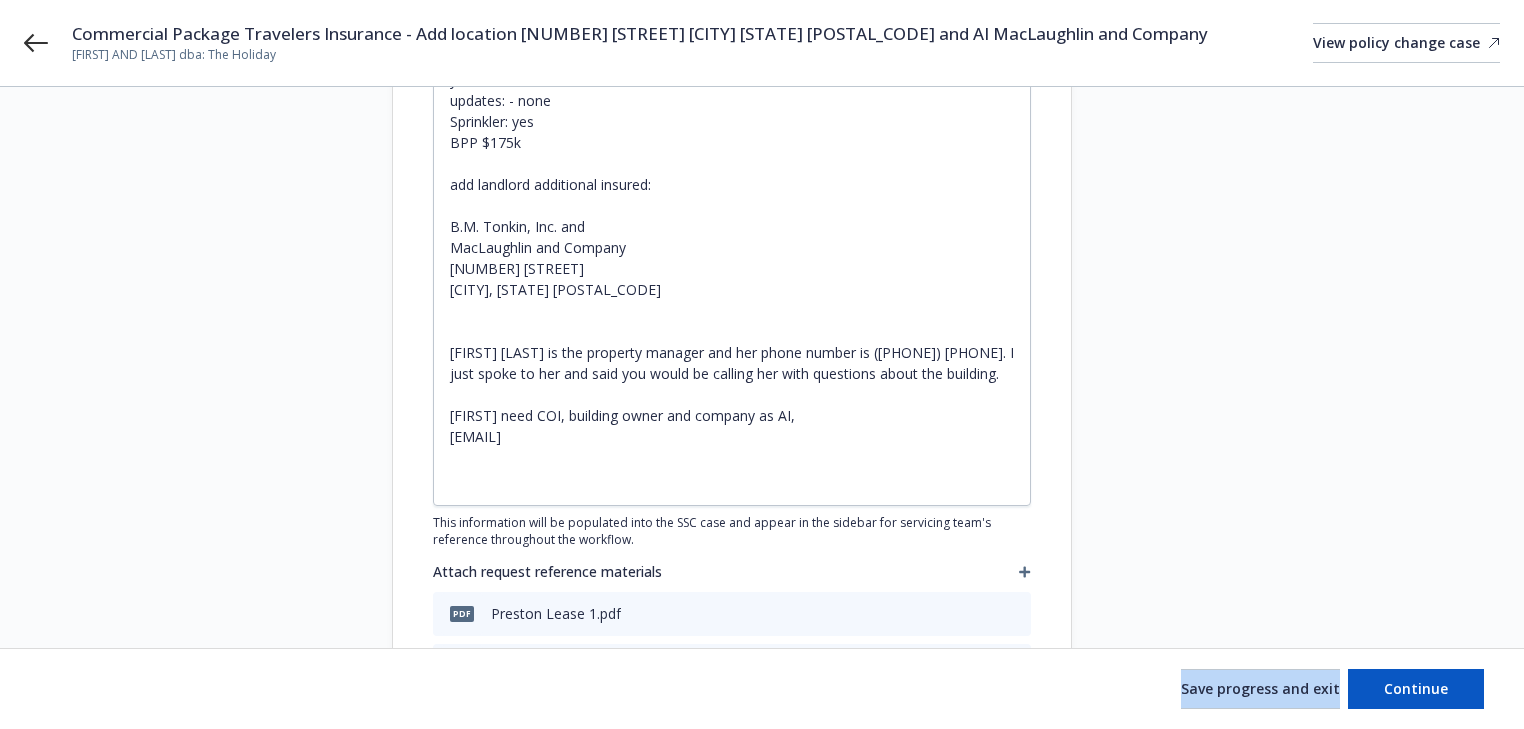 click on "Save progress and exit Continue" at bounding box center (762, 689) 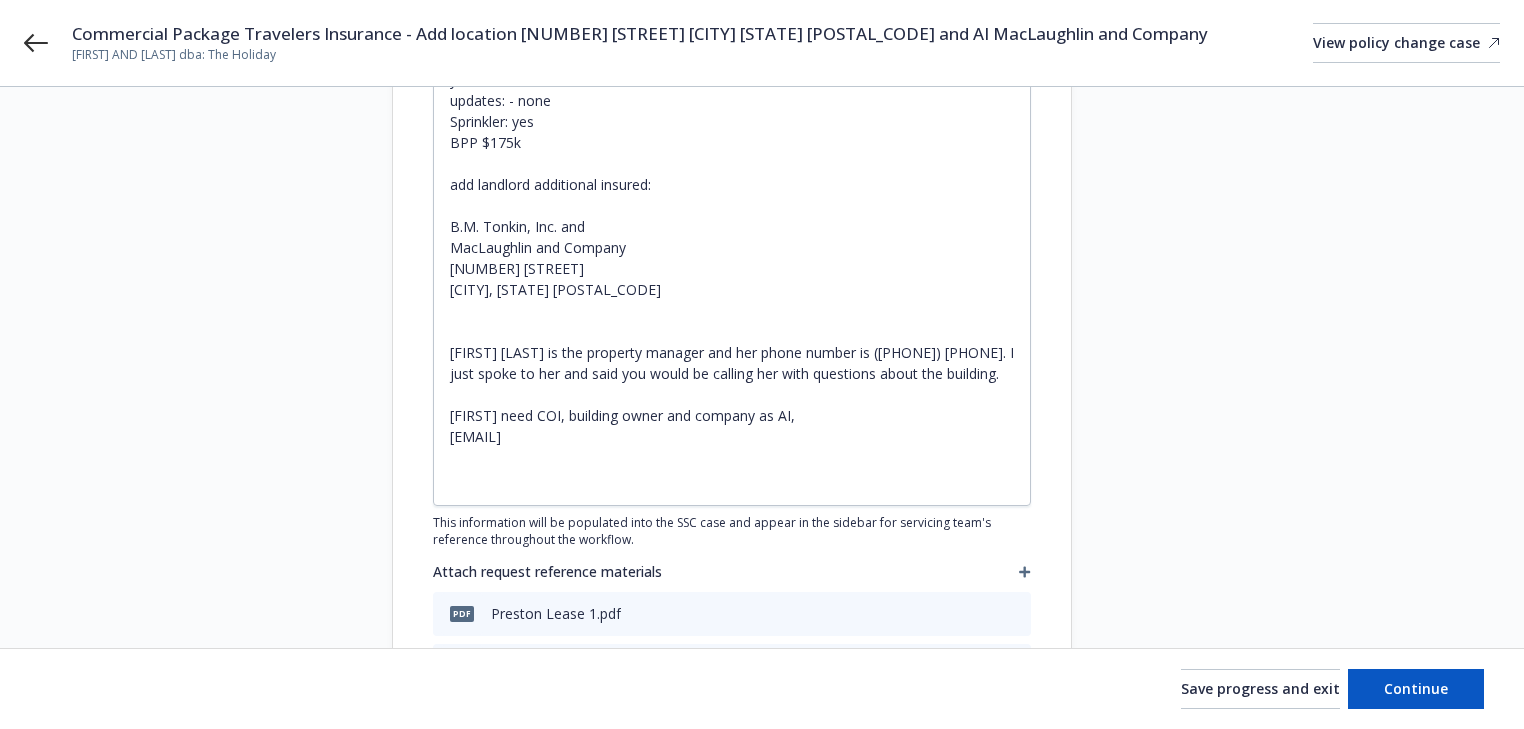 click on "Start request Request details Review request 4 Confirmation   5 Finalize policy change" at bounding box center [242, 184] 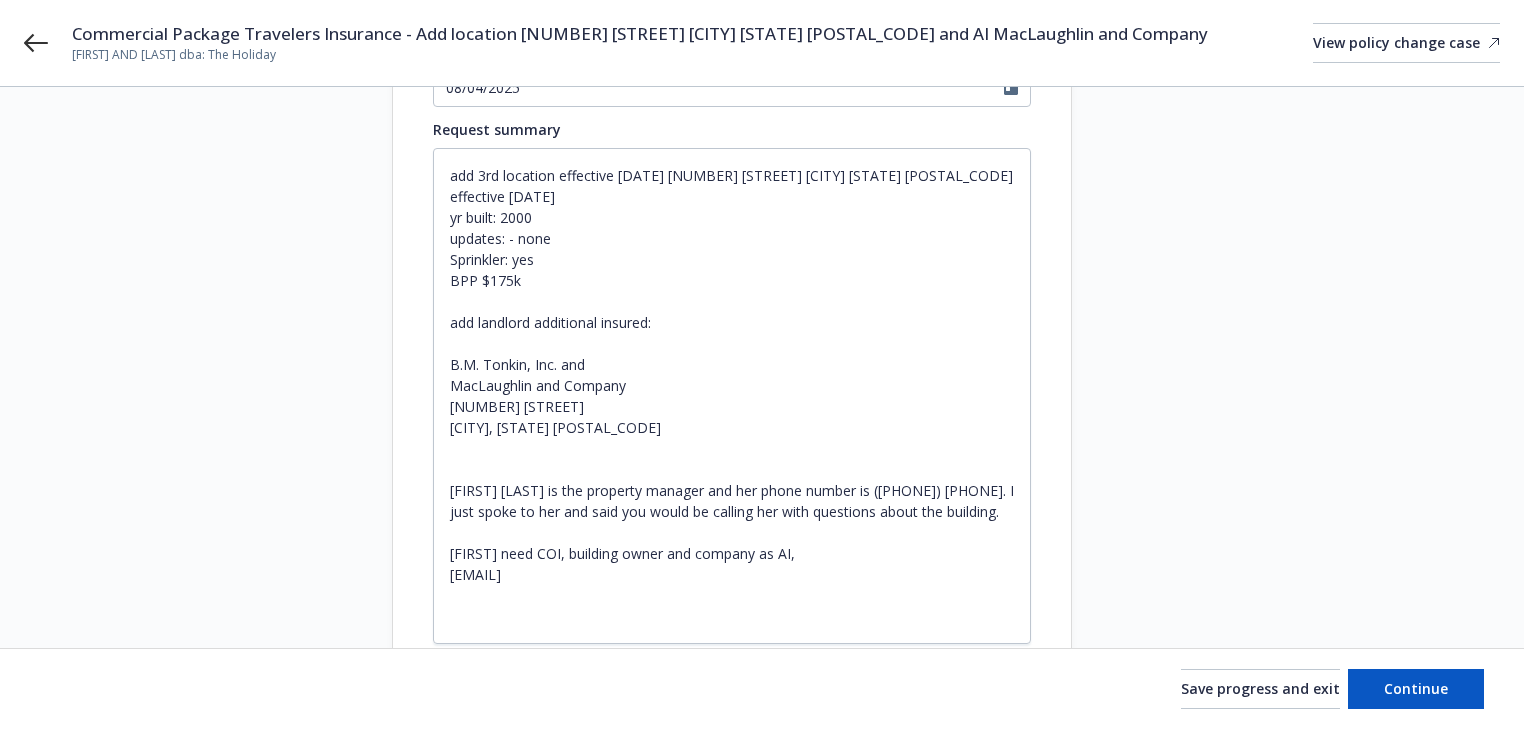 scroll, scrollTop: 272, scrollLeft: 0, axis: vertical 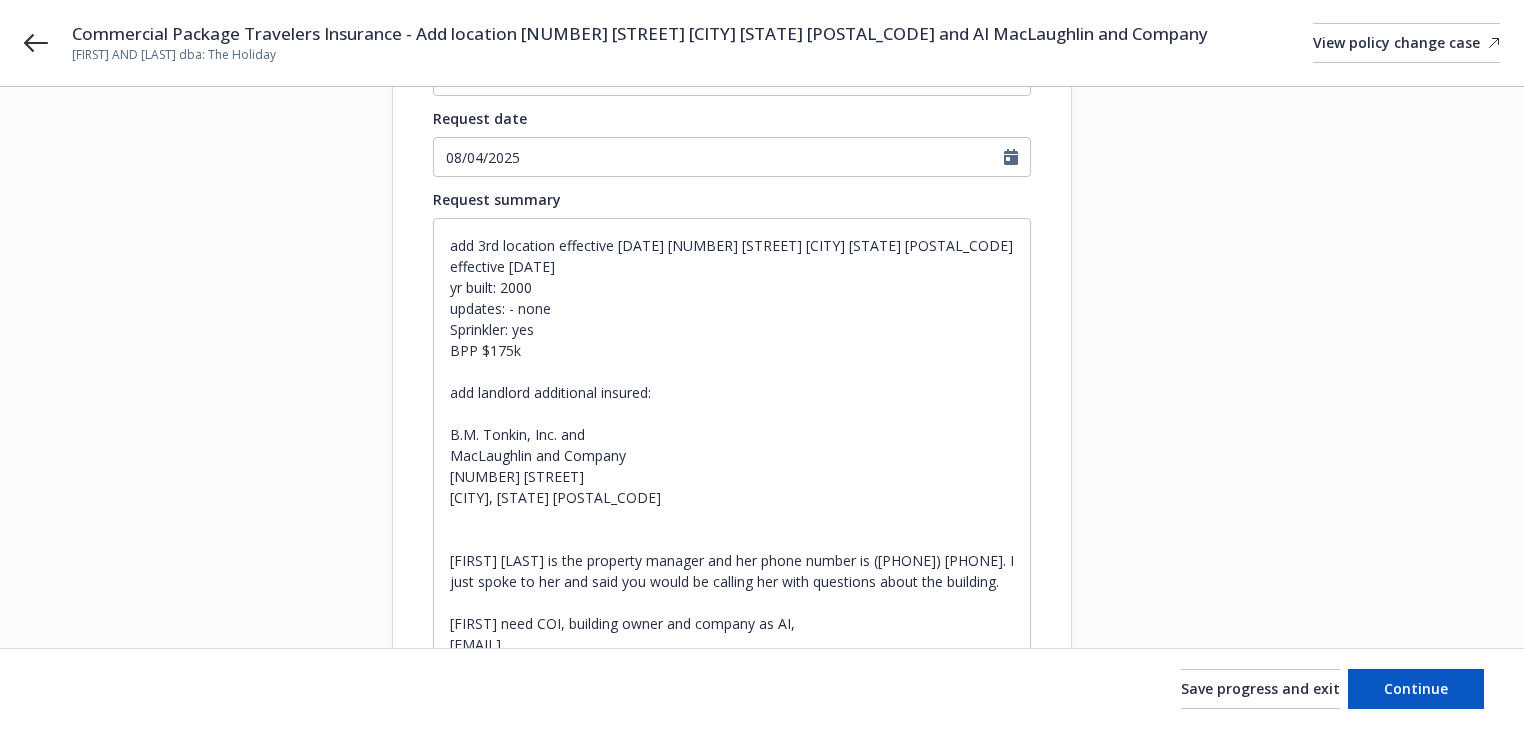 click on "Start request Request details Review request 4 Confirmation   5 Finalize policy change" at bounding box center [242, 392] 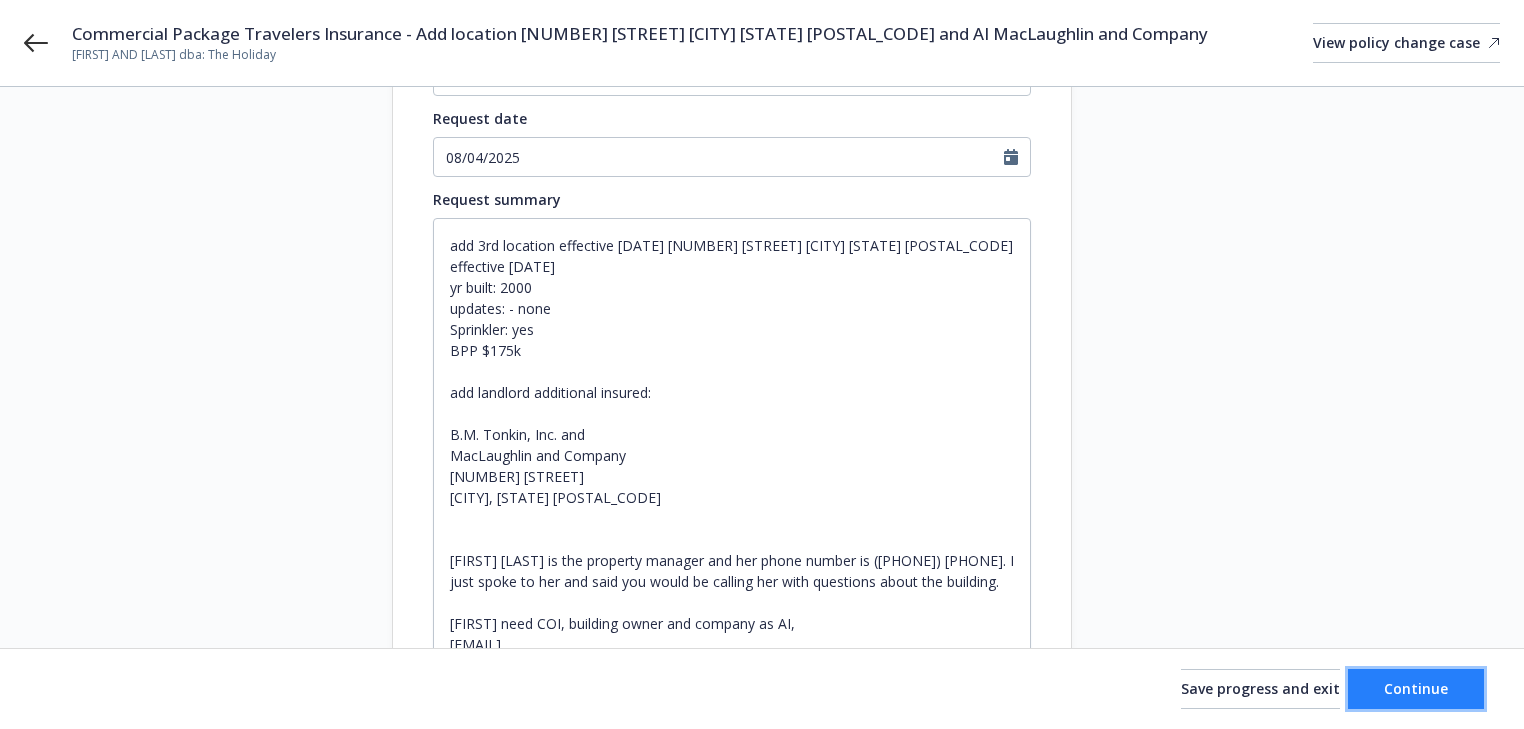 click on "Continue" at bounding box center (1416, 689) 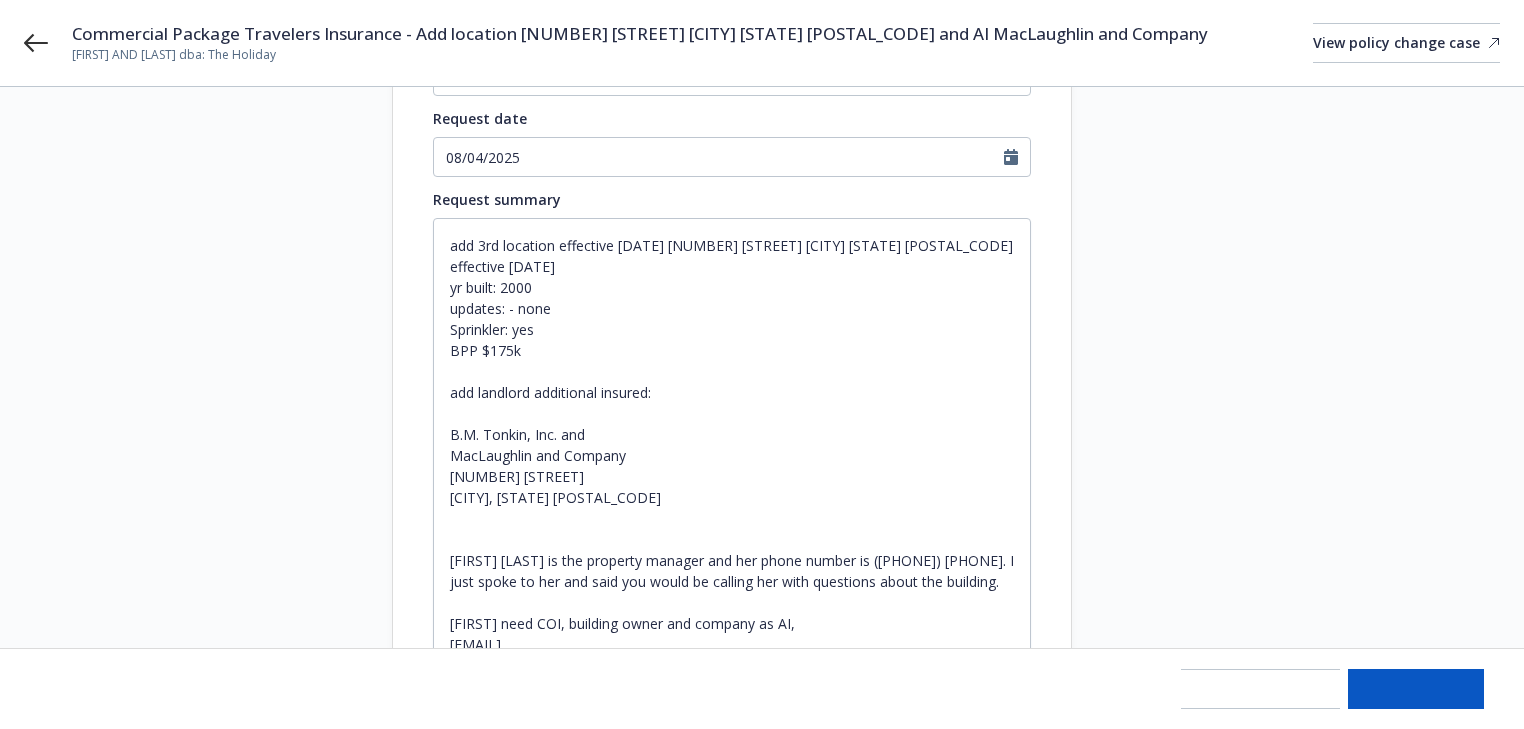 scroll, scrollTop: 0, scrollLeft: 0, axis: both 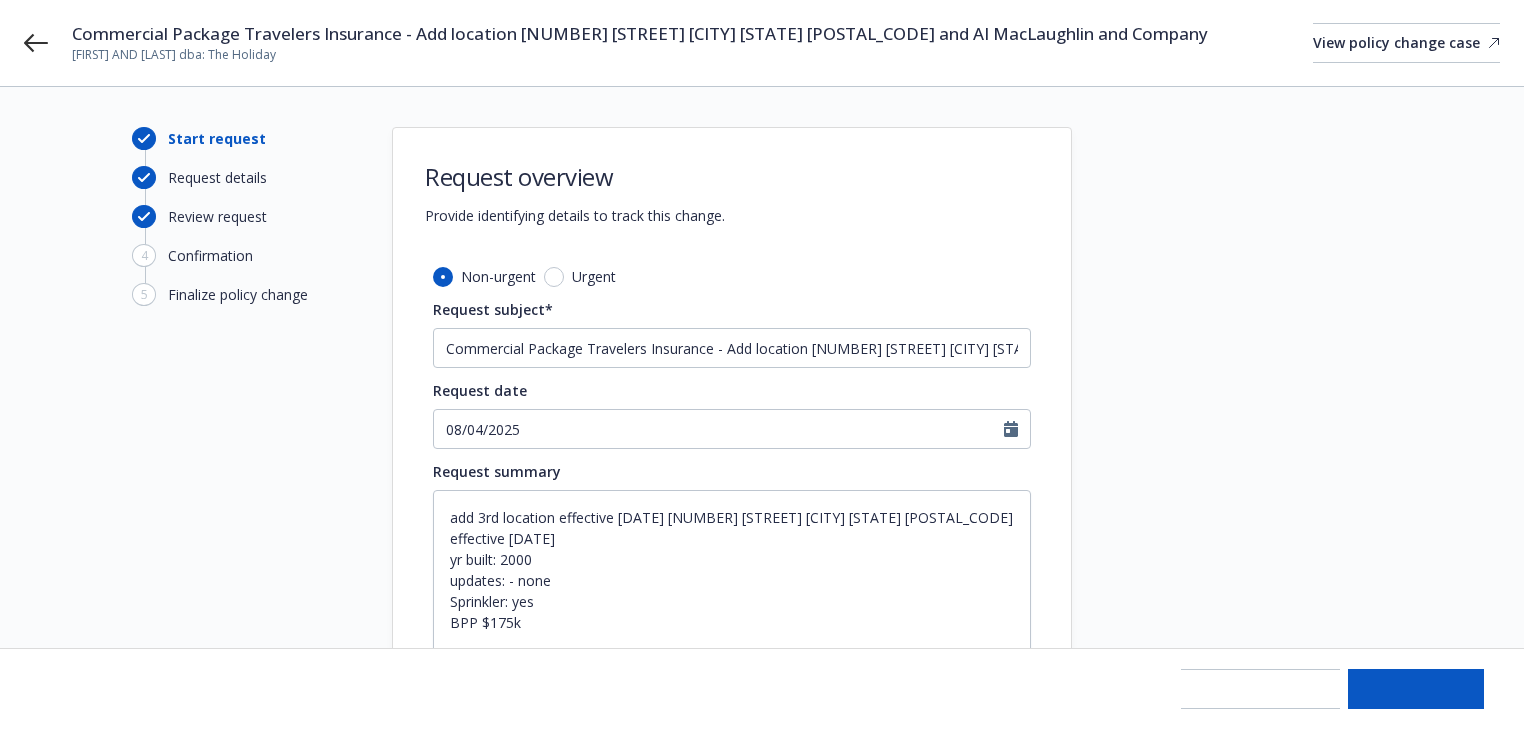 type on "x" 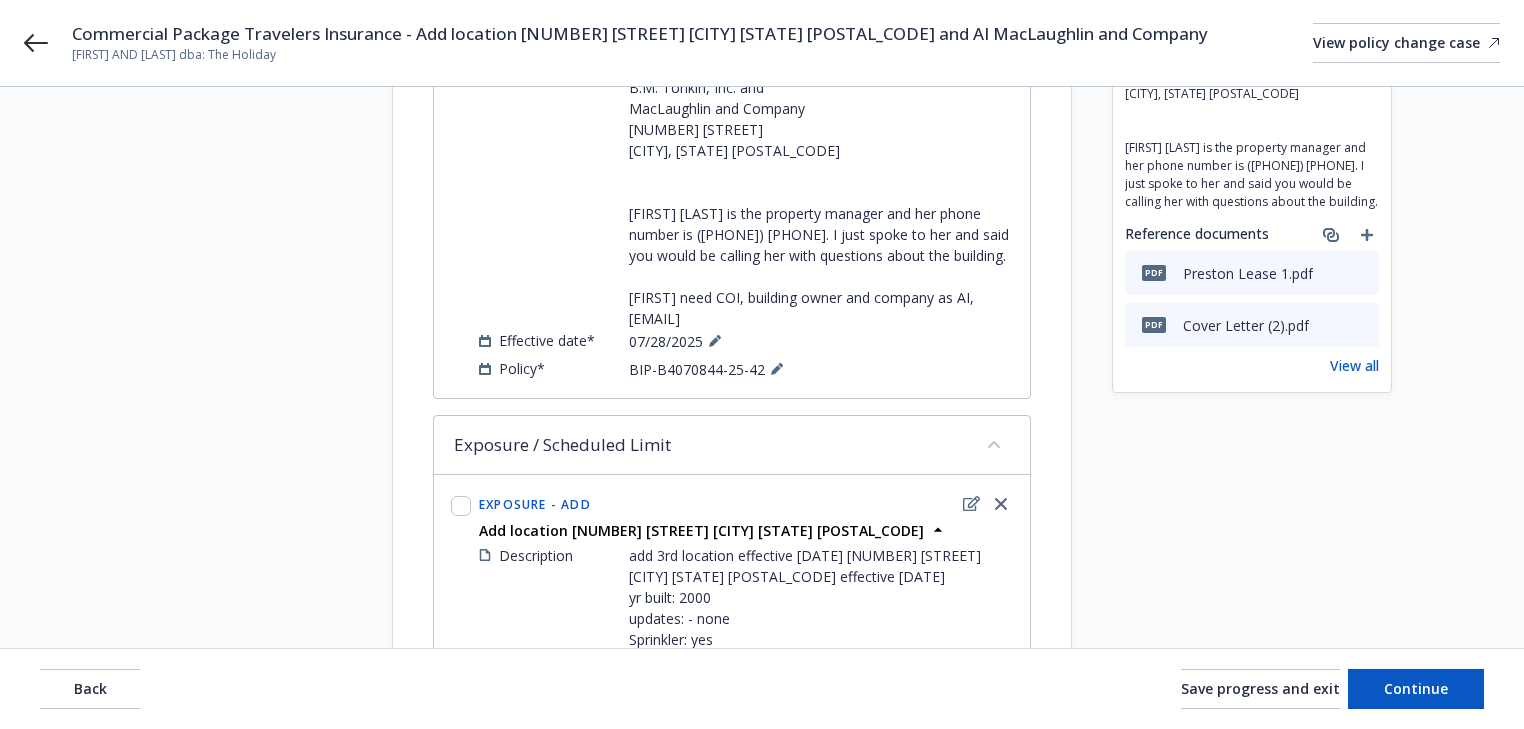 scroll, scrollTop: 400, scrollLeft: 0, axis: vertical 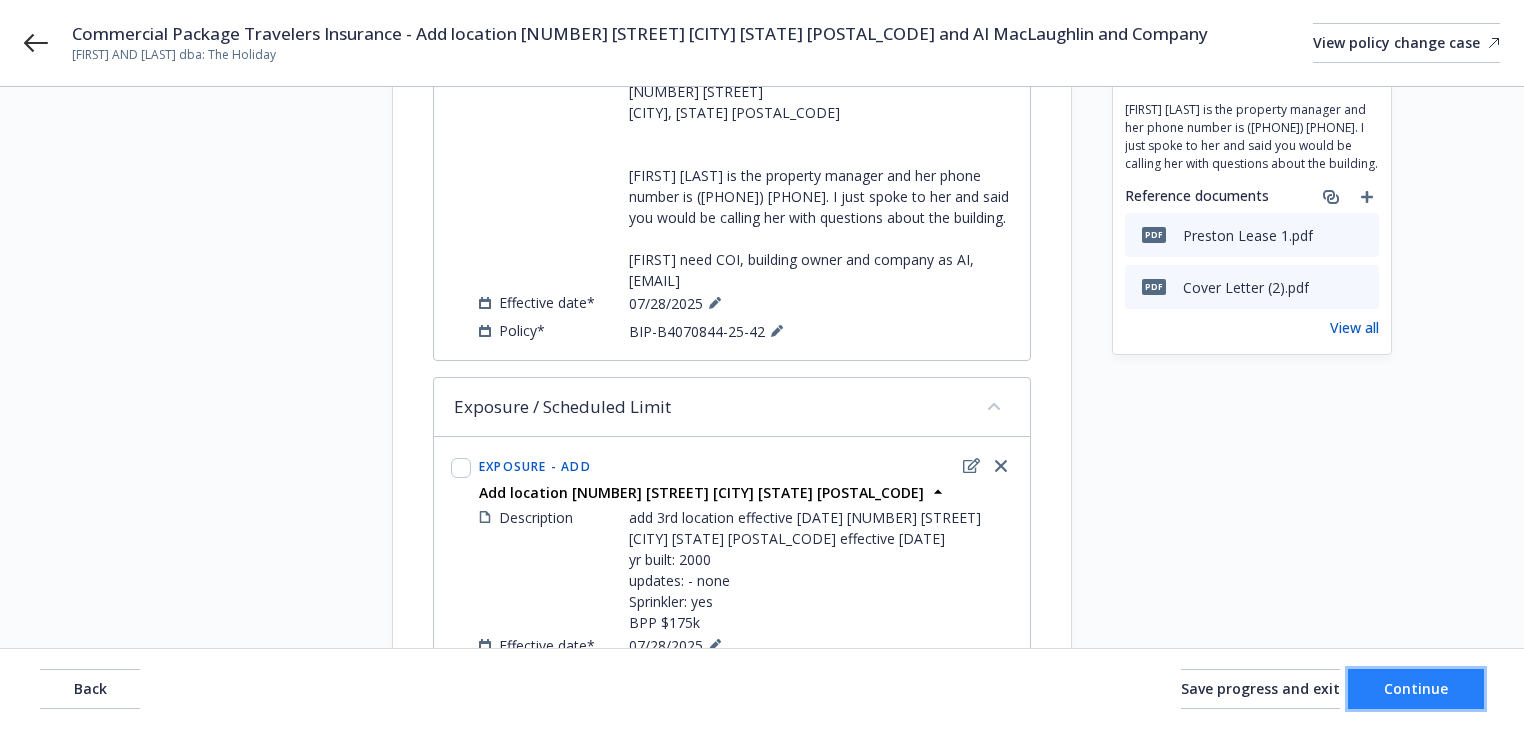 click on "Continue" at bounding box center [1416, 689] 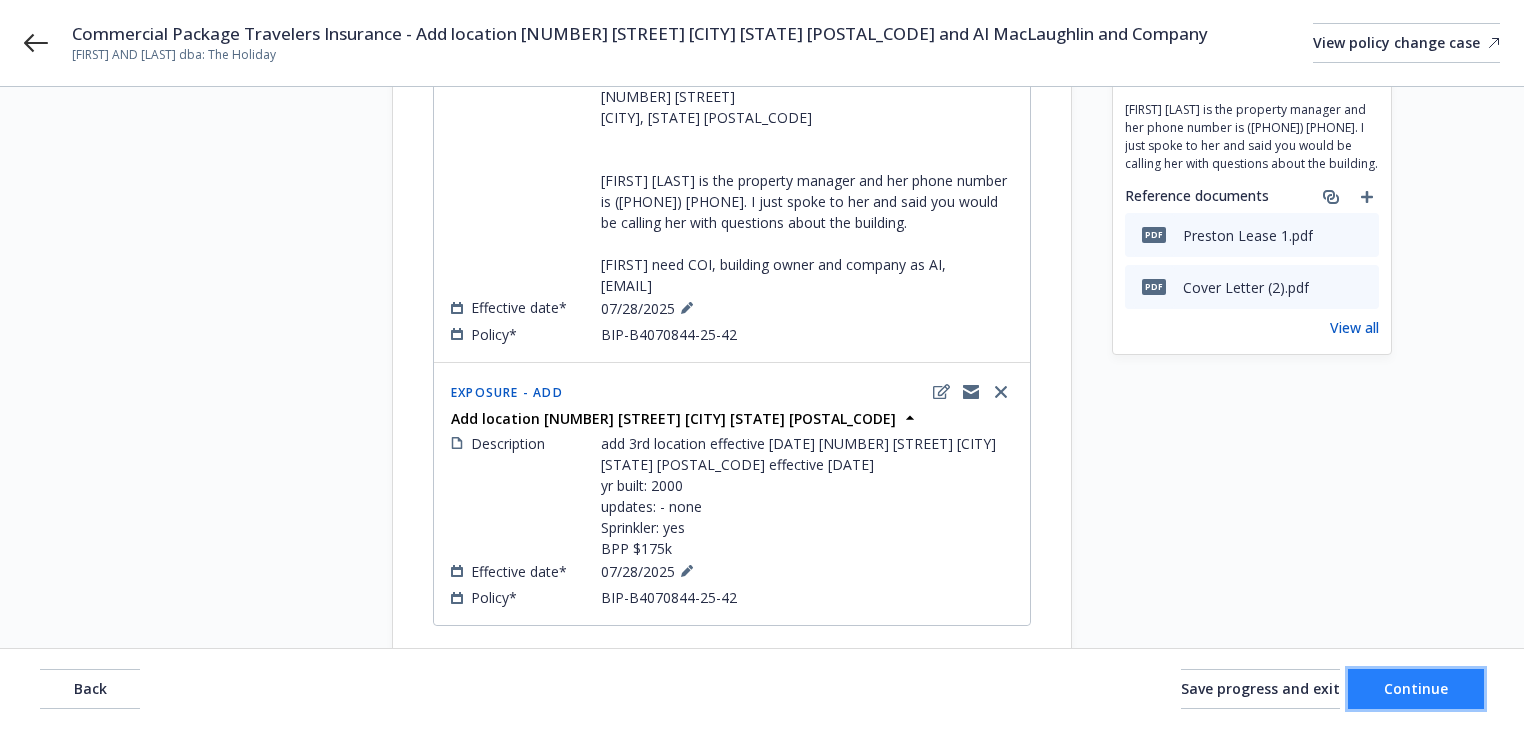 click on "Continue" at bounding box center (1416, 689) 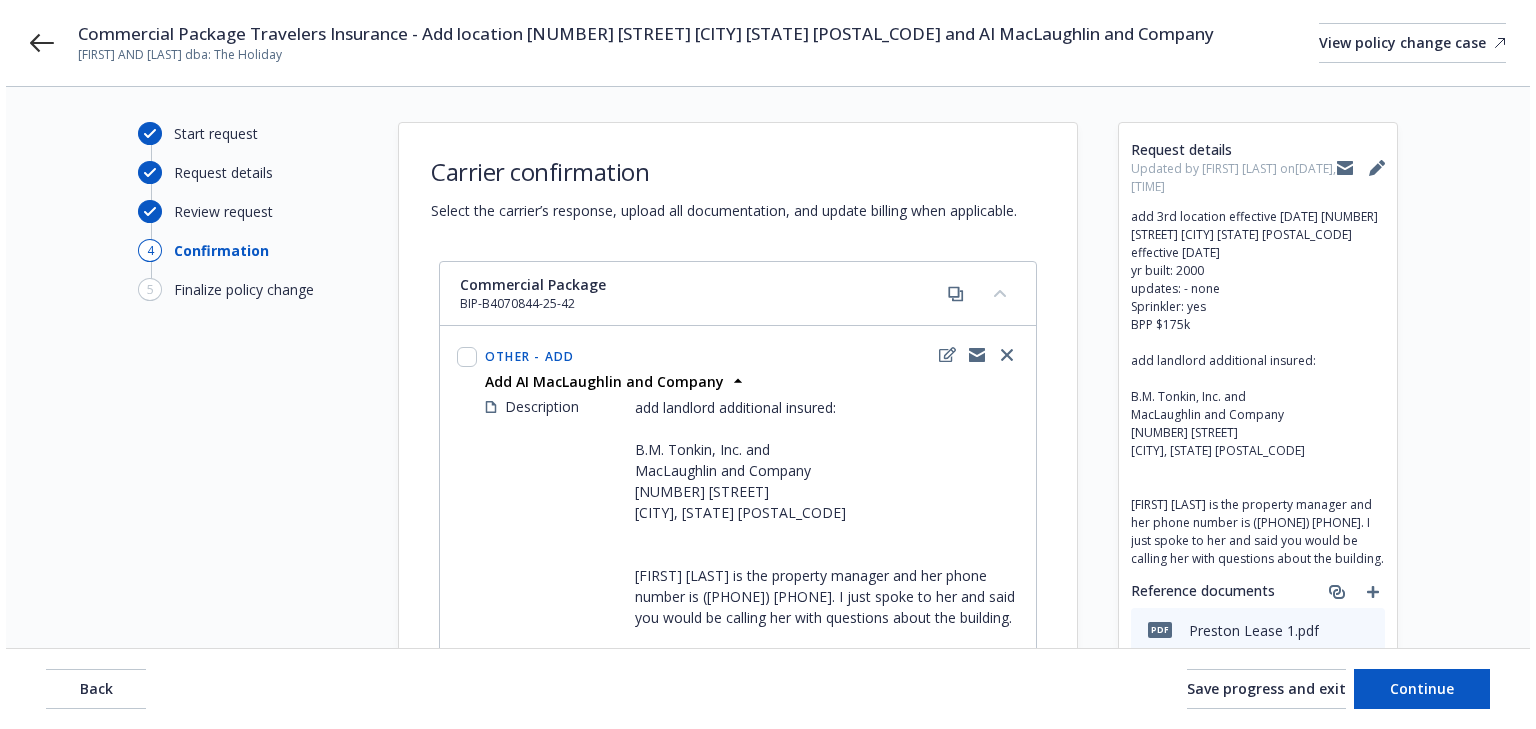 scroll, scrollTop: 0, scrollLeft: 0, axis: both 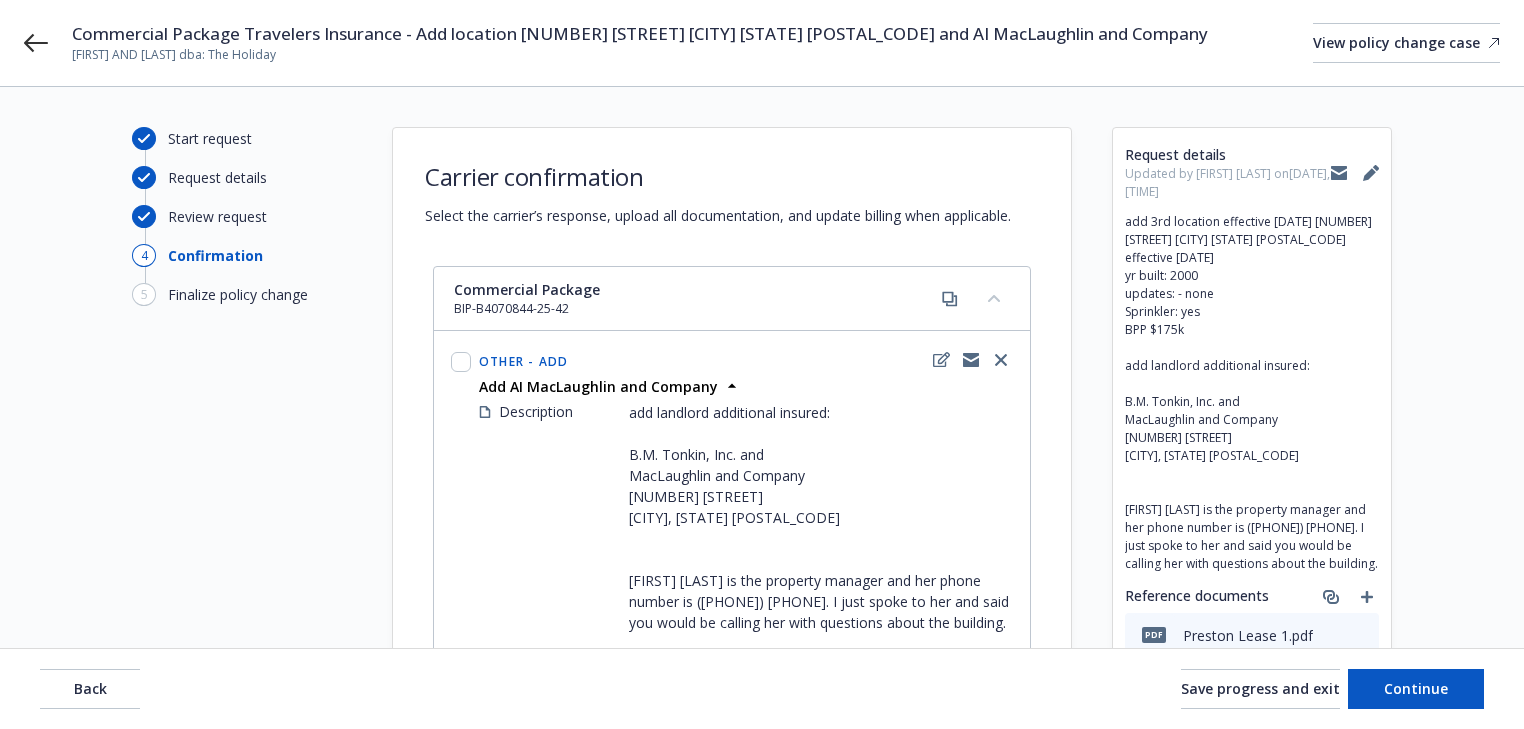 click 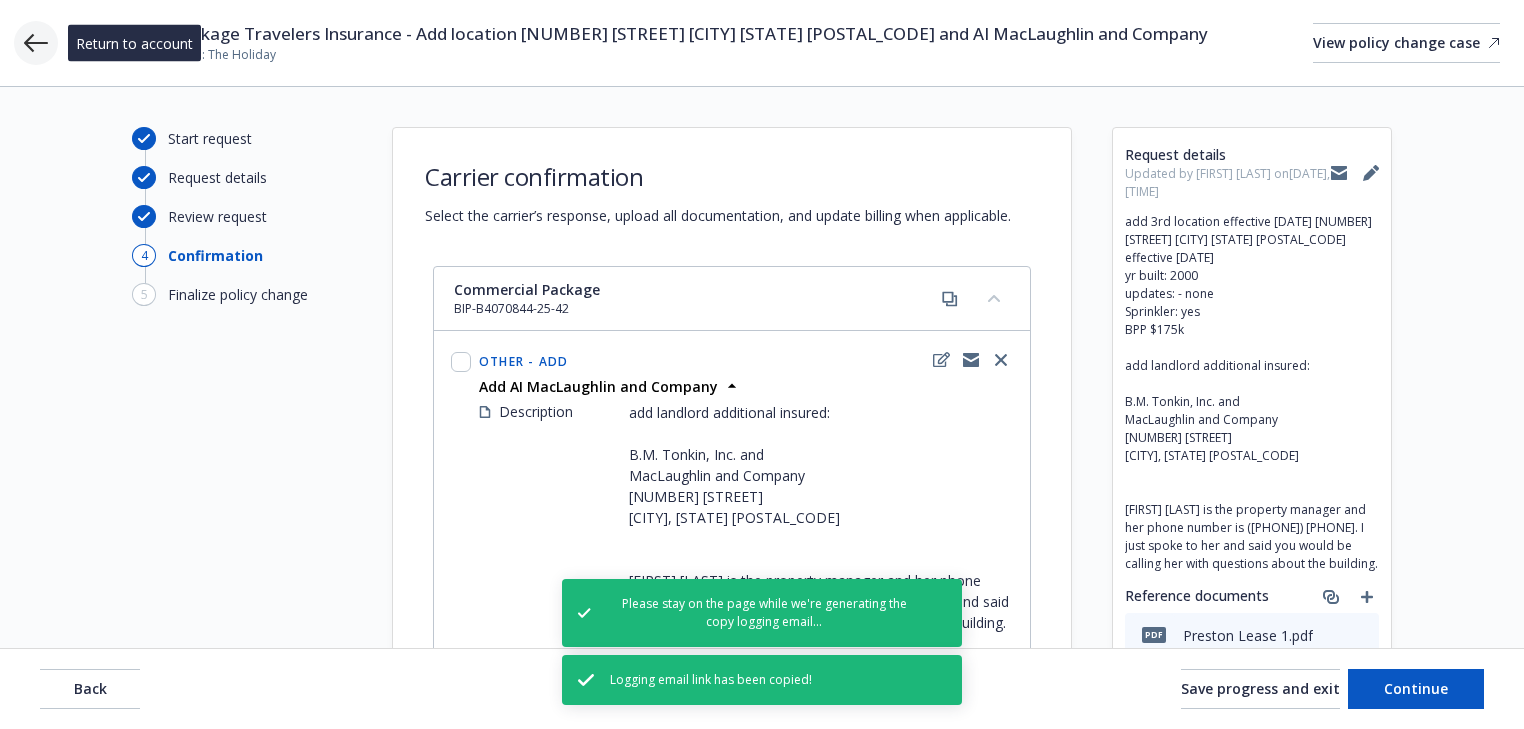 click 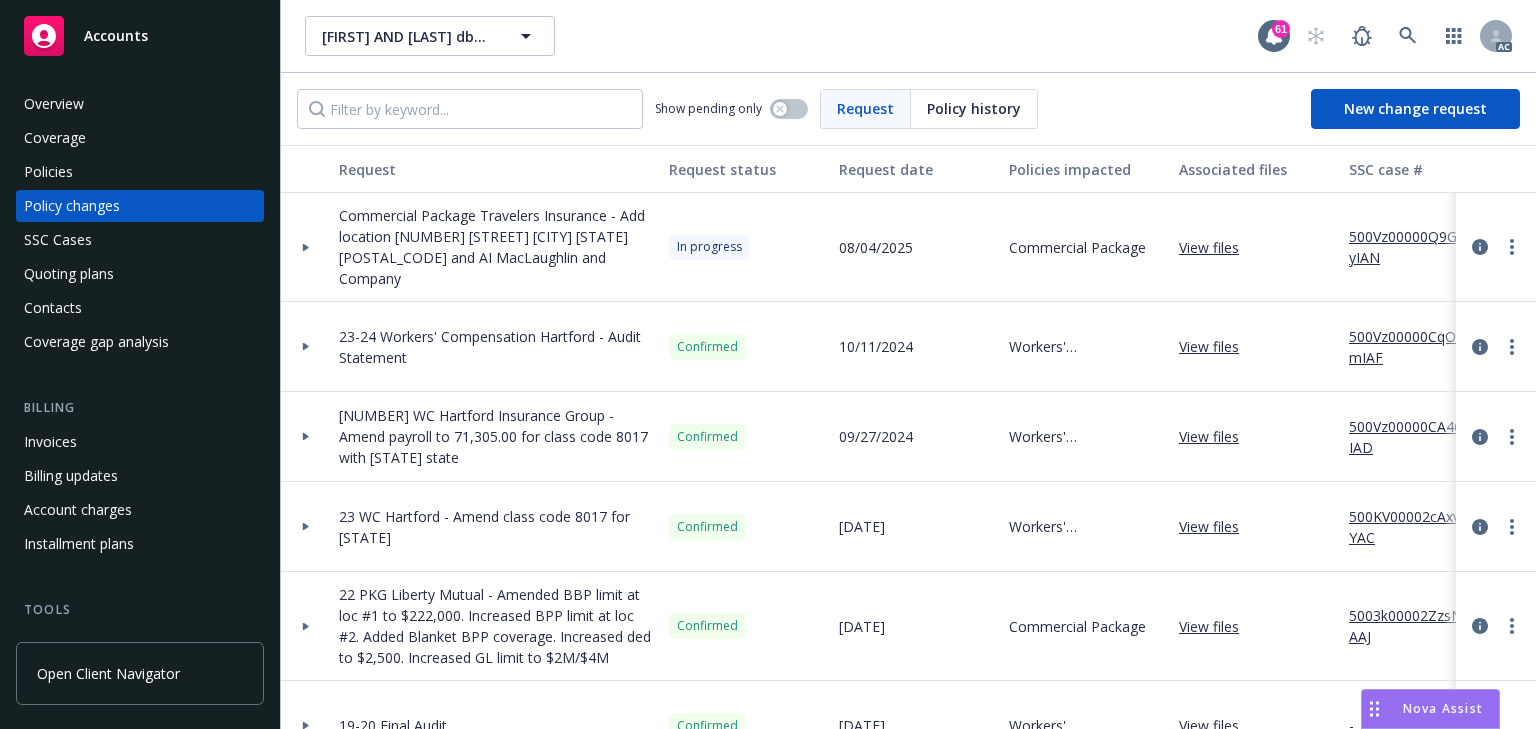 click on "Policies" at bounding box center [48, 172] 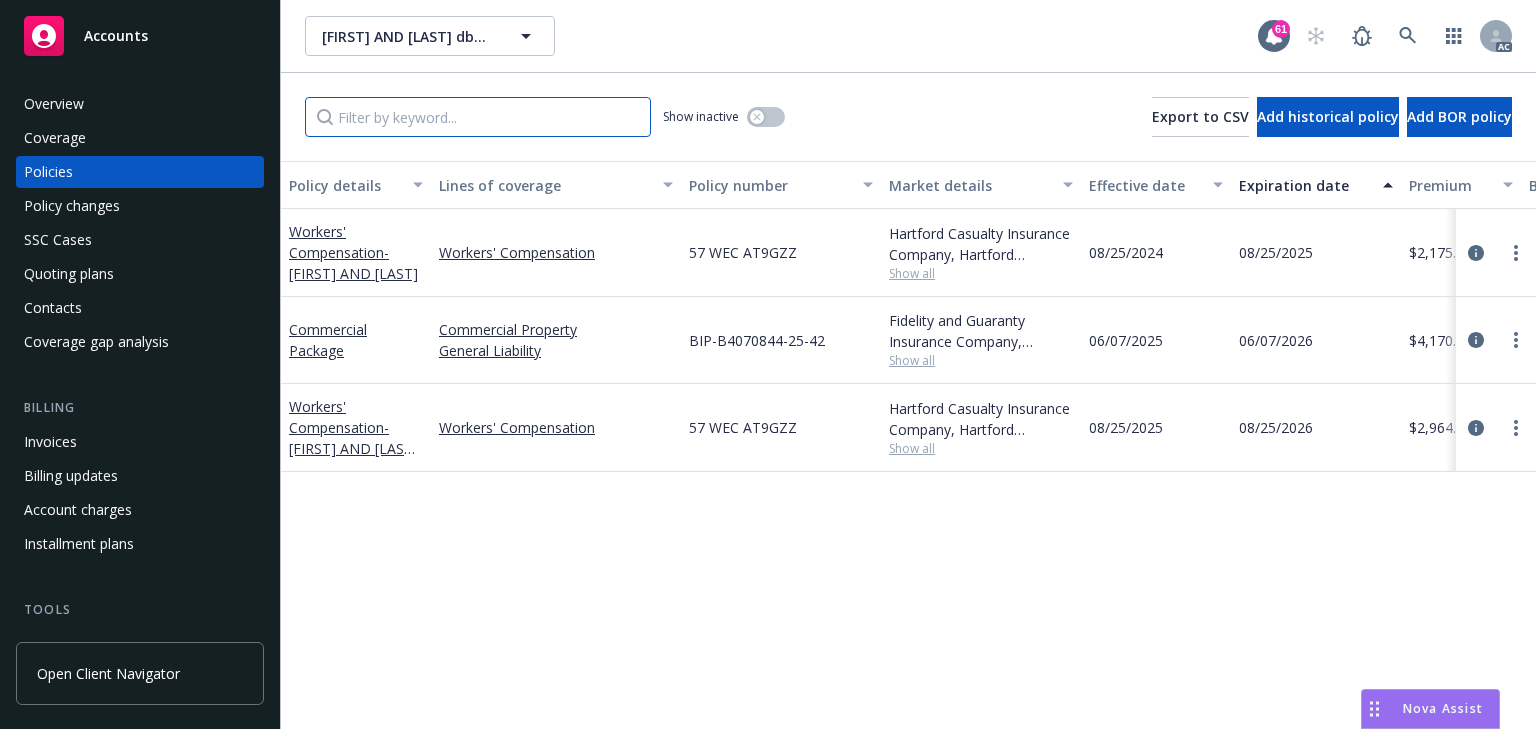 click at bounding box center (478, 117) 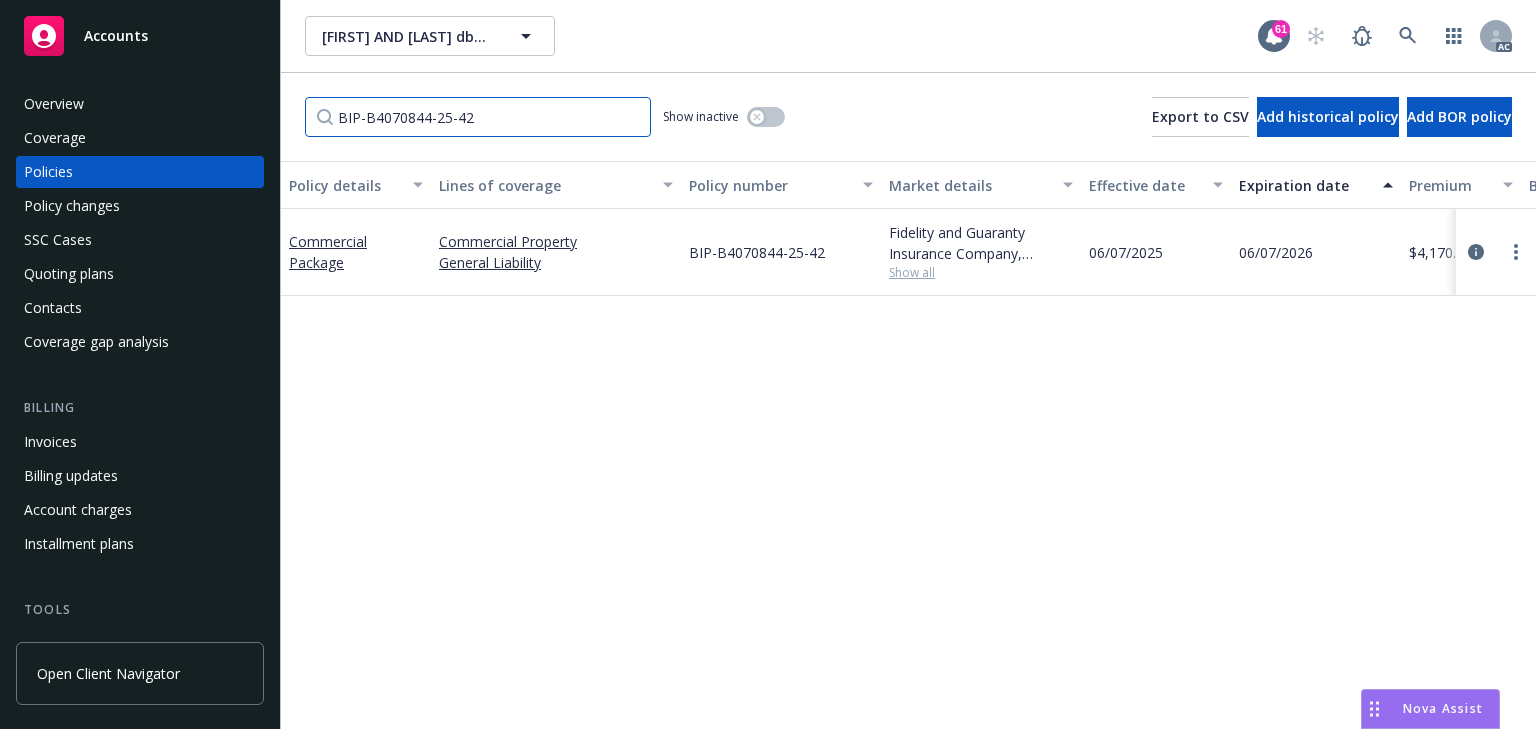 type on "BIP-B4070844-25-42" 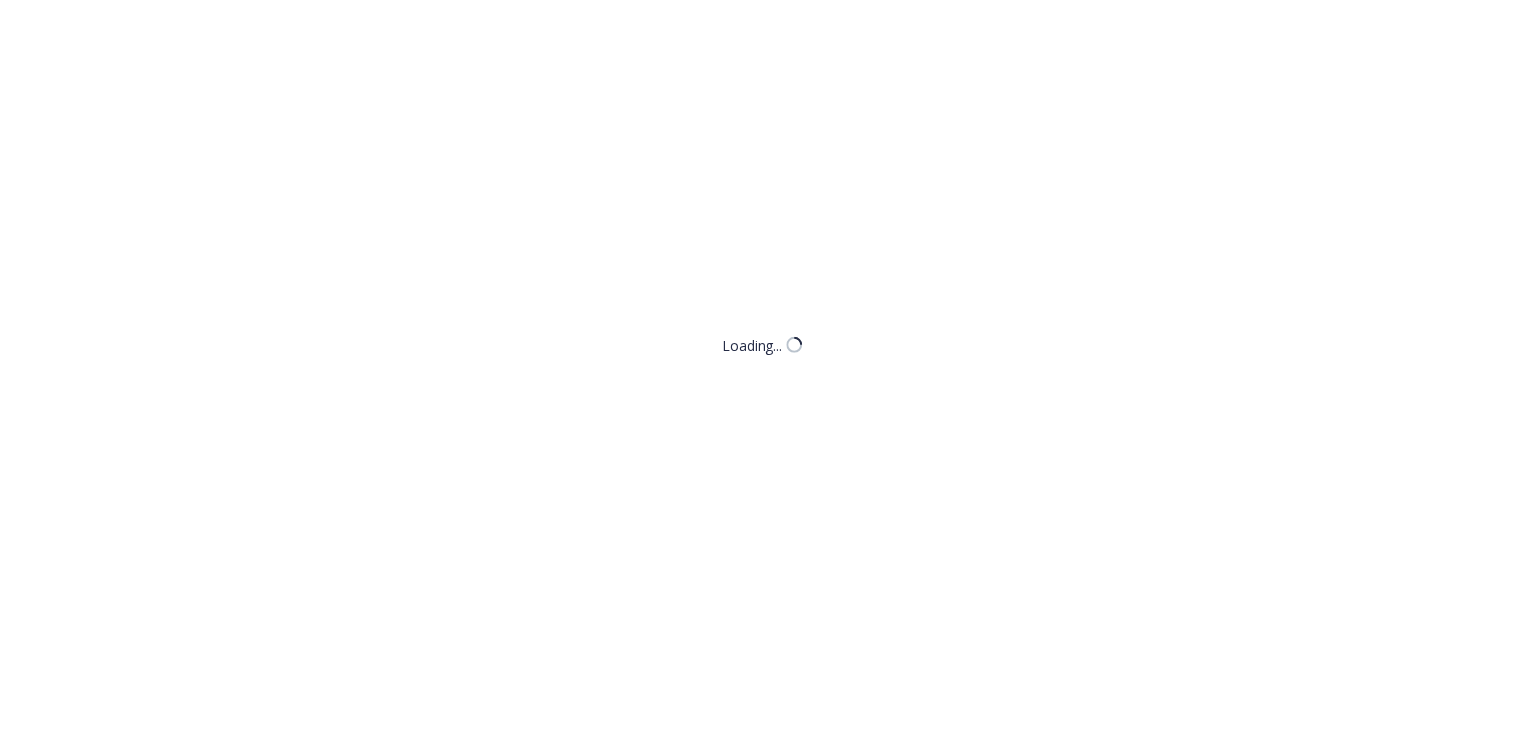 scroll, scrollTop: 0, scrollLeft: 0, axis: both 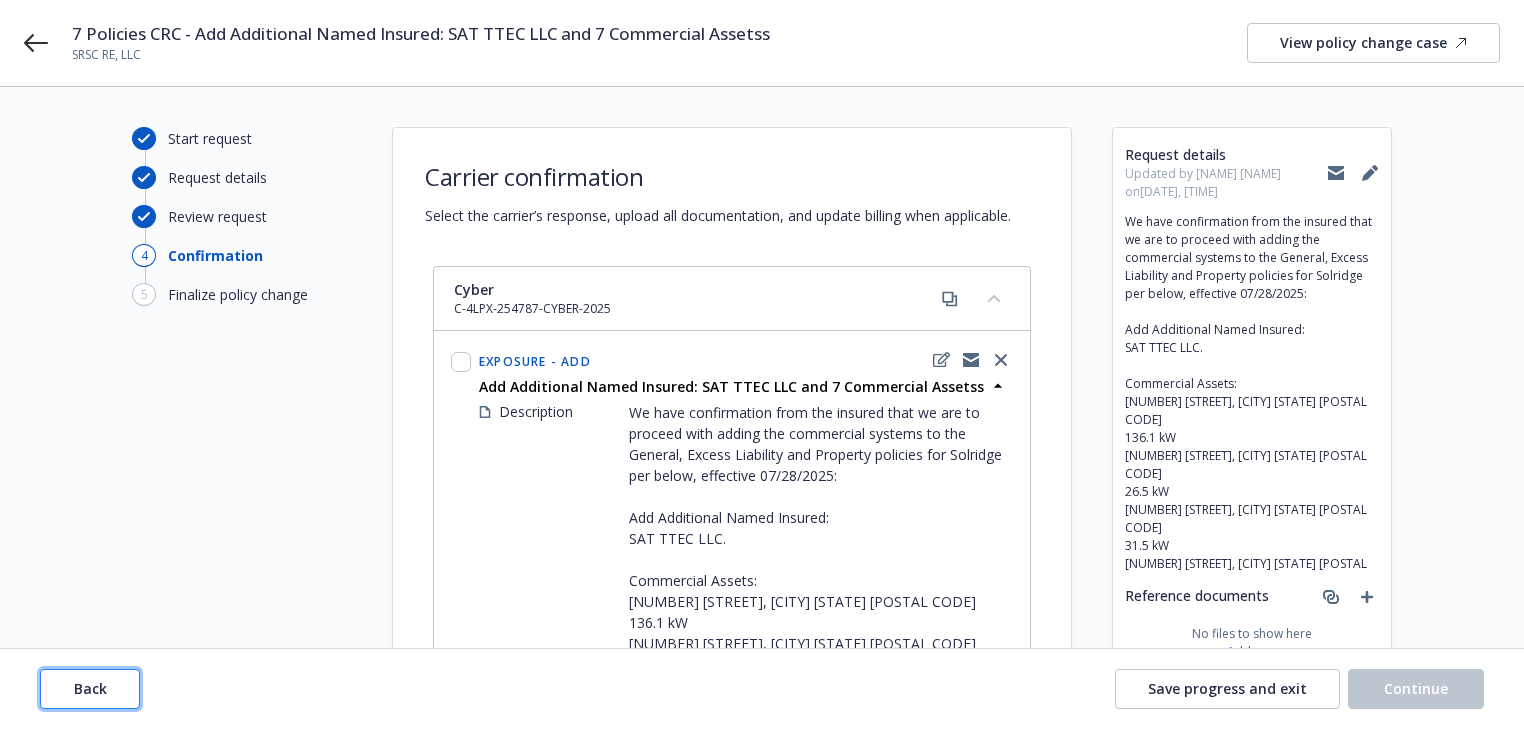 click on "Back" at bounding box center [90, 688] 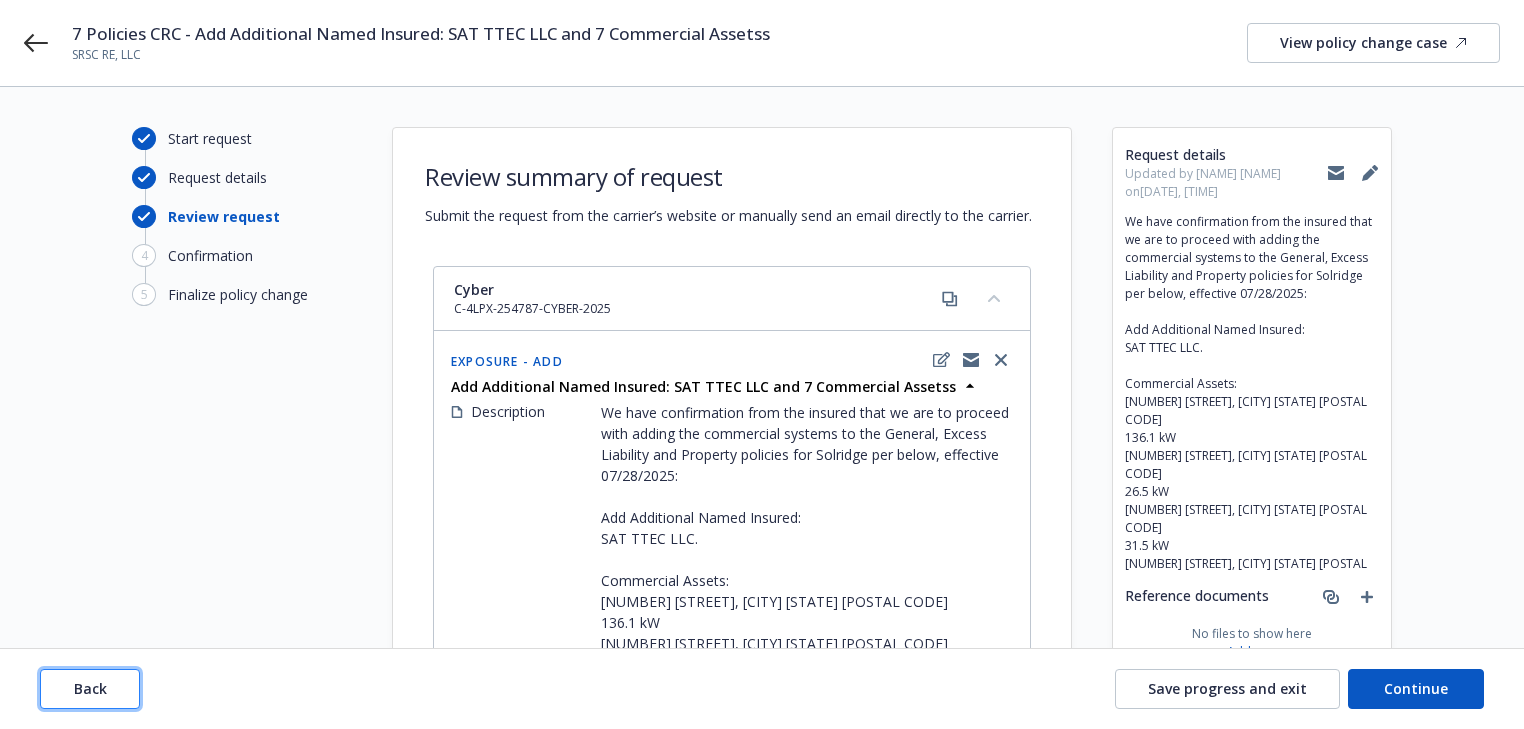 click on "Back" at bounding box center [90, 688] 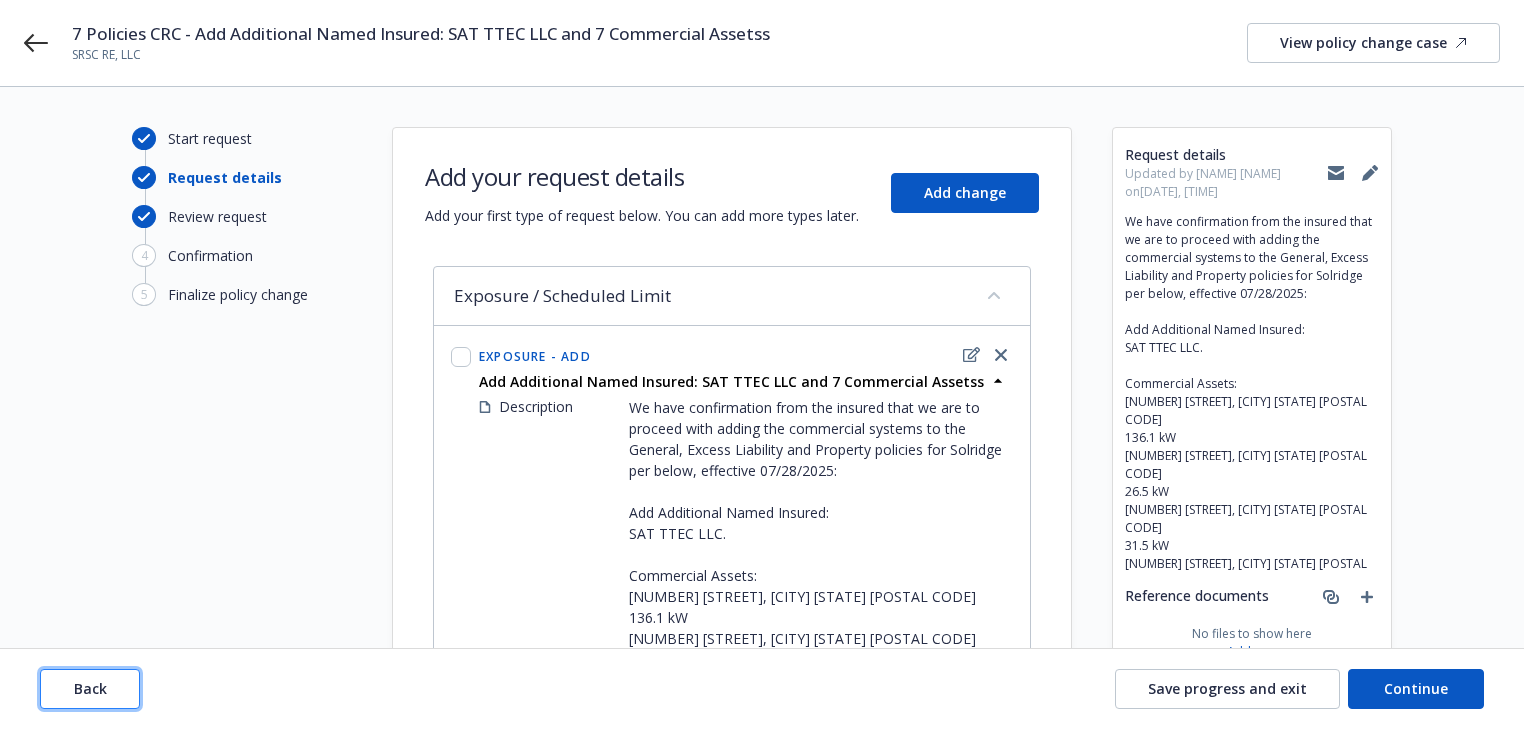 click on "Back" at bounding box center (90, 688) 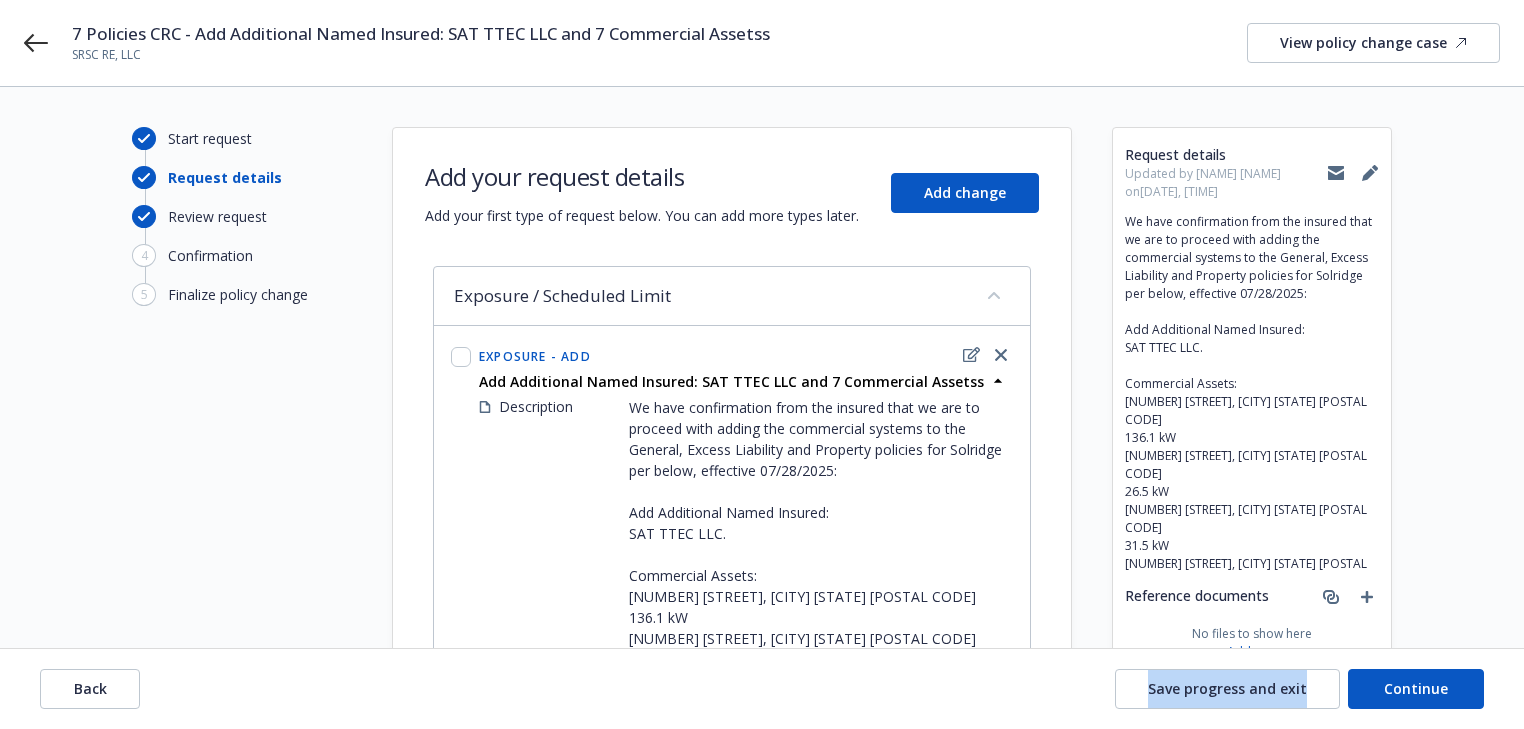 click on "Back Save progress and exit Continue" at bounding box center [762, 689] 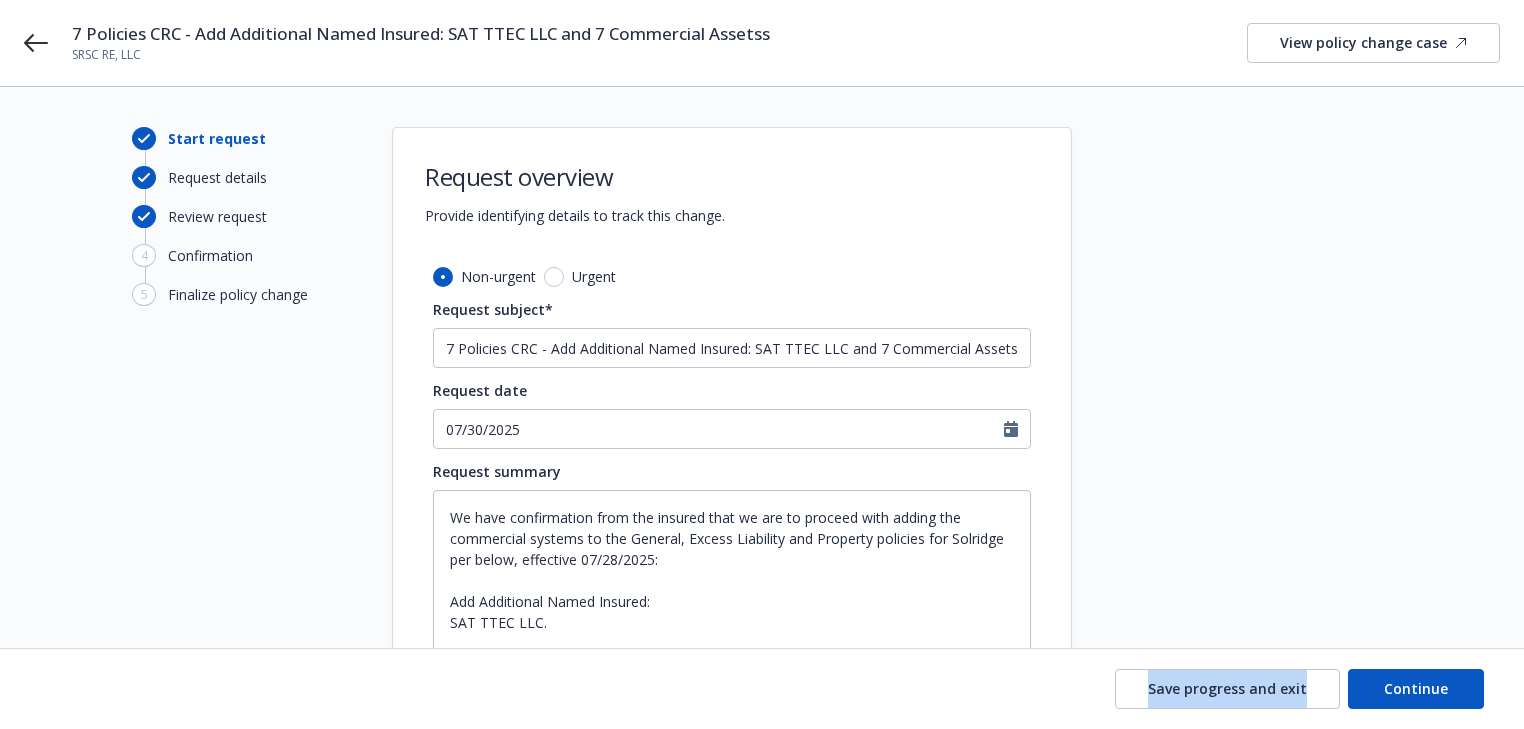 click on "Save progress and exit Continue" at bounding box center [762, 689] 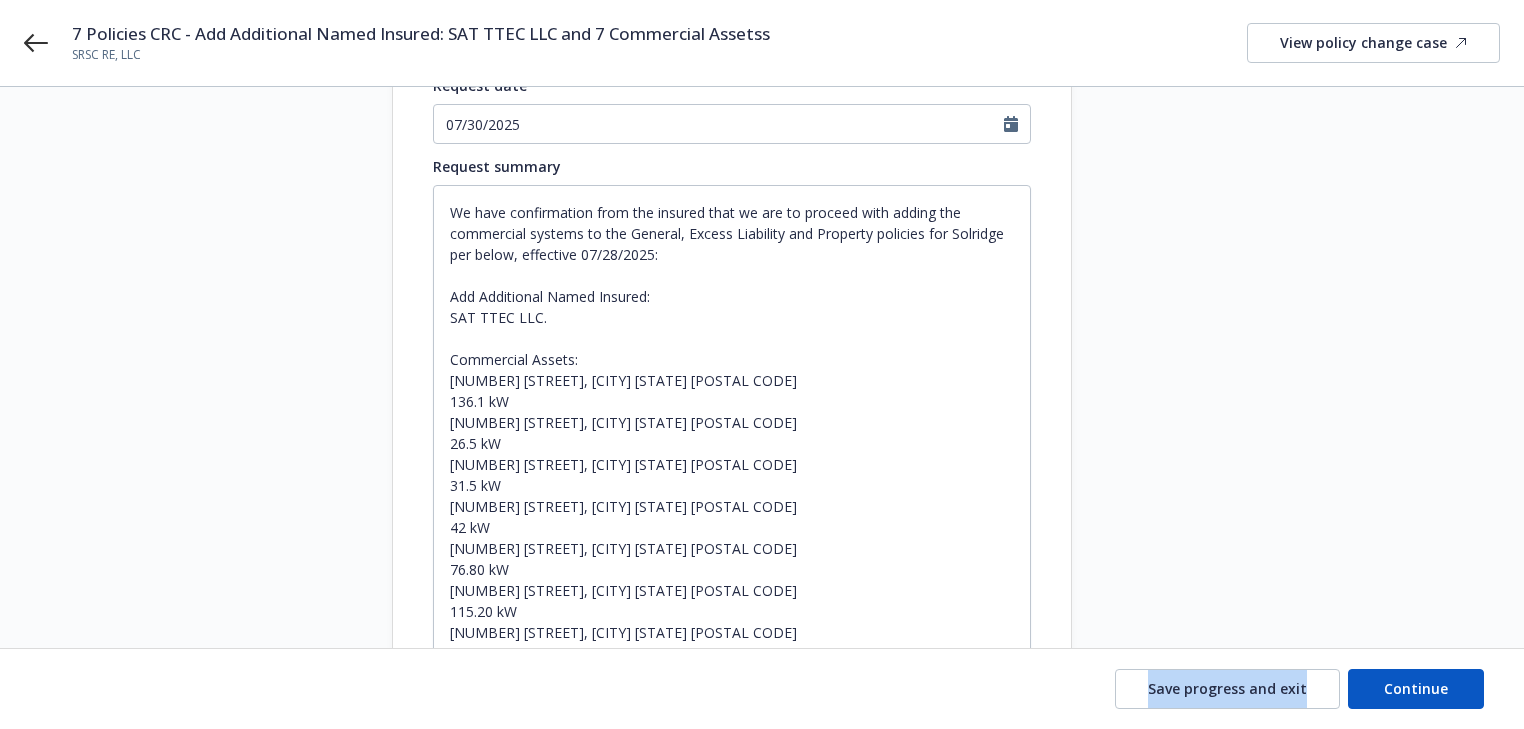 scroll, scrollTop: 320, scrollLeft: 0, axis: vertical 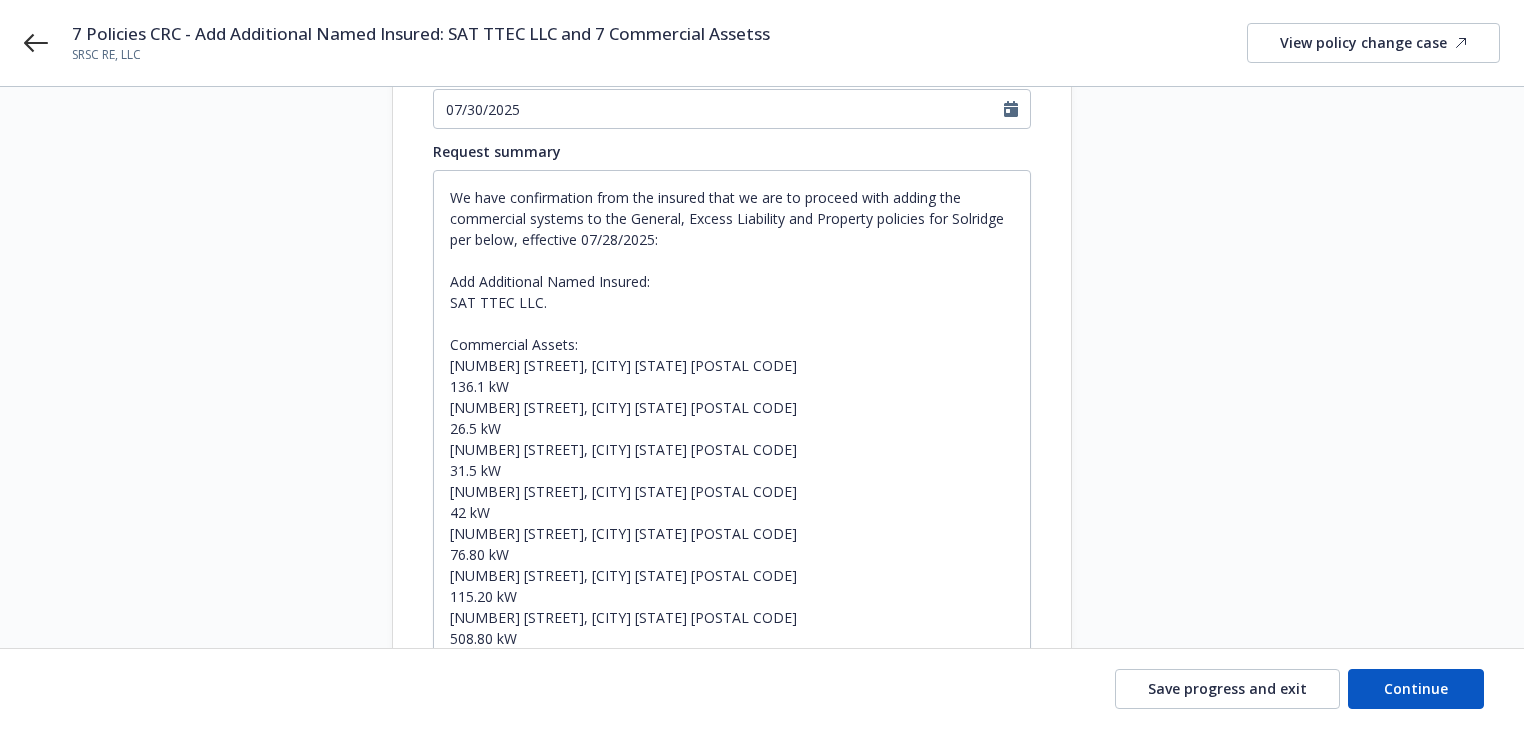 click on "Start request Request details Review request 4 Confirmation   5 Finalize policy change" at bounding box center [242, 306] 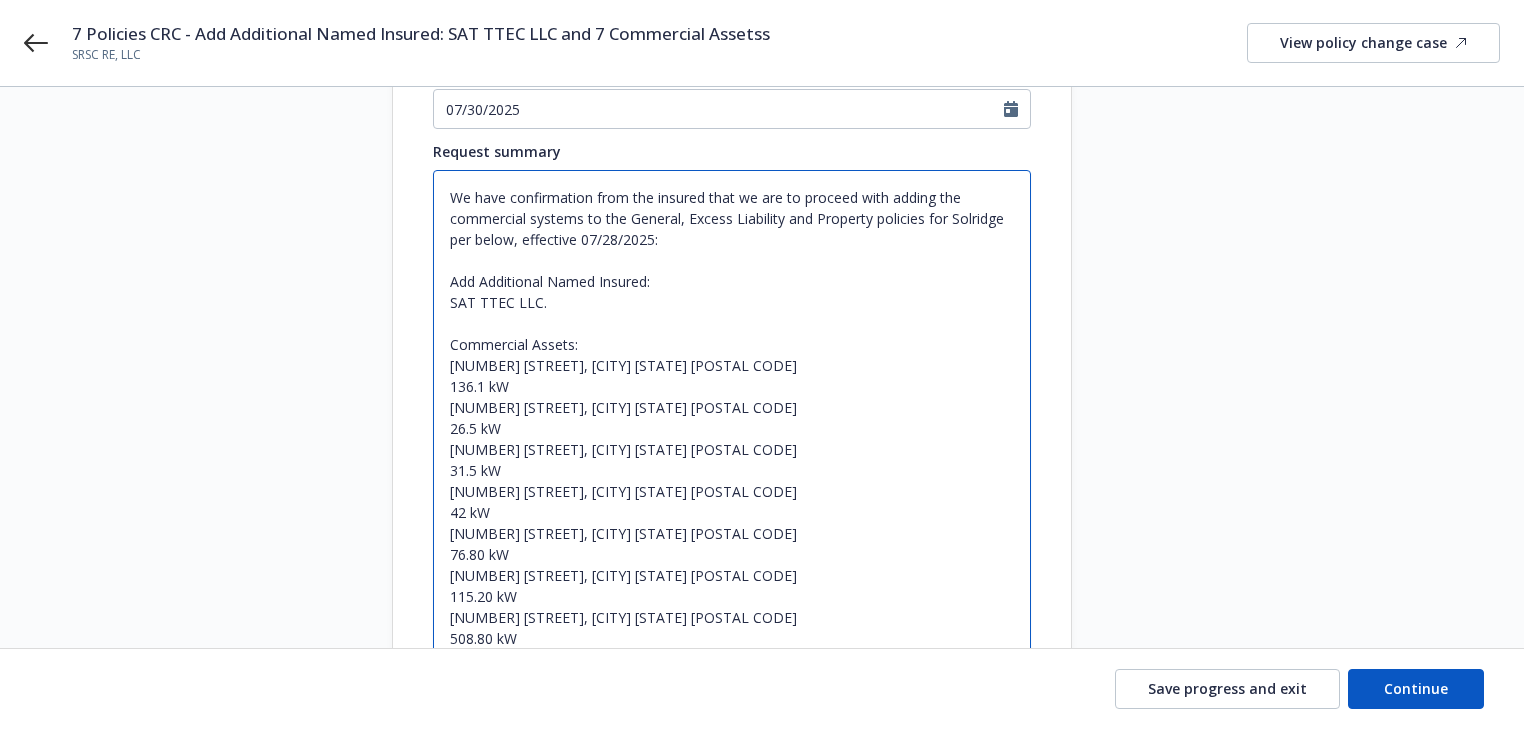 click on "We have confirmation from the insured that we are to proceed with adding the commercial systems to the General, Excess Liability and Property policies for Solridge per below, effective 07/28/2025:
Add Additional Named Insured:
SAT TTEC LLC.
Commercial Assets:
[NUMBER] [STREET], [CITY] [STATE] [POSTAL CODE]
136.1 kW
[NUMBER] [STREET], [CITY] [STATE] [POSTAL CODE]
26.5 kW
[NUMBER] [STREET], [CITY] [STATE] [POSTAL CODE]
31.5 kW
[NUMBER] [STREET], [CITY] [STATE] [POSTAL CODE]
42 kW
[NUMBER] [STREET], [CITY] [STATE] [POSTAL CODE]
76.80 kW
[NUMBER] [STREET], [CITY] [STATE] [POSTAL CODE]
115.20 kW
[NUMBER] [STREET], [CITY] [STATE] [POSTAL CODE]
508.80 kW" at bounding box center (732, 418) 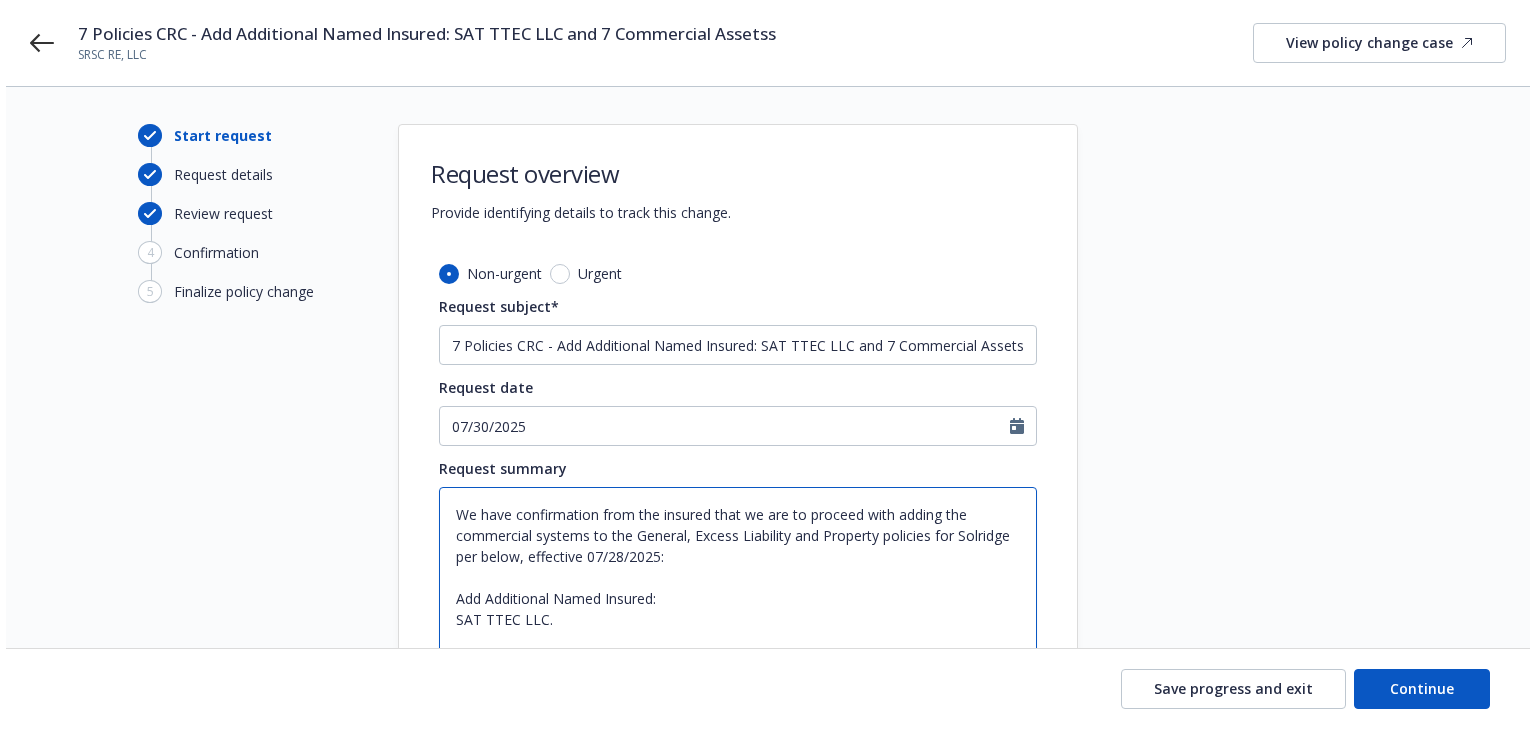 scroll, scrollTop: 0, scrollLeft: 0, axis: both 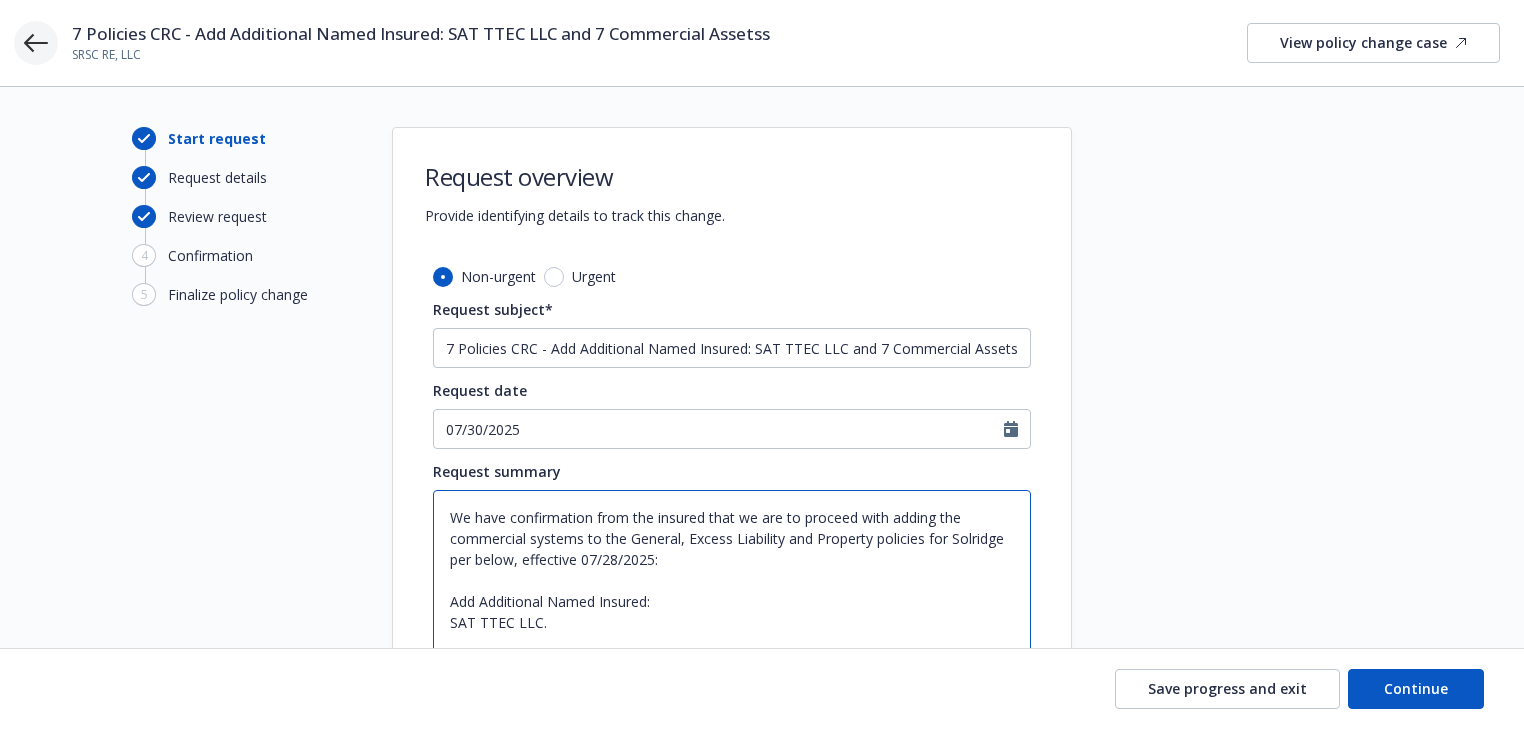 type on "x" 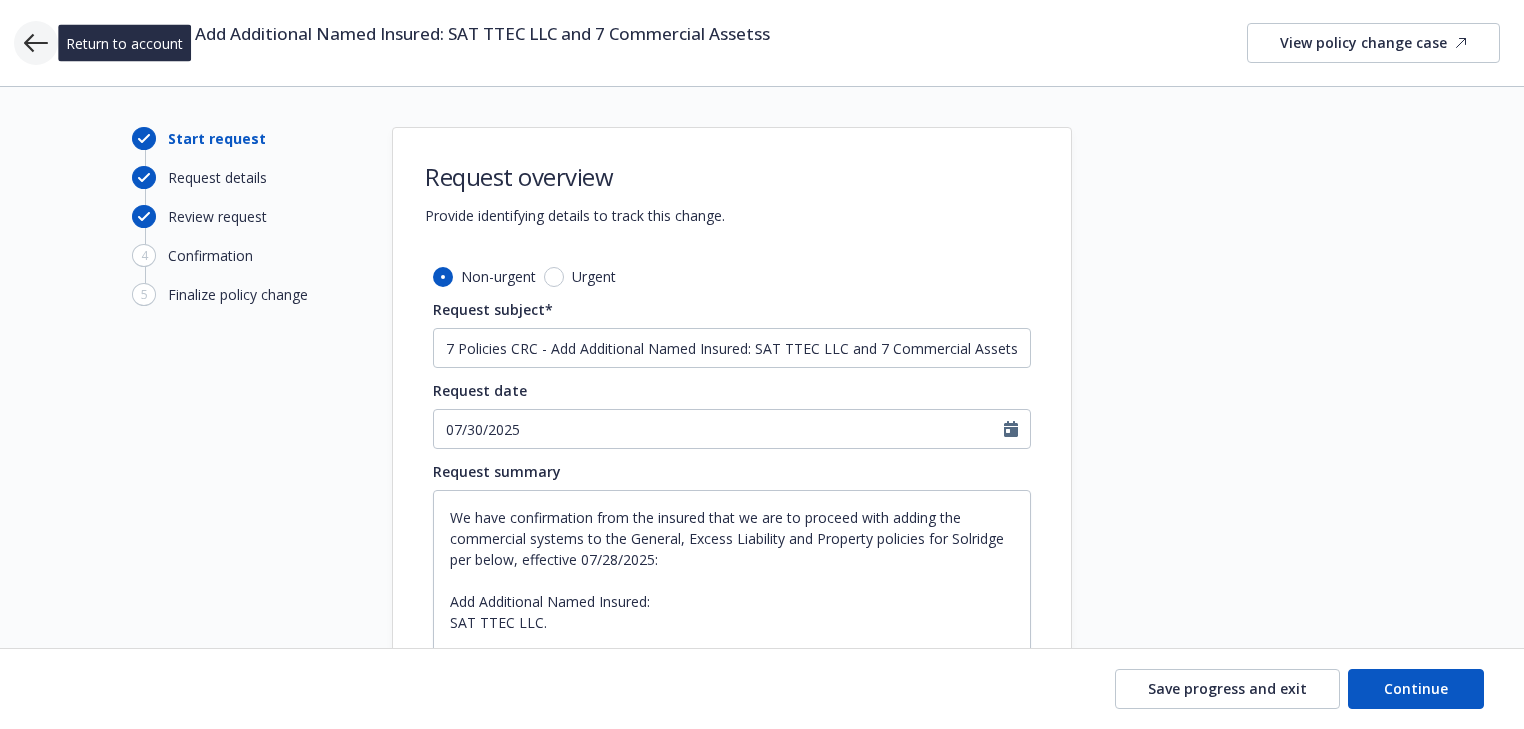 click 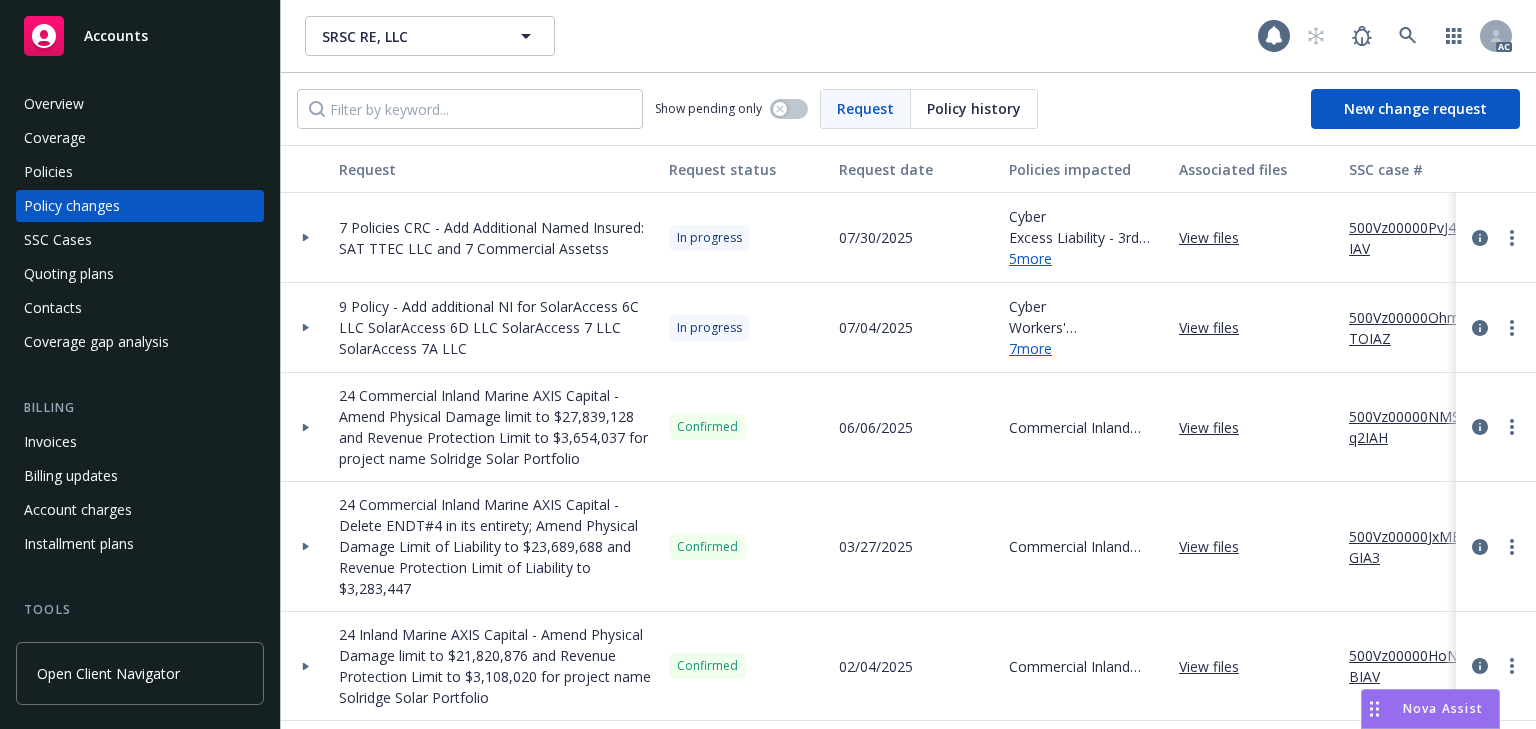 click on "Policies" at bounding box center (140, 172) 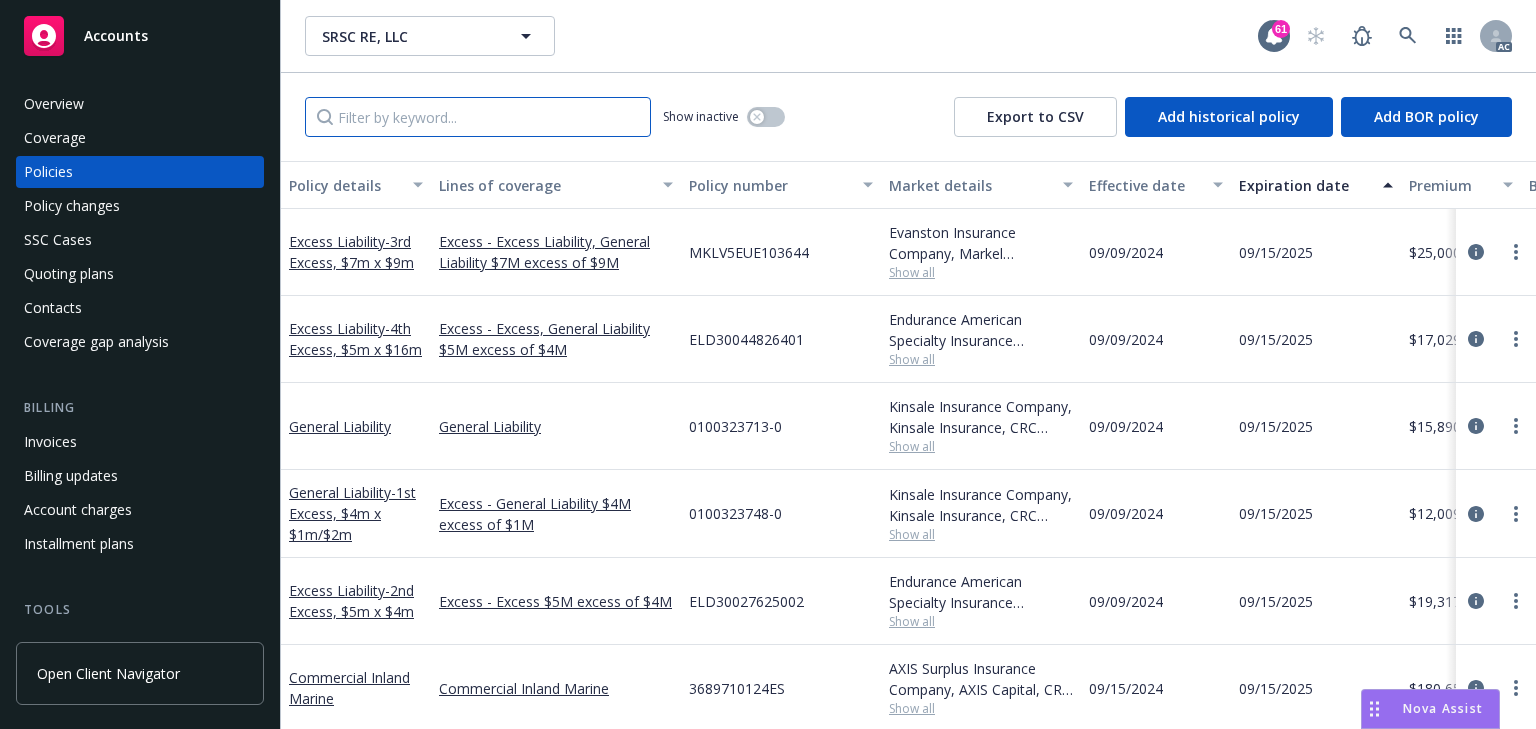 click at bounding box center [478, 117] 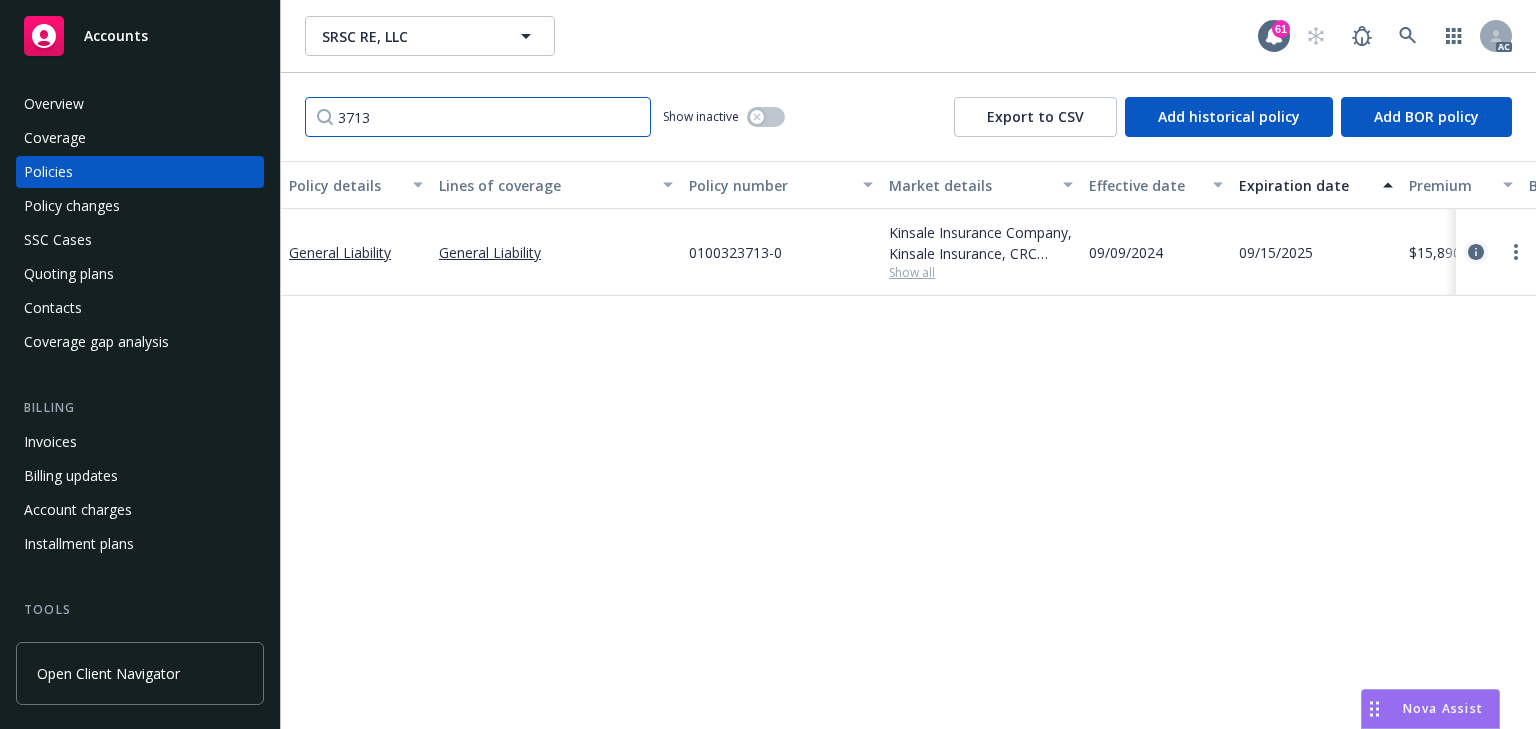 type on "3713" 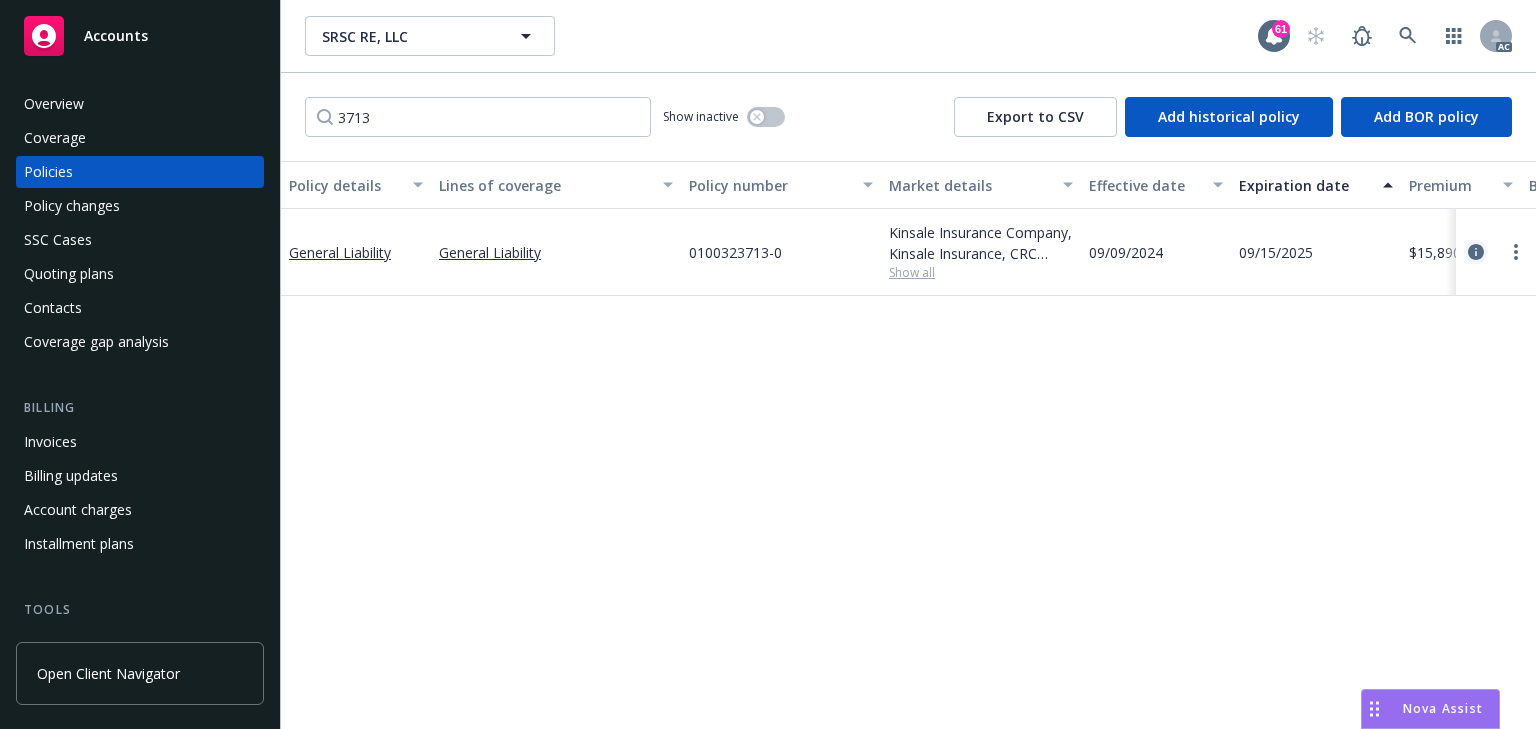 click 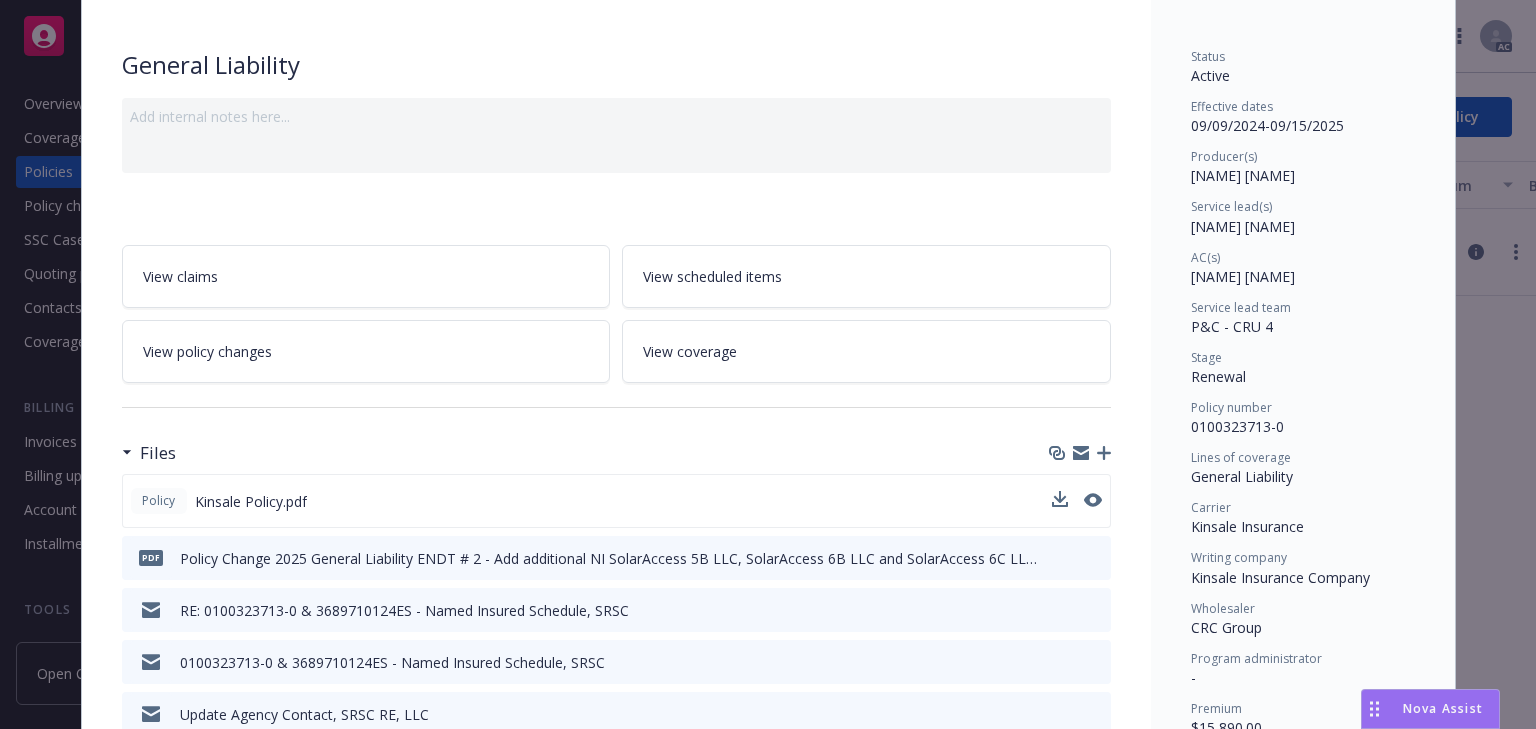 scroll, scrollTop: 60, scrollLeft: 0, axis: vertical 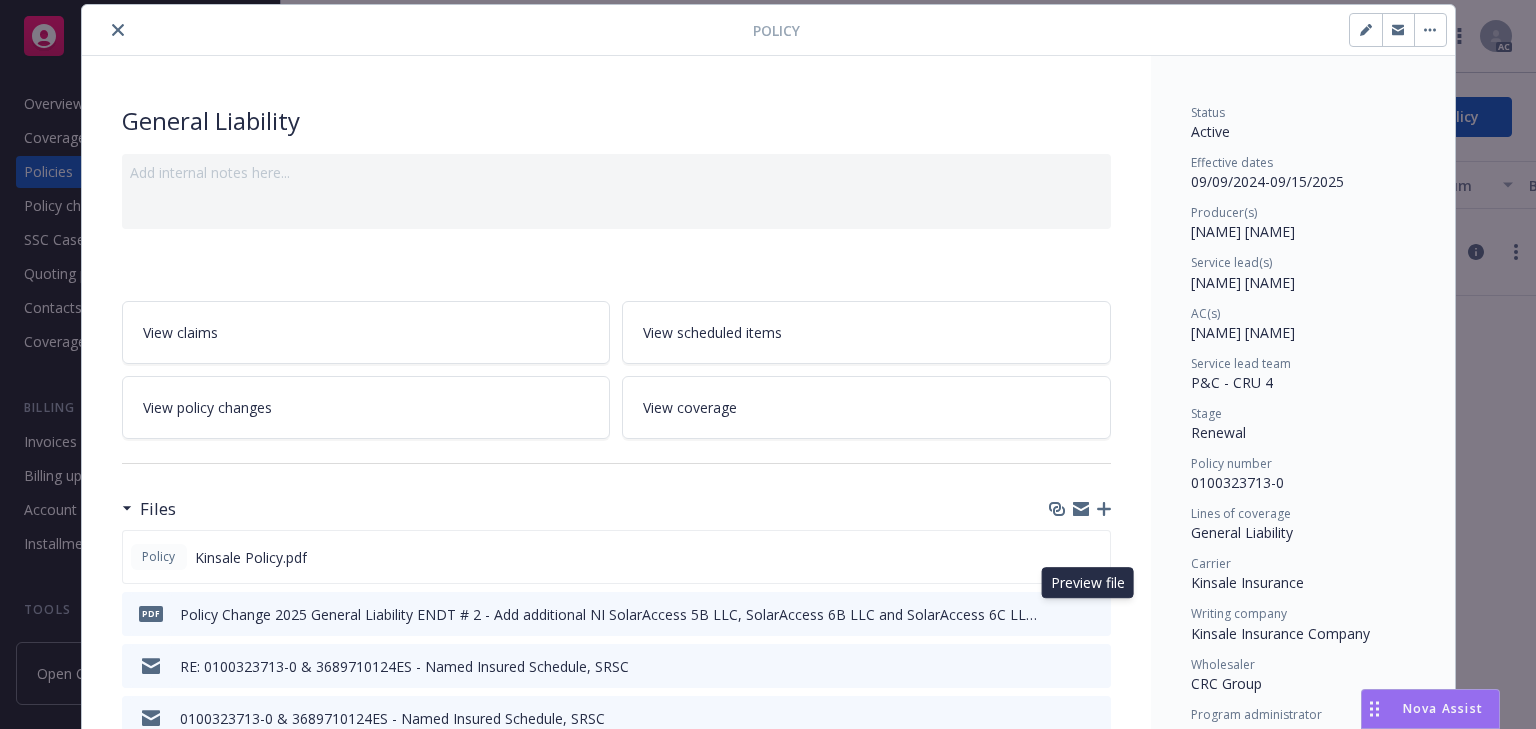 click 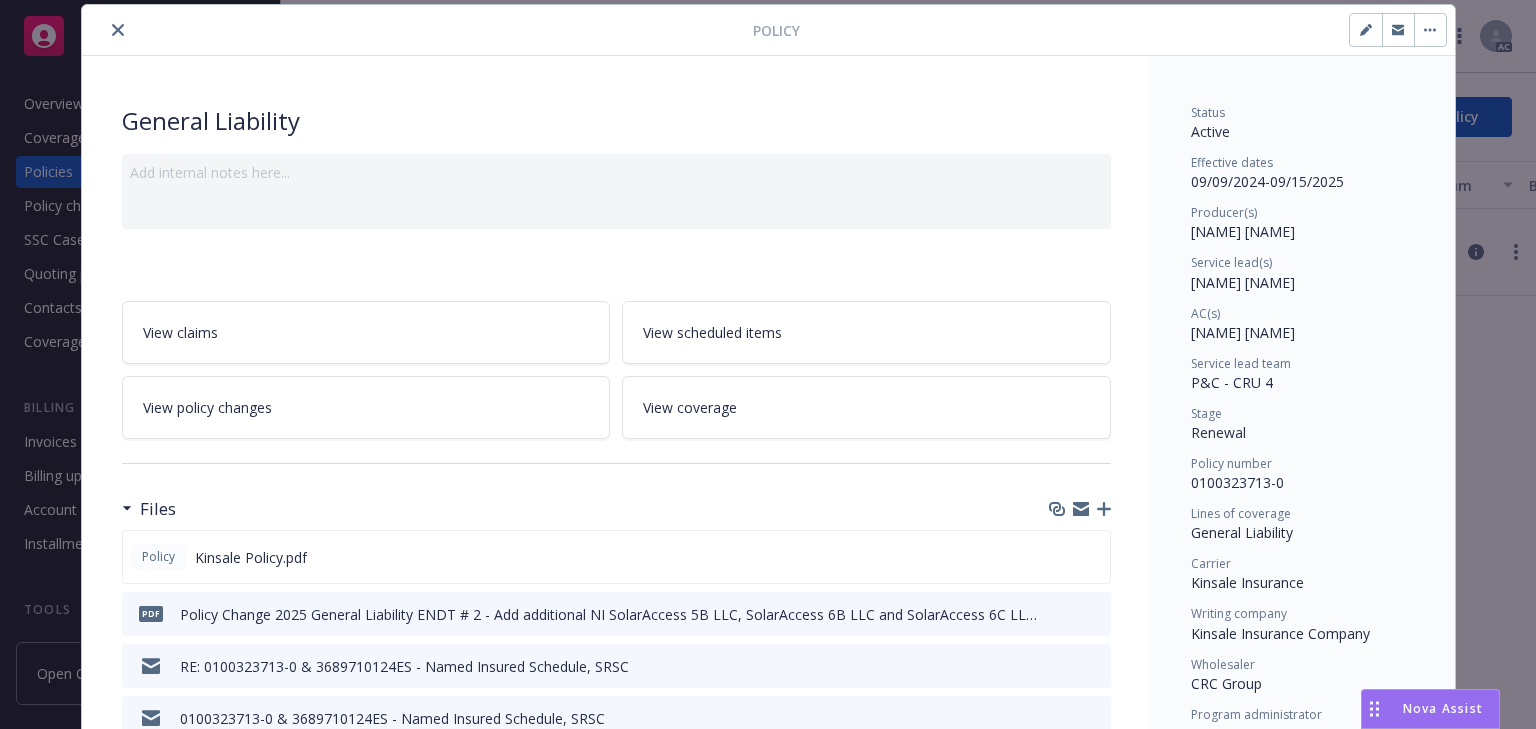 click on "View policy changes" at bounding box center [366, 407] 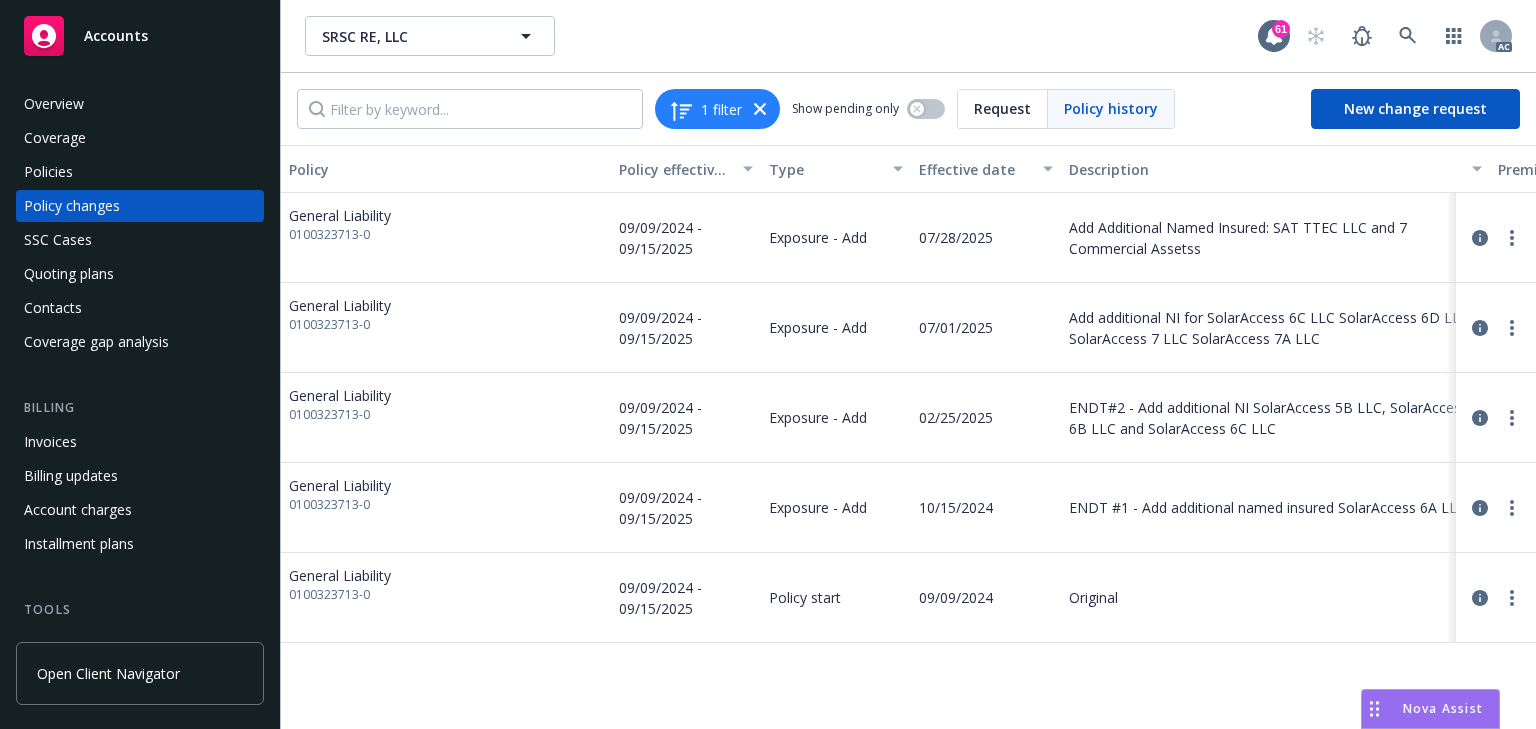click on "Policy Policy effective dates Type Effective date Description Premium change Annualized total premium change Total premium Status General Liability 0100323713-0 09/09/2024   -   09/15/2025 Exposure - Add 07/28/2025 Add Additional Named Insured: SAT TTEC LLC and 7 Commercial Assetss - - $15,890.00 Initiated General Liability 0100323713-0 09/09/2024   -   09/15/2025 Exposure - Add 07/01/2025 Add additional NI for SolarAccess 6C LLC SolarAccess 6D LLC SolarAccess 7 LLC SolarAccess 7A LLC - - $15,890.00 Initiated General Liability 0100323713-0 09/09/2024   -   09/15/2025 Exposure - Add 02/25/2025 ENDT#2 - Add additional NI SolarAccess 5B LLC, SolarAccess 6B LLC and SolarAccess 6C LLC - - $15,890.00 Endorsed General Liability 0100323713-0 09/09/2024   -   09/15/2025 Exposure - Add 10/15/2024 ENDT #1 - Add additional named insured SolarAccess 6A LLC - - $15,890.00 Endorsed General Liability 0100323713-0 09/09/2024   -   09/15/2025 Policy start 09/09/2024 Original $15,890.00 $15,633.02 $15,890.00 Confirmed" at bounding box center [908, 437] 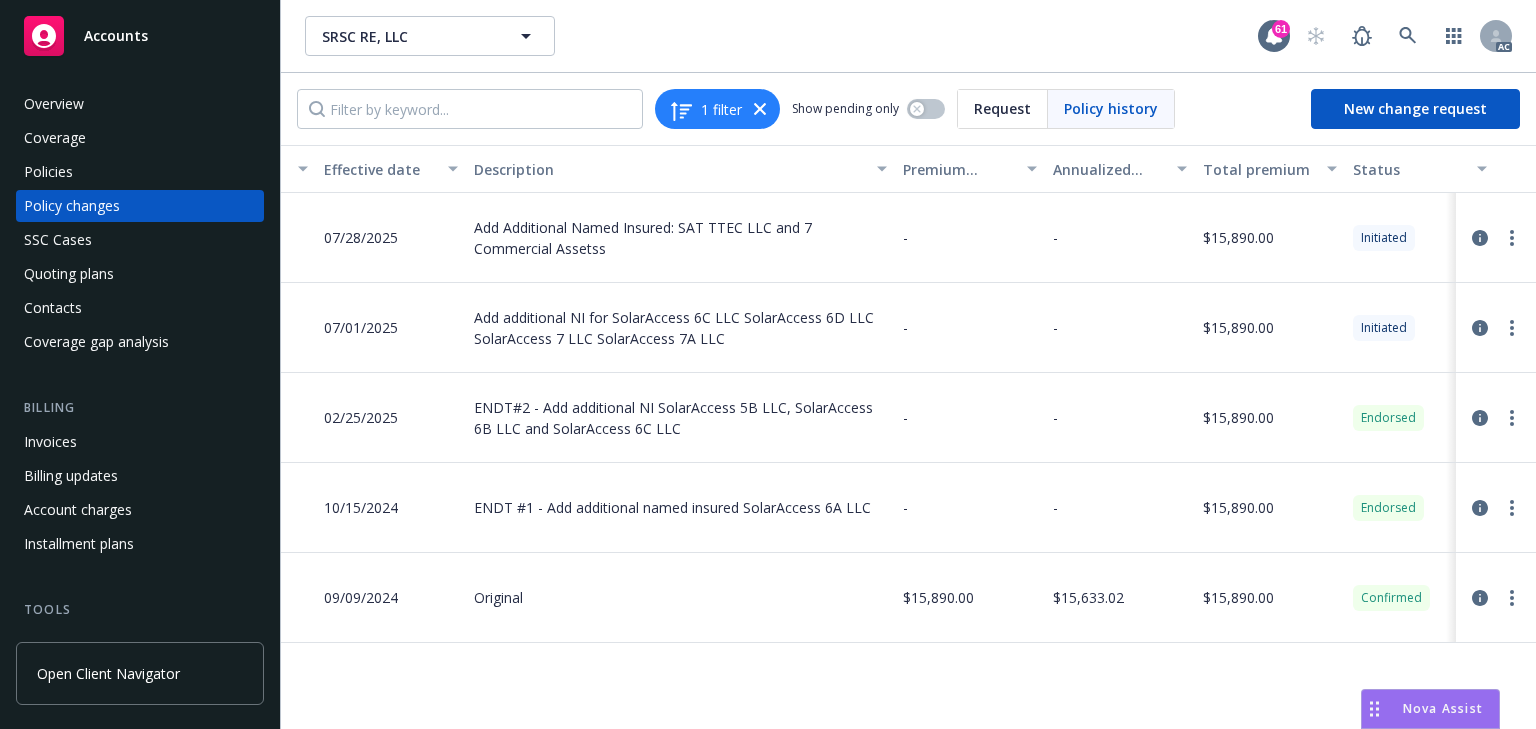 scroll, scrollTop: 0, scrollLeft: 633, axis: horizontal 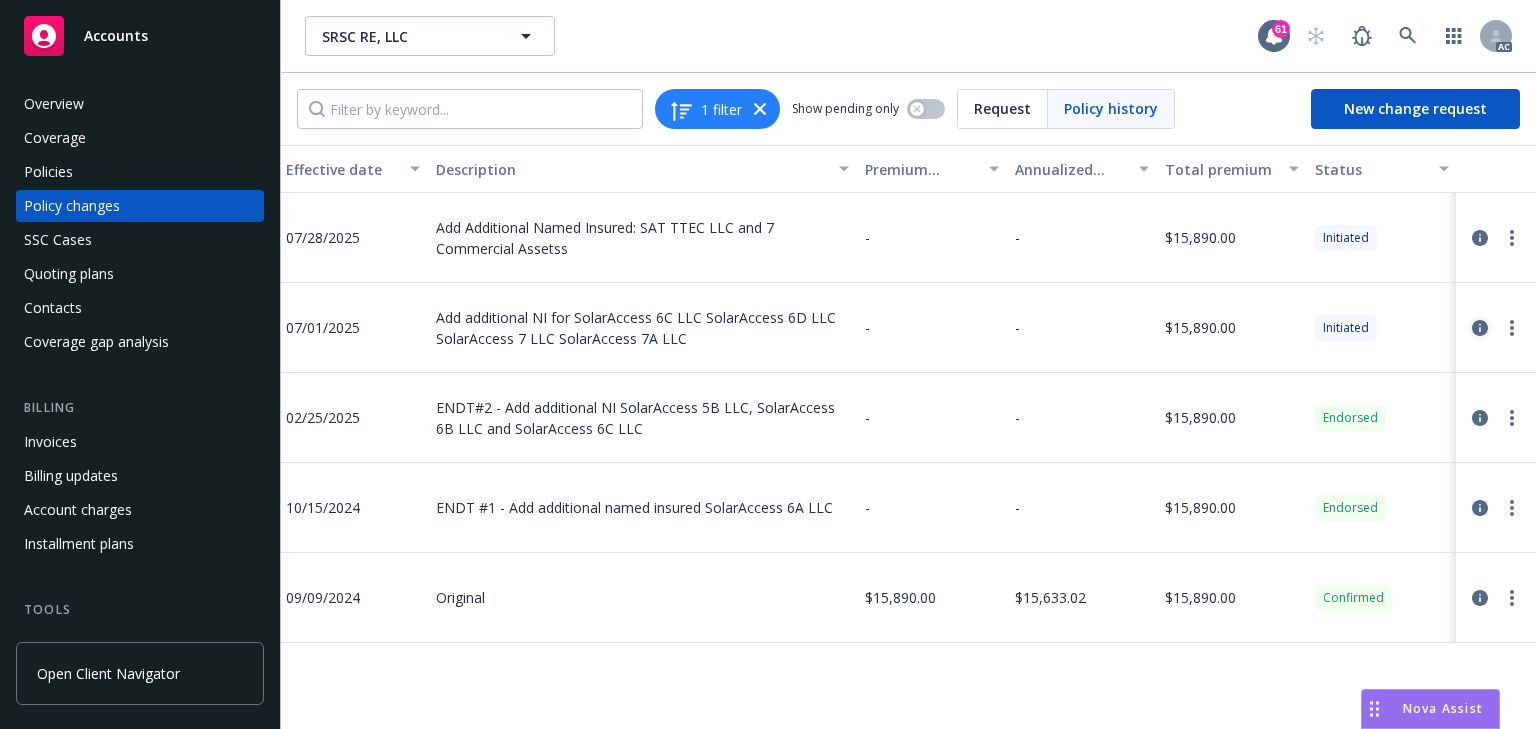 click 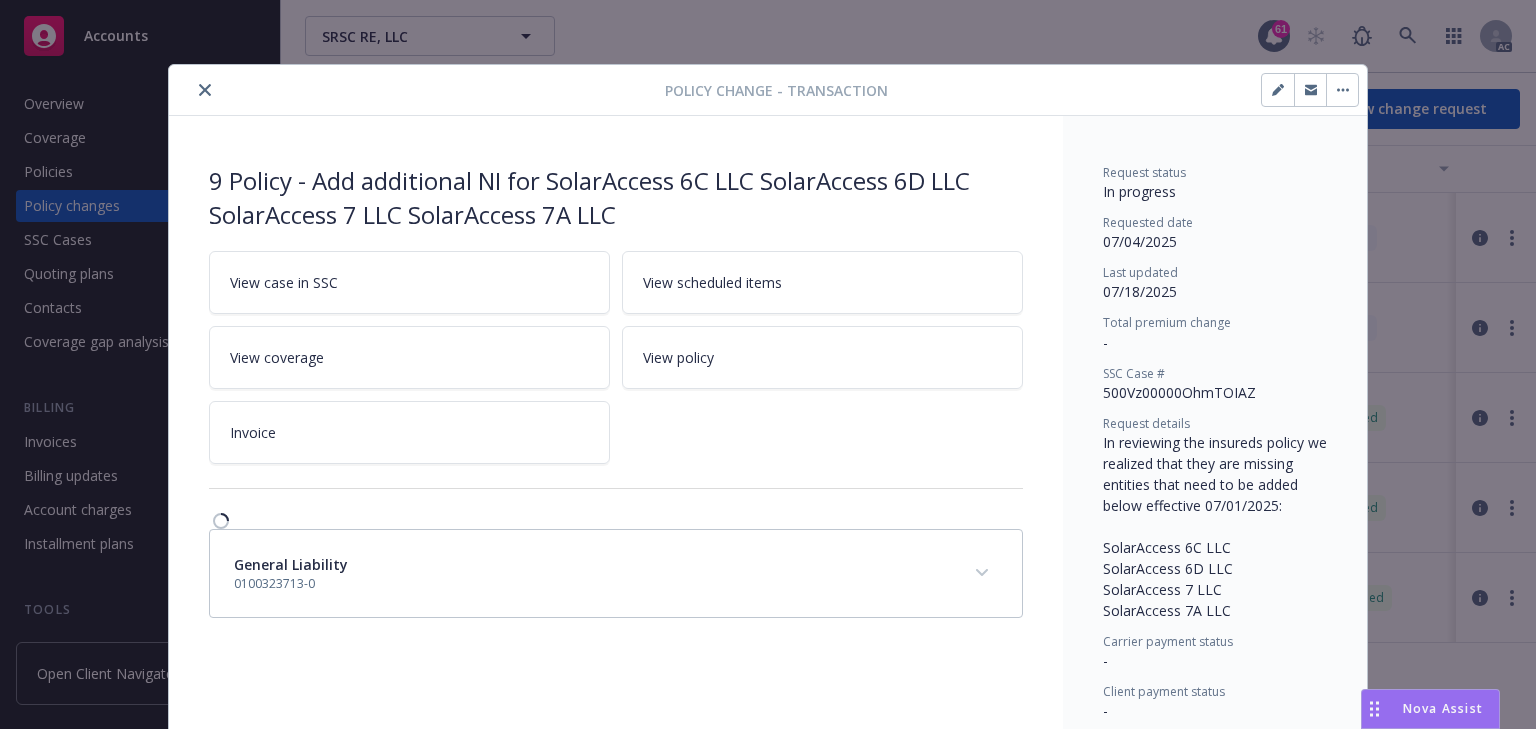 scroll, scrollTop: 34, scrollLeft: 0, axis: vertical 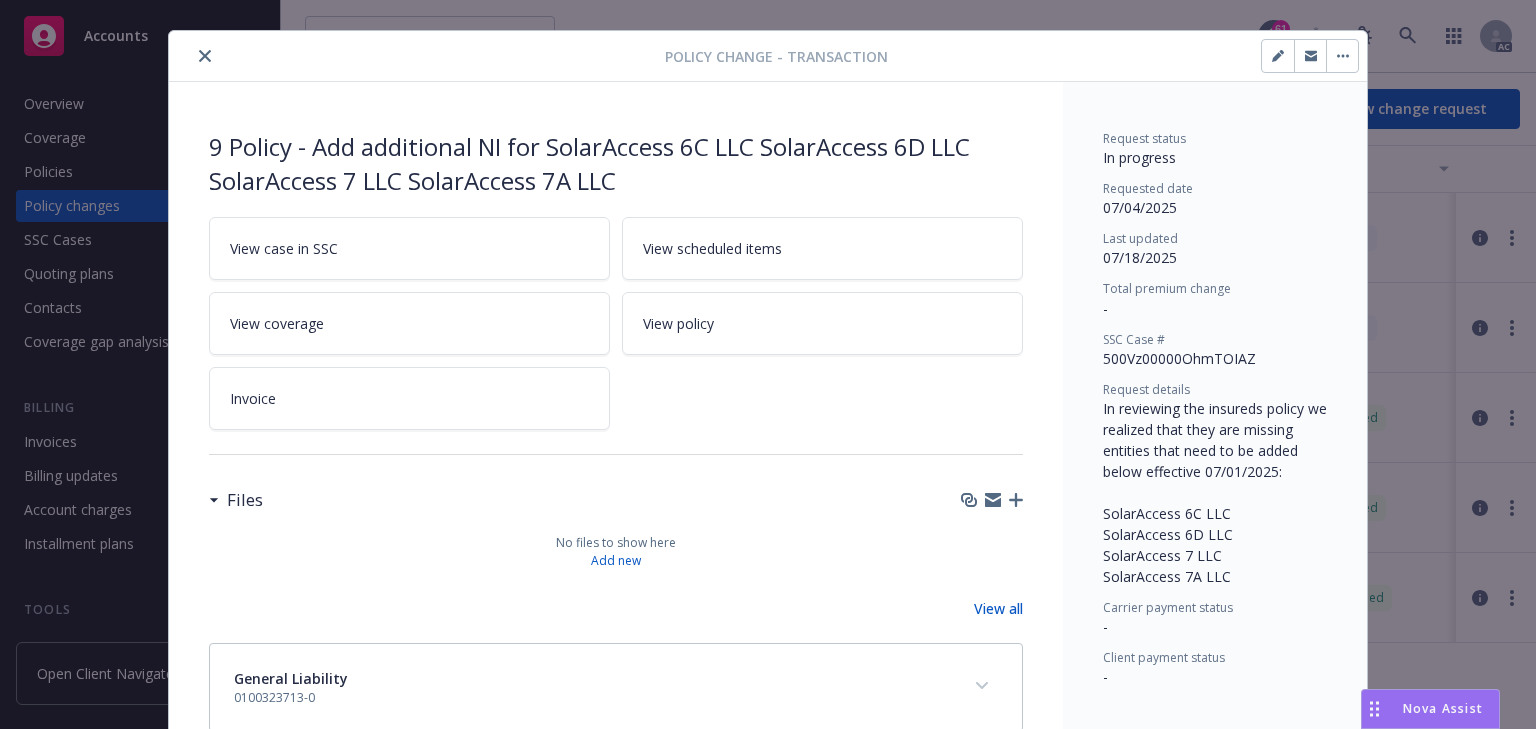 click on "View case in SSC" at bounding box center (409, 248) 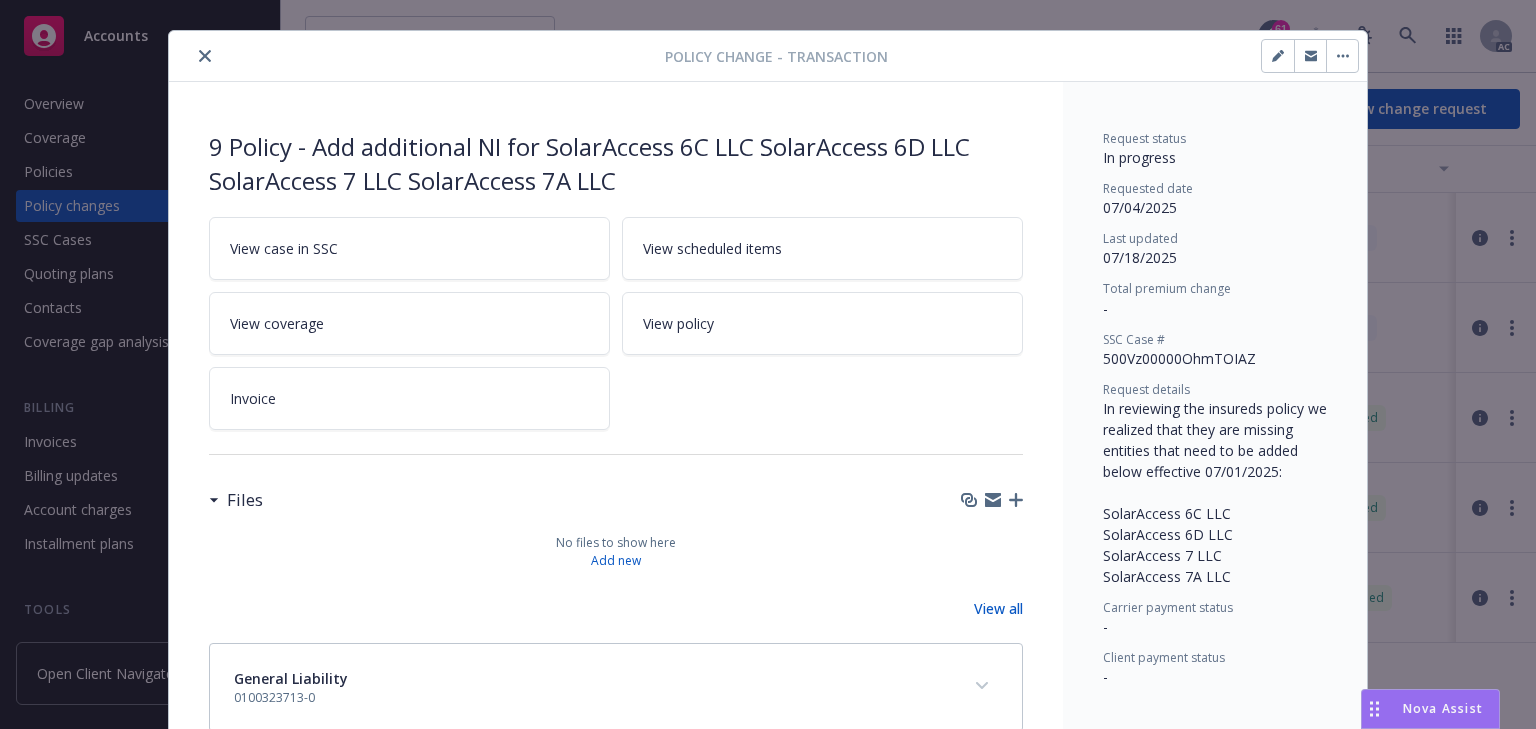 click 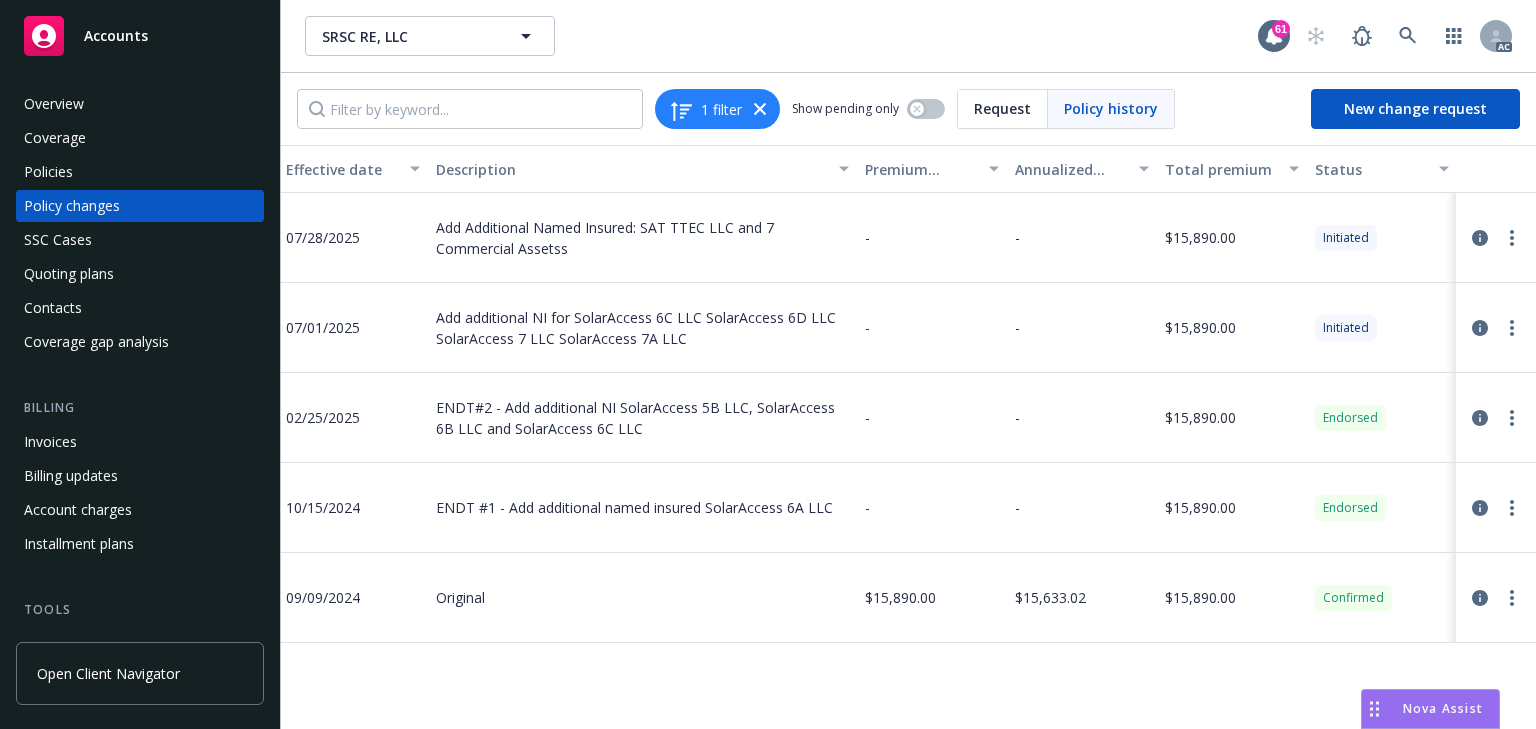 click on "Policy Policy effective dates Type Effective date Description Premium change Annualized total premium change Total premium Status General Liability 0100323713-0 09/09/2024   -   09/15/2025 Exposure - Add 07/28/2025 Add Additional Named Insured: SAT TTEC LLC and 7 Commercial Assetss - - $15,890.00 Initiated General Liability 0100323713-0 09/09/2024   -   09/15/2025 Exposure - Add 07/01/2025 Add additional NI for SolarAccess 6C LLC SolarAccess 6D LLC SolarAccess 7 LLC SolarAccess 7A LLC - - $15,890.00 Initiated General Liability 0100323713-0 09/09/2024   -   09/15/2025 Exposure - Add 02/25/2025 ENDT#2 - Add additional NI SolarAccess 5B LLC, SolarAccess 6B LLC and SolarAccess 6C LLC - - $15,890.00 Endorsed General Liability 0100323713-0 09/09/2024   -   09/15/2025 Exposure - Add 10/15/2024 ENDT #1 - Add additional named insured SolarAccess 6A LLC - - $15,890.00 Endorsed General Liability 0100323713-0 09/09/2024   -   09/15/2025 Policy start 09/09/2024 Original $15,890.00 $15,633.02 $15,890.00 Confirmed" at bounding box center [908, 437] 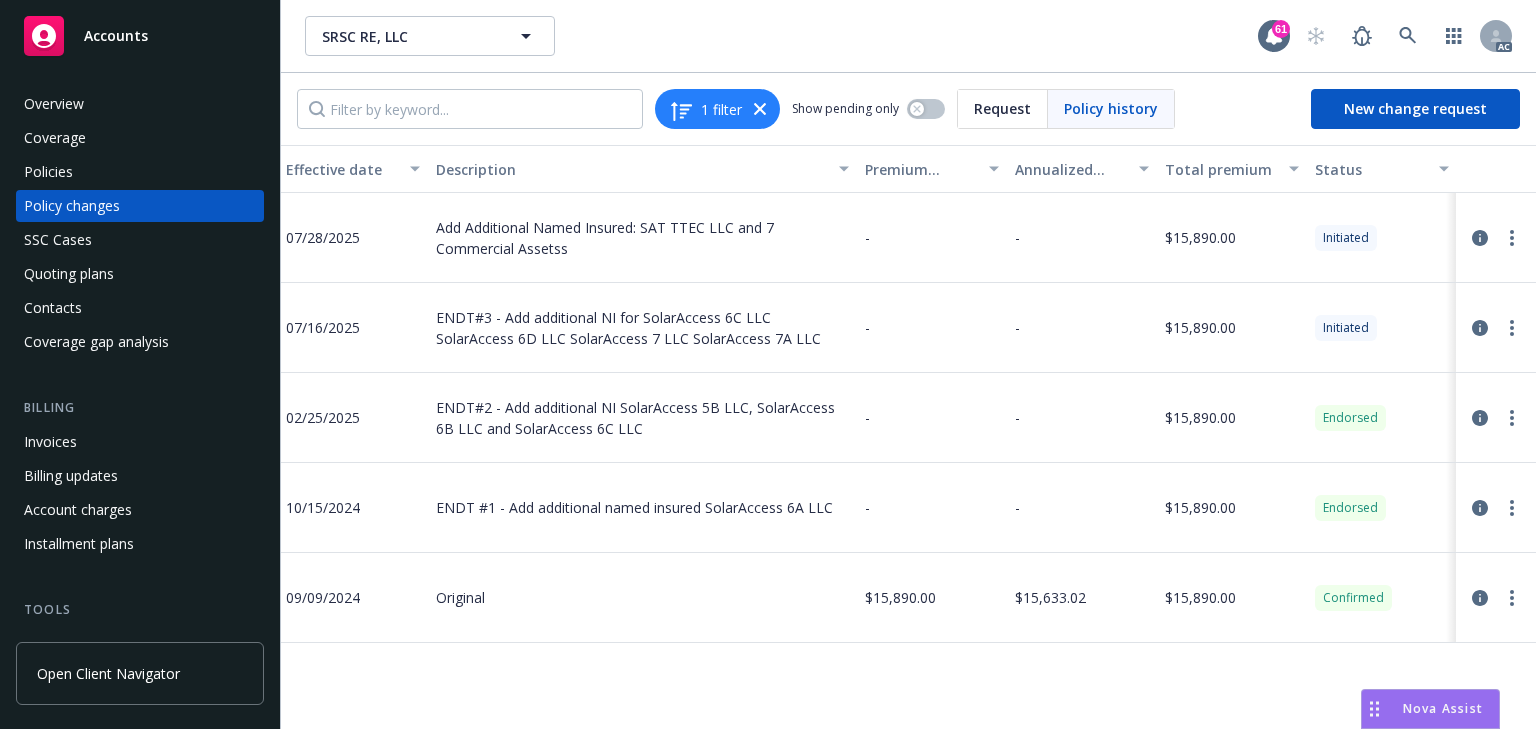 click on "Policies" at bounding box center [48, 172] 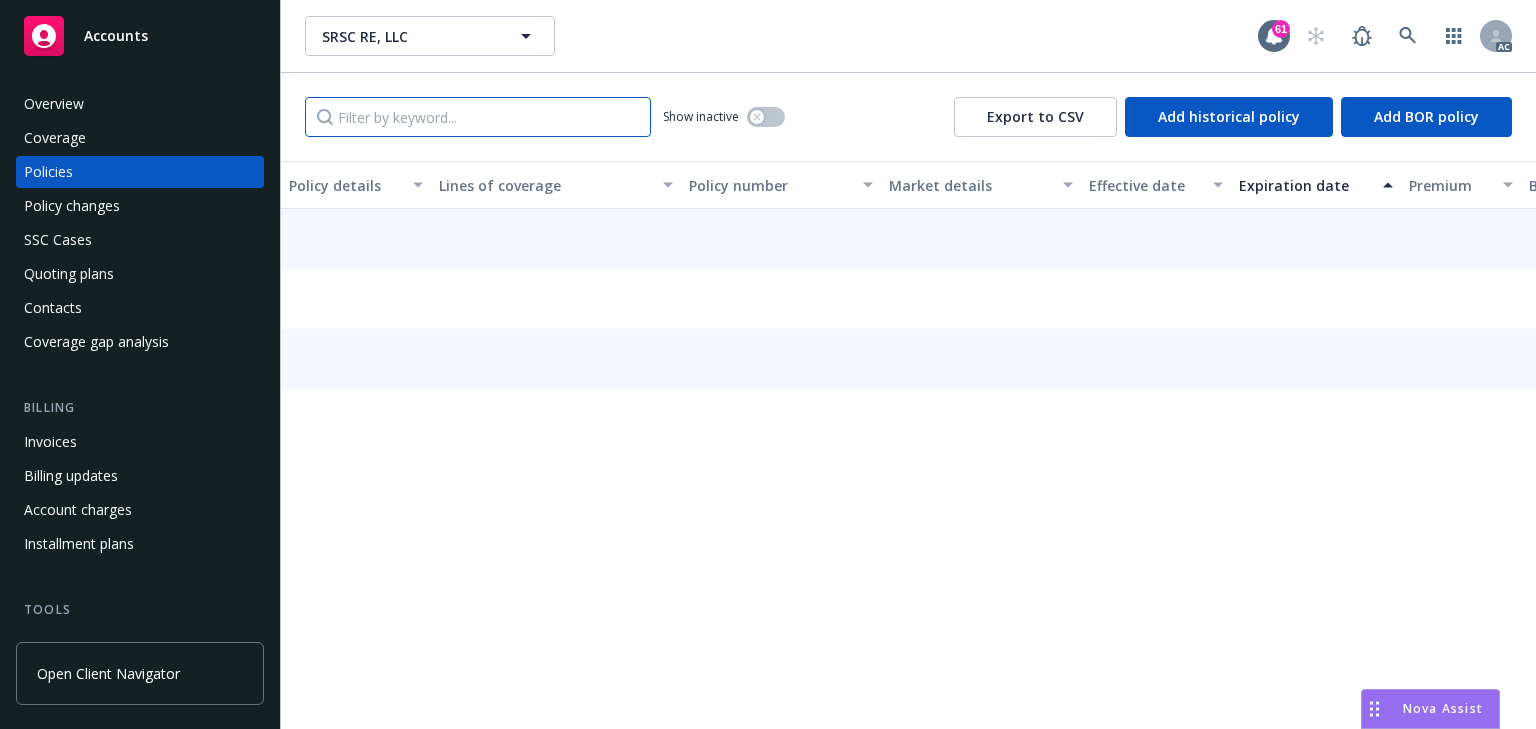 click at bounding box center [478, 117] 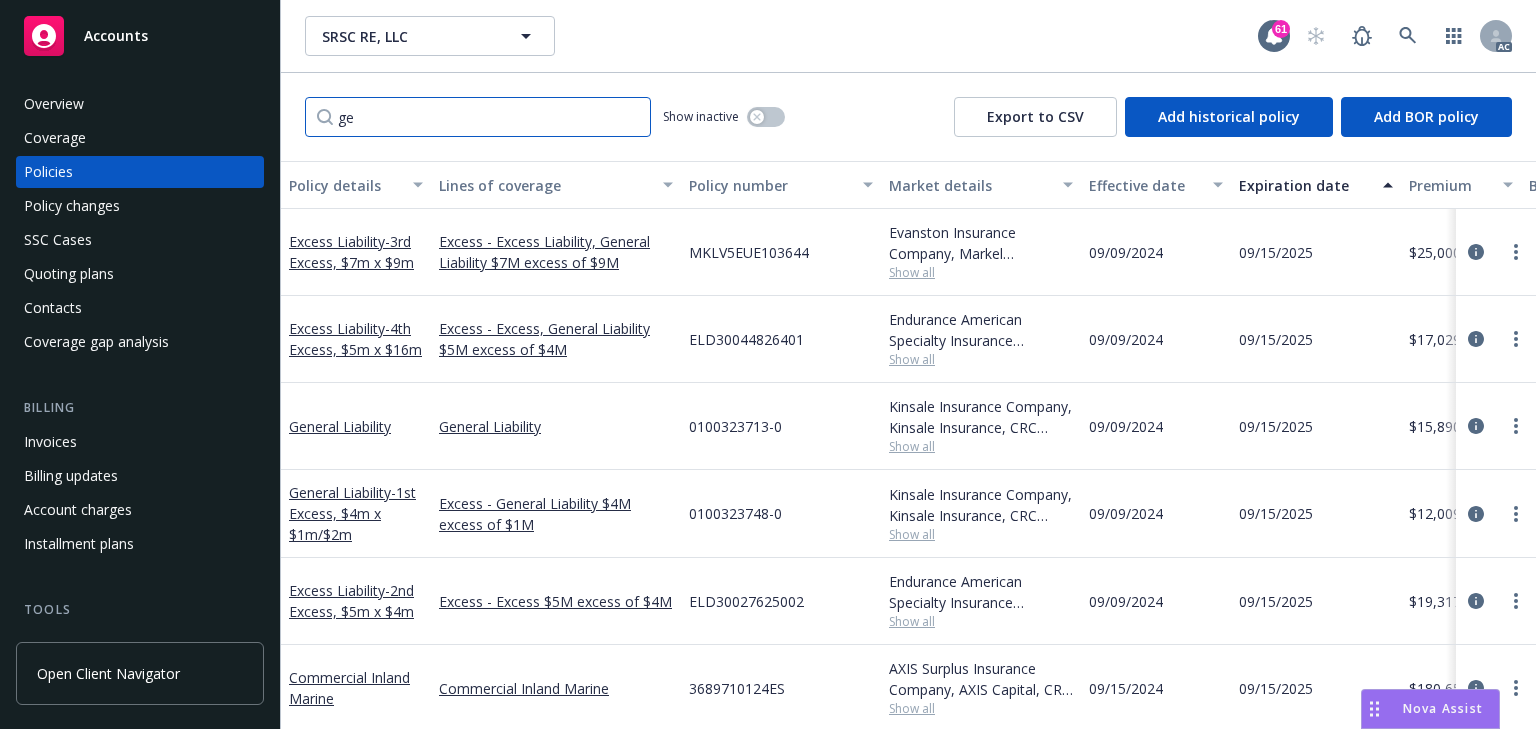 type on "g" 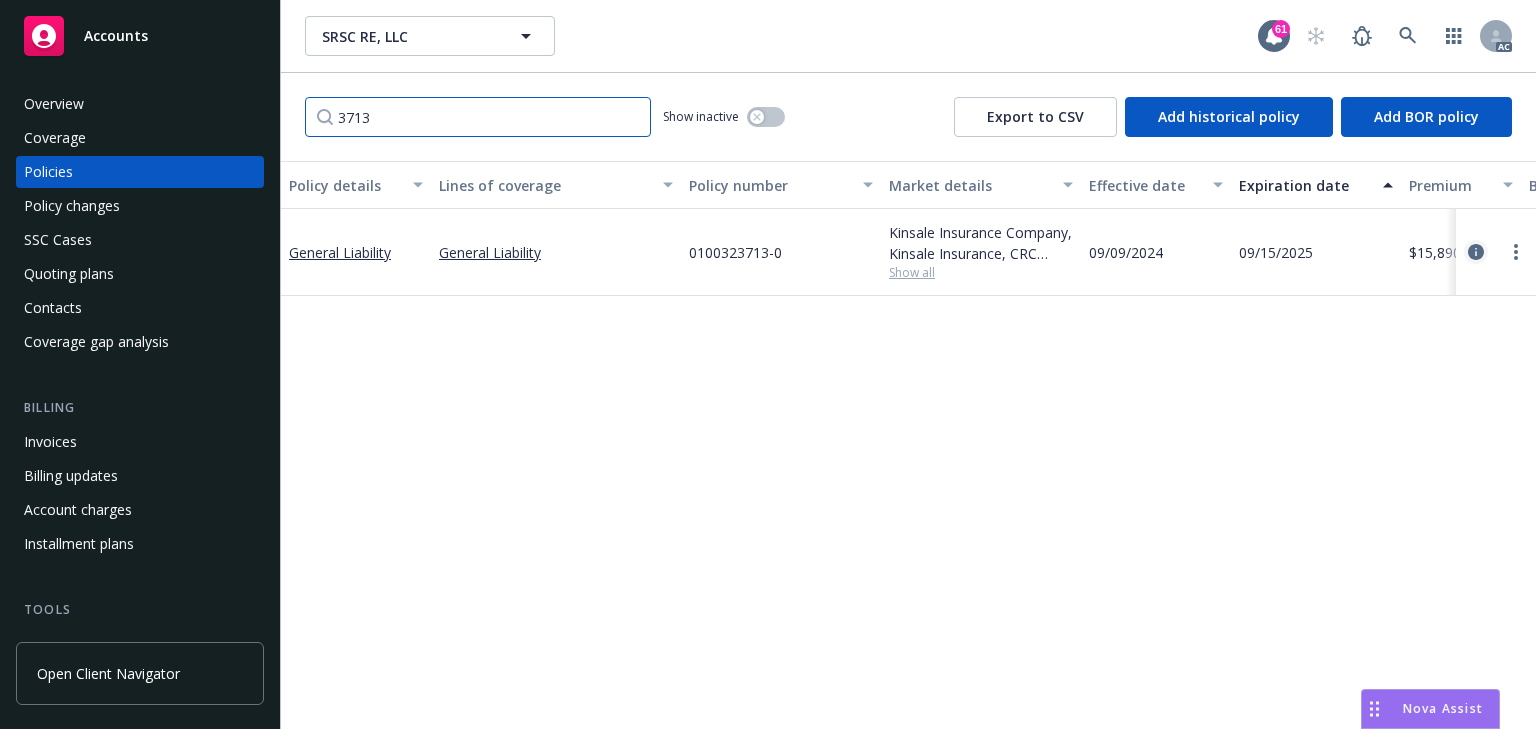 type on "3713" 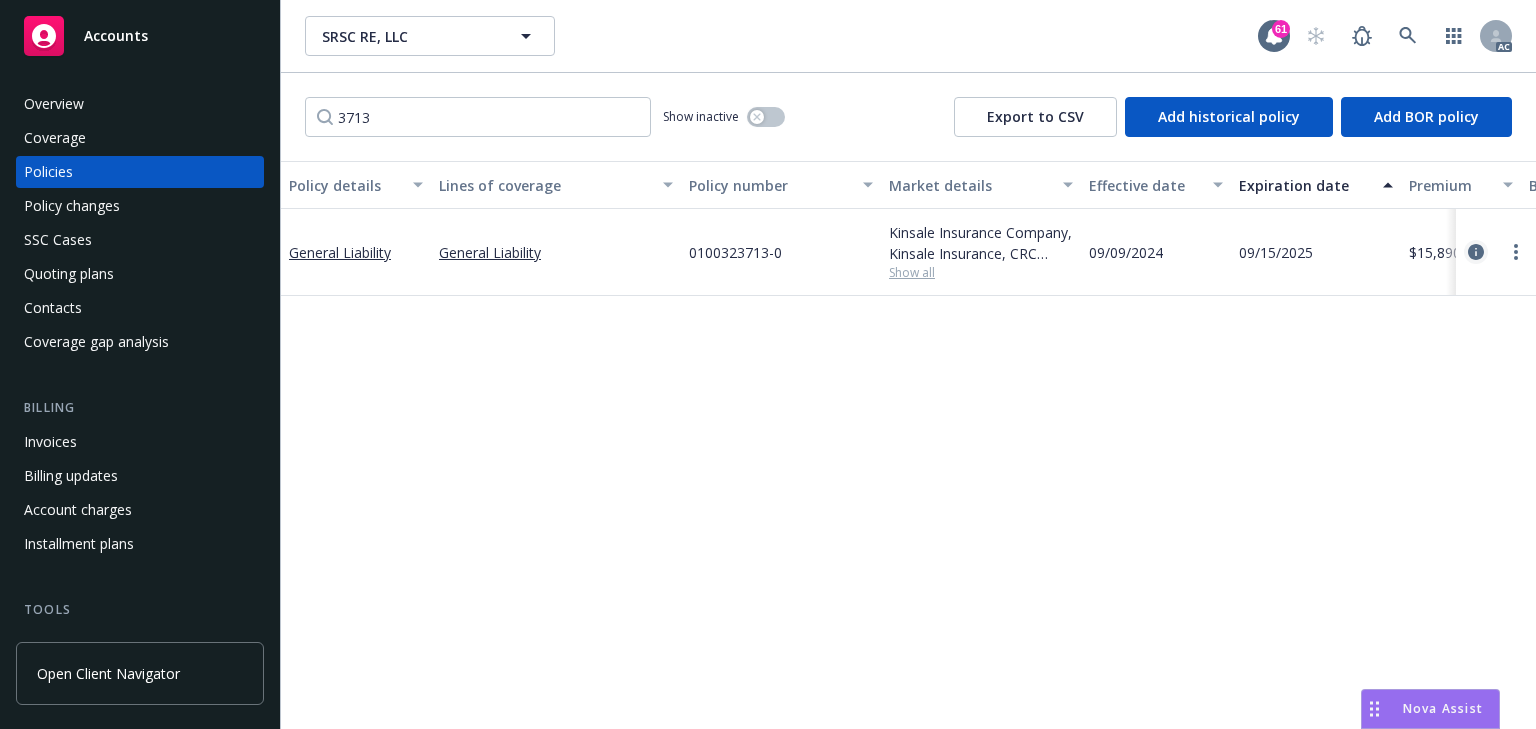 click 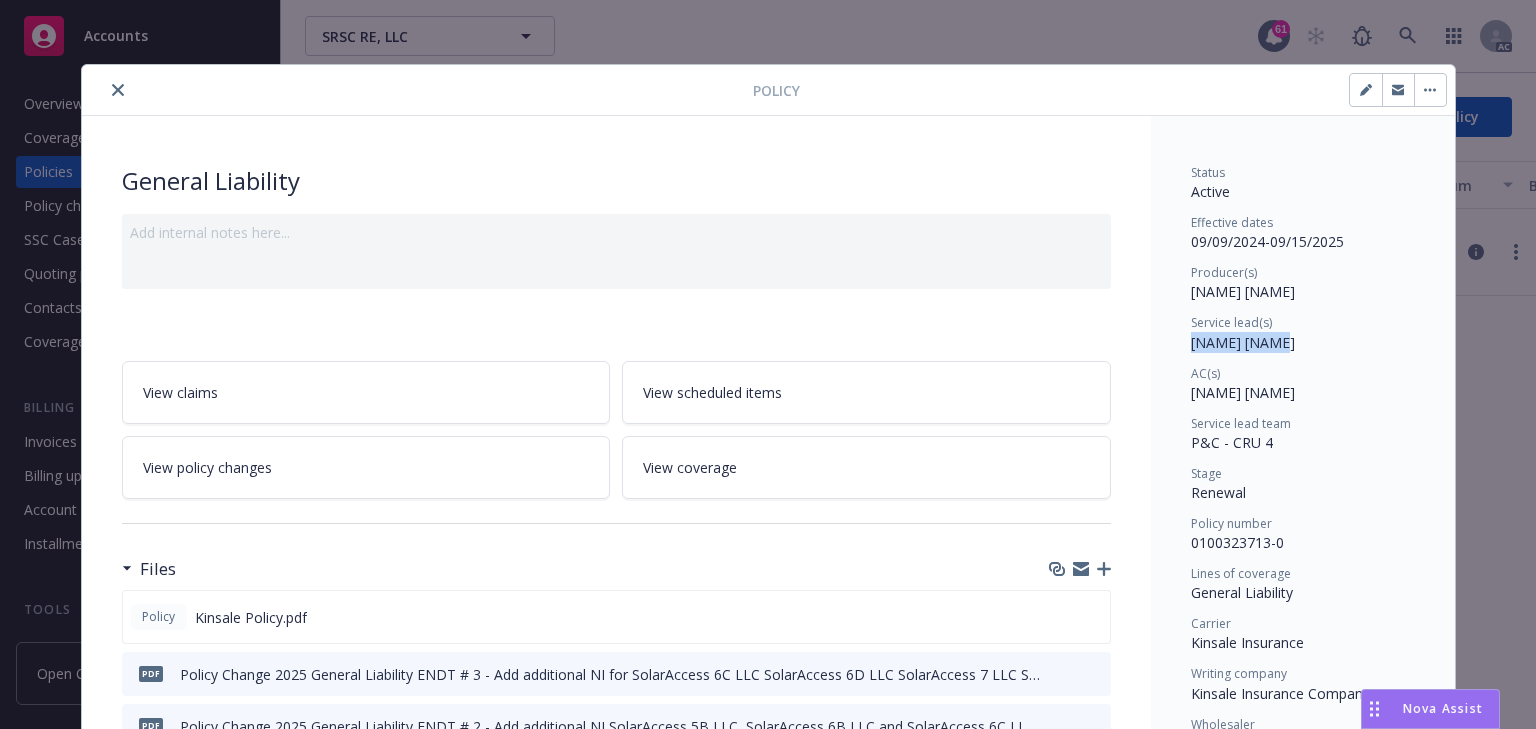 drag, startPoint x: 1220, startPoint y: 340, endPoint x: 1282, endPoint y: 345, distance: 62.201286 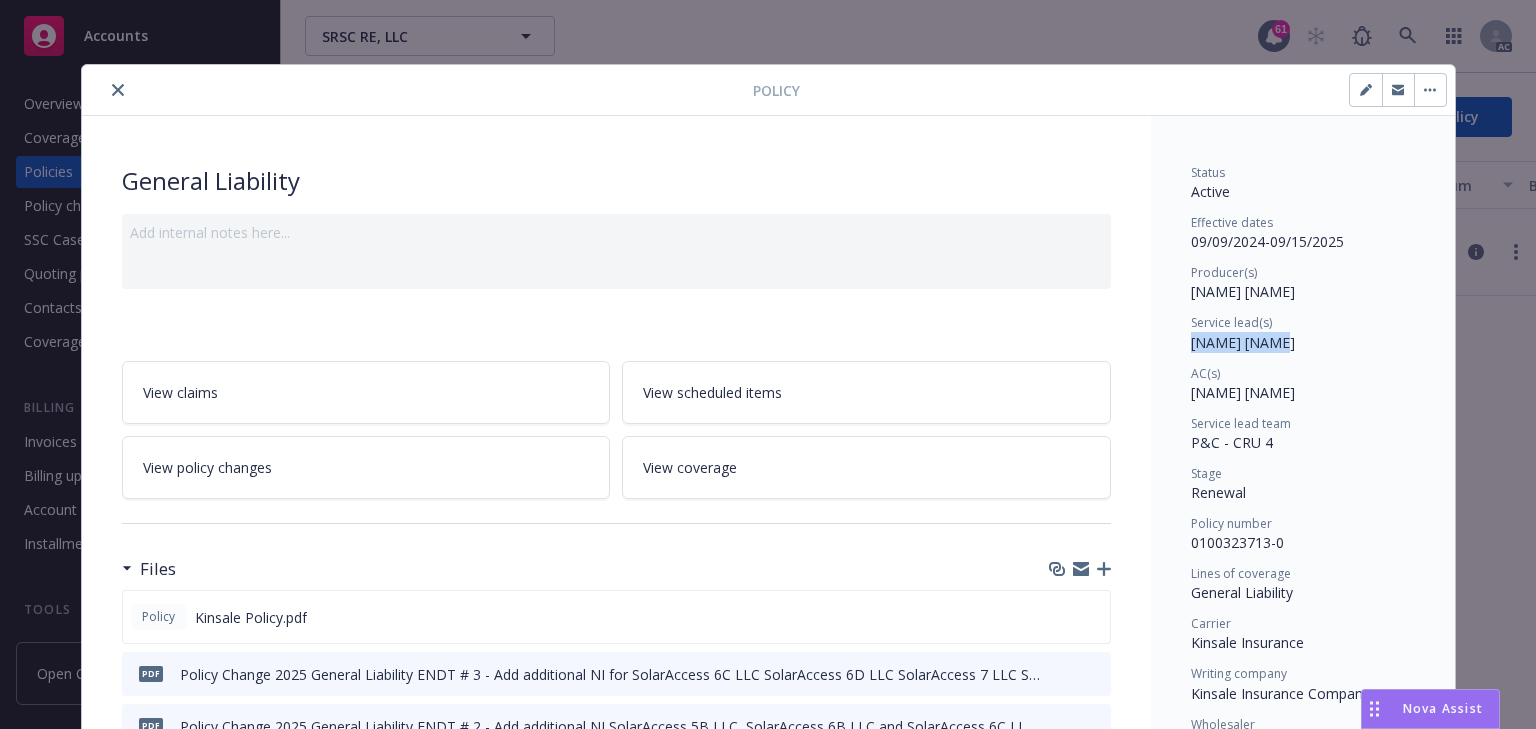 click on "Service lead(s) Marlowe Milo" at bounding box center (1303, 333) 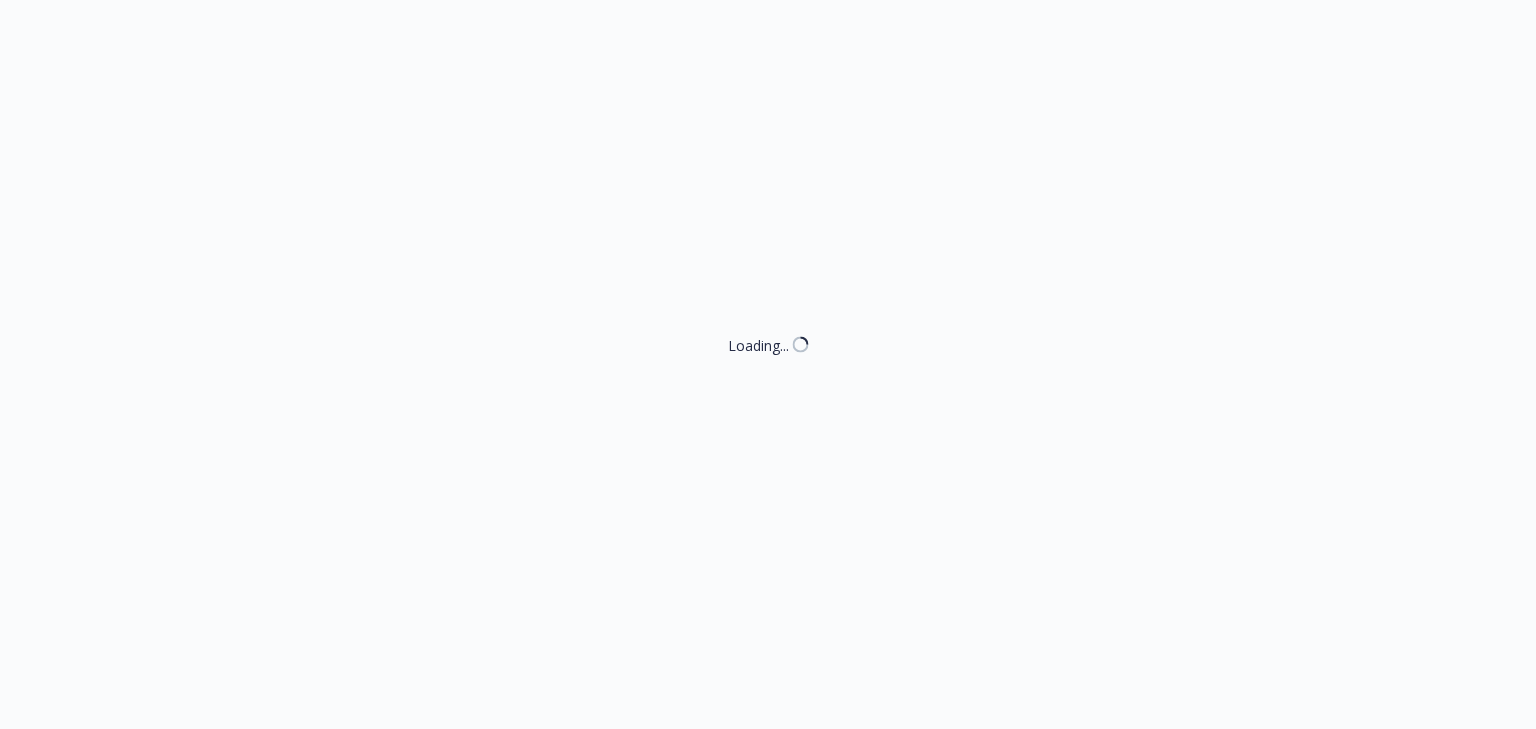 select on "ACCEPTED" 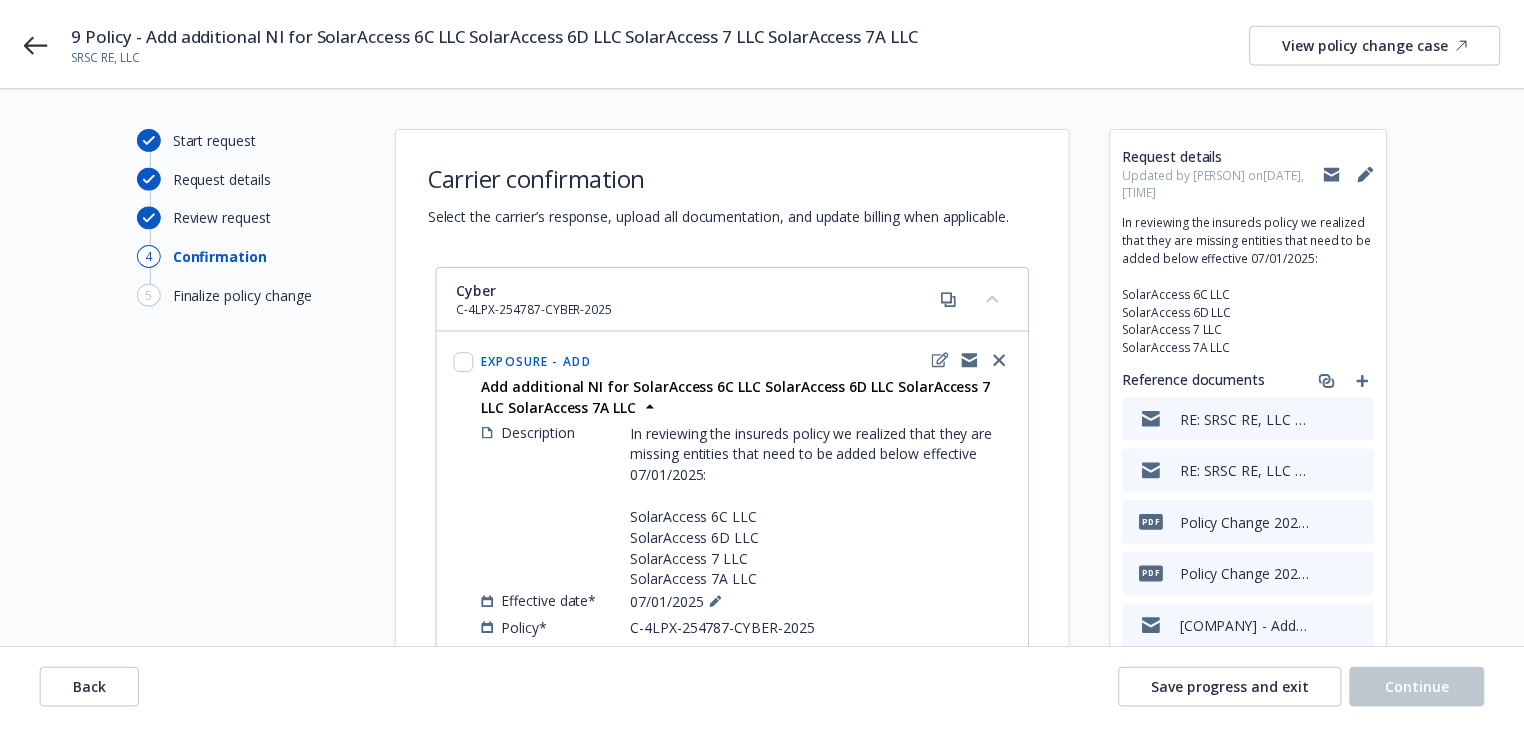 scroll, scrollTop: 0, scrollLeft: 0, axis: both 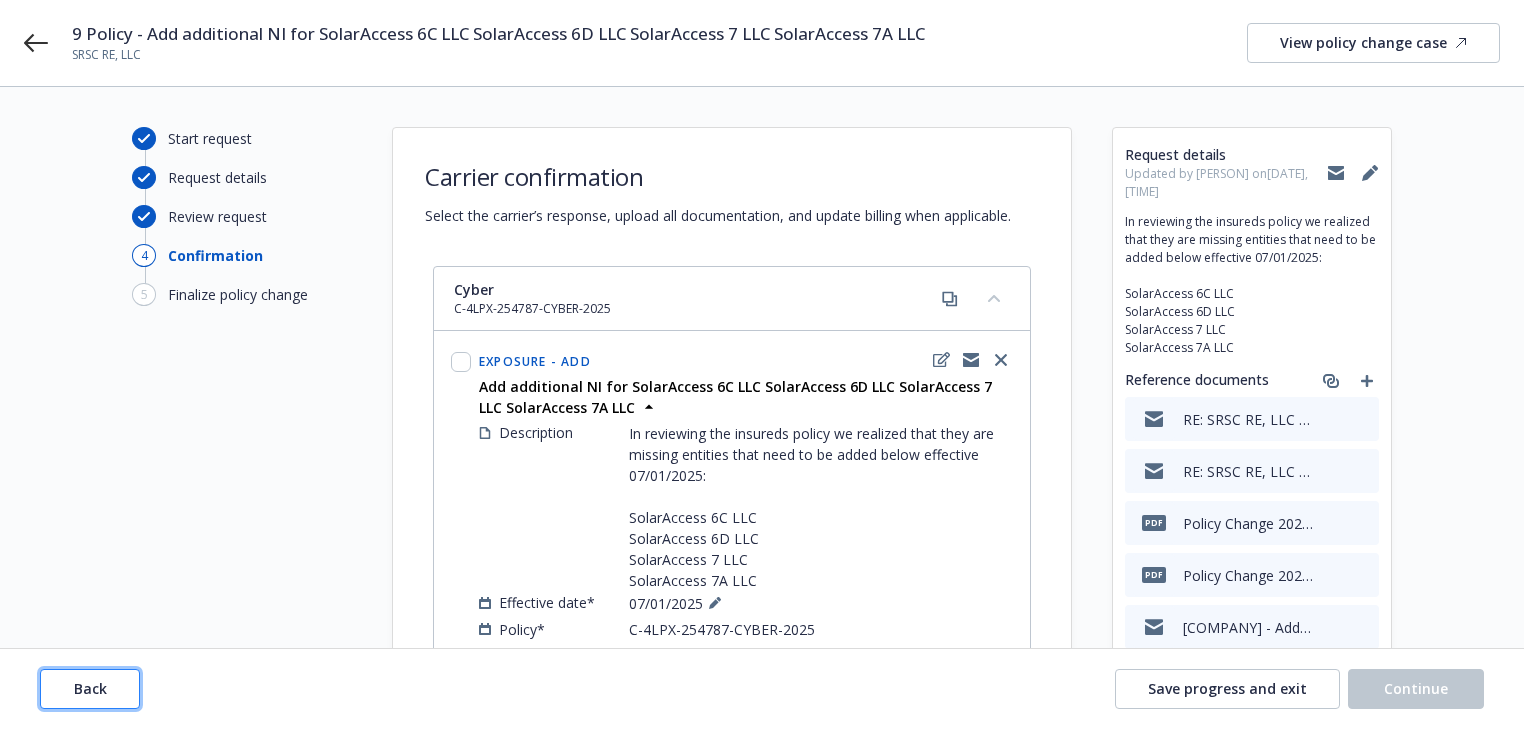 click on "Back" at bounding box center [90, 688] 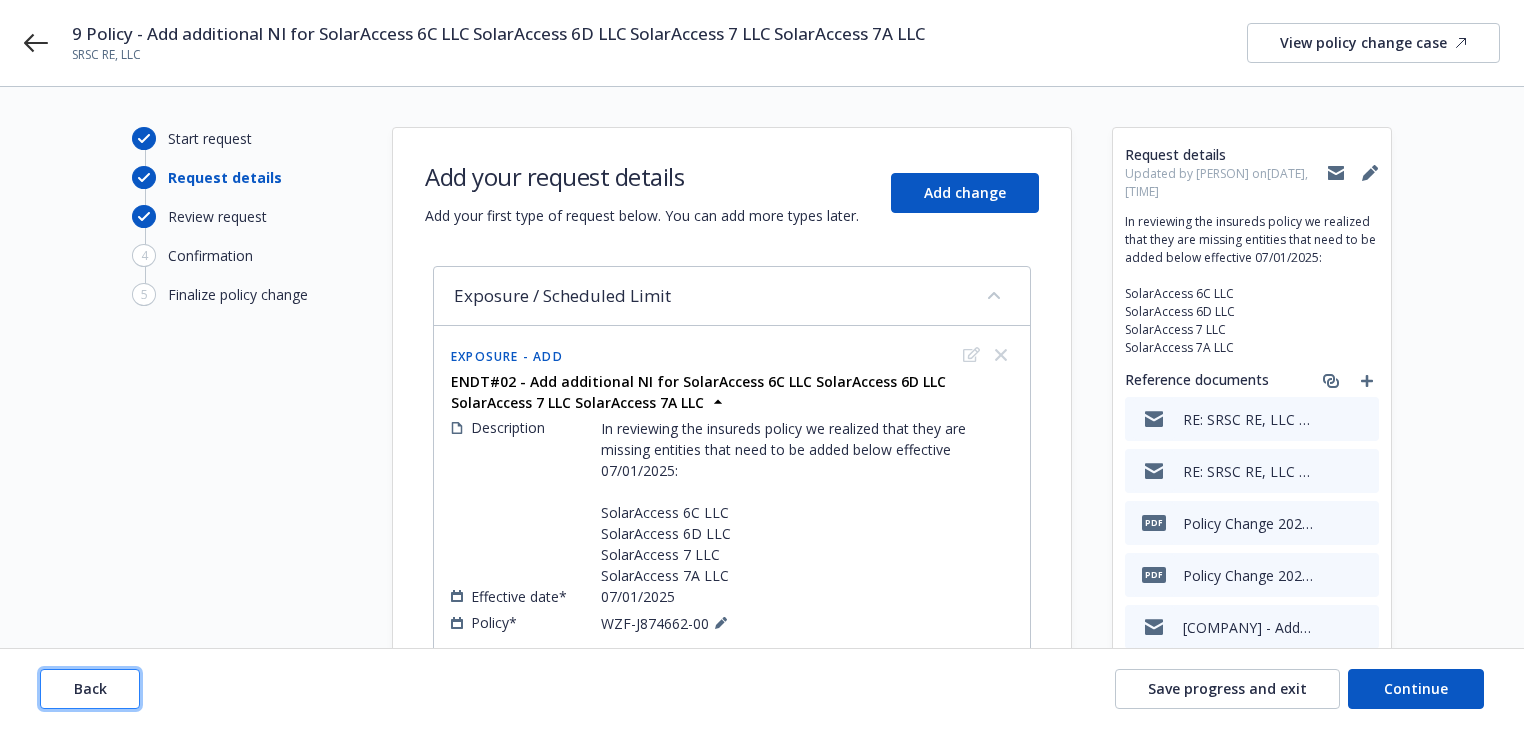 click on "Back" at bounding box center (90, 688) 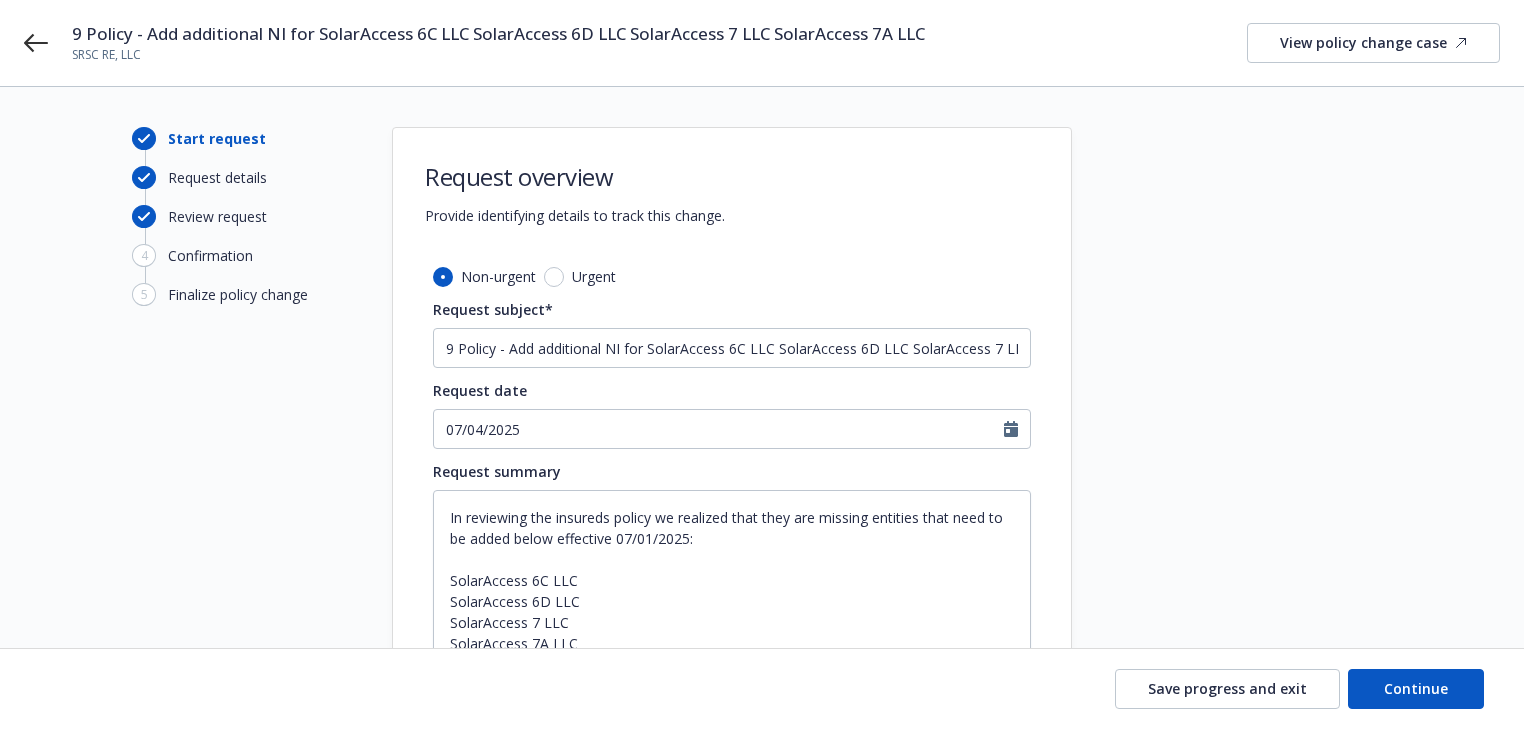 click on "Save progress and exit Continue" at bounding box center [762, 689] 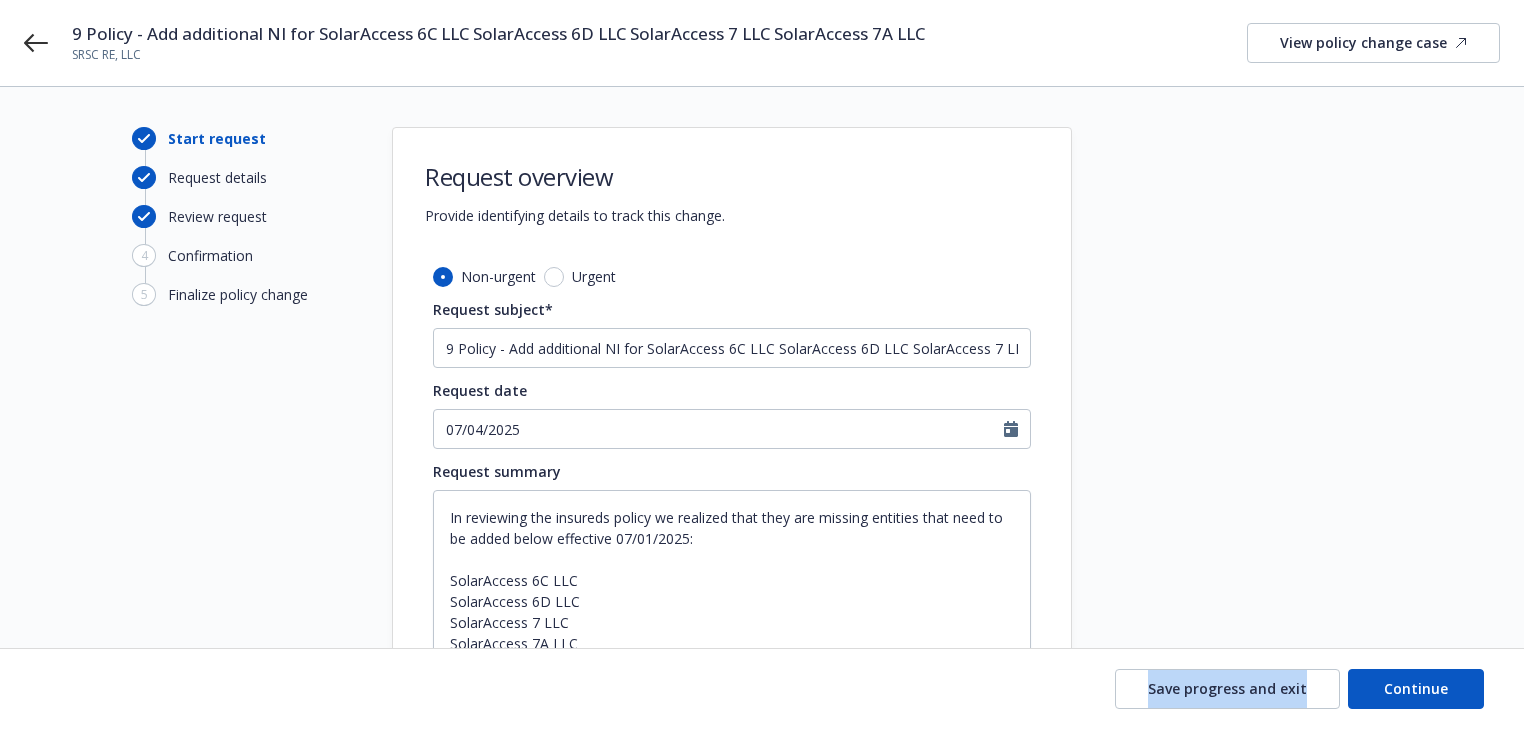 click on "Save progress and exit Continue" at bounding box center [762, 689] 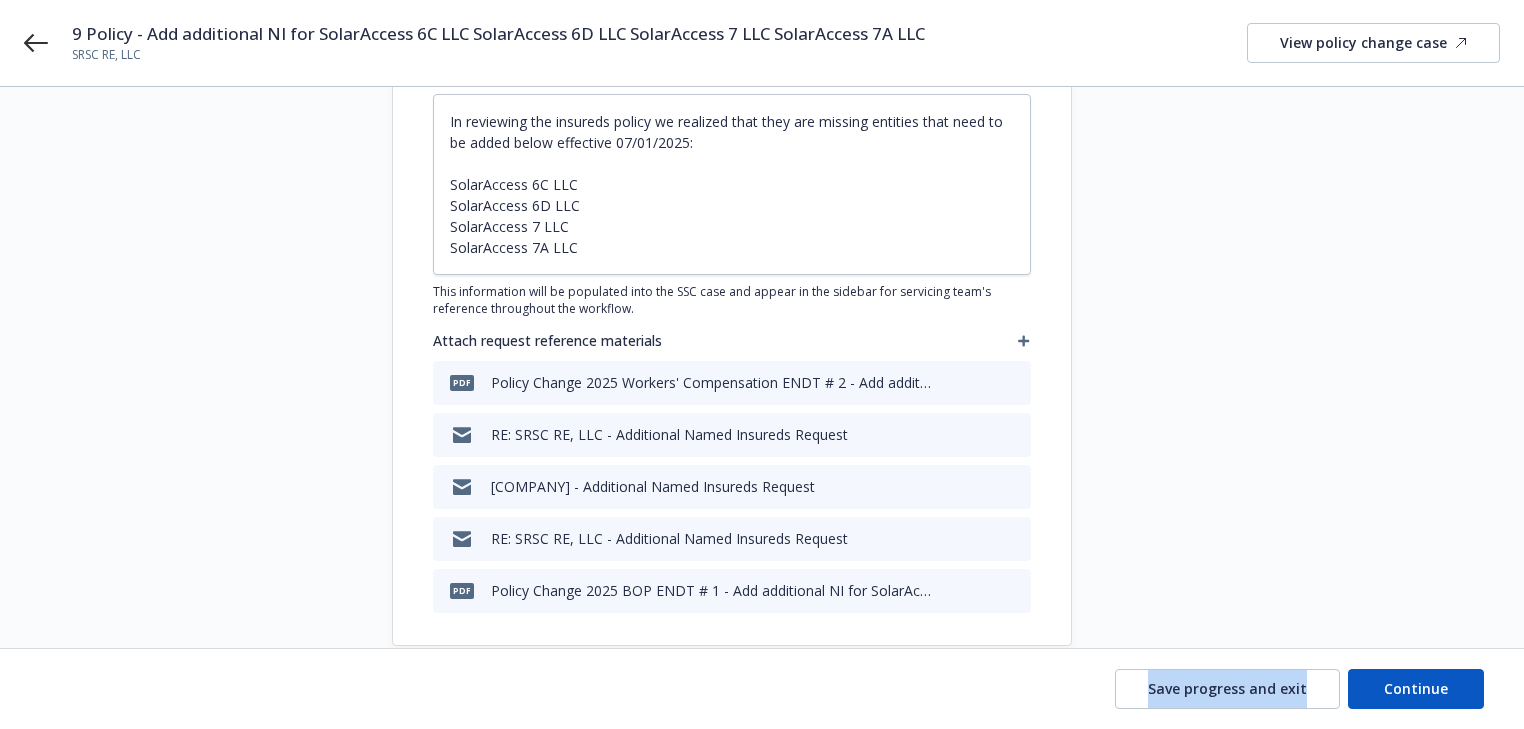scroll, scrollTop: 400, scrollLeft: 0, axis: vertical 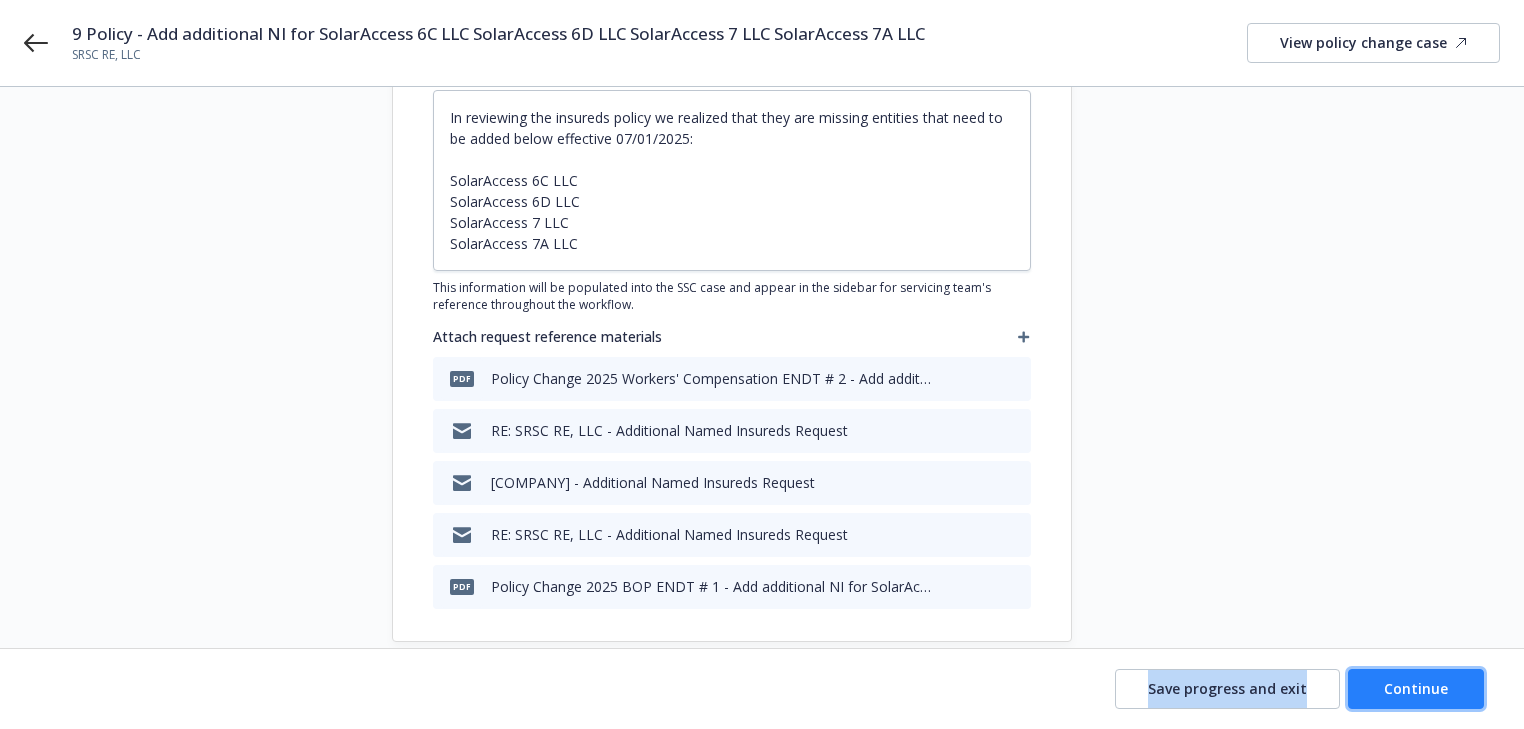 click on "Continue" at bounding box center [1416, 688] 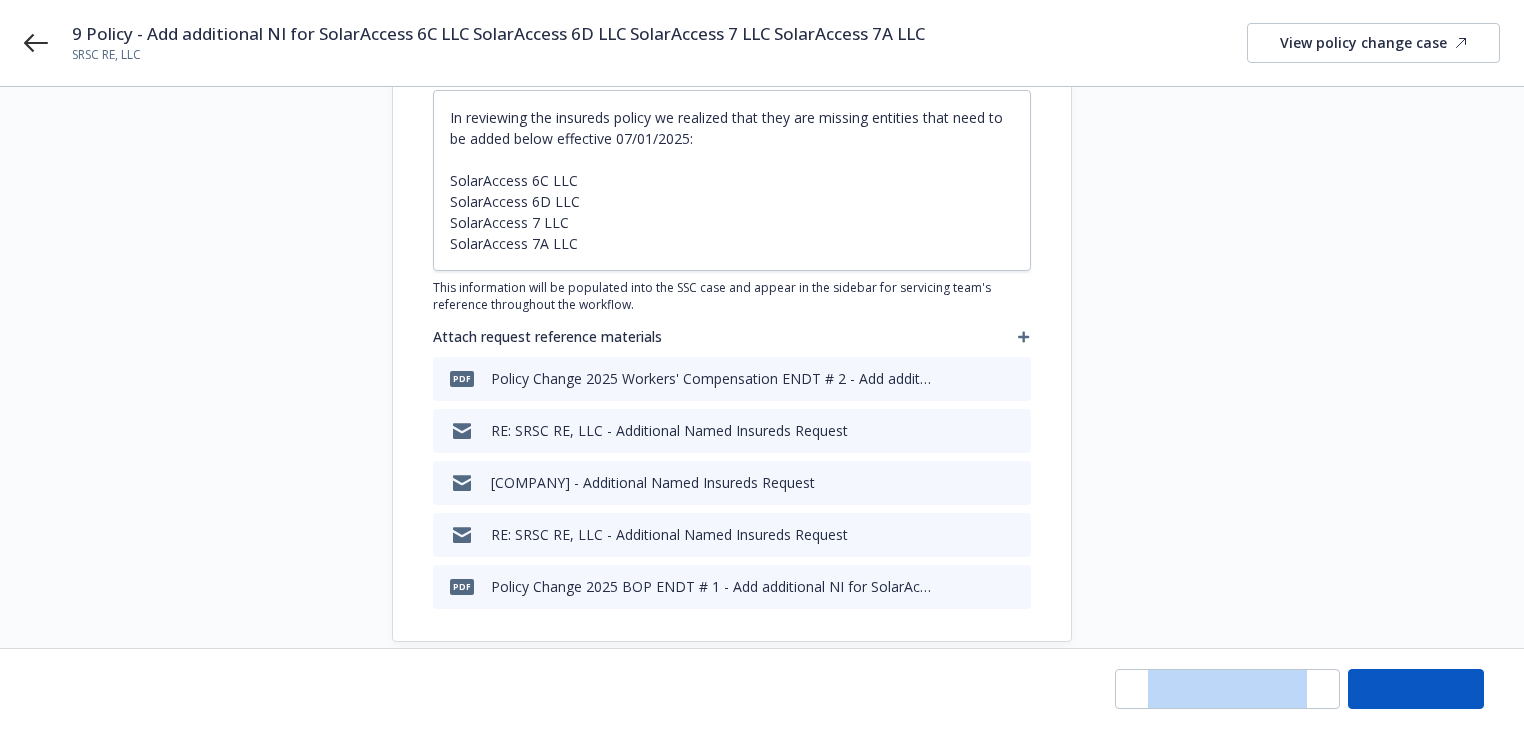 type on "x" 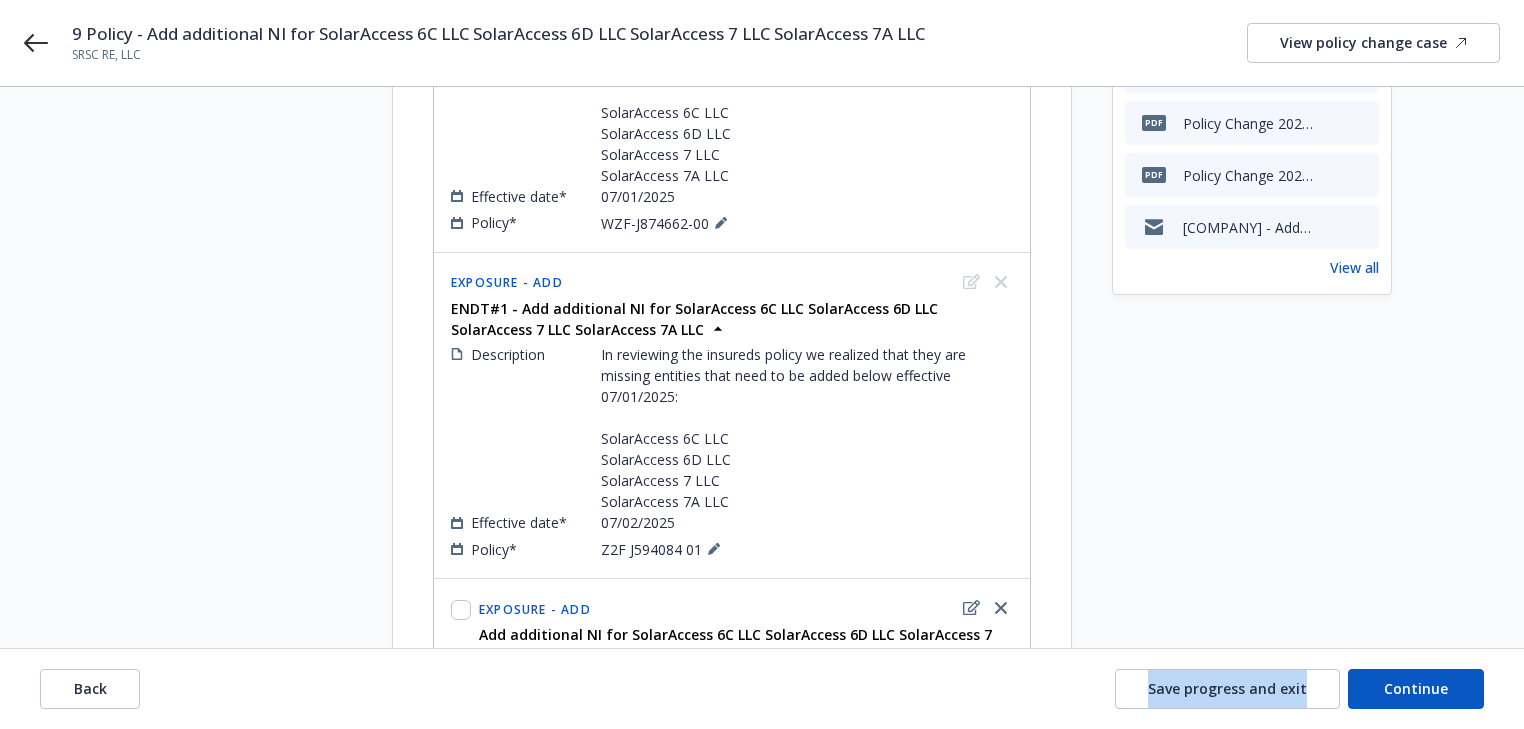 scroll, scrollTop: 0, scrollLeft: 0, axis: both 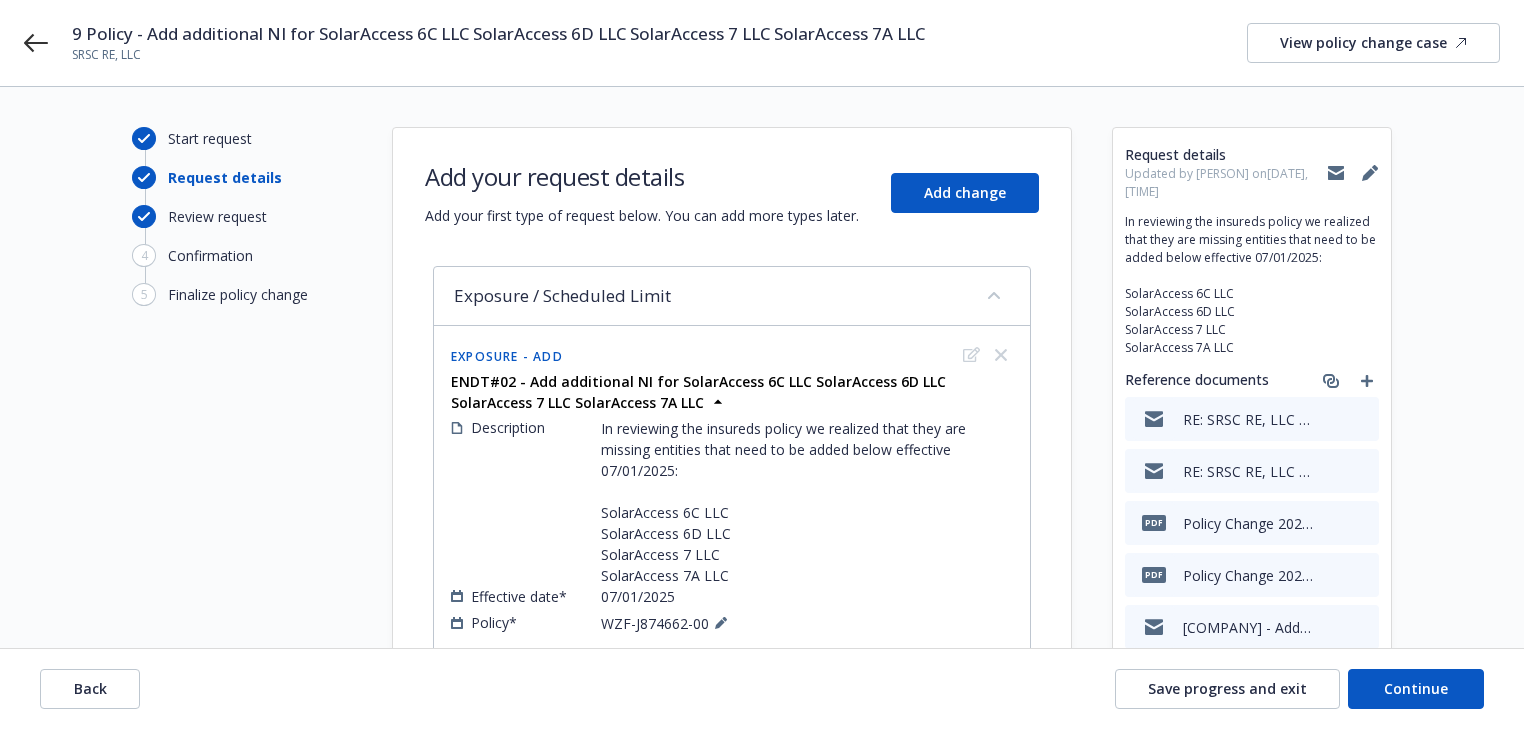click on "Add your request details Add your first type of request below. You can add more types later. Add change" at bounding box center (732, 177) 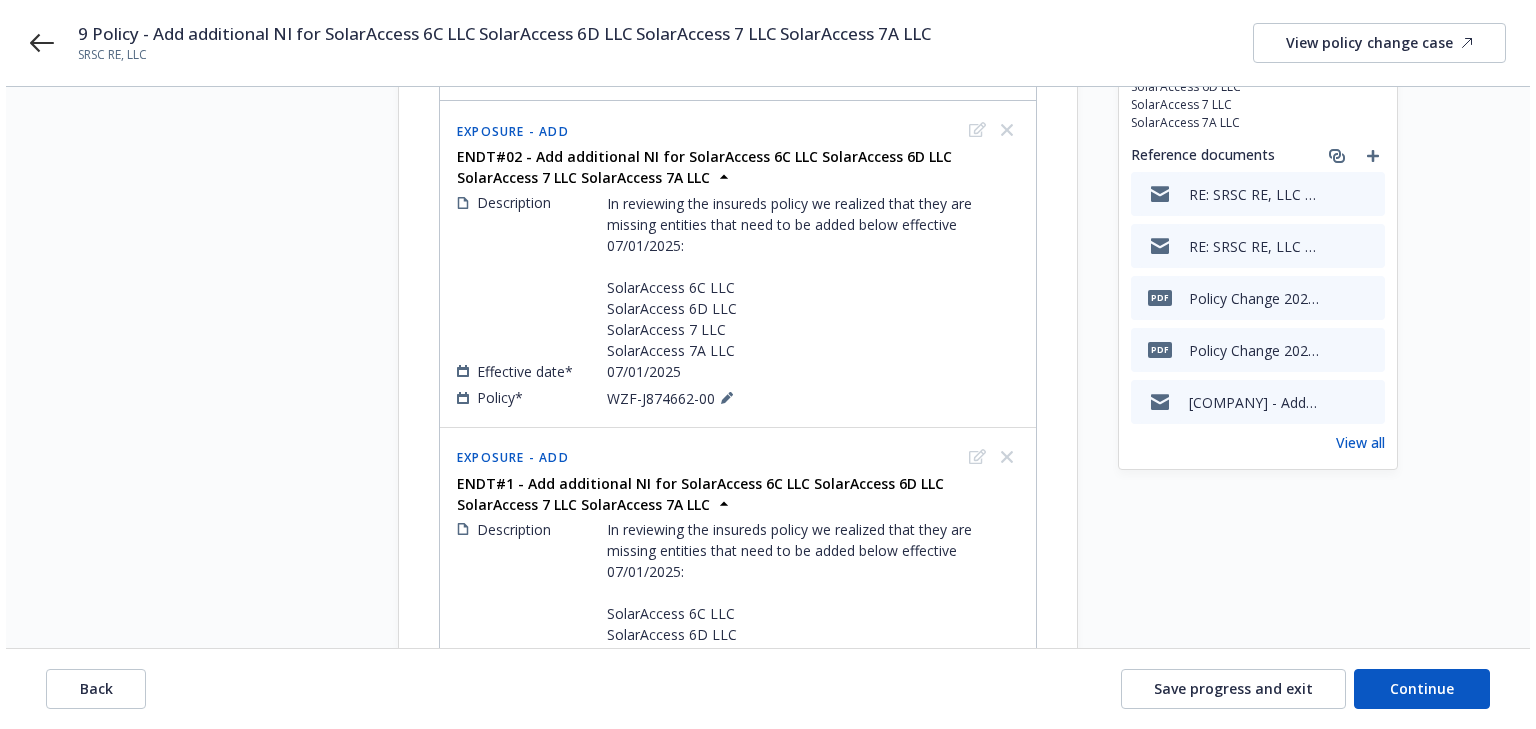 scroll, scrollTop: 0, scrollLeft: 0, axis: both 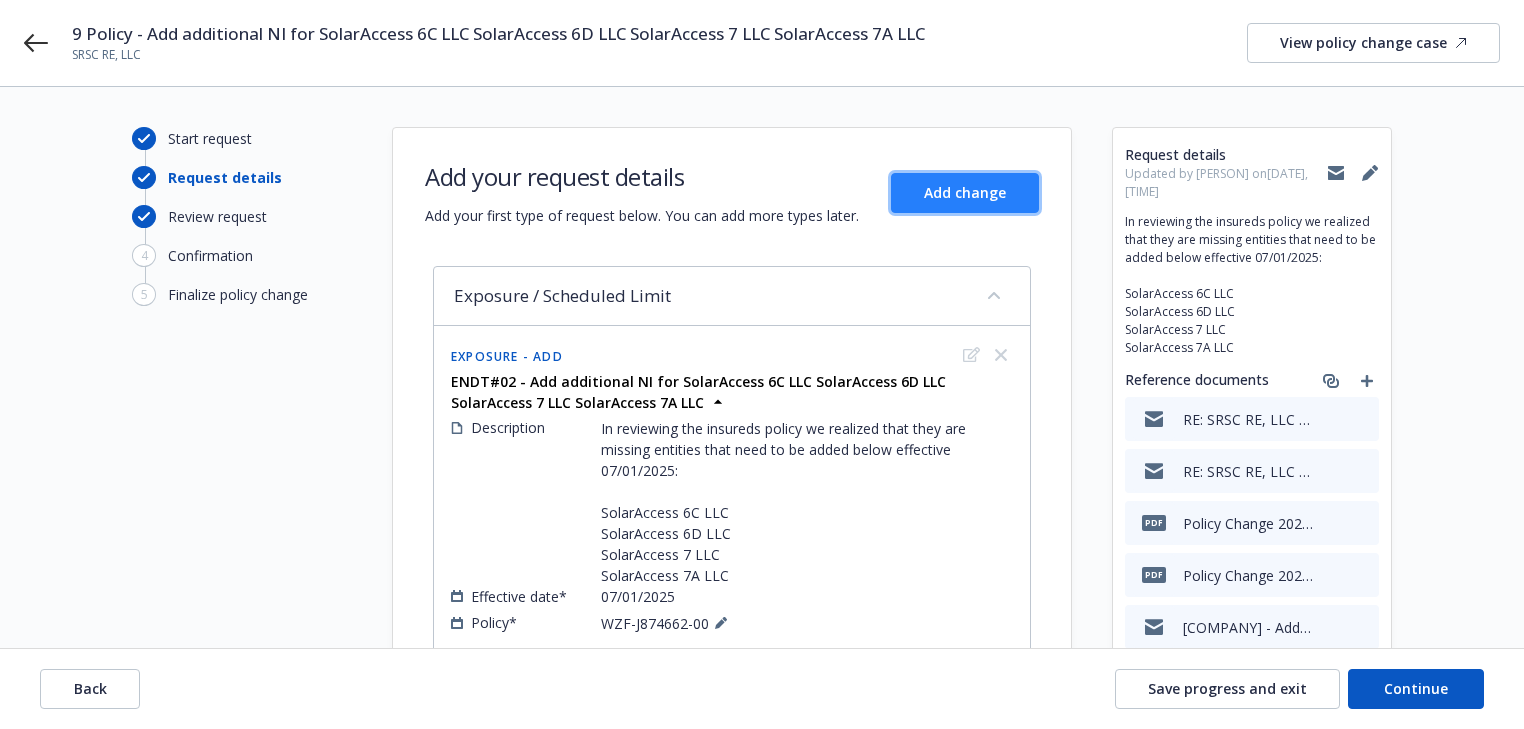 click on "Add change" at bounding box center [965, 192] 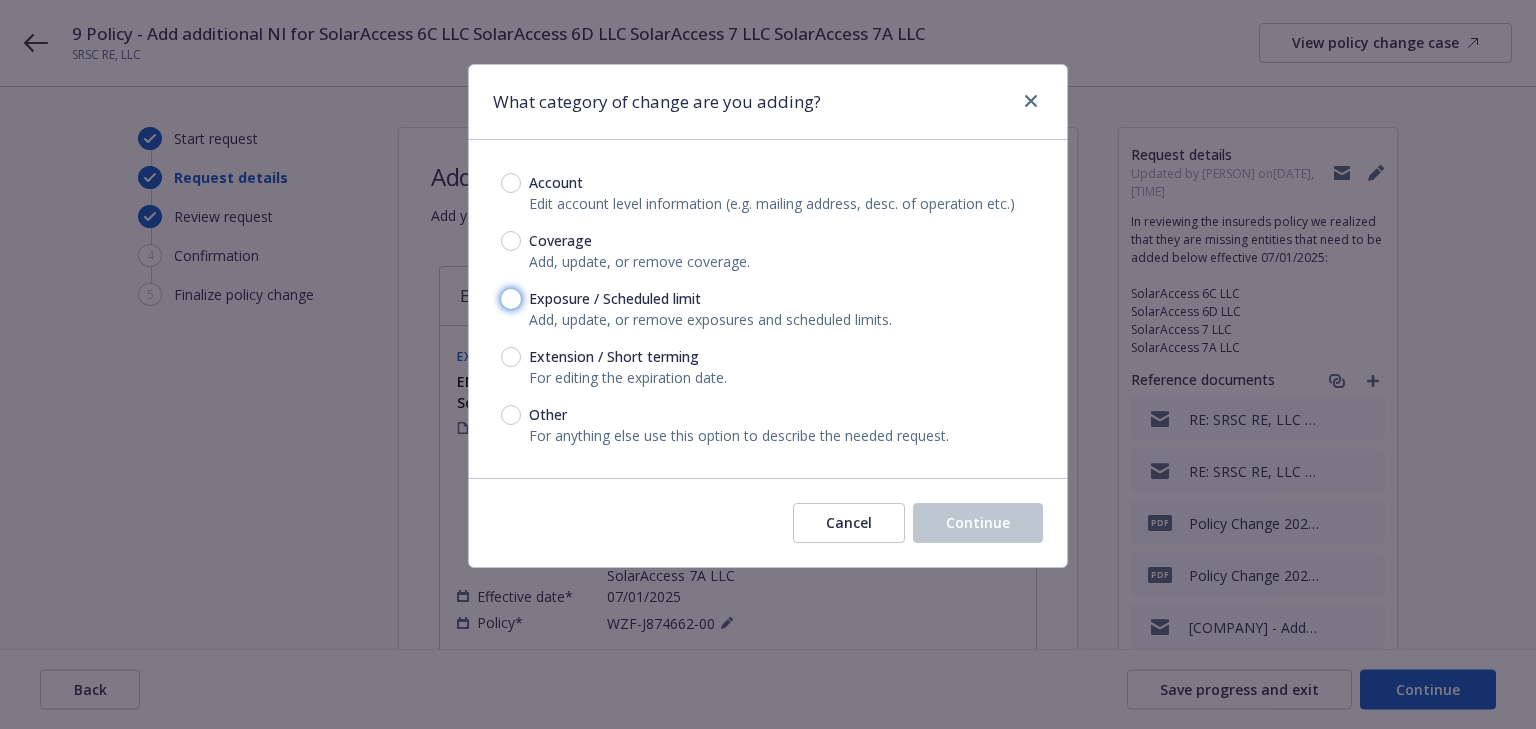 click on "Exposure / Scheduled limit" at bounding box center (511, 299) 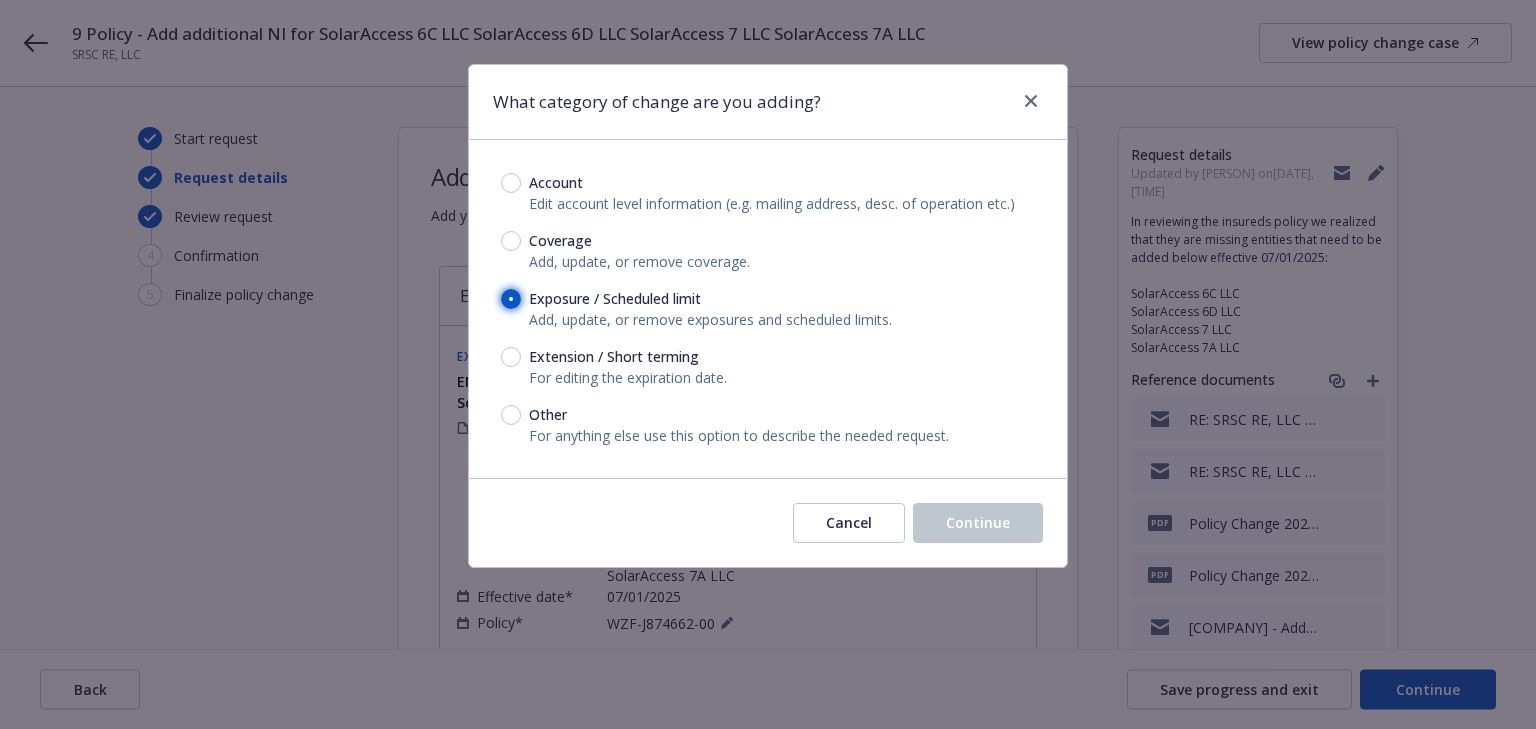 radio on "true" 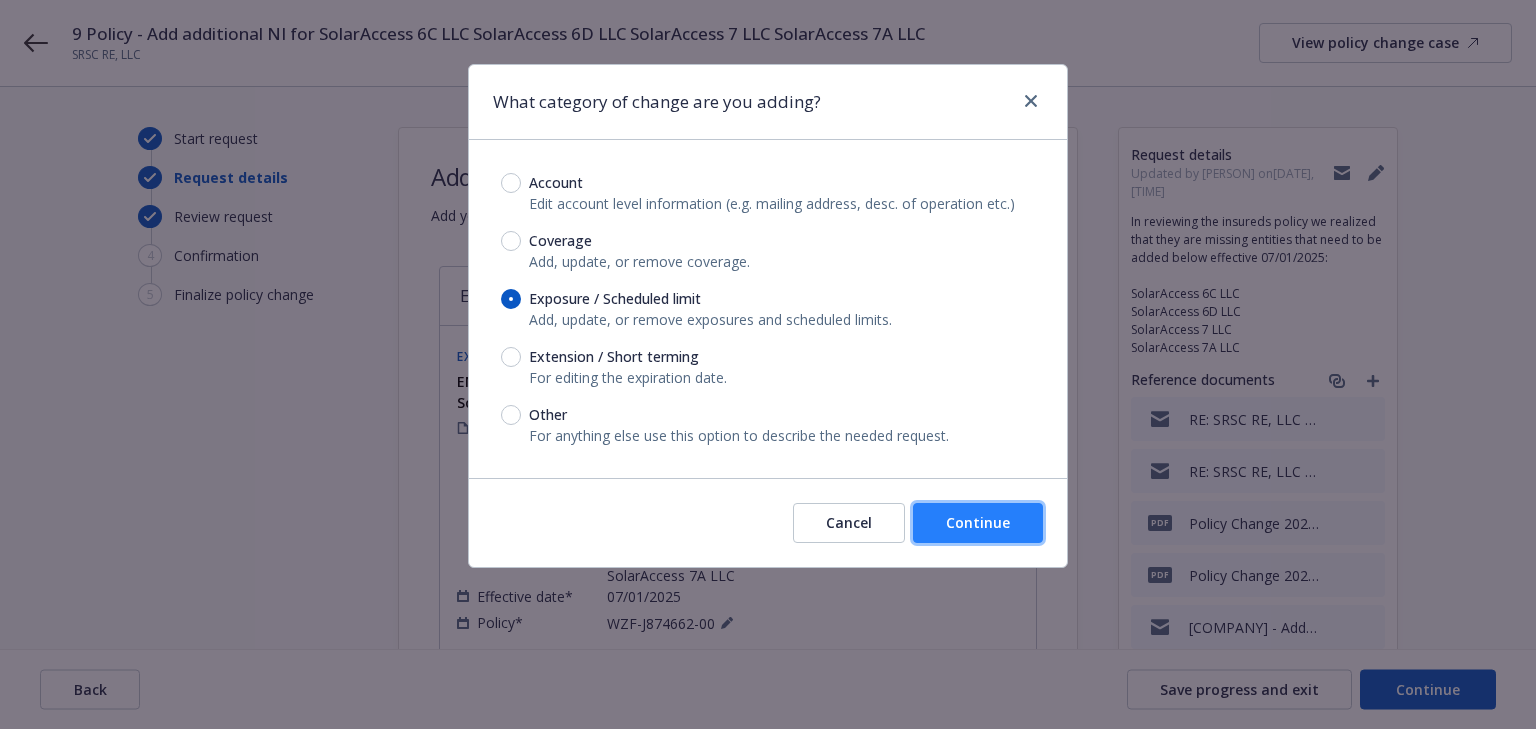 click on "Continue" at bounding box center (978, 523) 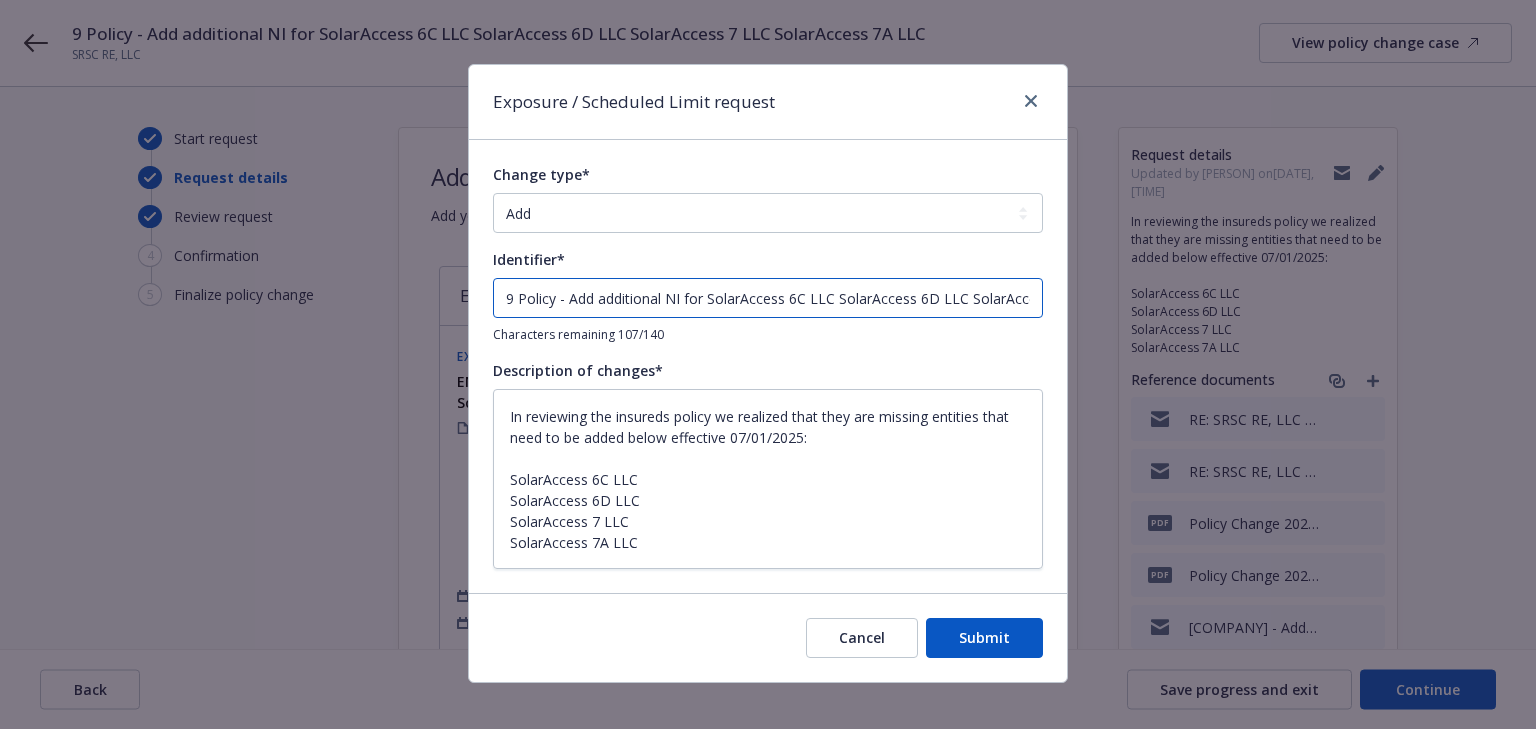 drag, startPoint x: 548, startPoint y: 300, endPoint x: 292, endPoint y: 299, distance: 256.00195 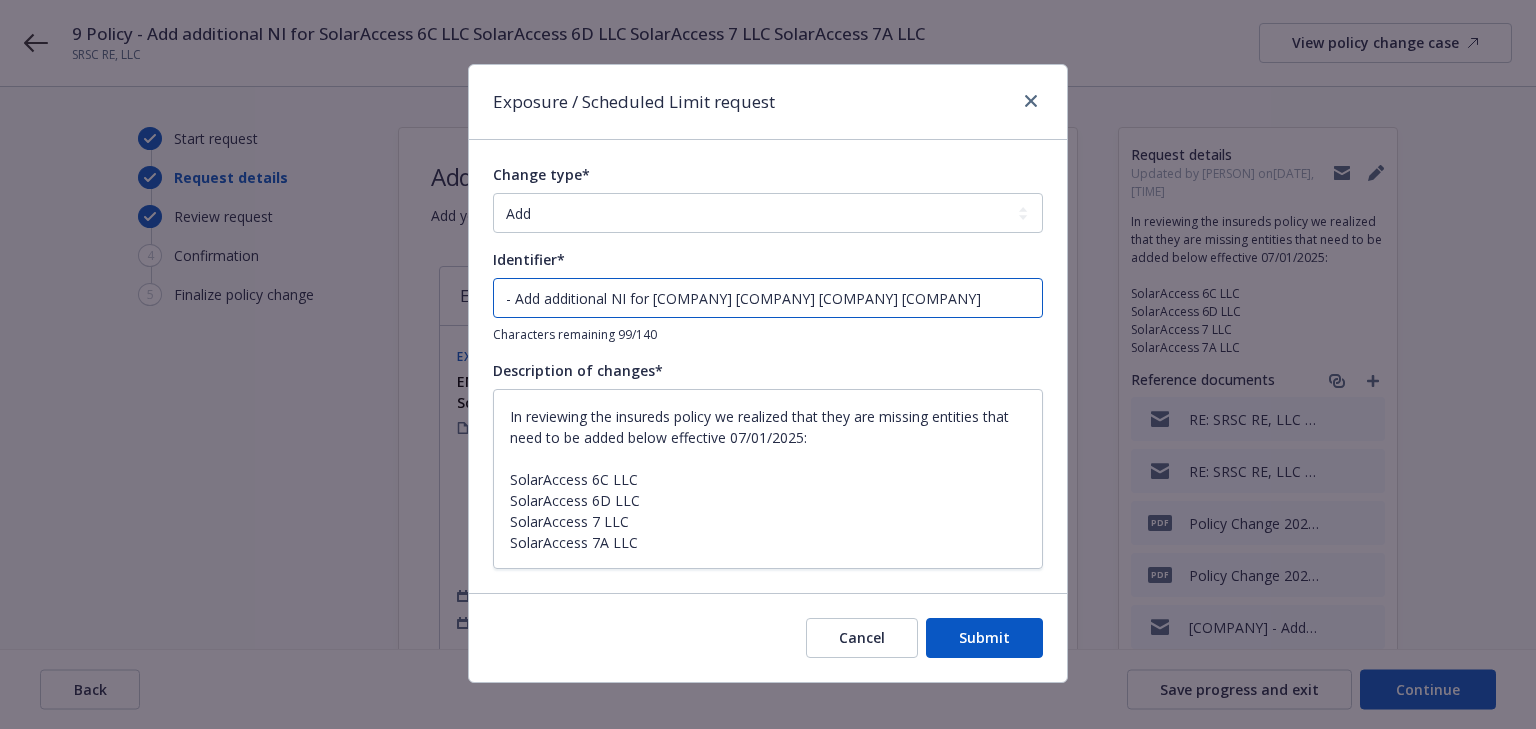 type on "x" 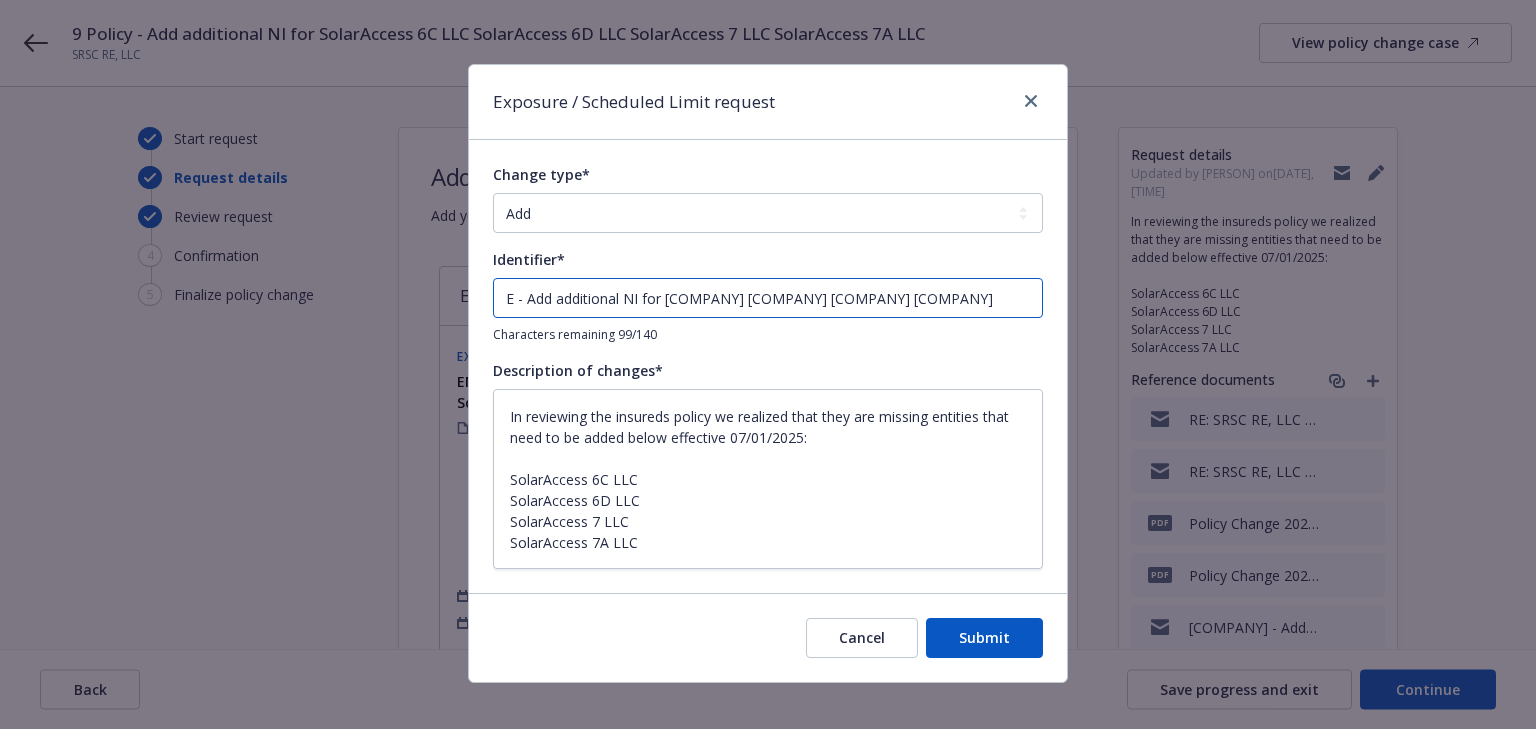 type on "x" 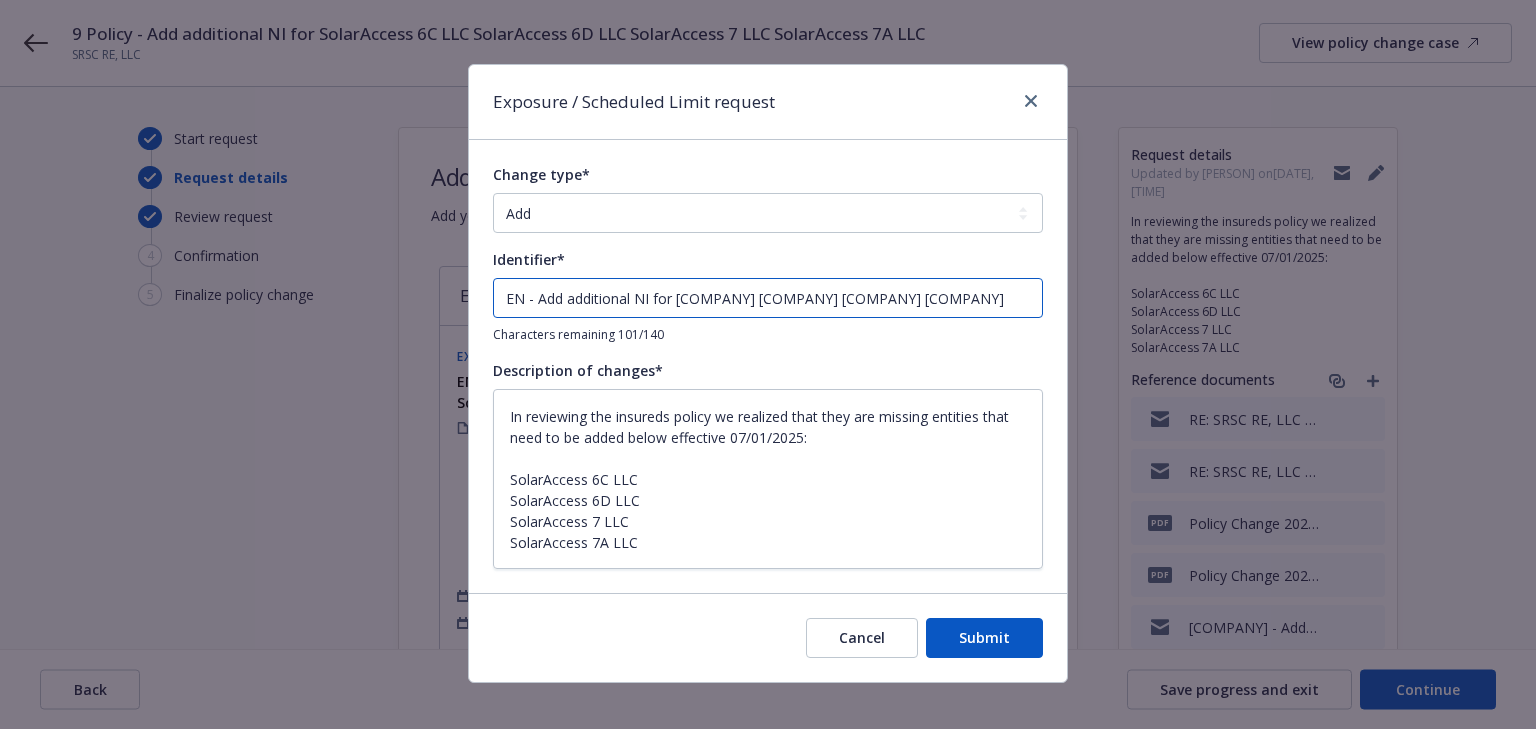 type on "x" 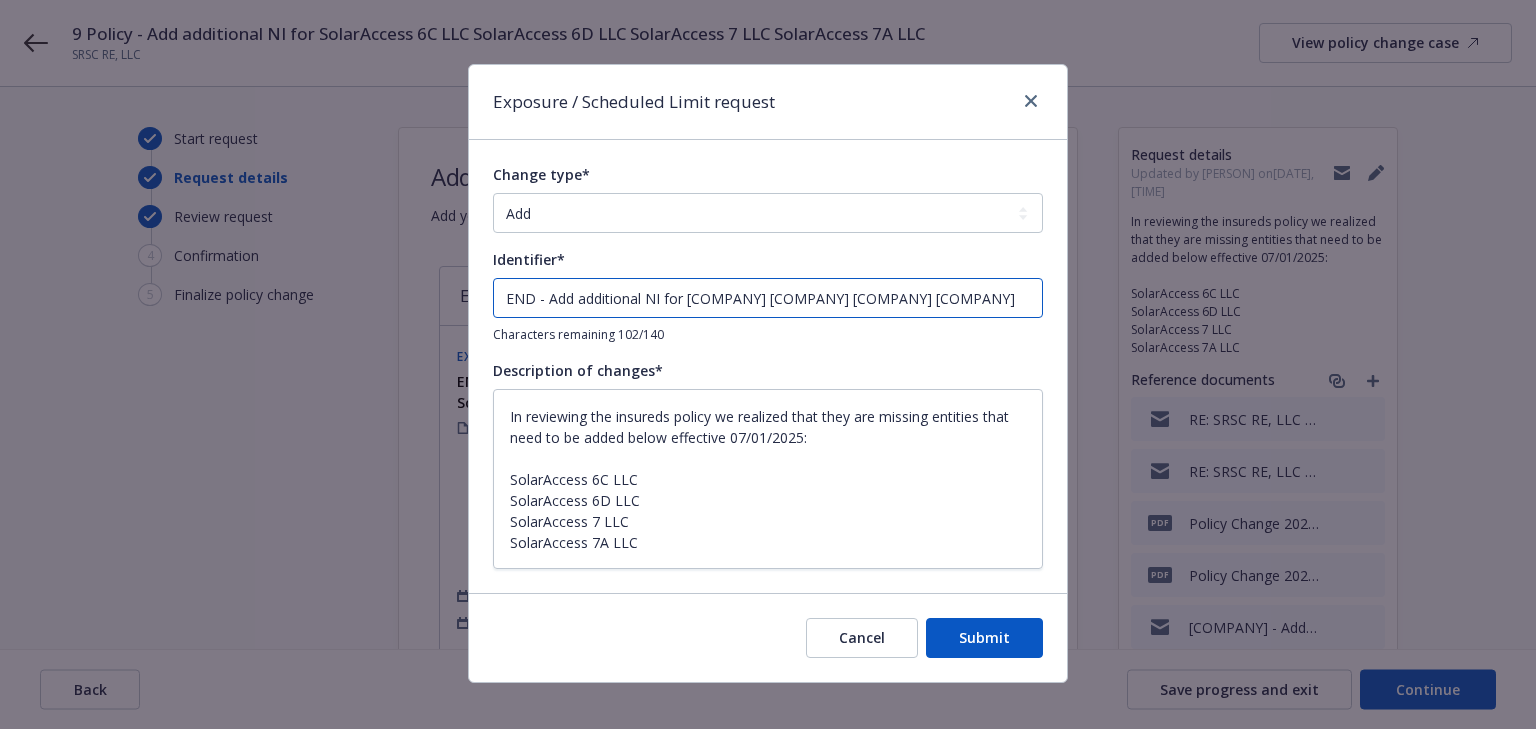 type on "x" 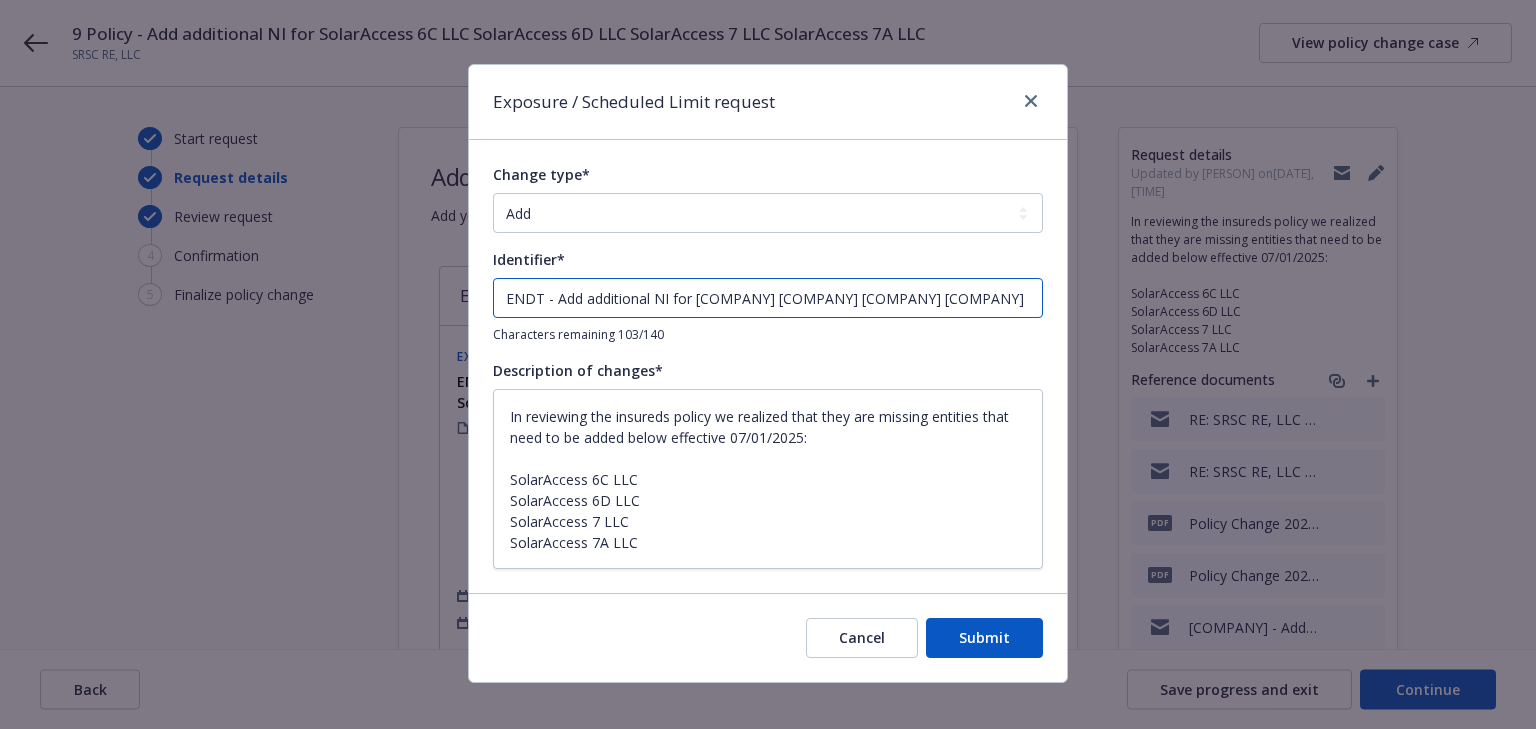 type on "x" 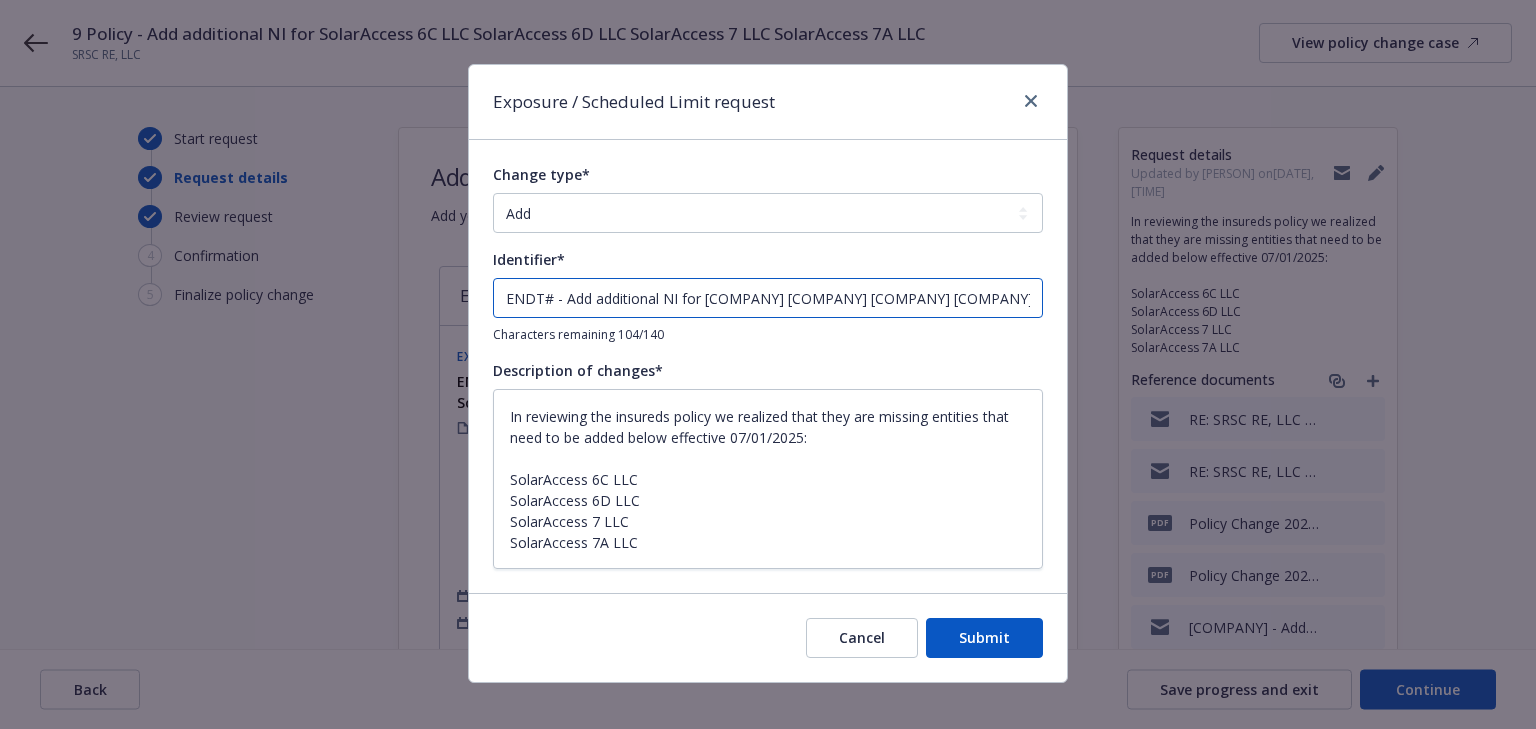 type on "x" 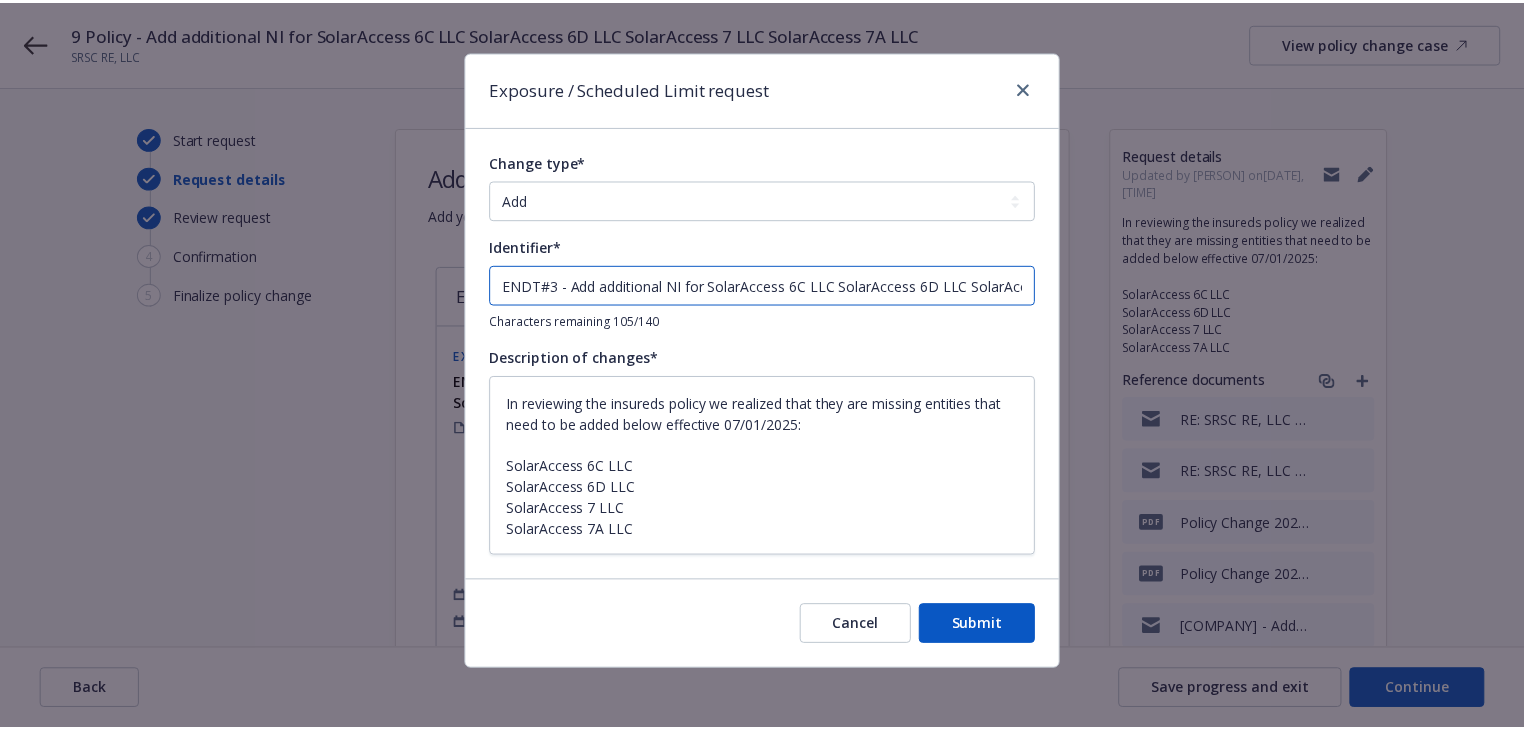 scroll, scrollTop: 17, scrollLeft: 0, axis: vertical 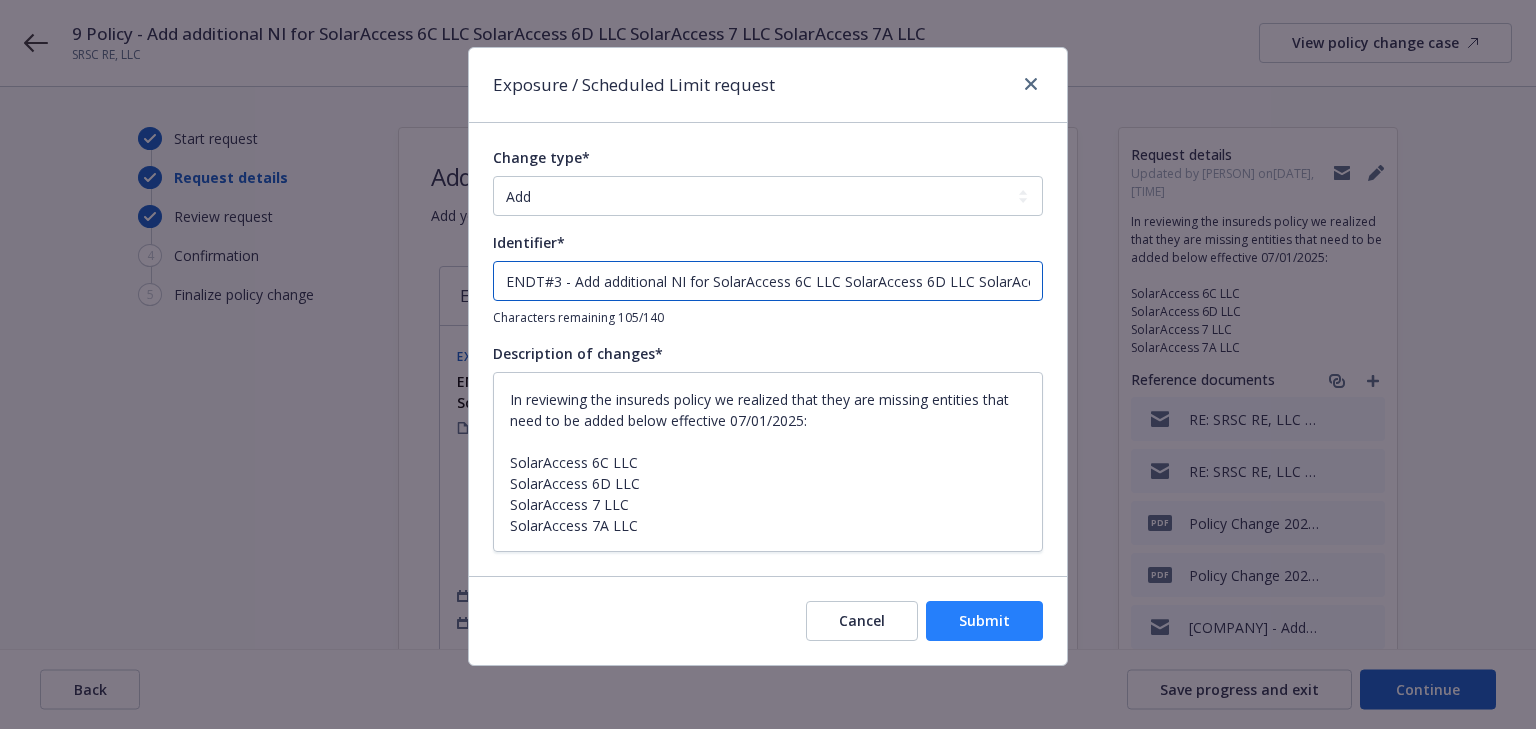type on "ENDT#3 - Add additional NI for SolarAccess 6C LLC SolarAccess 6D LLC SolarAccess 7 LLC SolarAccess 7A LLC" 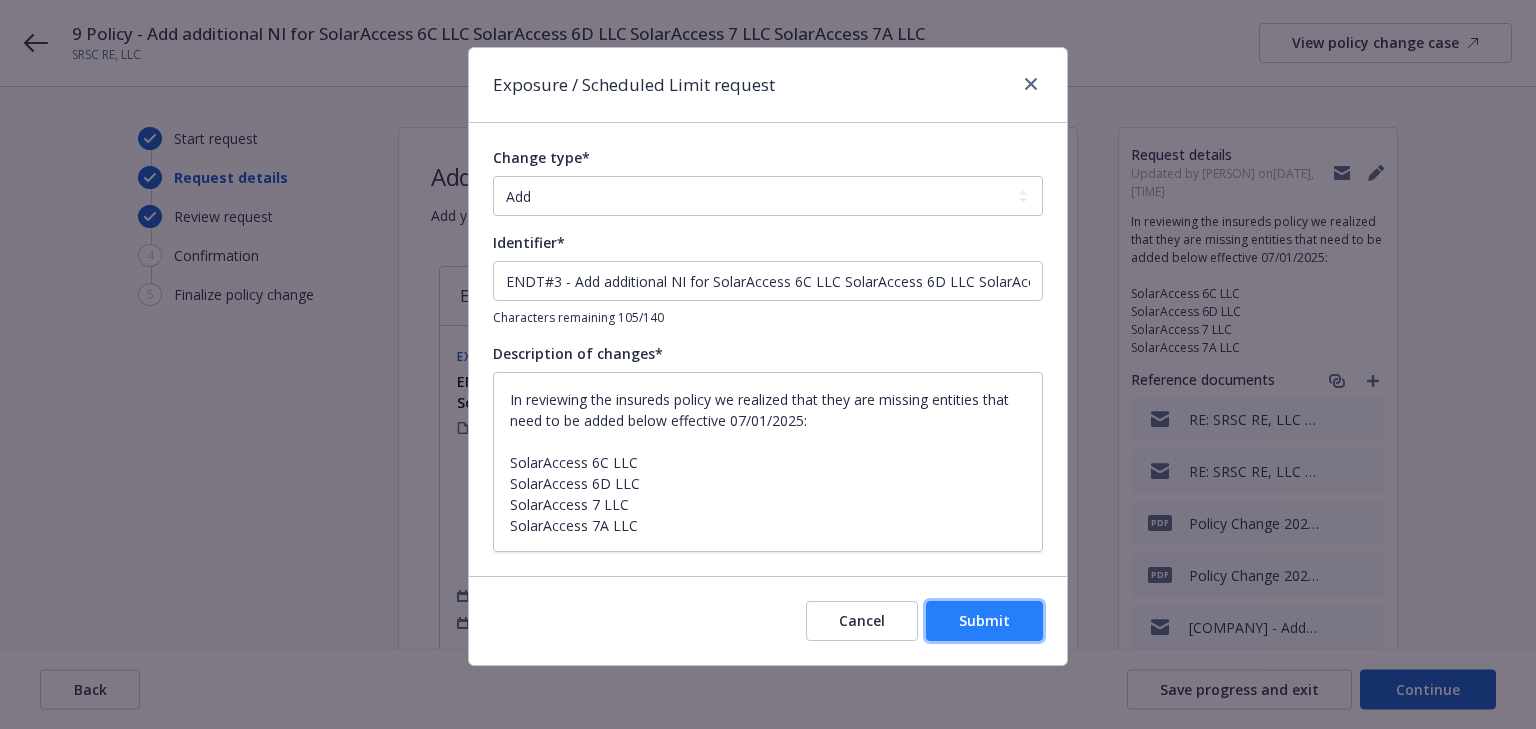 click on "Submit" at bounding box center (984, 620) 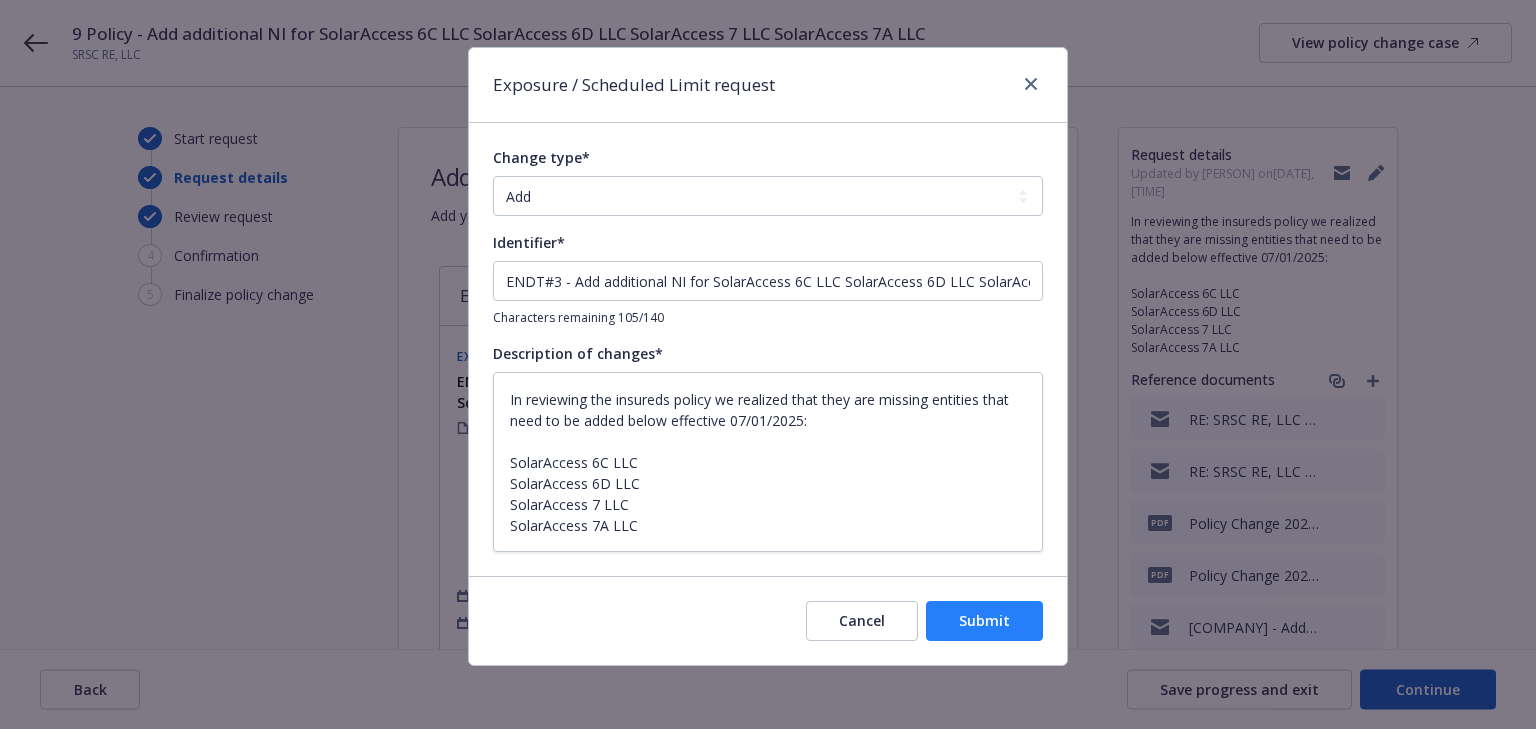 type on "x" 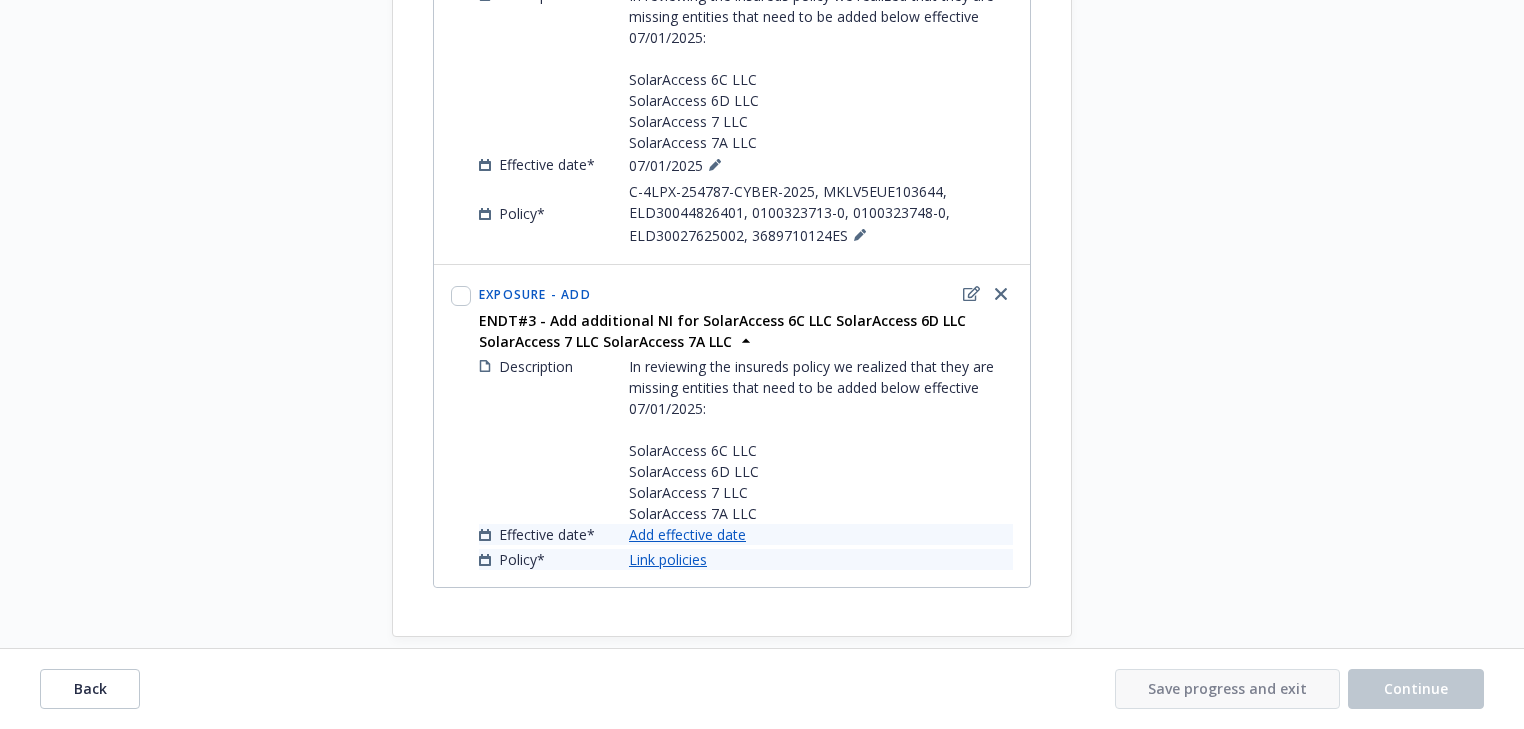 scroll, scrollTop: 1112, scrollLeft: 0, axis: vertical 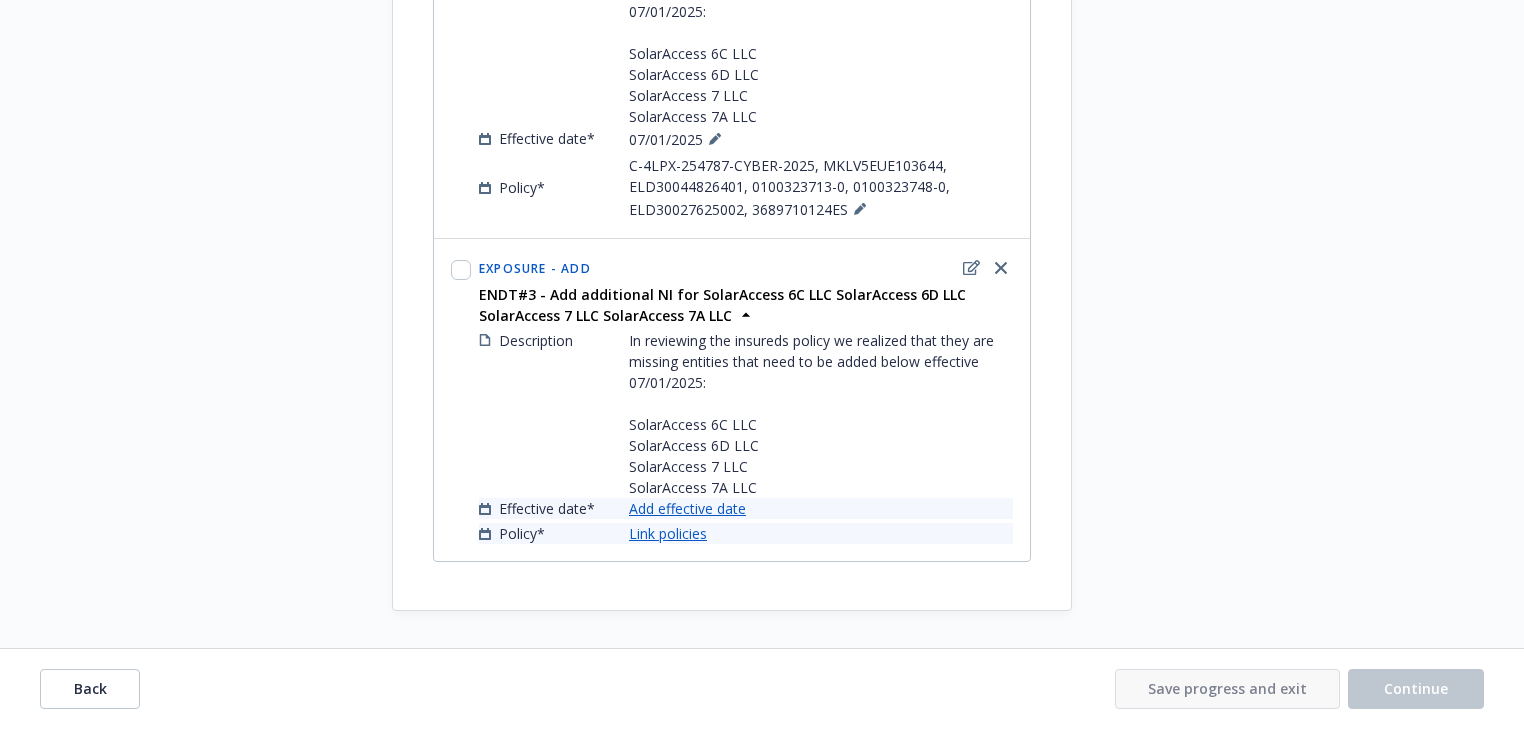 click on "Add effective date" at bounding box center (687, 508) 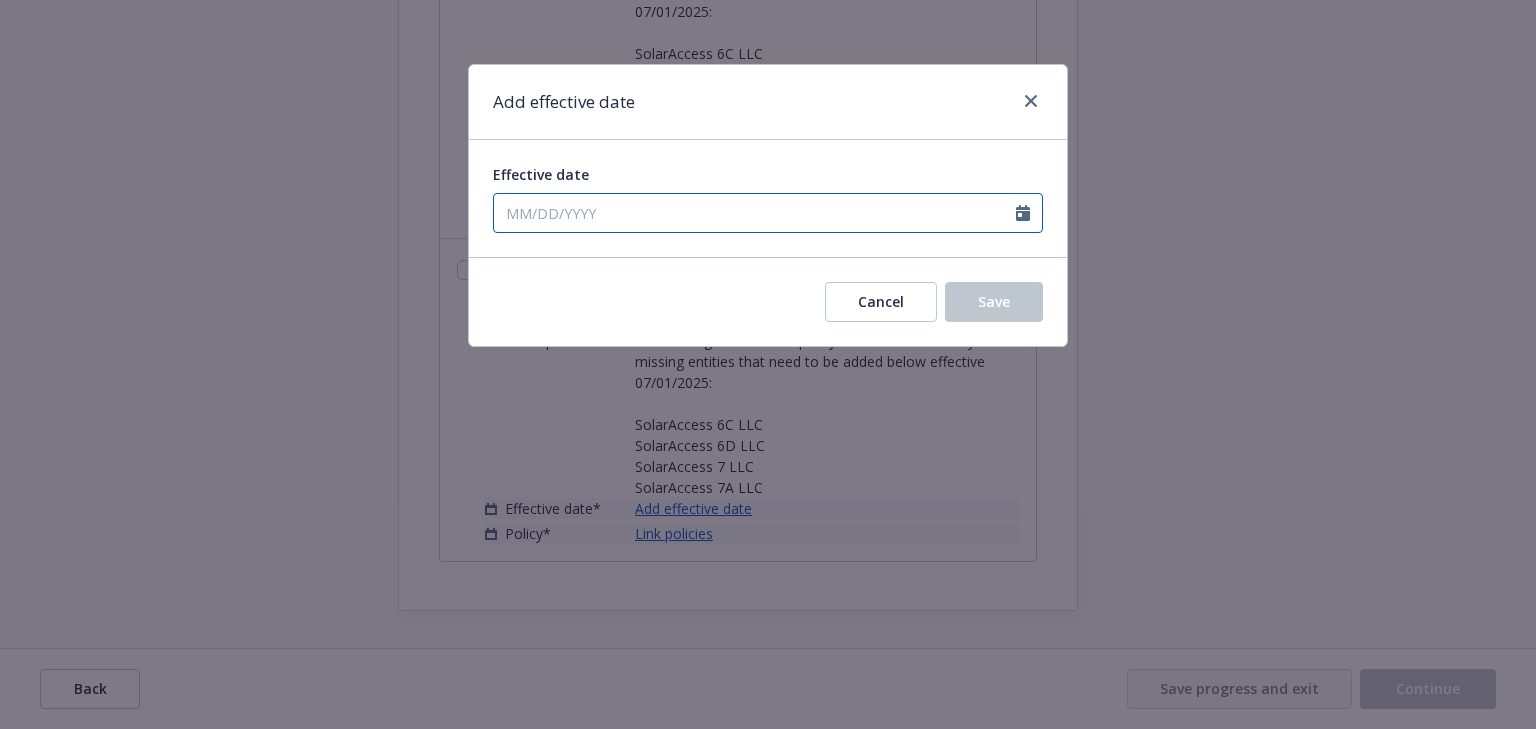 select on "8" 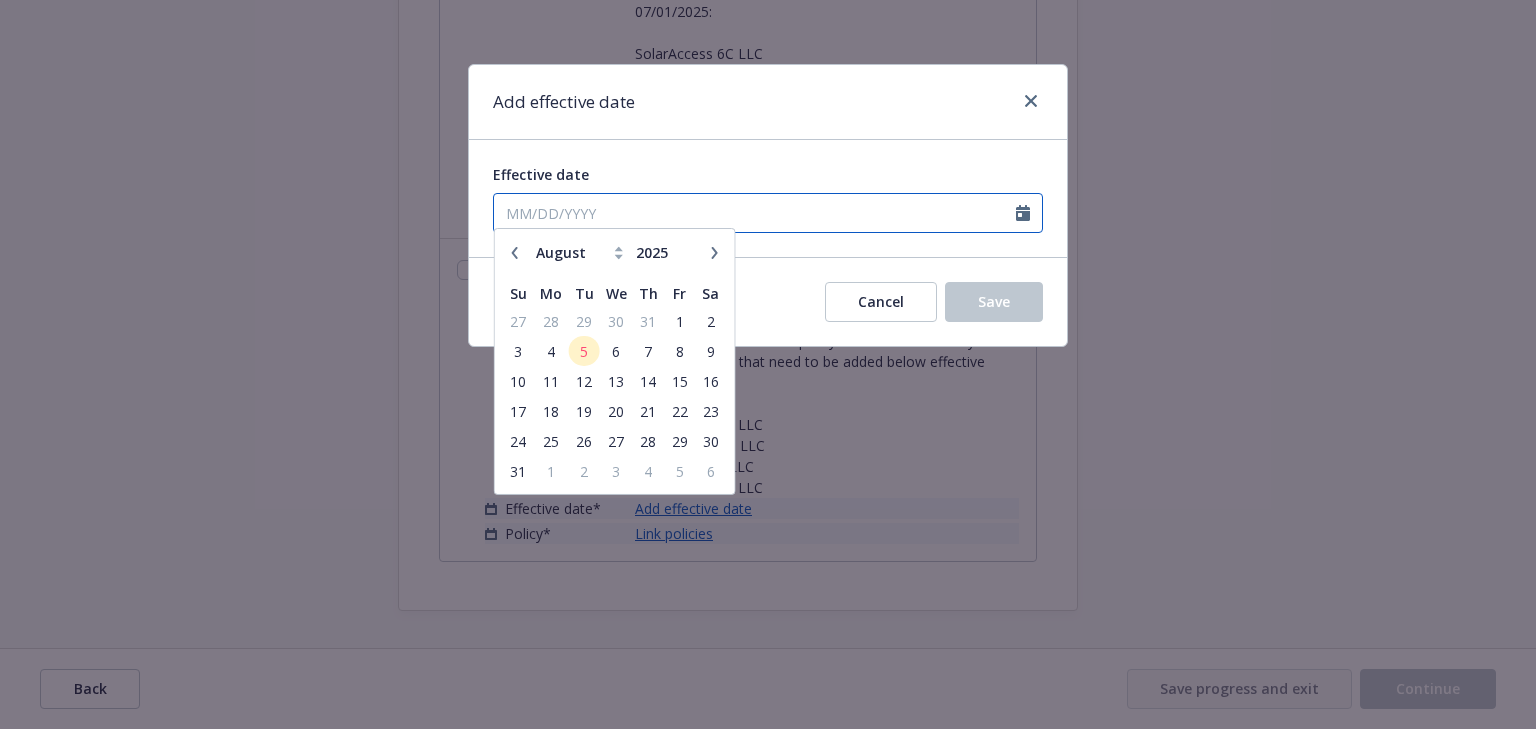 click on "Effective date" at bounding box center (755, 213) 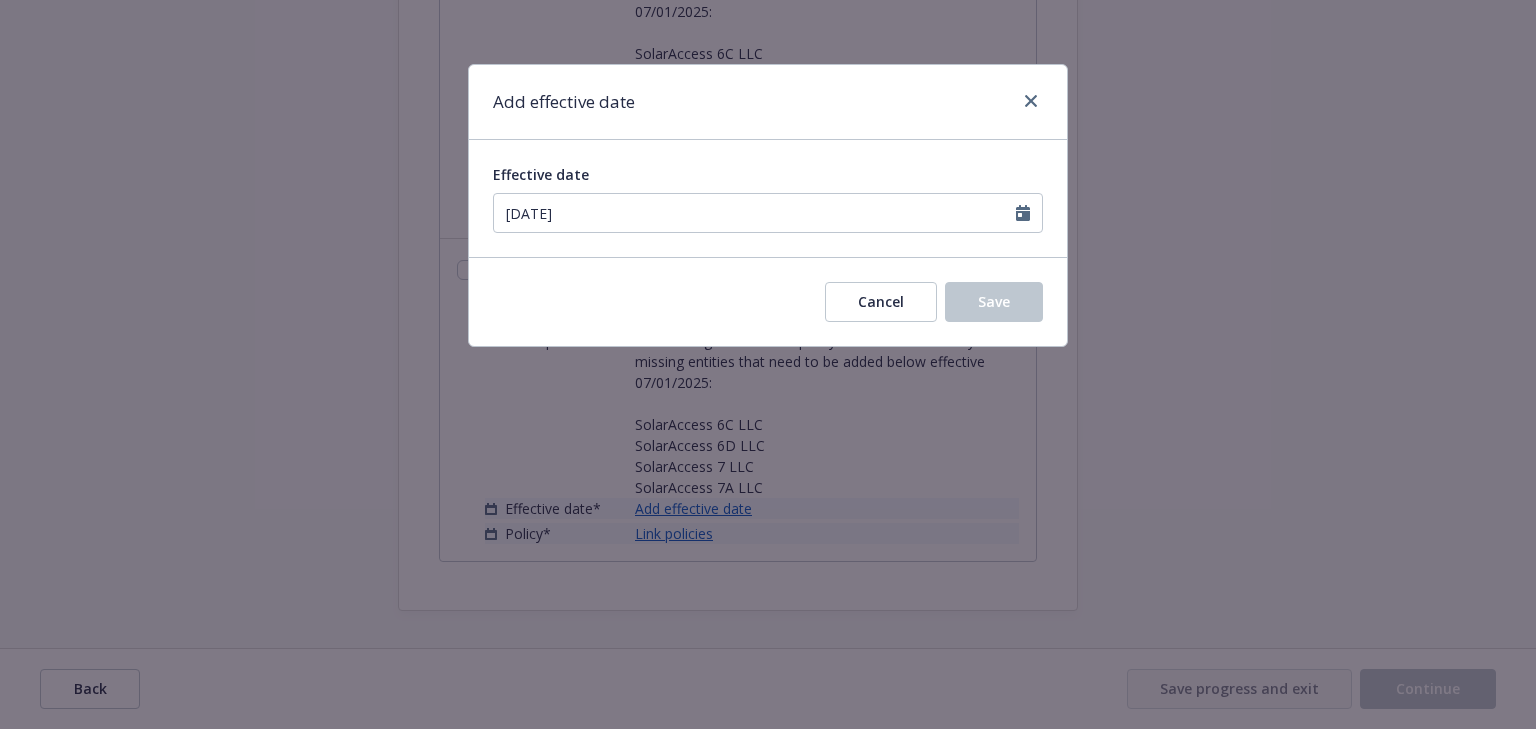 type on "07/16/2025" 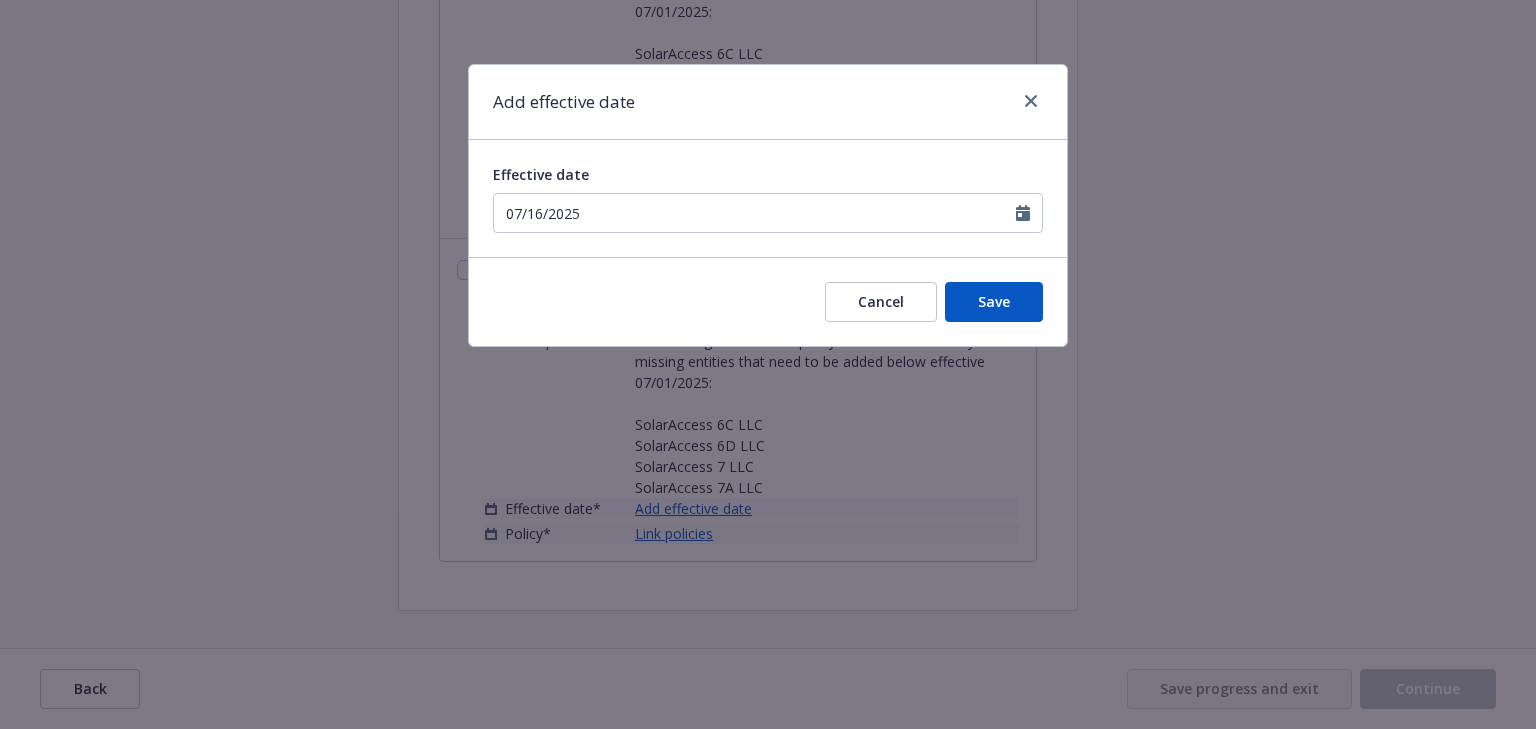 click on "Effective date [DATE] January February March April May June July August September October November December 2025 Su Mo Tu We Th Fr Sa 27 28 29 30 31 1 2 3 4 5 6 7 8 9 10 11 12 13 14 15 16 17 18 19 20 21 22 23 24 25 26 27 28 29 30 31 1 2 3 4 5 6" at bounding box center (768, 198) 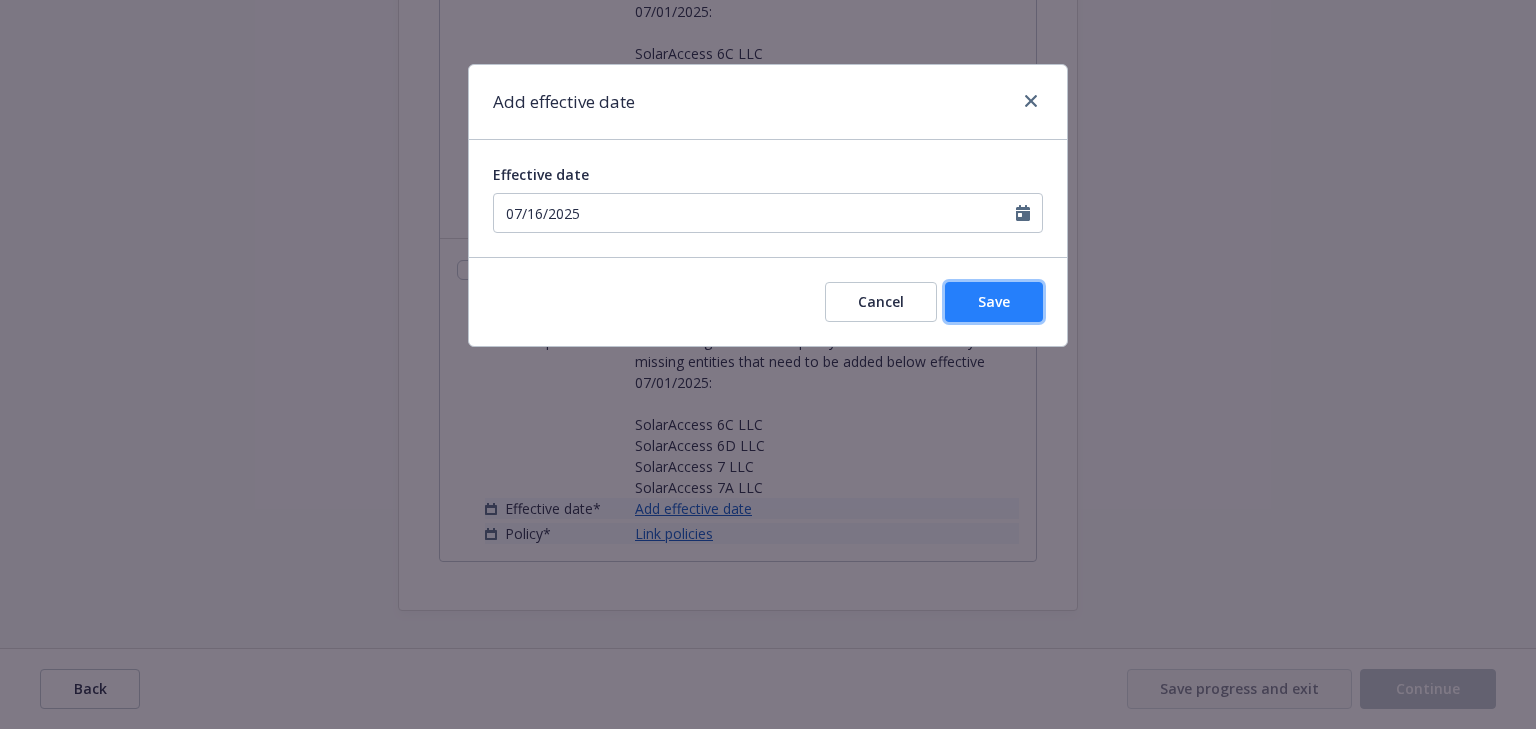 click on "Save" at bounding box center [994, 302] 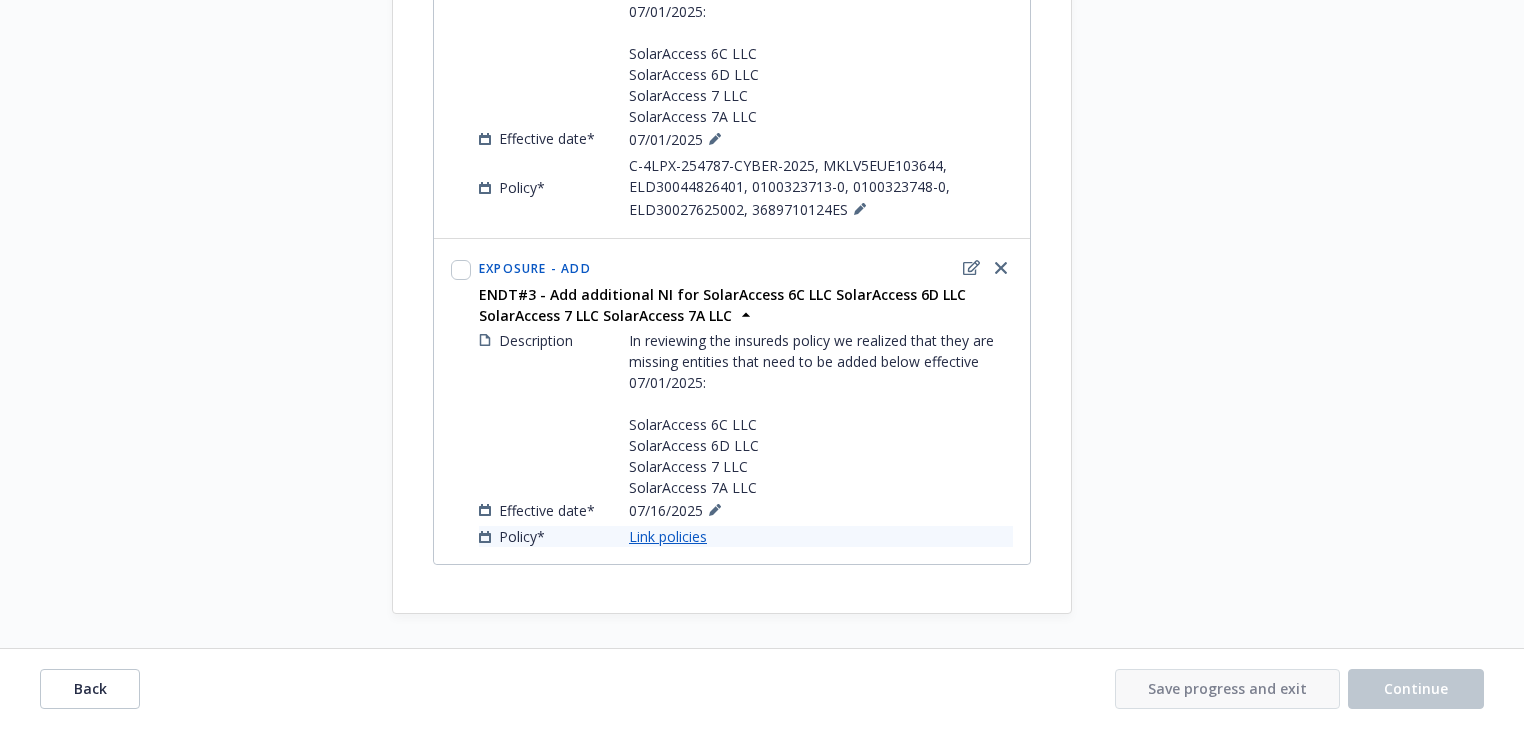 click on "Link policies" at bounding box center (668, 536) 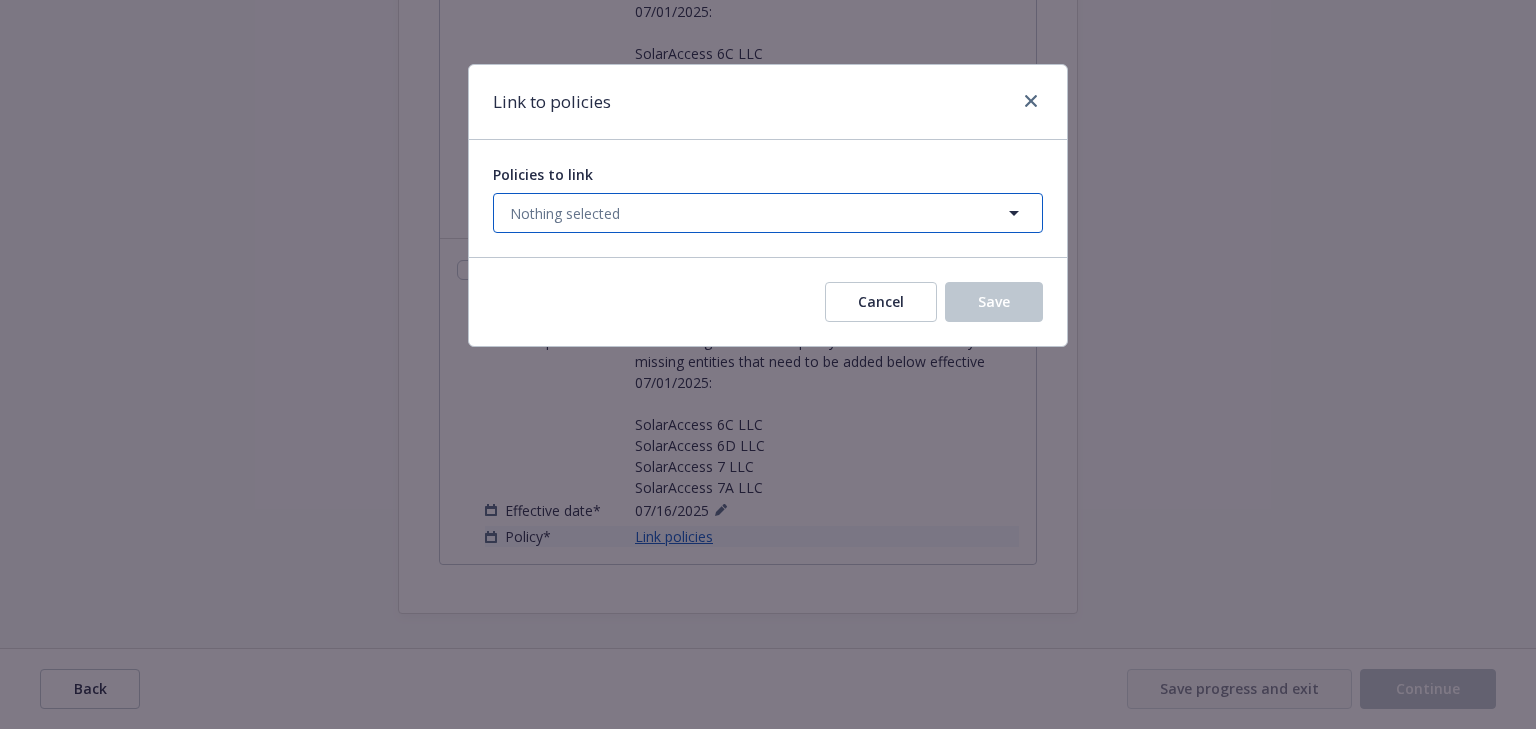 click on "Nothing selected" at bounding box center (565, 213) 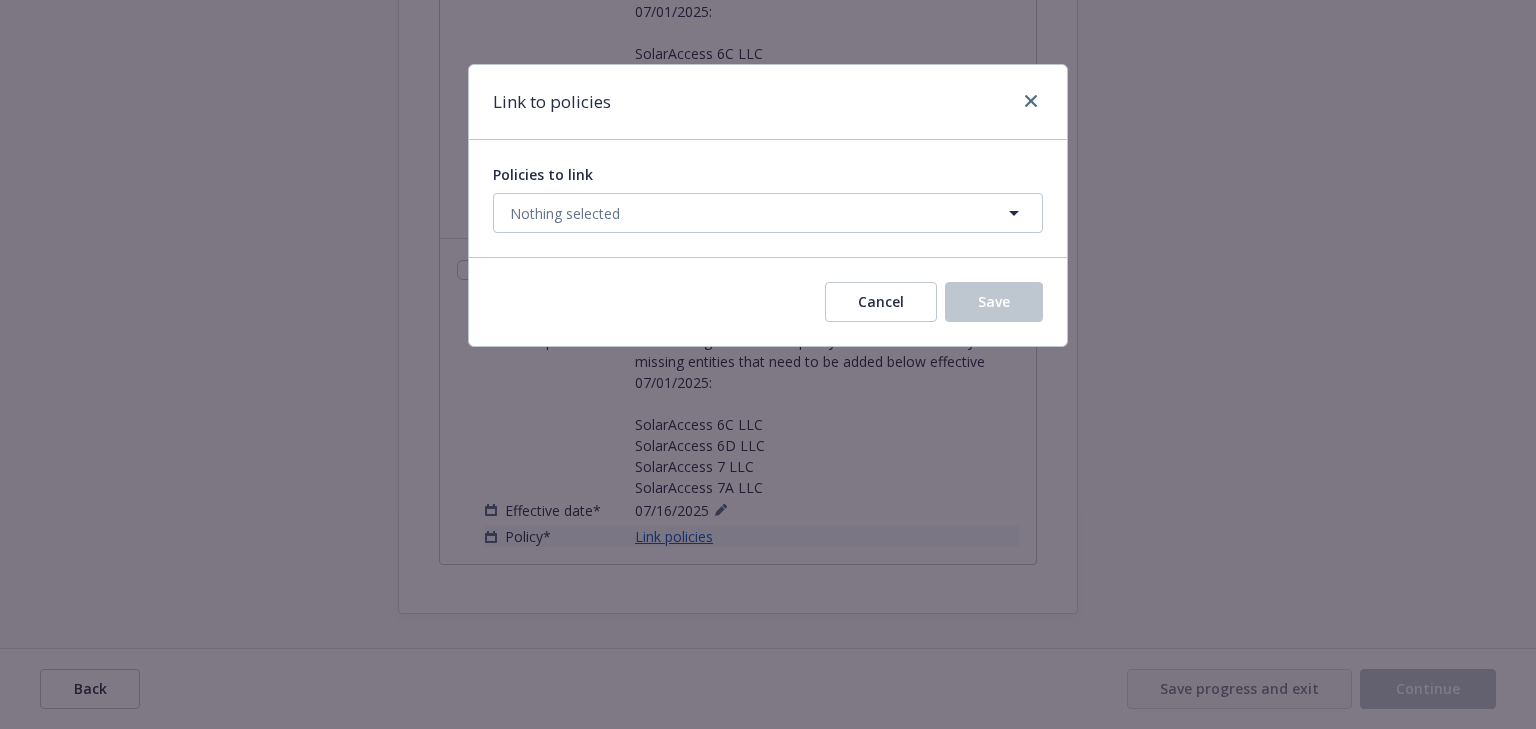 select on "ACTIVE" 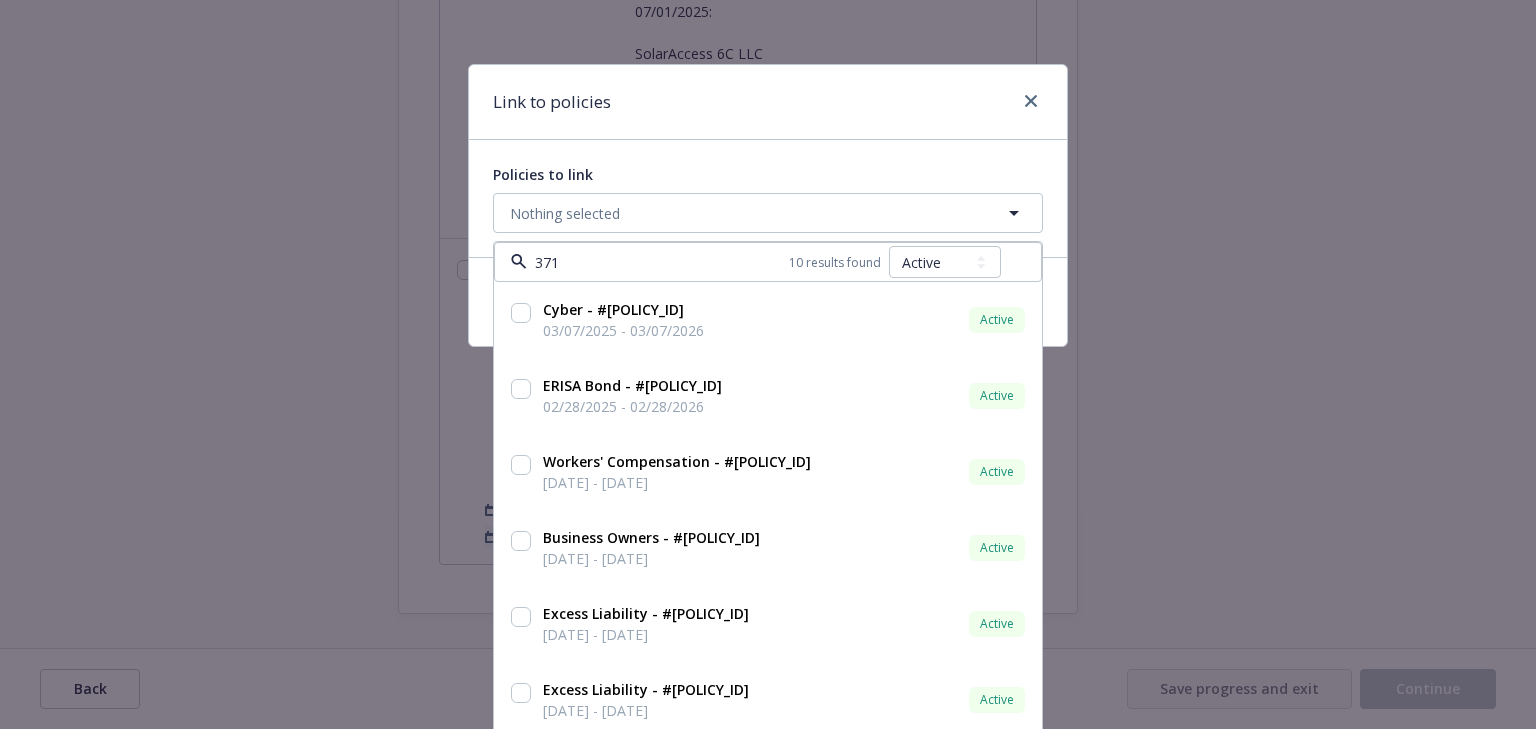 type on "3713" 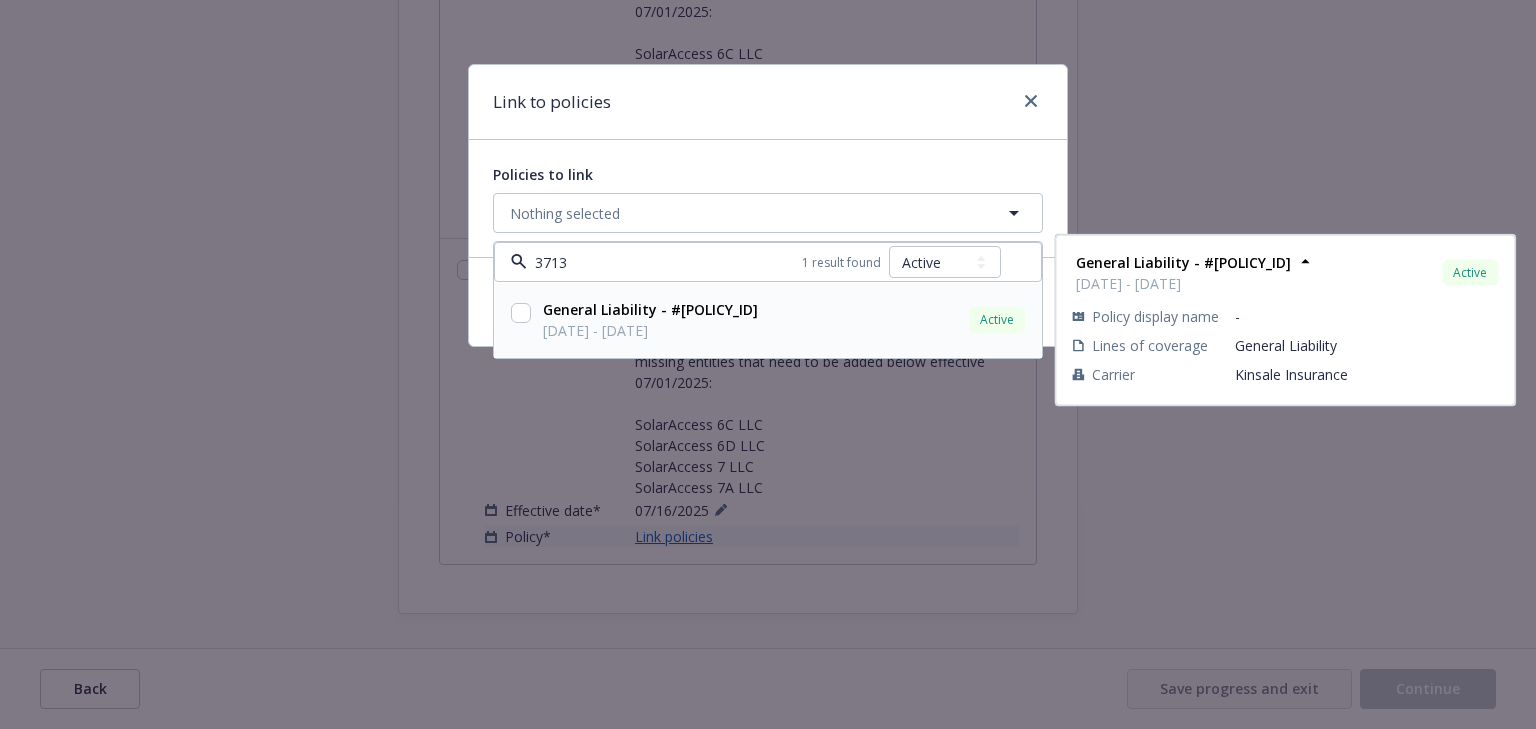 click at bounding box center [521, 313] 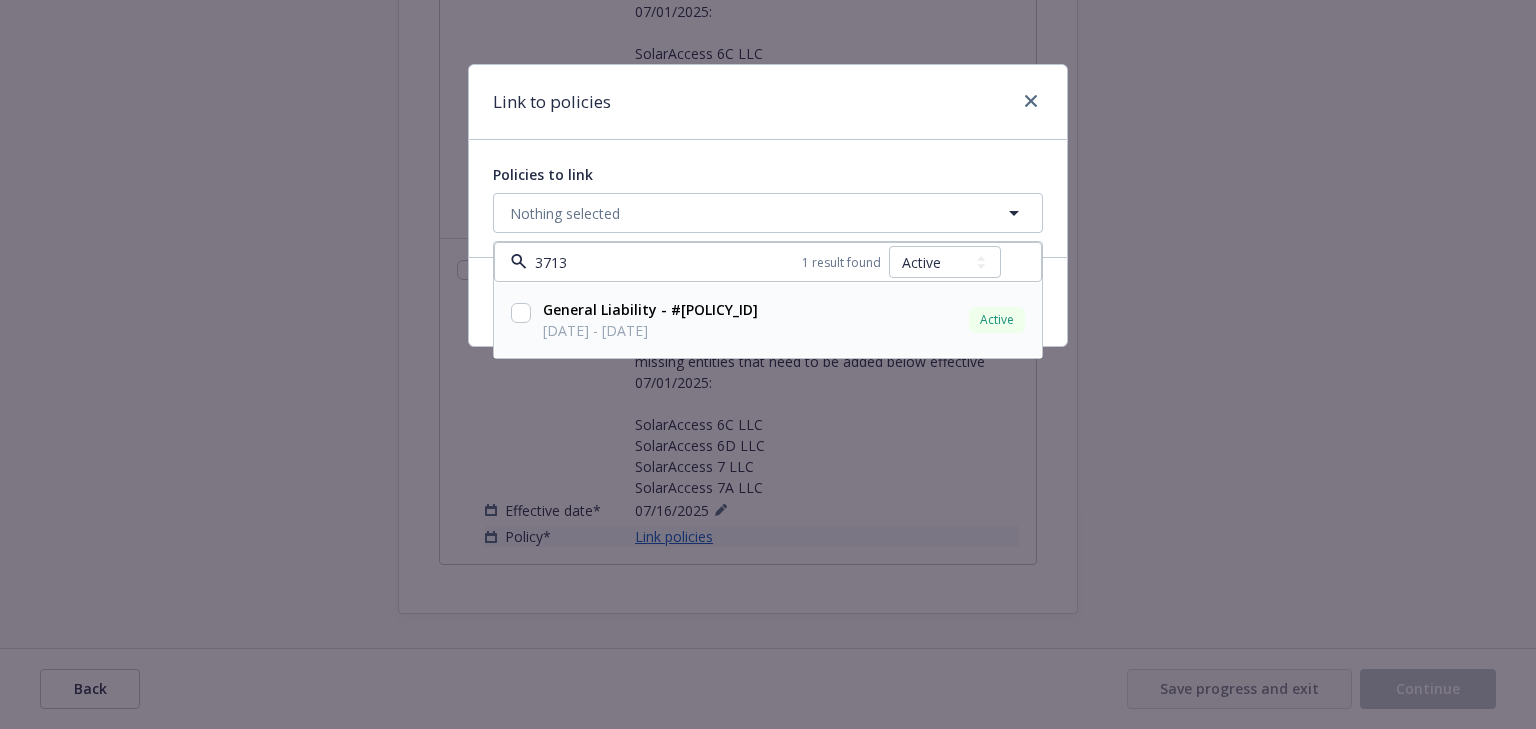 checkbox on "true" 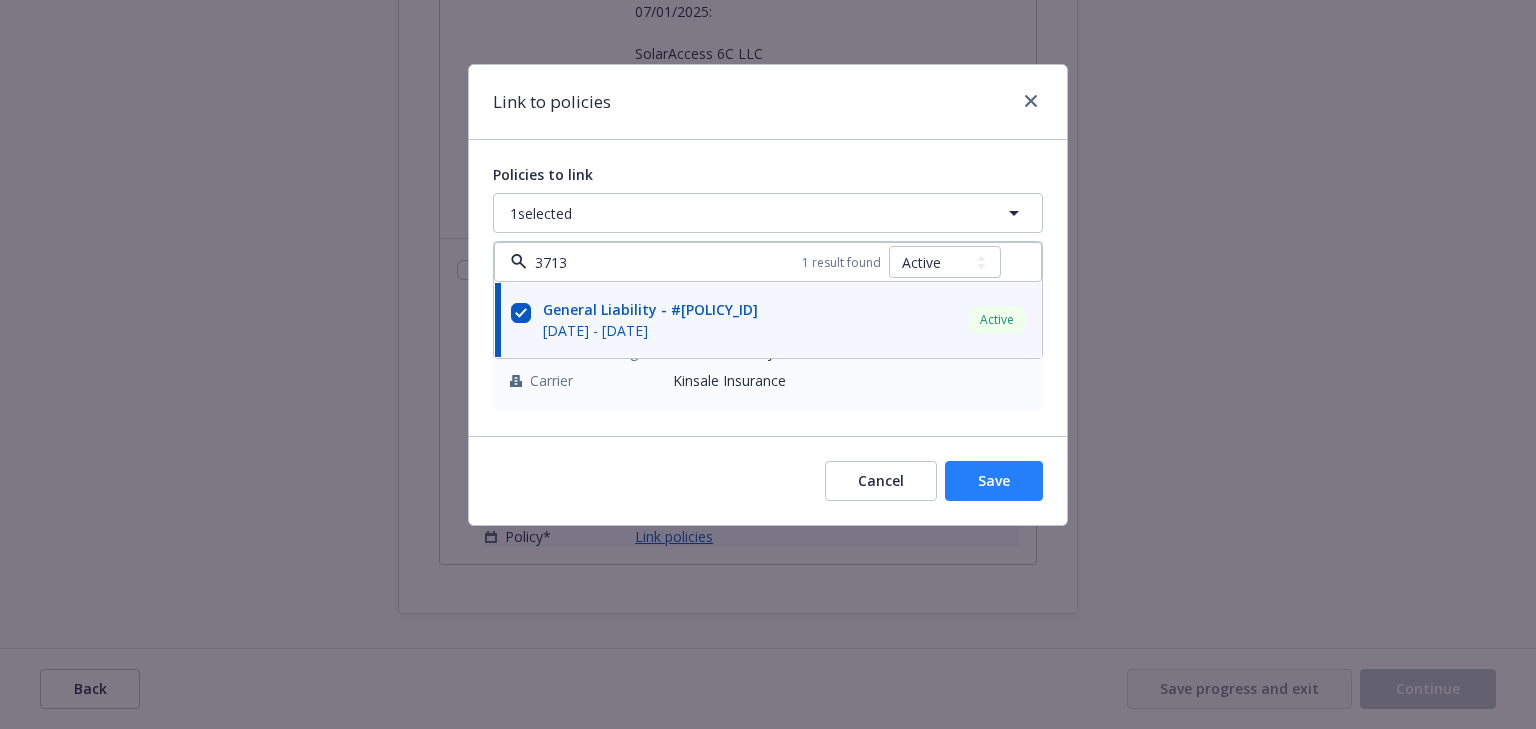 type on "3713" 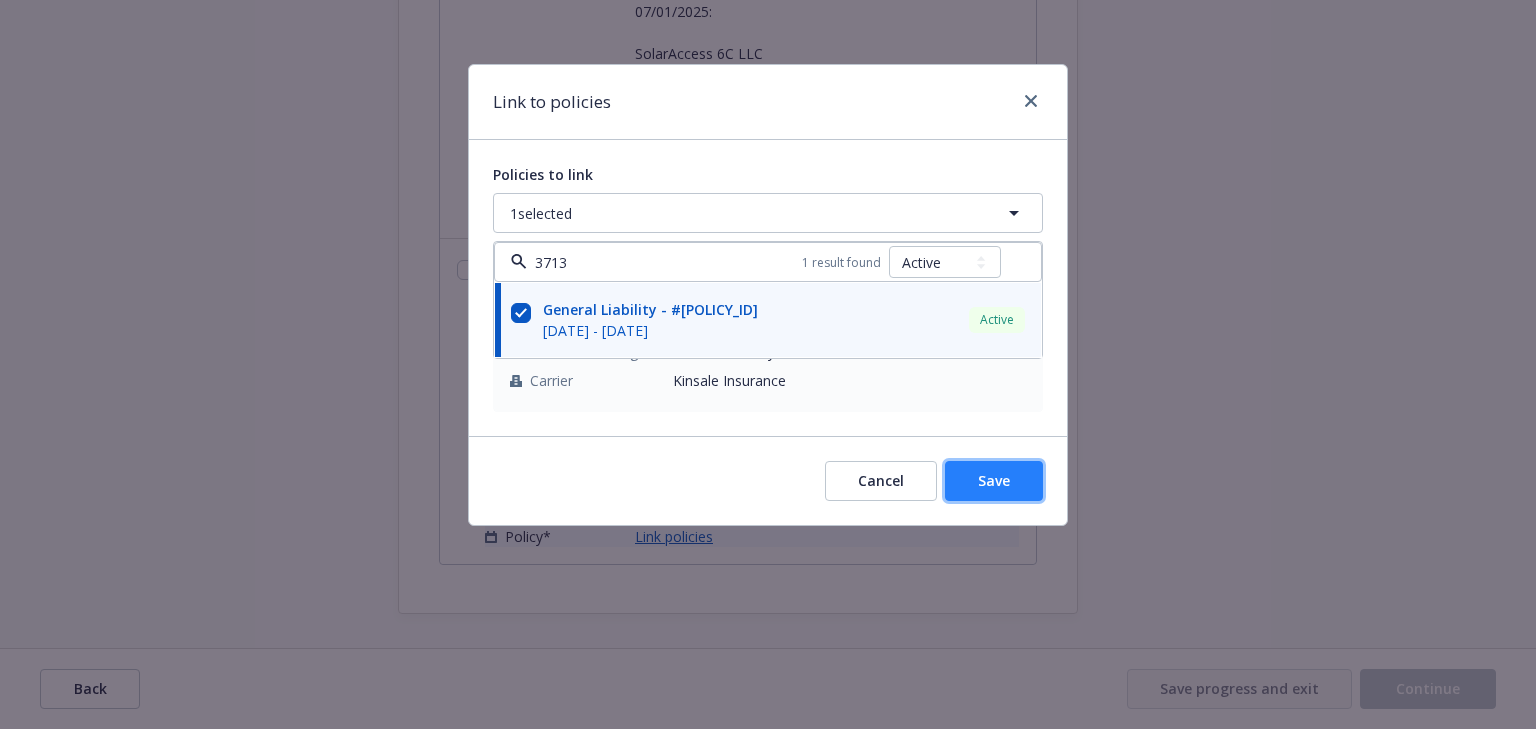click on "Save" at bounding box center (994, 481) 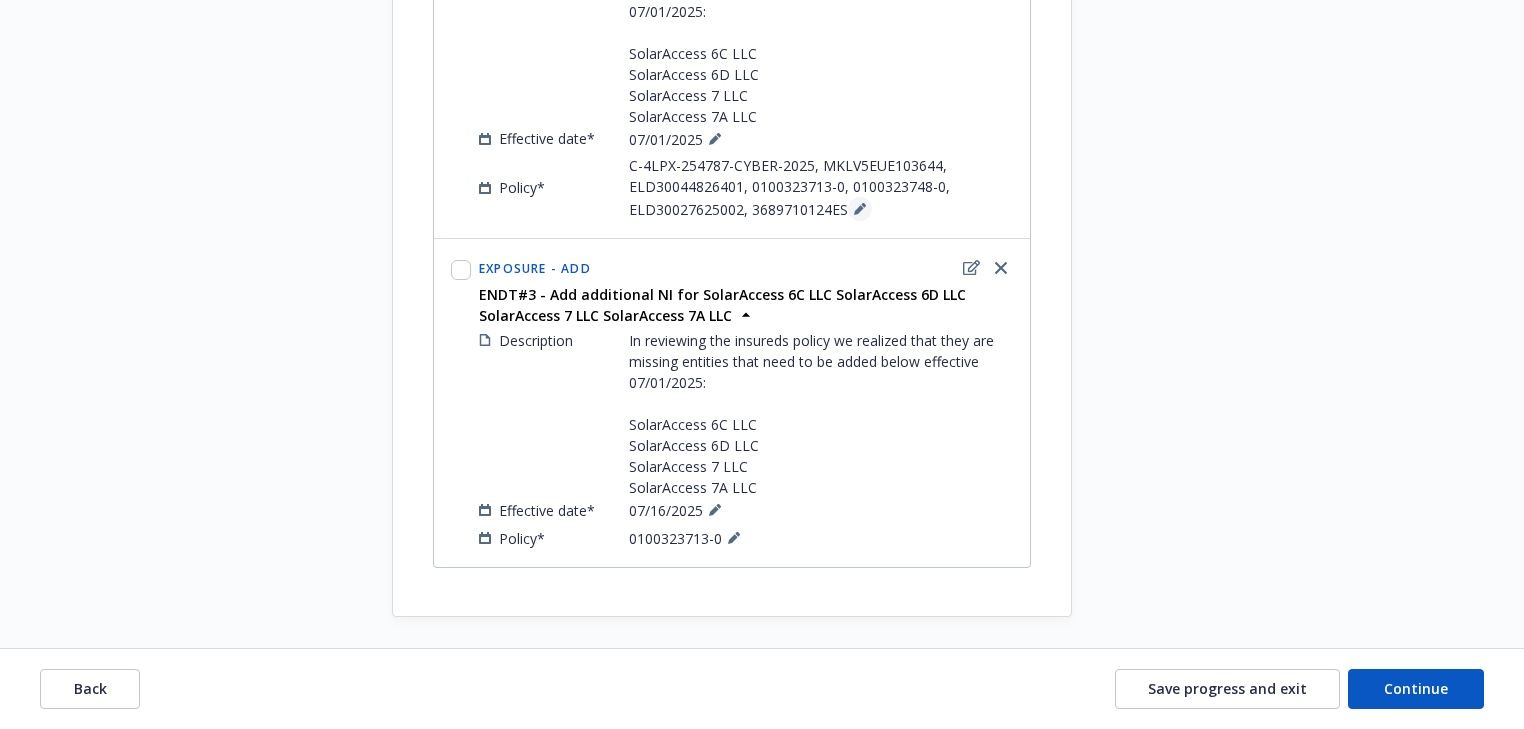 click 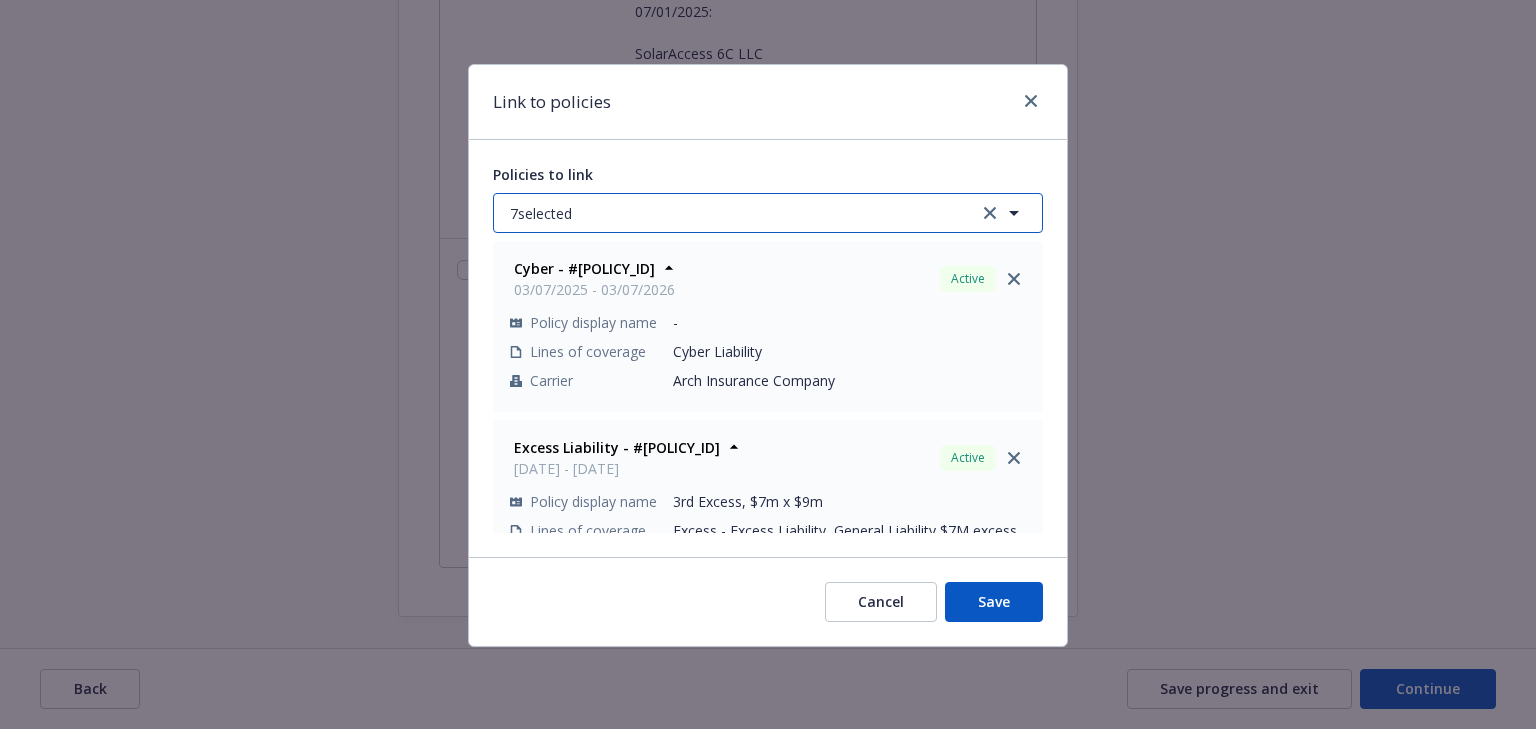 click on "7  selected" at bounding box center (768, 213) 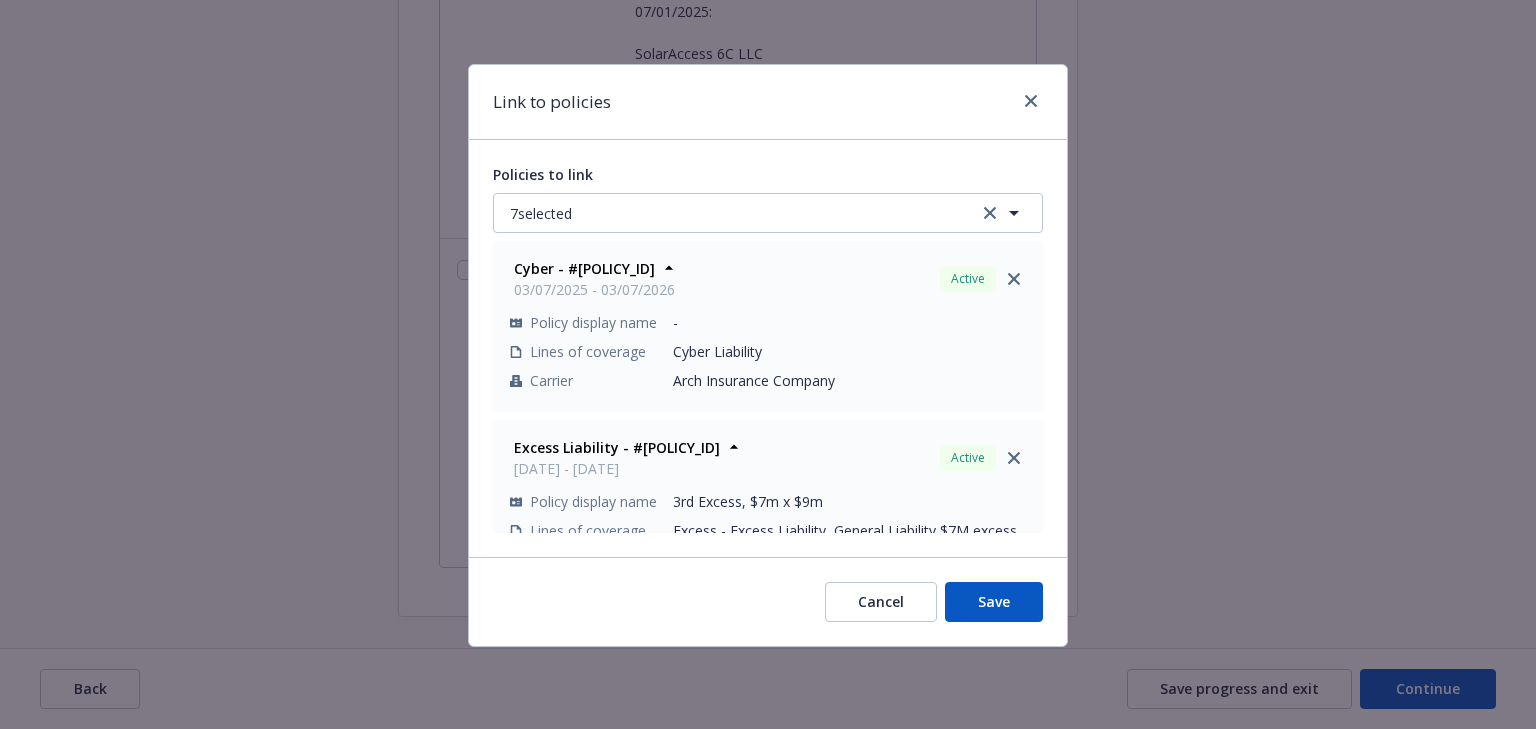 select on "ACTIVE" 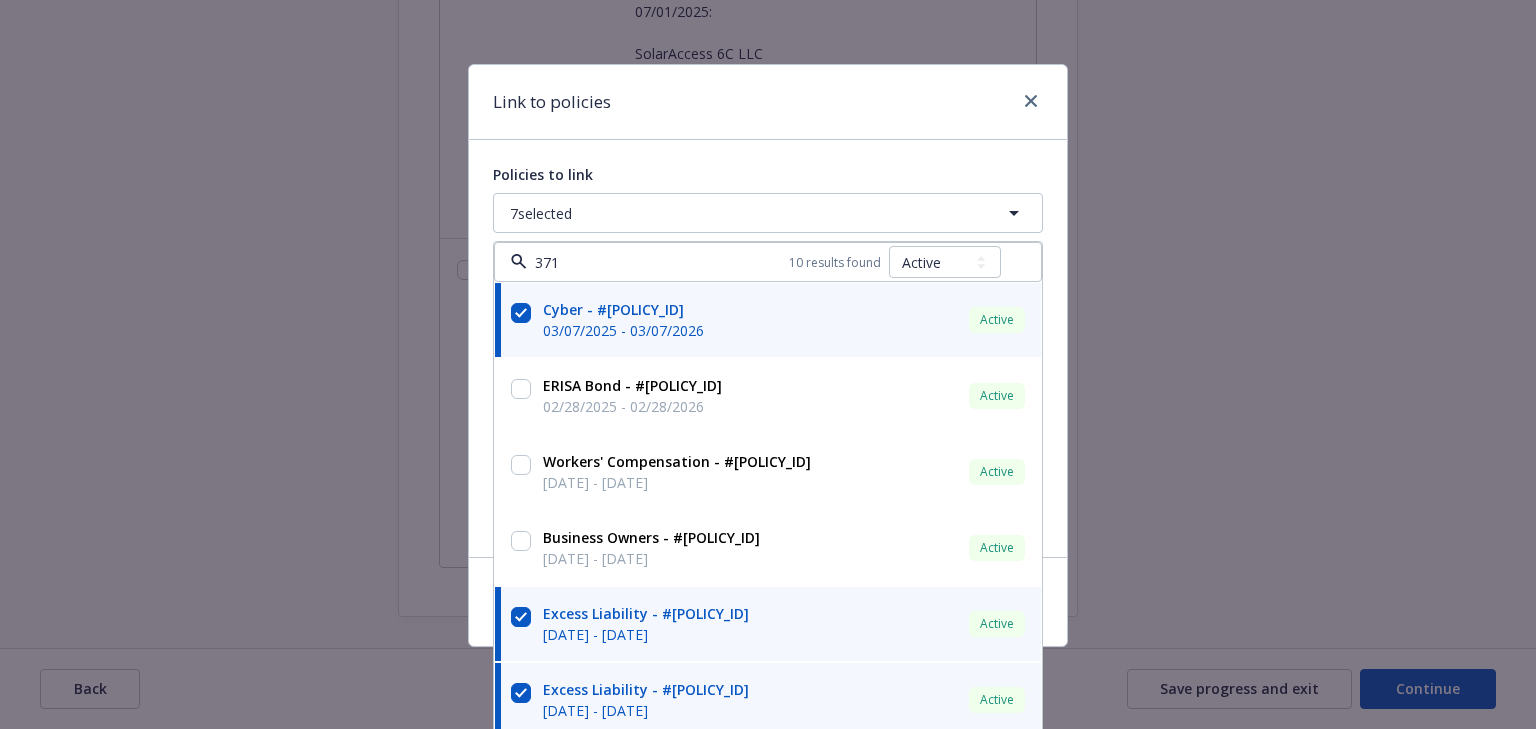 type on "3713" 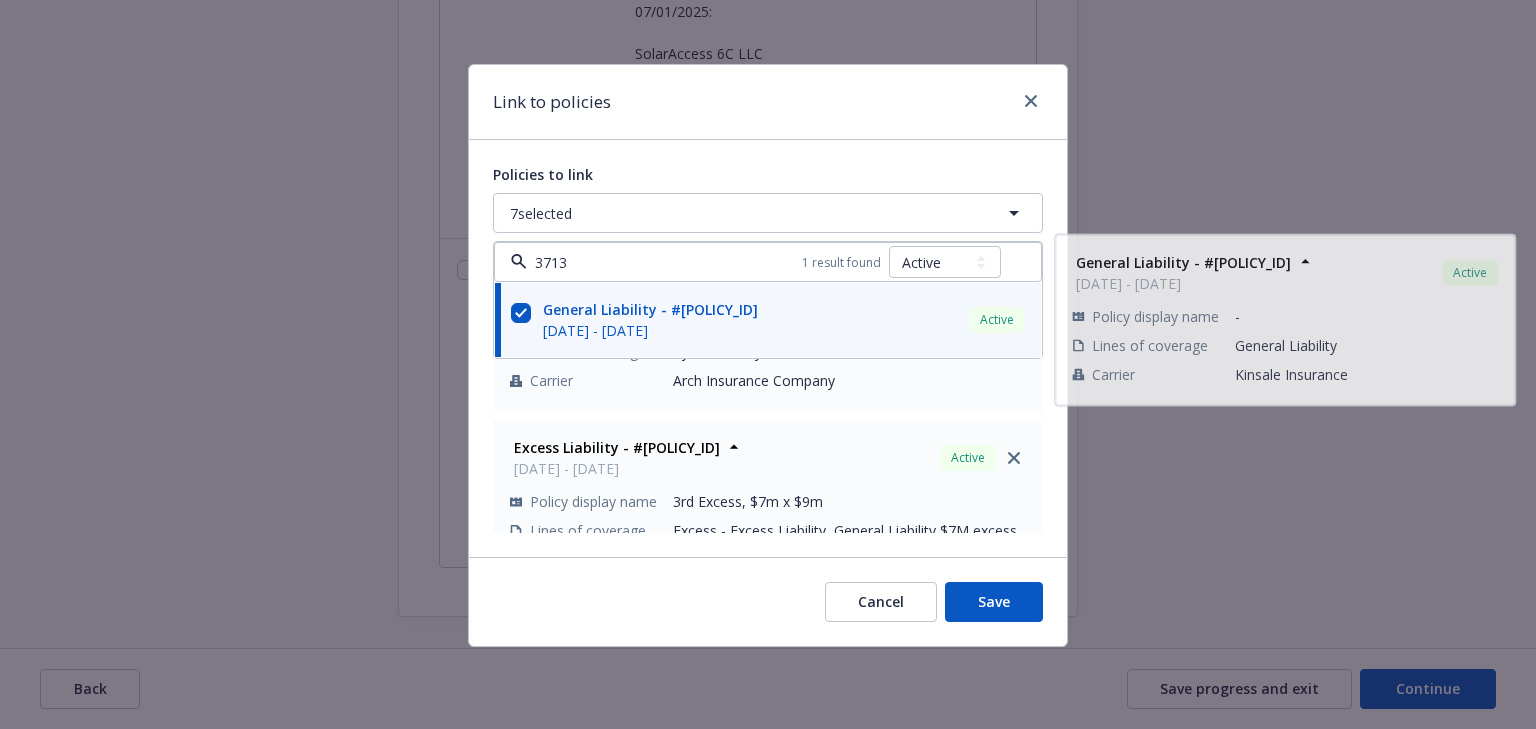 click at bounding box center (521, 313) 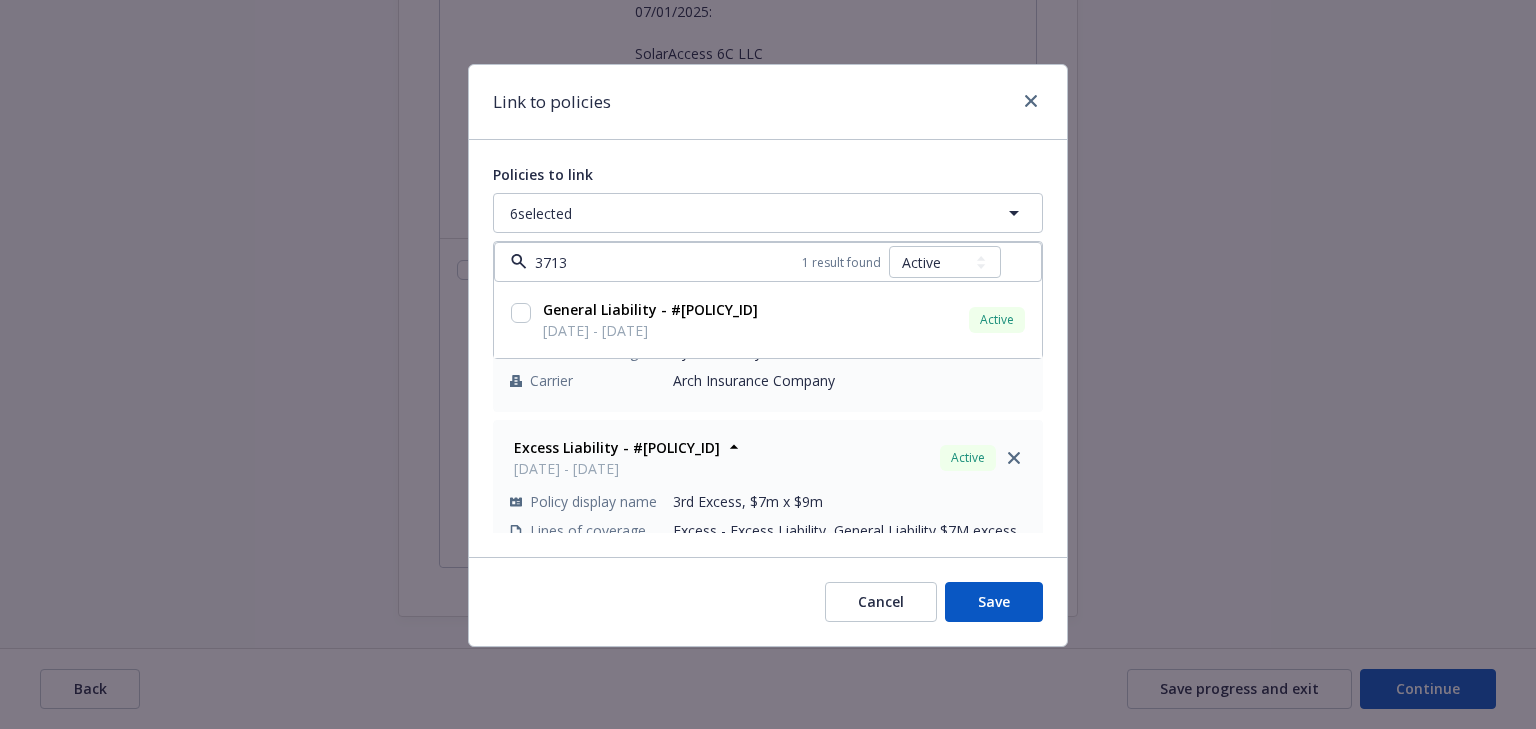 type on "3713" 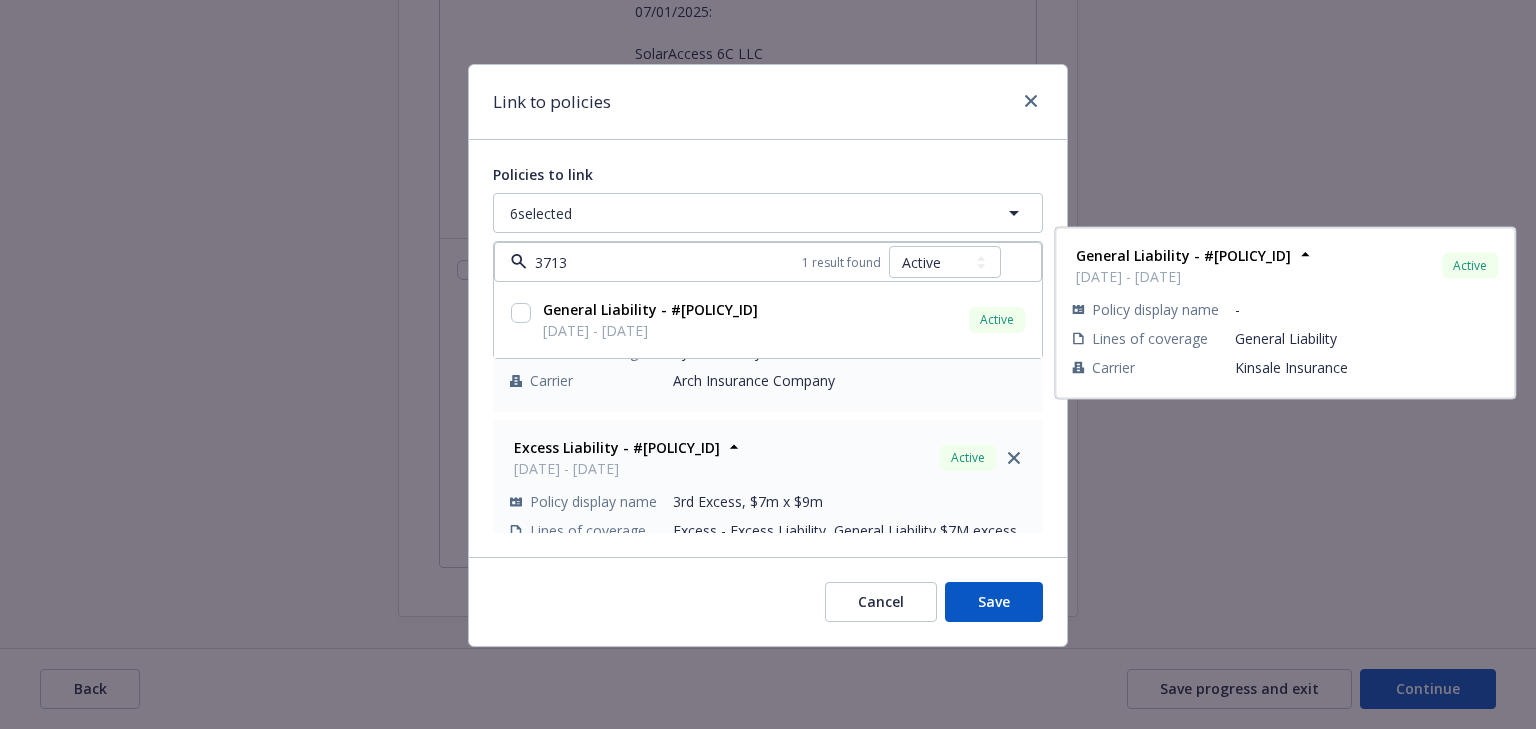 click on "Policies to link 6  selected 3713 1 result found All Active Upcoming Expired Cancelled General Liability - #[POLICY_ID] [DATE] - [DATE] Active Policy display name - Lines of coverage General Liability Carrier Cyber - #[POLICY_ID] [DATE] - [DATE] Active Policy display name - Lines of coverage Cyber Liability Carrier Excess Liability - #[POLICY_ID] [DATE] - [DATE] Active Policy display name 3rd Excess, $7m x $9m Lines of coverage Excess - Excess Liability, General Liability $7M excess of $9M Carrier Excess Liability - #[POLICY_ID] [DATE] - [DATE] Active Policy display name 4th Excess, $5m x $16m Lines of coverage Excess - Excess, General Liability $5M excess of $4M Carrier General Liability - #[POLICY_ID] [DATE] - [DATE] Active Policy display name 1st Excess, $4m x $1m/$2m Lines of coverage Excess - General Liability $4M excess of $1M Carrier Active Carrier" at bounding box center [768, 348] 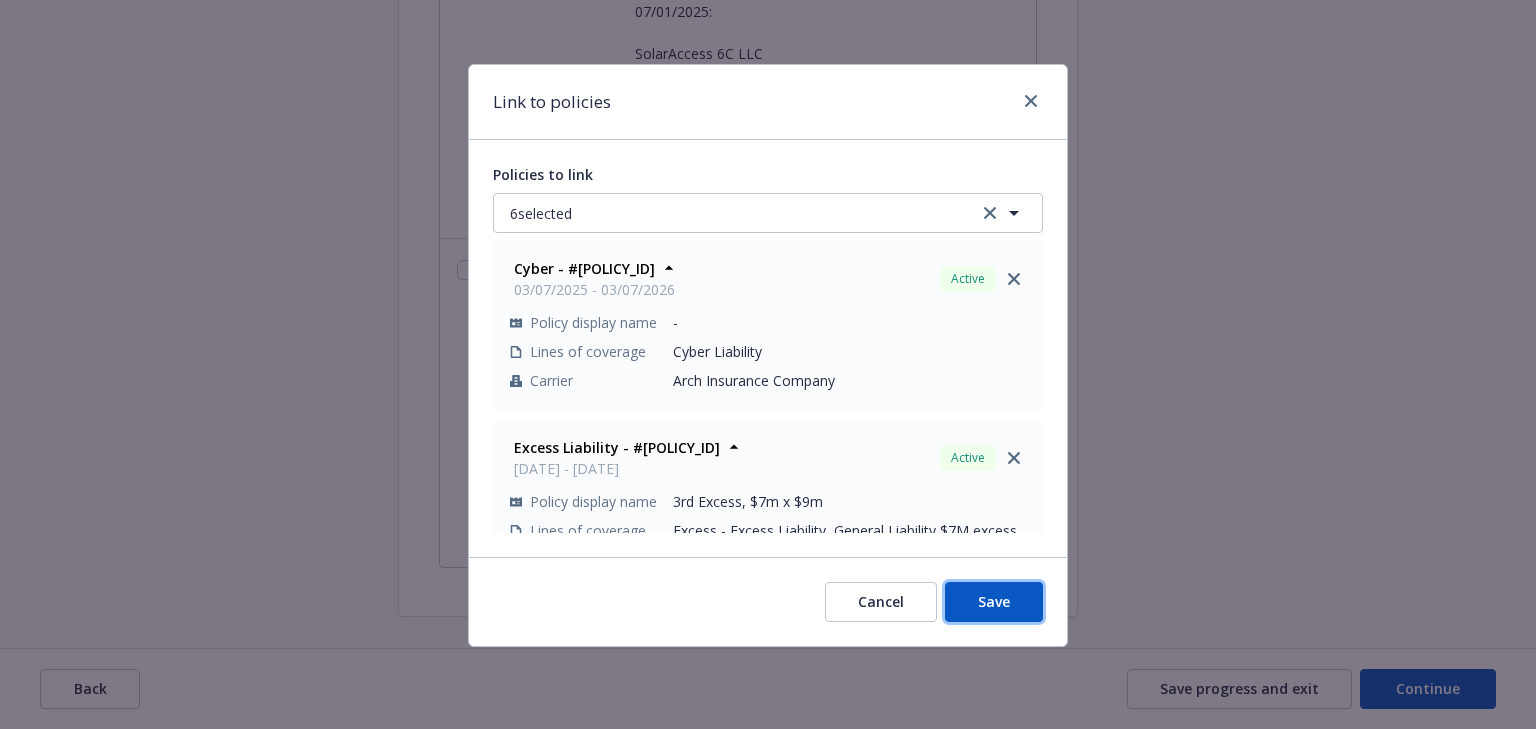click on "Save" at bounding box center [994, 602] 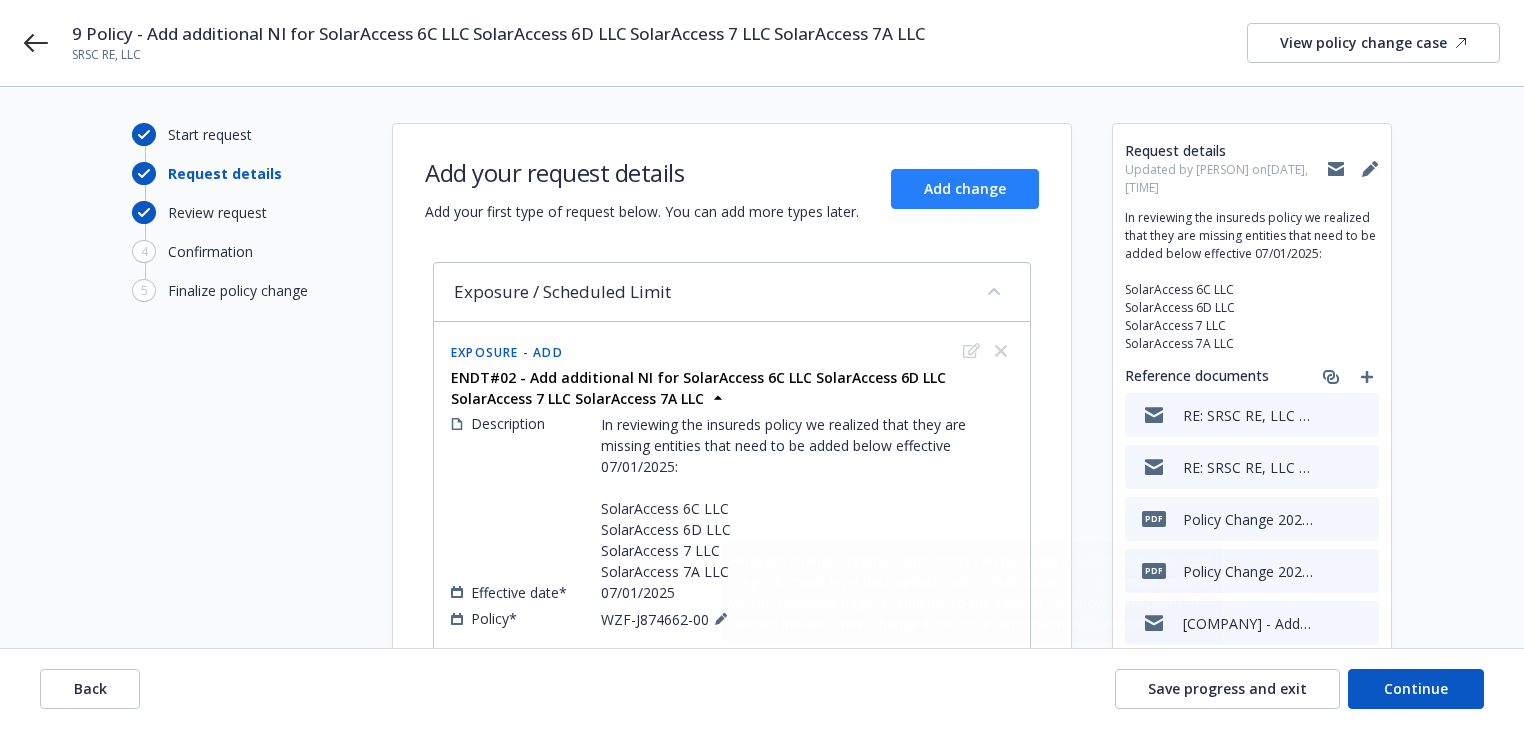 scroll, scrollTop: 0, scrollLeft: 0, axis: both 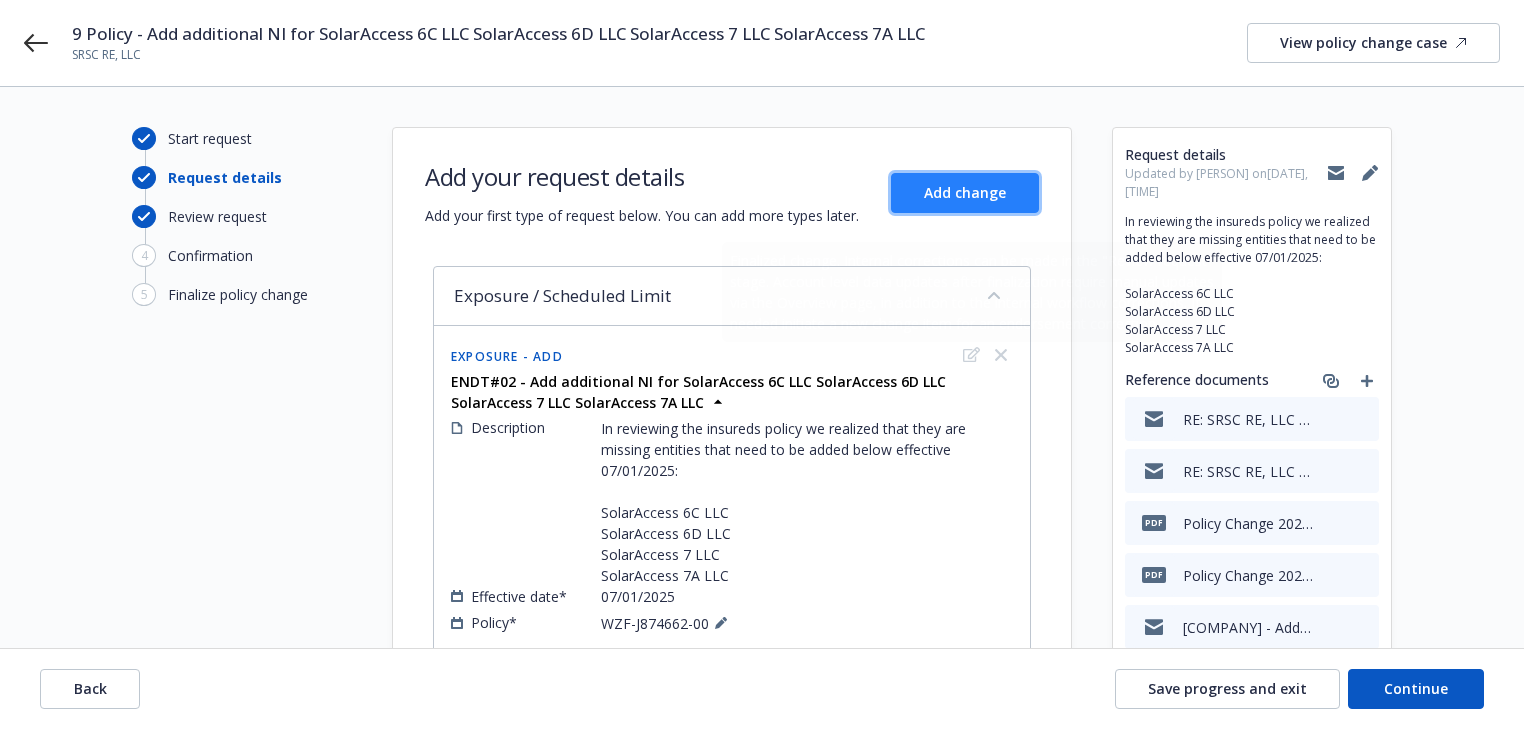 click on "Add change" at bounding box center [965, 193] 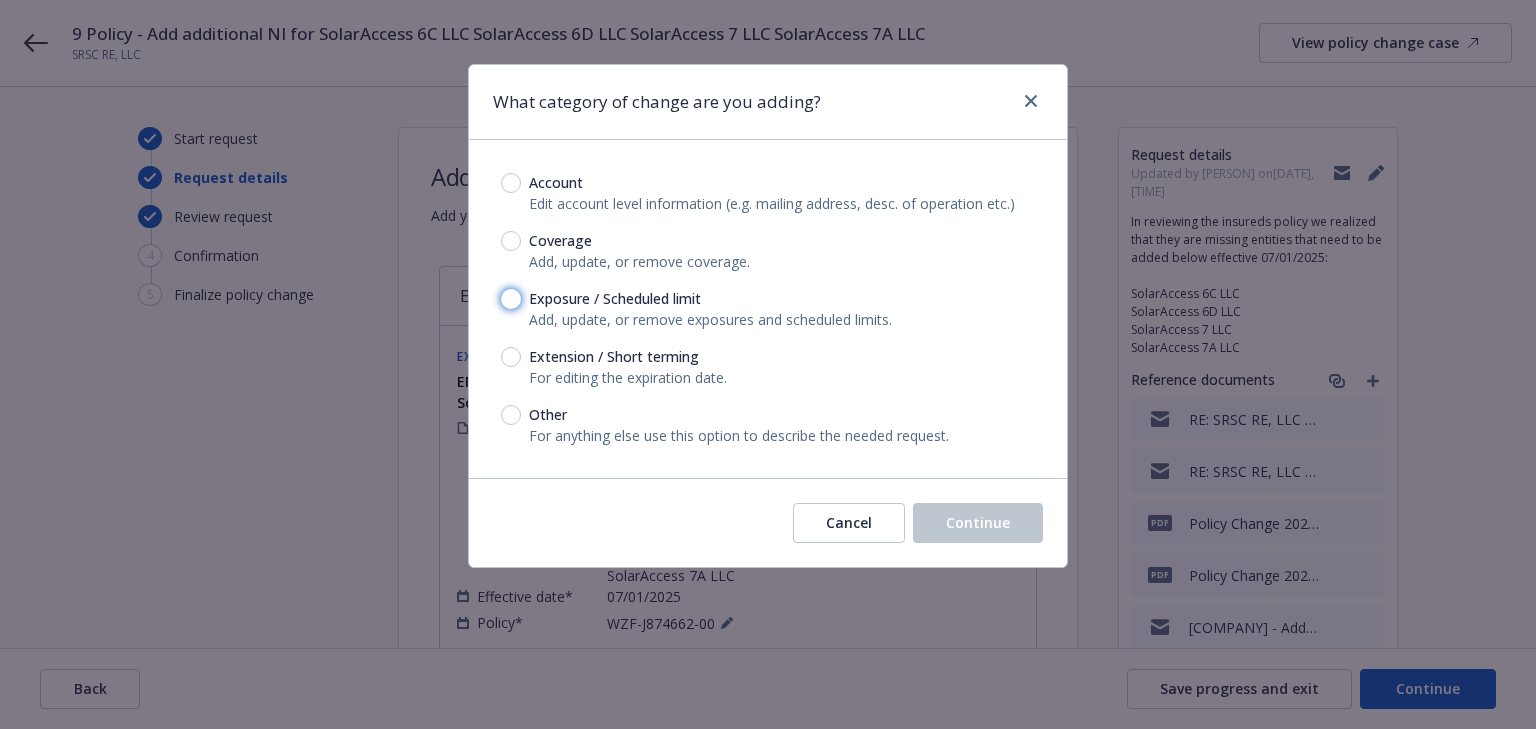 click on "Exposure / Scheduled limit" at bounding box center [511, 299] 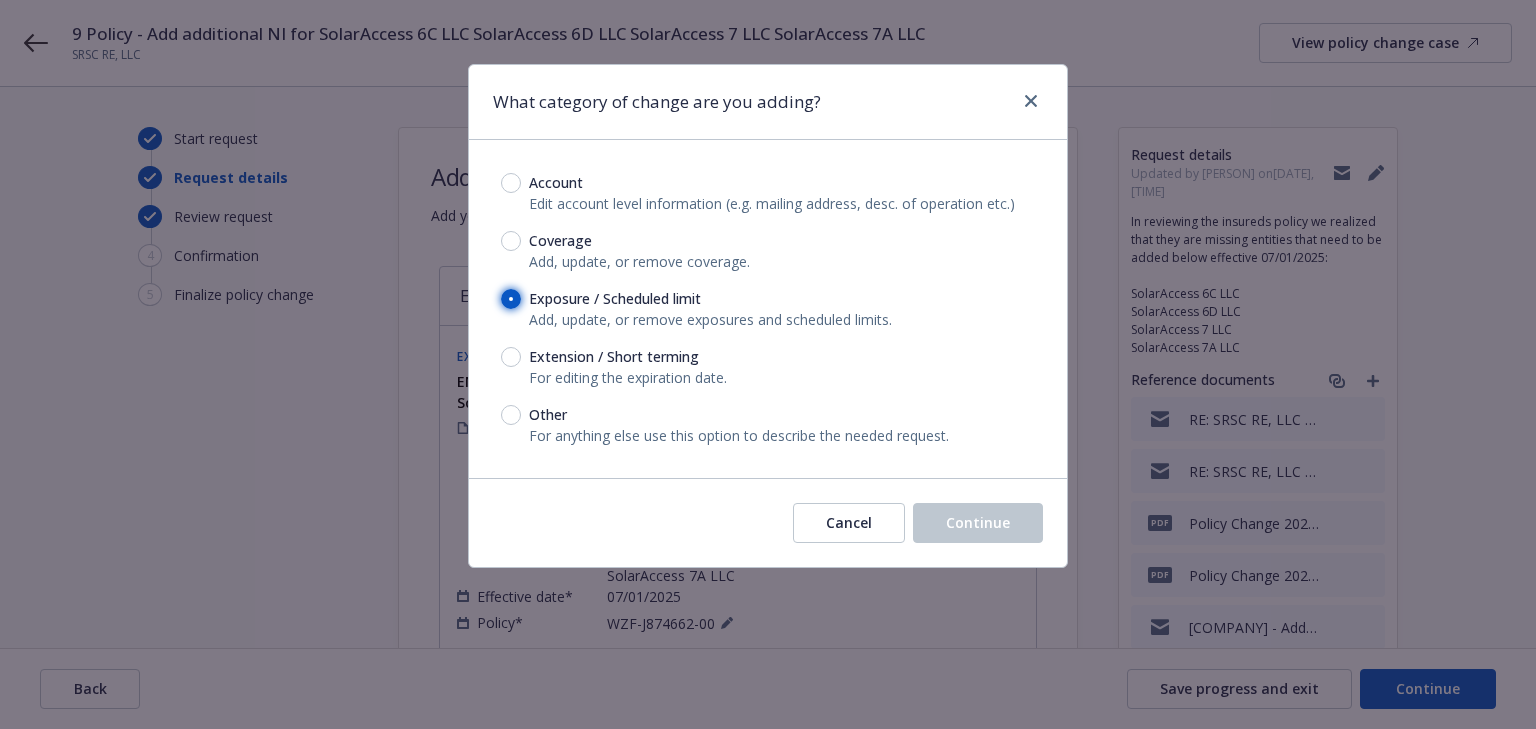 radio on "true" 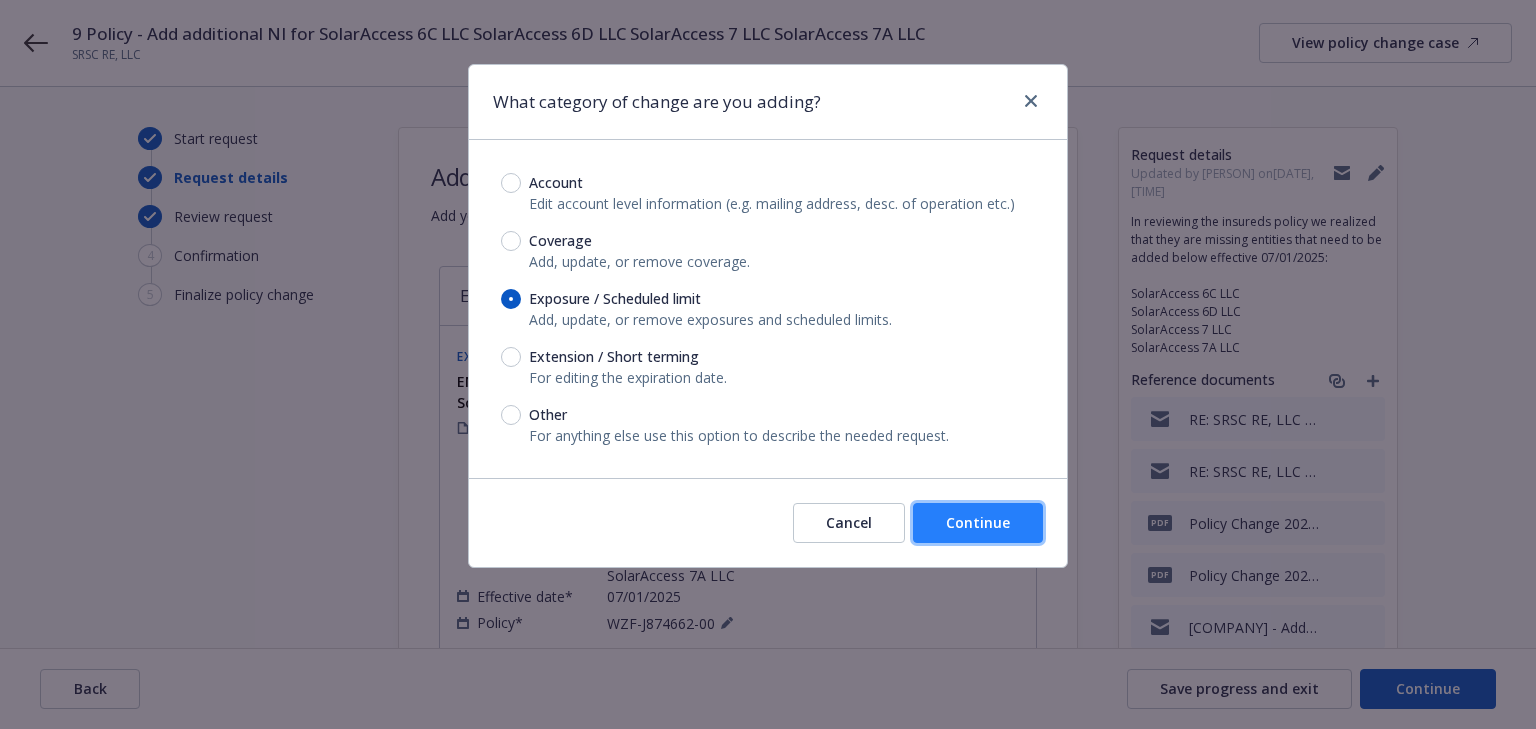 click on "Continue" at bounding box center (978, 523) 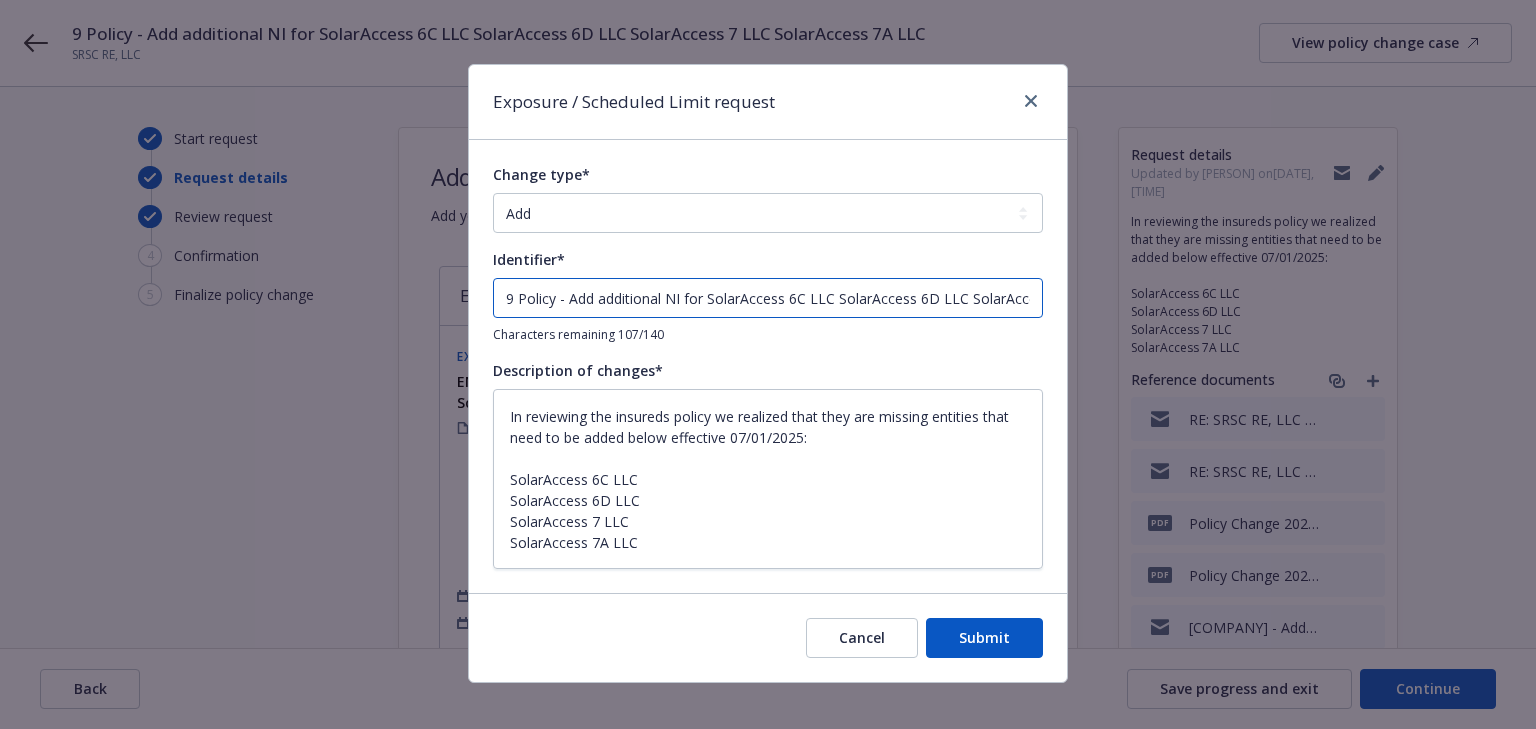 drag, startPoint x: 530, startPoint y: 292, endPoint x: 320, endPoint y: 290, distance: 210.00952 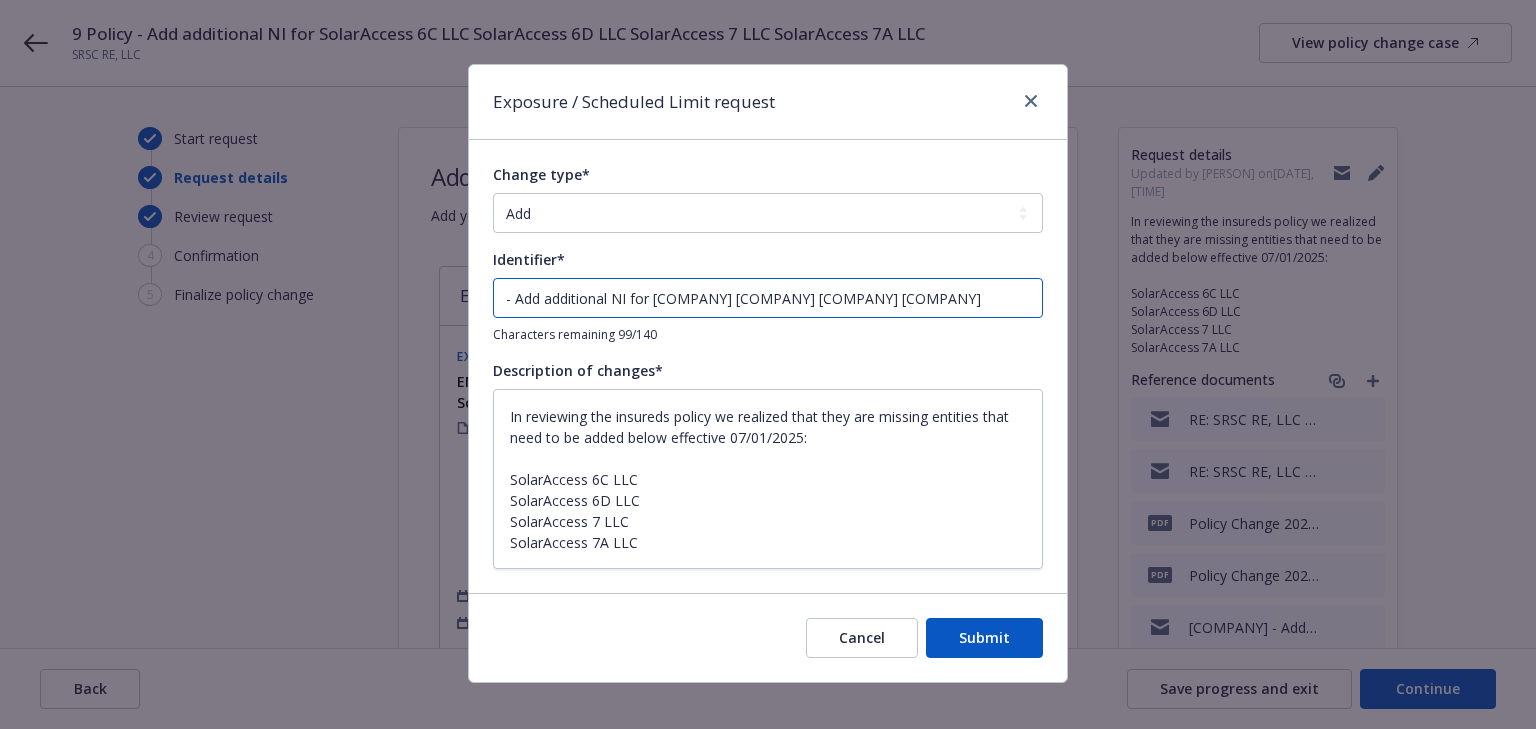 type on "x" 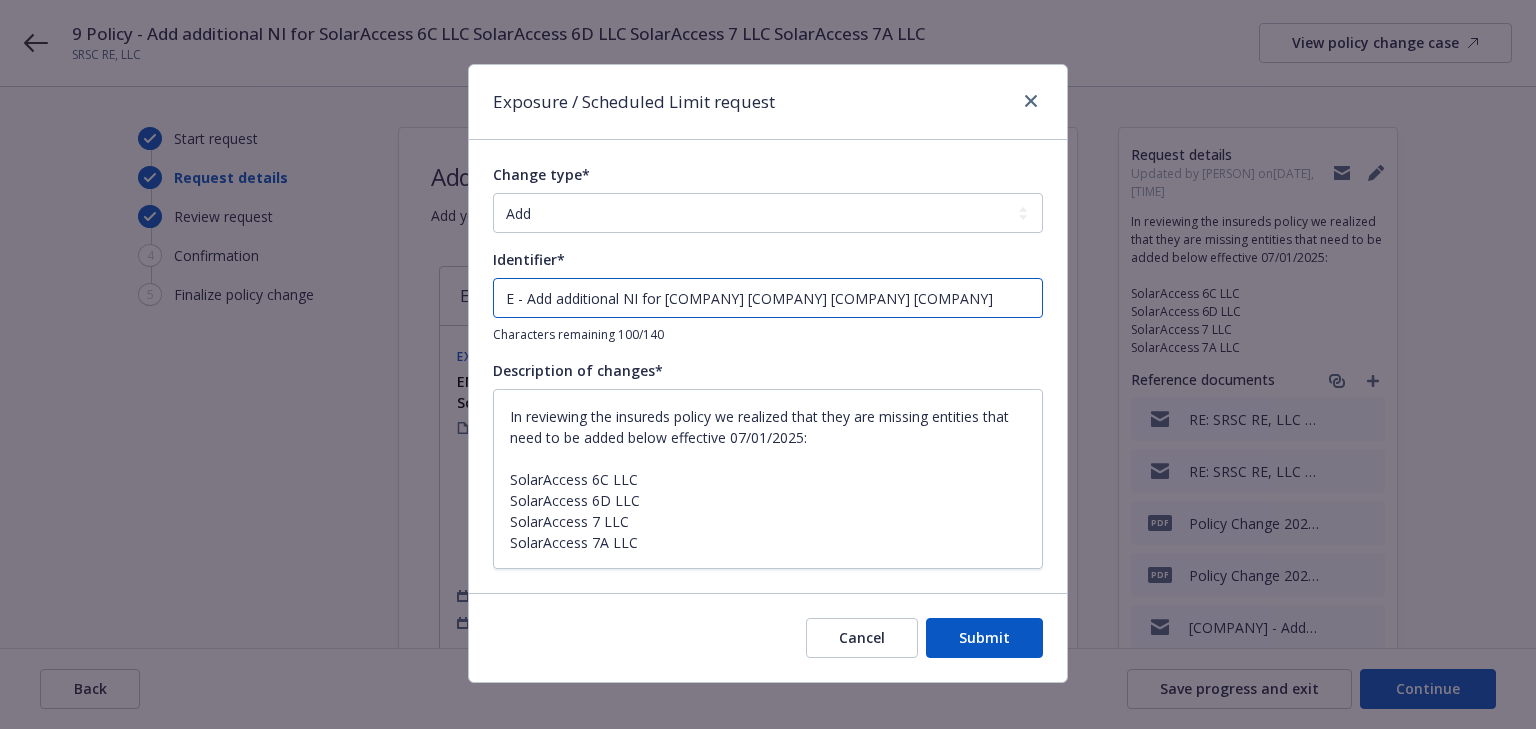 type on "x" 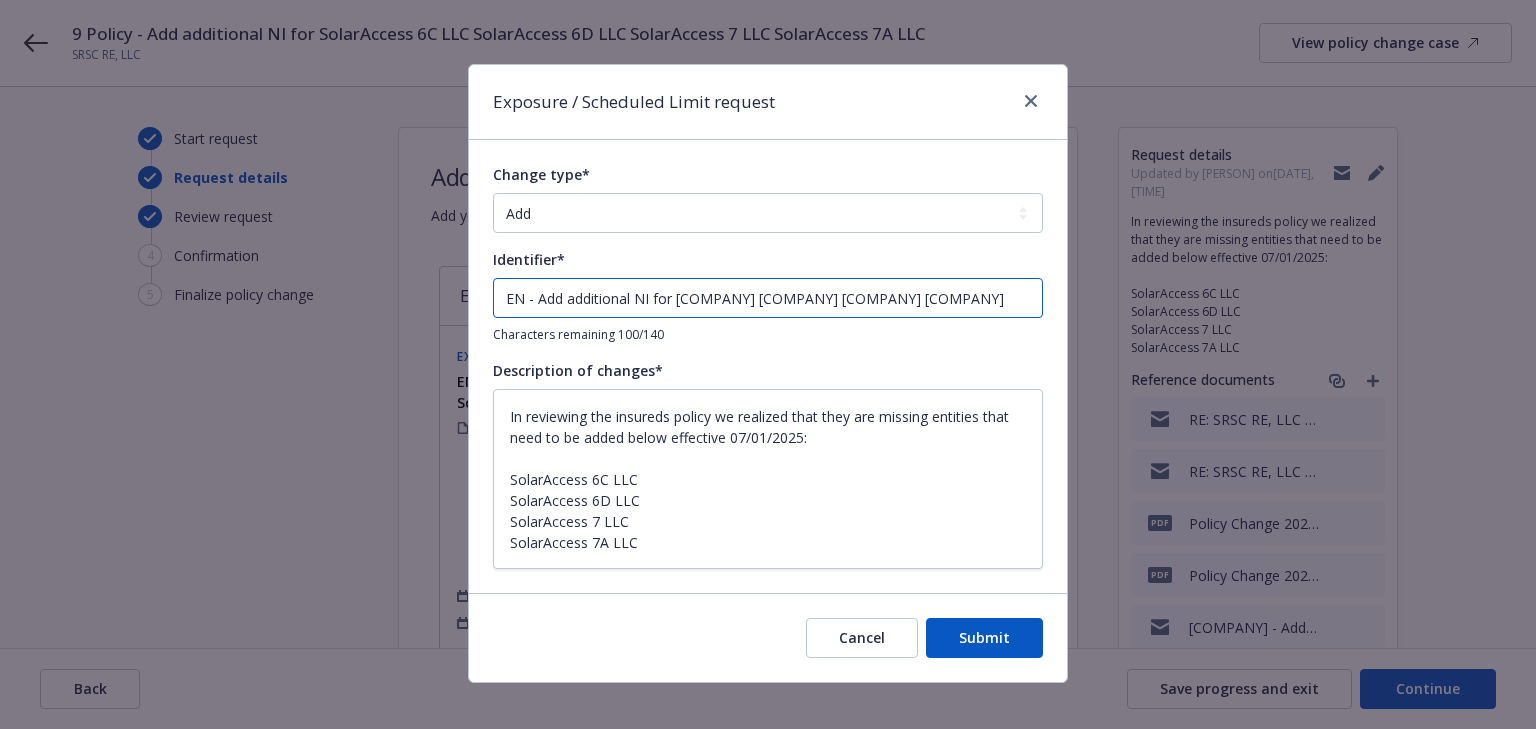 type on "x" 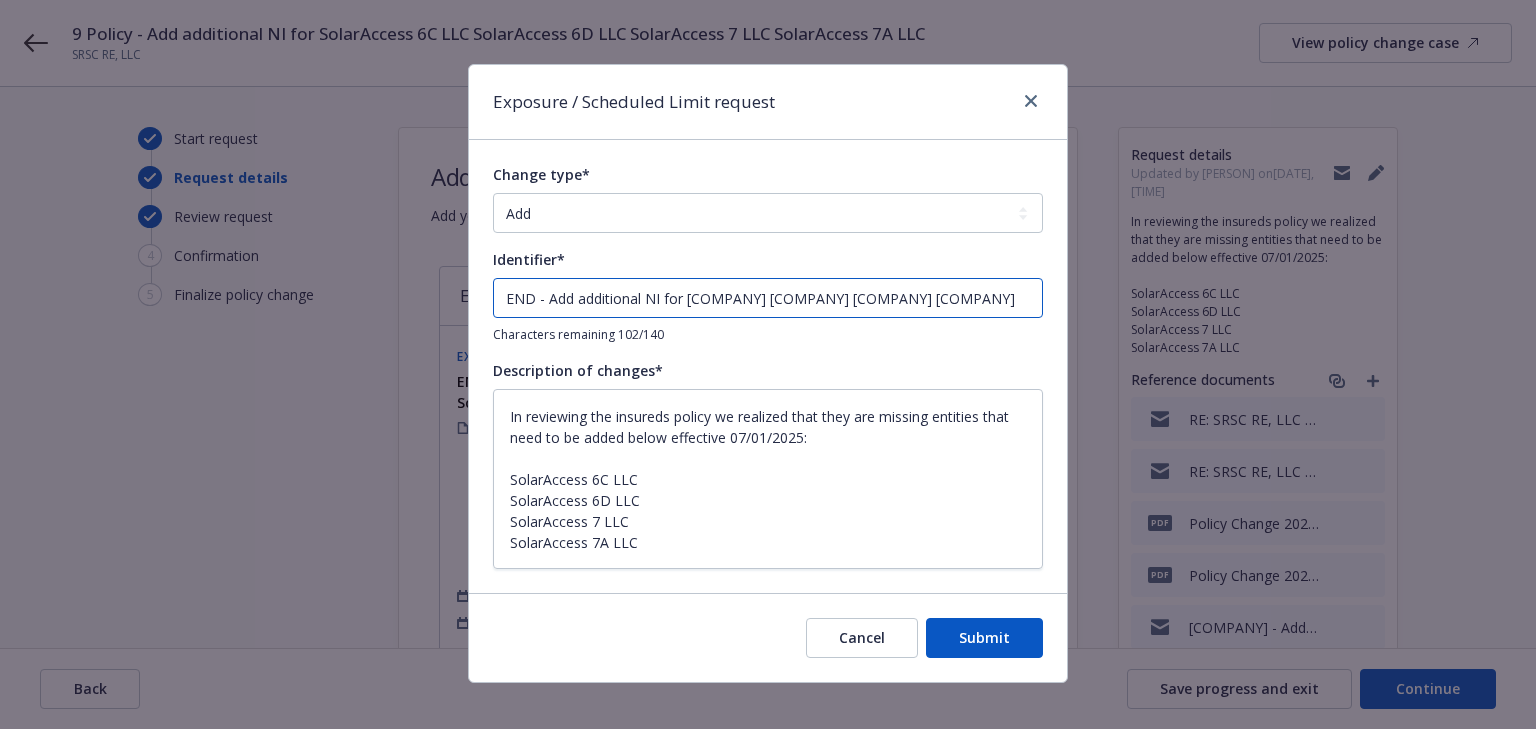 type on "x" 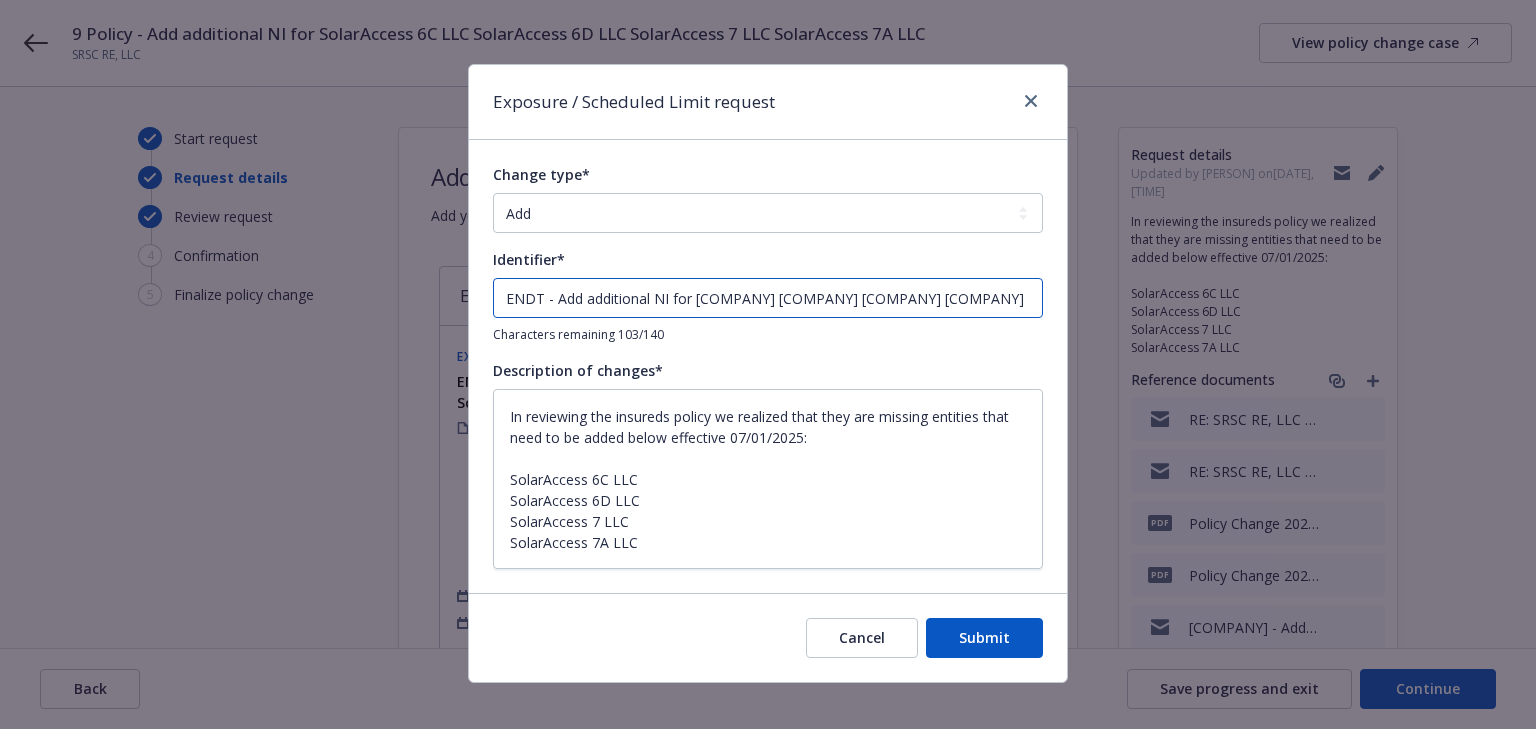 type on "x" 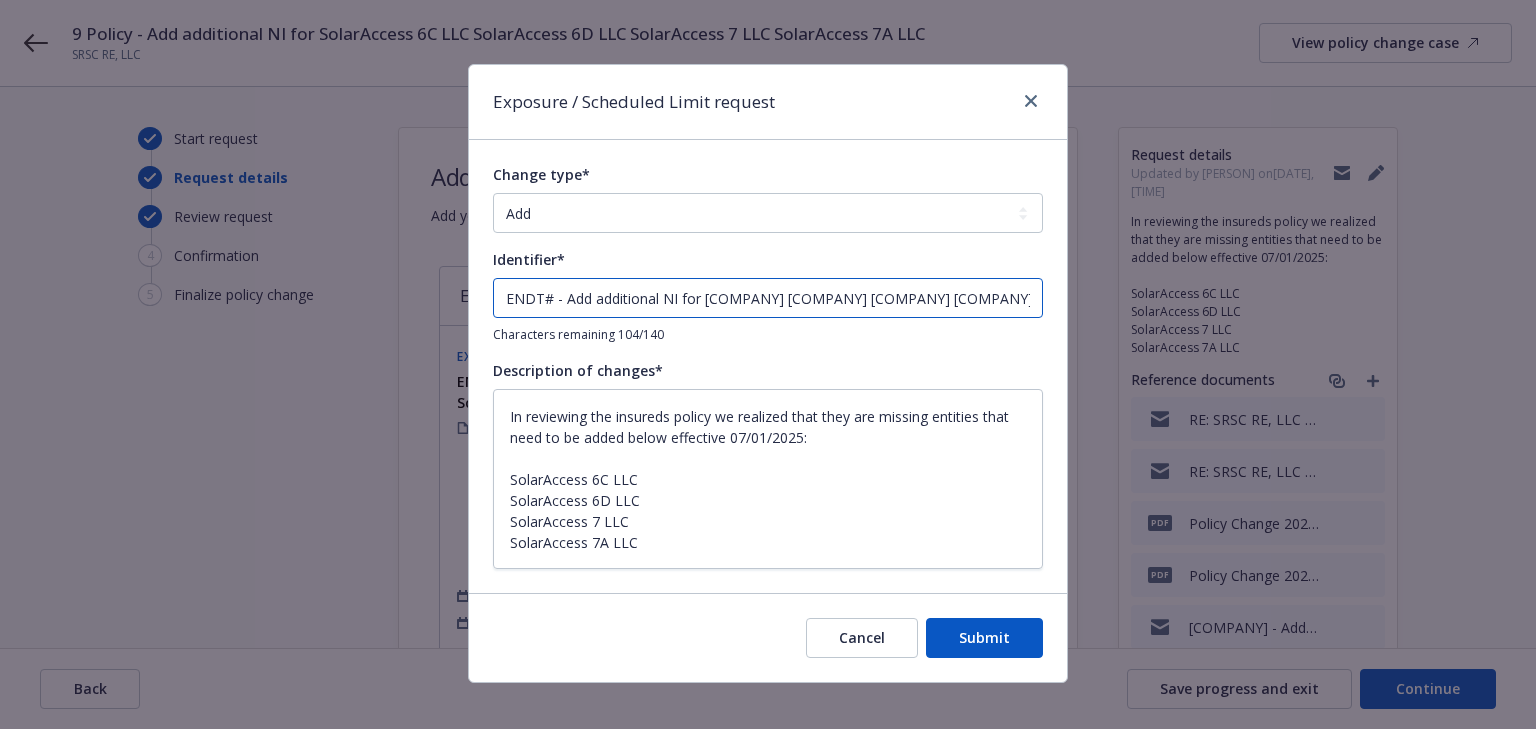 type on "x" 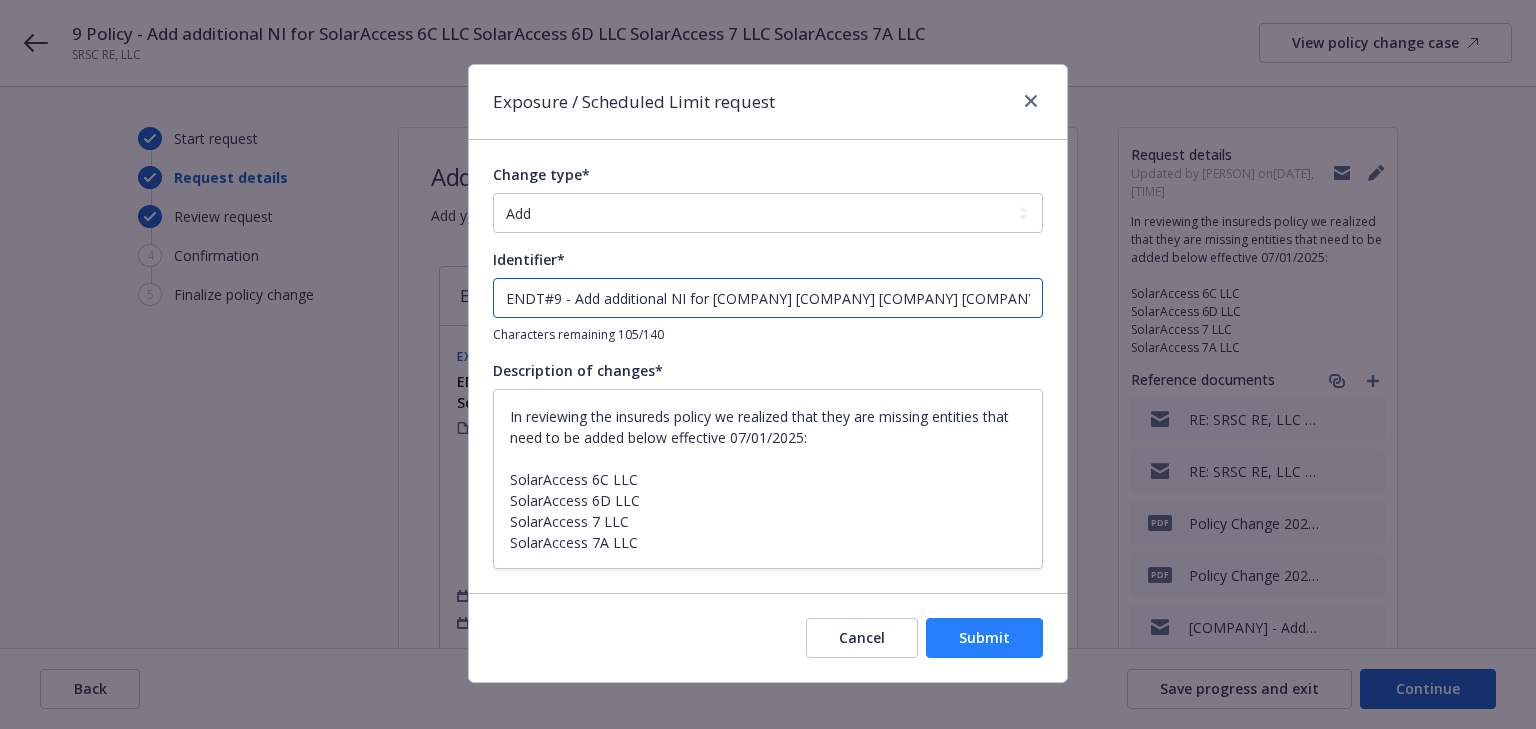 type on "ENDT#9 - Add additional NI for SolarAccess 6C LLC SolarAccess 6D LLC SolarAccess 7 LLC SolarAccess 7A LLC" 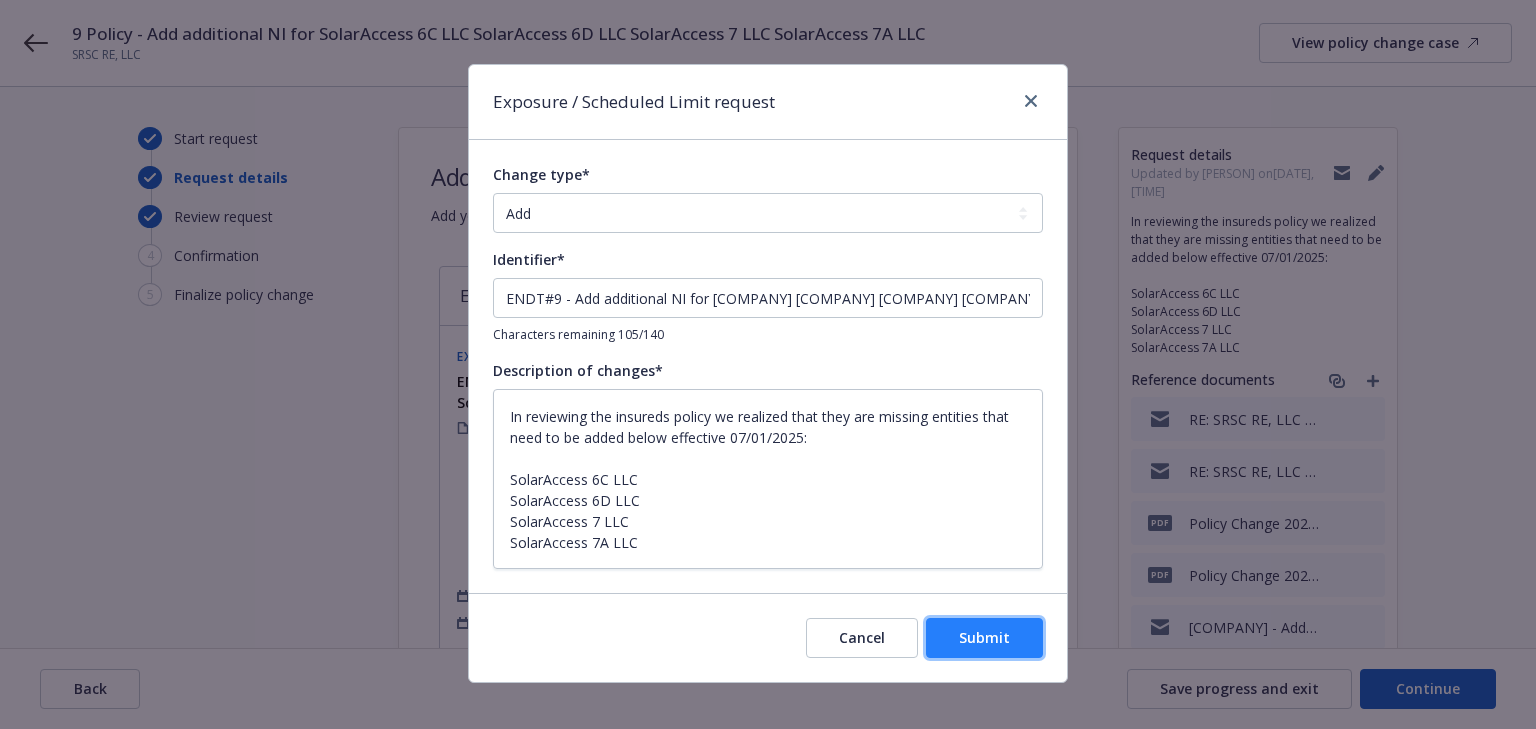 click on "Submit" at bounding box center [984, 638] 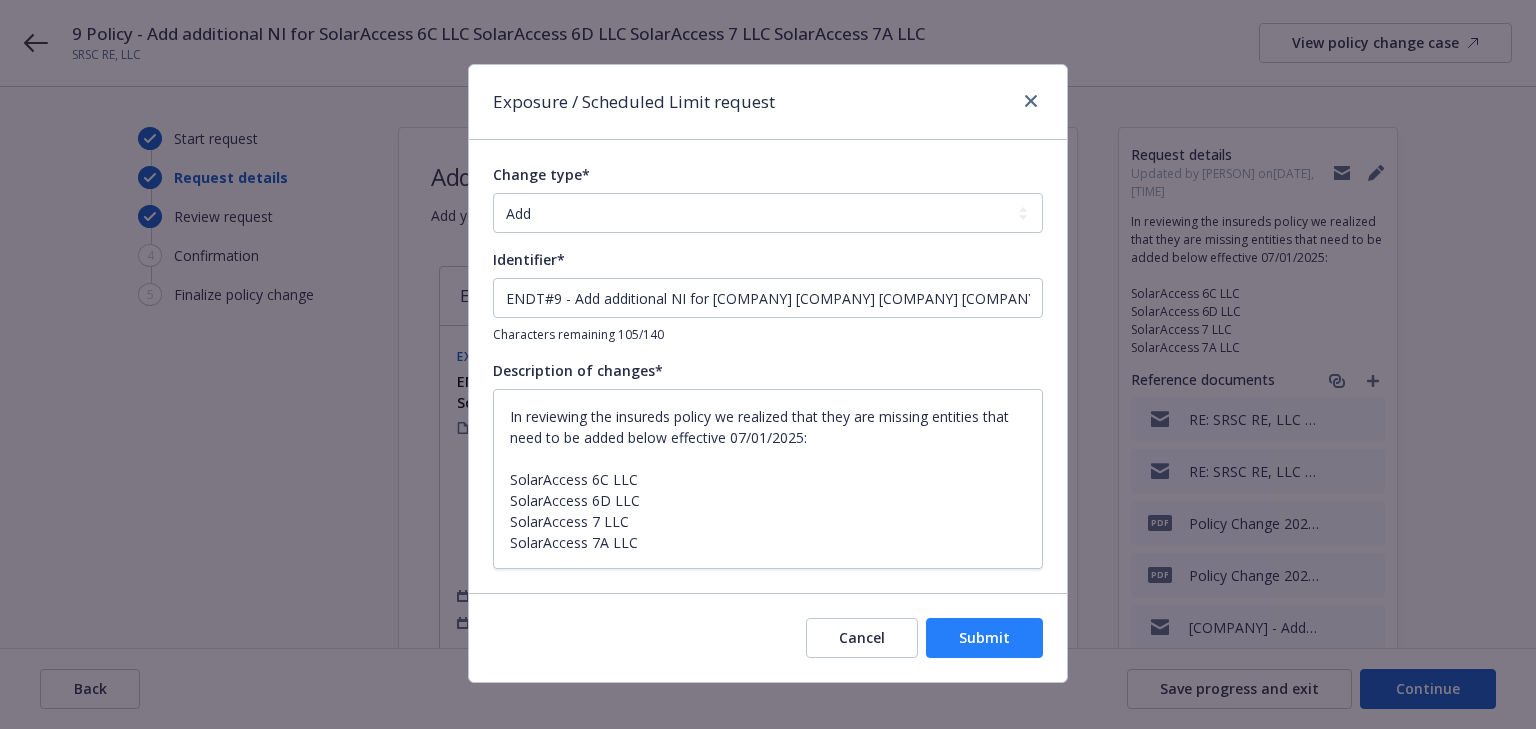 type on "x" 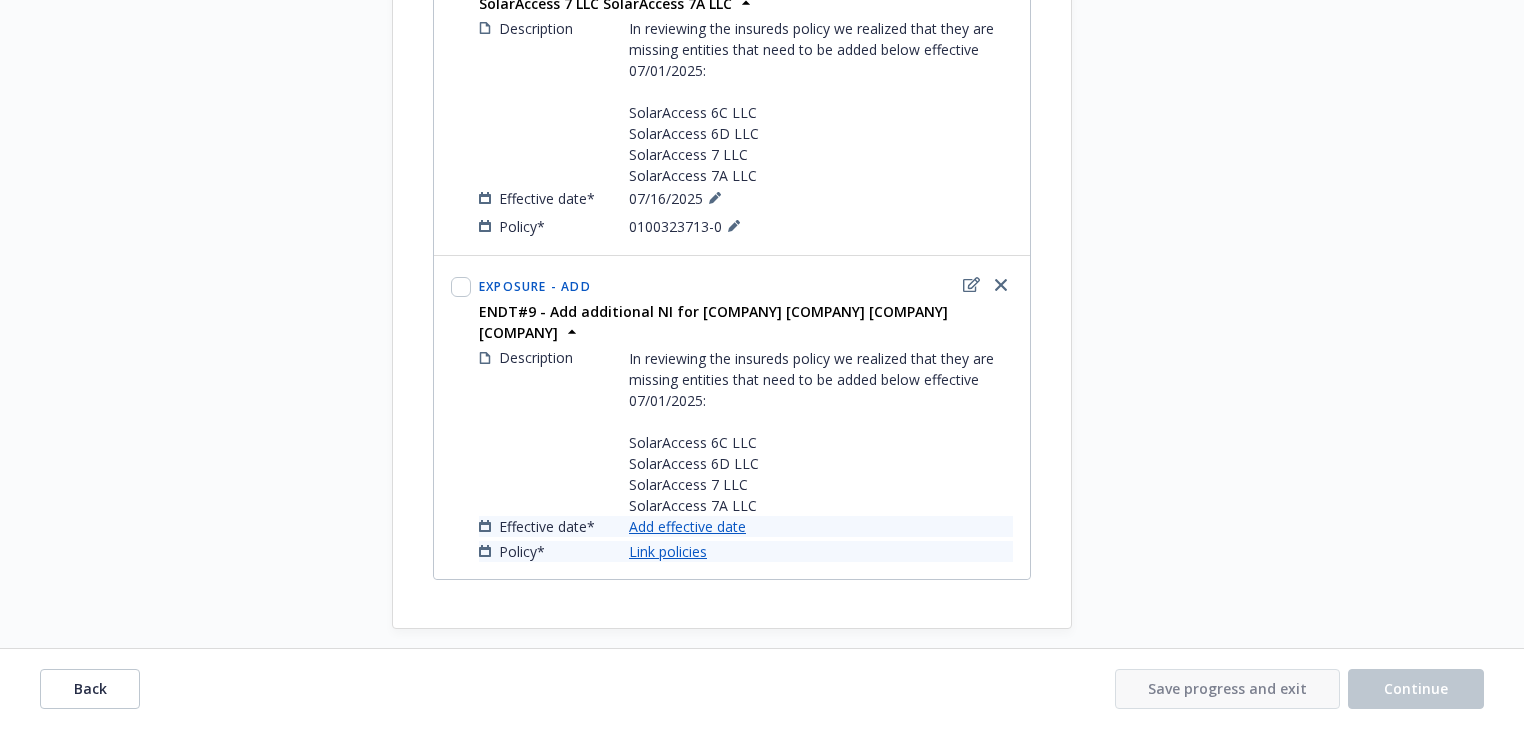 scroll, scrollTop: 1440, scrollLeft: 0, axis: vertical 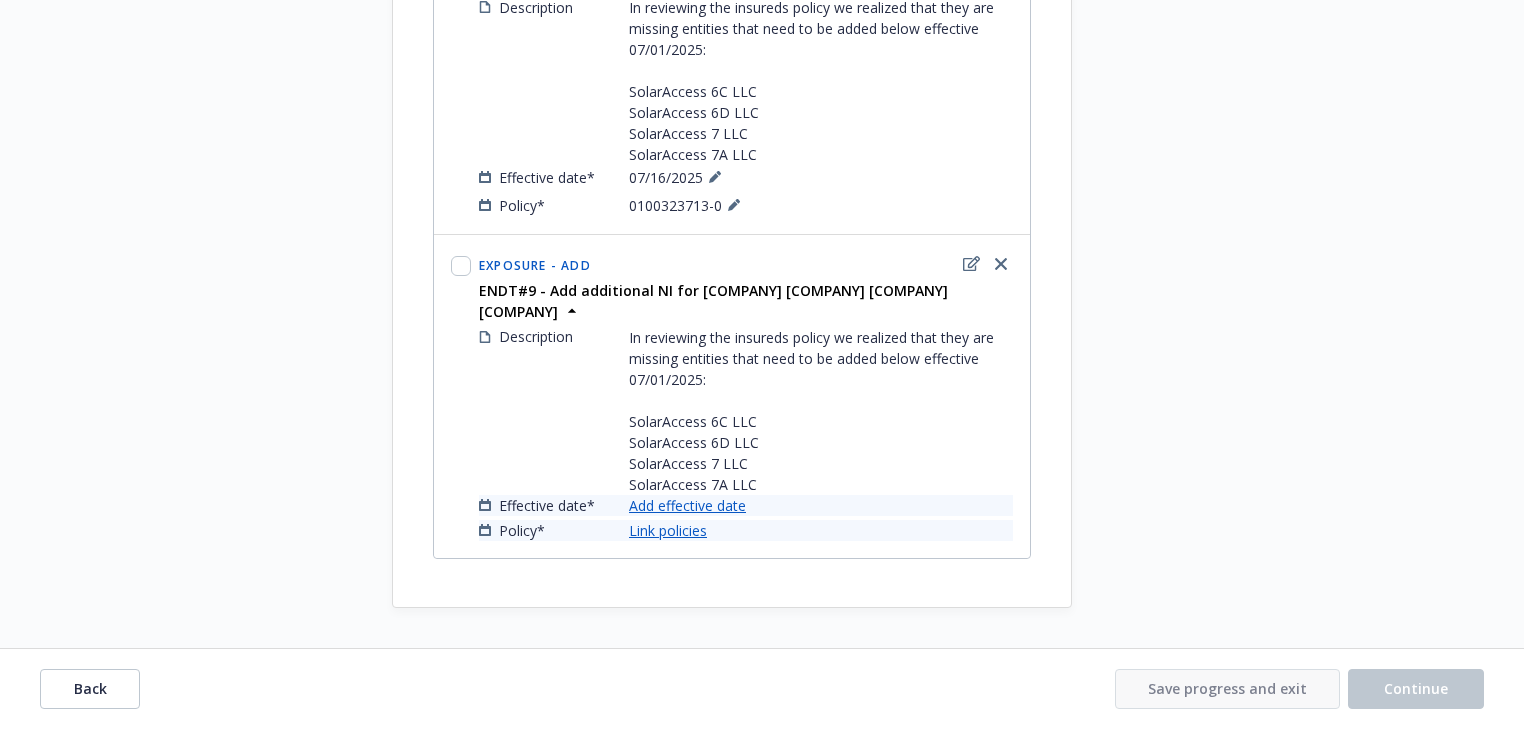 click on "Add effective date" at bounding box center [687, 505] 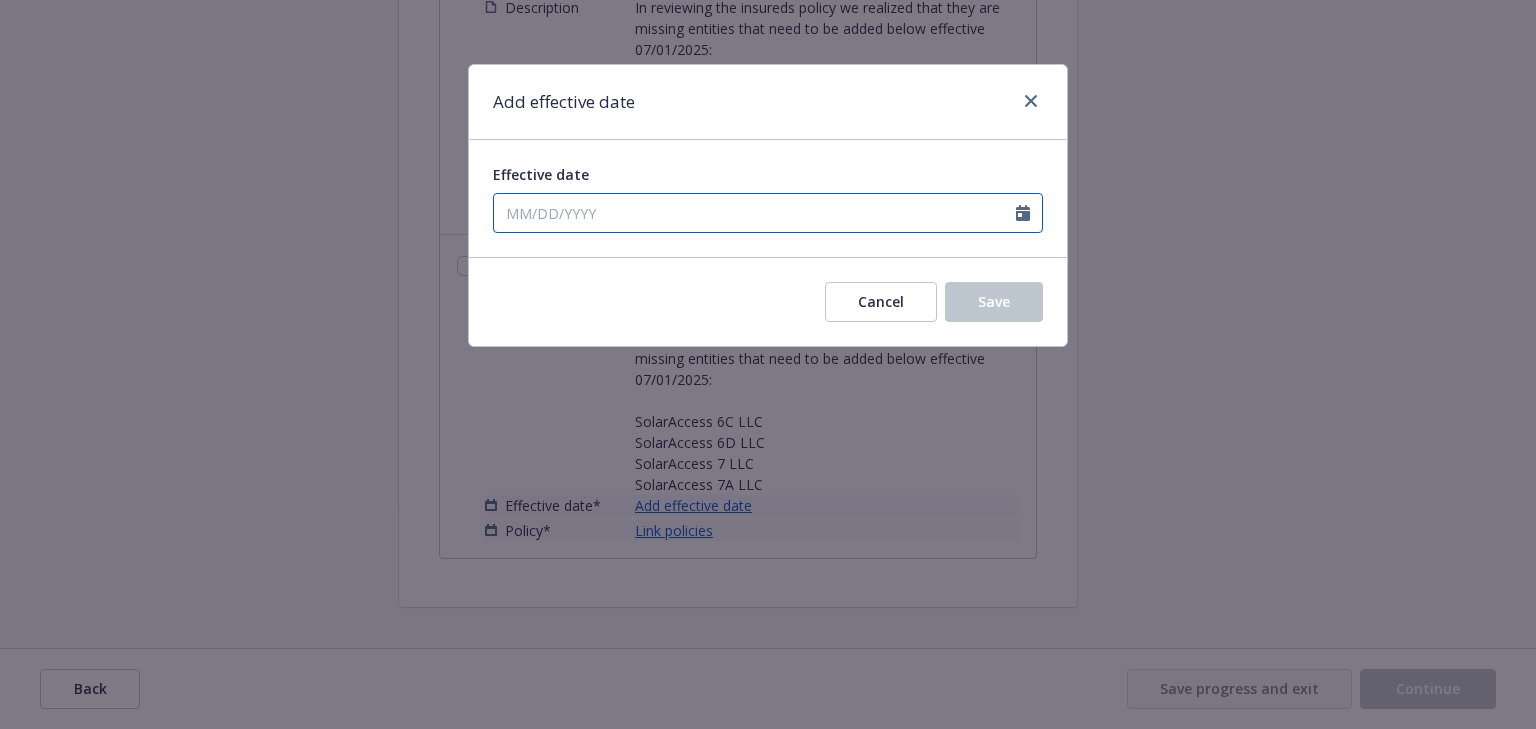 click on "Effective date" at bounding box center [755, 213] 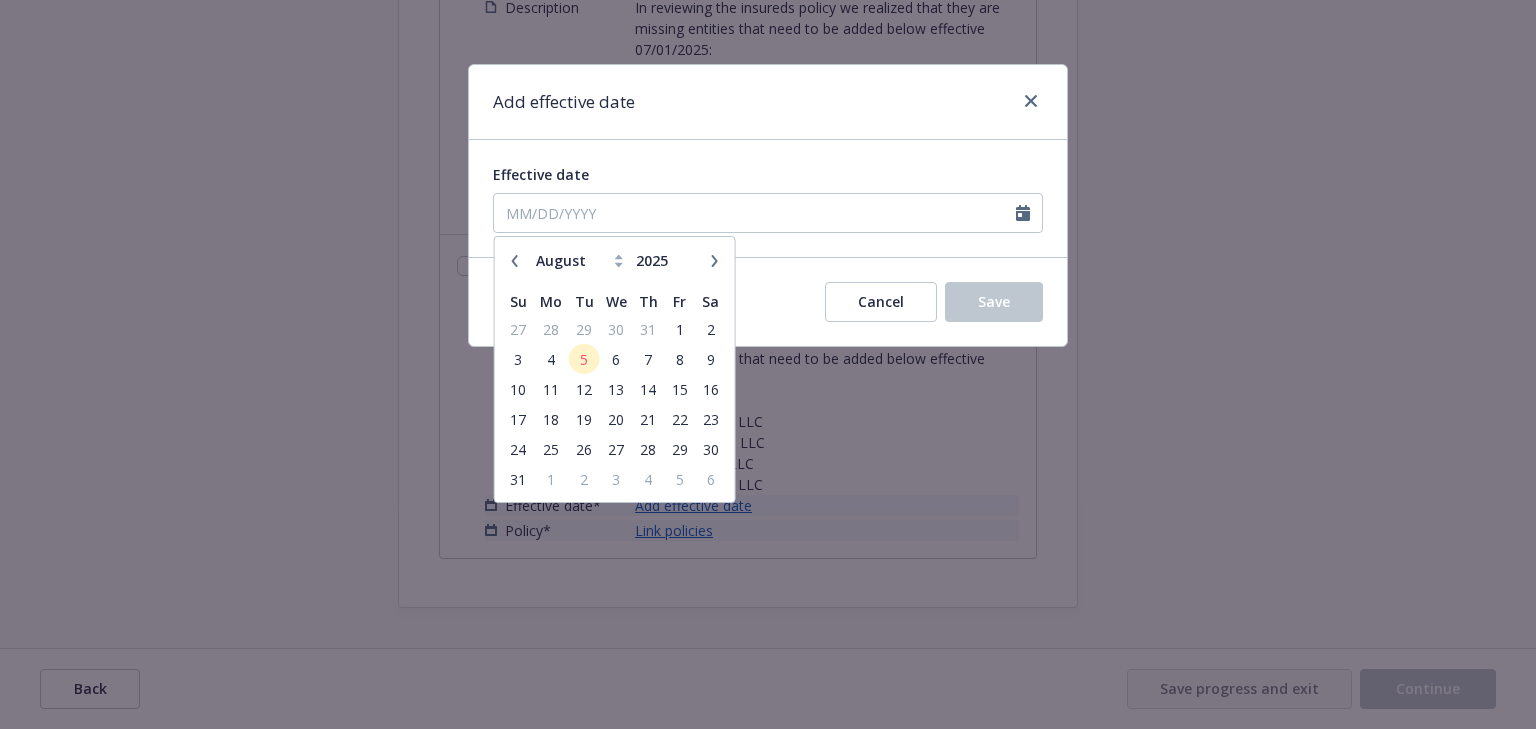 click 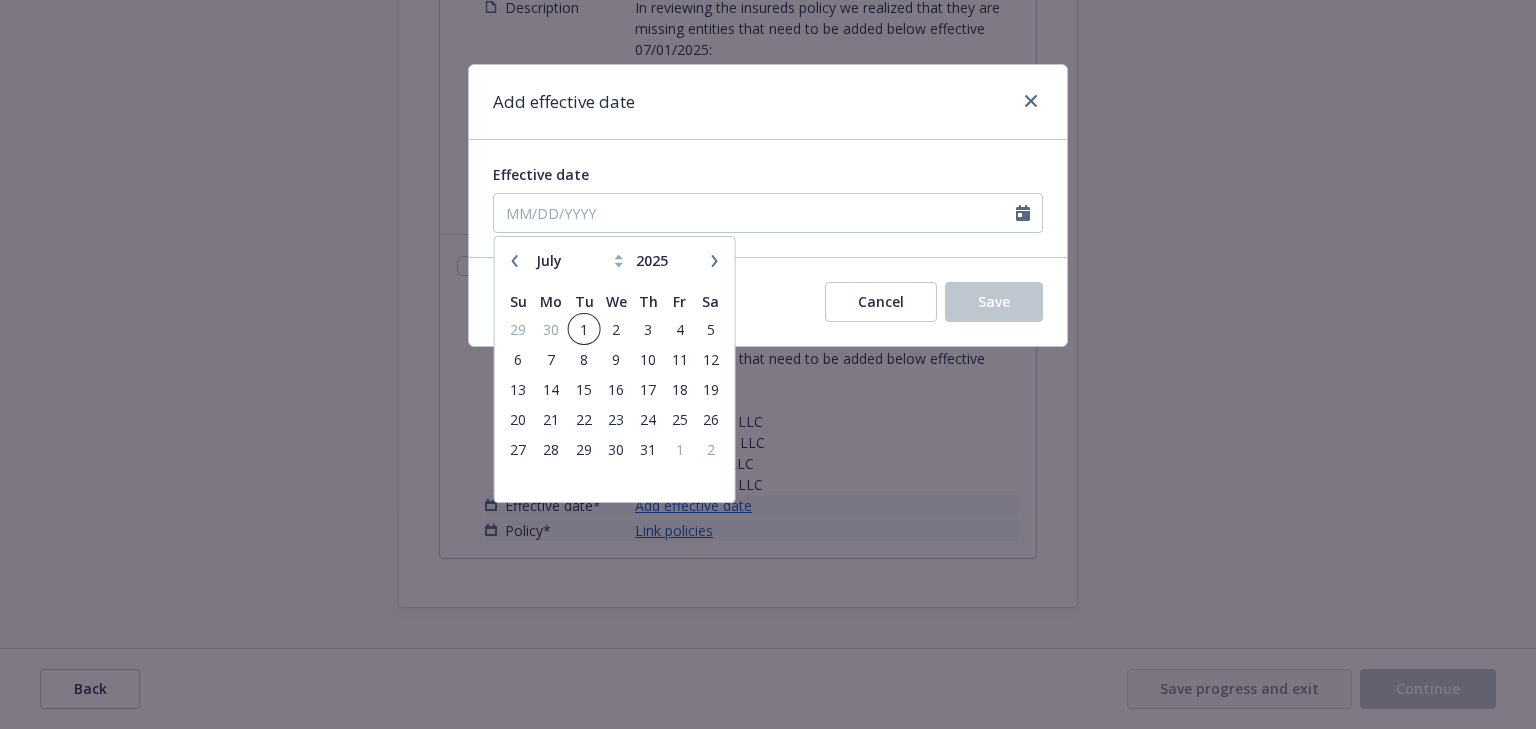 click on "1" at bounding box center [583, 329] 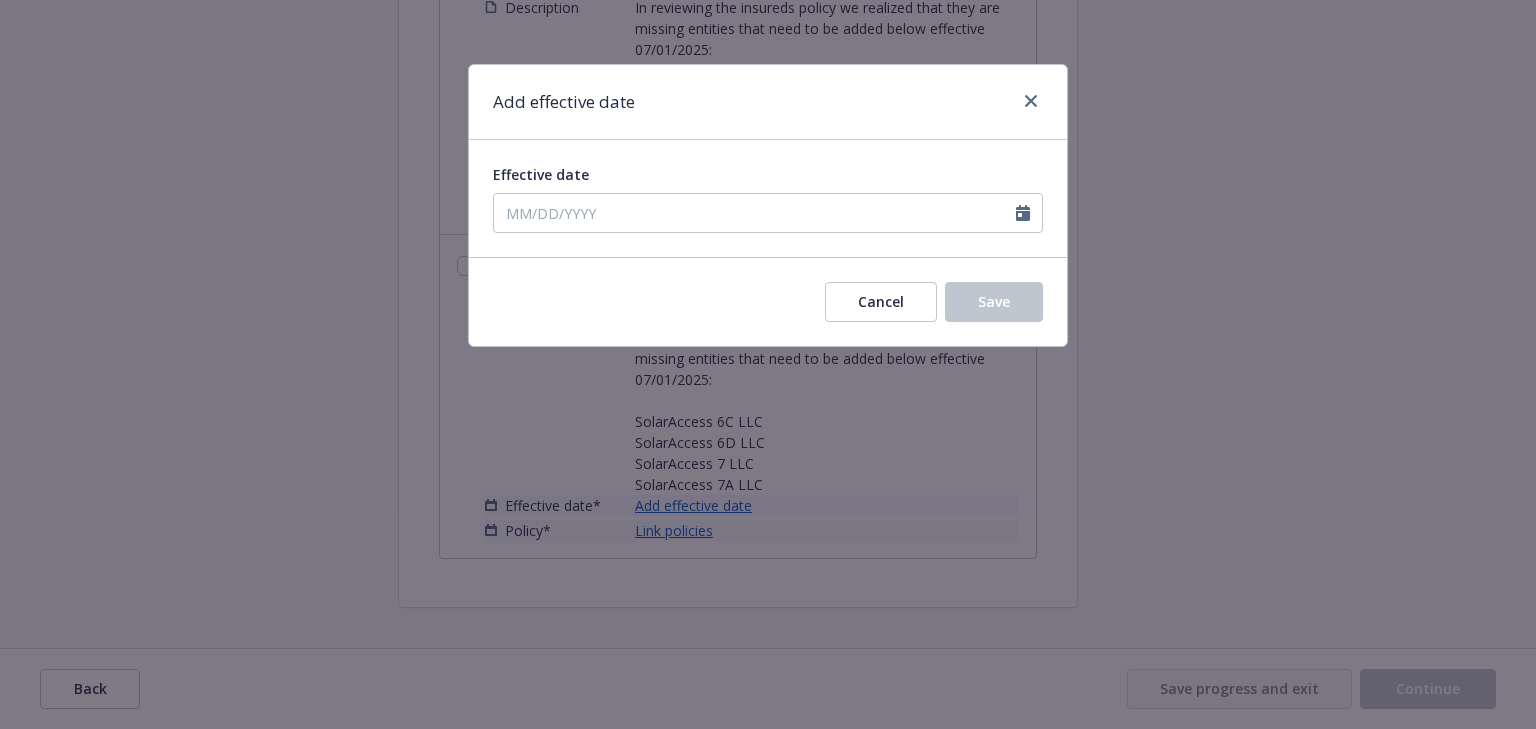 type on "07/01/2025" 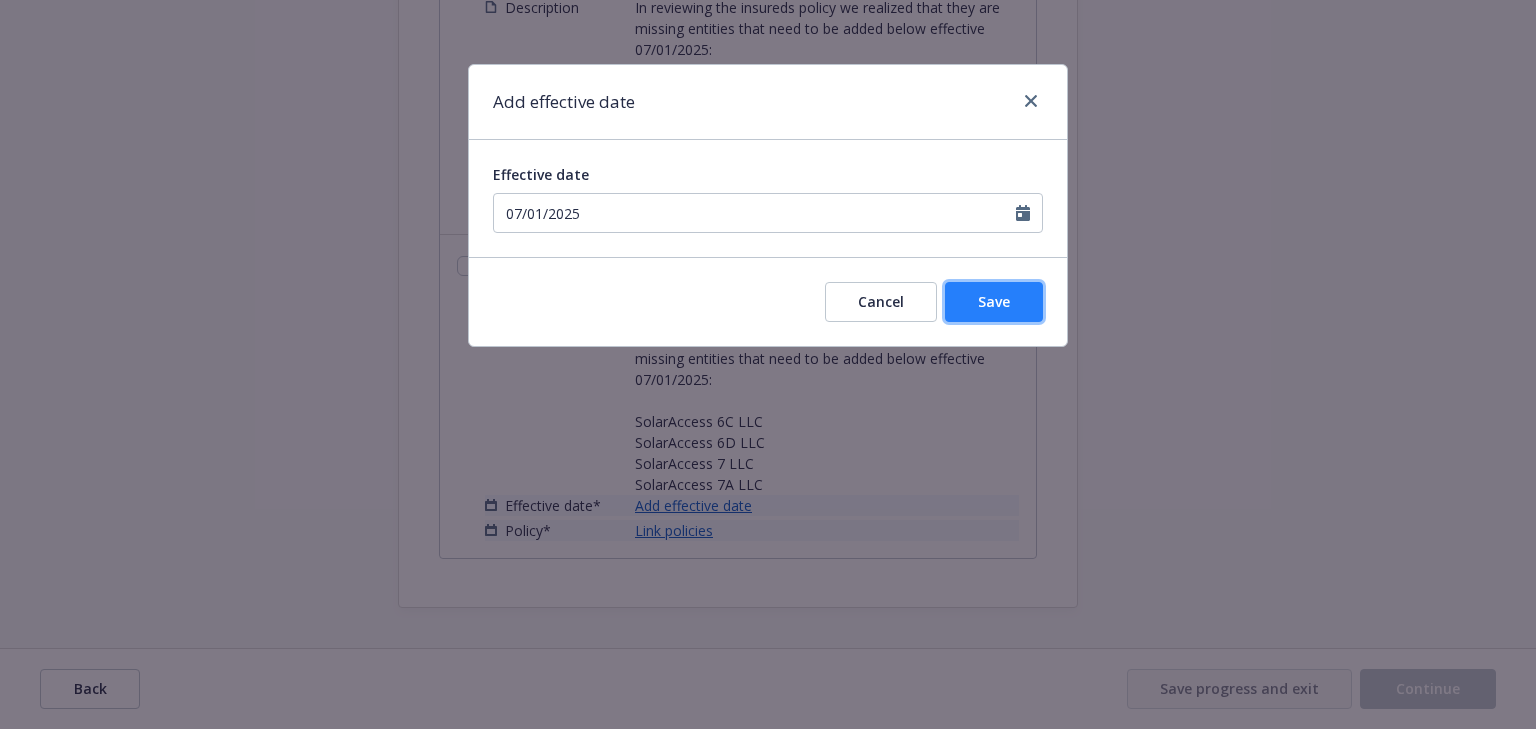 click on "Save" at bounding box center [994, 301] 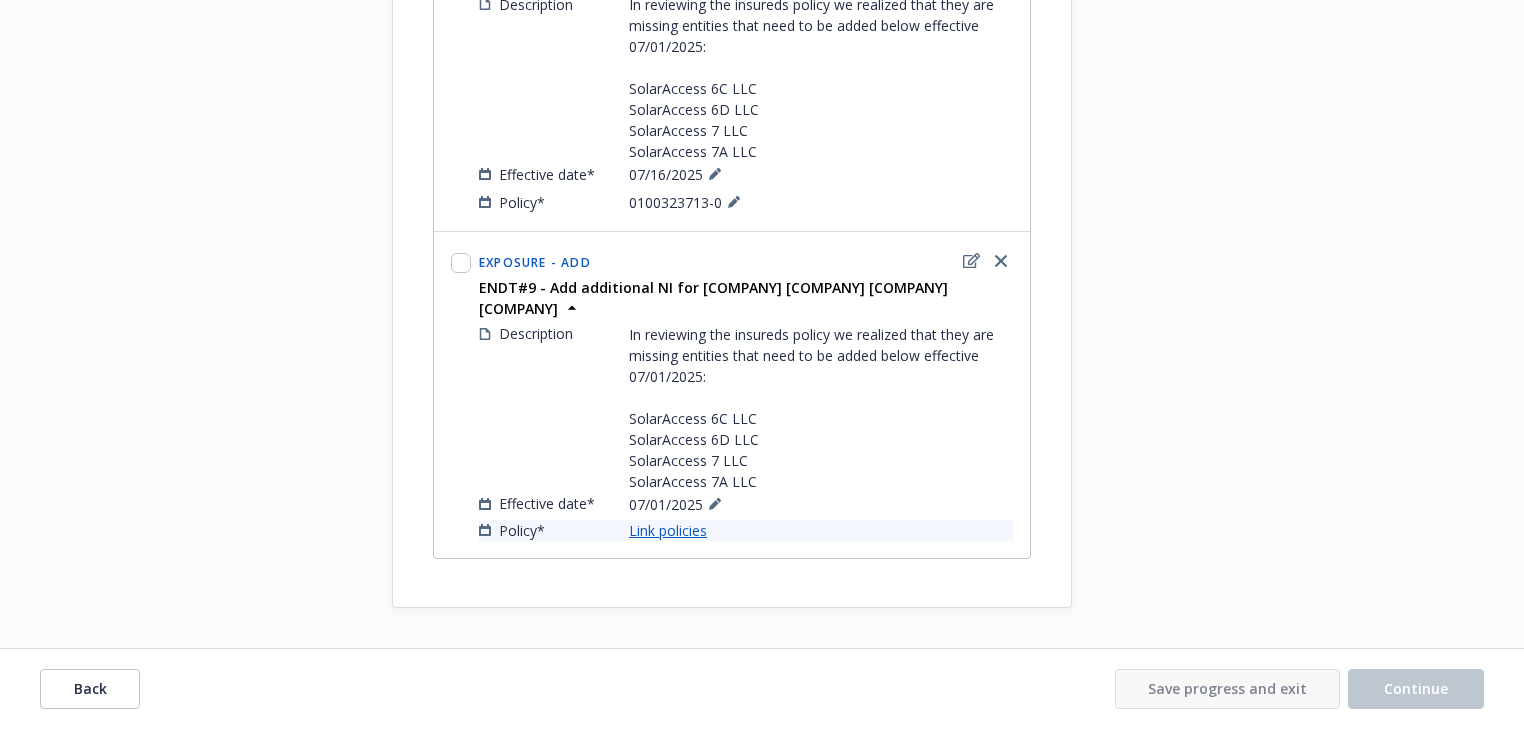 click on "Link policies" at bounding box center [668, 530] 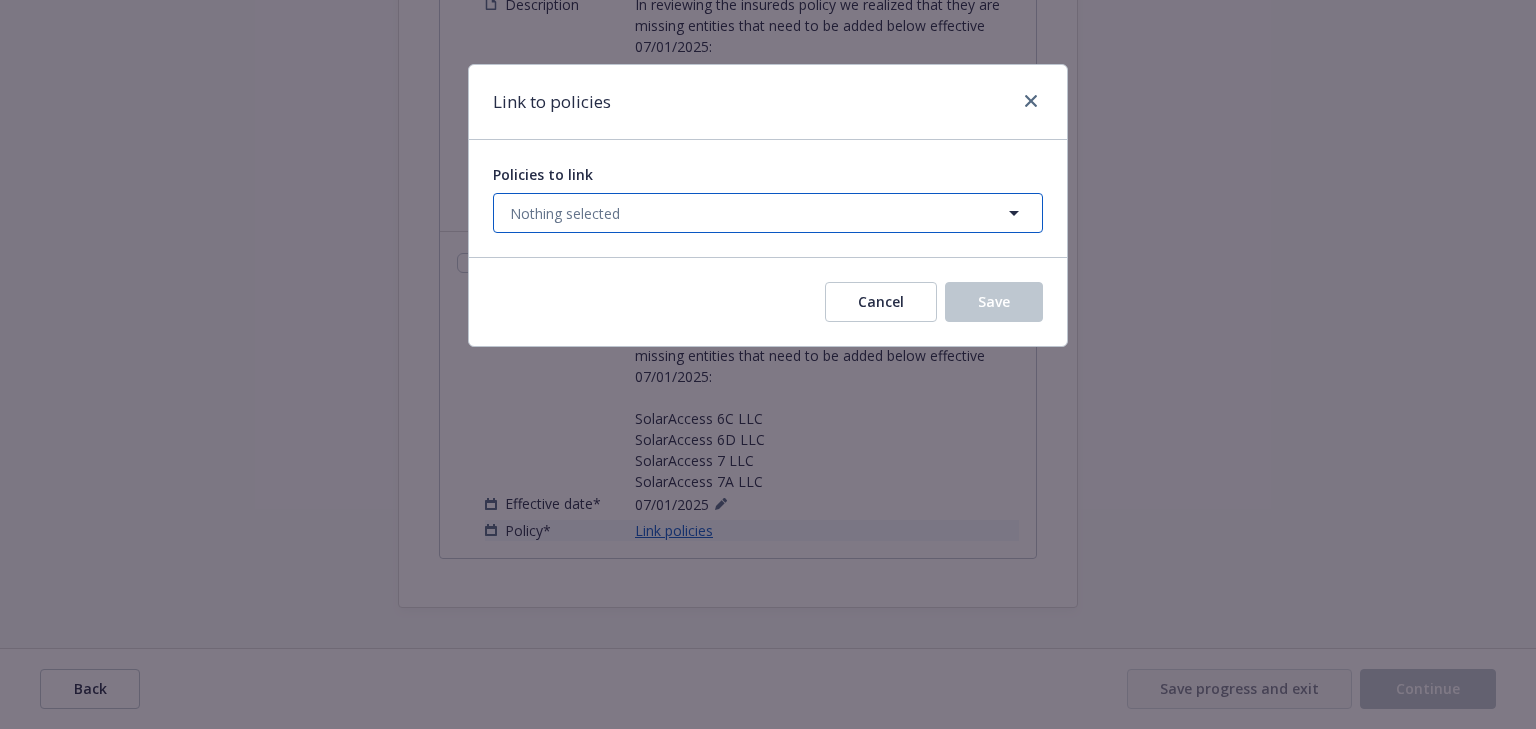 click on "Nothing selected" at bounding box center [565, 213] 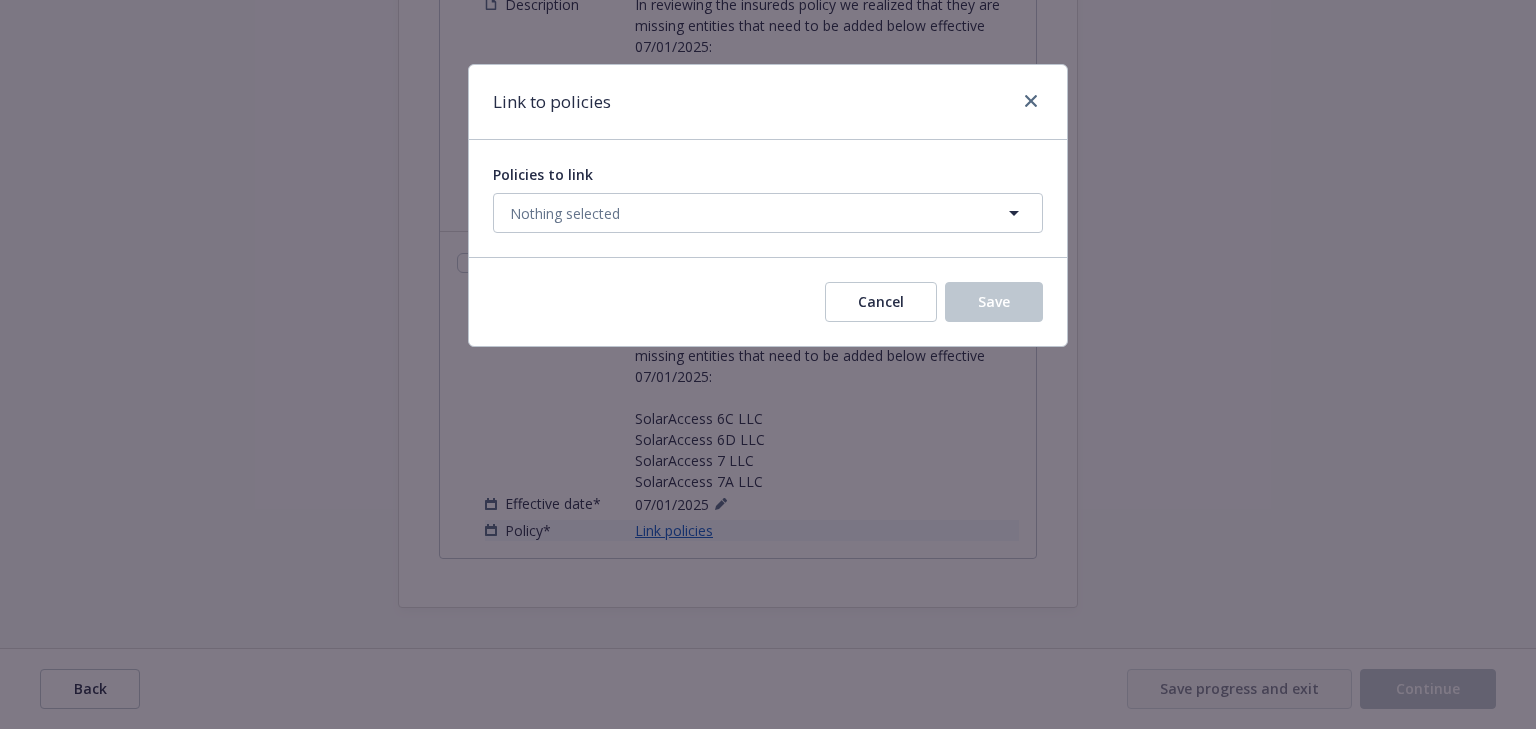 select on "ACTIVE" 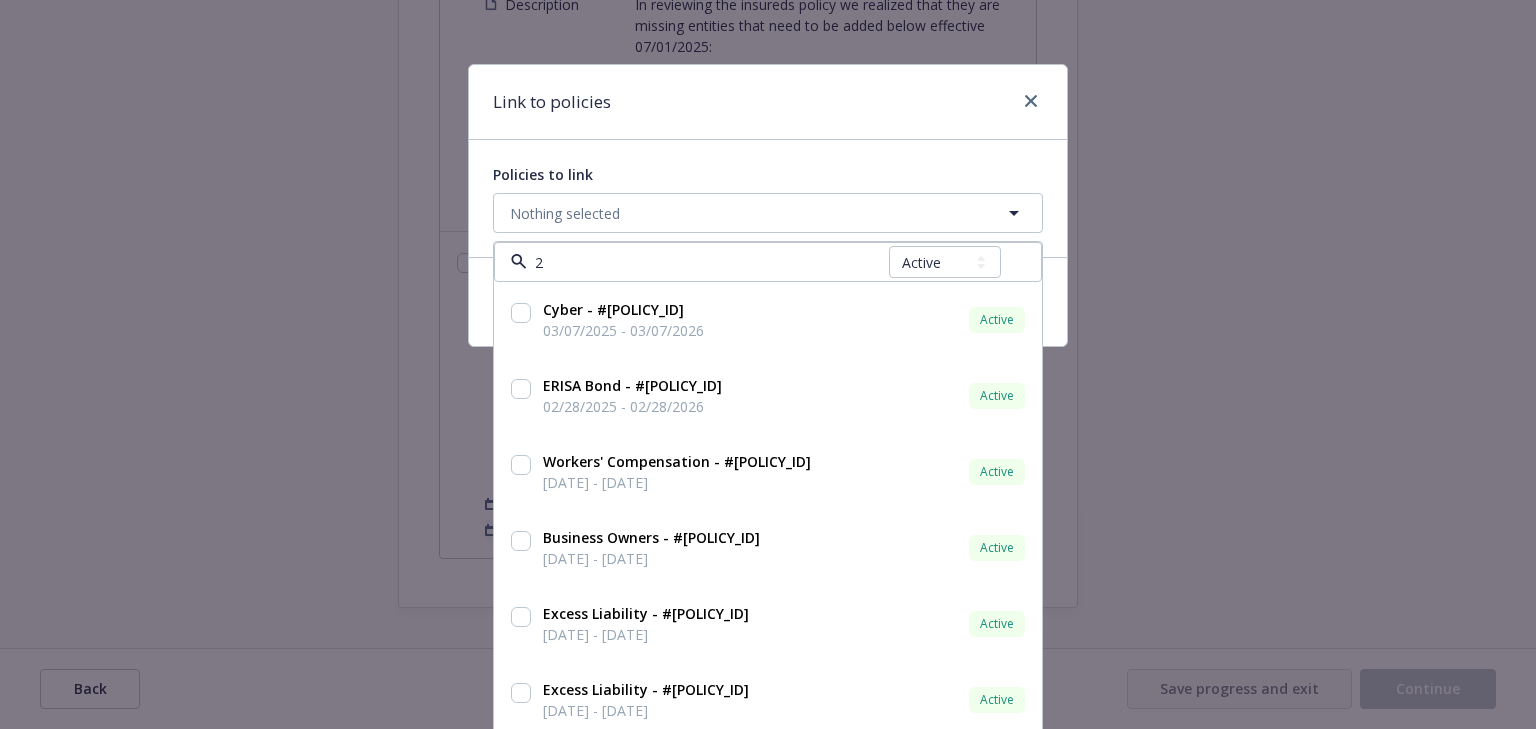 type on "24" 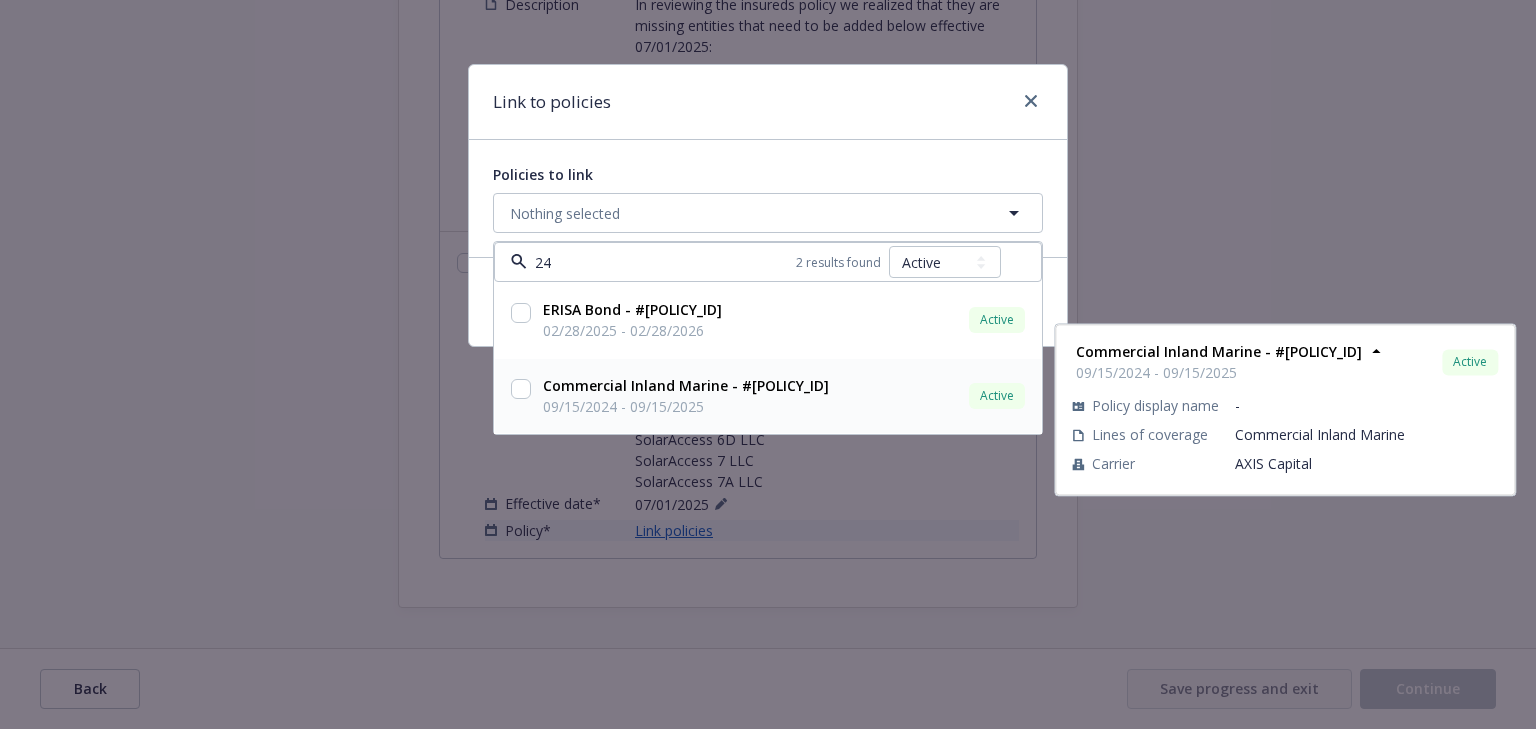 click at bounding box center [521, 389] 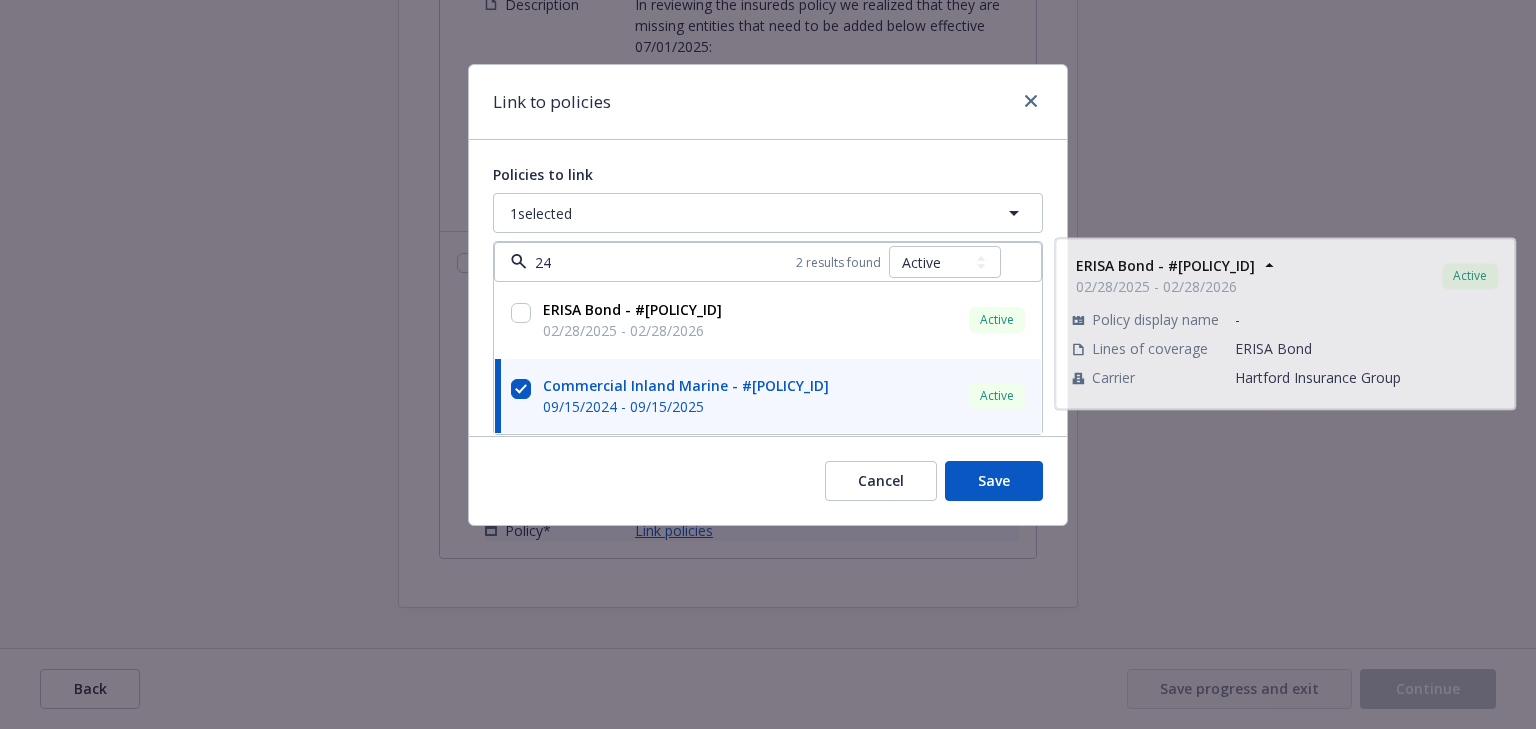type on "24" 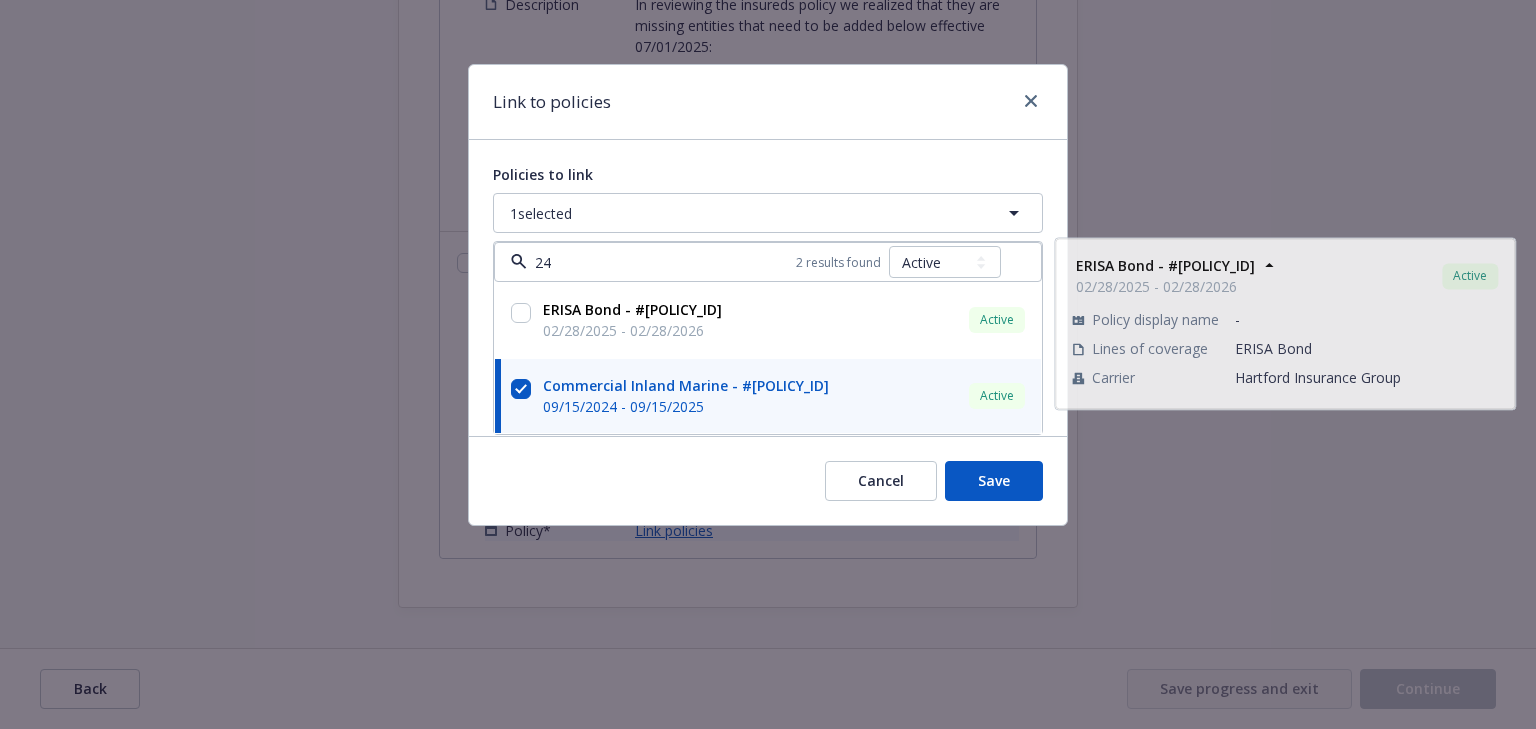 click on "Link to policies" at bounding box center (768, 102) 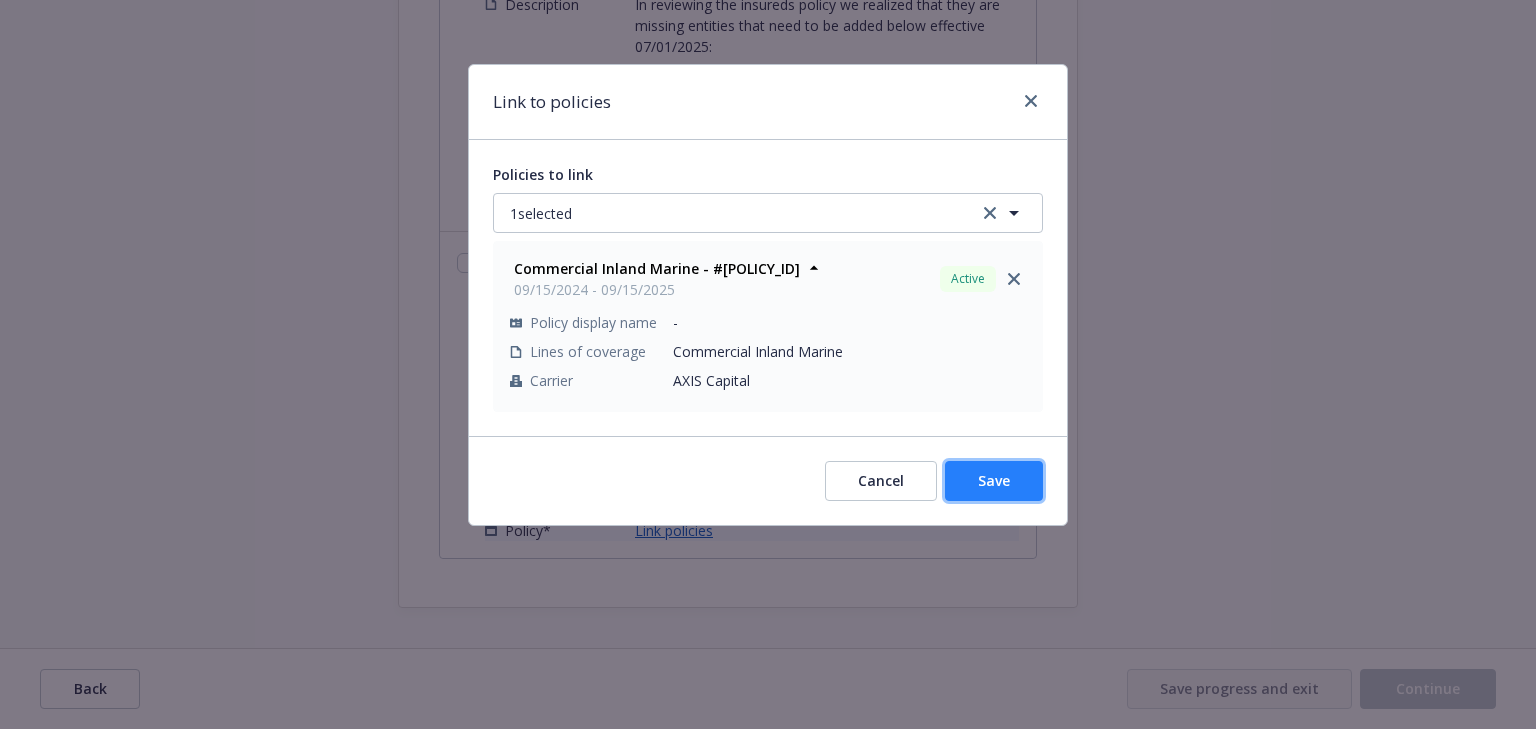 click on "Save" at bounding box center [994, 480] 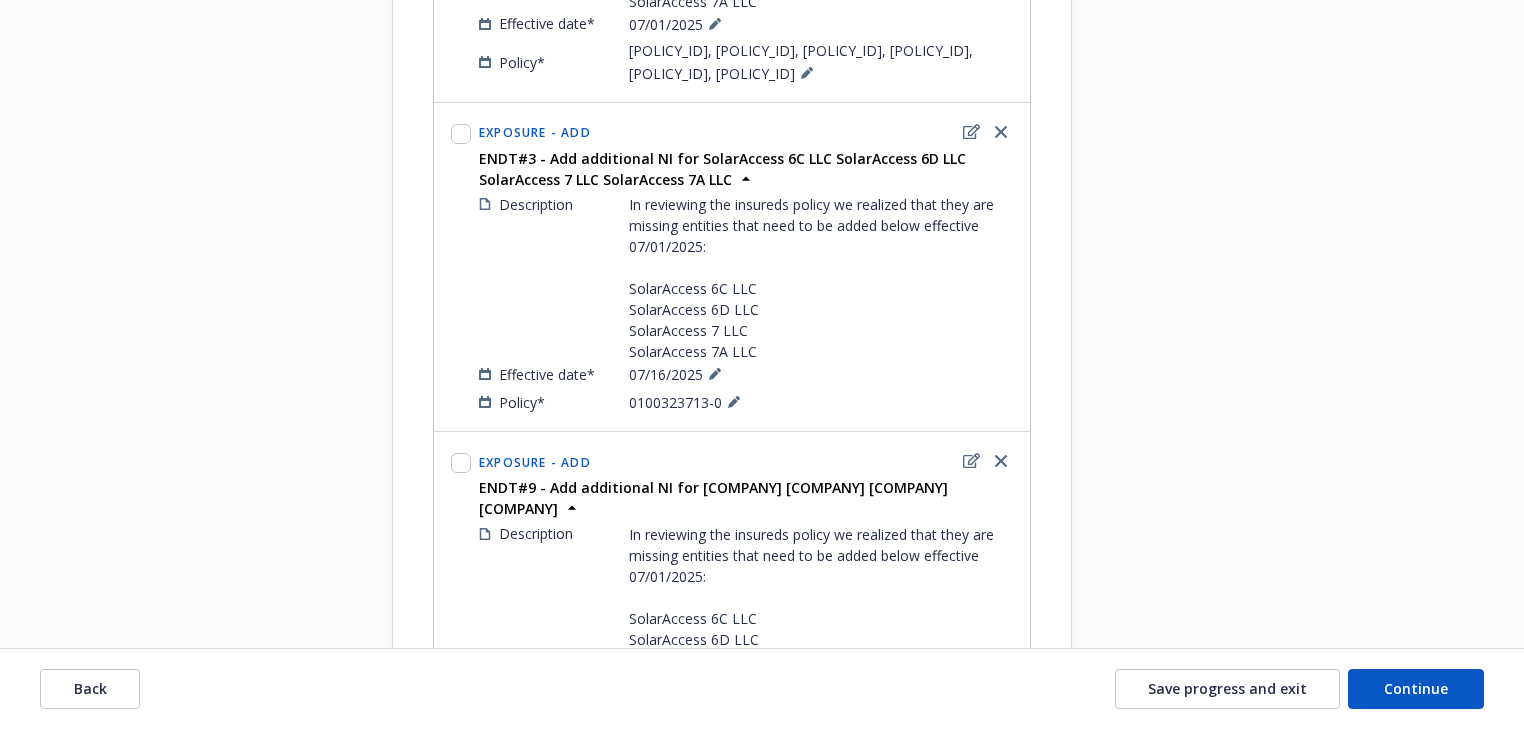 scroll, scrollTop: 1120, scrollLeft: 0, axis: vertical 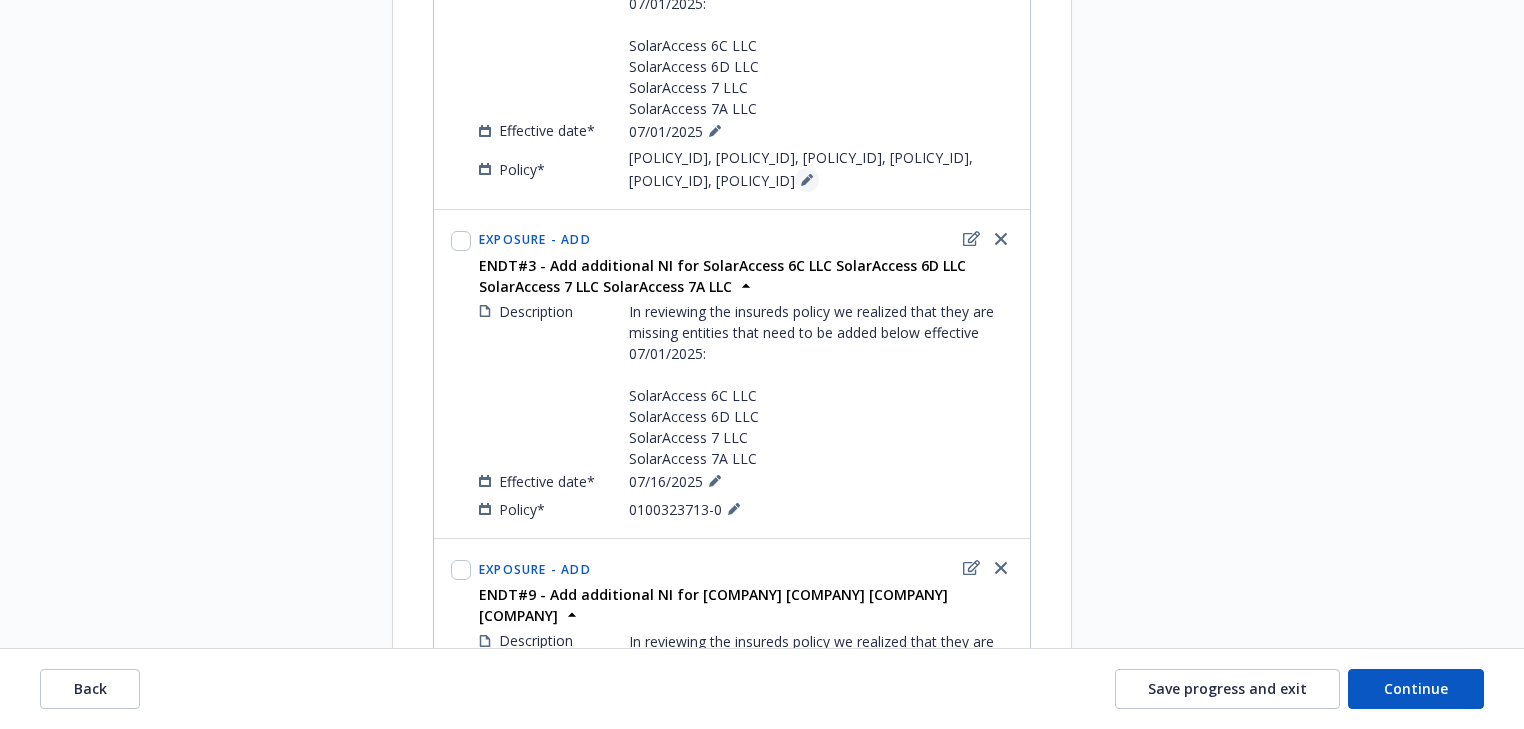 click 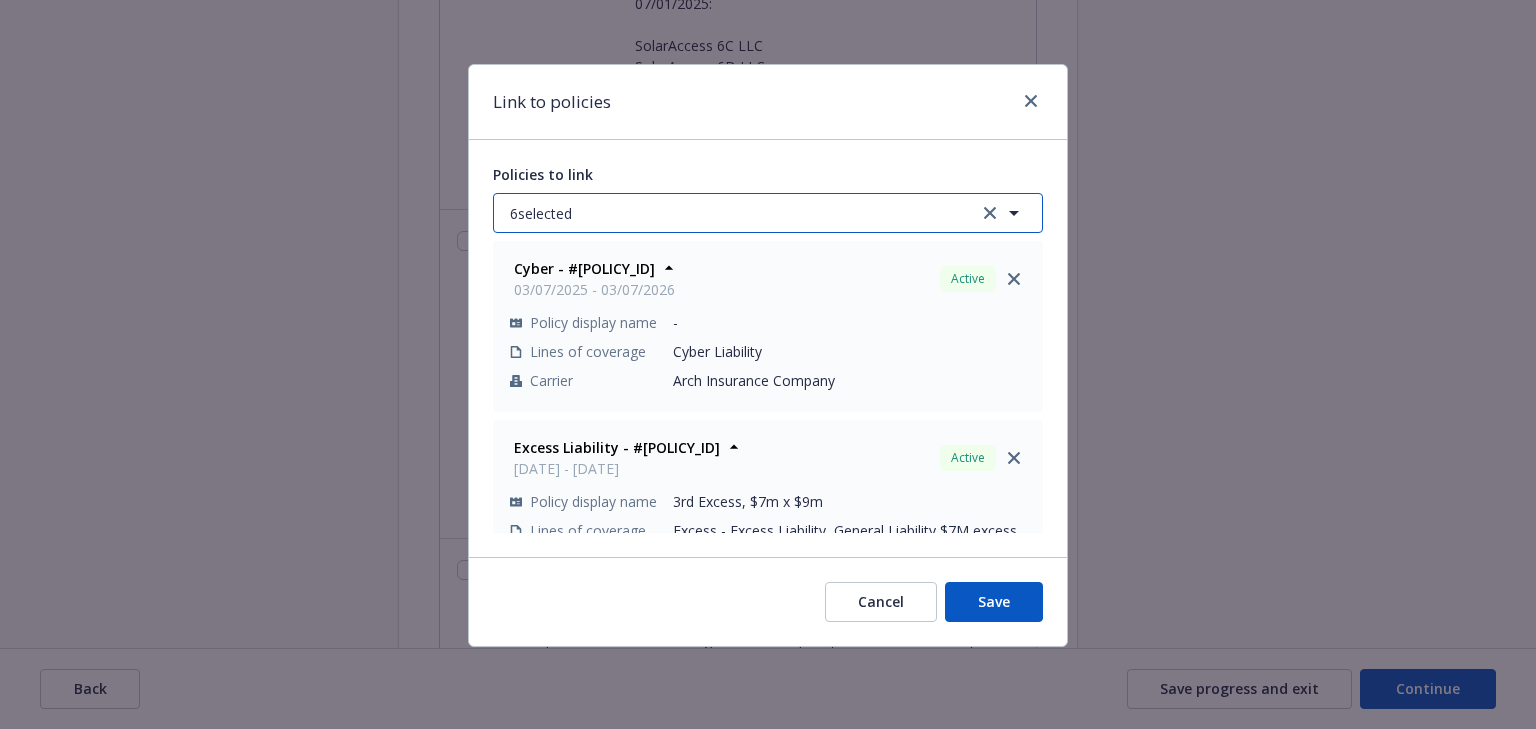 click on "6  selected" at bounding box center (768, 213) 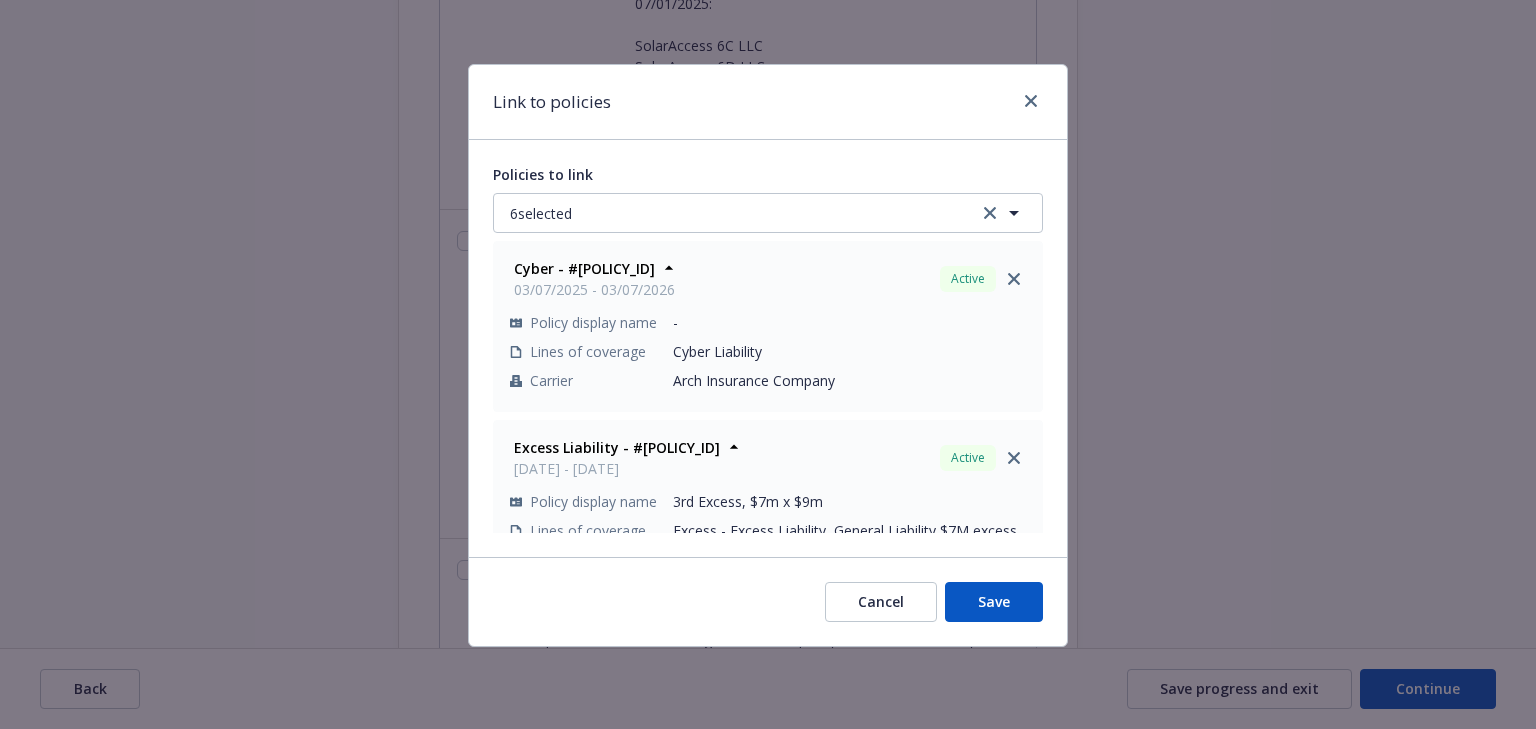 select on "ACTIVE" 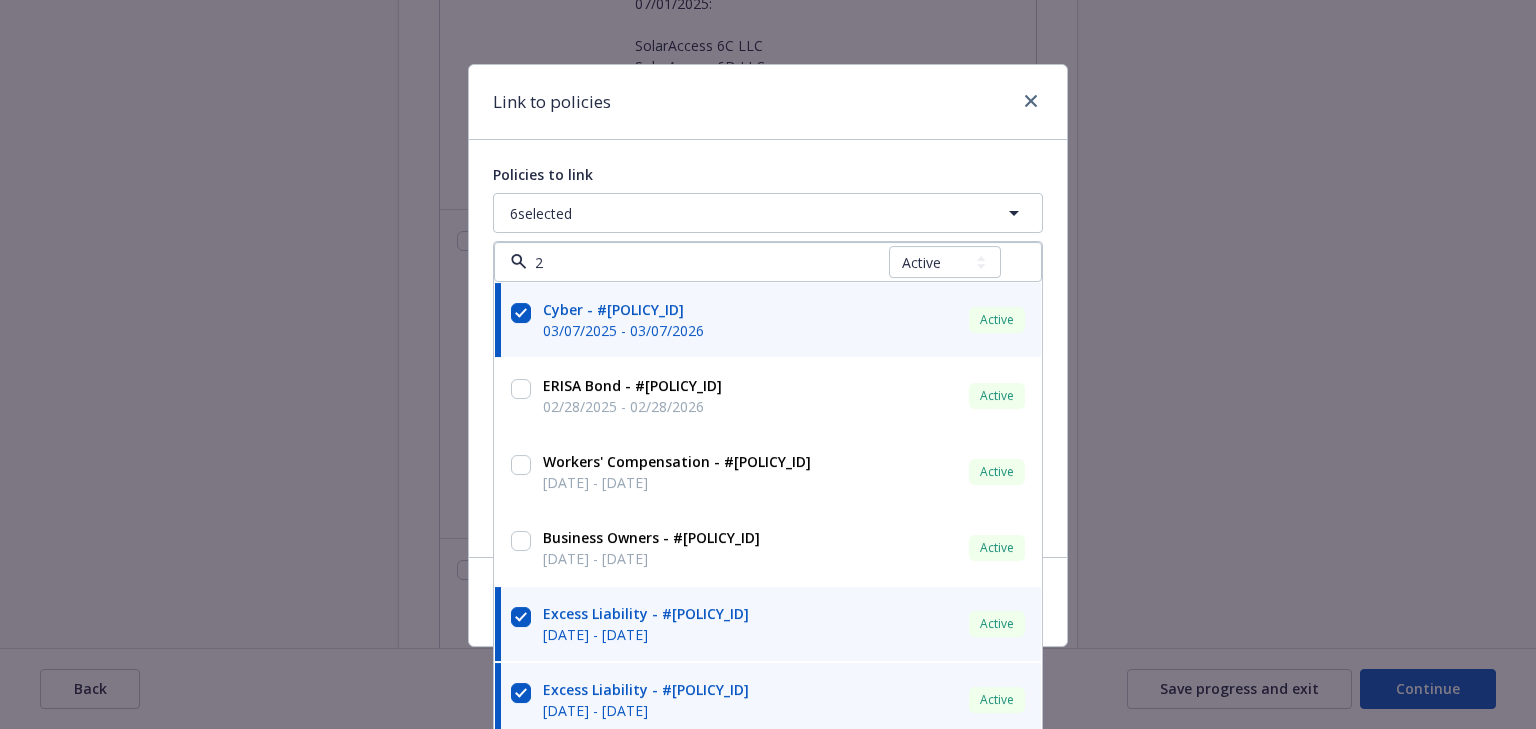 type on "24" 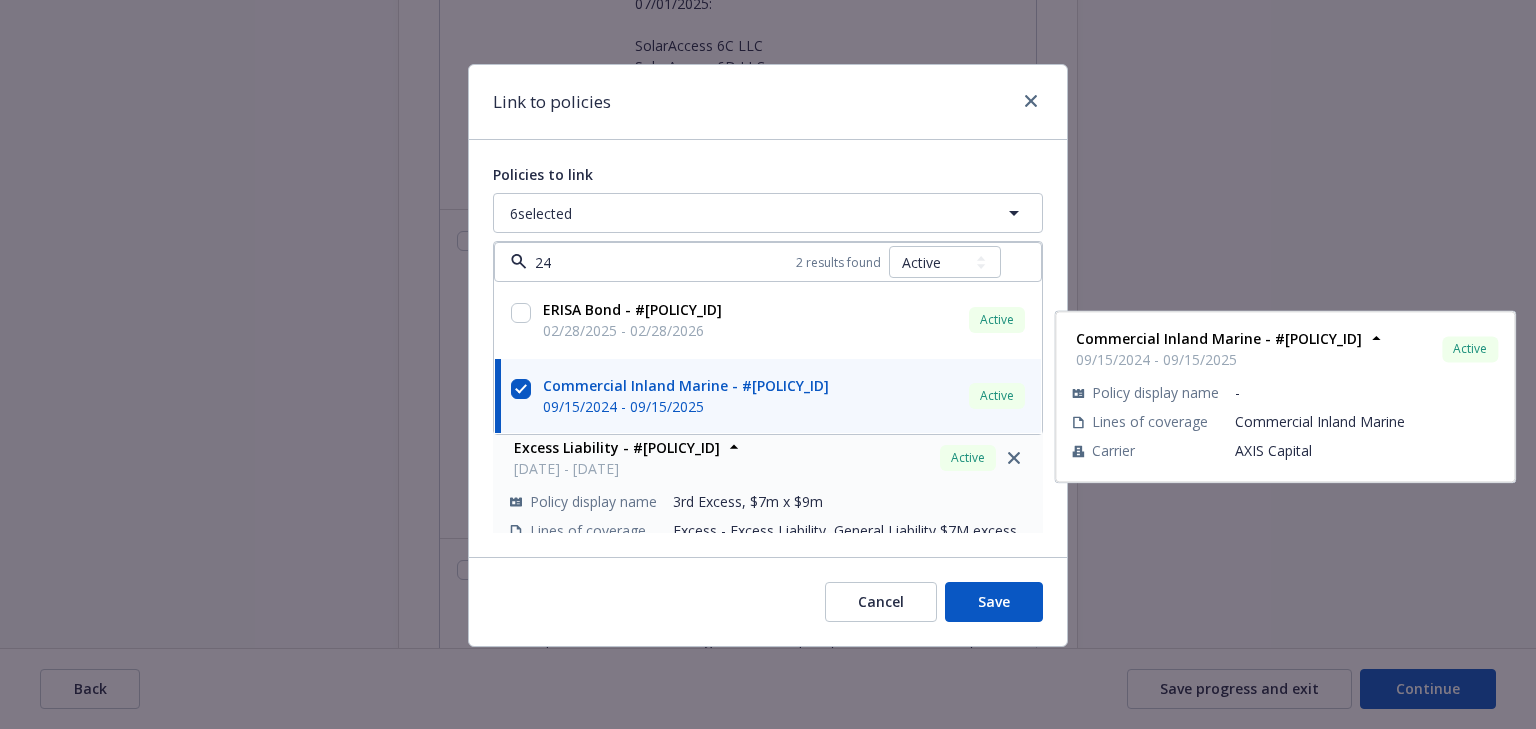 click at bounding box center (521, 389) 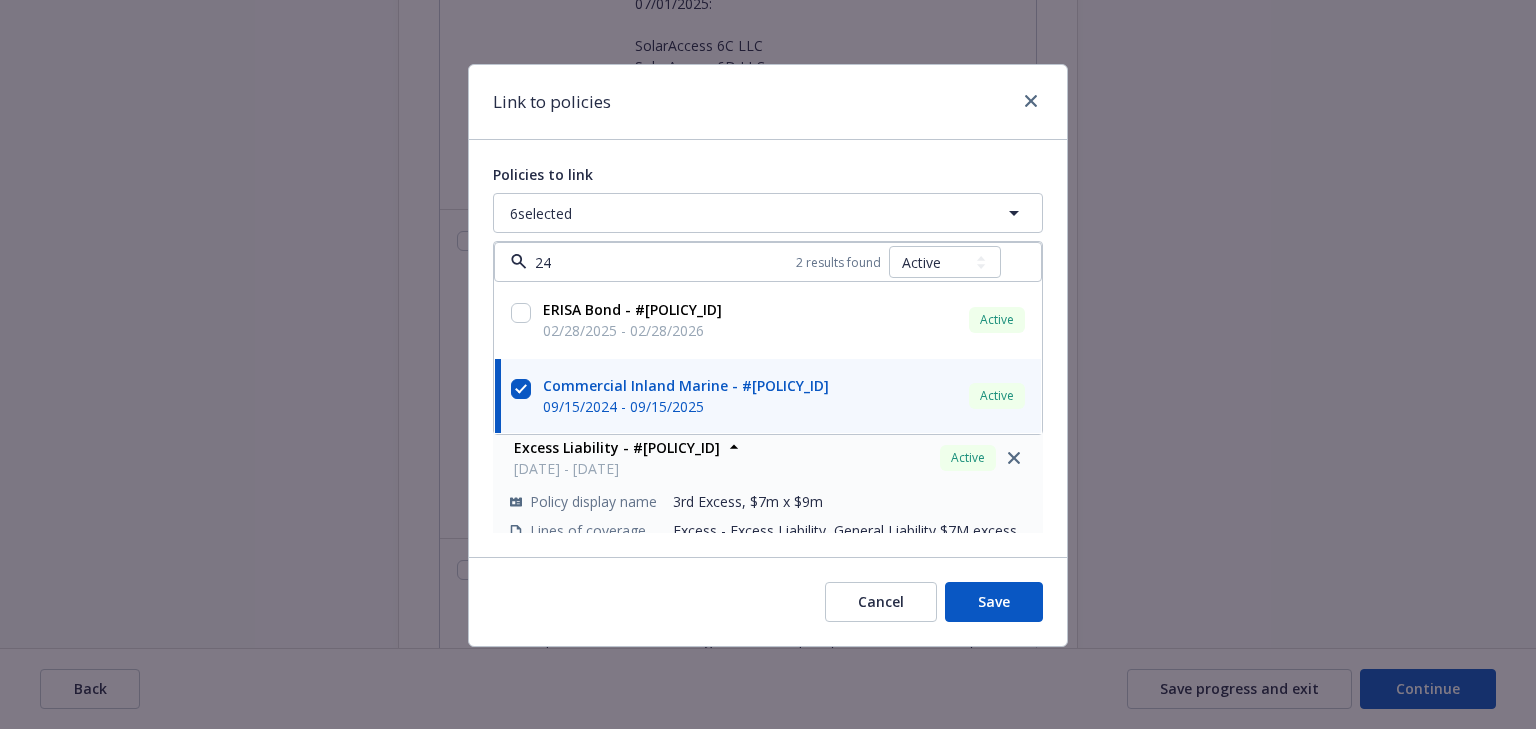 checkbox on "false" 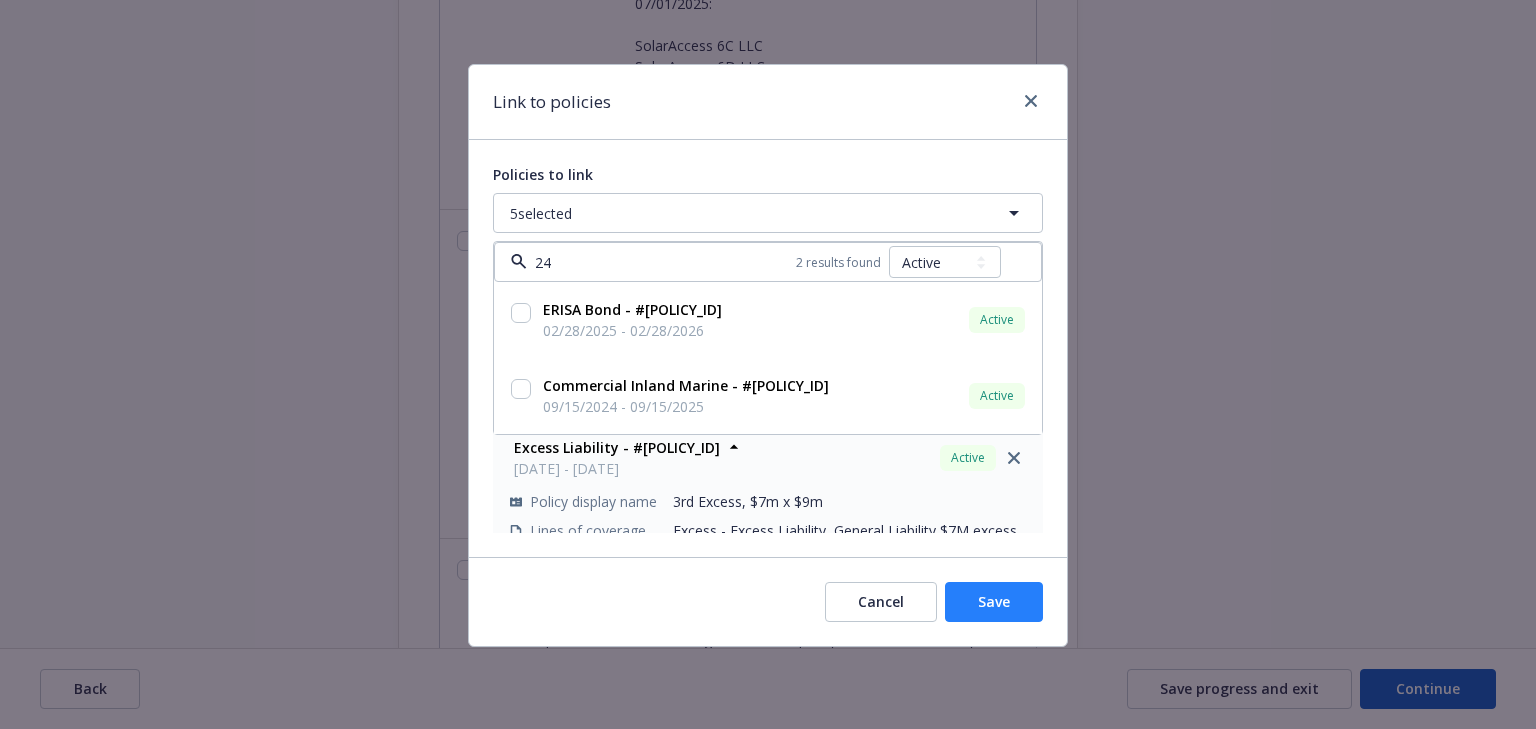 type on "24" 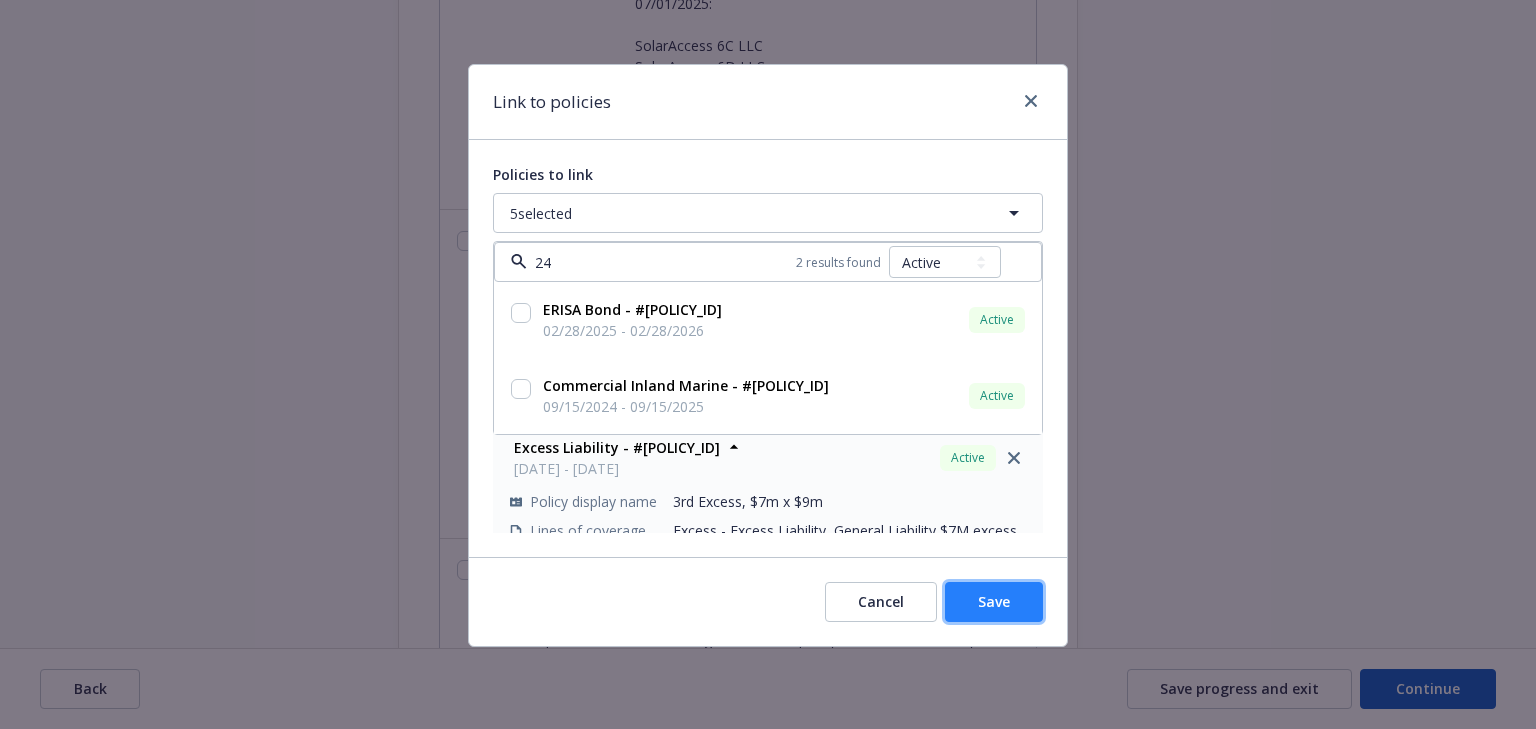 click on "Save" at bounding box center [994, 602] 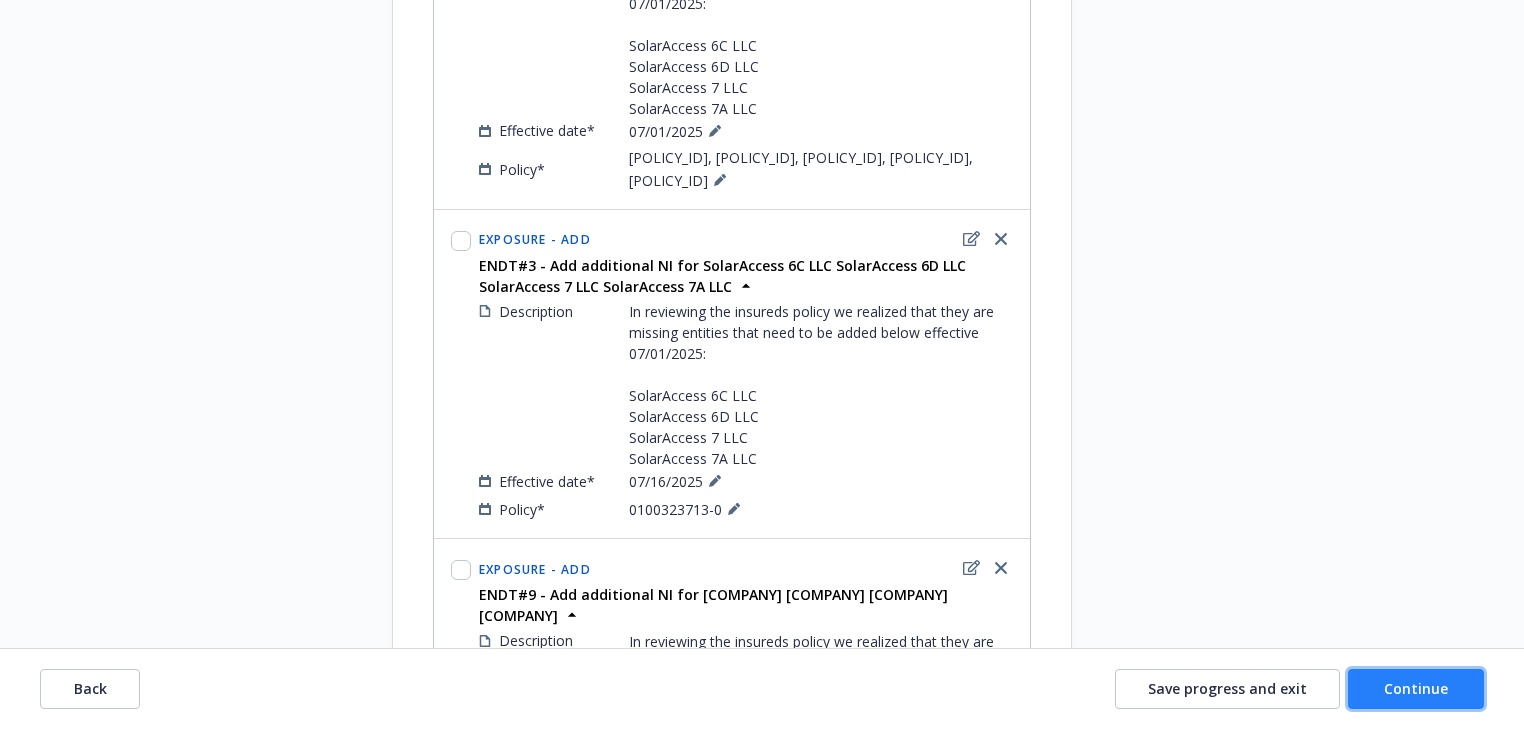 click on "Continue" at bounding box center [1416, 689] 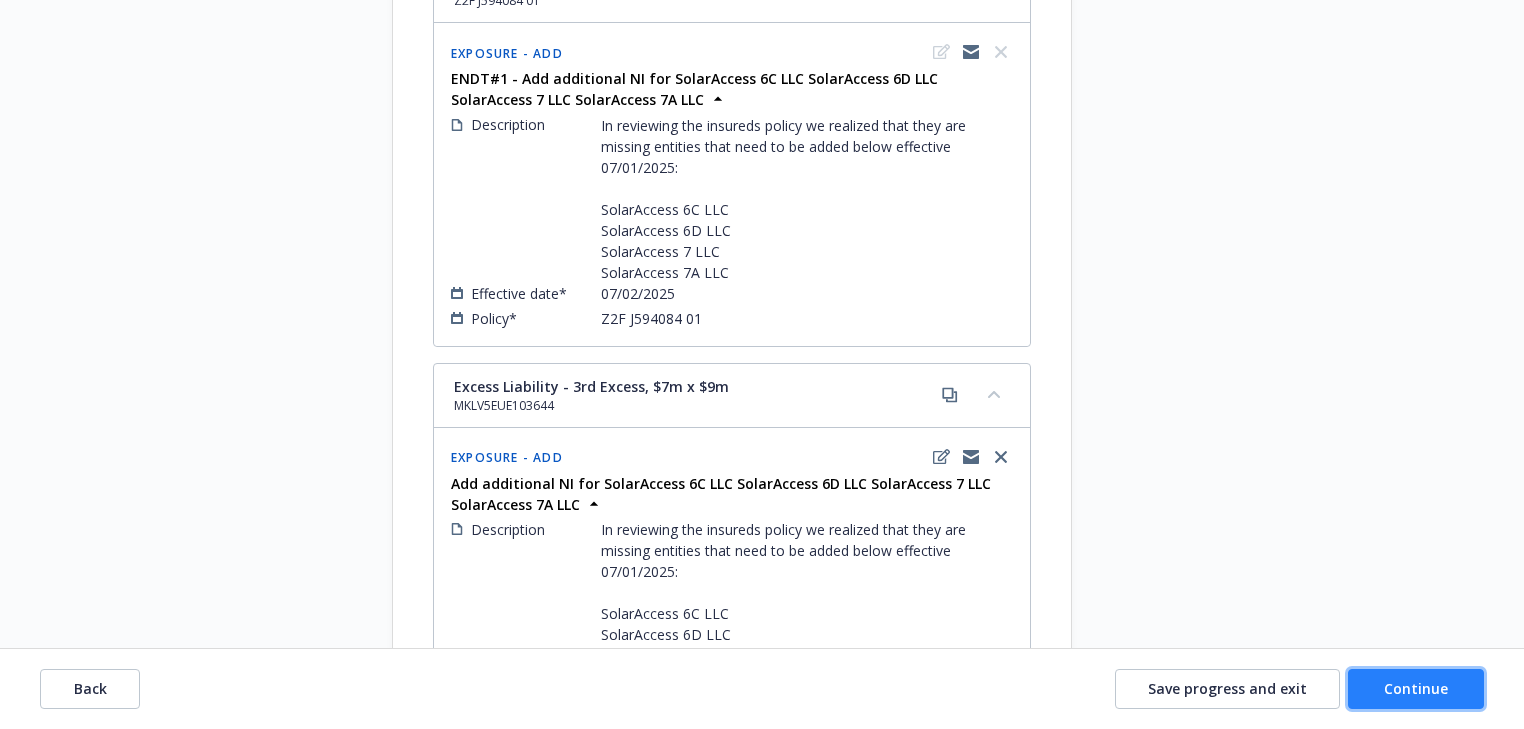 click on "Continue" at bounding box center (1416, 688) 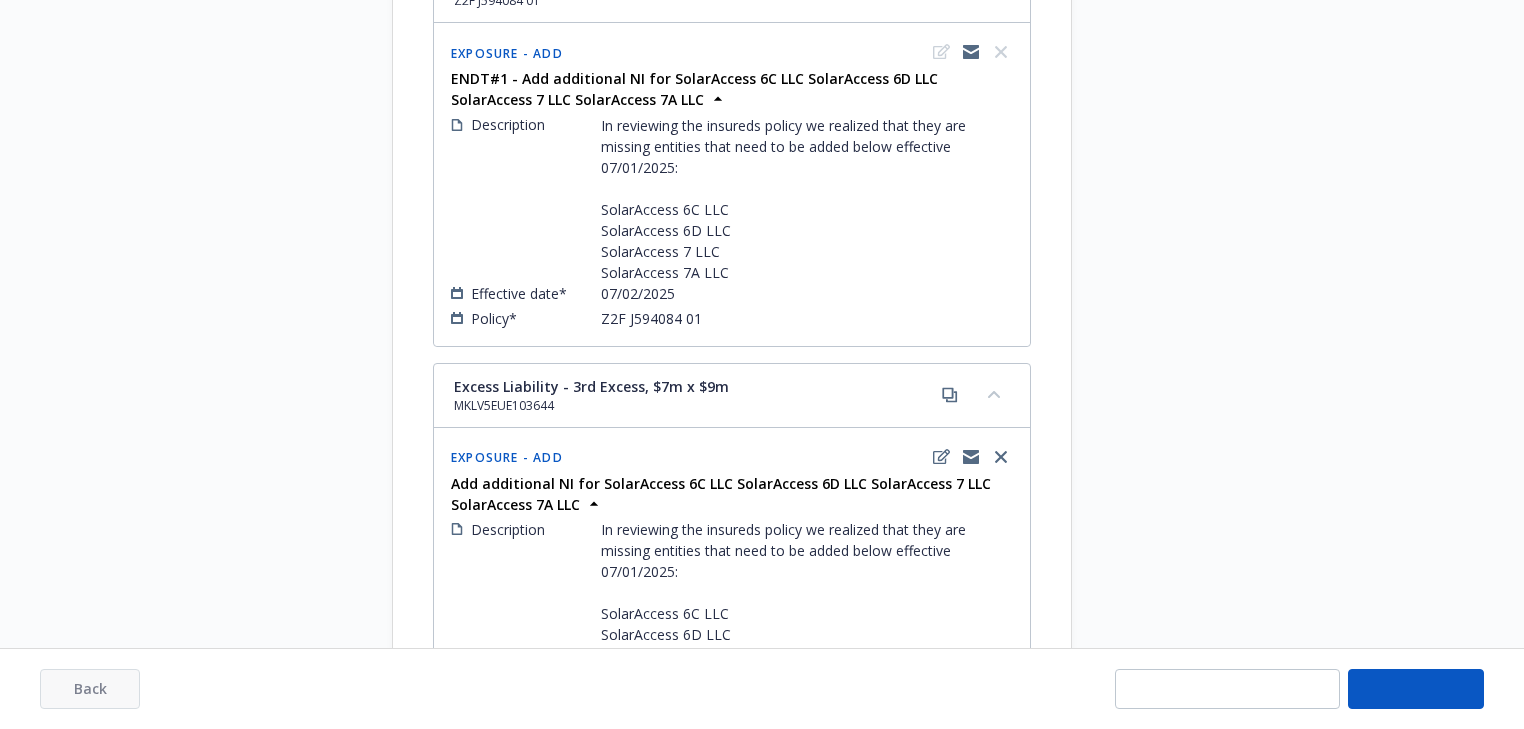 select on "ACCEPTED" 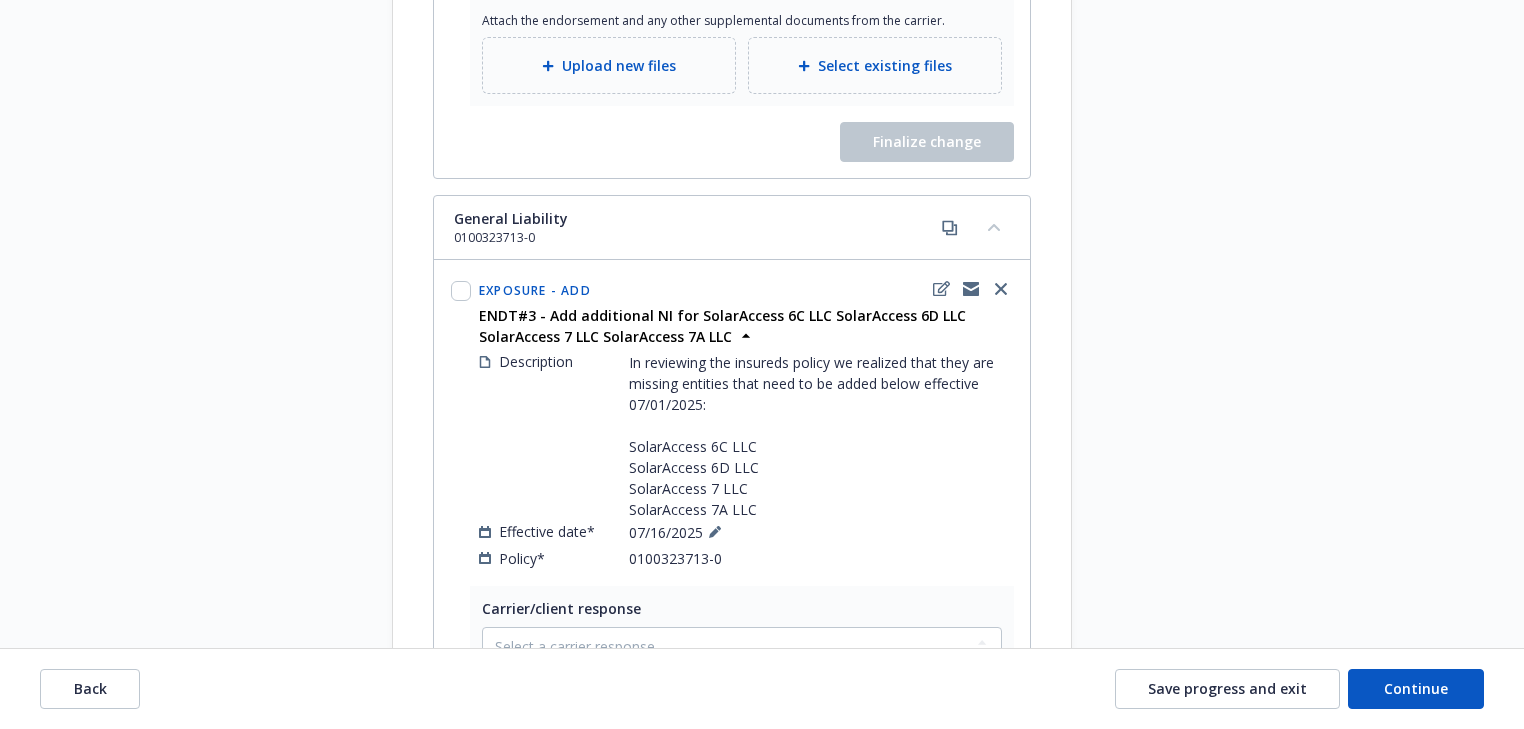 scroll, scrollTop: 4244, scrollLeft: 0, axis: vertical 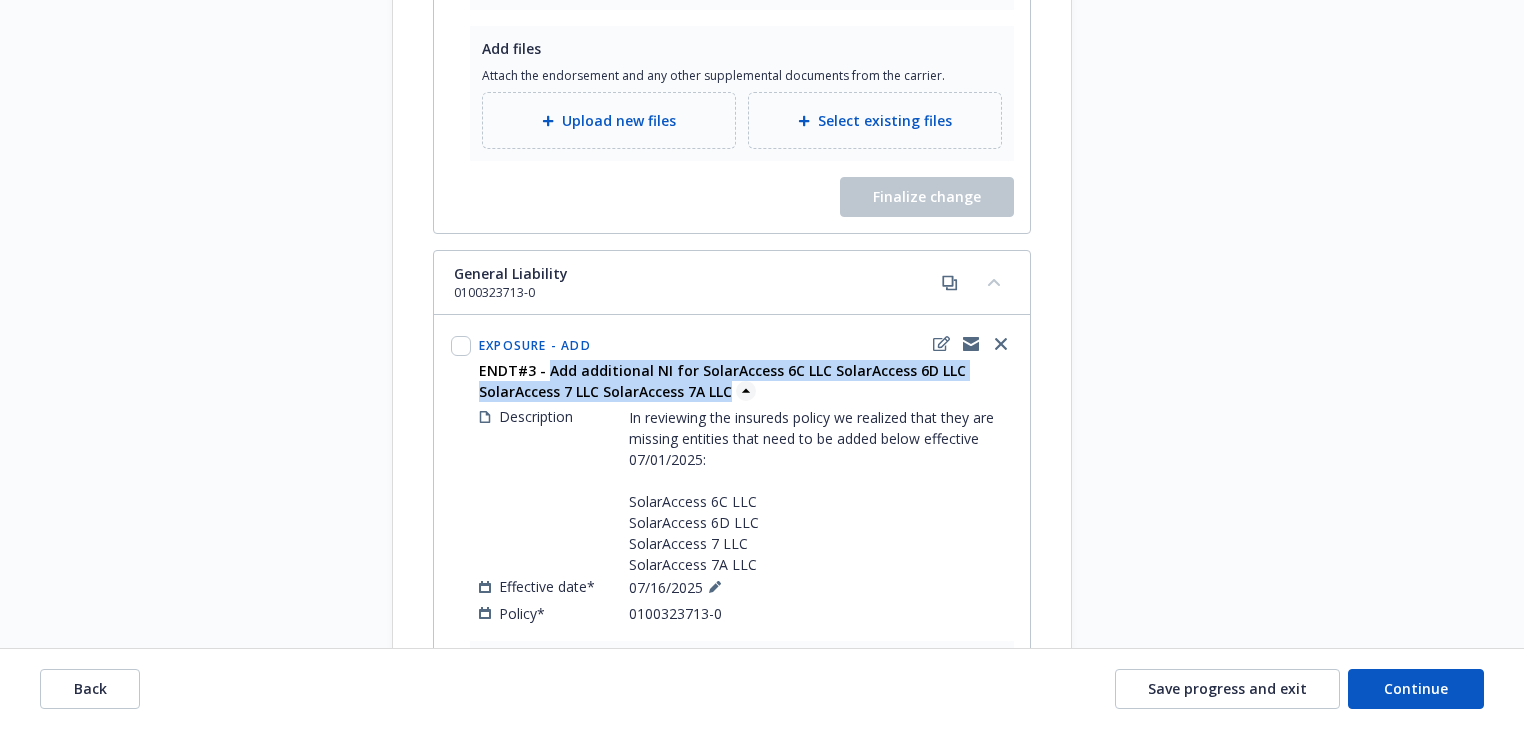 drag, startPoint x: 546, startPoint y: 352, endPoint x: 725, endPoint y: 386, distance: 182.20044 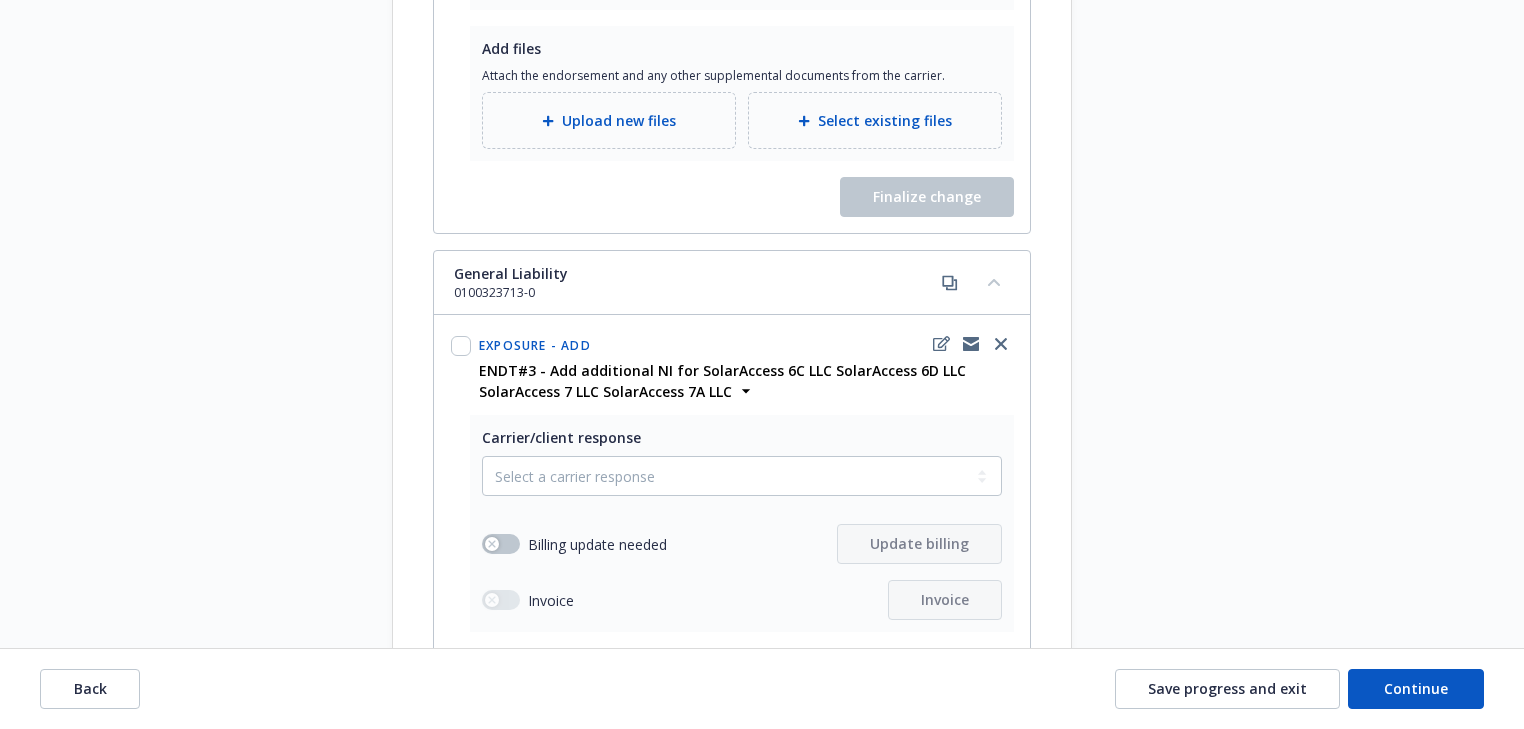 scroll, scrollTop: 6478, scrollLeft: 0, axis: vertical 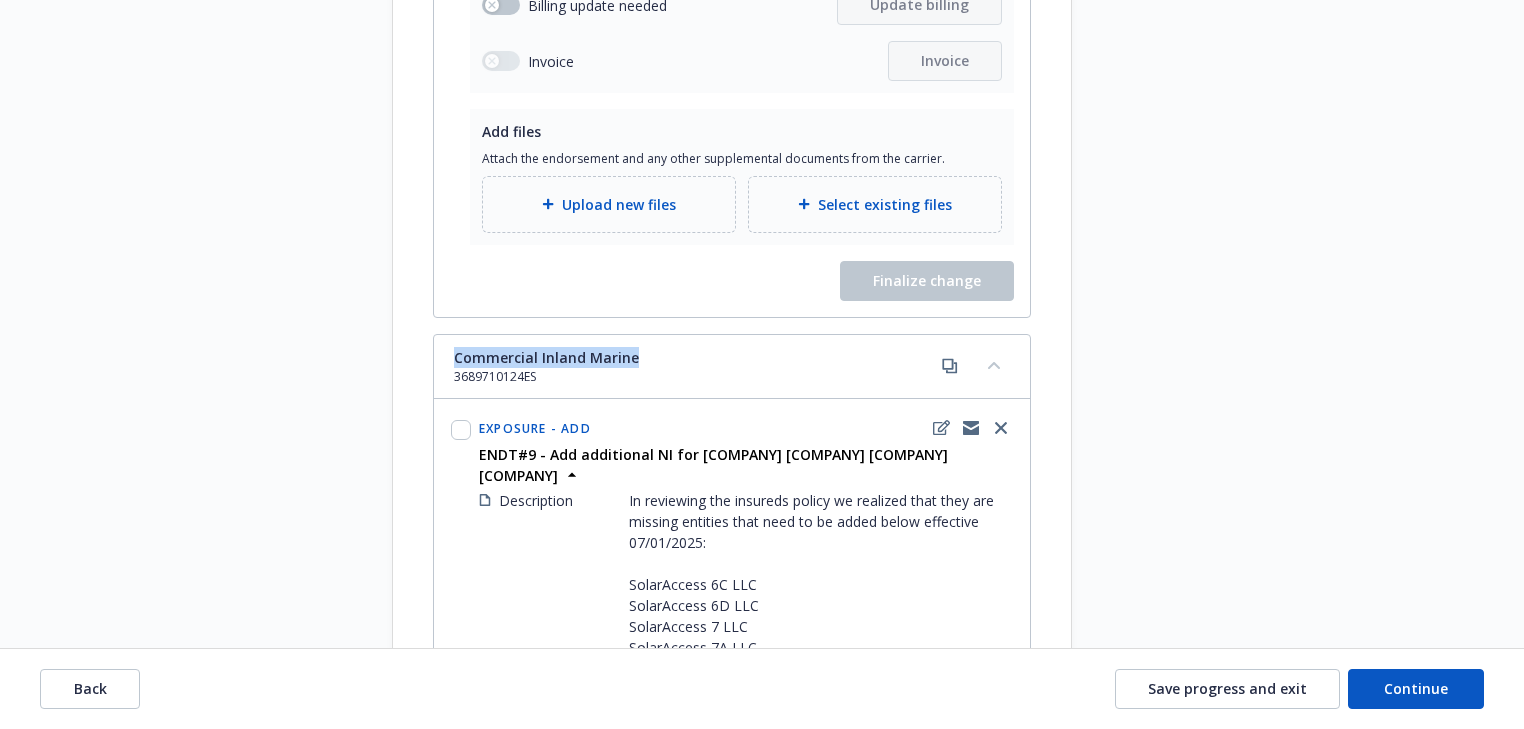 drag, startPoint x: 704, startPoint y: 351, endPoint x: 443, endPoint y: 348, distance: 261.01724 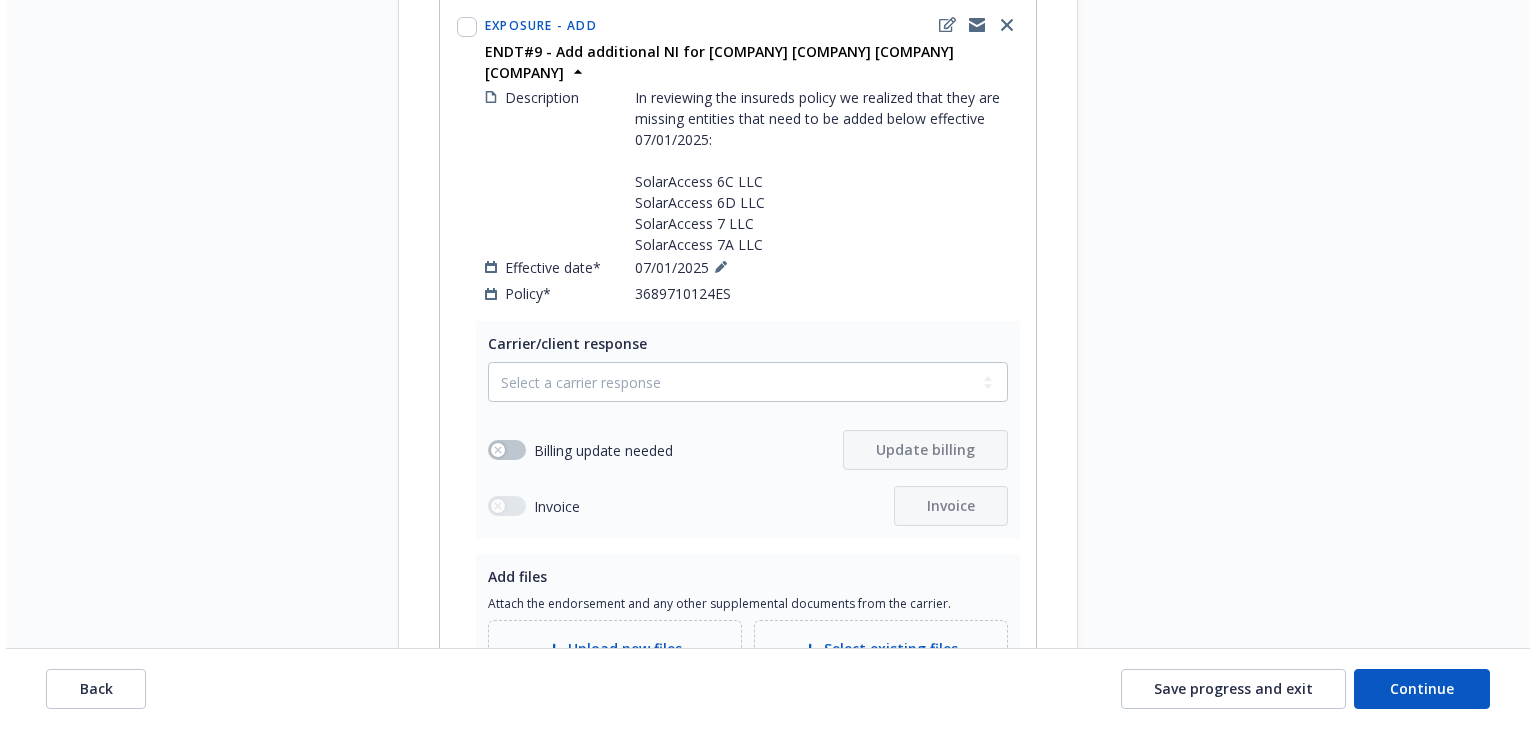scroll, scrollTop: 6958, scrollLeft: 0, axis: vertical 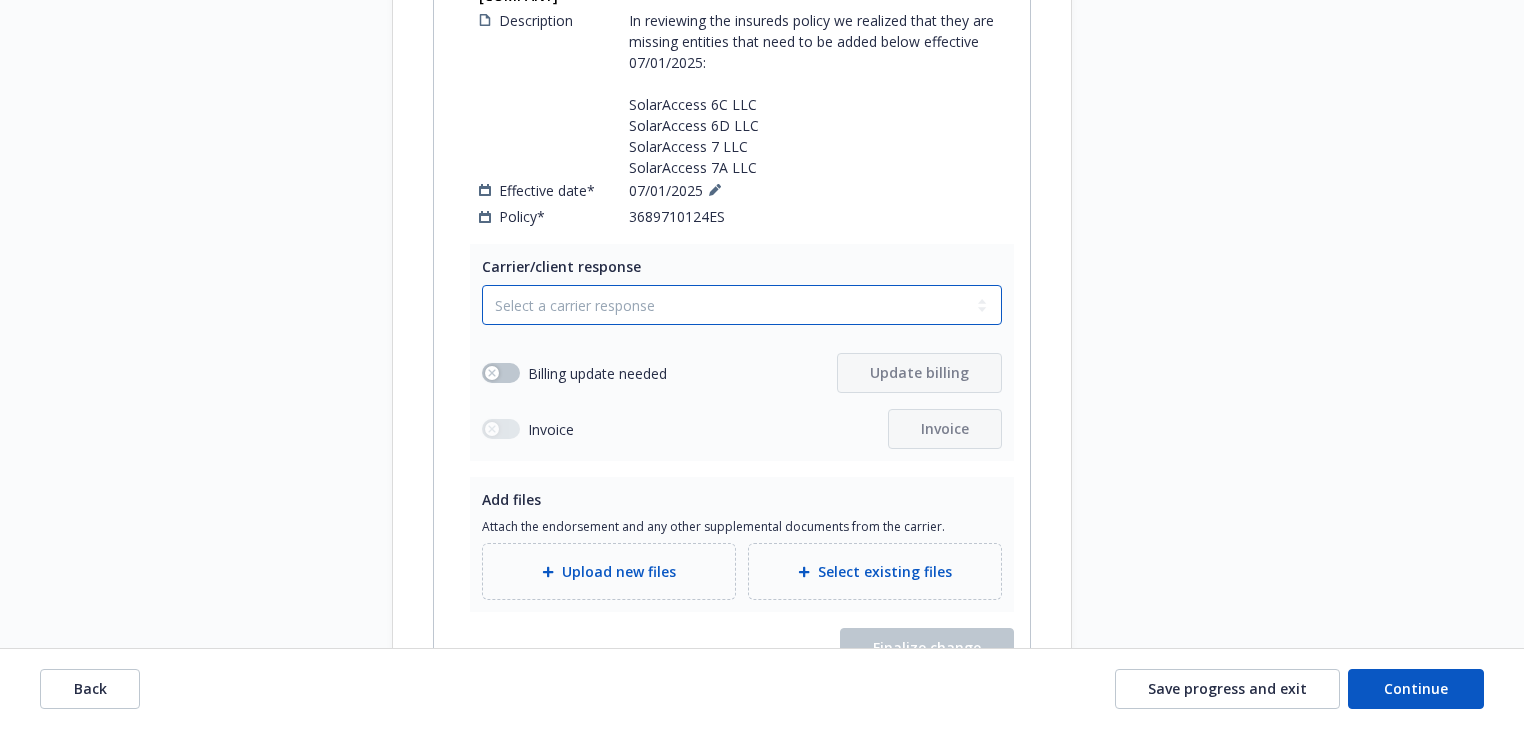 drag, startPoint x: 621, startPoint y: 288, endPoint x: 607, endPoint y: 308, distance: 24.41311 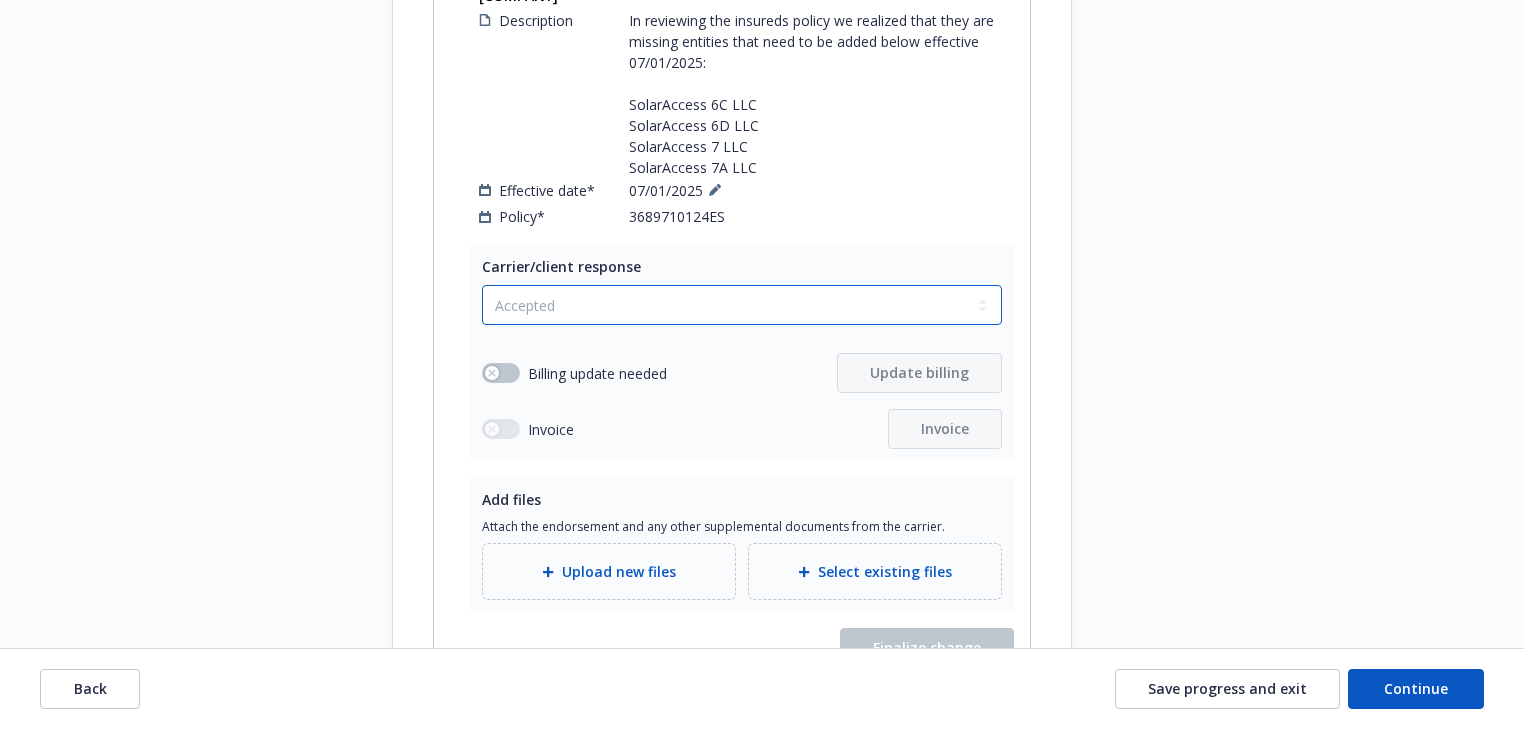 click on "Select a carrier response Accepted Accepted with revision No endorsement needed Declined by carrier Rejected by client" at bounding box center [742, 305] 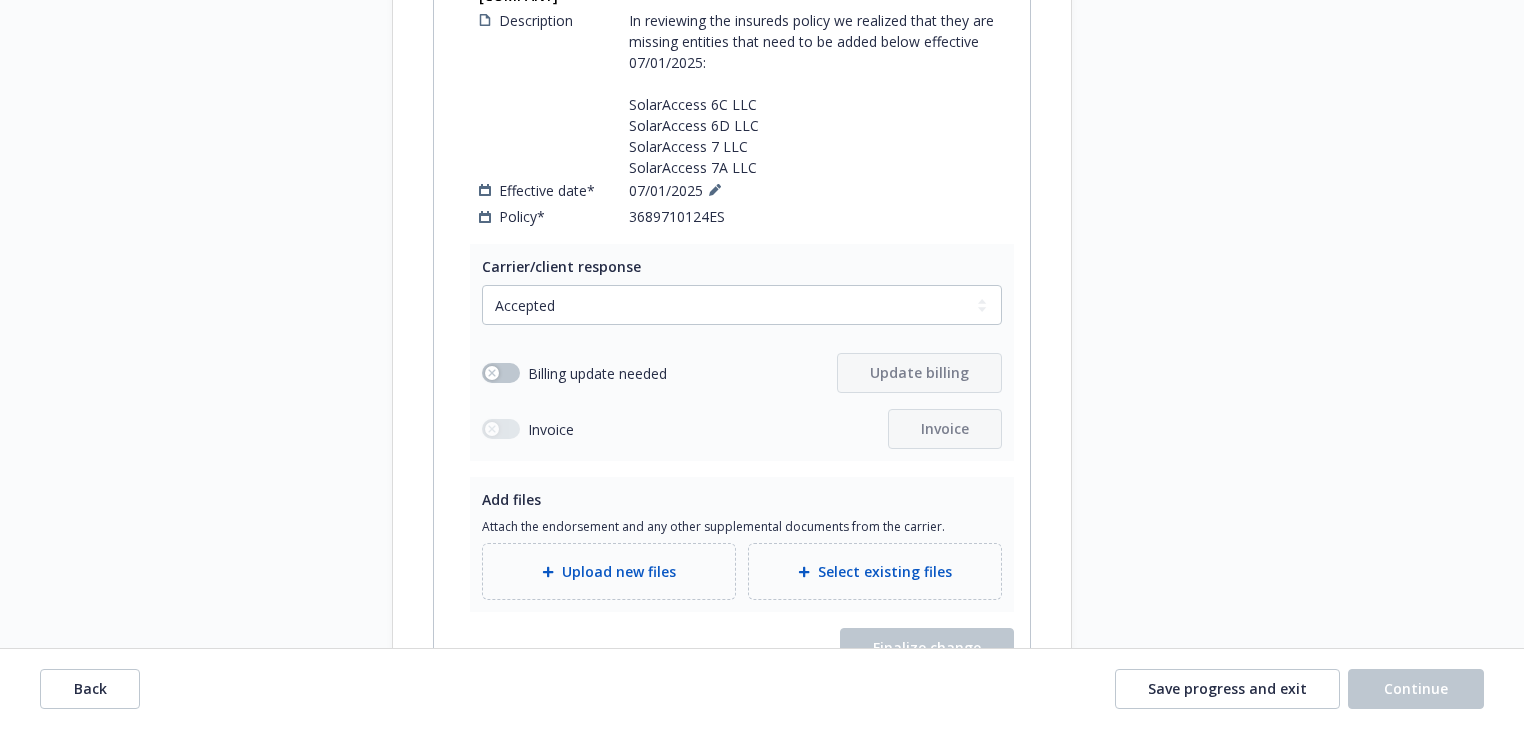 click on "Upload new files" at bounding box center [619, 571] 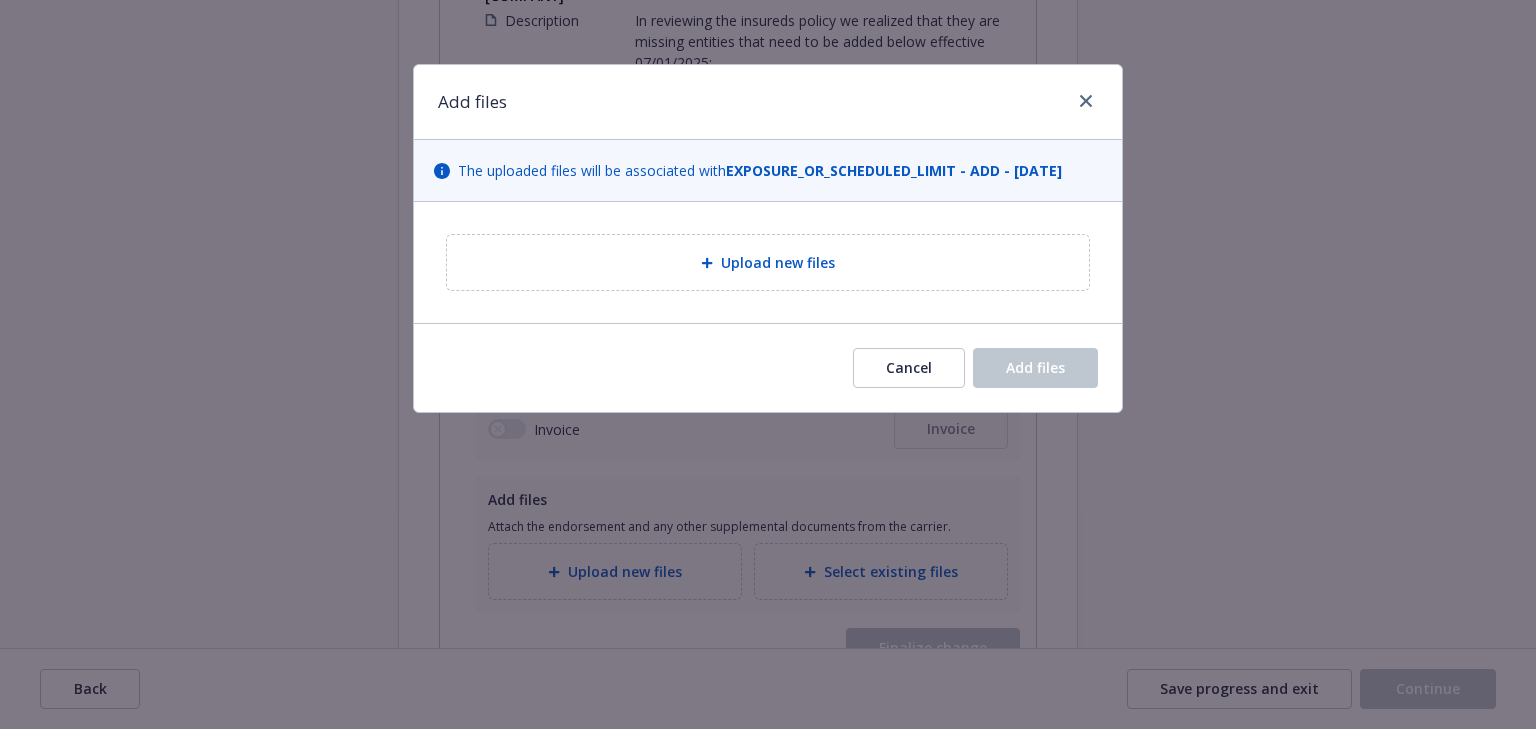 click on "Upload new files" at bounding box center [768, 262] 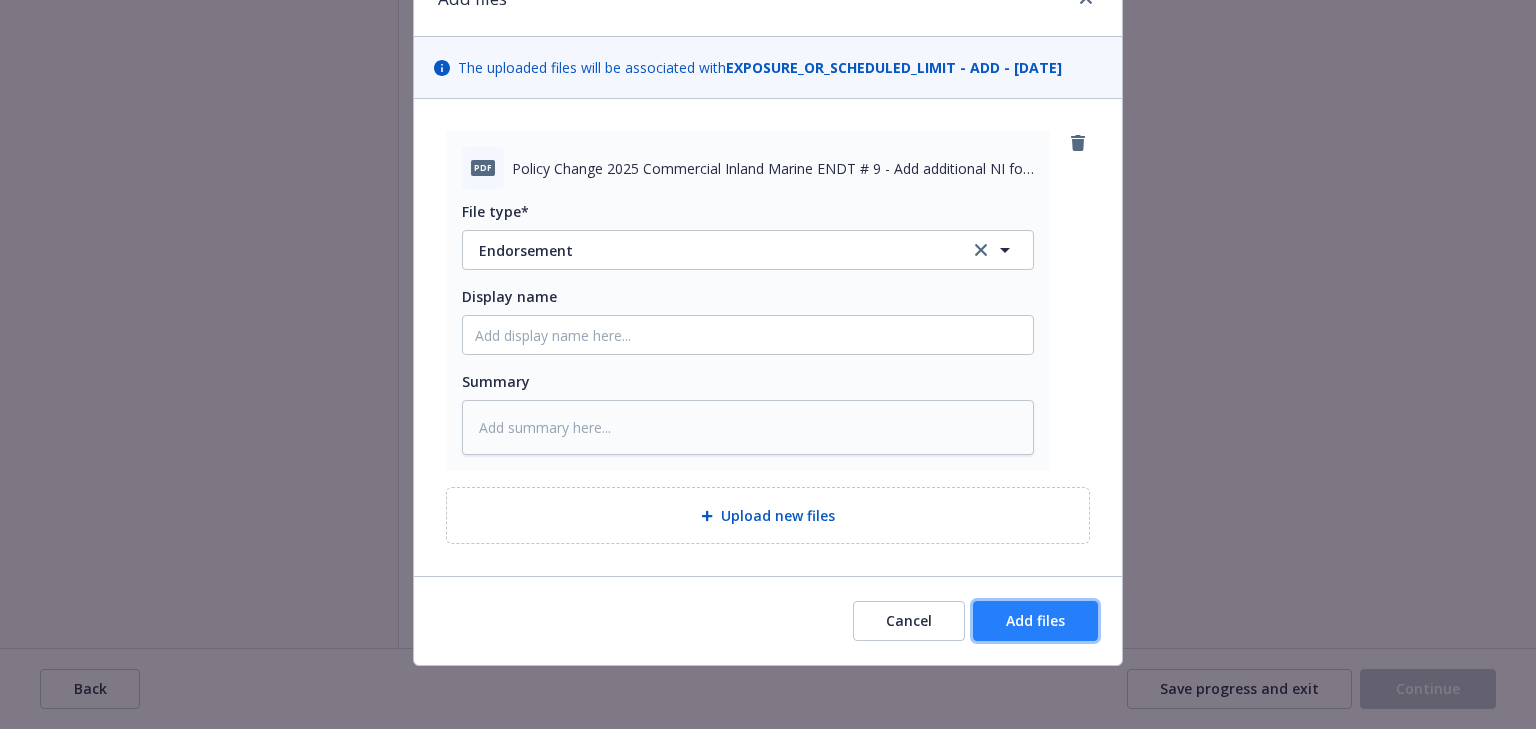 click on "Add files" at bounding box center [1035, 621] 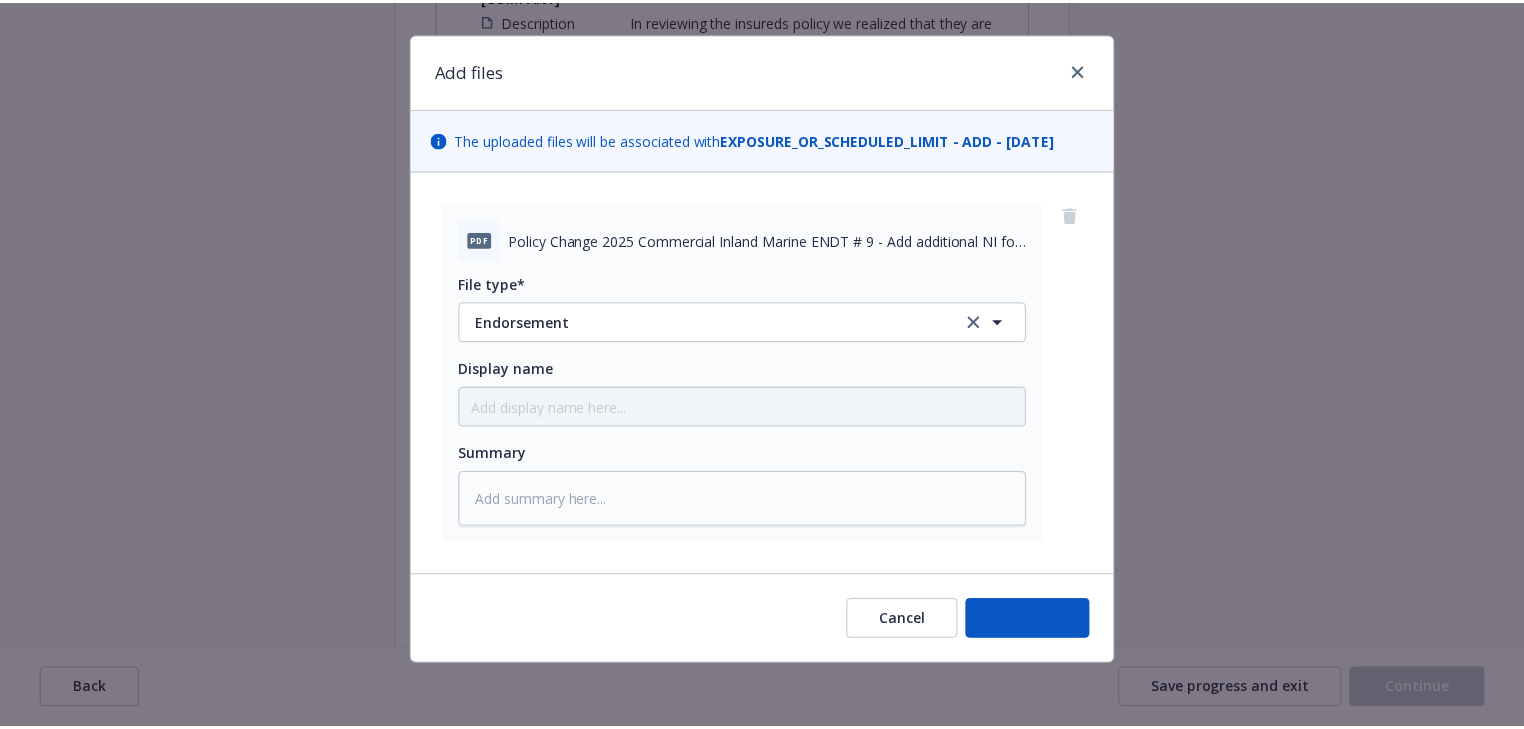 scroll, scrollTop: 30, scrollLeft: 0, axis: vertical 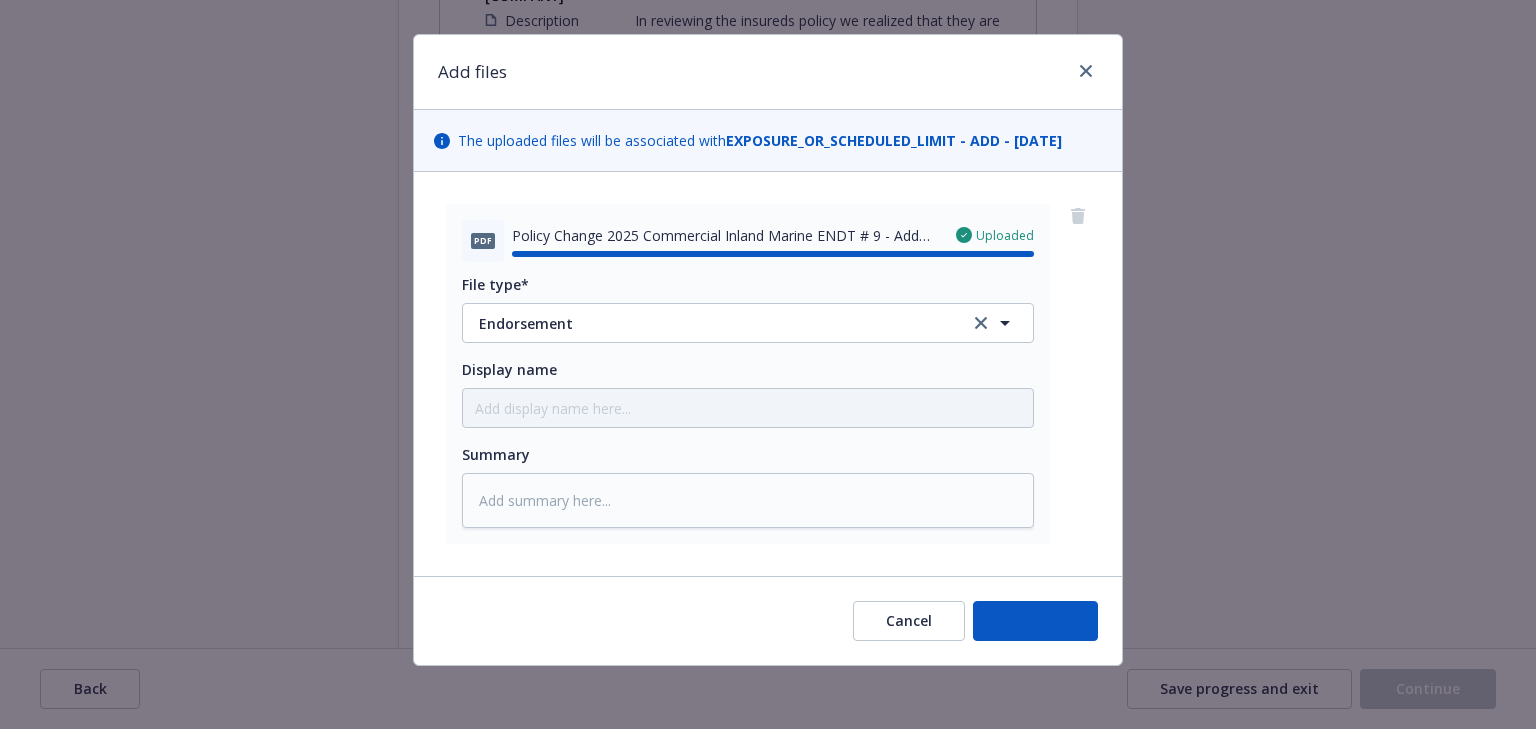 type on "x" 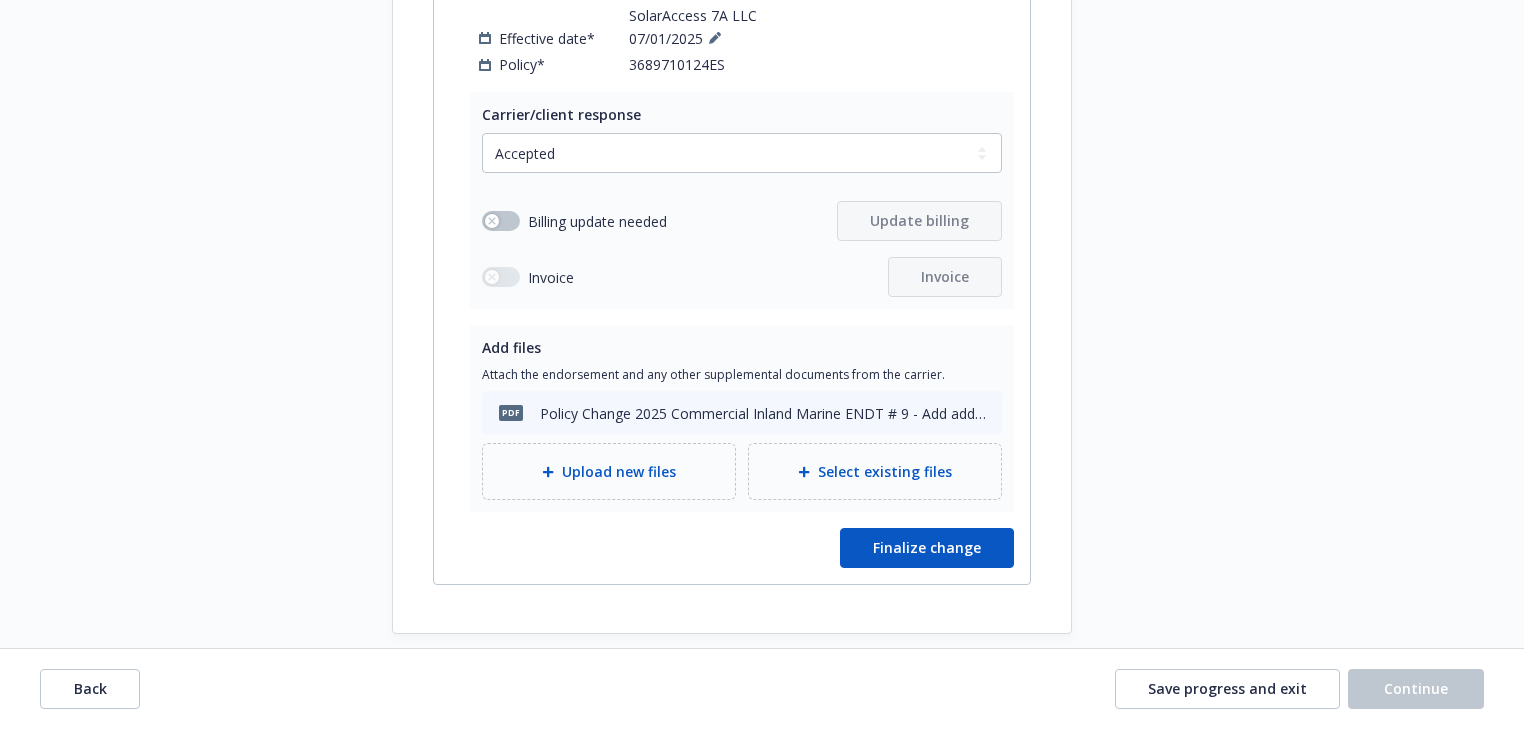 scroll, scrollTop: 7123, scrollLeft: 0, axis: vertical 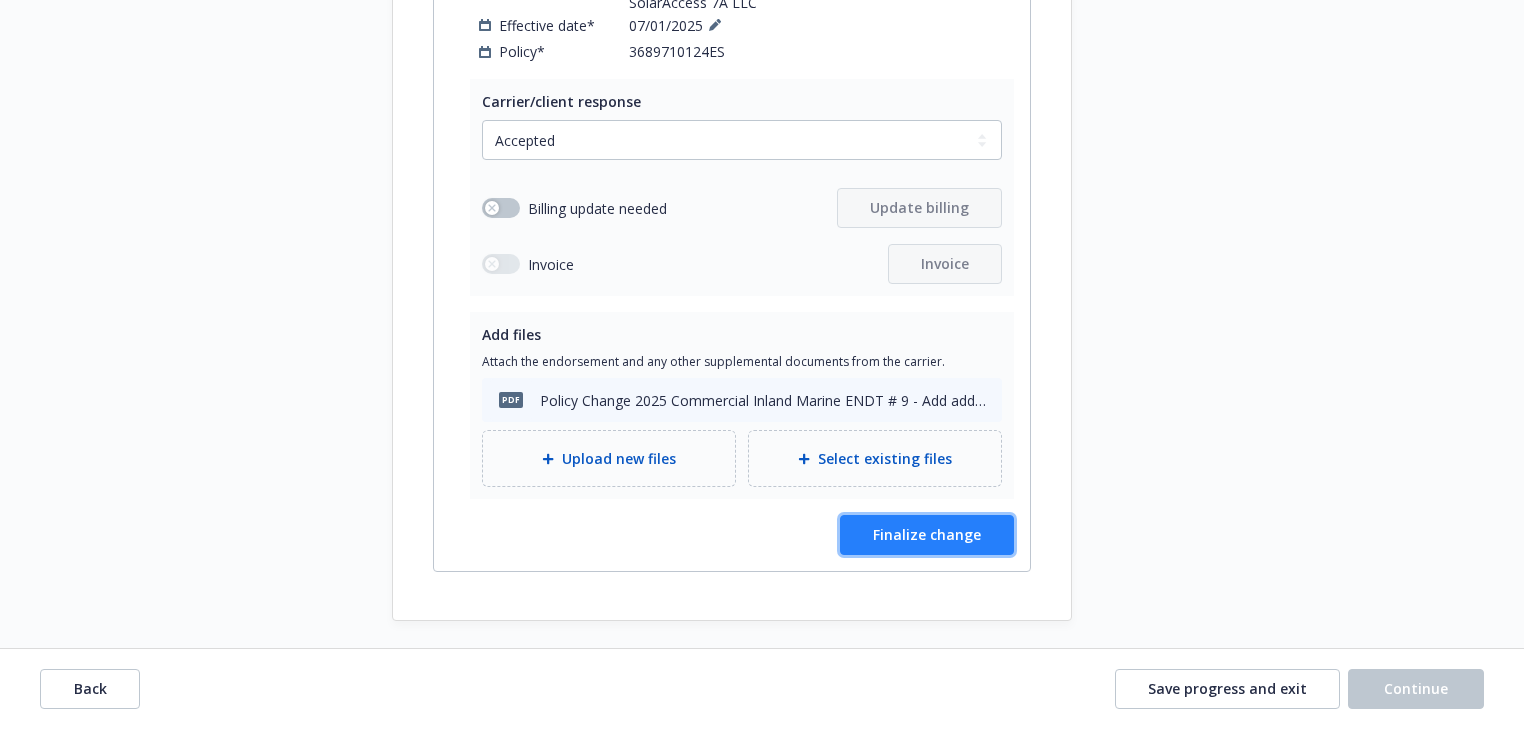 click on "Finalize change" at bounding box center [927, 534] 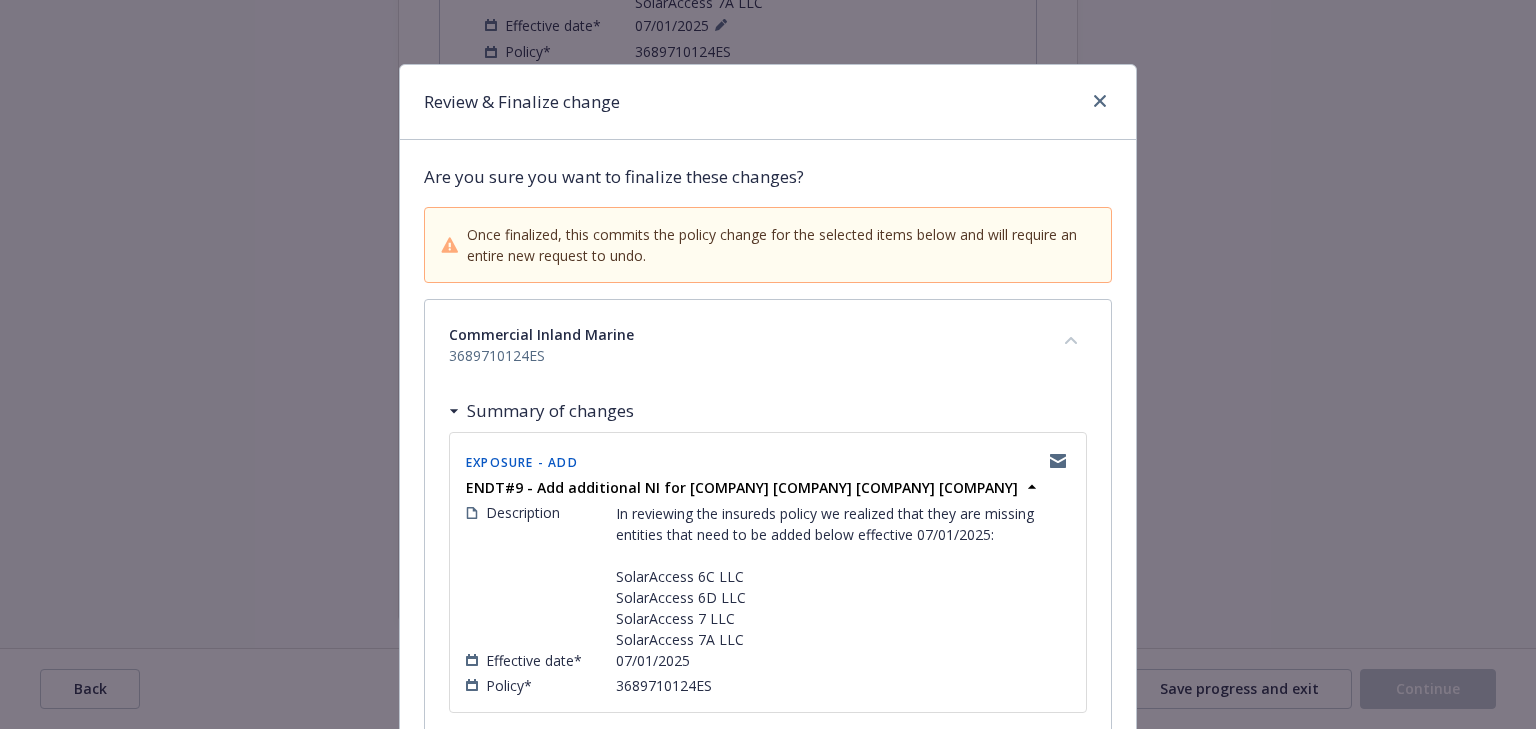 click on "Commercial Inland Marine 3689710124ES" at bounding box center (768, 345) 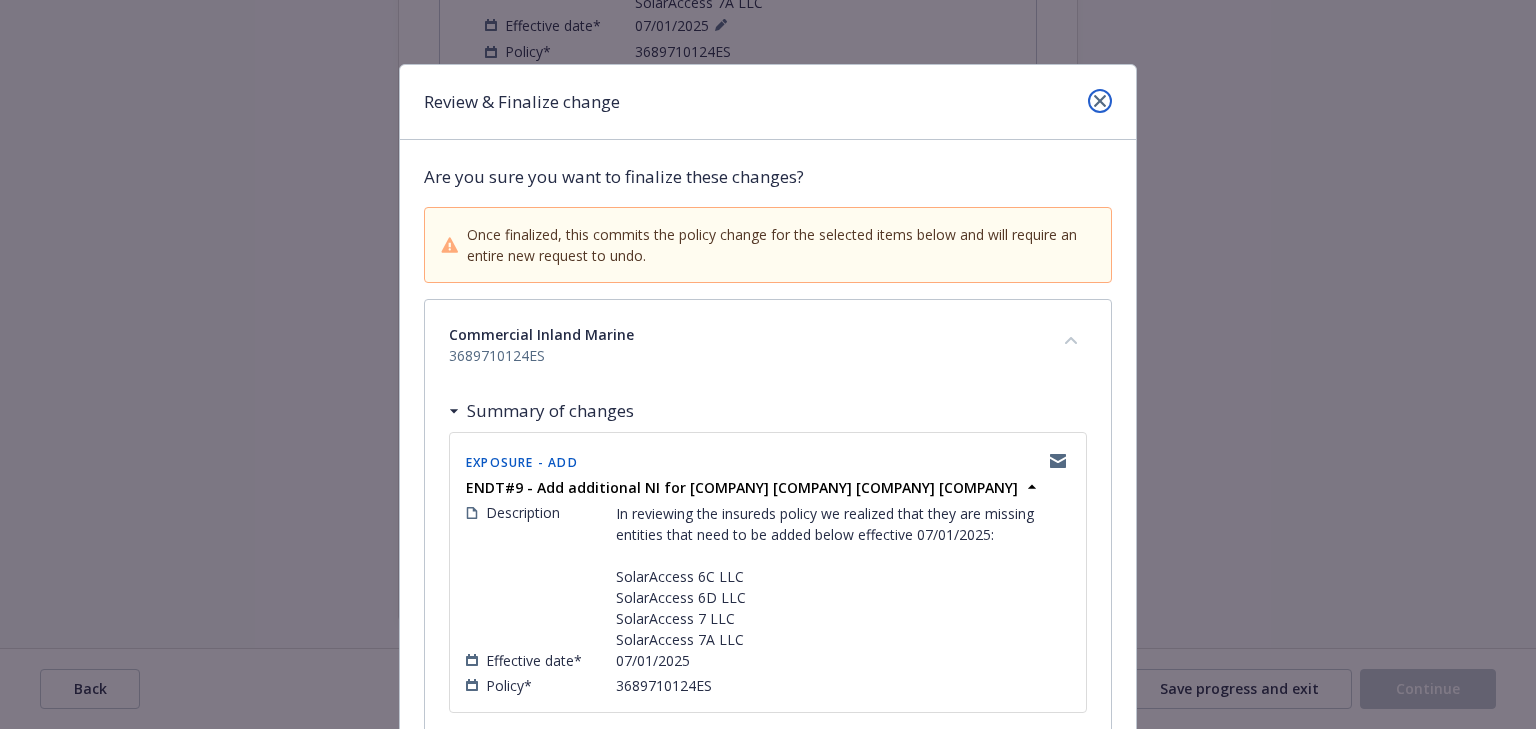 click at bounding box center [1100, 101] 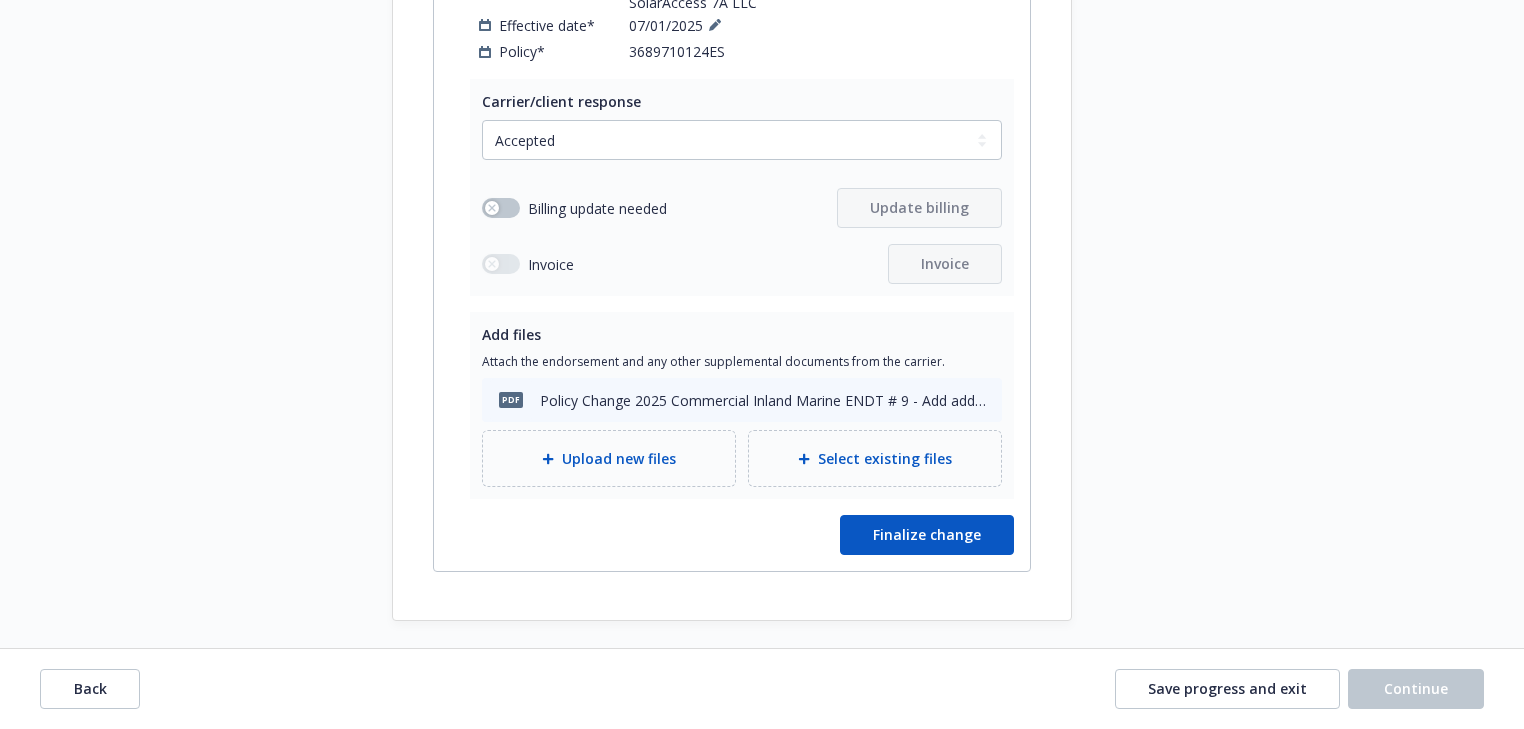 click on "Request details Updated by Melody Zhang on  08/05/2025, 10:16 AM In reviewing the insureds policy we realized that they are missing entities that need to be added below effective 07/01/2025:
SolarAccess 6C LLC
SolarAccess 6D LLC
SolarAccess 7 LLC
SolarAccess 7A LLC Reference documents pdf Policy Change 2025 Commercial Inland Marine ENDT # 9 - Add additional NI for SolarAccess 6C LLC SolarAccess 6D LLC SolarAccess 7 LLC SolarAccess 7A LLC.pdf RE: SRSC RE, LLC - Additional Named Insureds Request RE: SRSC RE, LLC - Additional Named Insureds Request PDF Policy Change 2025 Workers' Compensation ENDT # 2 - Add additional NI for SolarAccess 6C LLC SolarAccess 6D LLC SolarAccess 7 LLC SolarAccess 7A LLC.PDF pdf Policy Change 2025 BOP ENDT # 1 - Add additional NI for SolarAccess 6C LLC SolarAccess 6D LLC SolarAccess 7 LLC SolarAccess 7A LLC.pdf View all" at bounding box center [1252, -3188] 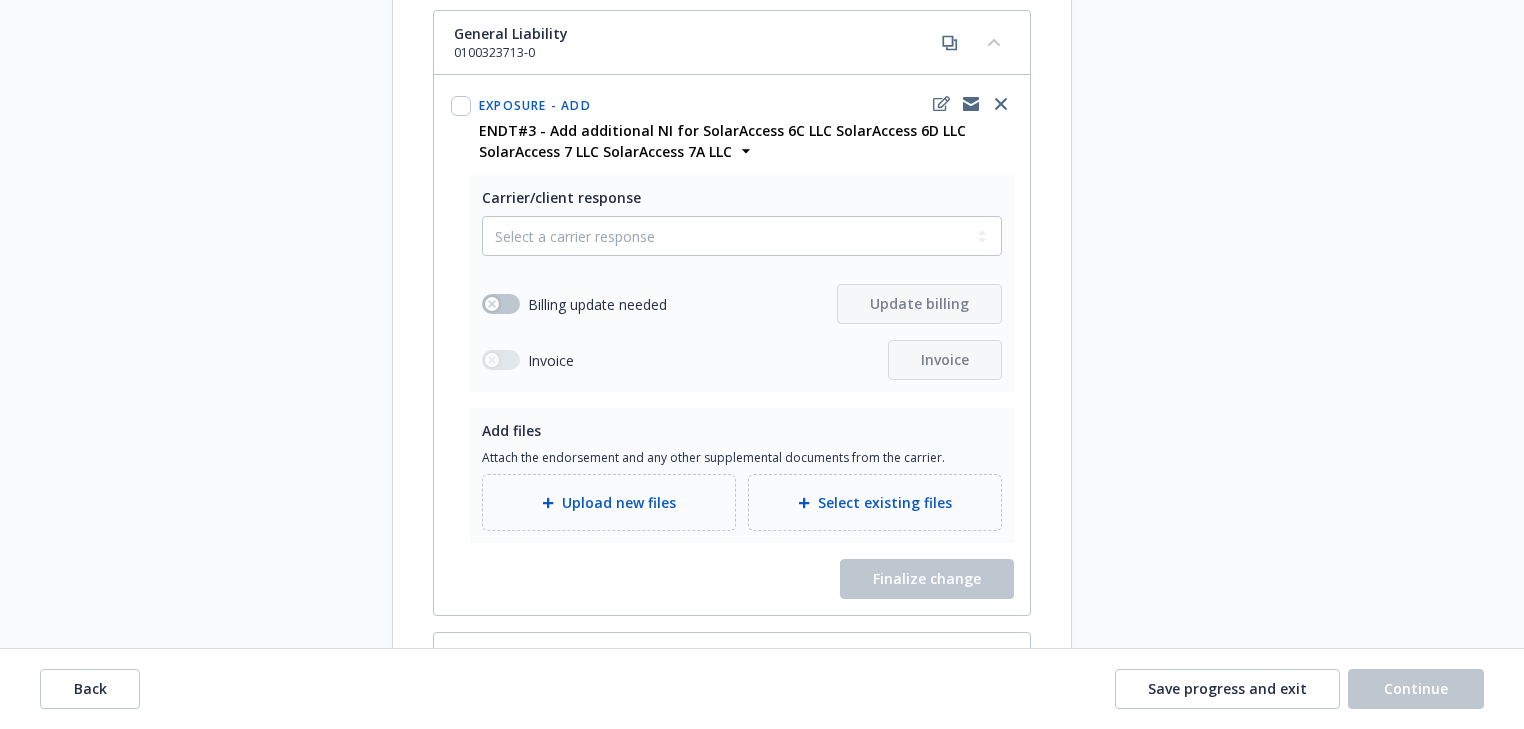 scroll, scrollTop: 4483, scrollLeft: 0, axis: vertical 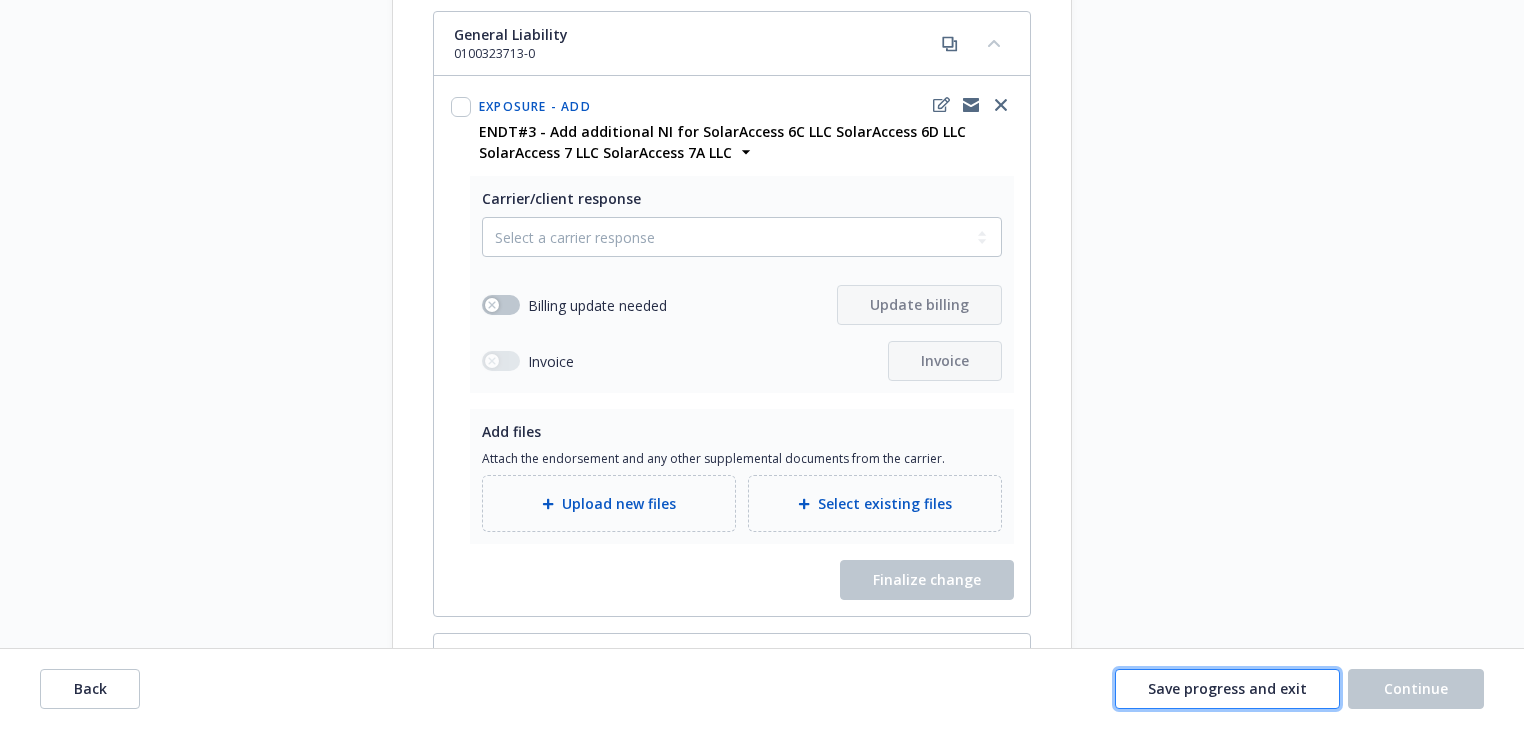 click on "Save progress and exit" at bounding box center (1227, 688) 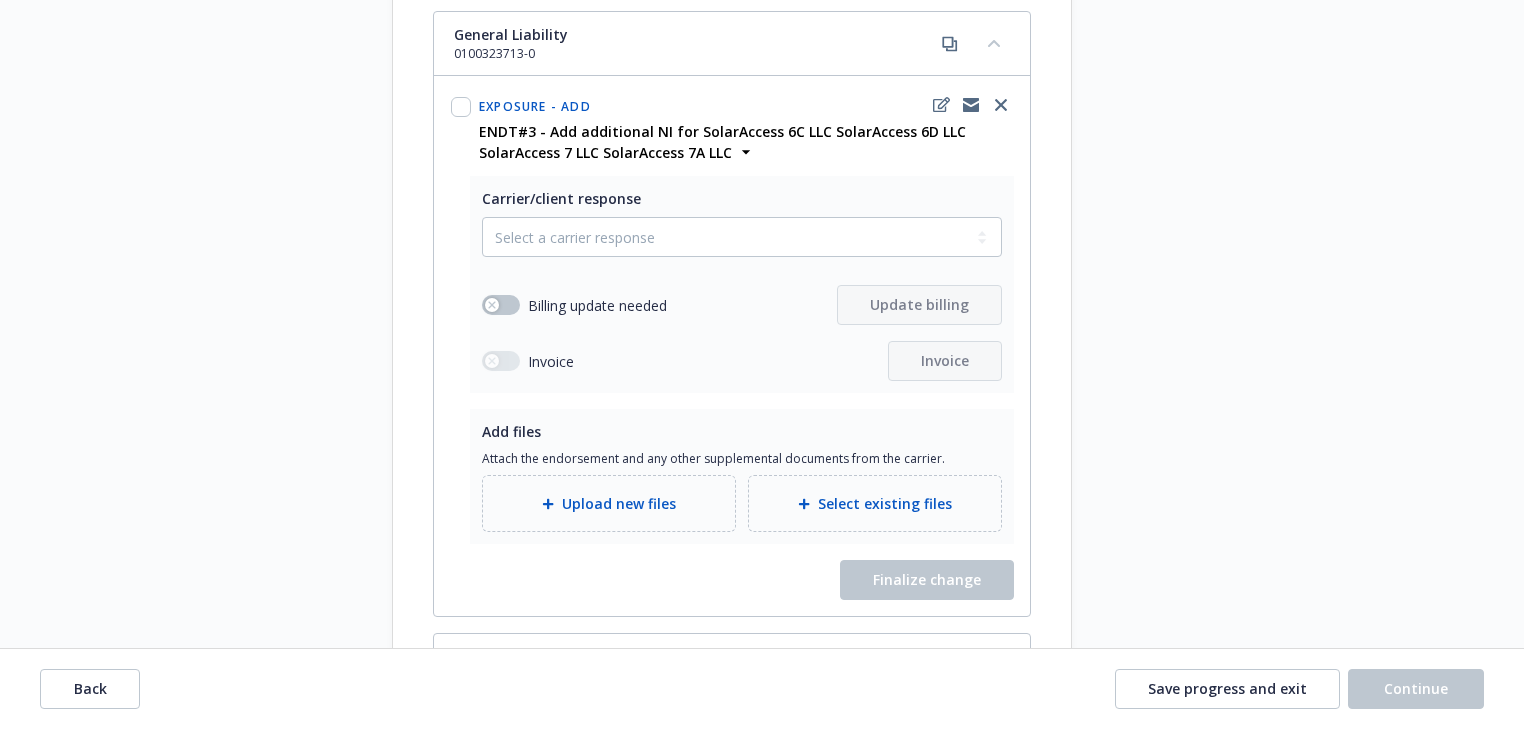 select on "ACCEPTED" 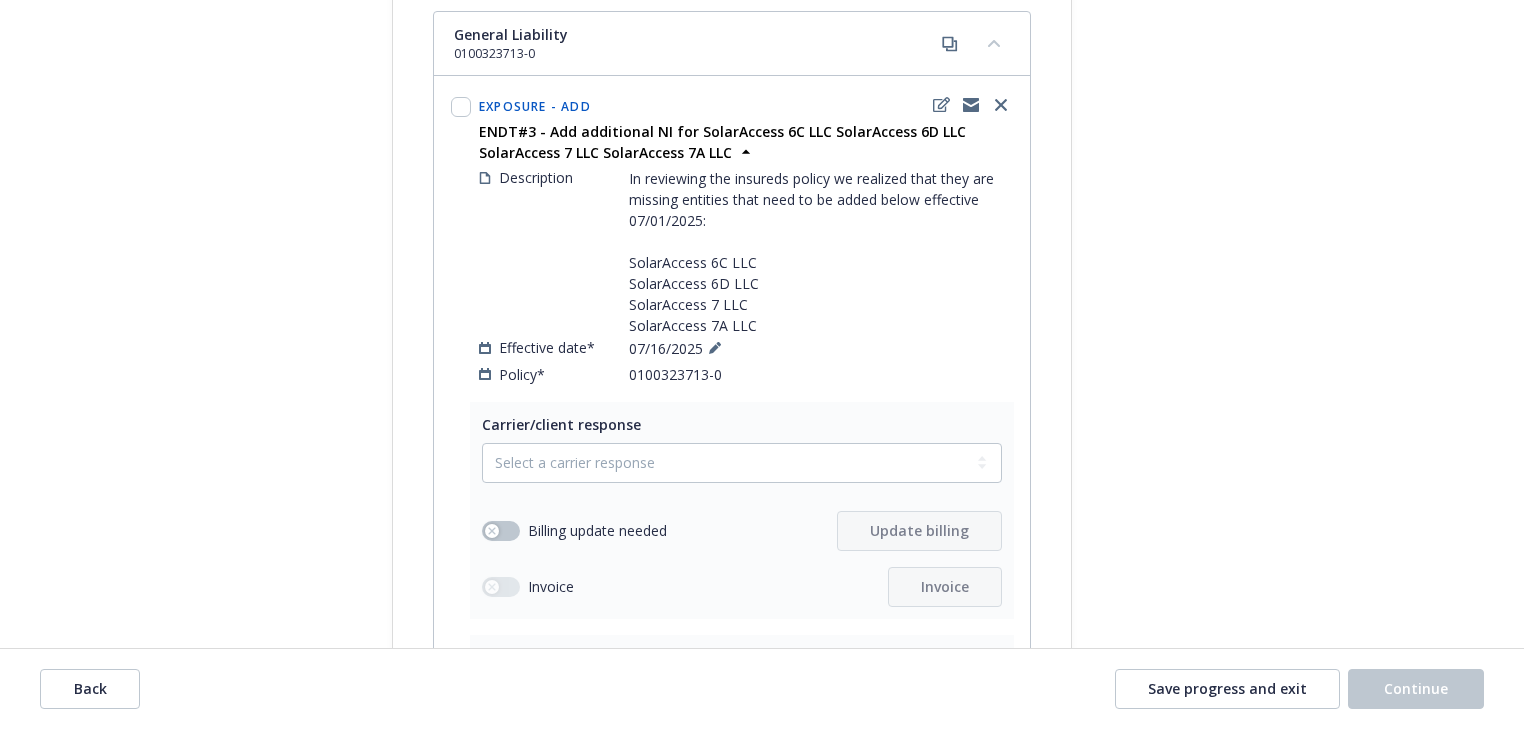 scroll, scrollTop: 0, scrollLeft: 0, axis: both 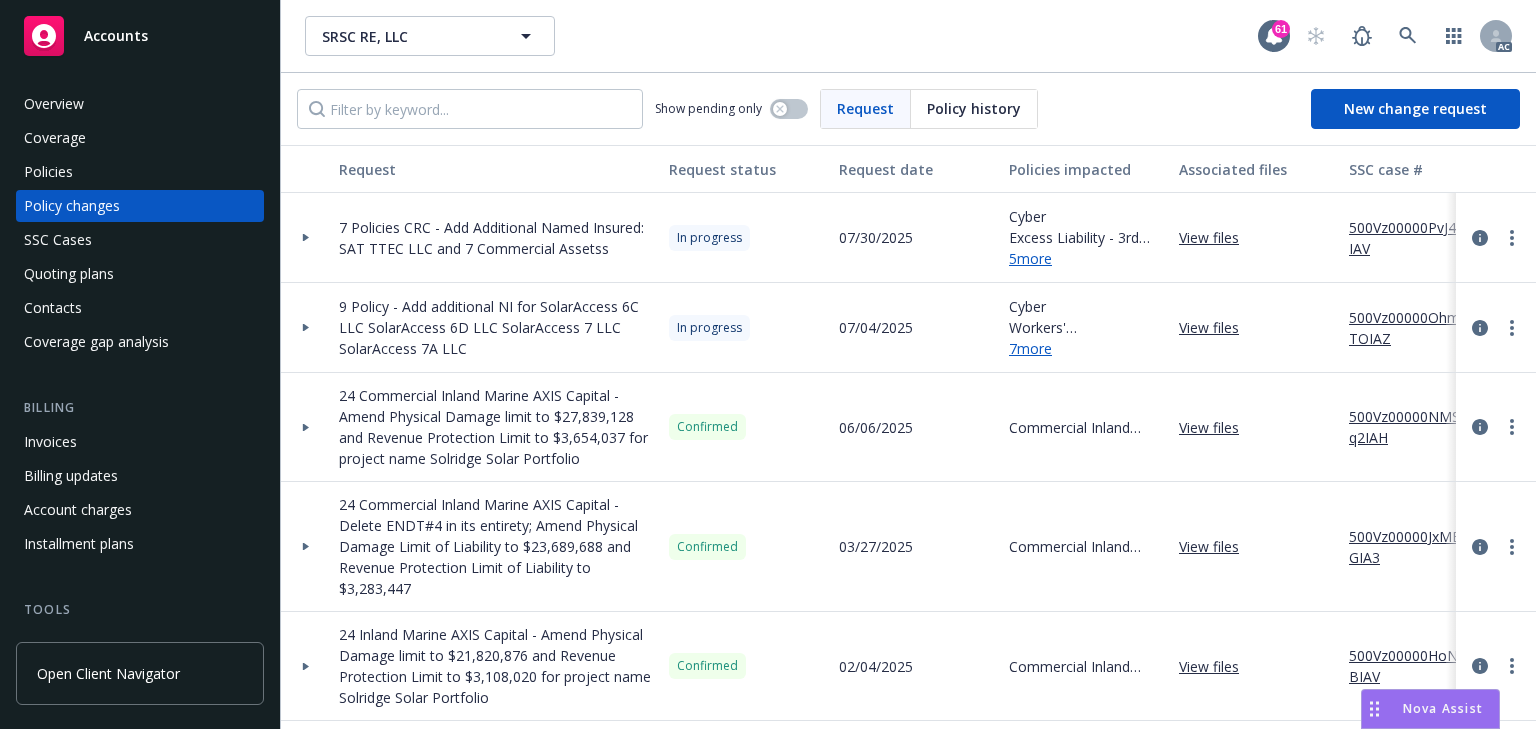 click on "View files" at bounding box center [1217, 327] 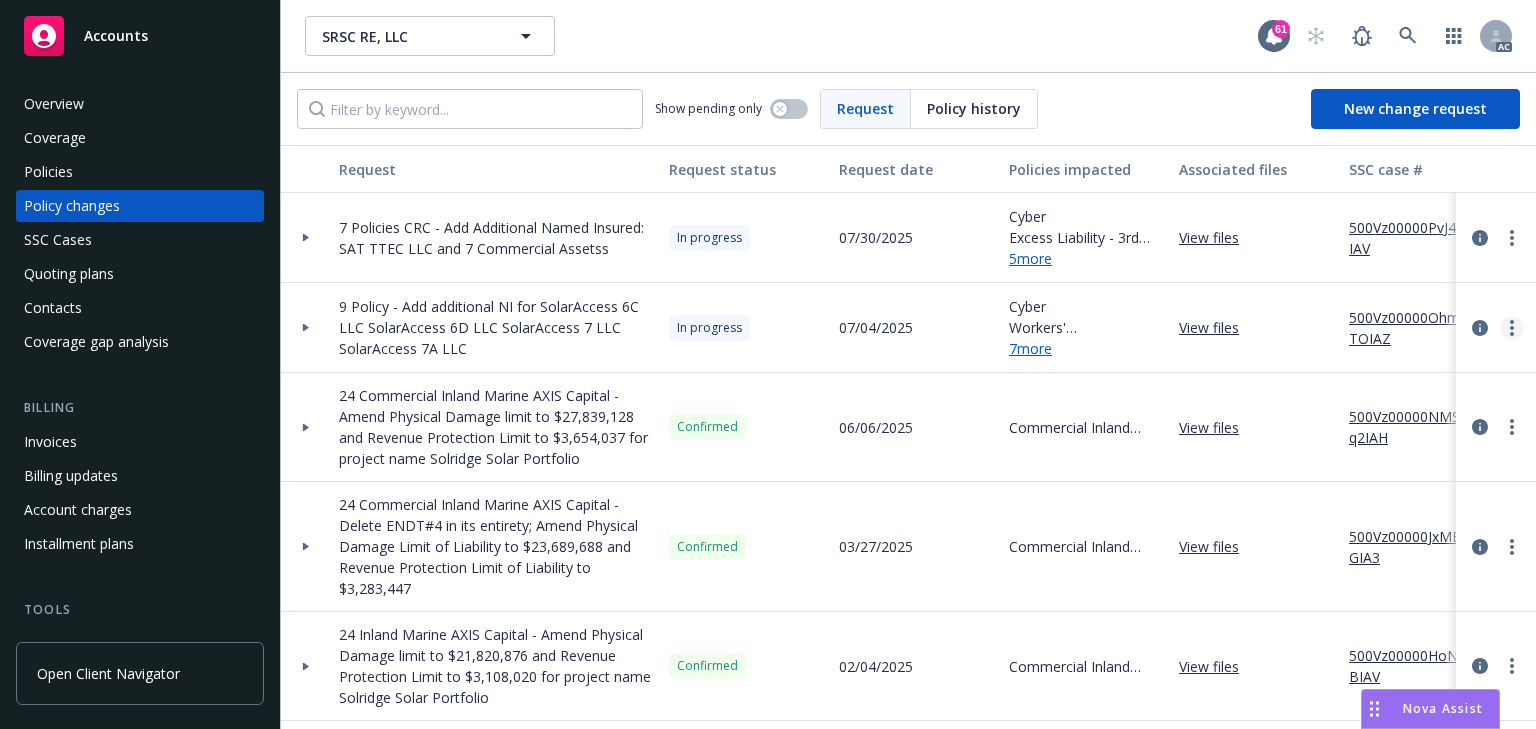 drag, startPoint x: 1483, startPoint y: 323, endPoint x: 1496, endPoint y: 320, distance: 13.341664 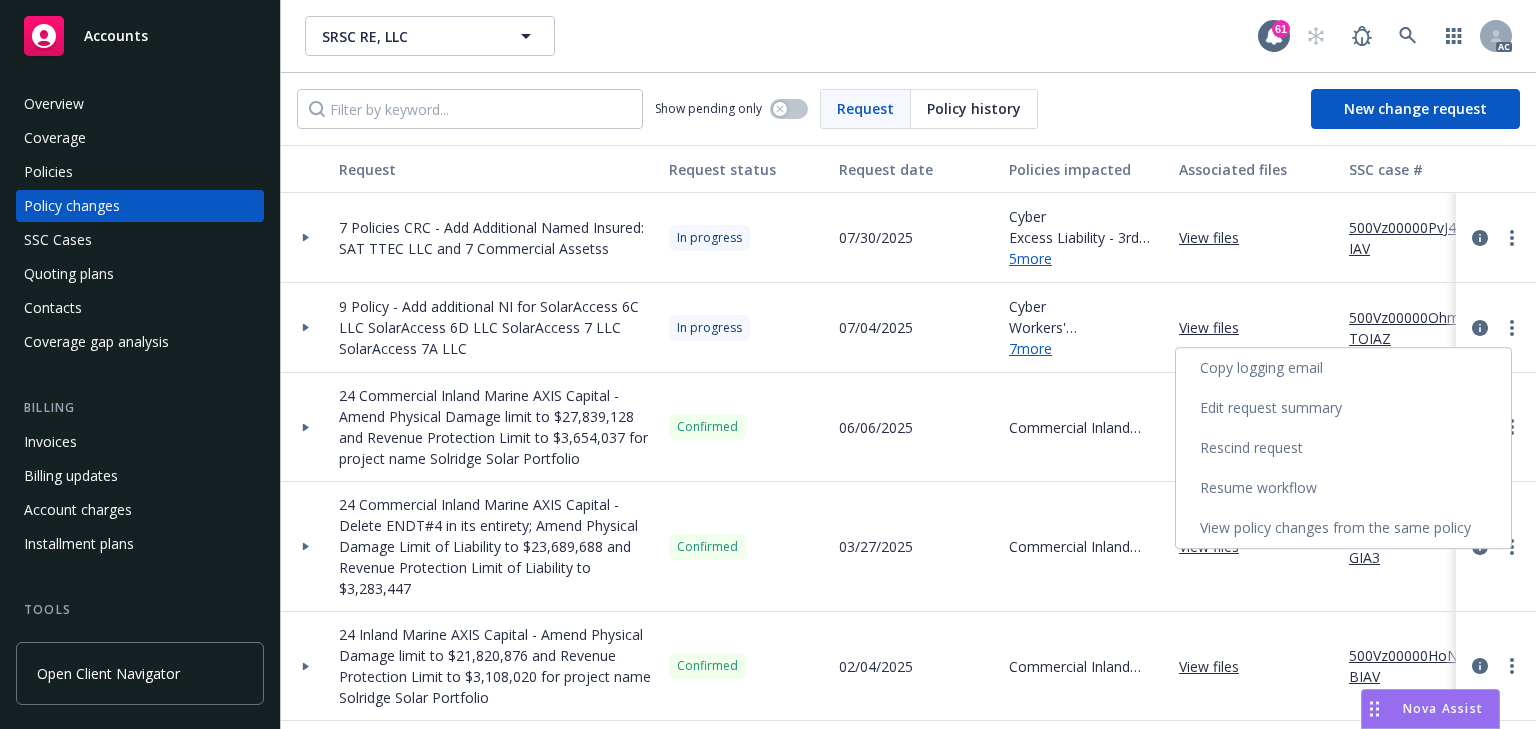 click on "Resume workflow" at bounding box center (1343, 488) 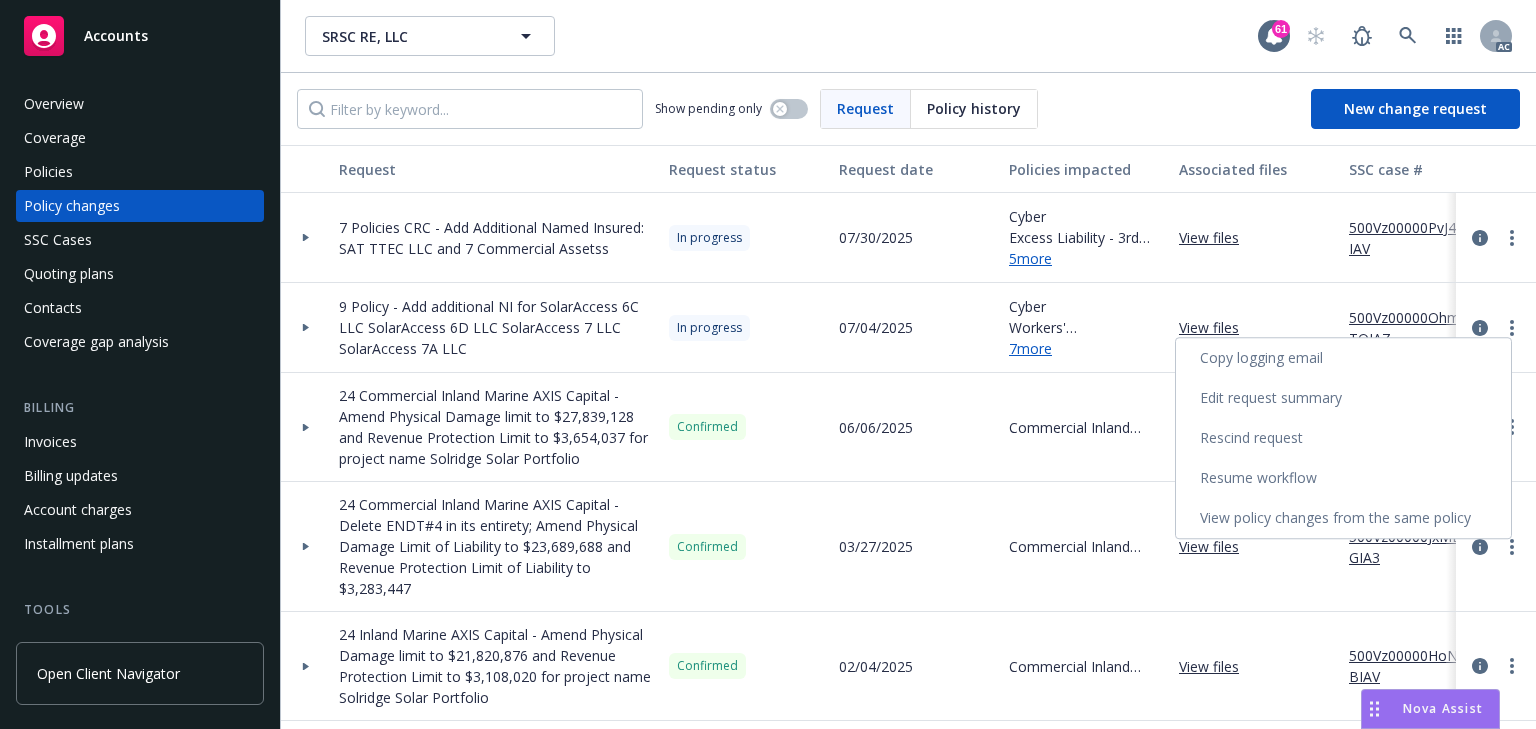 select on "ACCEPTED" 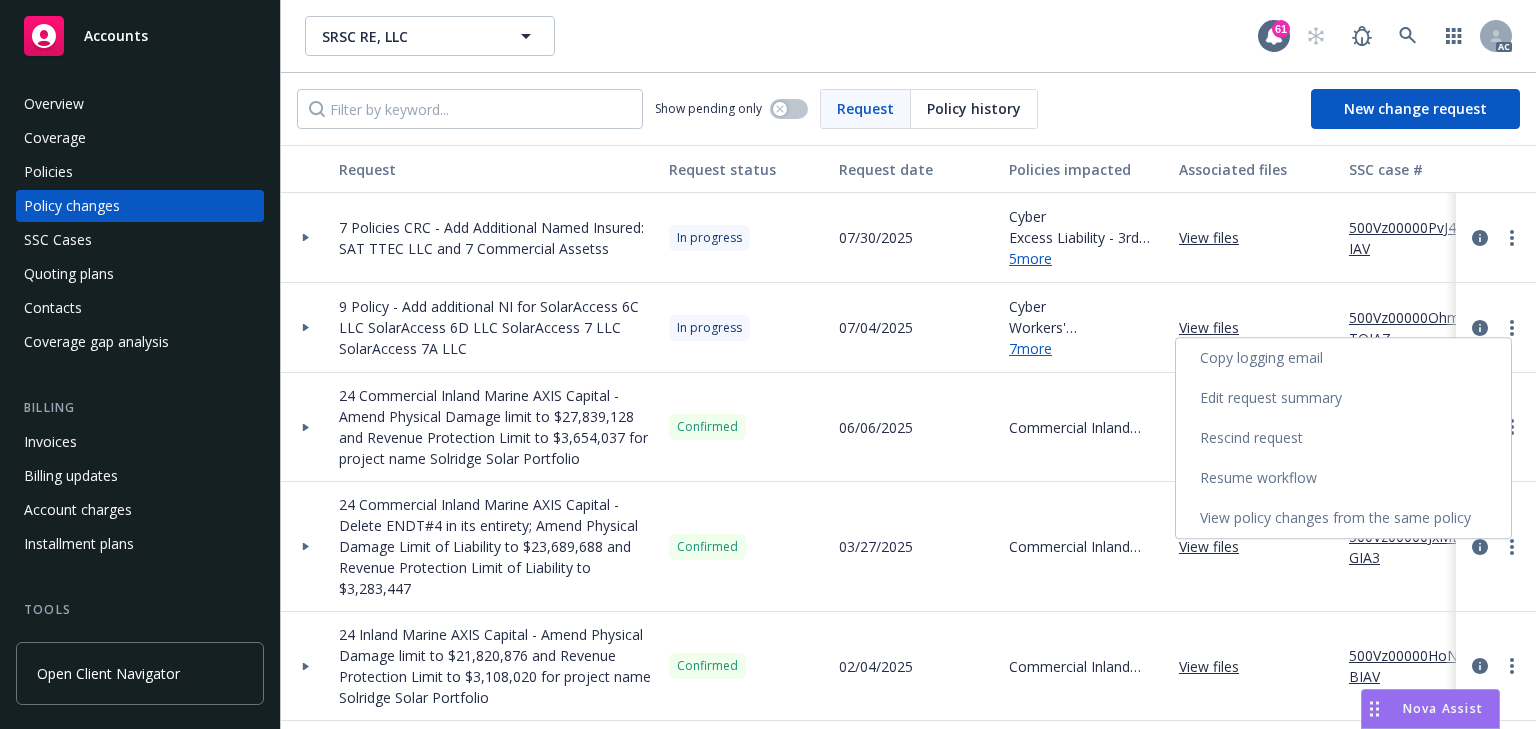 select on "ACCEPTED" 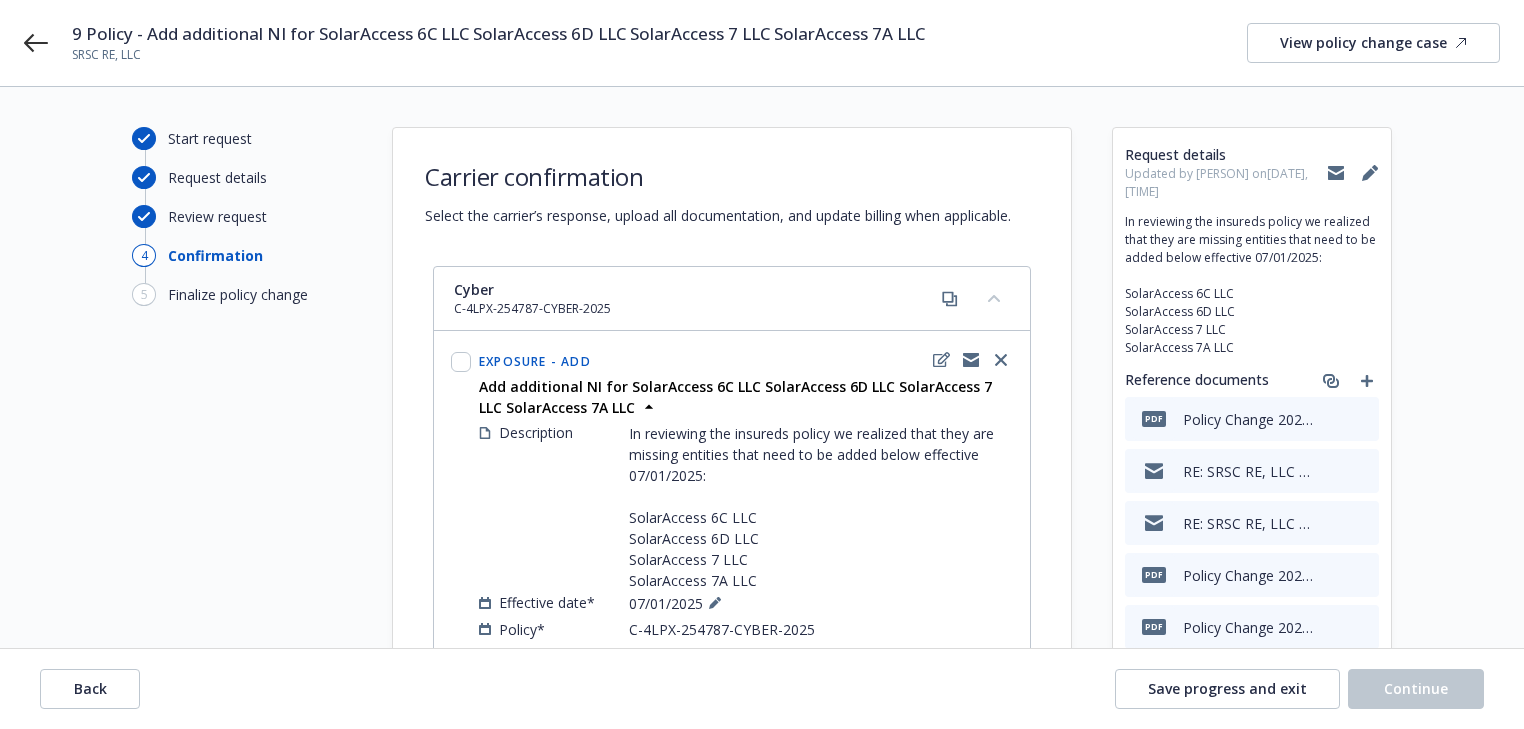 click on "Back Save progress and exit Continue" at bounding box center [762, 689] 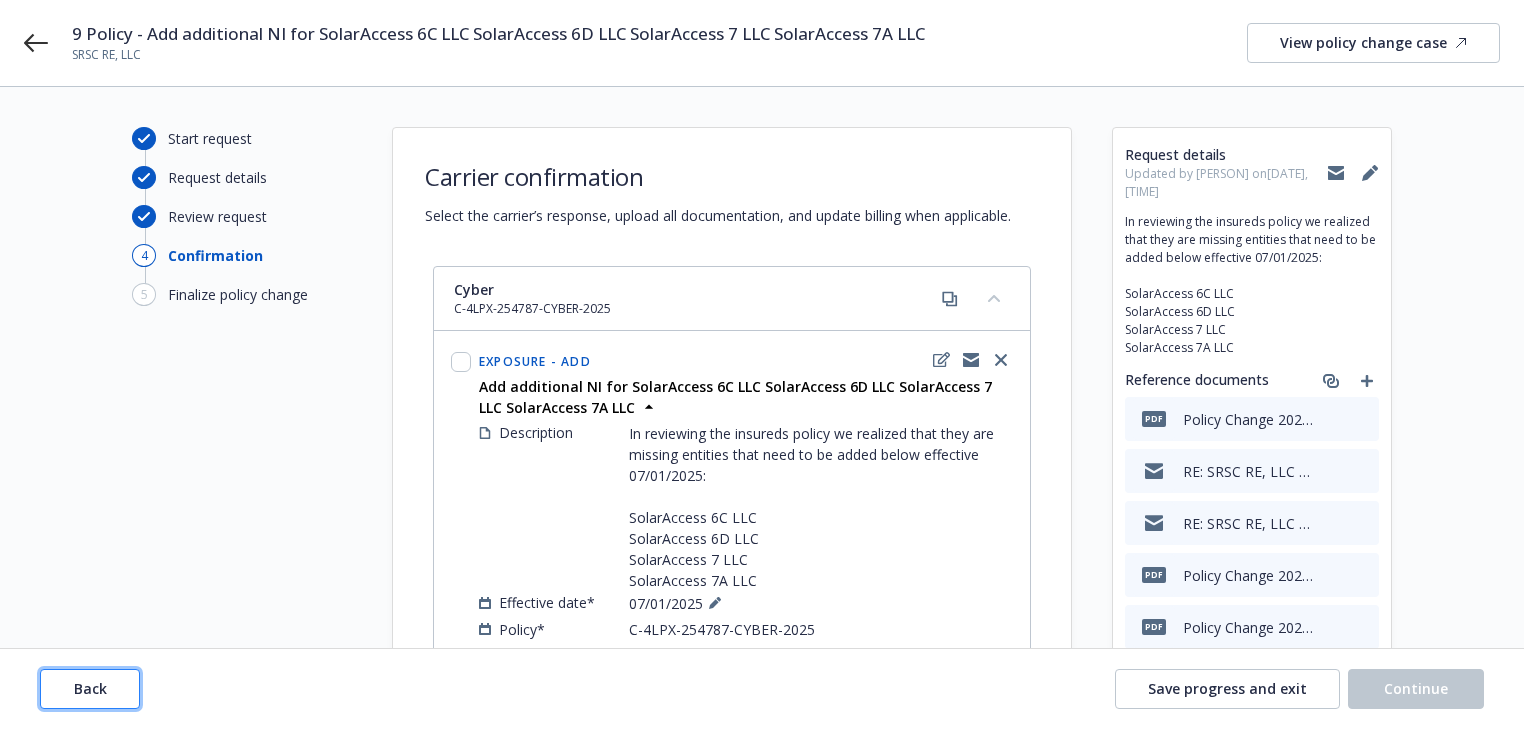 click on "Back" at bounding box center (90, 689) 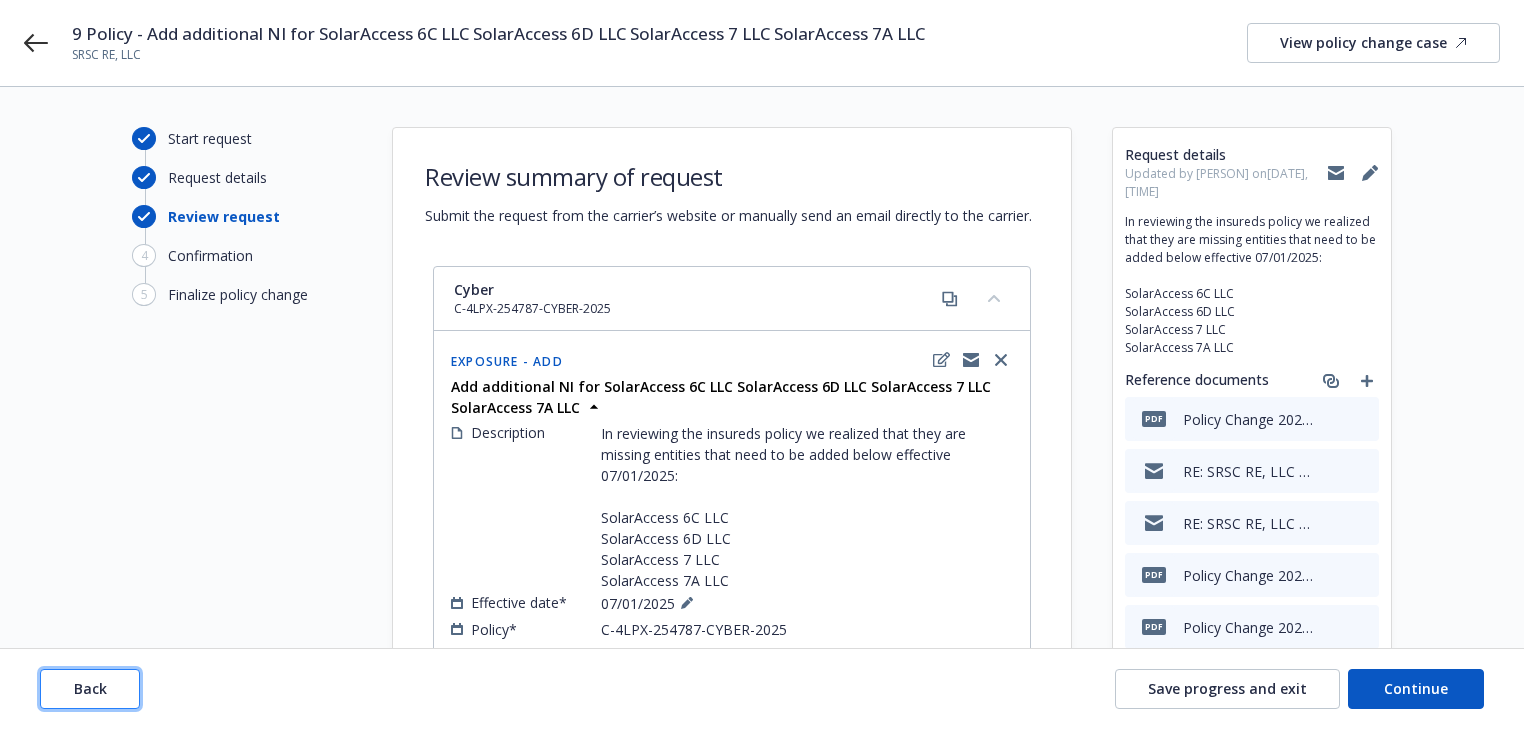 click on "Back" at bounding box center [90, 689] 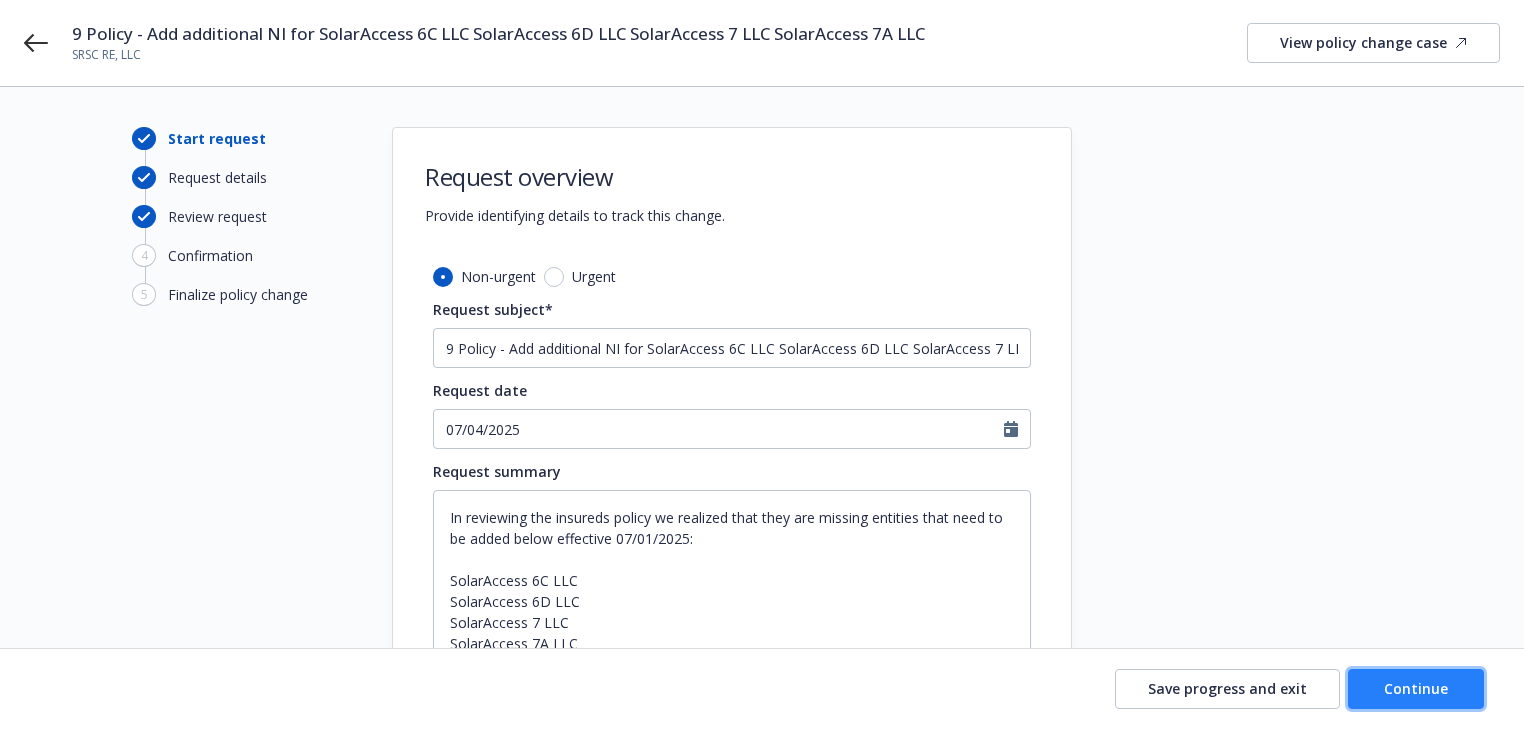 click on "Continue" at bounding box center [1416, 688] 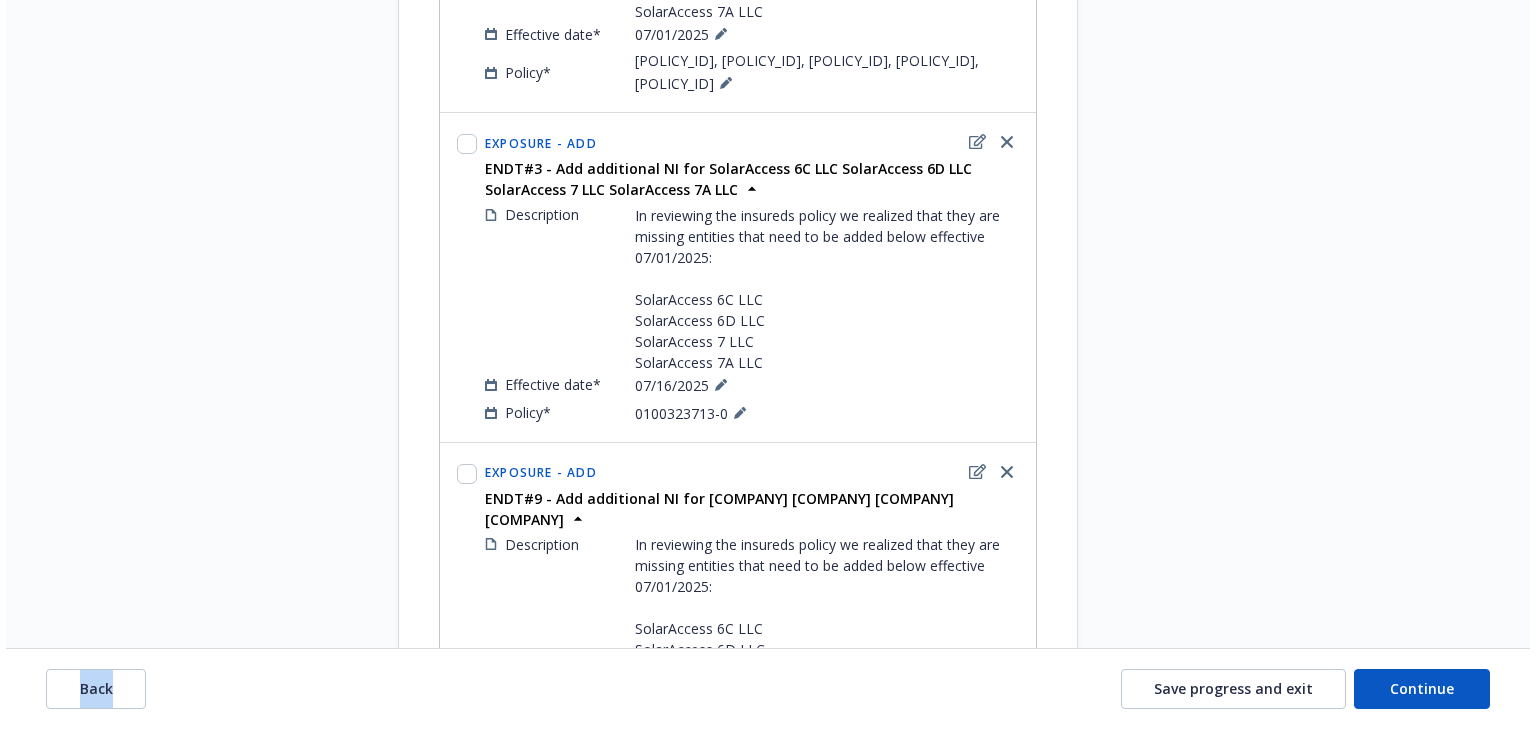 scroll, scrollTop: 1120, scrollLeft: 0, axis: vertical 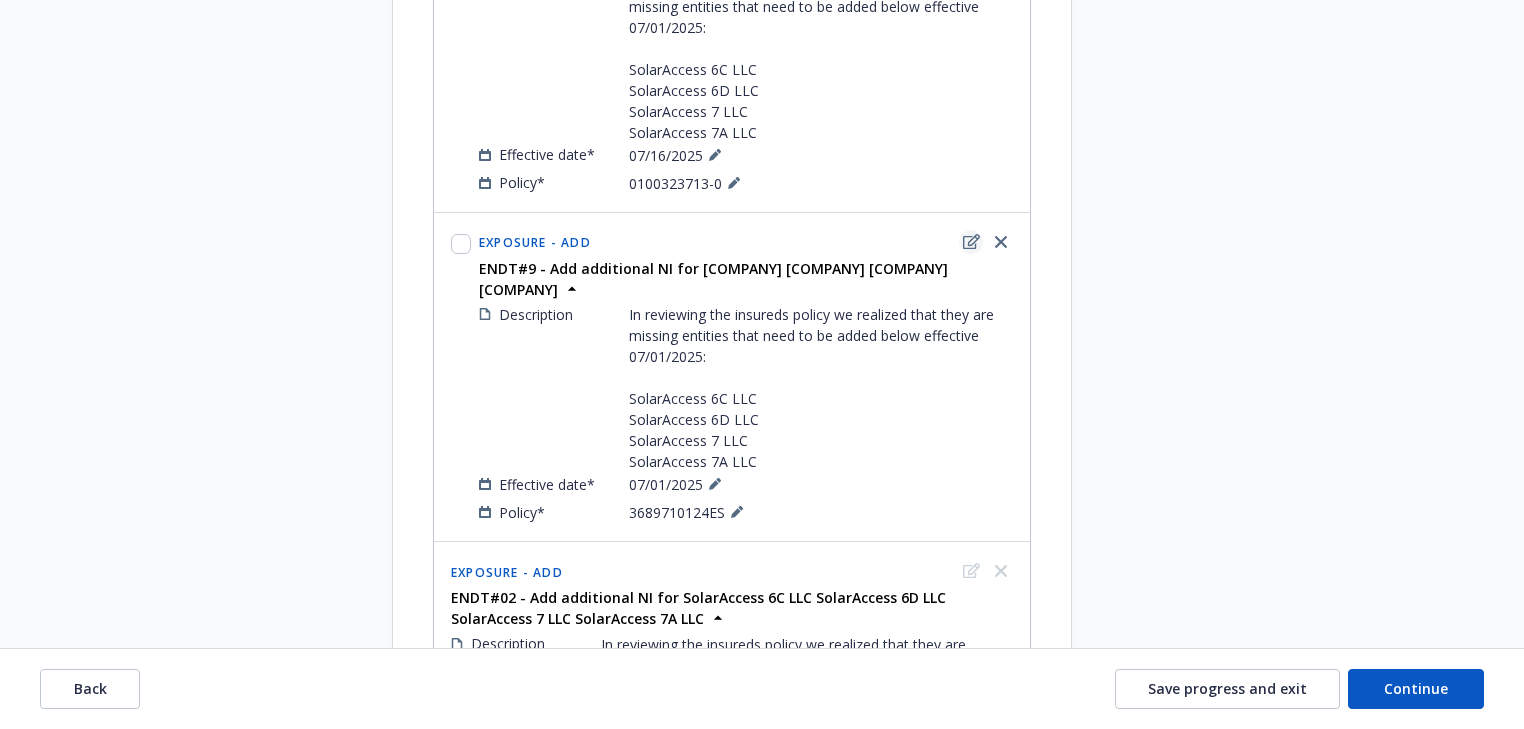 click 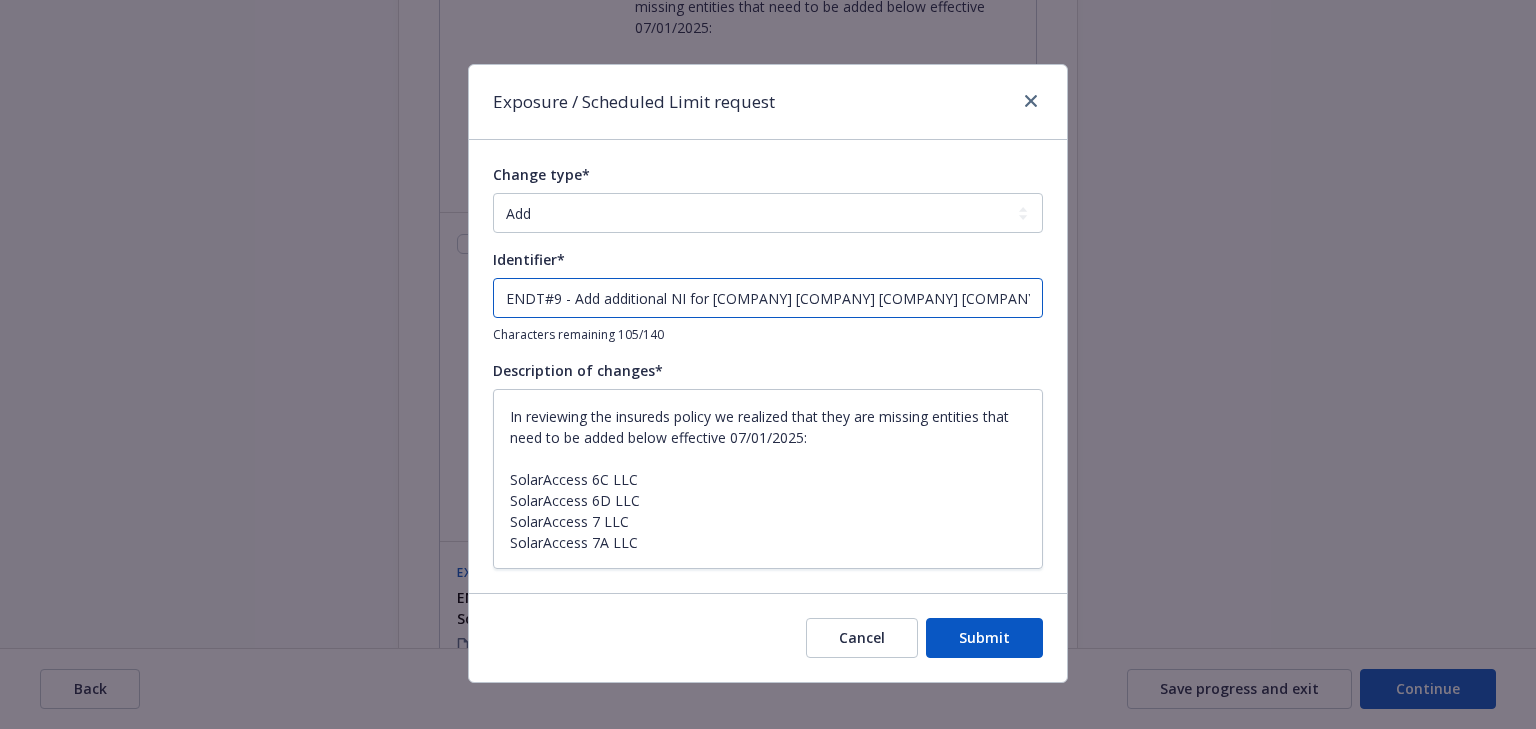 click on "ENDT#9 - Add additional NI for SolarAccess 6C LLC SolarAccess 6D LLC SolarAccess 7 LLC SolarAccess 7A LLC" at bounding box center (768, 298) 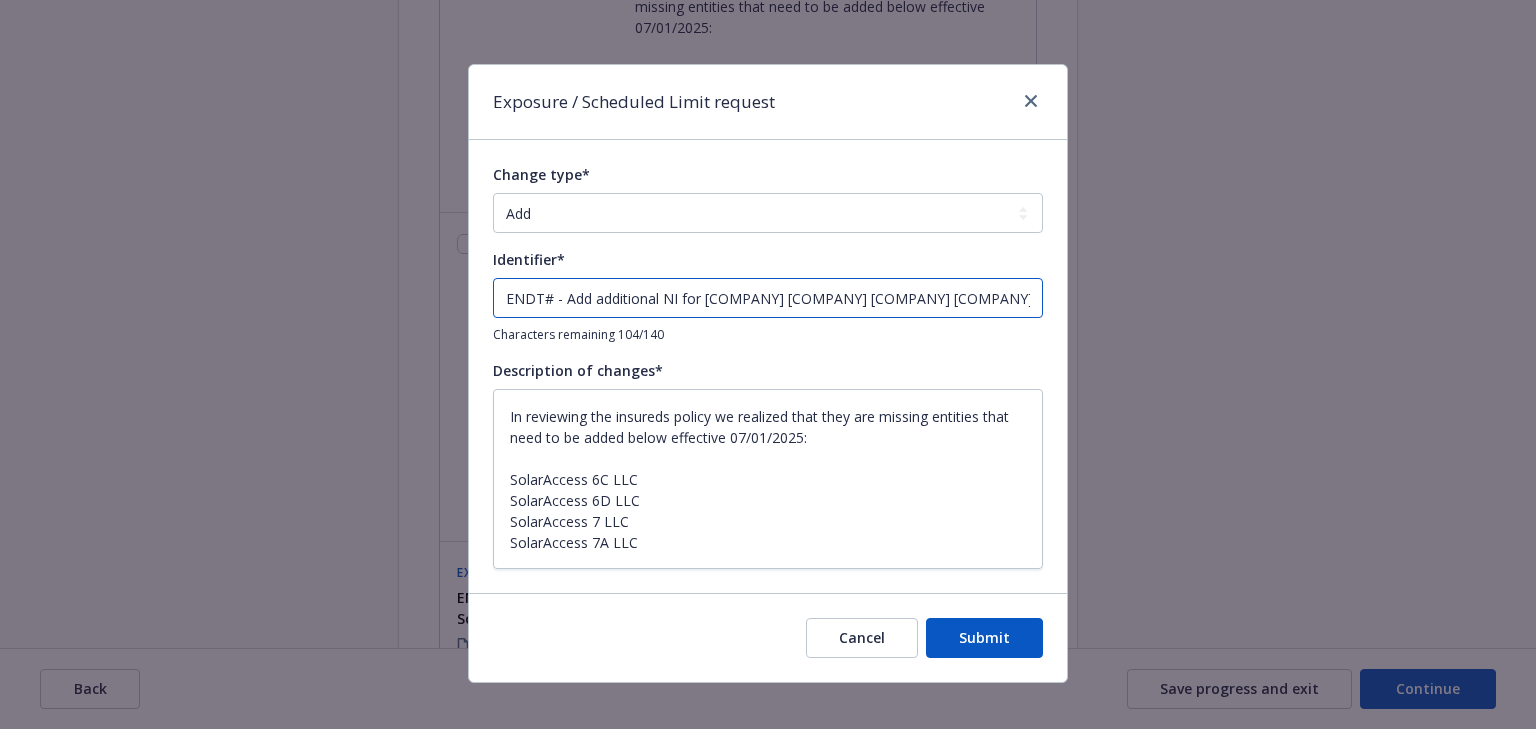 type on "x" 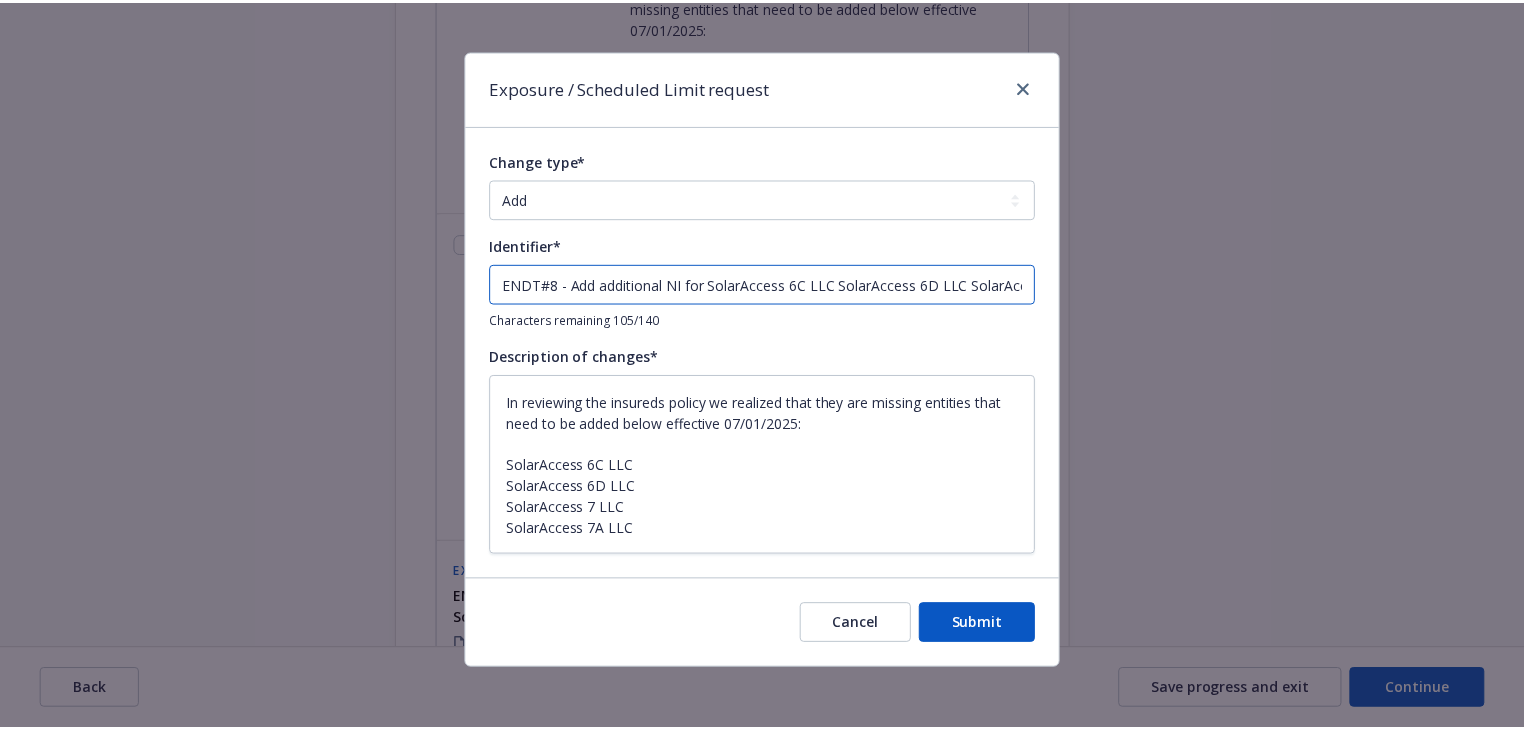scroll, scrollTop: 17, scrollLeft: 0, axis: vertical 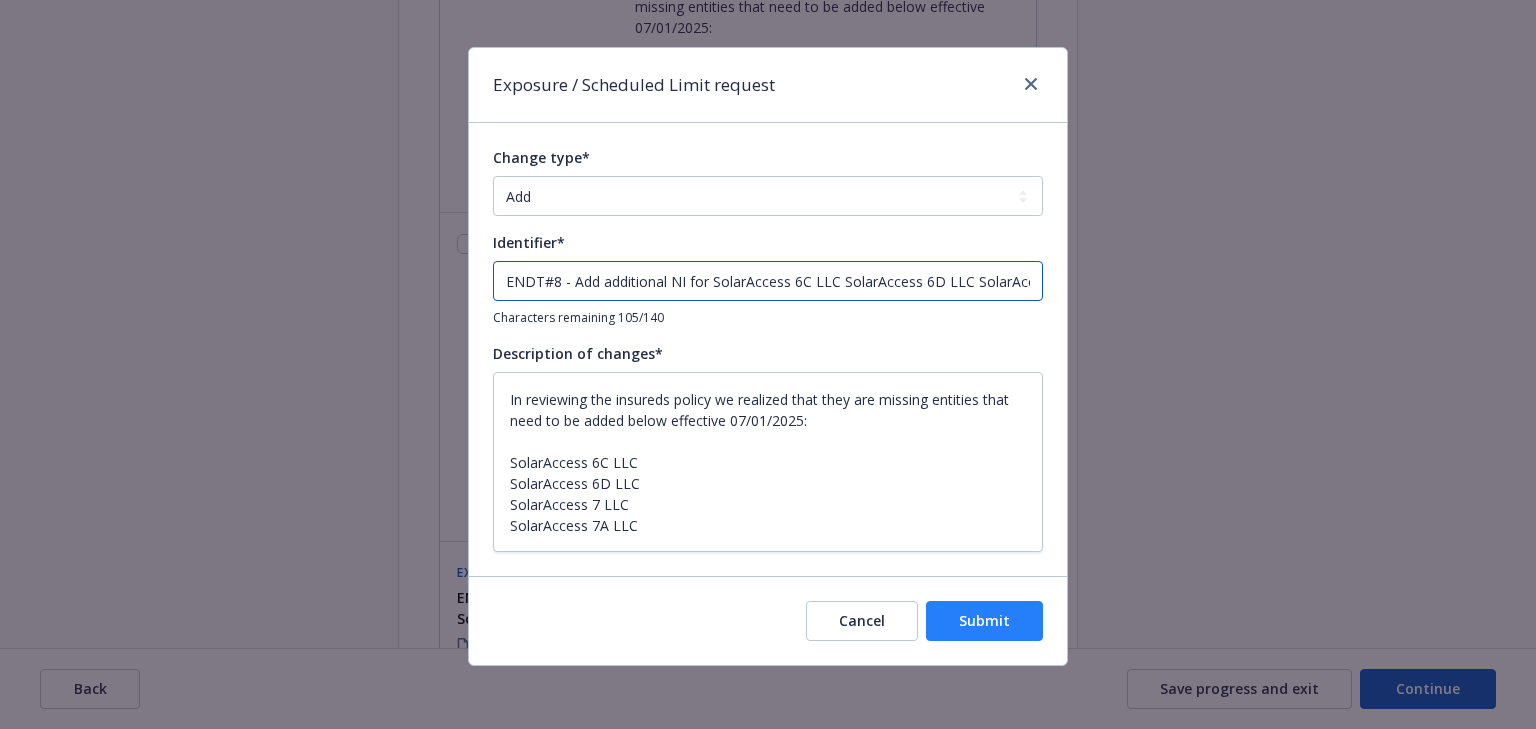 type on "ENDT#8 - Add additional NI for SolarAccess 6C LLC SolarAccess 6D LLC SolarAccess 7 LLC SolarAccess 7A LLC" 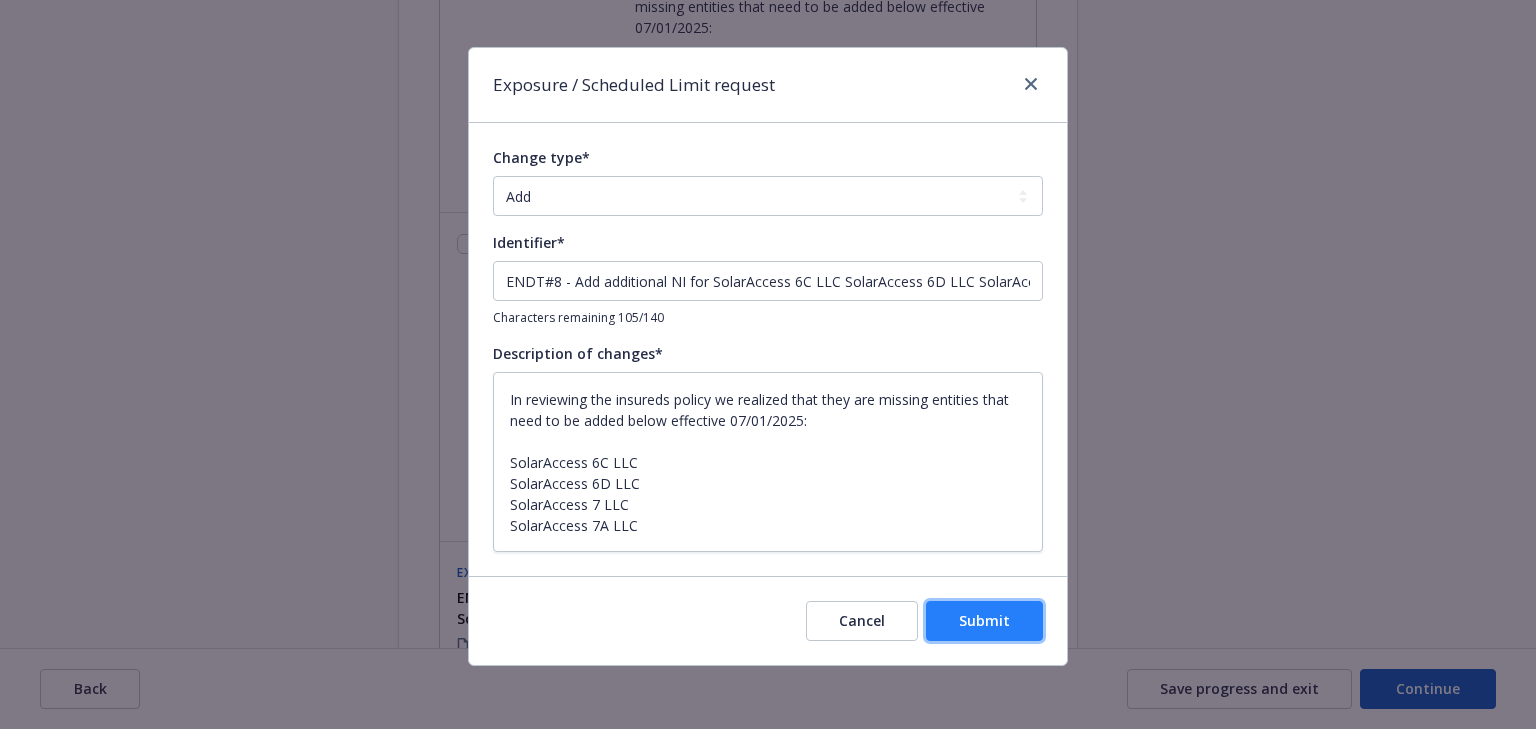click on "Submit" at bounding box center [984, 621] 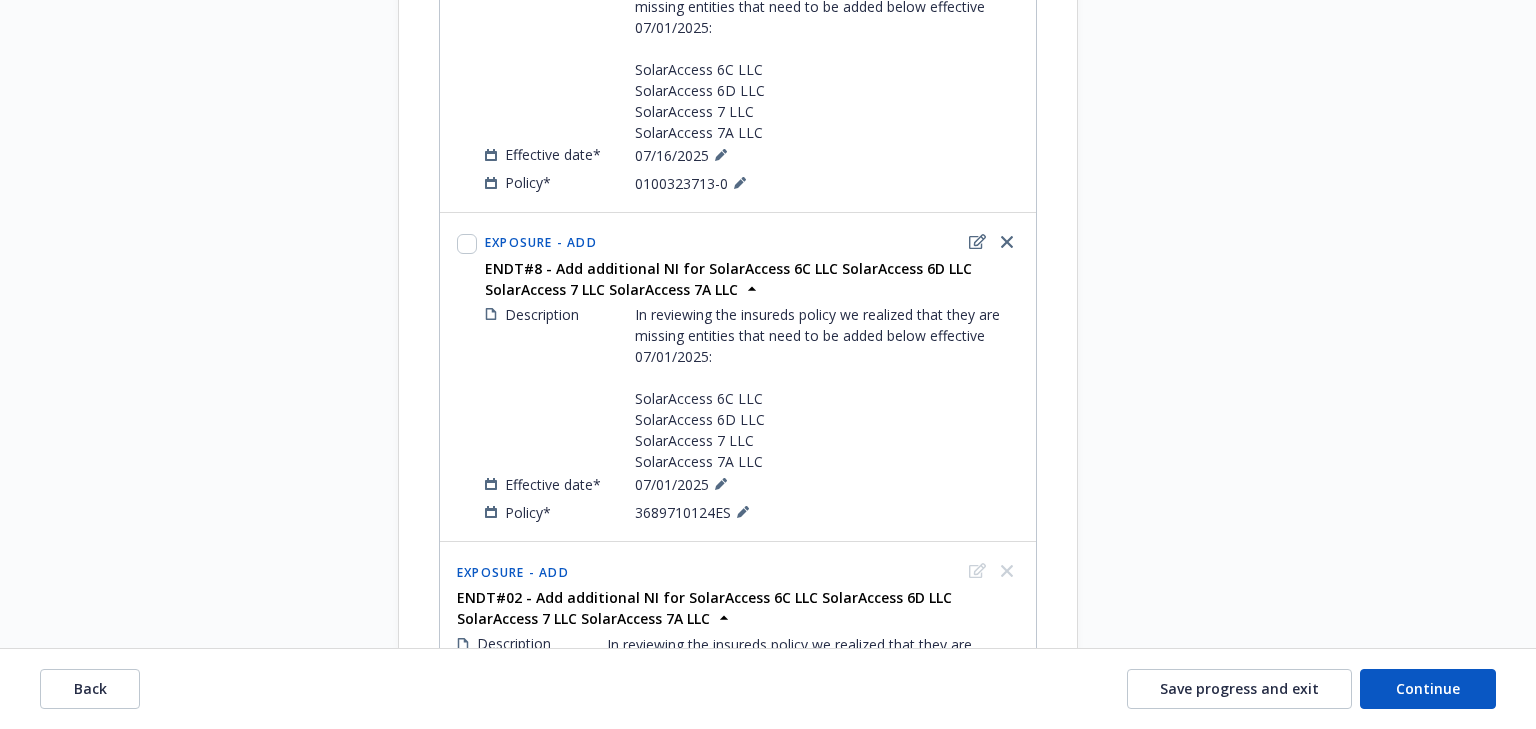 type on "x" 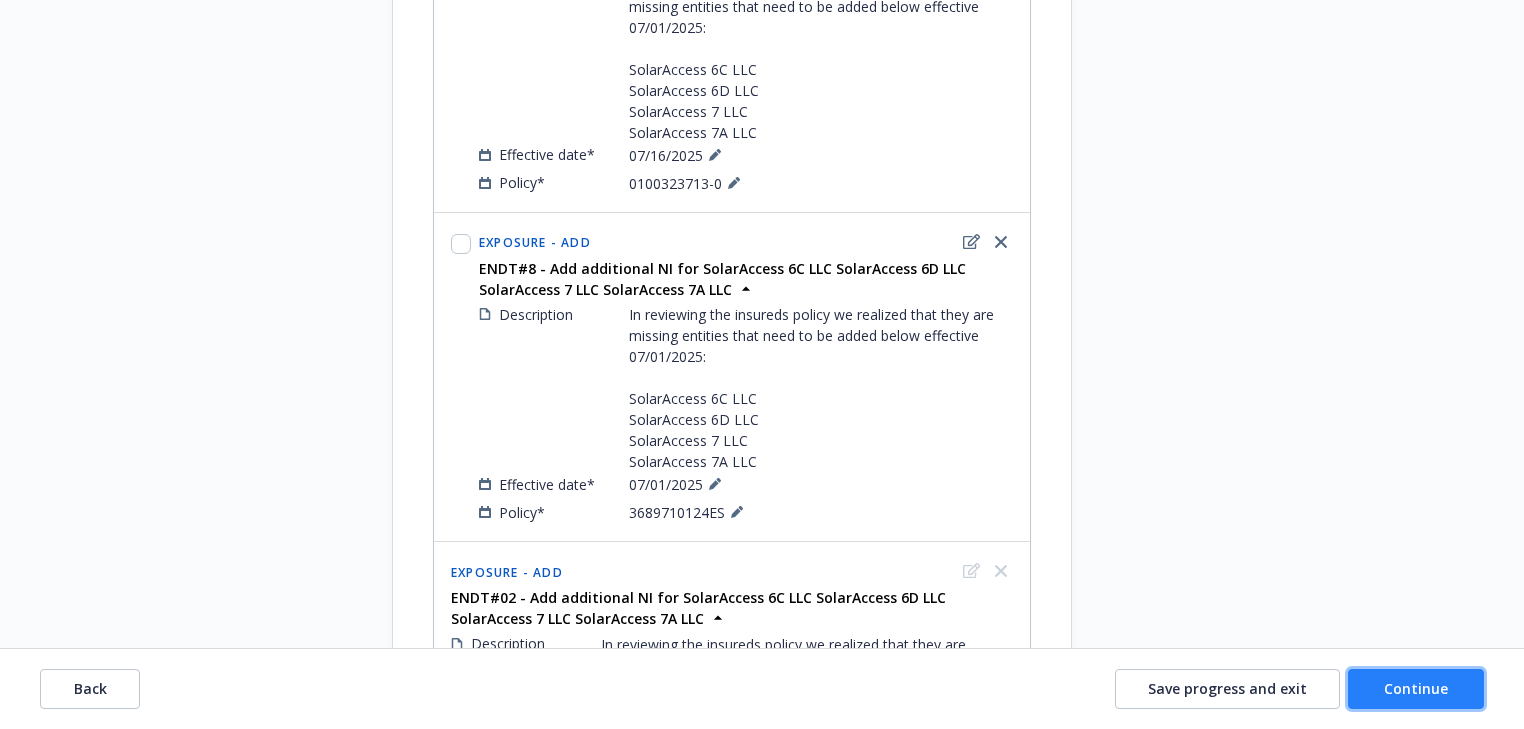 click on "Continue" at bounding box center (1416, 688) 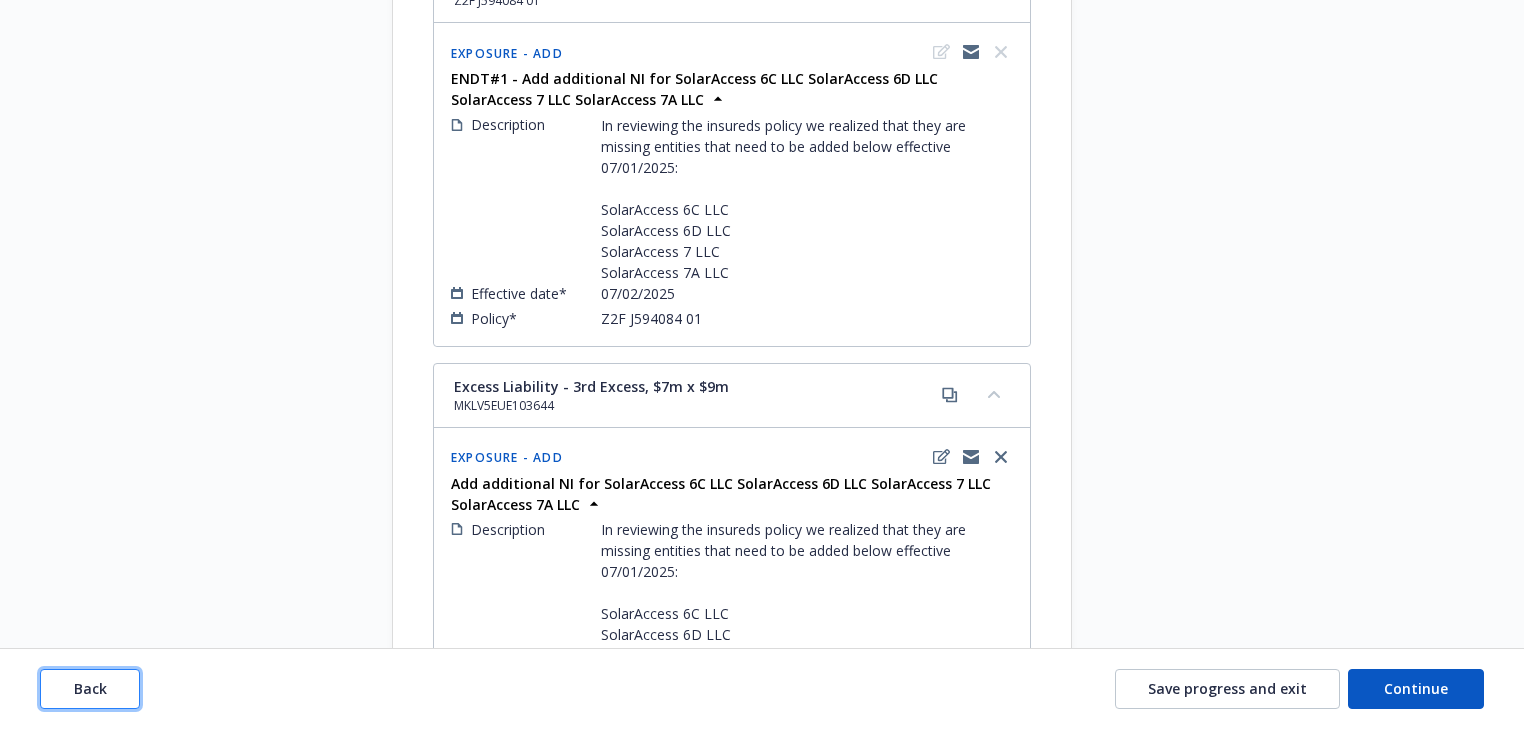 click on "Back" at bounding box center [90, 688] 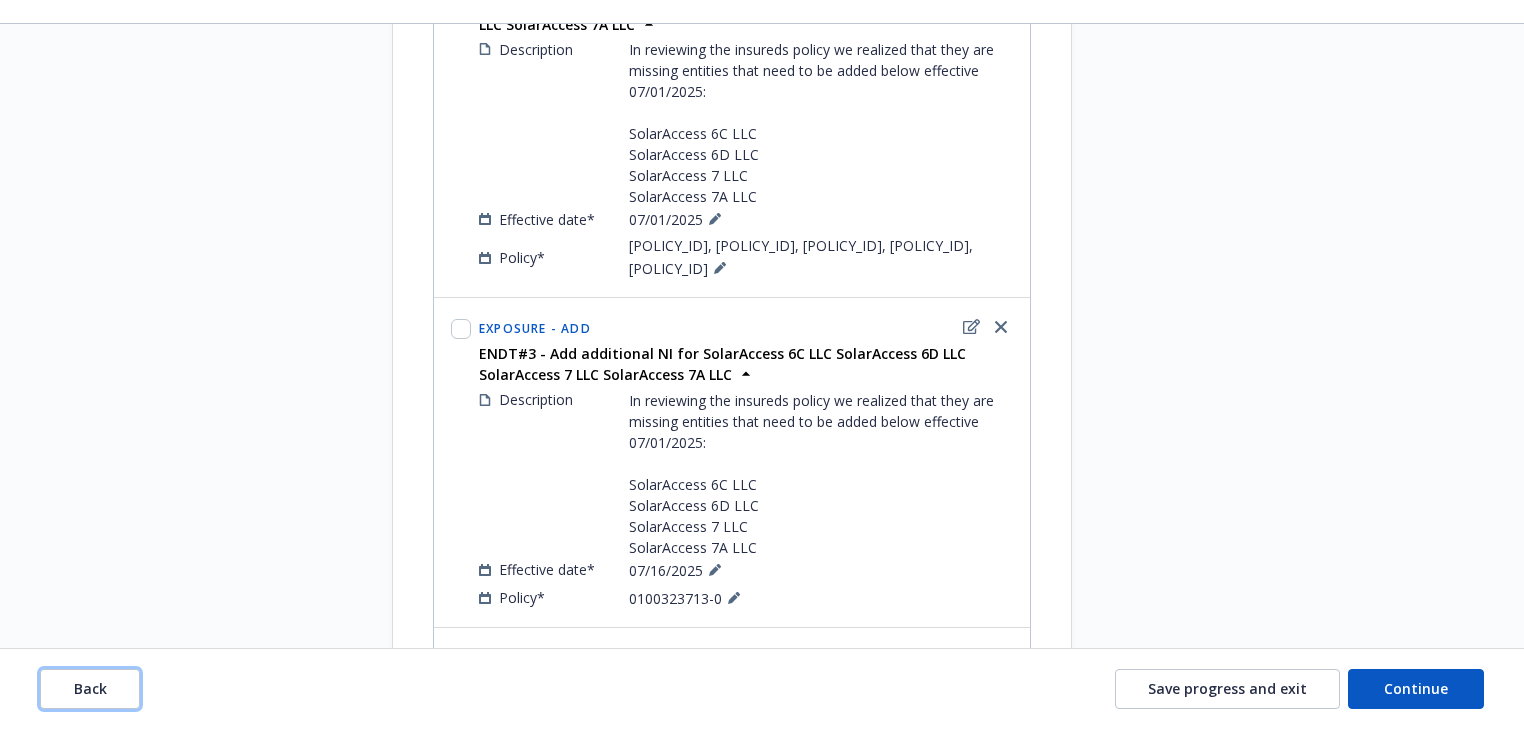 scroll, scrollTop: 800, scrollLeft: 0, axis: vertical 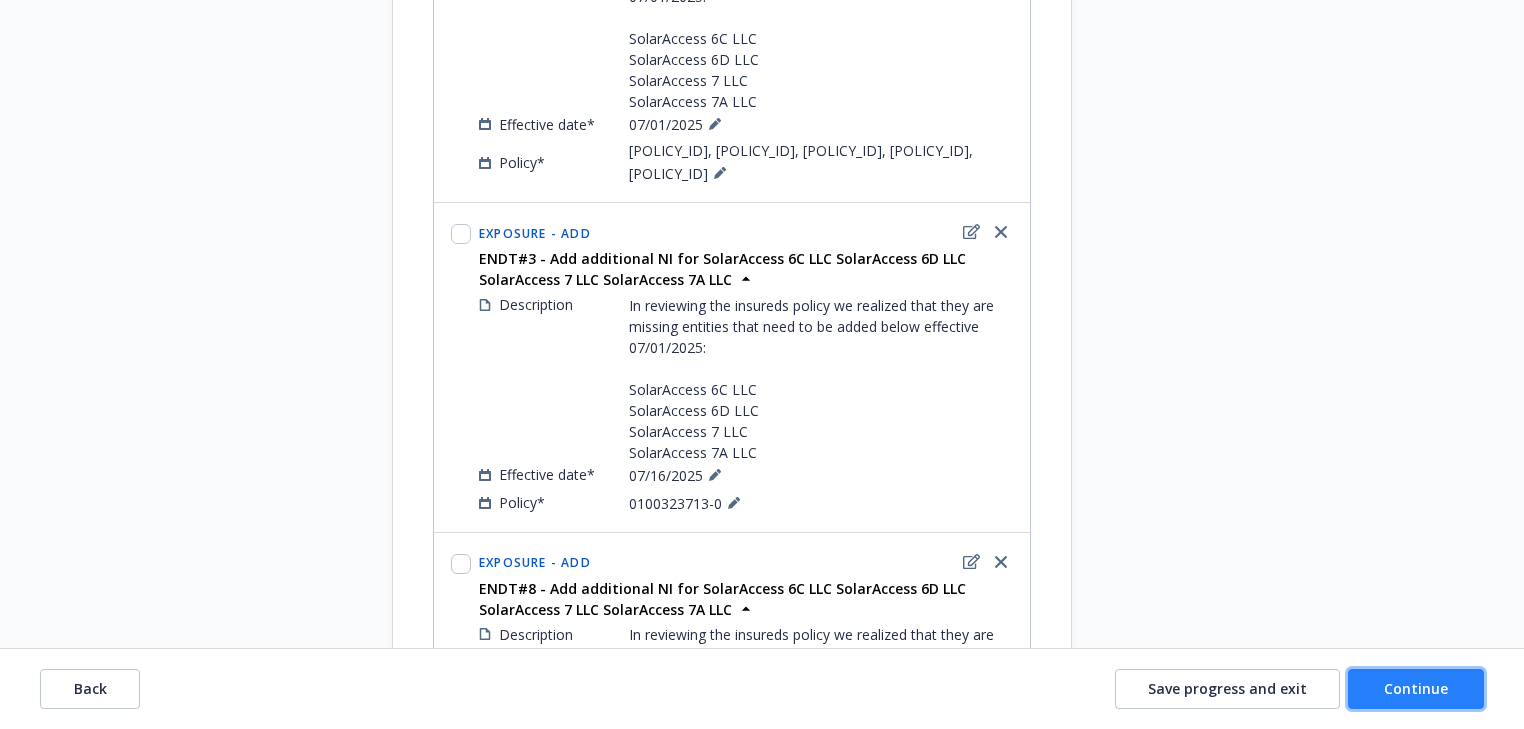 click on "Continue" at bounding box center (1416, 688) 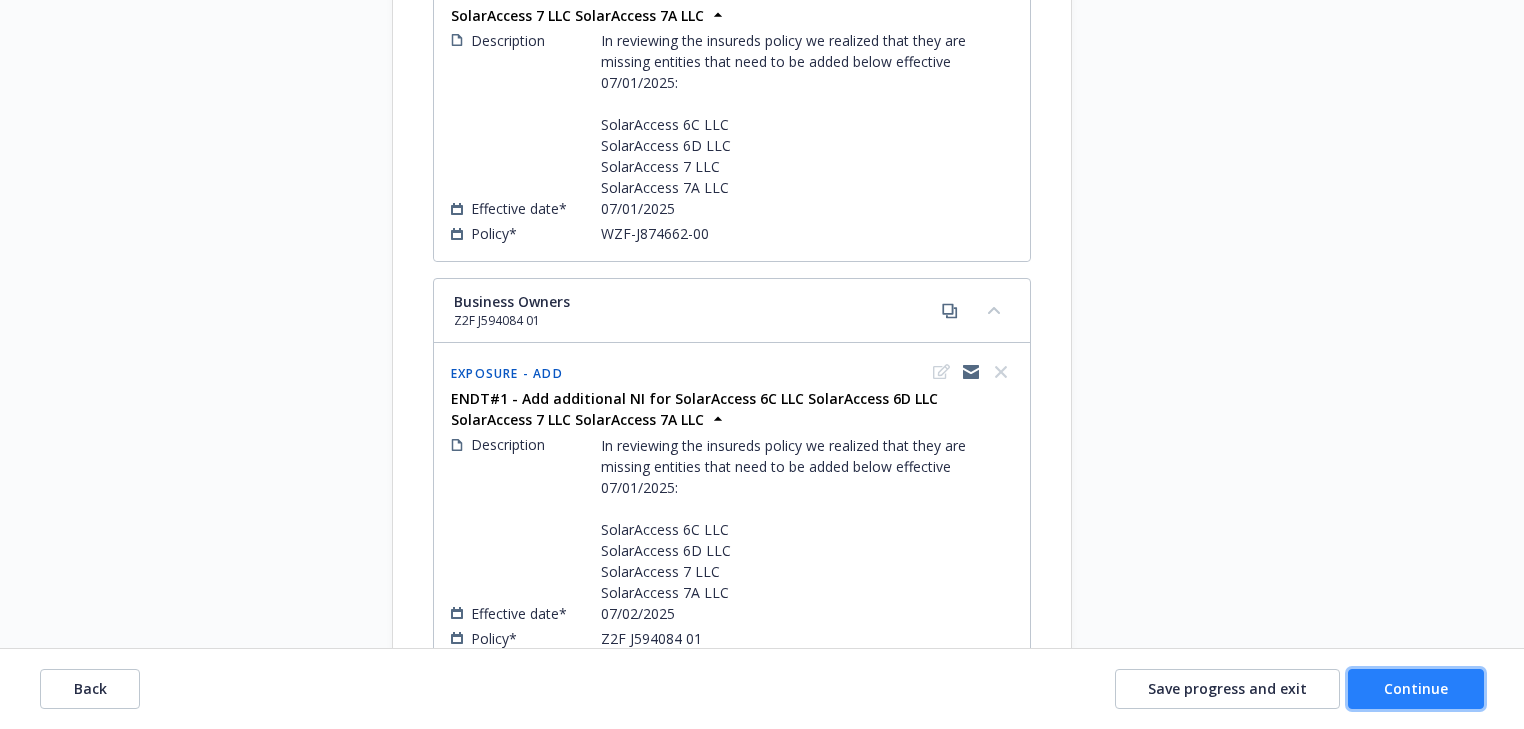 click on "Continue" at bounding box center [1416, 688] 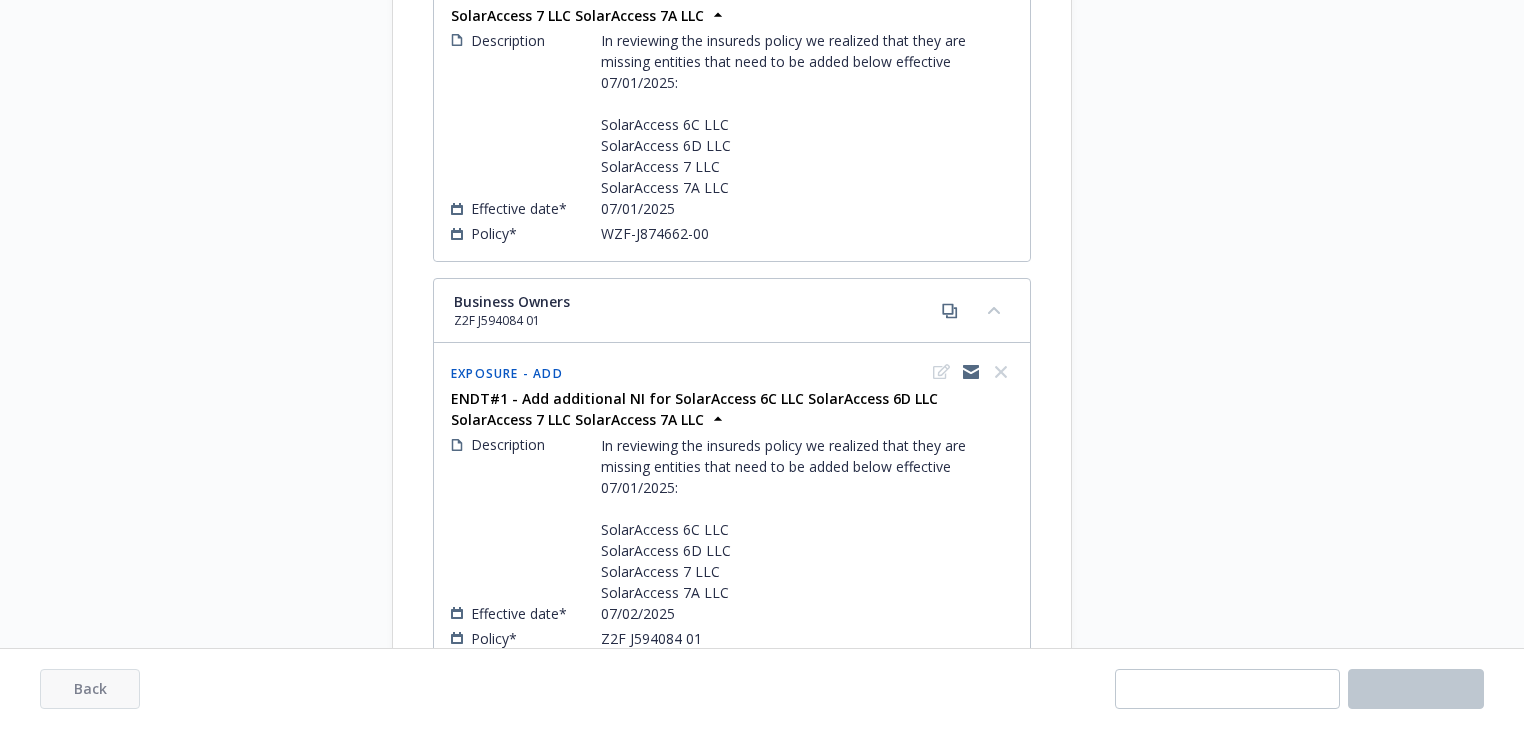 select on "ACCEPTED" 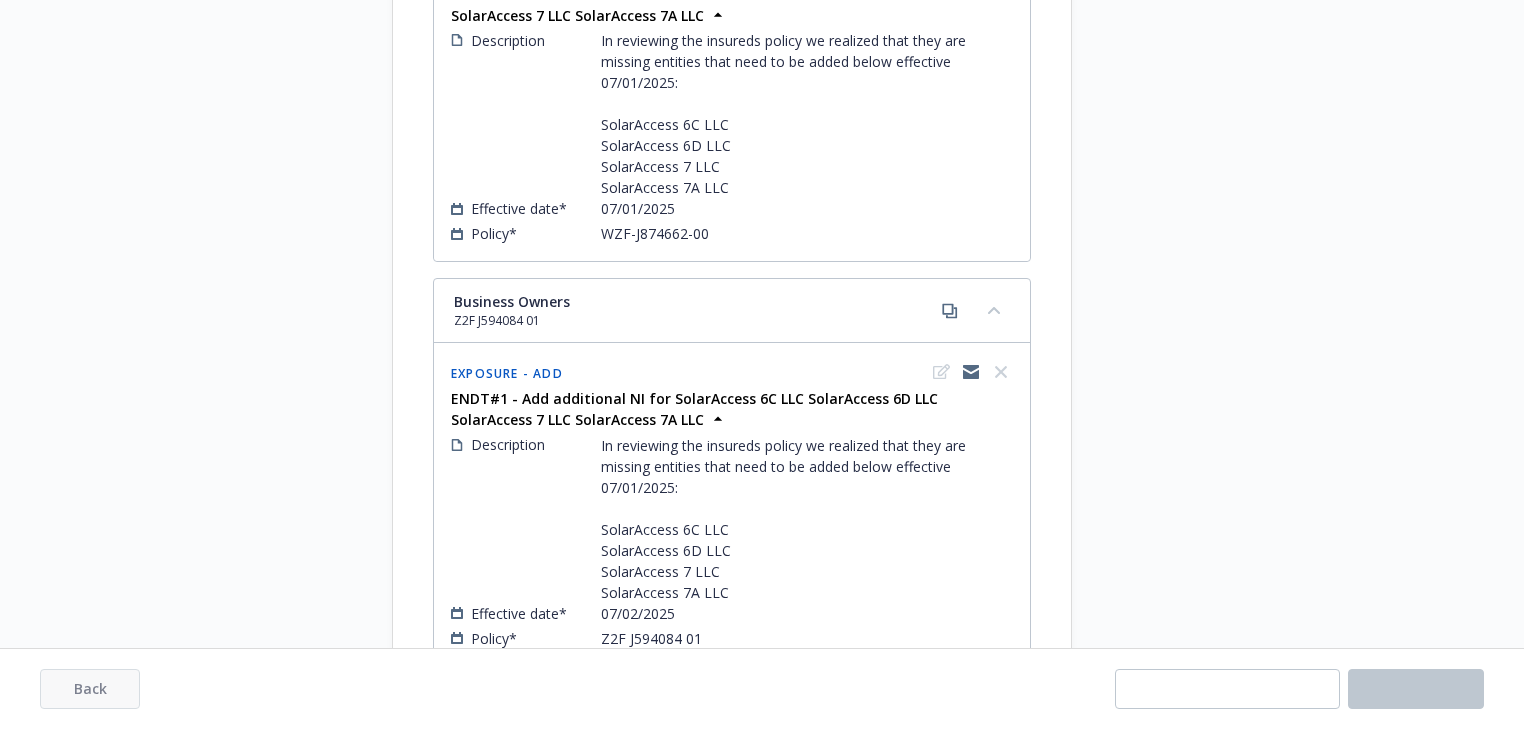 select on "ACCEPTED" 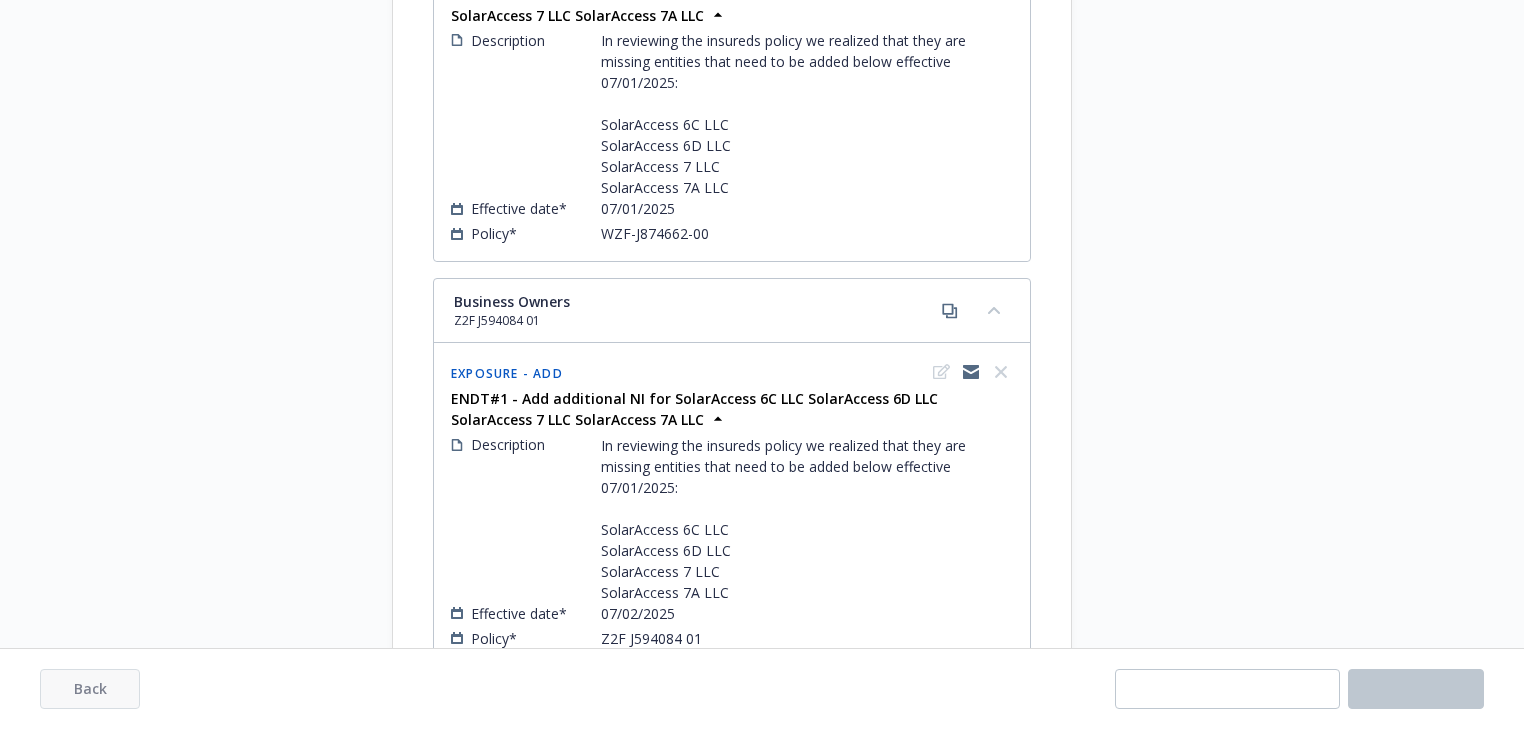 select on "ACCEPTED" 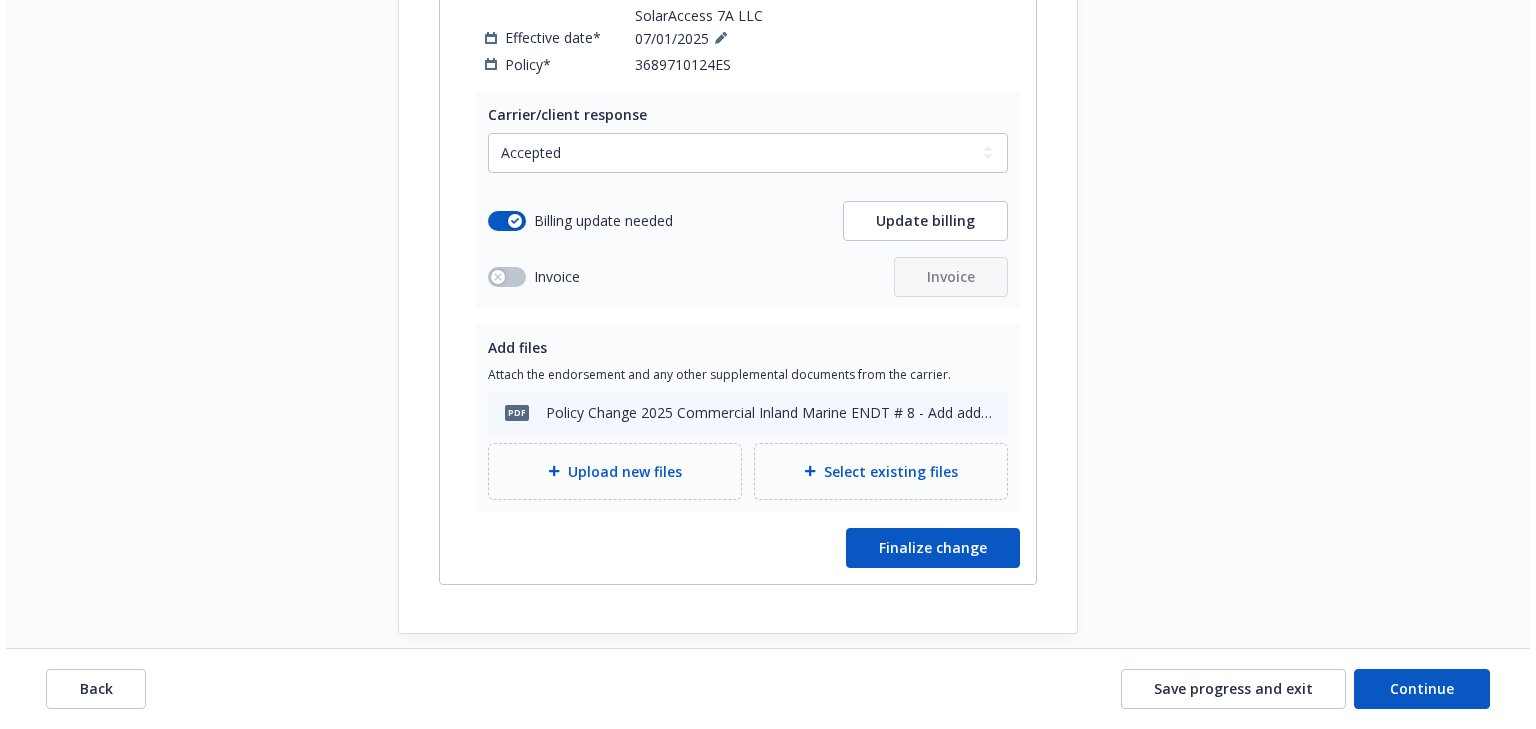 scroll, scrollTop: 7348, scrollLeft: 0, axis: vertical 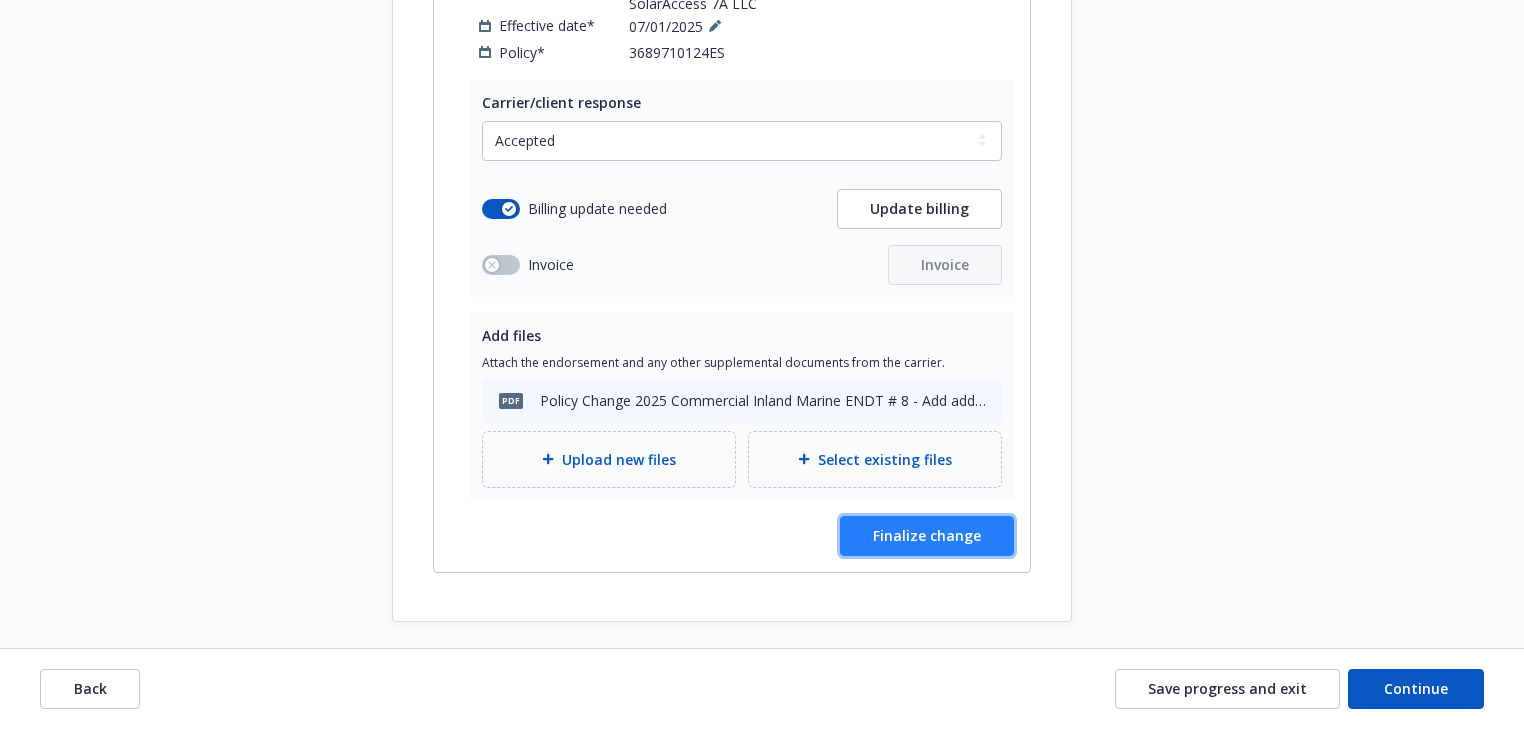 click on "Finalize change" at bounding box center (927, 535) 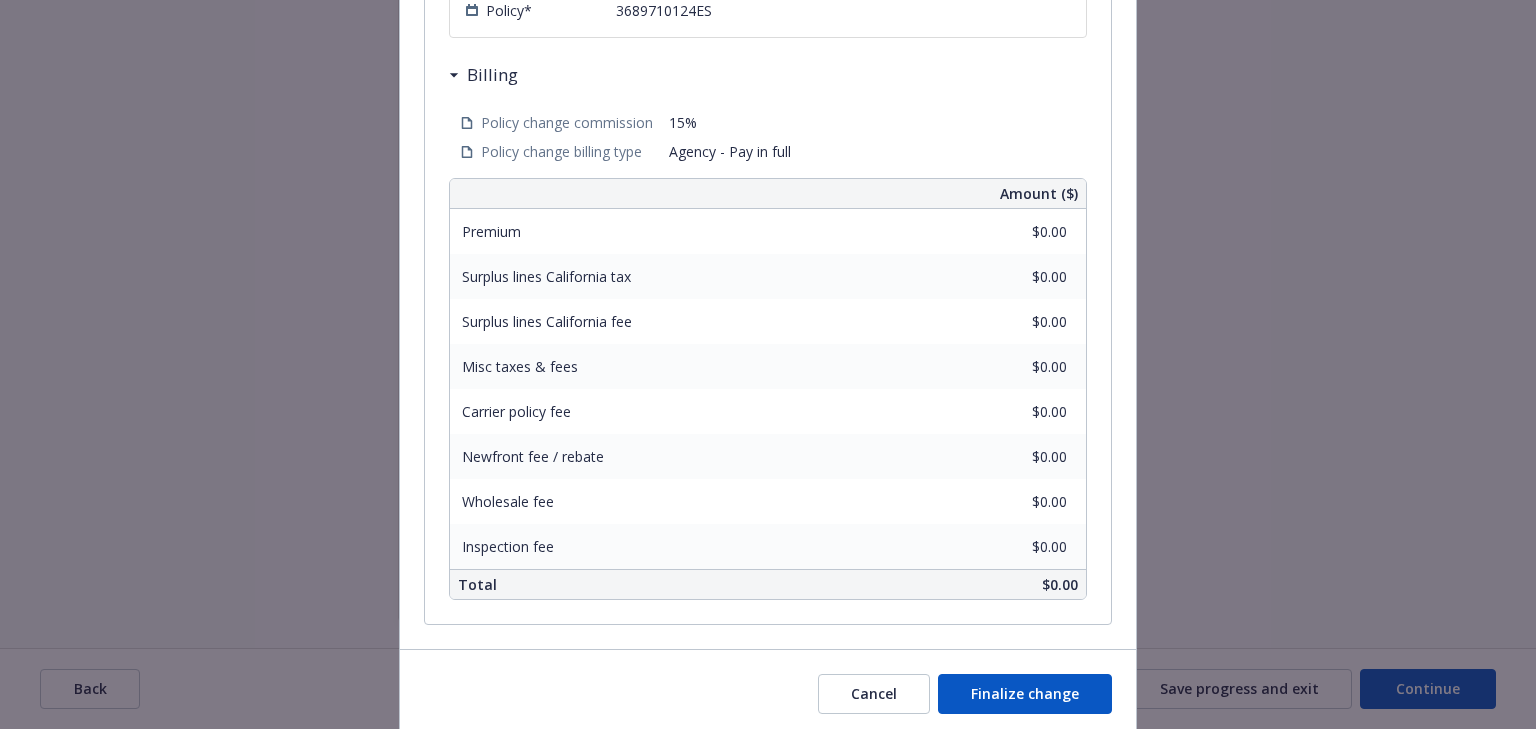 scroll, scrollTop: 768, scrollLeft: 0, axis: vertical 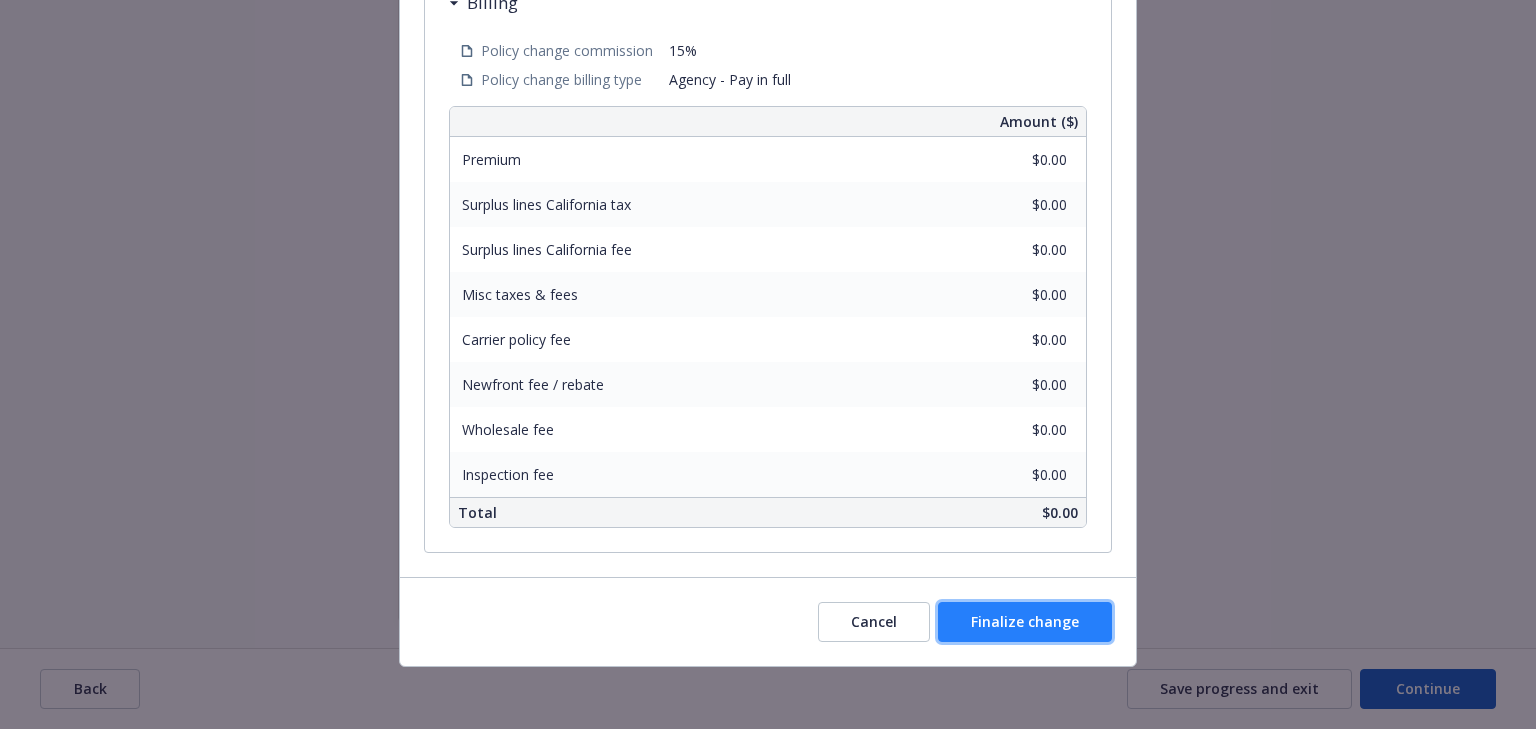 click on "Finalize change" at bounding box center [1025, 621] 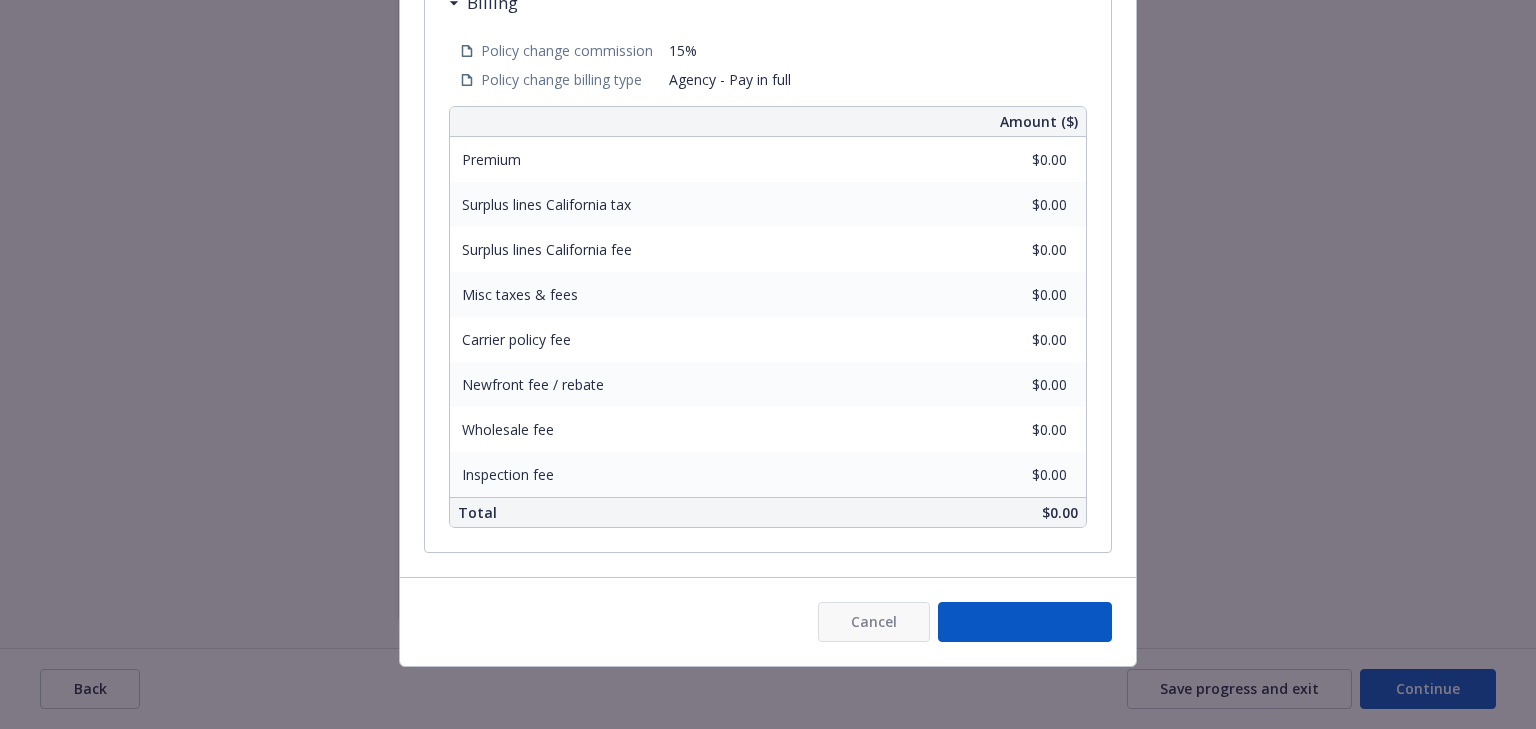 select on "ACCEPTED" 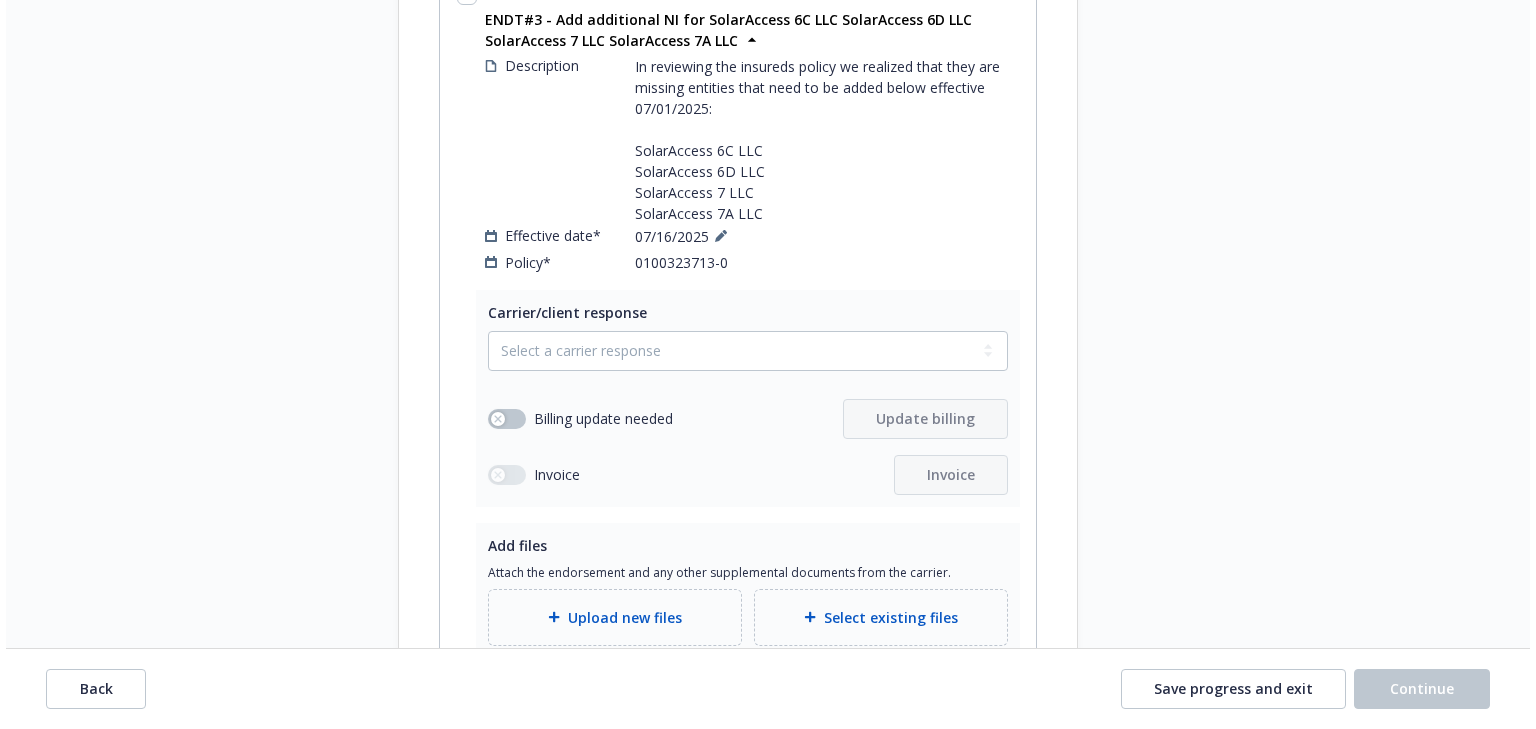 scroll, scrollTop: 4644, scrollLeft: 0, axis: vertical 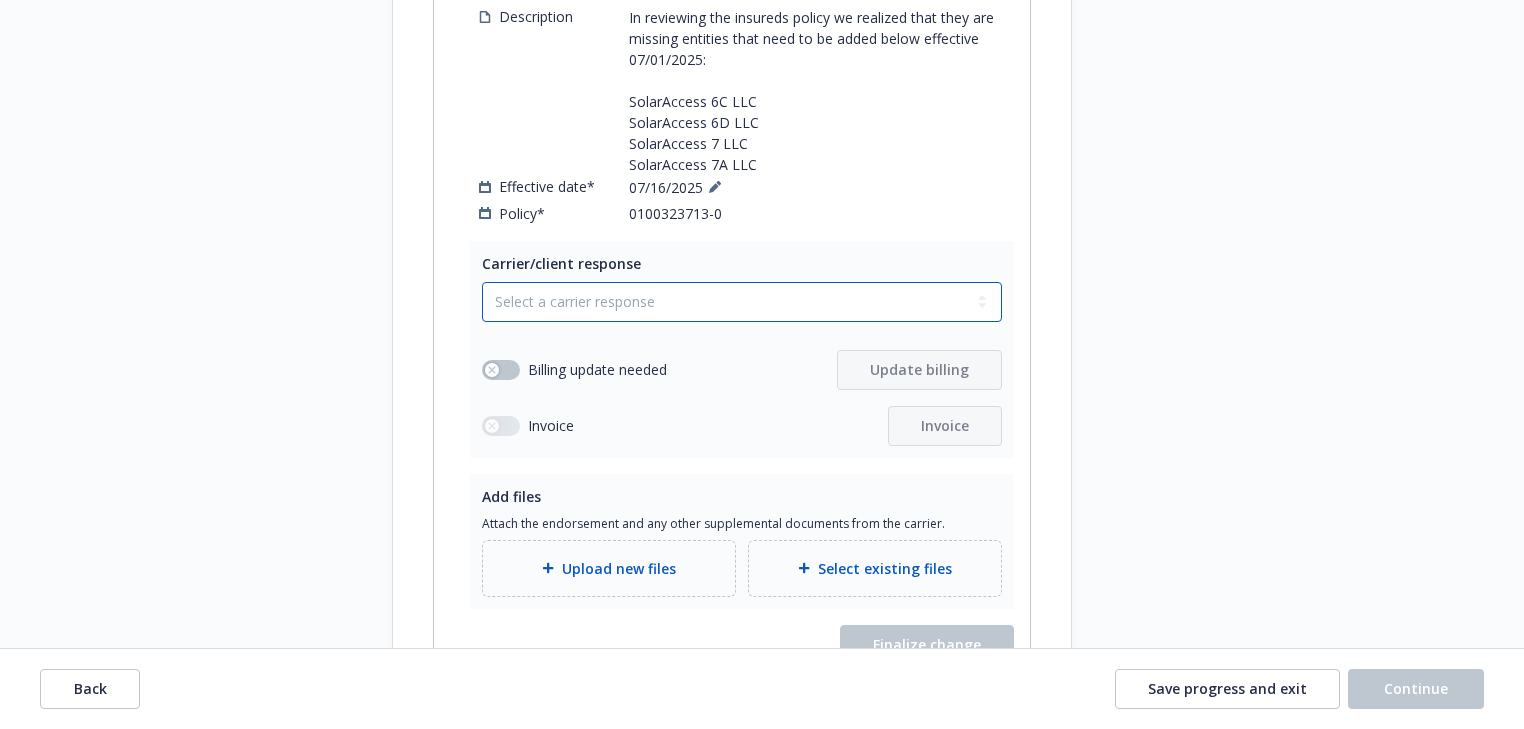 click on "Select a carrier response Accepted Accepted with revision No endorsement needed Declined by carrier Rejected by client" at bounding box center (742, 302) 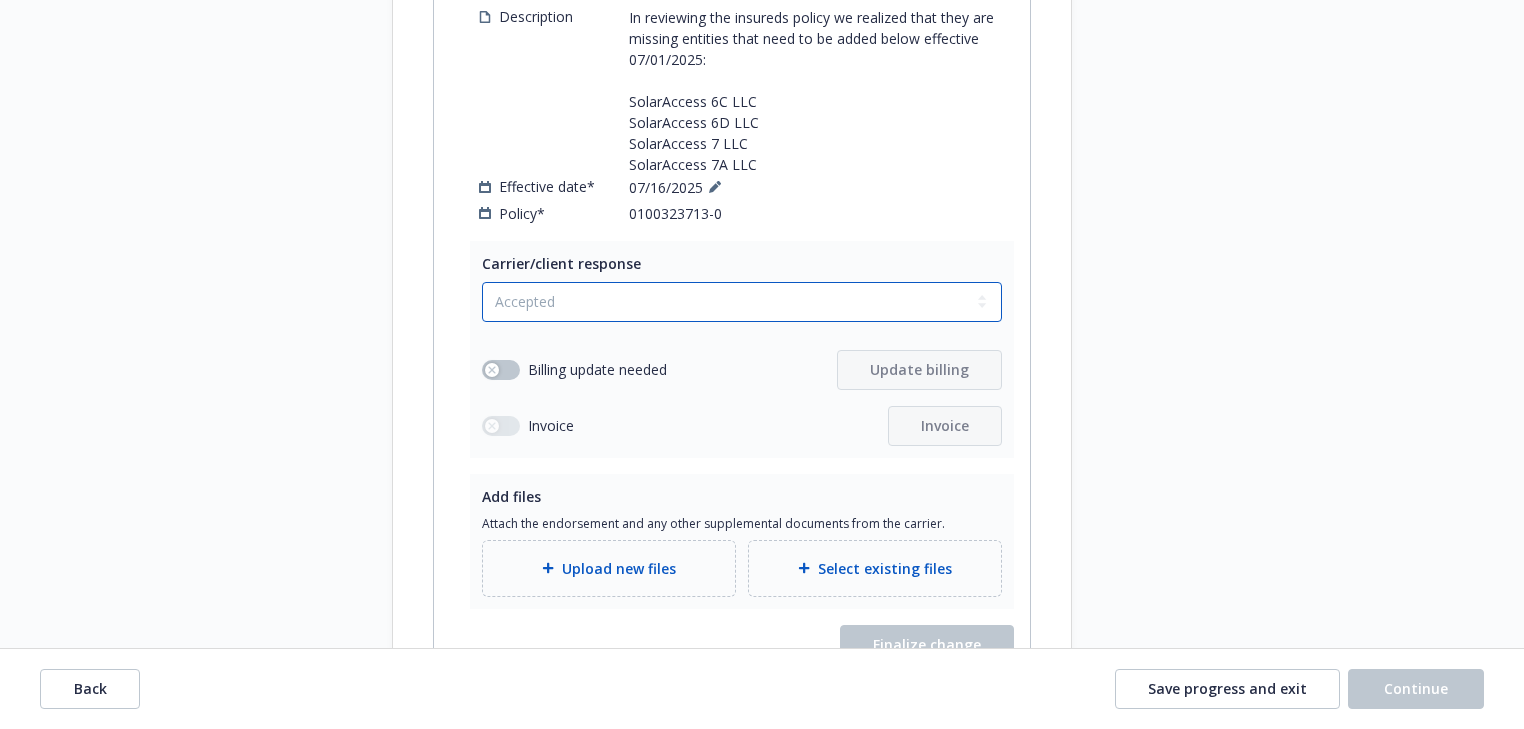 click on "Select a carrier response Accepted Accepted with revision No endorsement needed Declined by carrier Rejected by client" at bounding box center [742, 302] 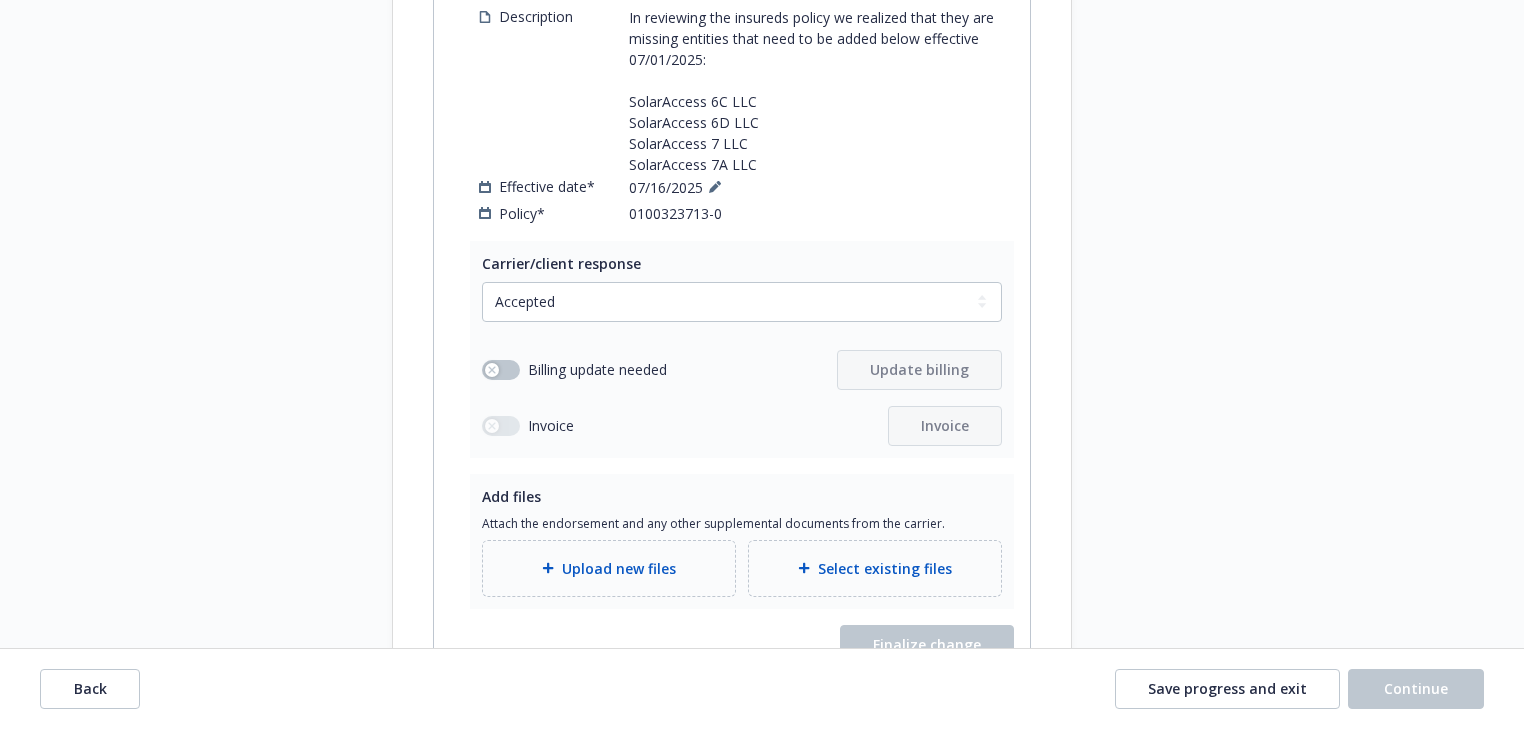 click on "Upload new files" at bounding box center (609, 568) 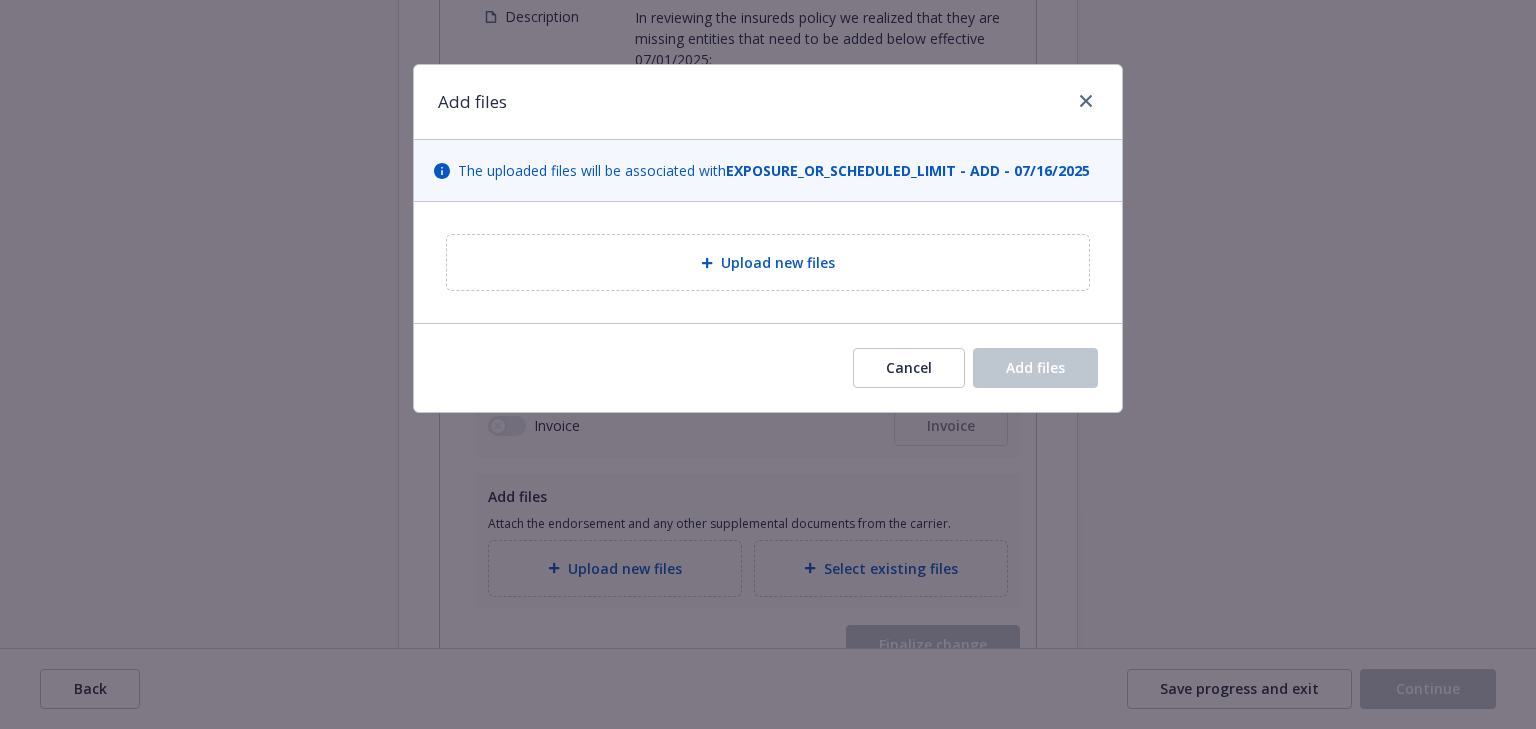 click on "Upload new files" at bounding box center (768, 262) 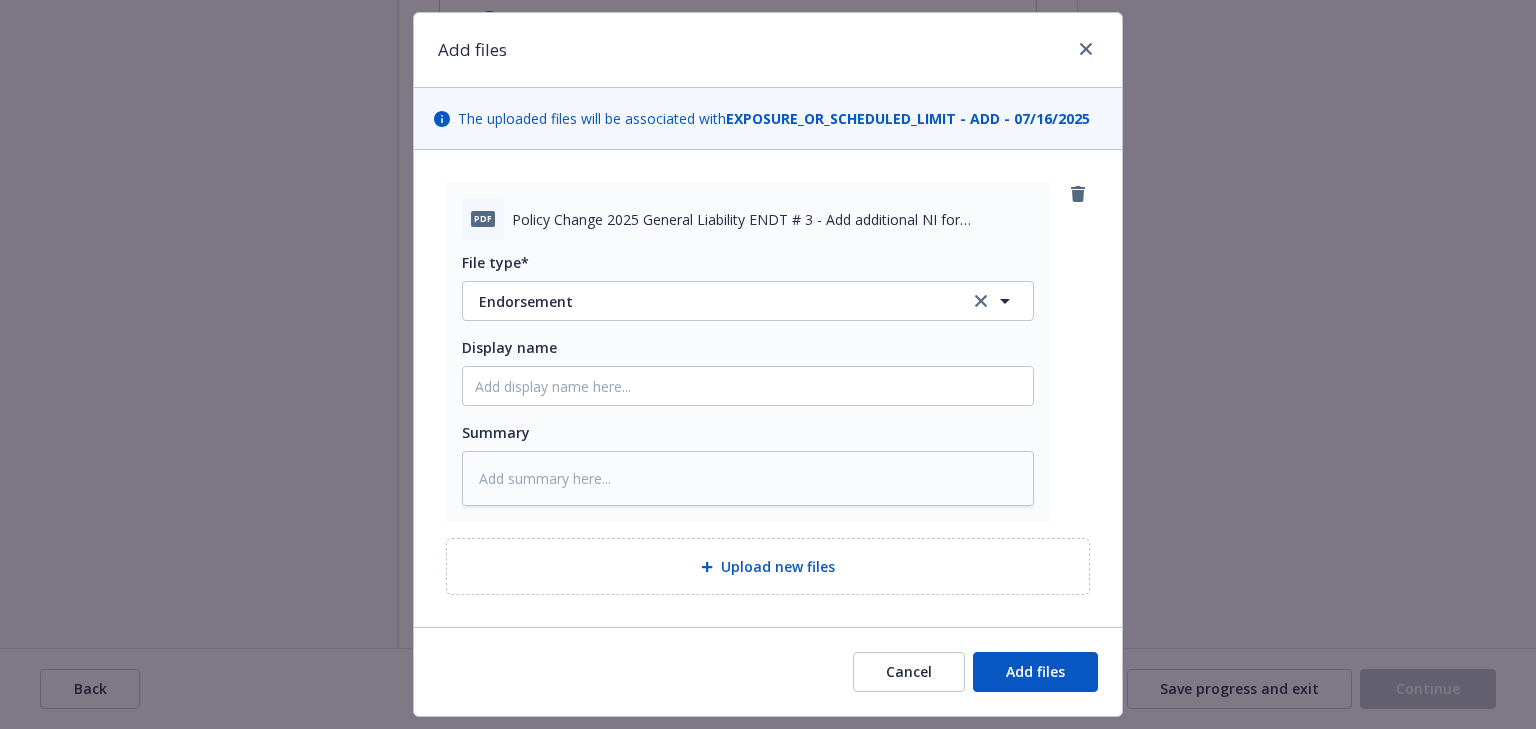 scroll, scrollTop: 103, scrollLeft: 0, axis: vertical 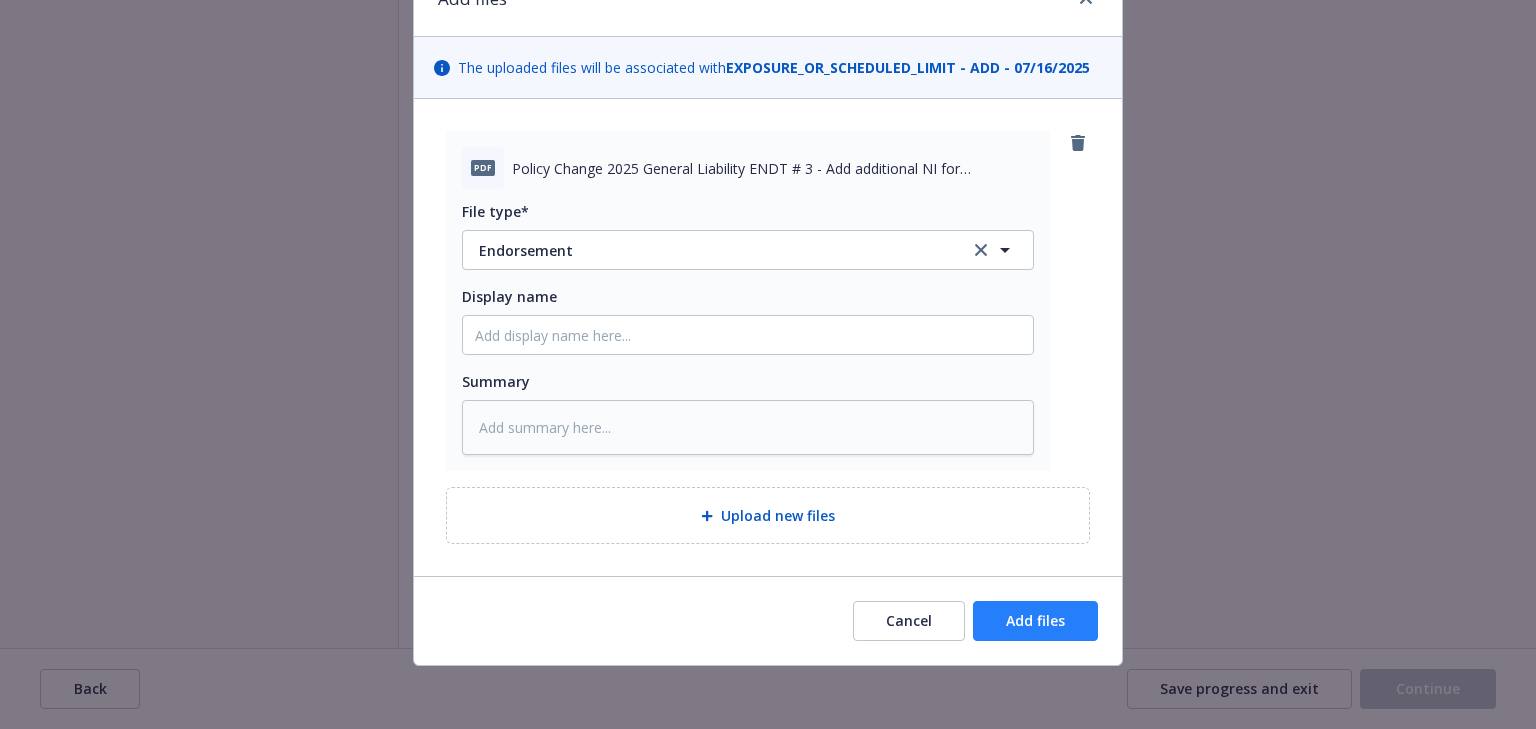 click on "Cancel Add files" at bounding box center [768, 620] 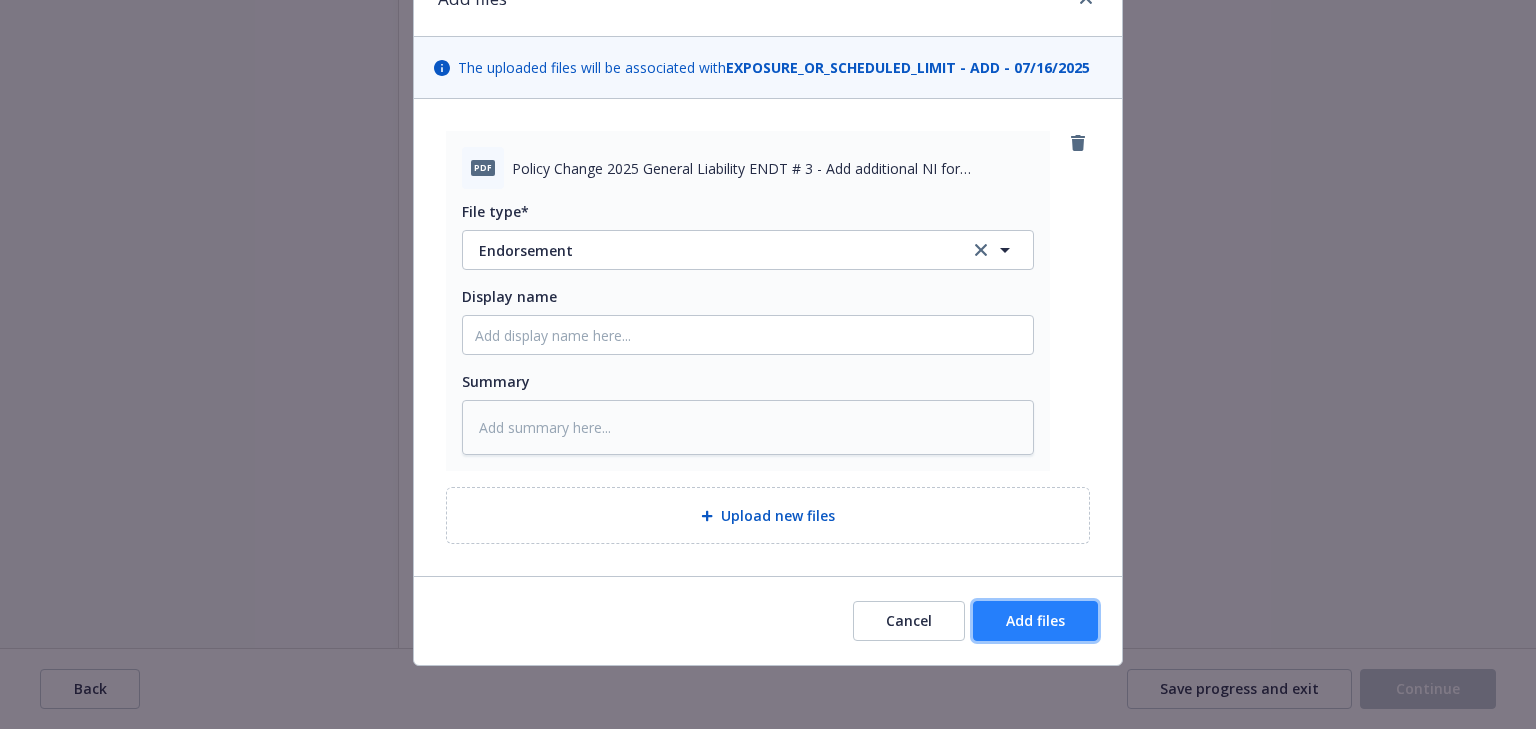 click on "Add files" at bounding box center [1035, 620] 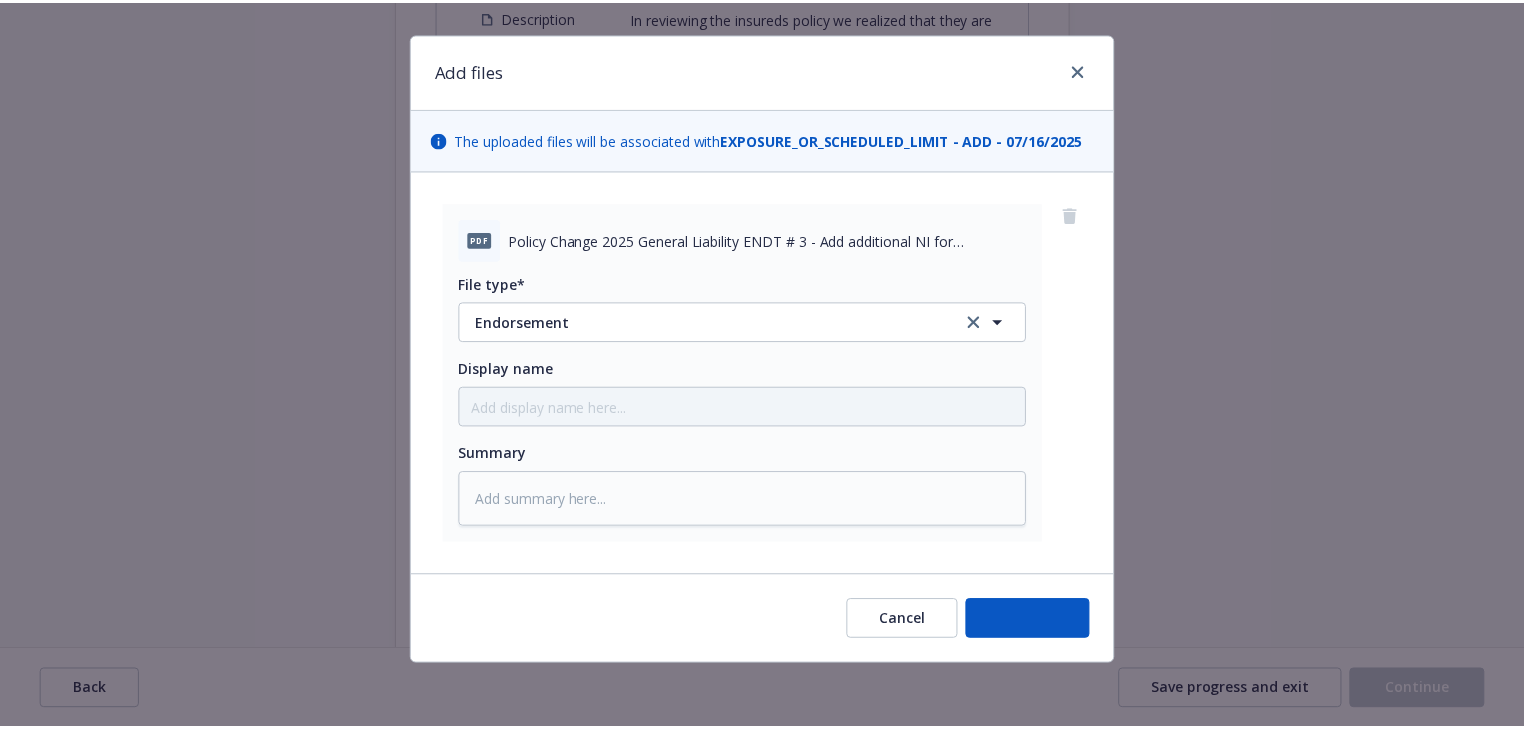 scroll, scrollTop: 30, scrollLeft: 0, axis: vertical 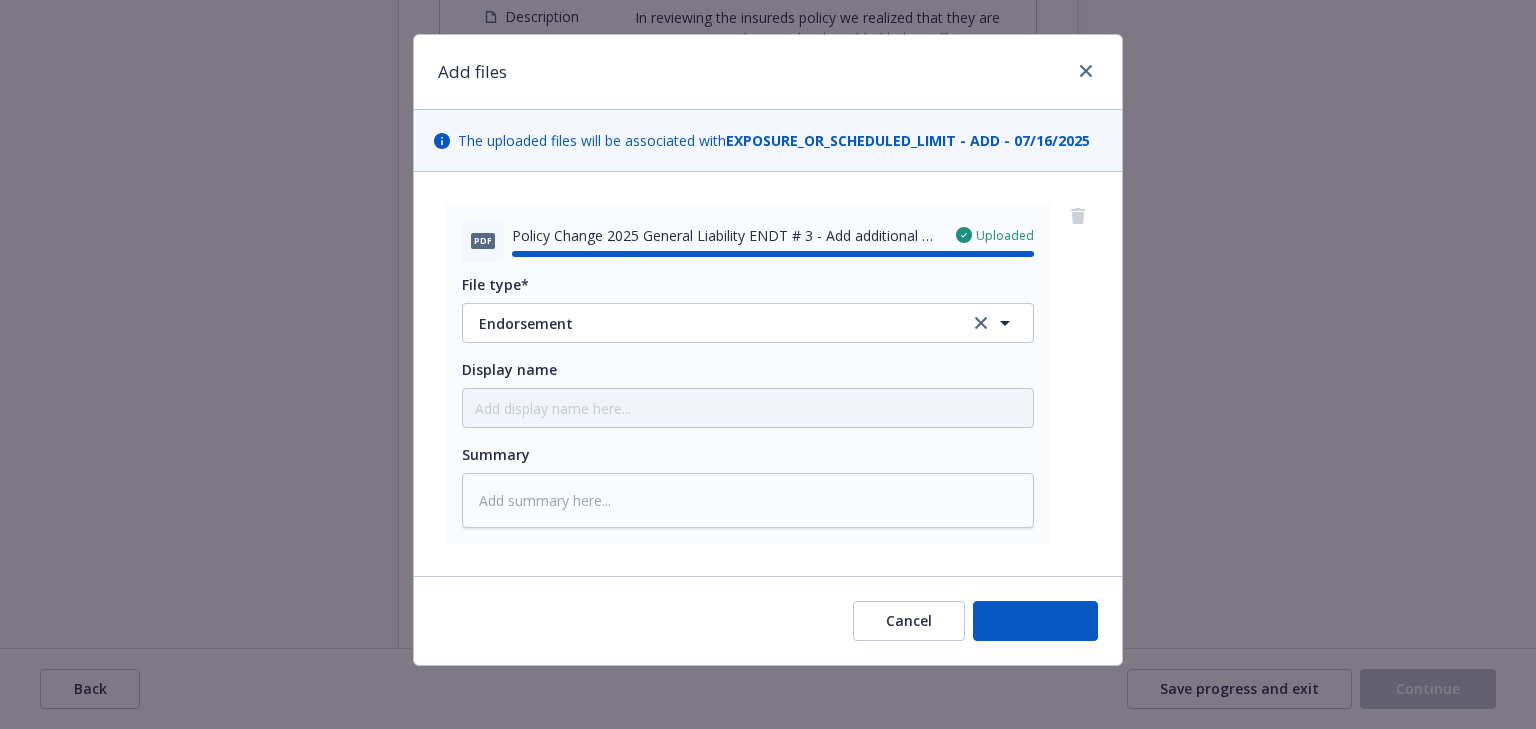type on "x" 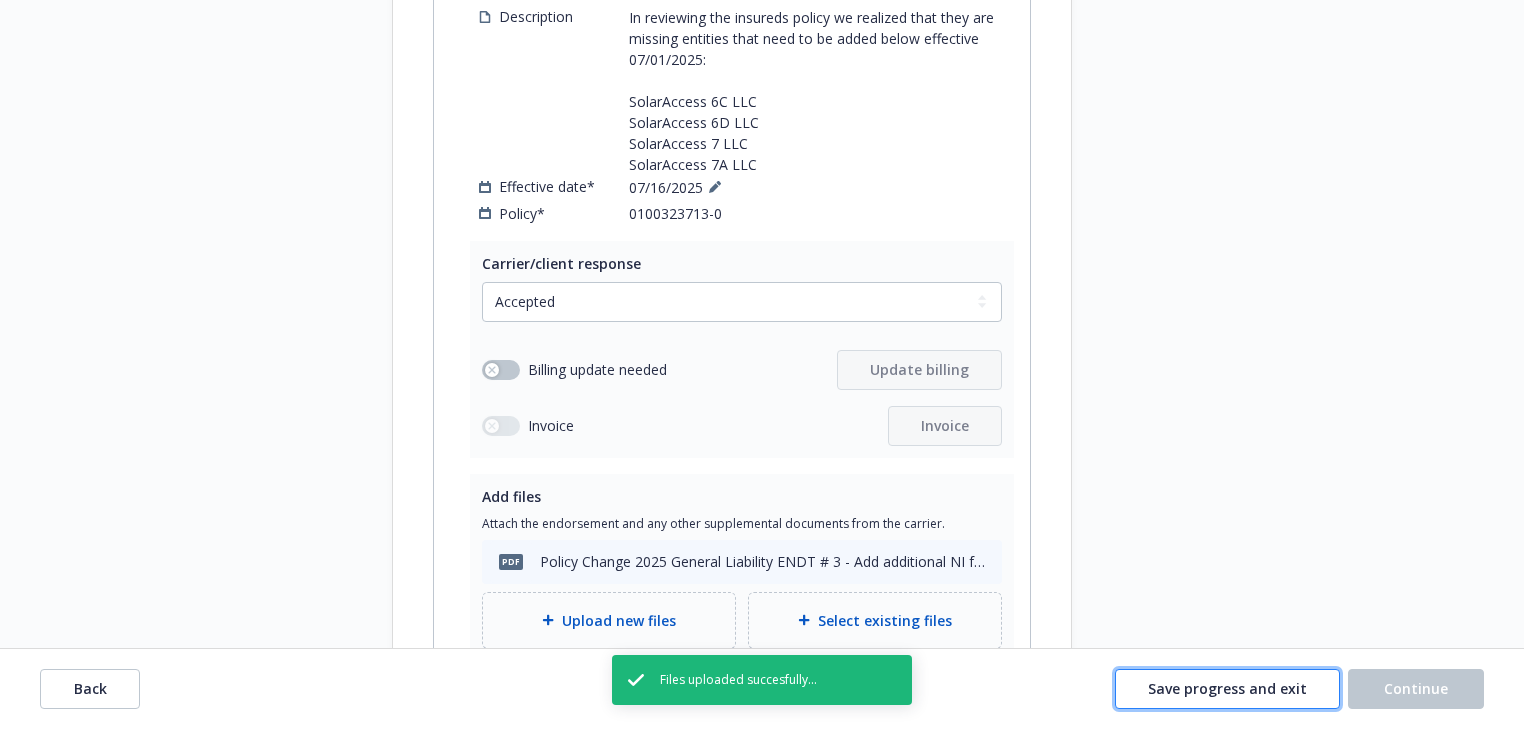 click on "Save progress and exit" at bounding box center (1227, 688) 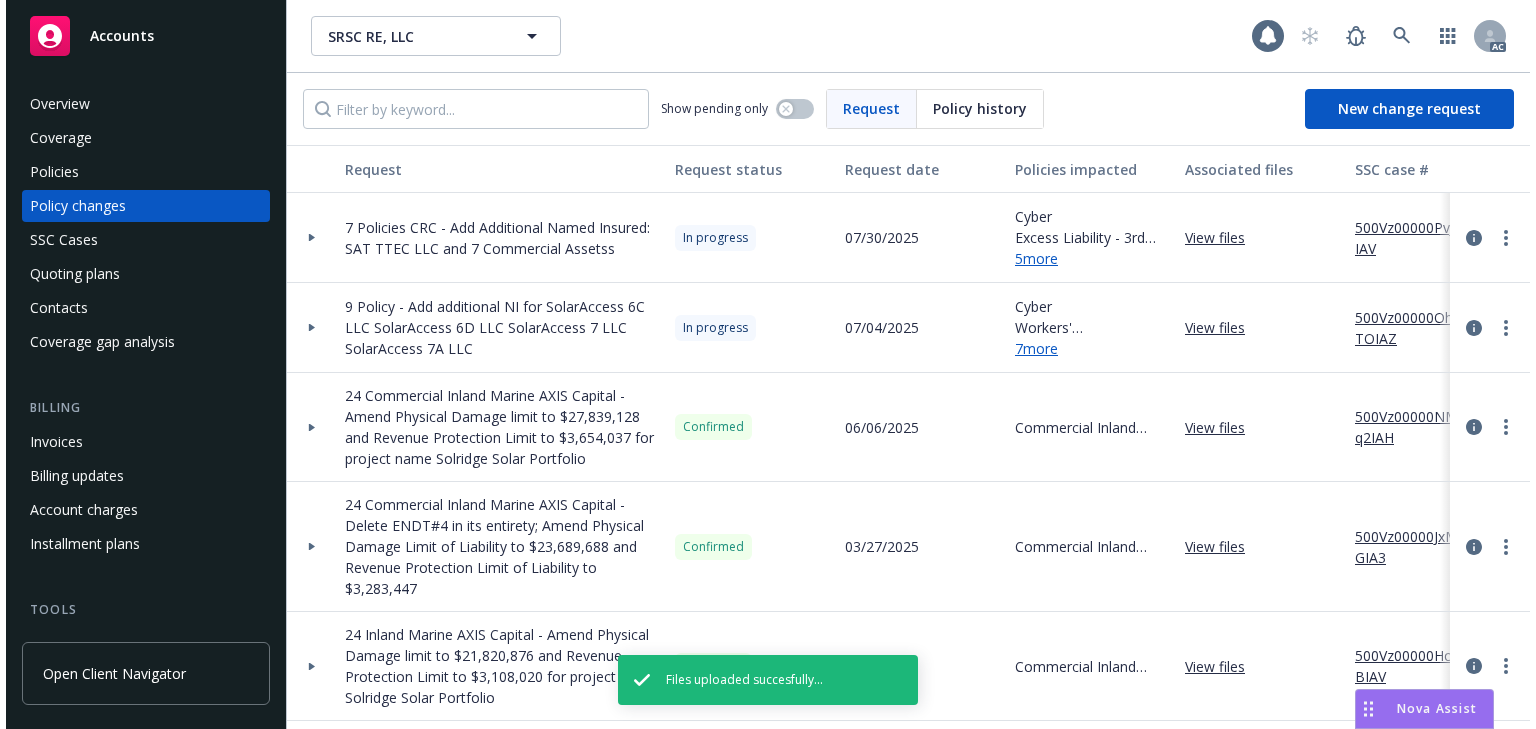 scroll, scrollTop: 0, scrollLeft: 0, axis: both 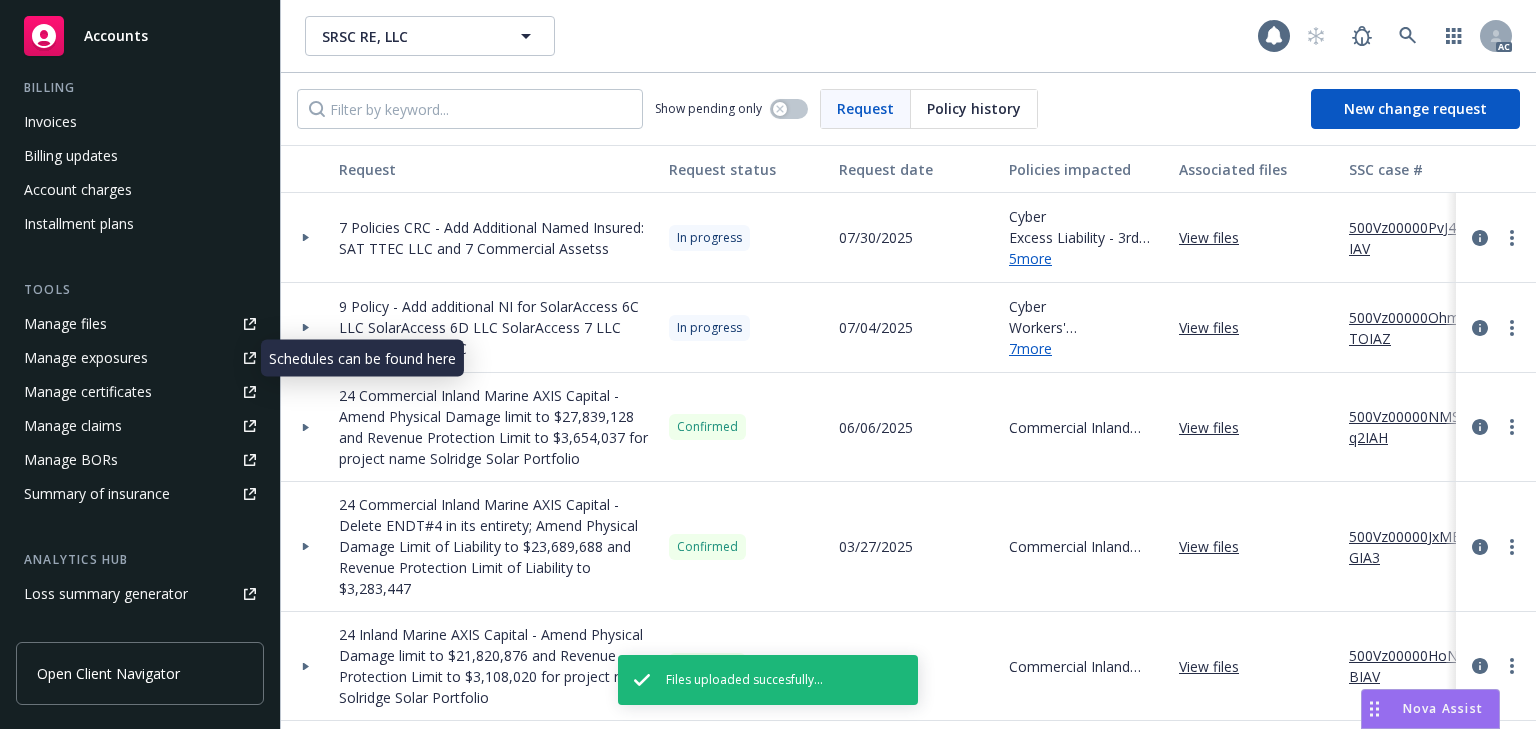 click on "Manage exposures" at bounding box center (86, 358) 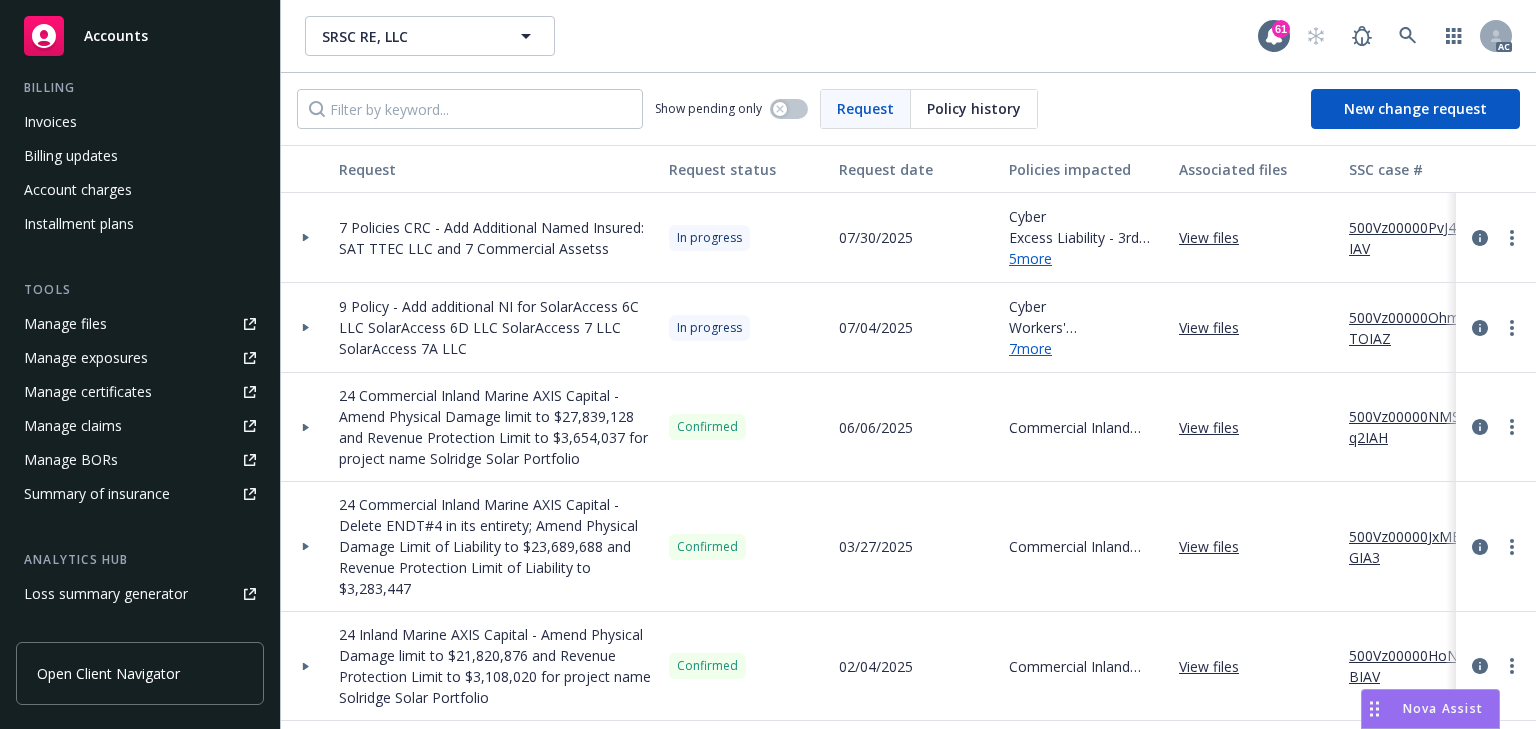 click on "9 Policy - Add additional NI for SolarAccess 6C LLC SolarAccess 6D LLC SolarAccess 7 LLC SolarAccess 7A LLC" at bounding box center (496, 328) 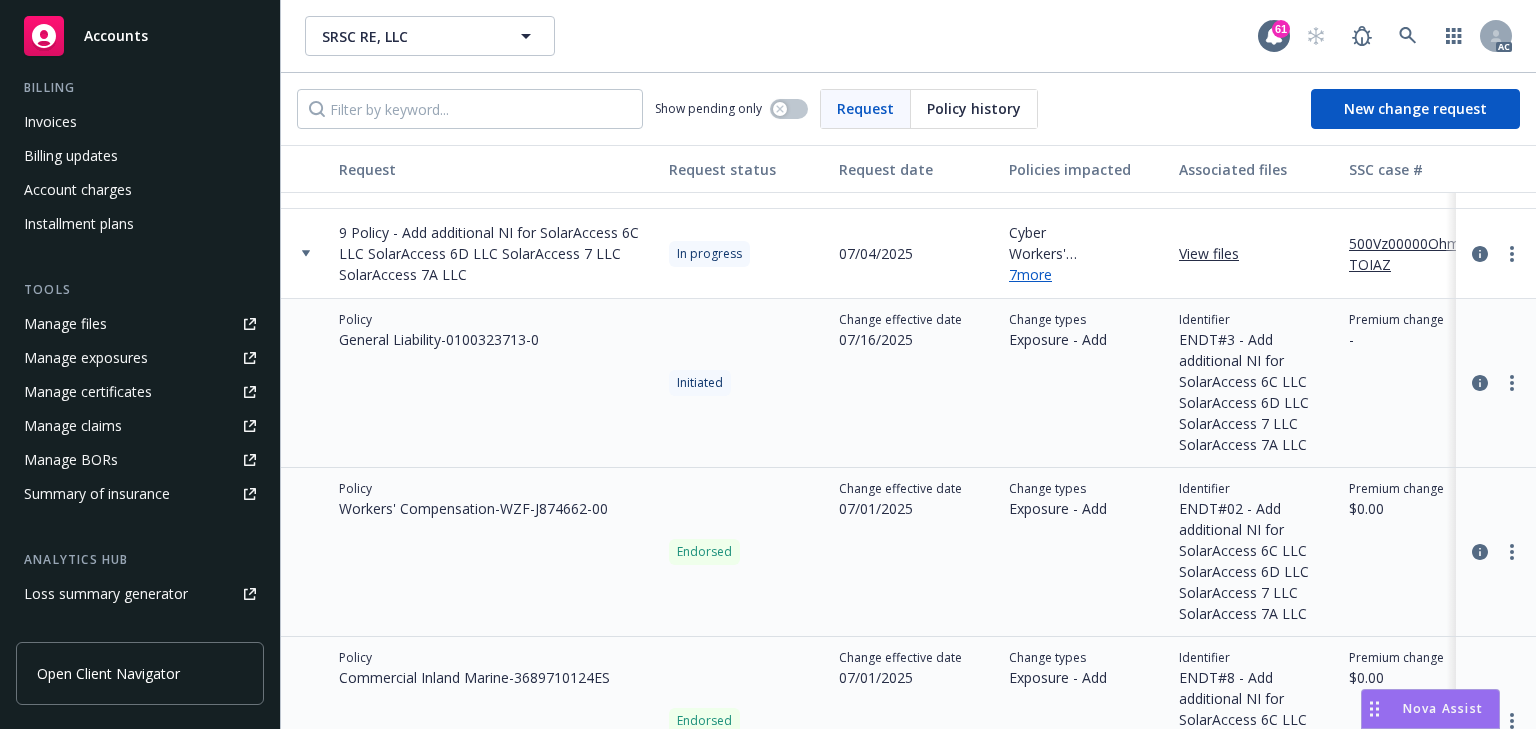 scroll, scrollTop: 160, scrollLeft: 0, axis: vertical 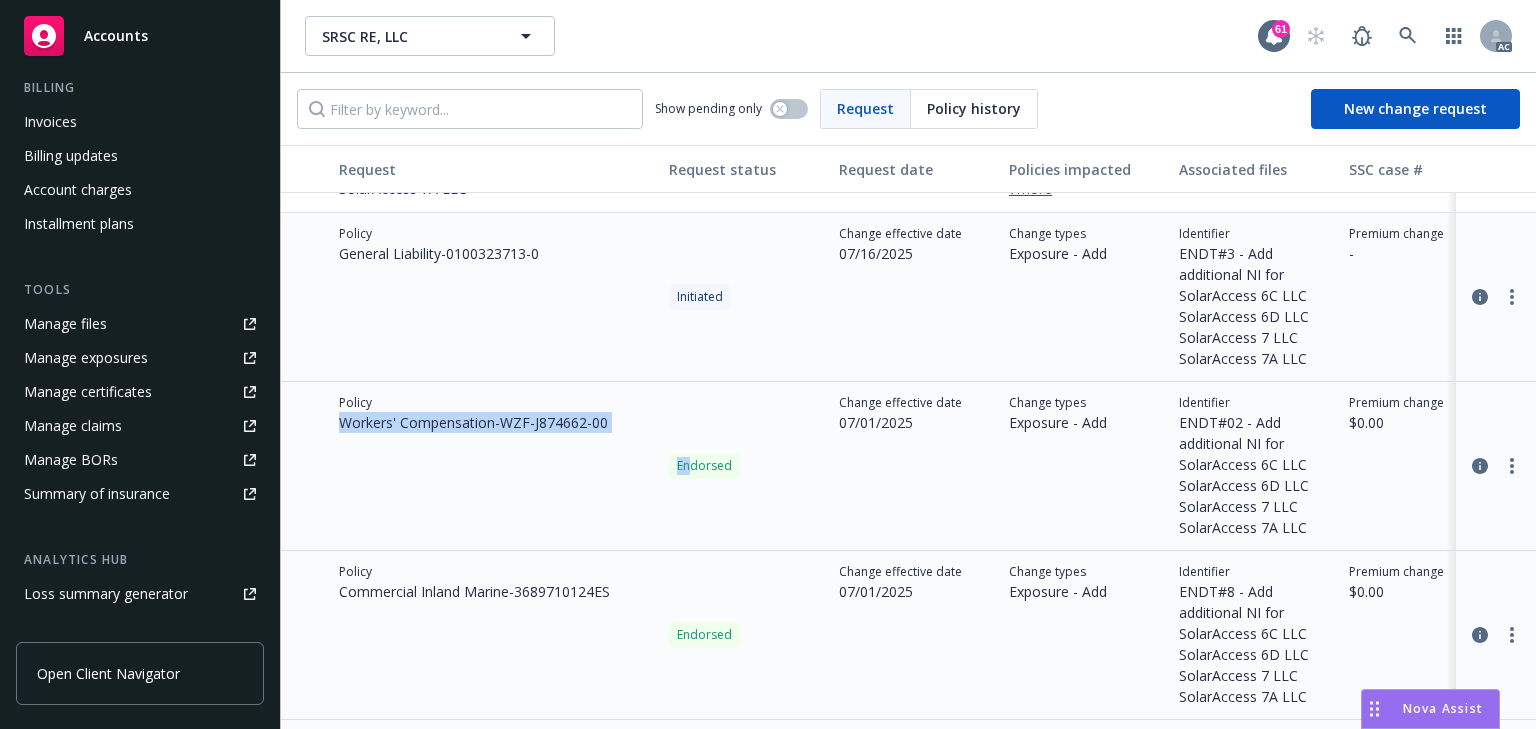 drag, startPoint x: 371, startPoint y: 425, endPoint x: 687, endPoint y: 426, distance: 316.0016 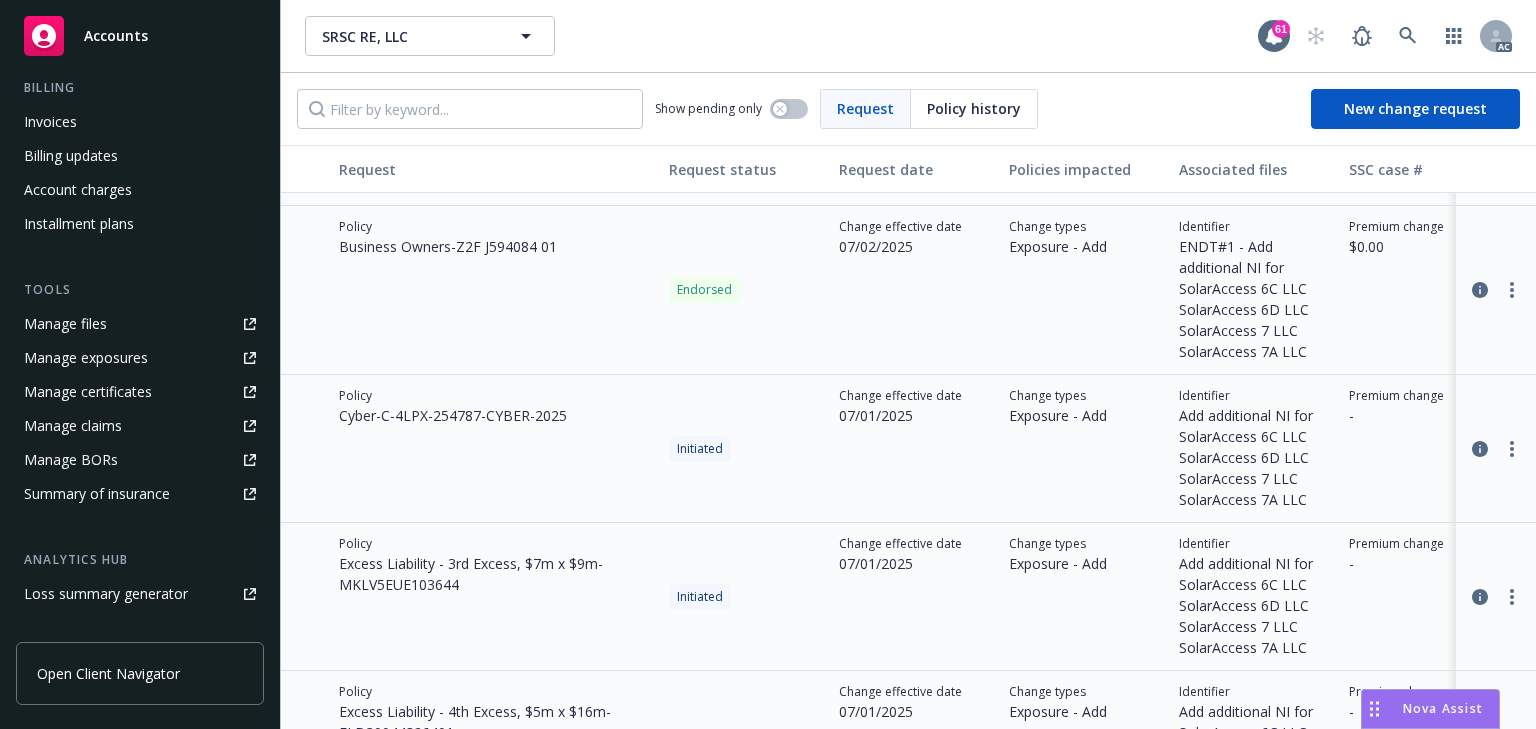 scroll, scrollTop: 480, scrollLeft: 0, axis: vertical 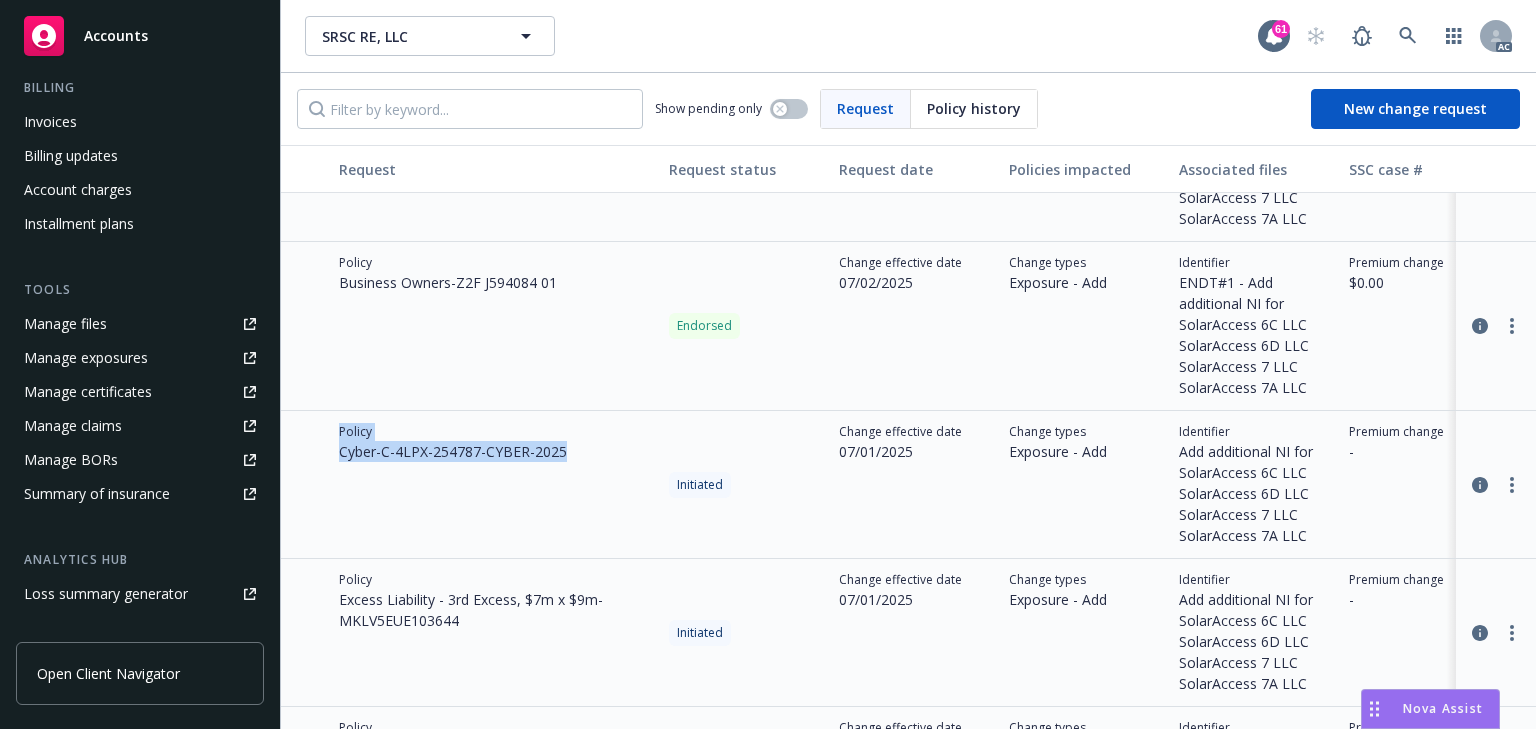 drag, startPoint x: 316, startPoint y: 444, endPoint x: 655, endPoint y: 456, distance: 339.2123 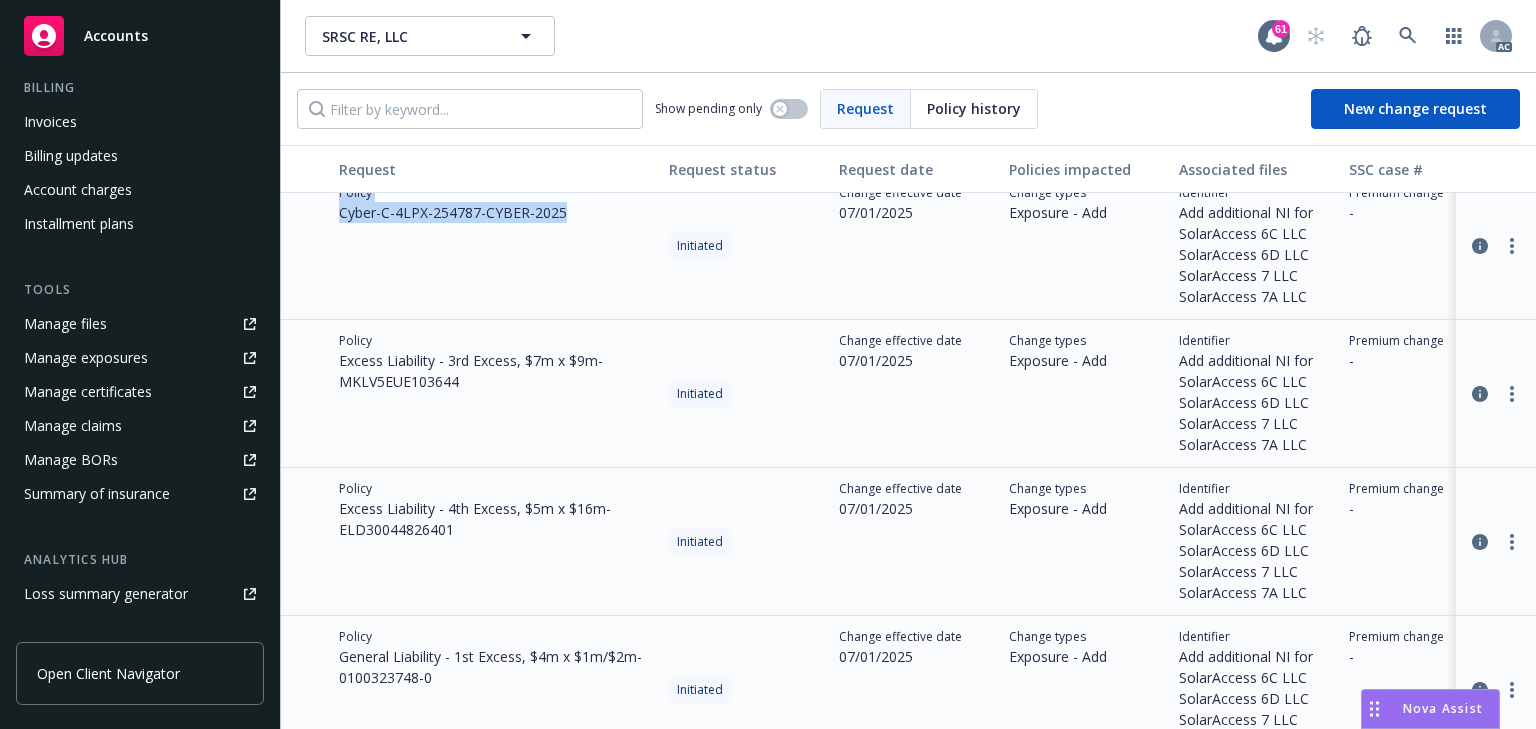 scroll, scrollTop: 560, scrollLeft: 0, axis: vertical 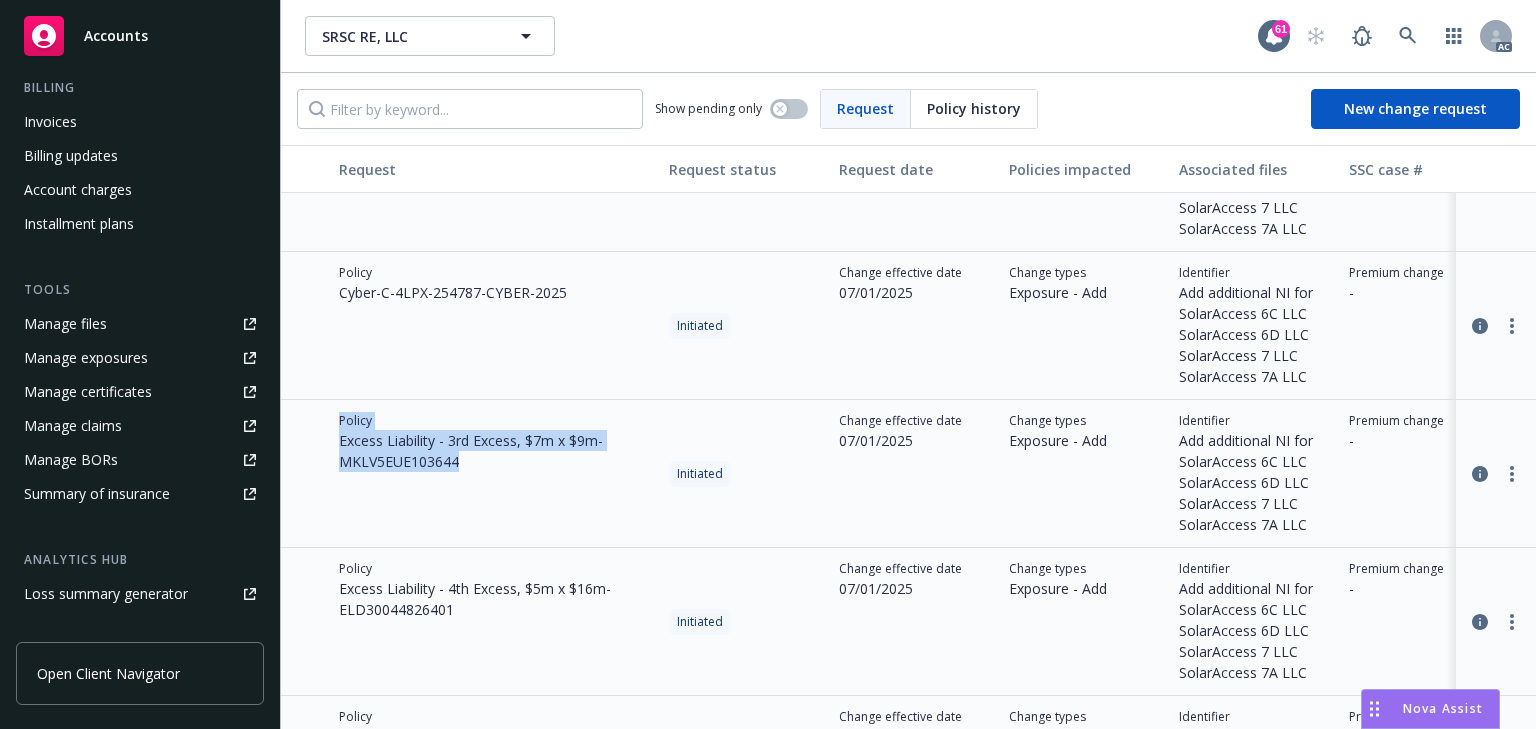 drag, startPoint x: 328, startPoint y: 435, endPoint x: 596, endPoint y: 464, distance: 269.56445 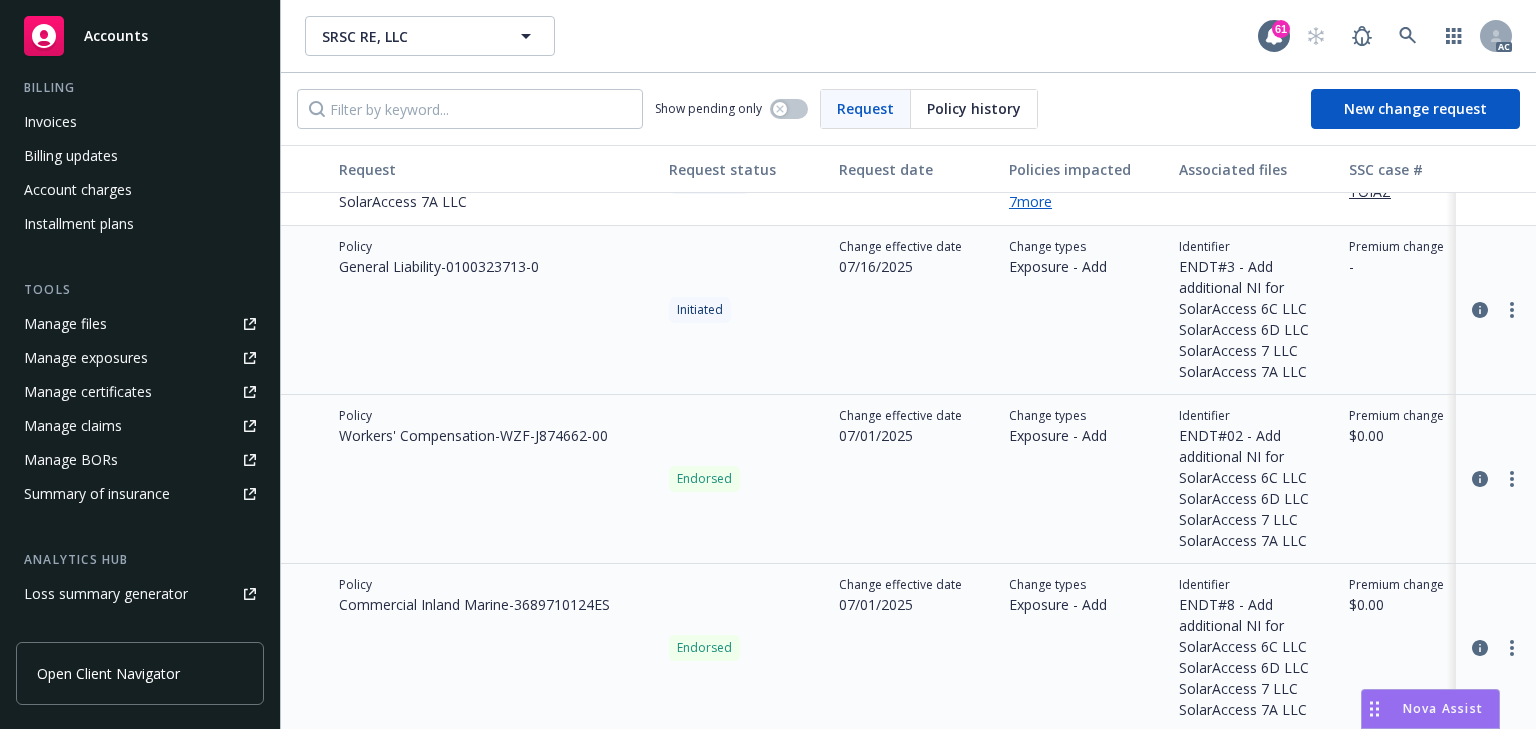 scroll, scrollTop: 160, scrollLeft: 0, axis: vertical 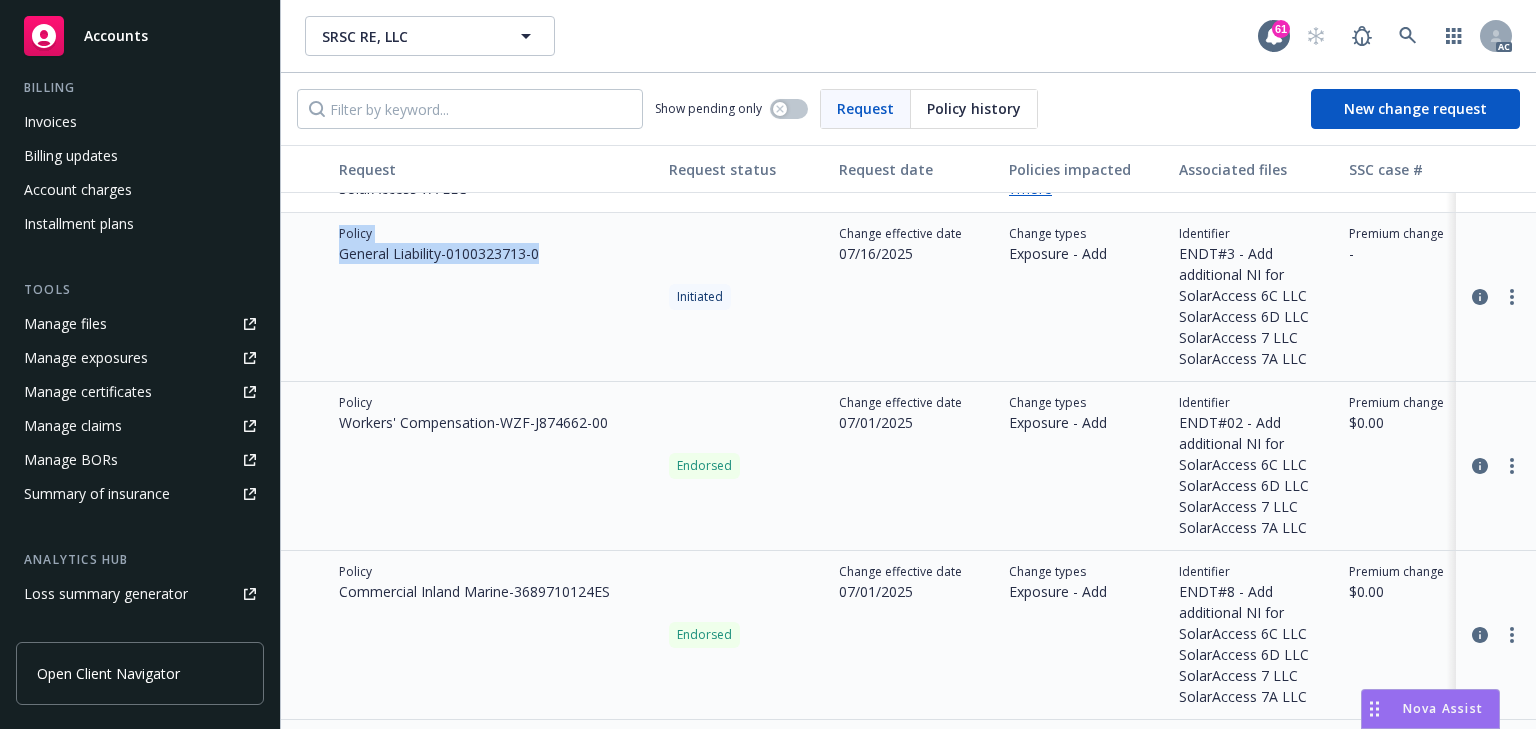drag, startPoint x: 312, startPoint y: 241, endPoint x: 635, endPoint y: 299, distance: 328.1661 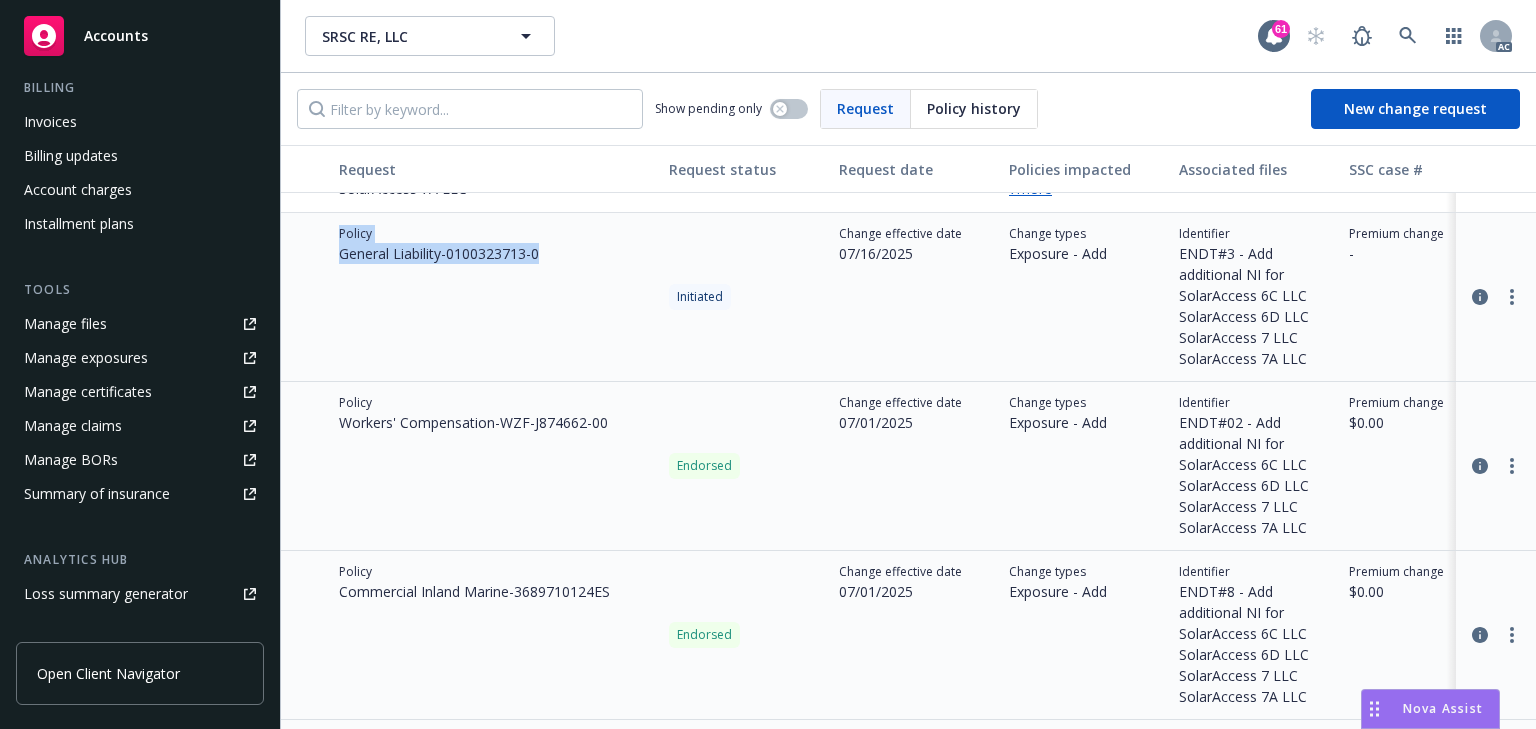 click on "Policy General Liability  -  0100323713-0 Initiated Change effective date 07/16/2025 Change types Exposure - Add Identifier ENDT#3 - Add additional NI for SolarAccess 6C LLC SolarAccess 6D LLC SolarAccess 7 LLC SolarAccess 7A LLC Premium change - Annualized premium change - Total premium $15,890.00 Invoiced Not invoiced Billing type Agency - Pay in full File link View files" at bounding box center [1316, 297] 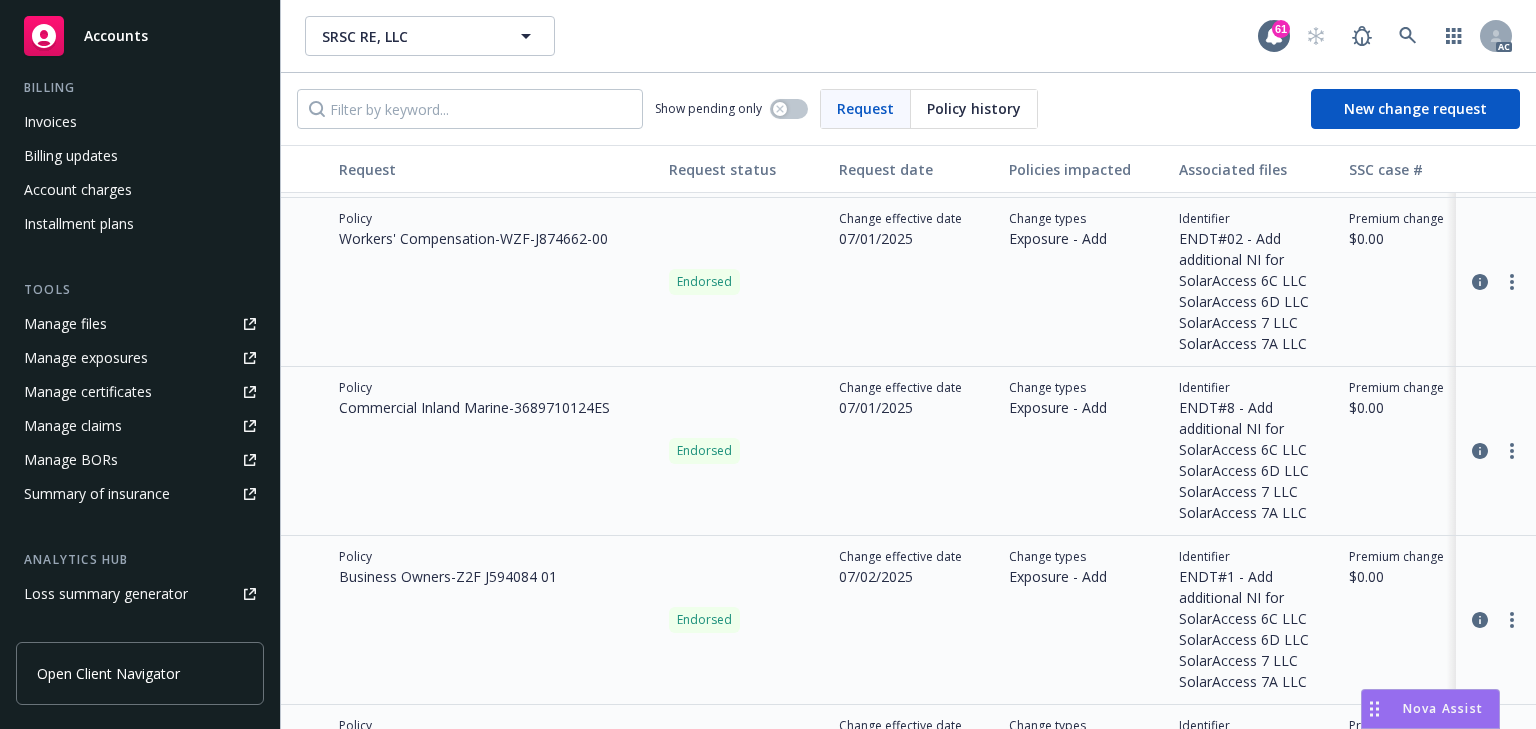 scroll, scrollTop: 240, scrollLeft: 0, axis: vertical 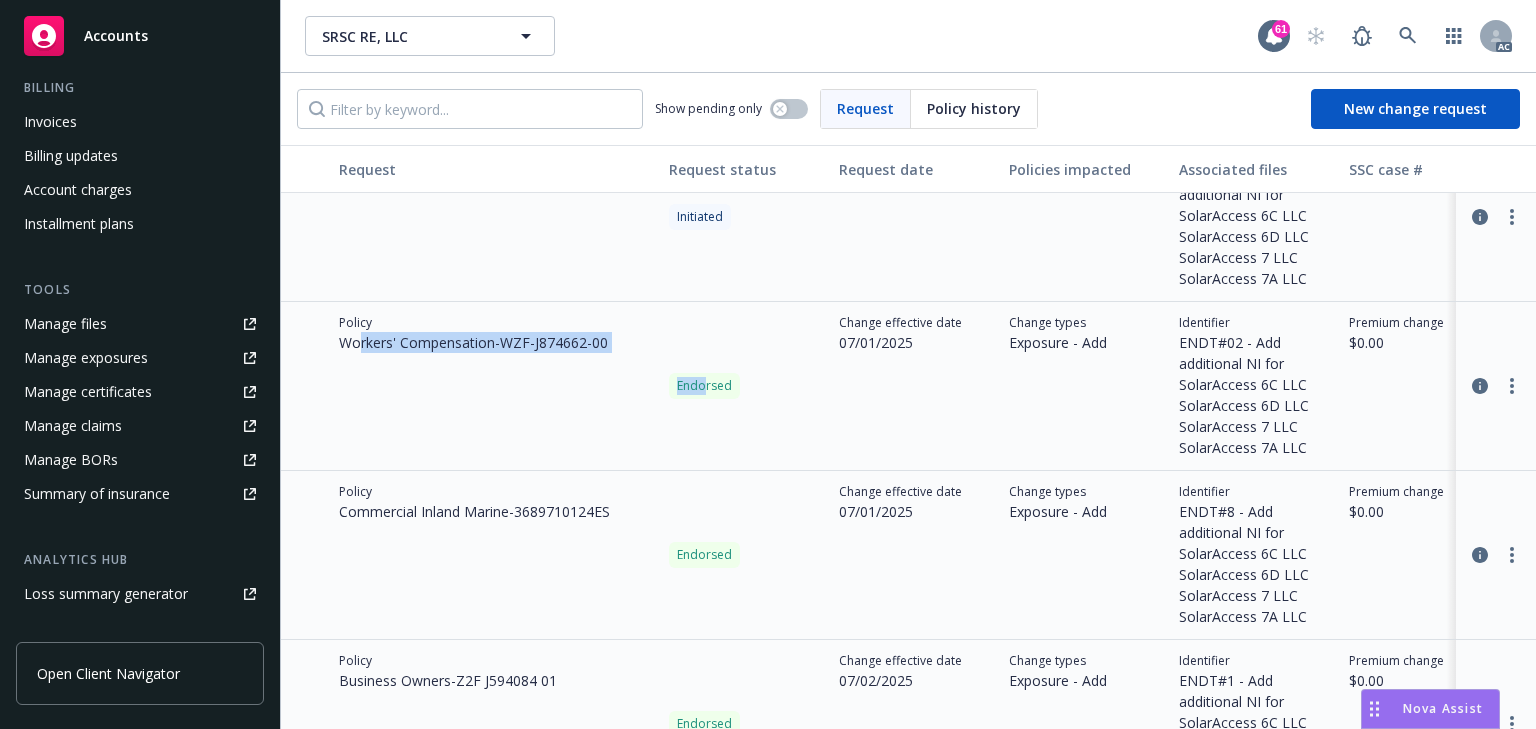 drag, startPoint x: 360, startPoint y: 338, endPoint x: 704, endPoint y: 372, distance: 345.67615 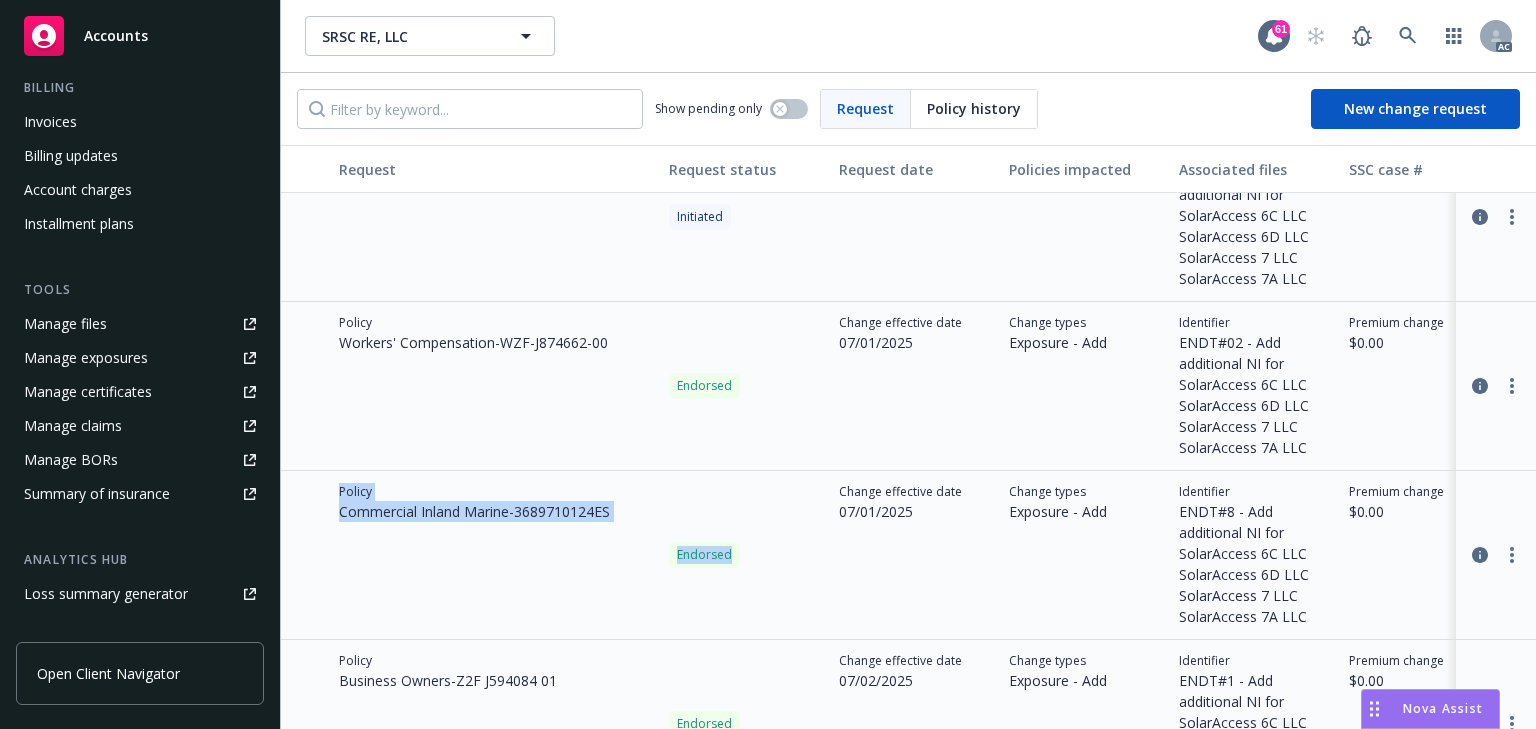 drag, startPoint x: 320, startPoint y: 512, endPoint x: 769, endPoint y: 524, distance: 449.16034 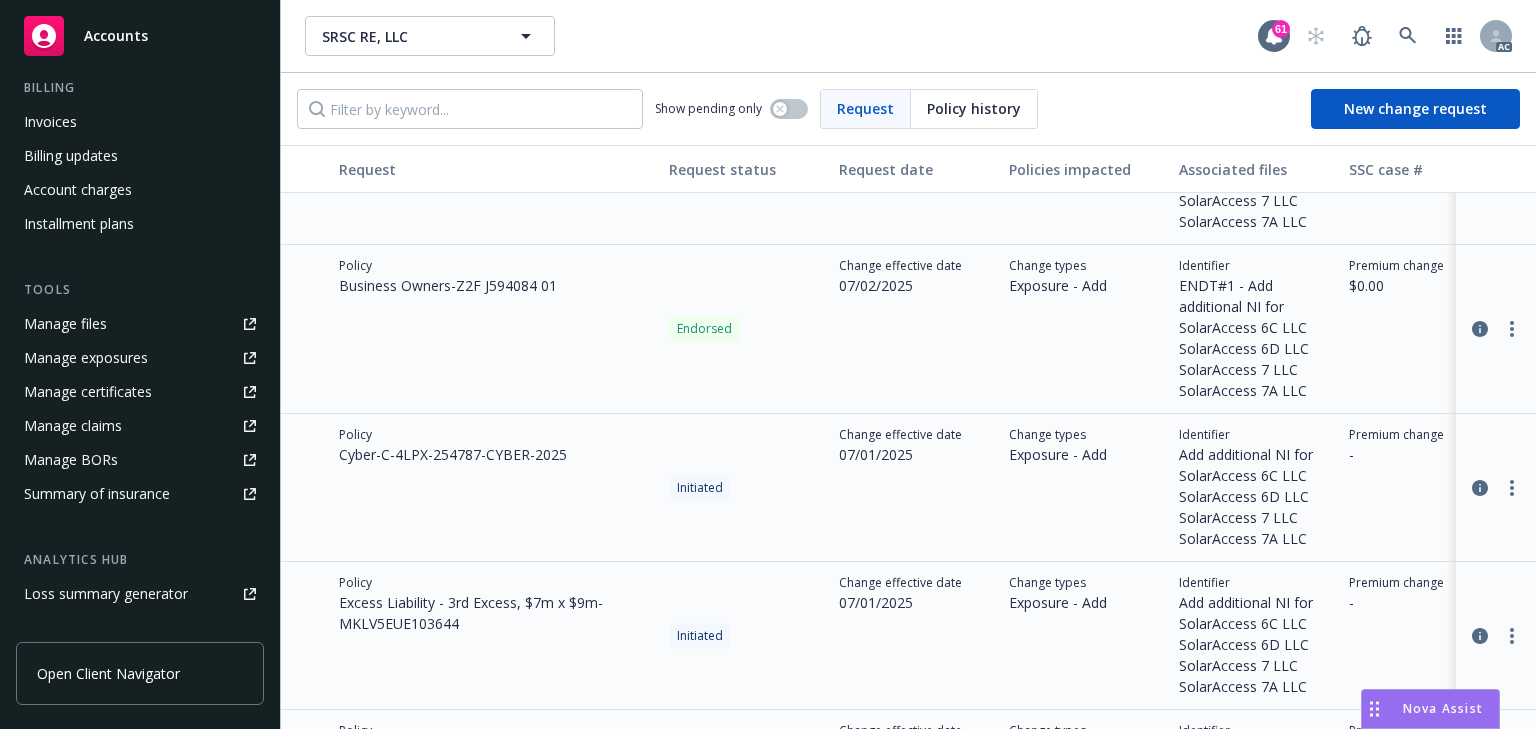 scroll, scrollTop: 480, scrollLeft: 0, axis: vertical 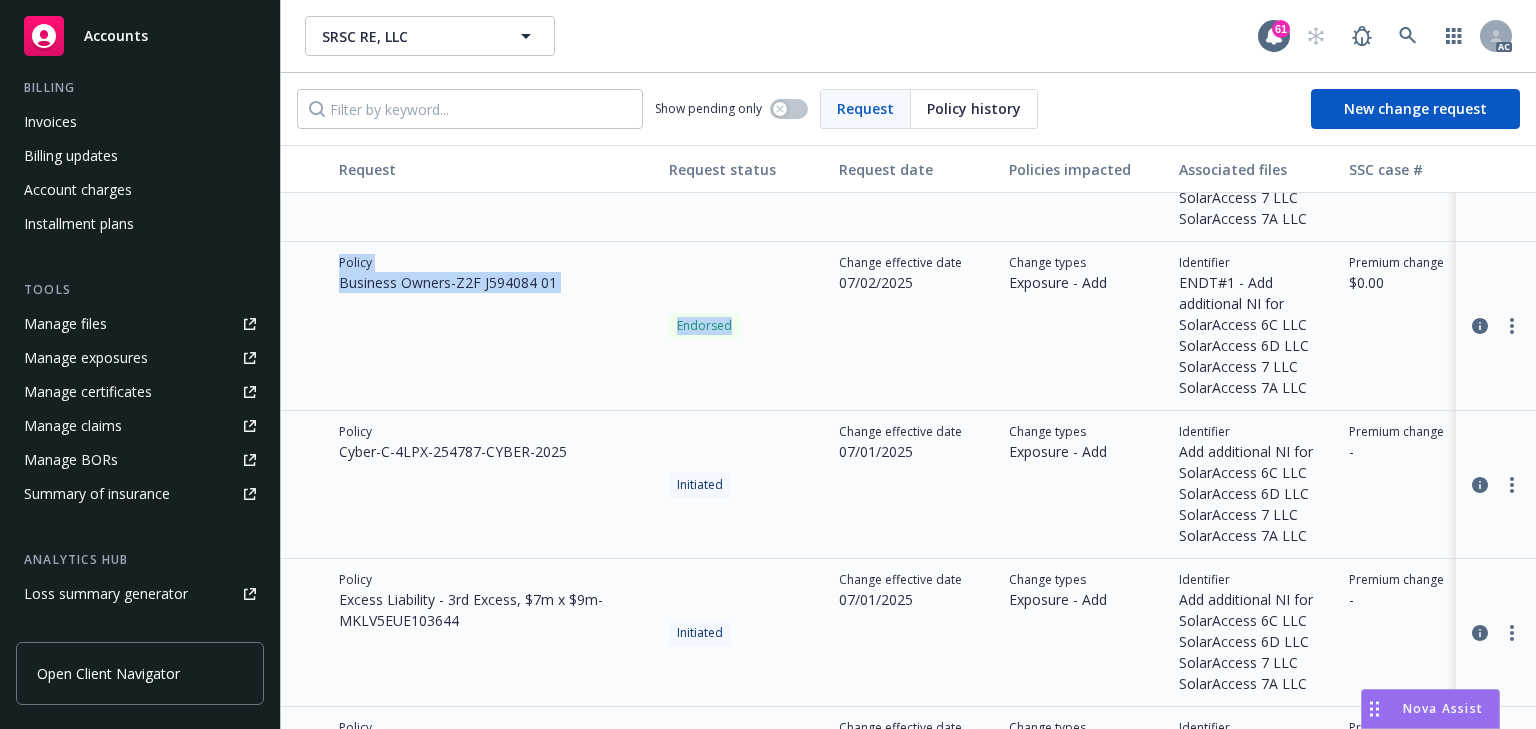 drag, startPoint x: 328, startPoint y: 288, endPoint x: 744, endPoint y: 301, distance: 416.20306 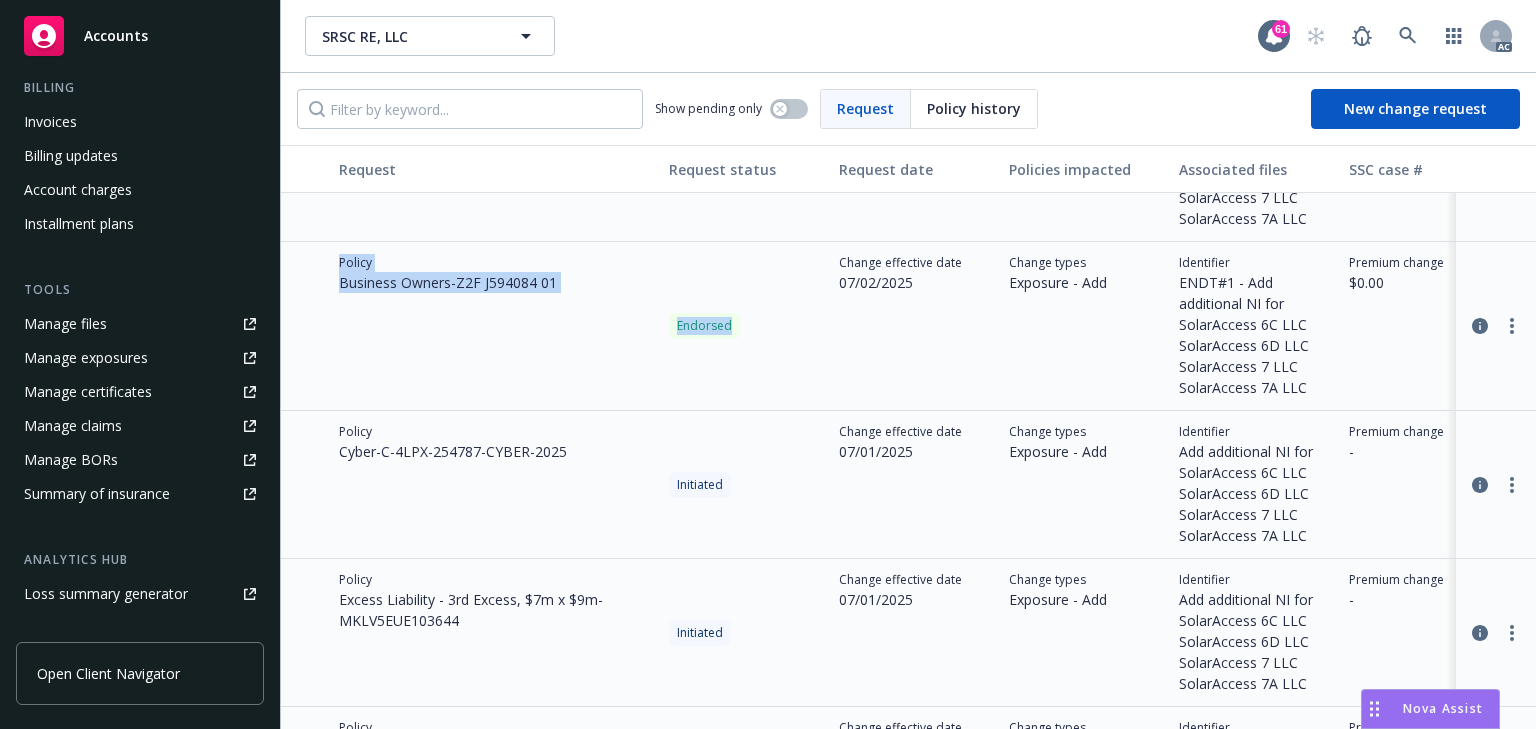 click on "Policy Business Owners  -  Z2F J594084 01 Endorsed Change effective date 07/02/2025 Change types Exposure - Add Identifier ENDT#1 - Add additional NI for SolarAccess 6C LLC SolarAccess 6D LLC SolarAccess 7 LLC SolarAccess 7A LLC Premium change $0.00 Annualized premium change $0.00 Total premium $912.00 Invoiced Not invoiced Billing type Direct - Pay in full File link View files" at bounding box center (1316, 326) 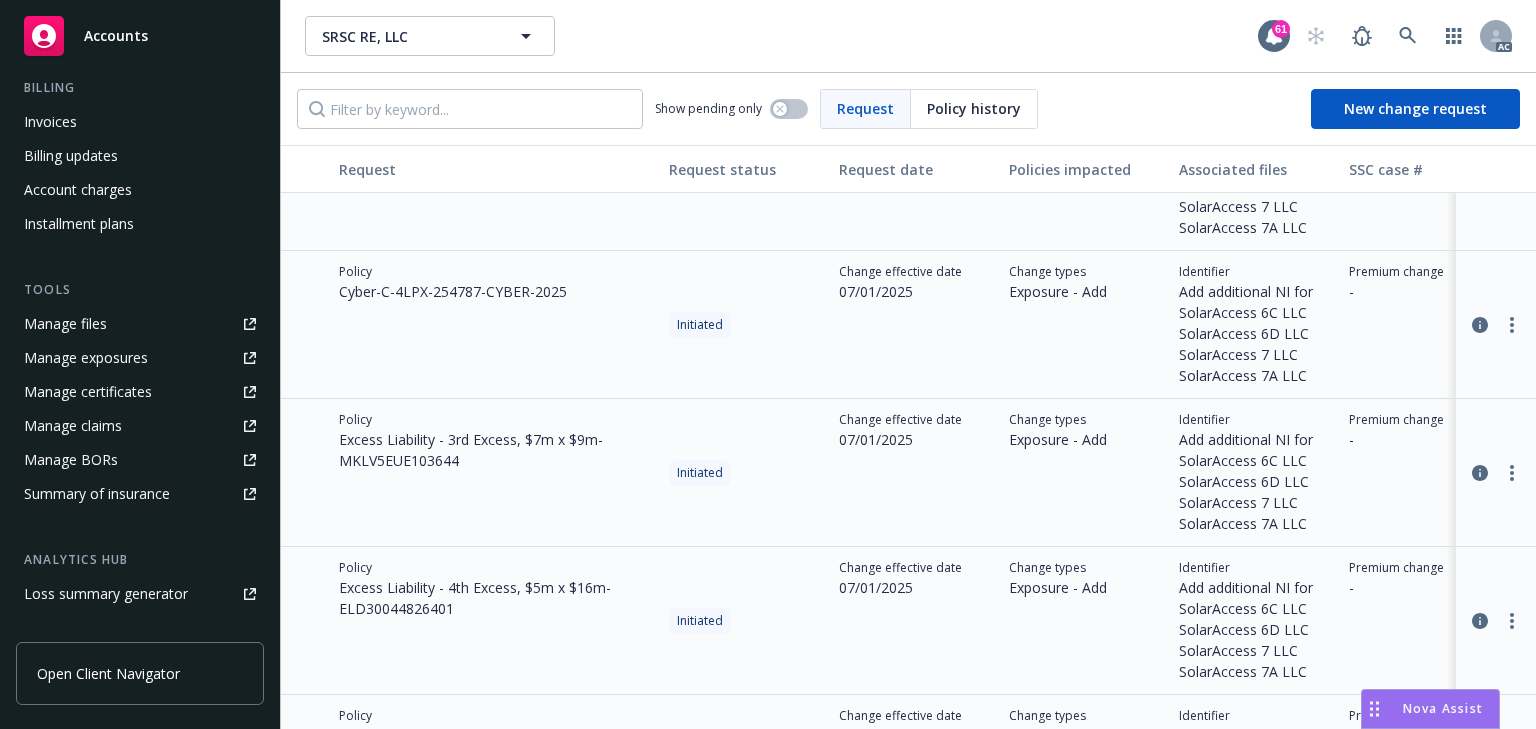 scroll, scrollTop: 480, scrollLeft: 0, axis: vertical 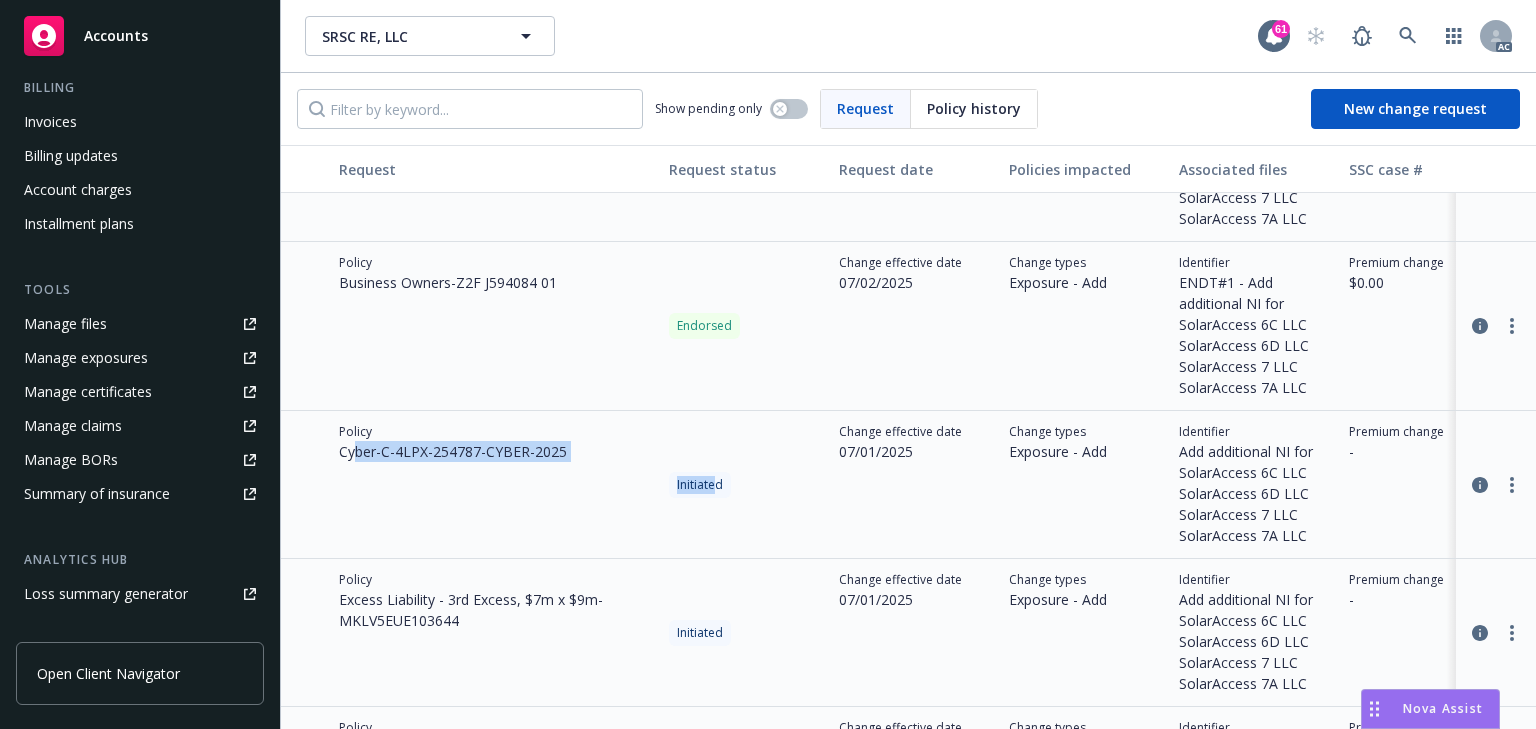 drag, startPoint x: 450, startPoint y: 453, endPoint x: 713, endPoint y: 469, distance: 263.48624 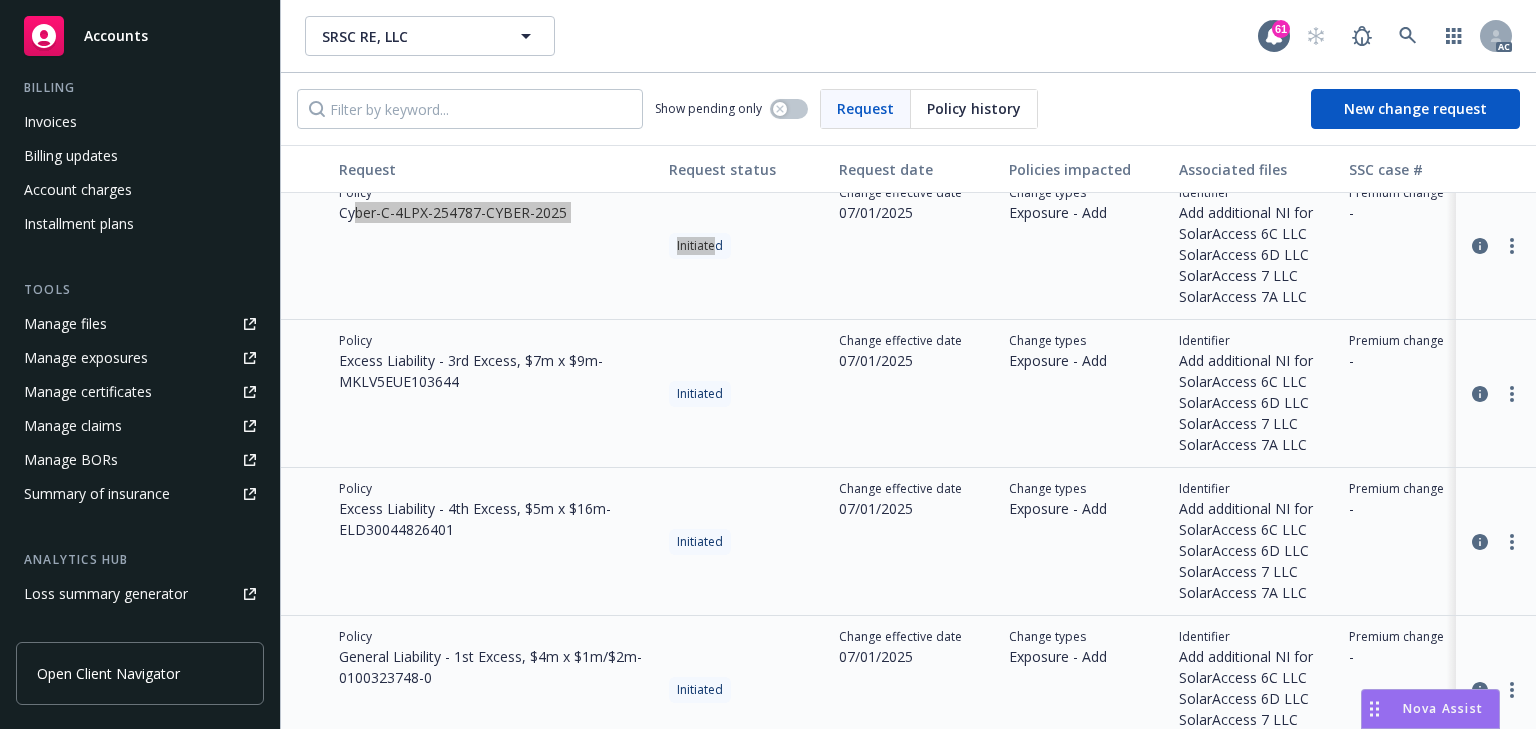 scroll, scrollTop: 560, scrollLeft: 0, axis: vertical 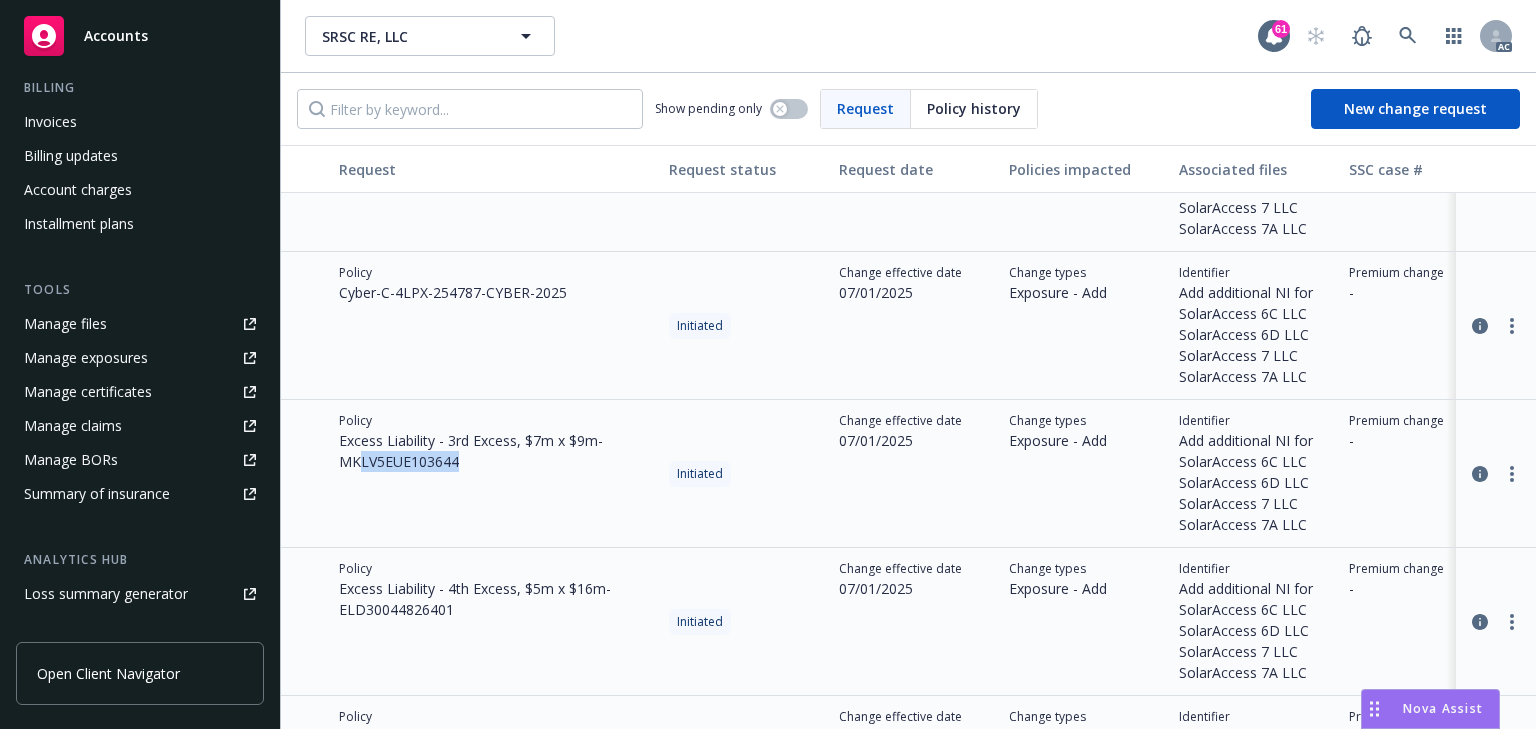 drag, startPoint x: 359, startPoint y: 457, endPoint x: 516, endPoint y: 476, distance: 158.14551 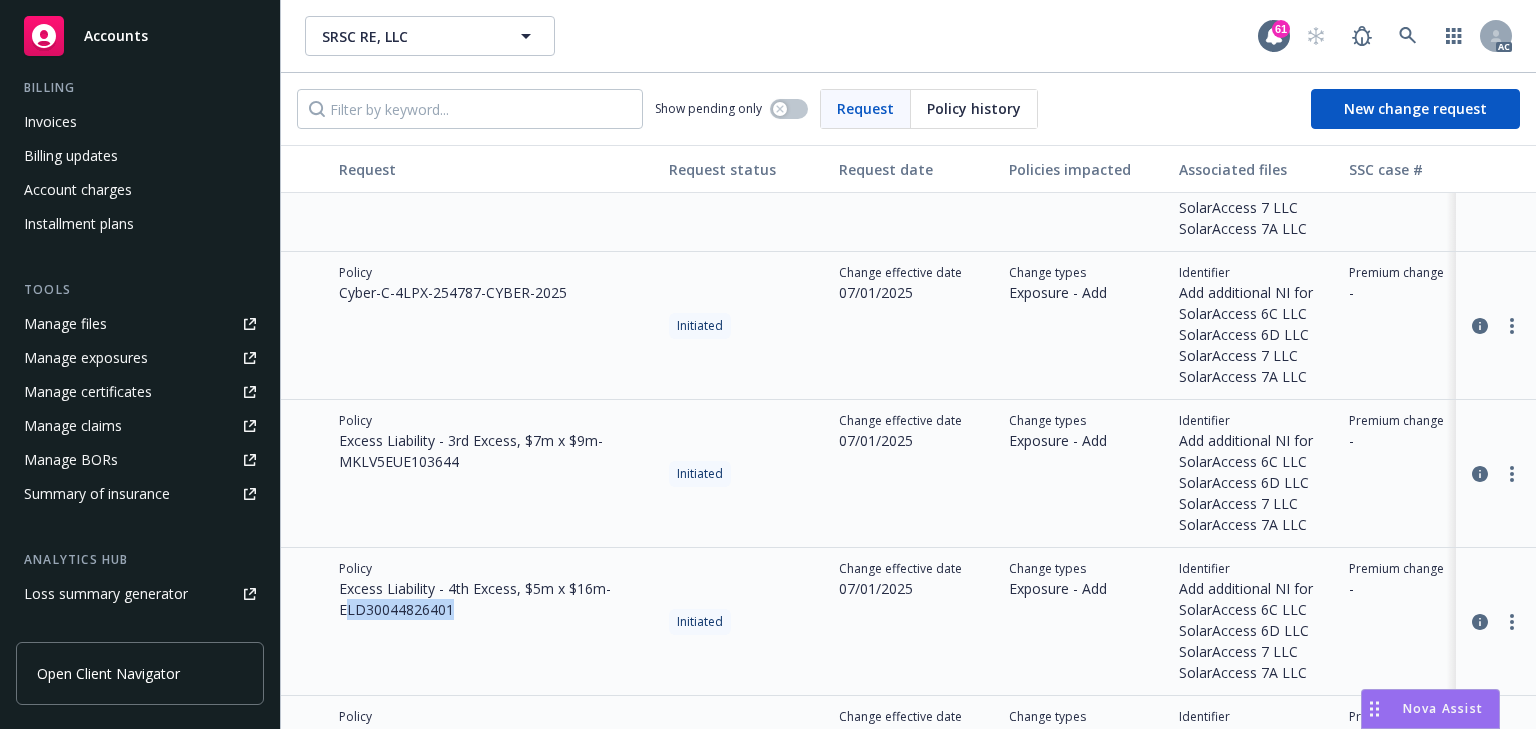 drag, startPoint x: 349, startPoint y: 609, endPoint x: 542, endPoint y: 624, distance: 193.58203 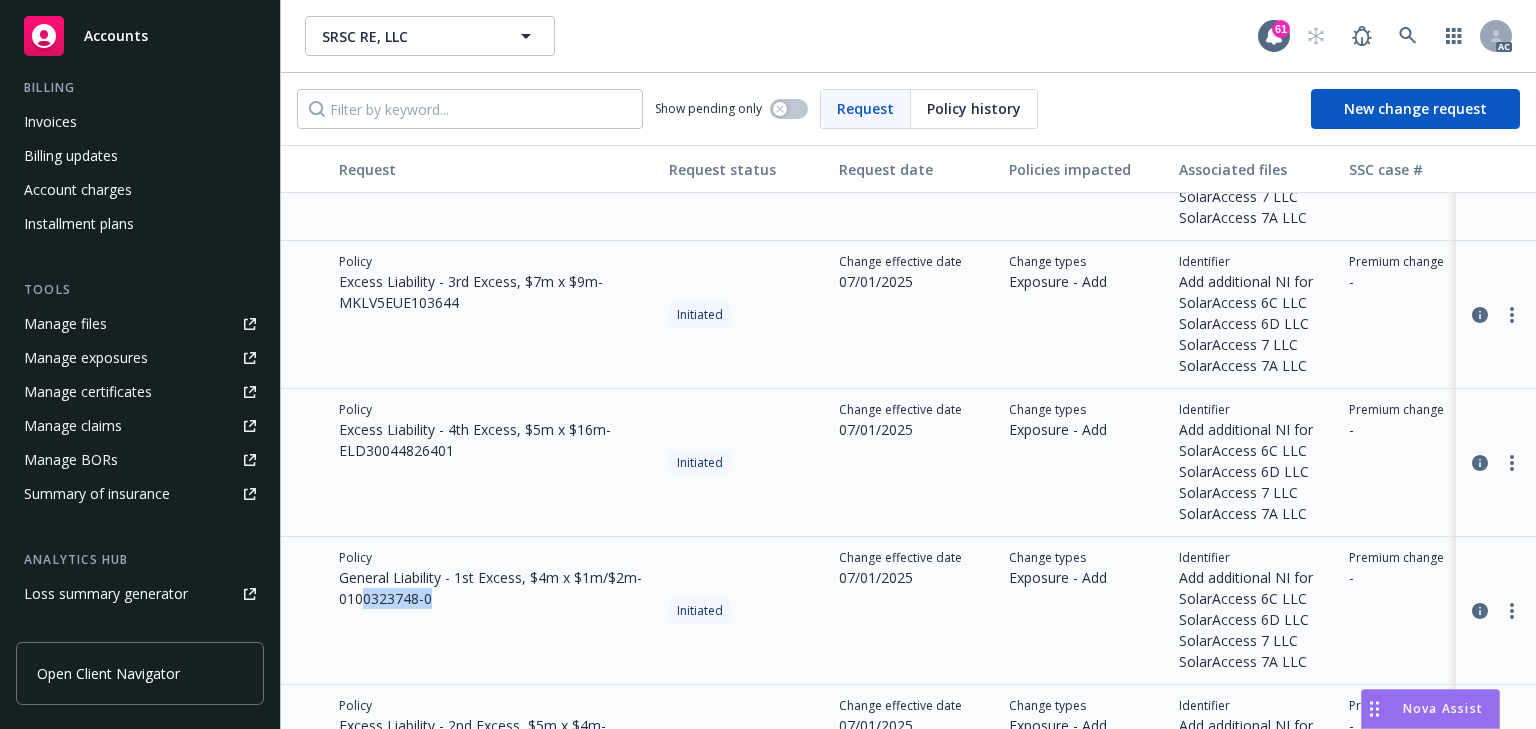 drag, startPoint x: 360, startPoint y: 601, endPoint x: 469, endPoint y: 610, distance: 109.370926 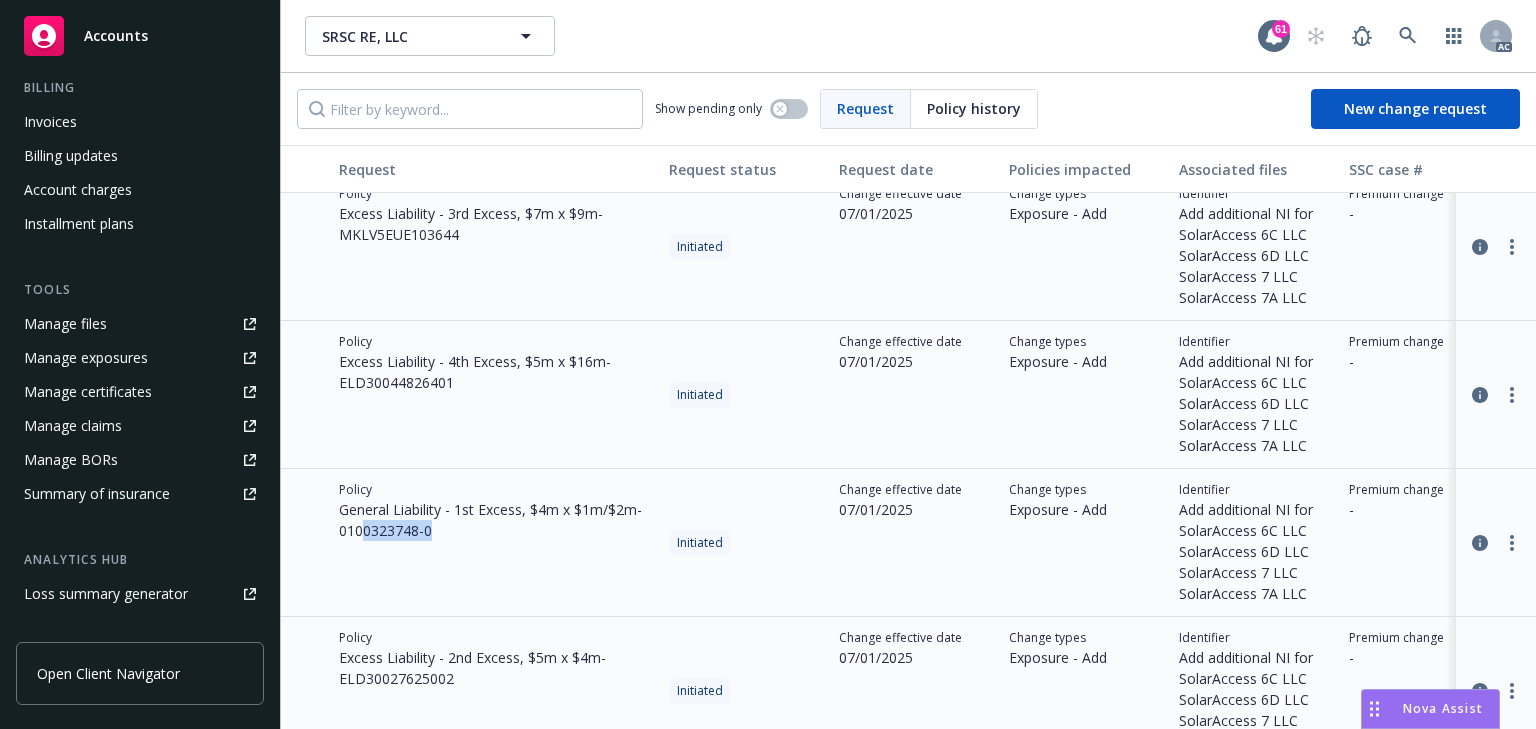 scroll, scrollTop: 800, scrollLeft: 0, axis: vertical 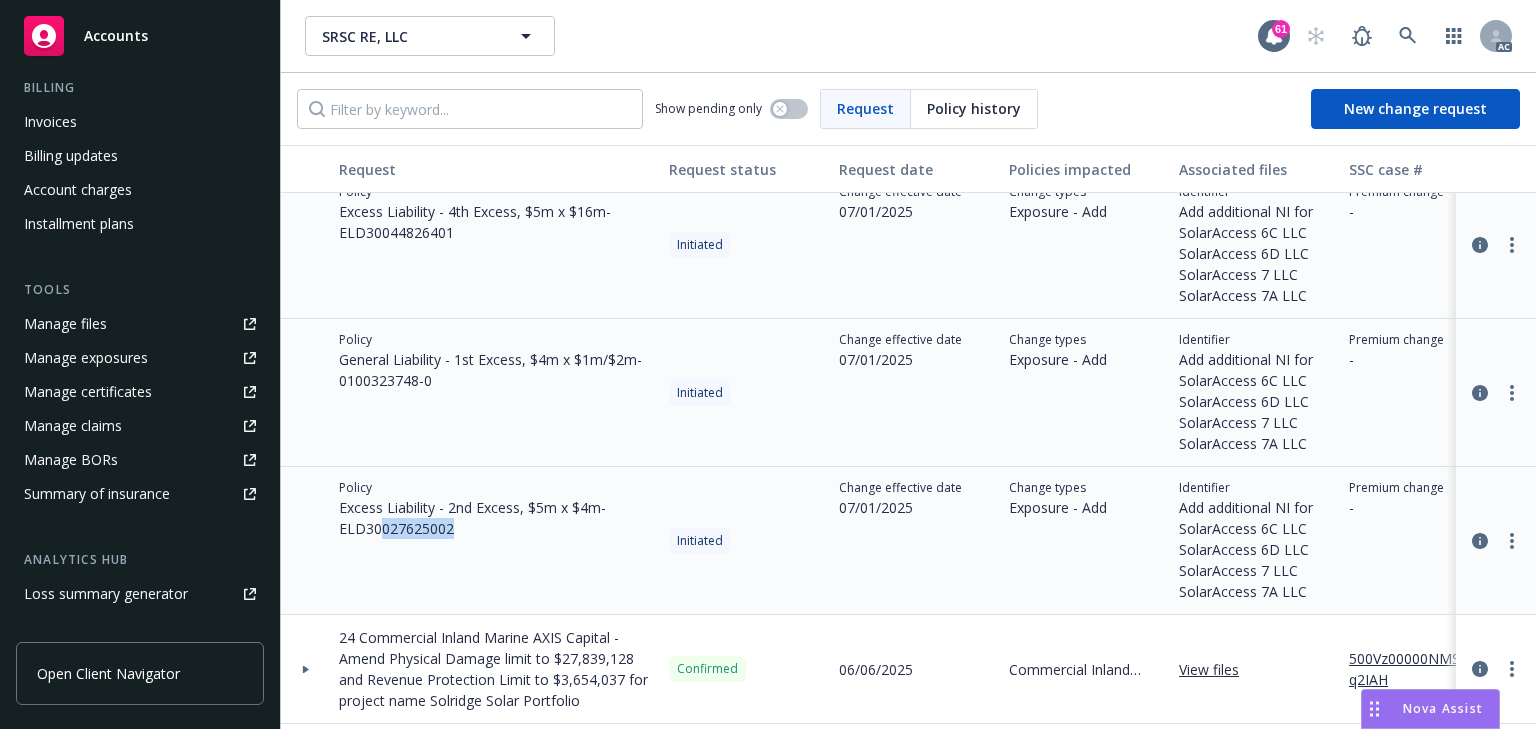 drag, startPoint x: 380, startPoint y: 530, endPoint x: 516, endPoint y: 544, distance: 136.71869 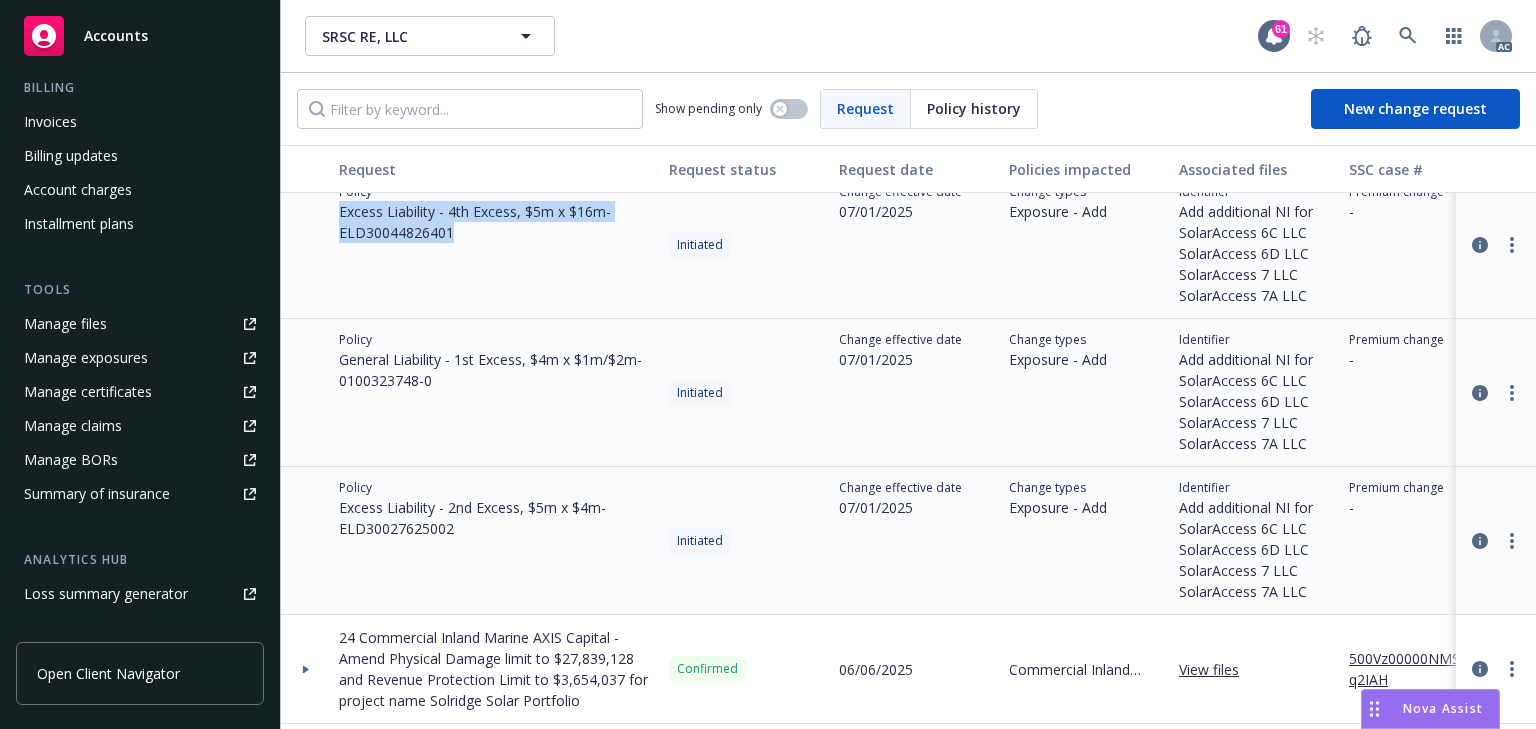 drag, startPoint x: 360, startPoint y: 223, endPoint x: 477, endPoint y: 244, distance: 118.869675 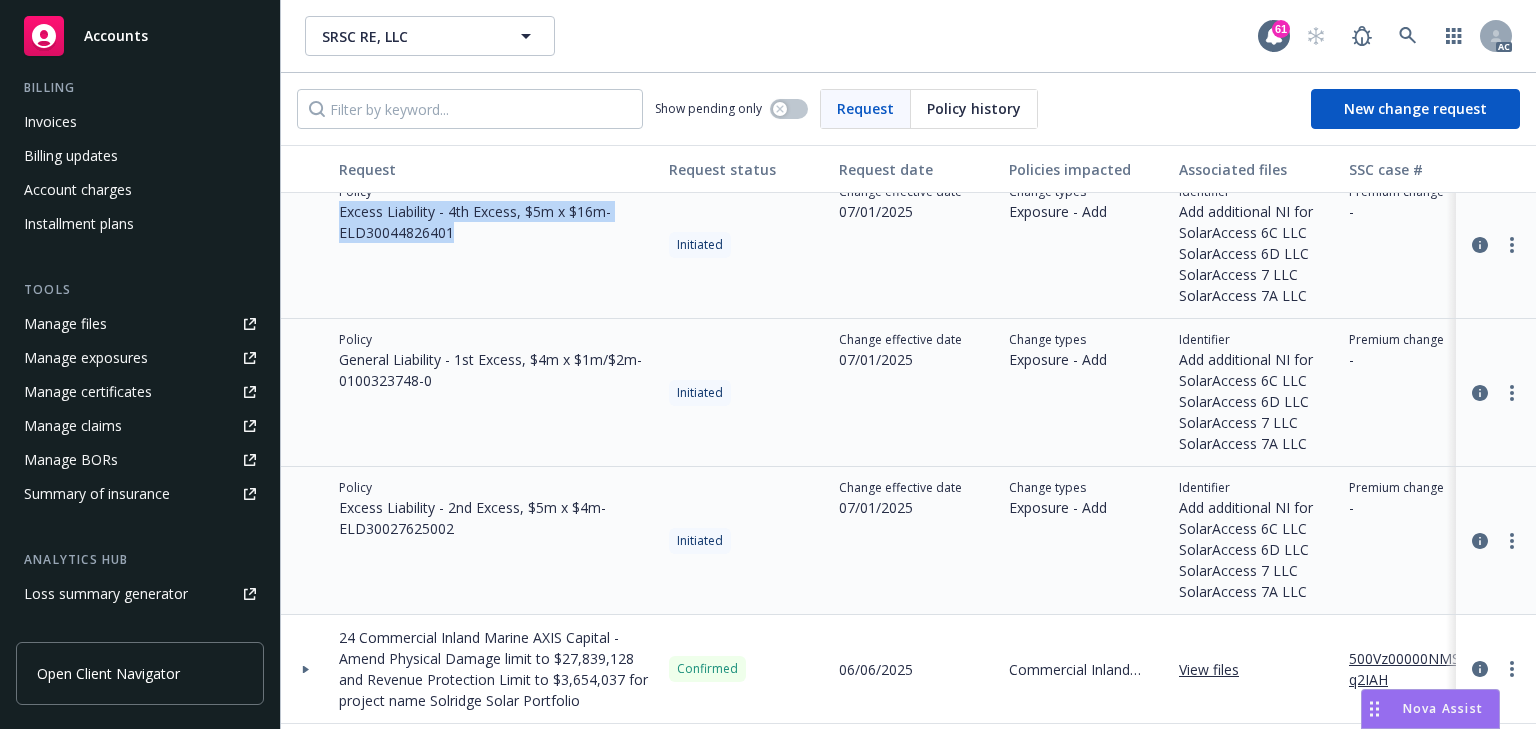 click on "Policy Excess Liability - 4th Excess, $5m x $16m  -  ELD30044826401" at bounding box center [496, 245] 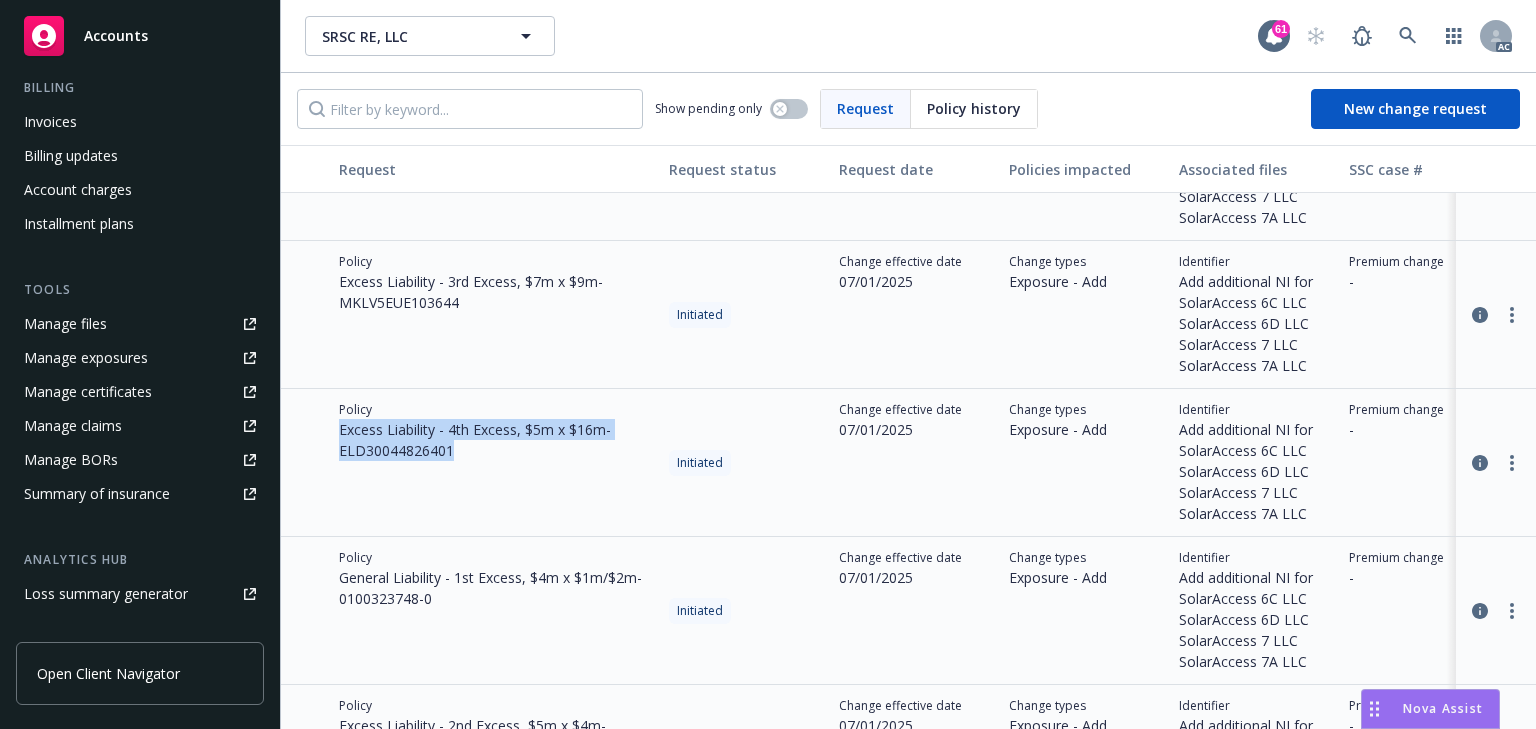 scroll, scrollTop: 560, scrollLeft: 0, axis: vertical 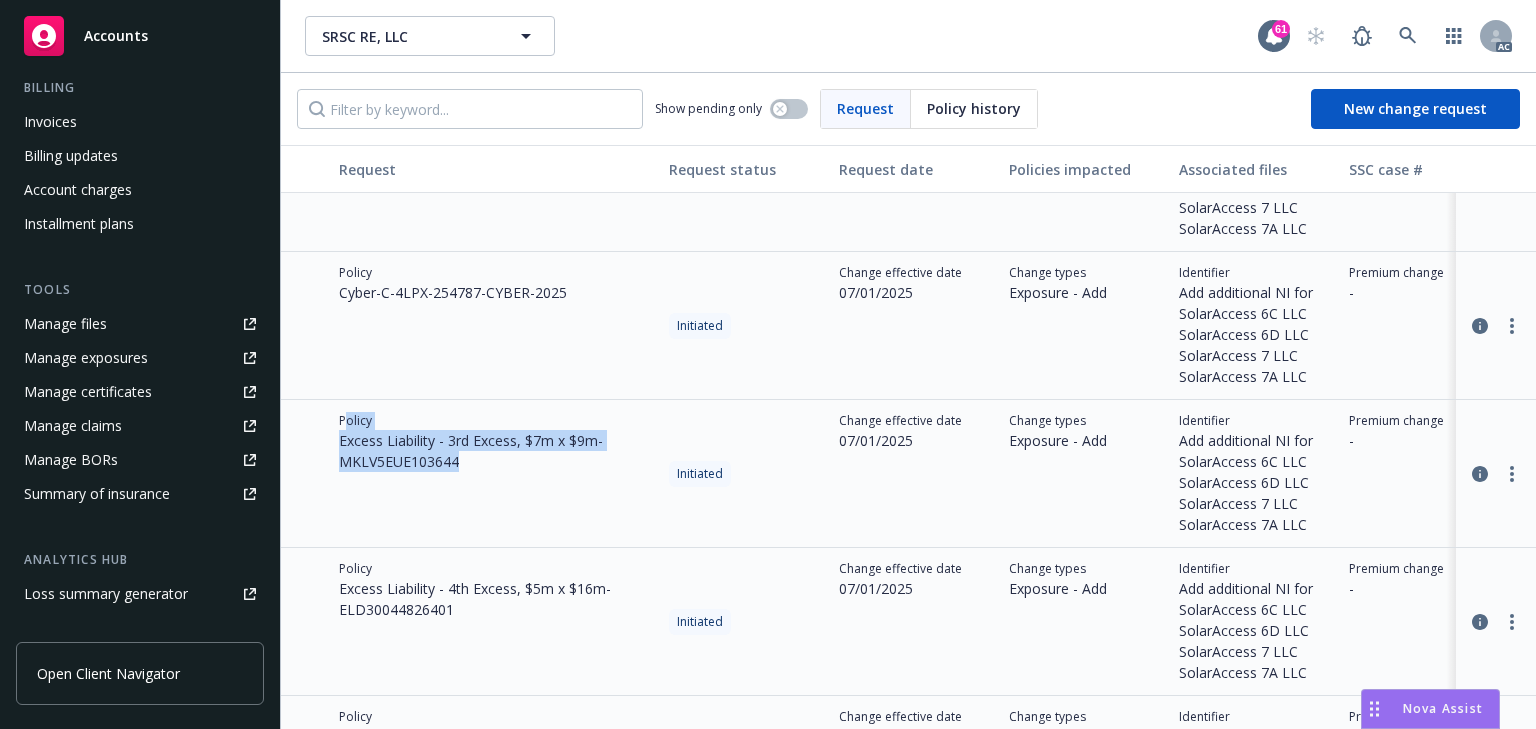 drag, startPoint x: 348, startPoint y: 424, endPoint x: 590, endPoint y: 487, distance: 250.066 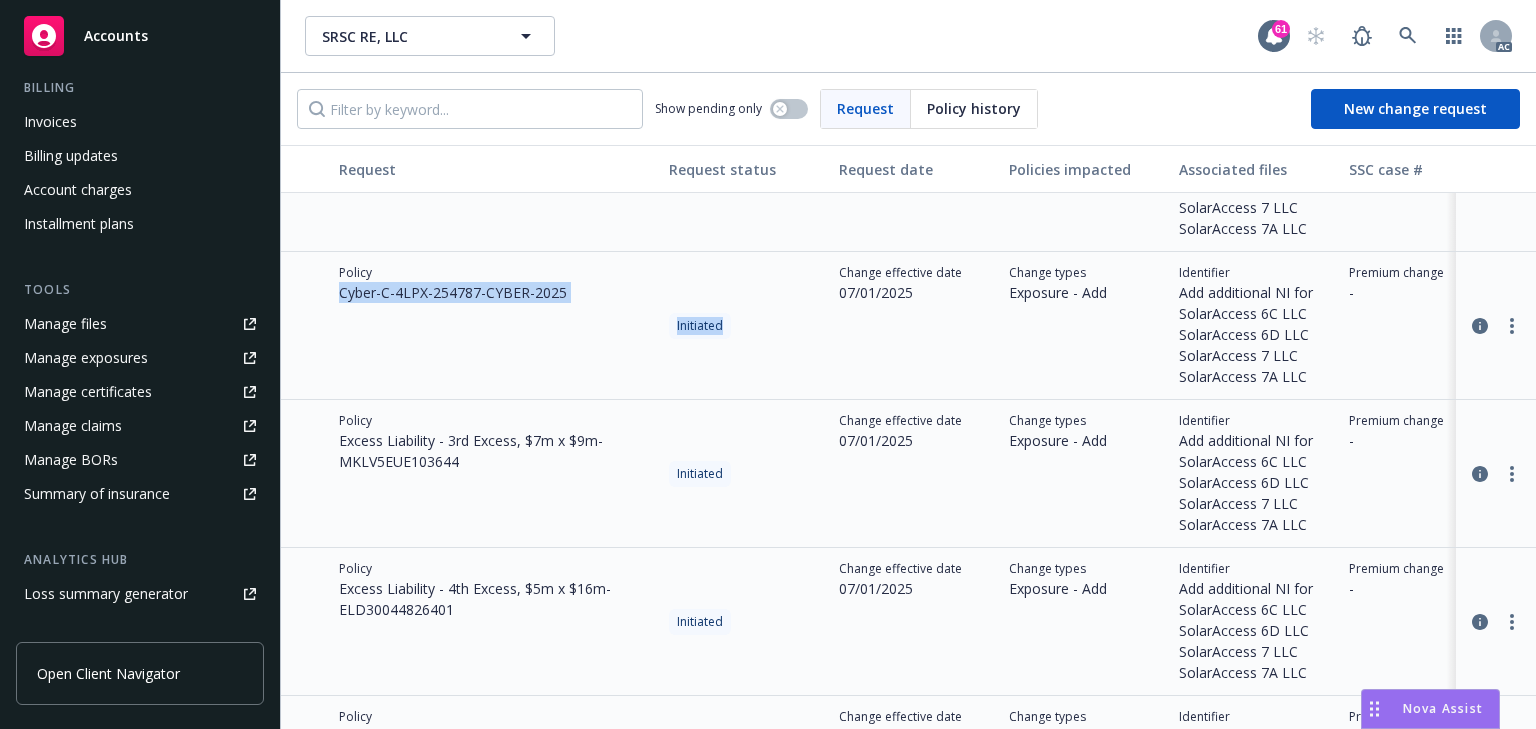 drag, startPoint x: 632, startPoint y: 327, endPoint x: 784, endPoint y: 355, distance: 154.55743 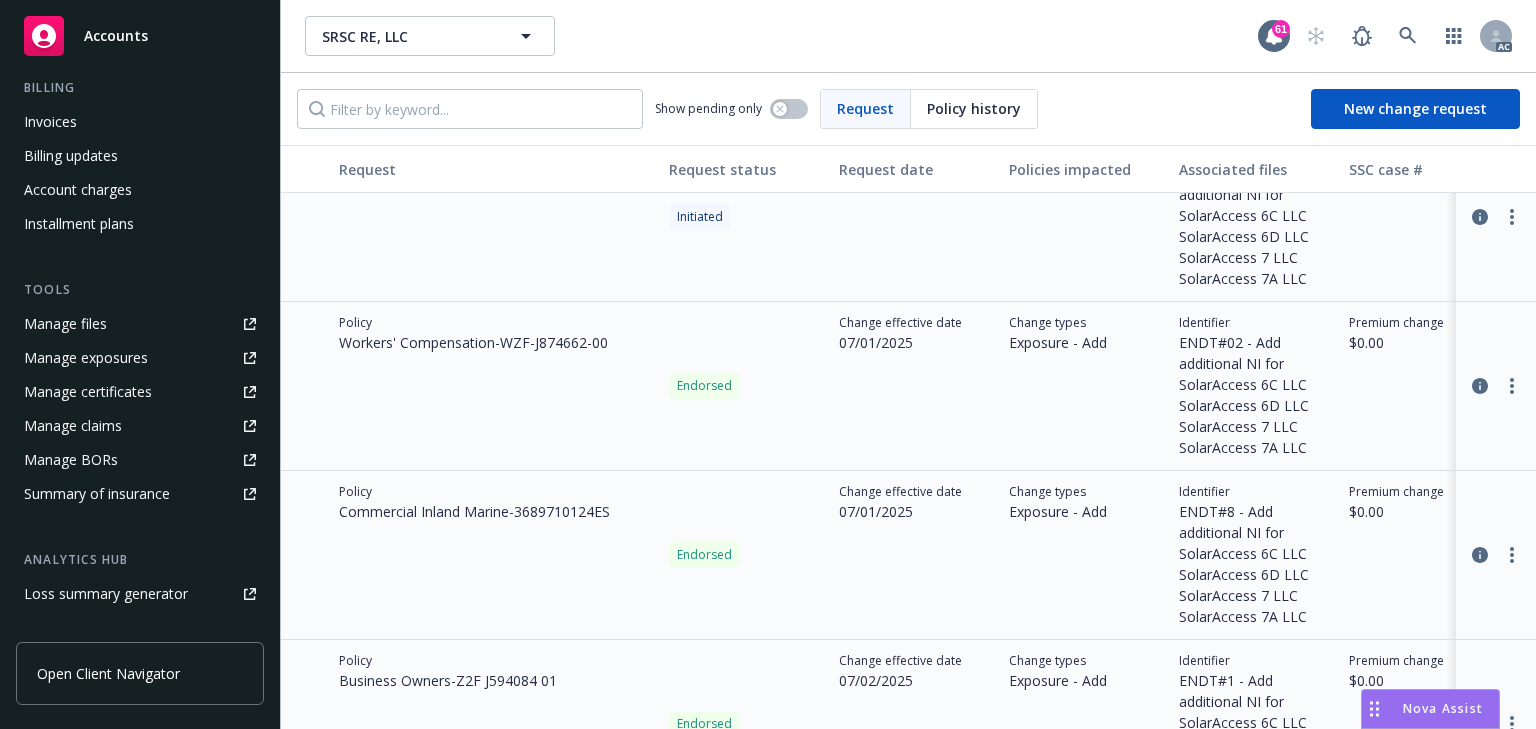 scroll, scrollTop: 0, scrollLeft: 0, axis: both 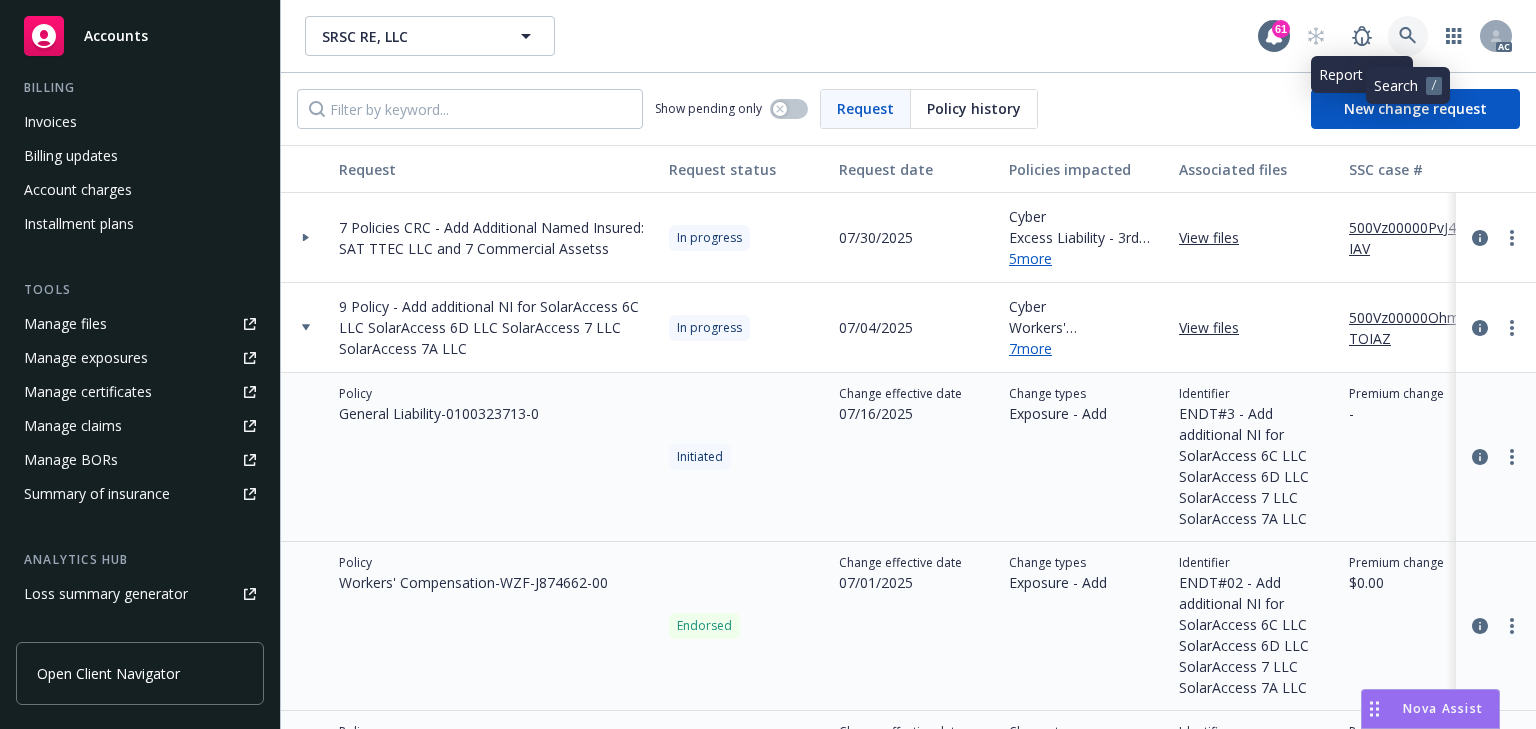 click at bounding box center [1408, 36] 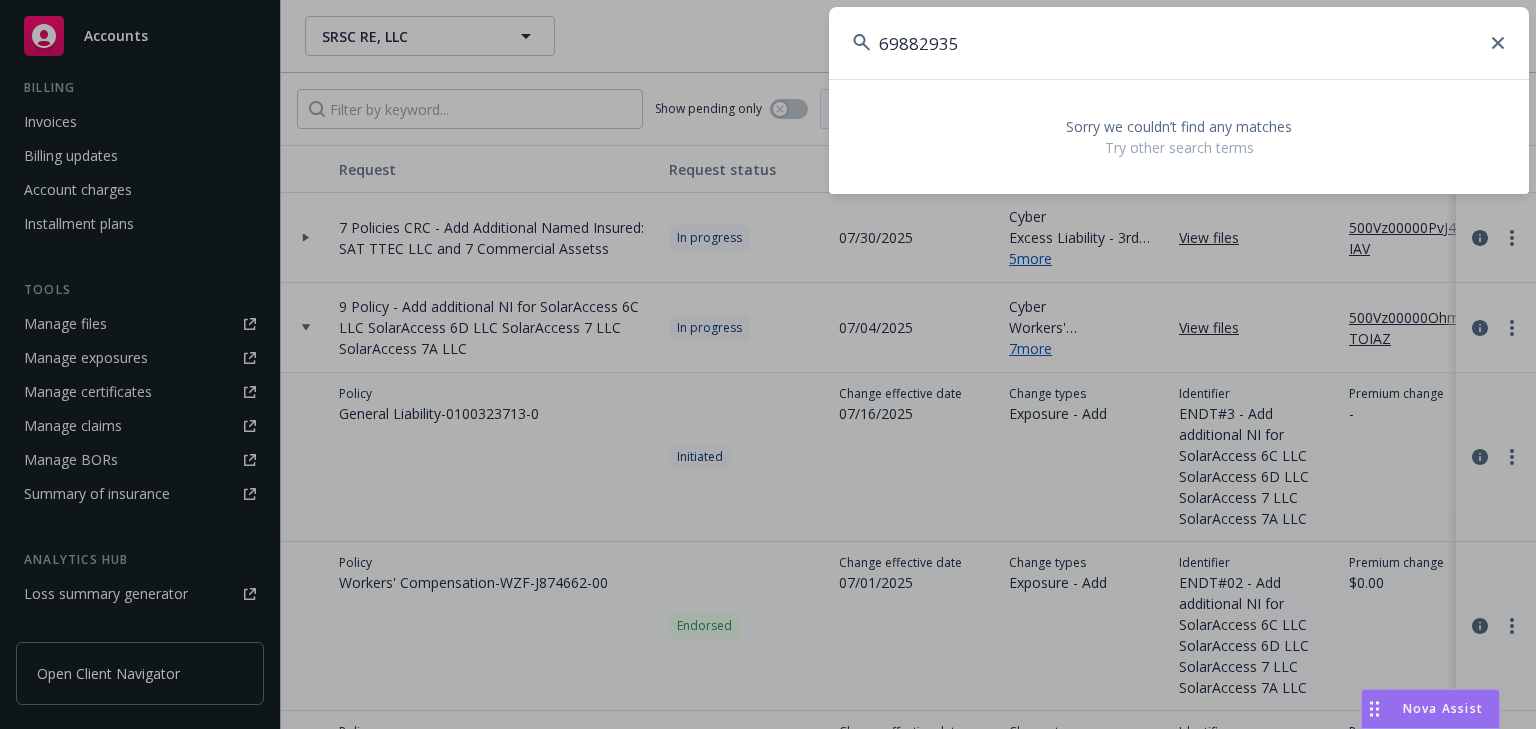 click on "69882935" at bounding box center (1179, 43) 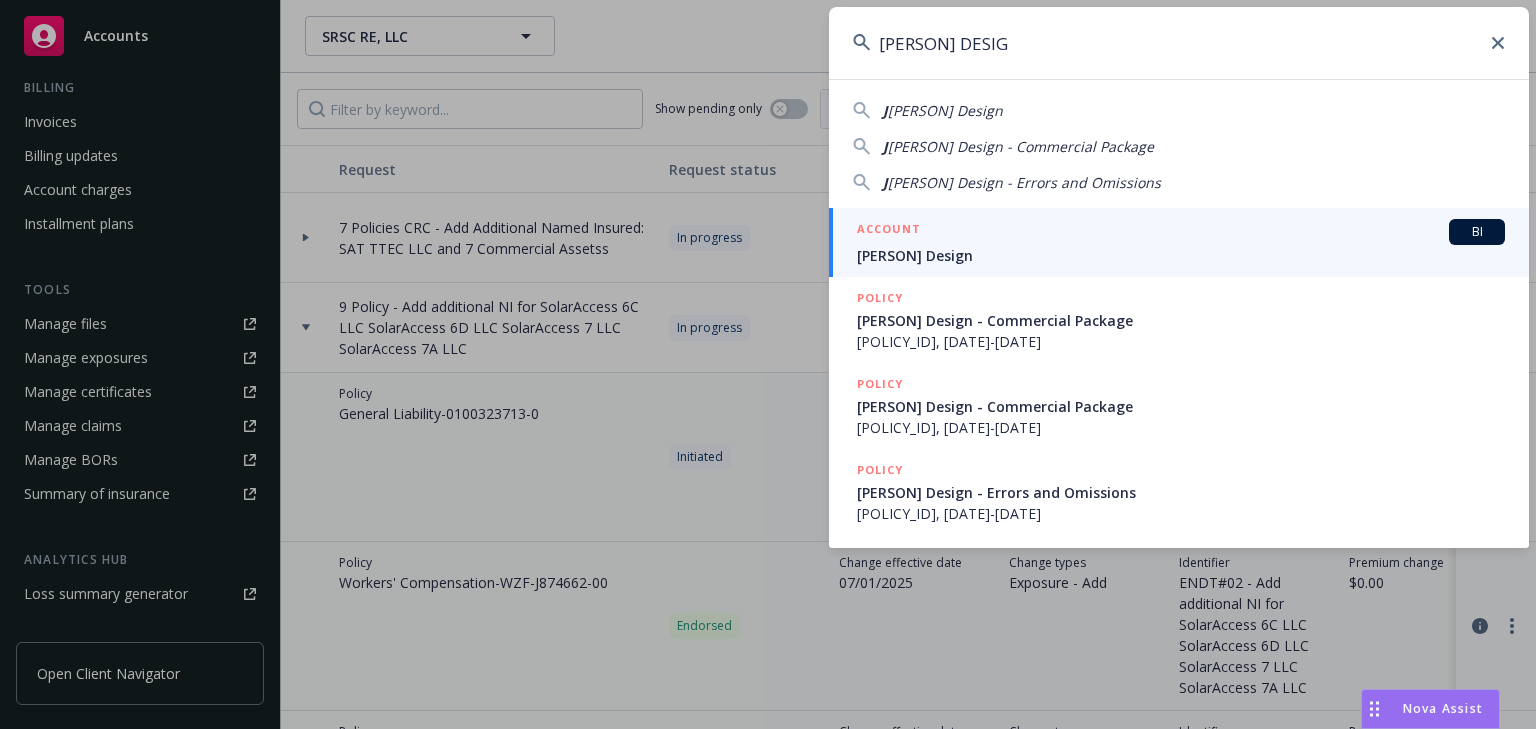 type on "JACLYN CHRISTENSEN DESIG" 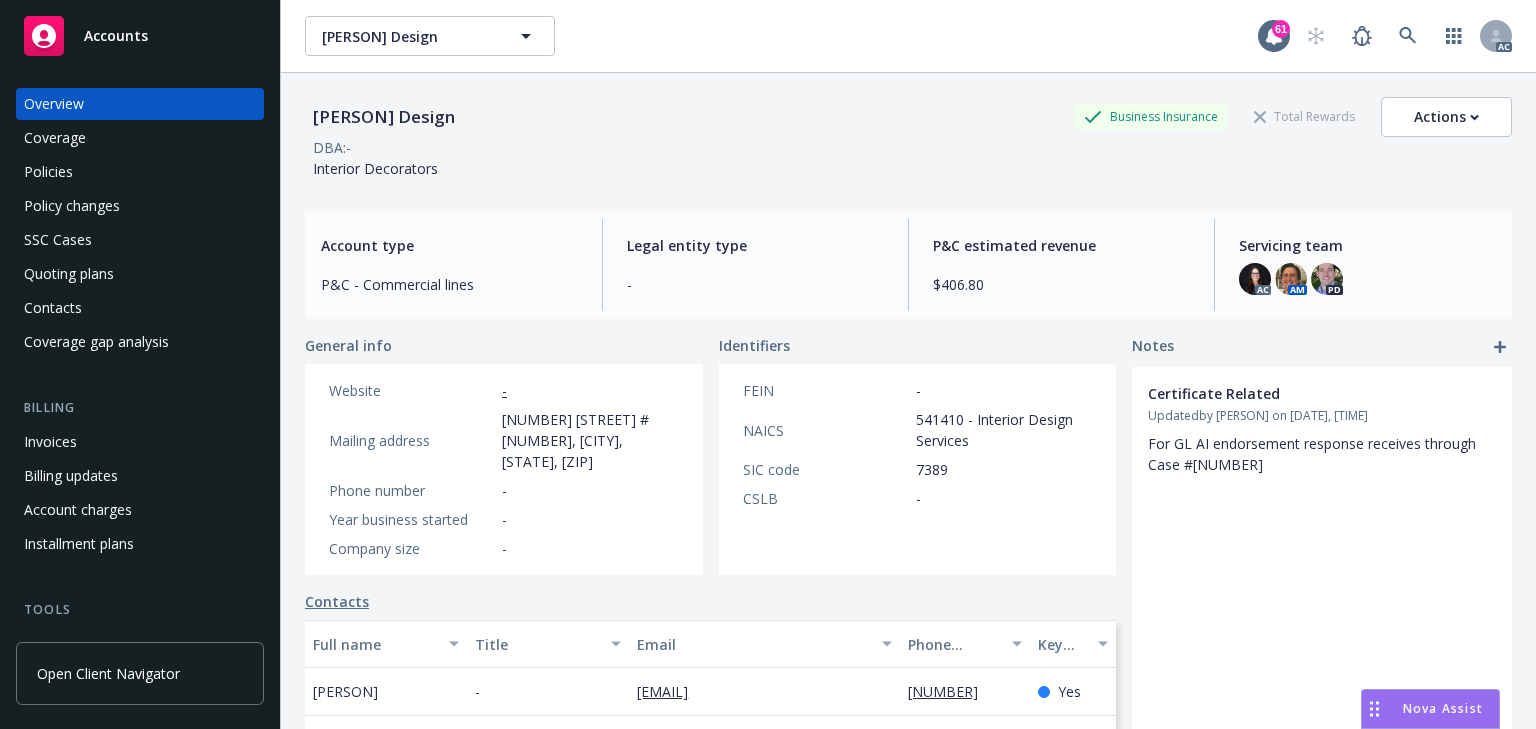 click on "Policy changes" at bounding box center (72, 206) 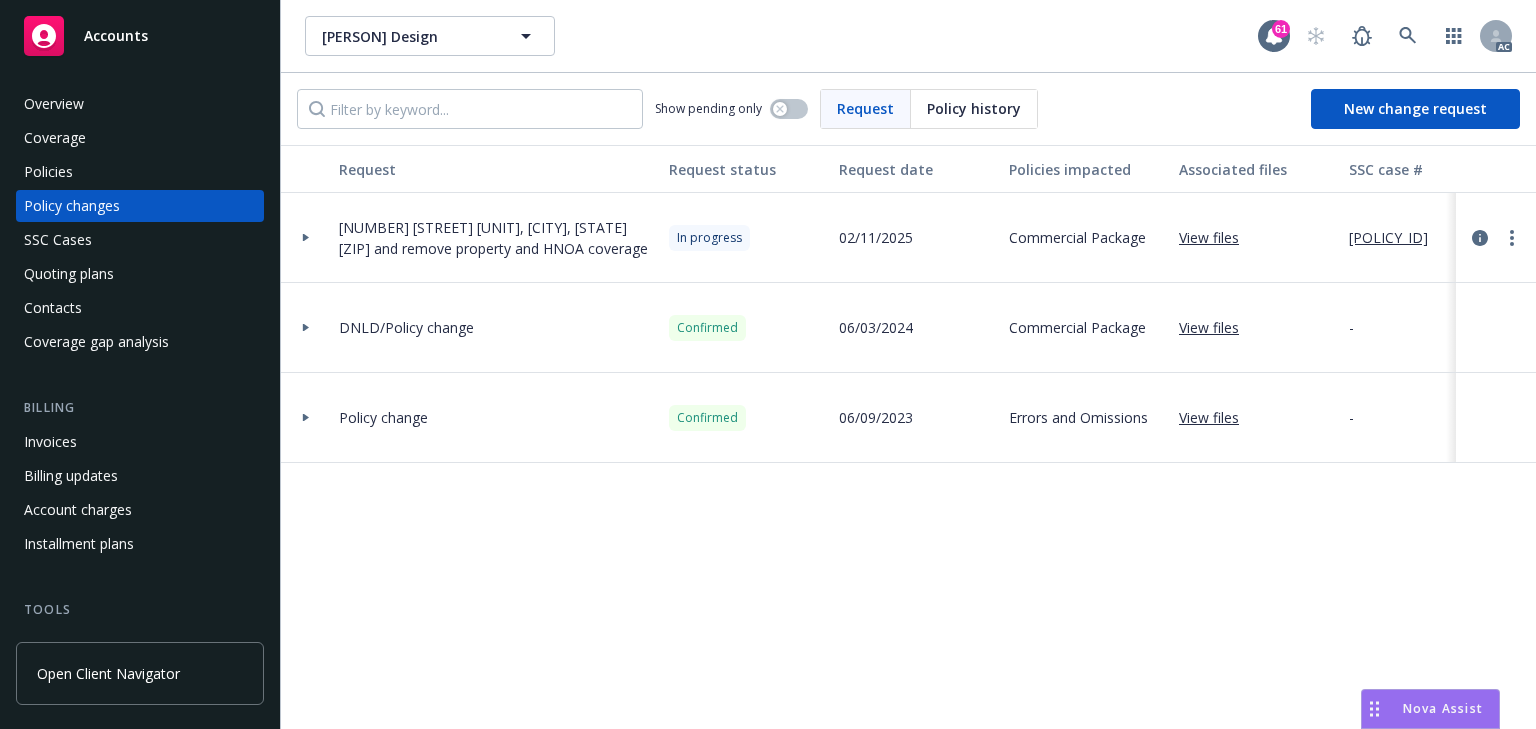 click on "500Vz00000IA1jdIAD" at bounding box center (1396, 237) 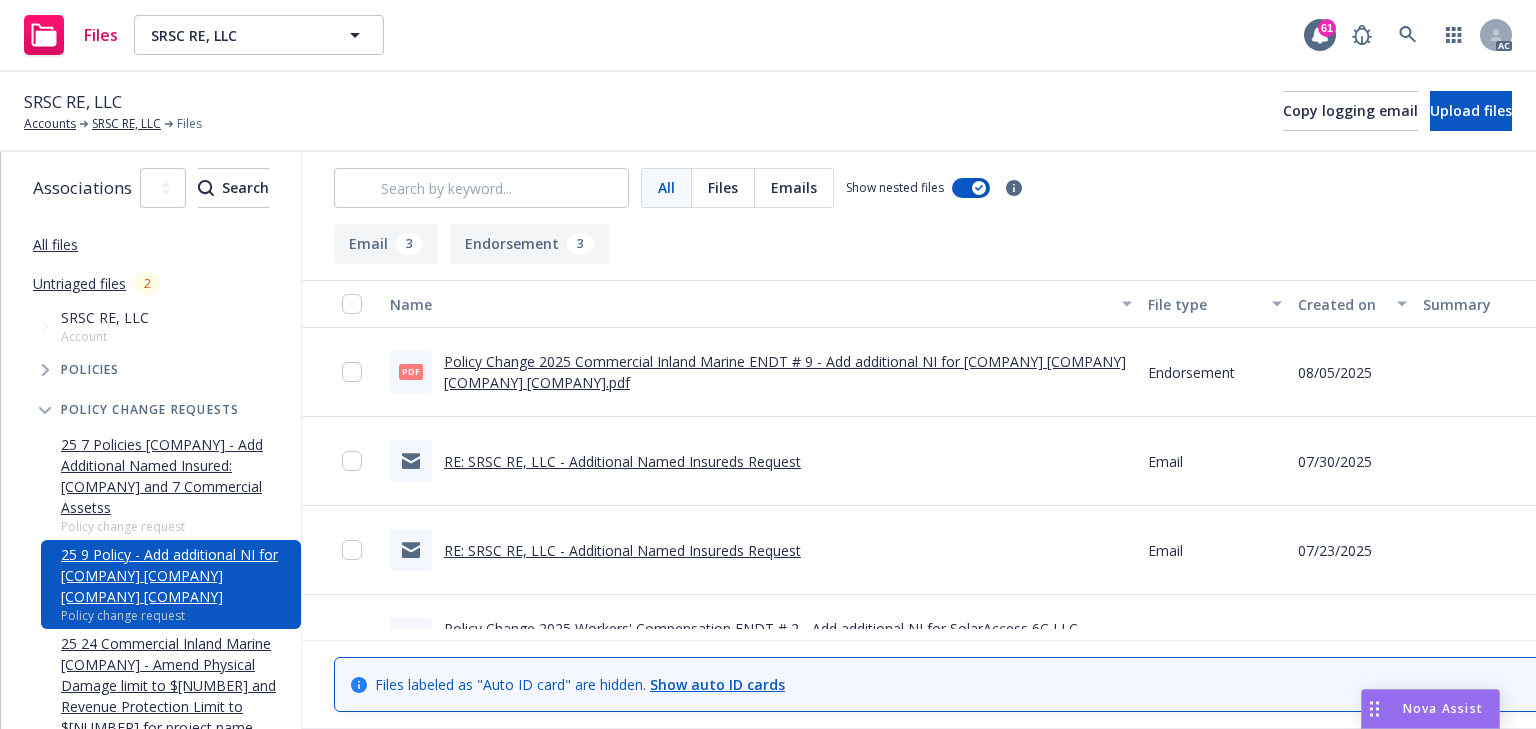 scroll, scrollTop: 0, scrollLeft: 0, axis: both 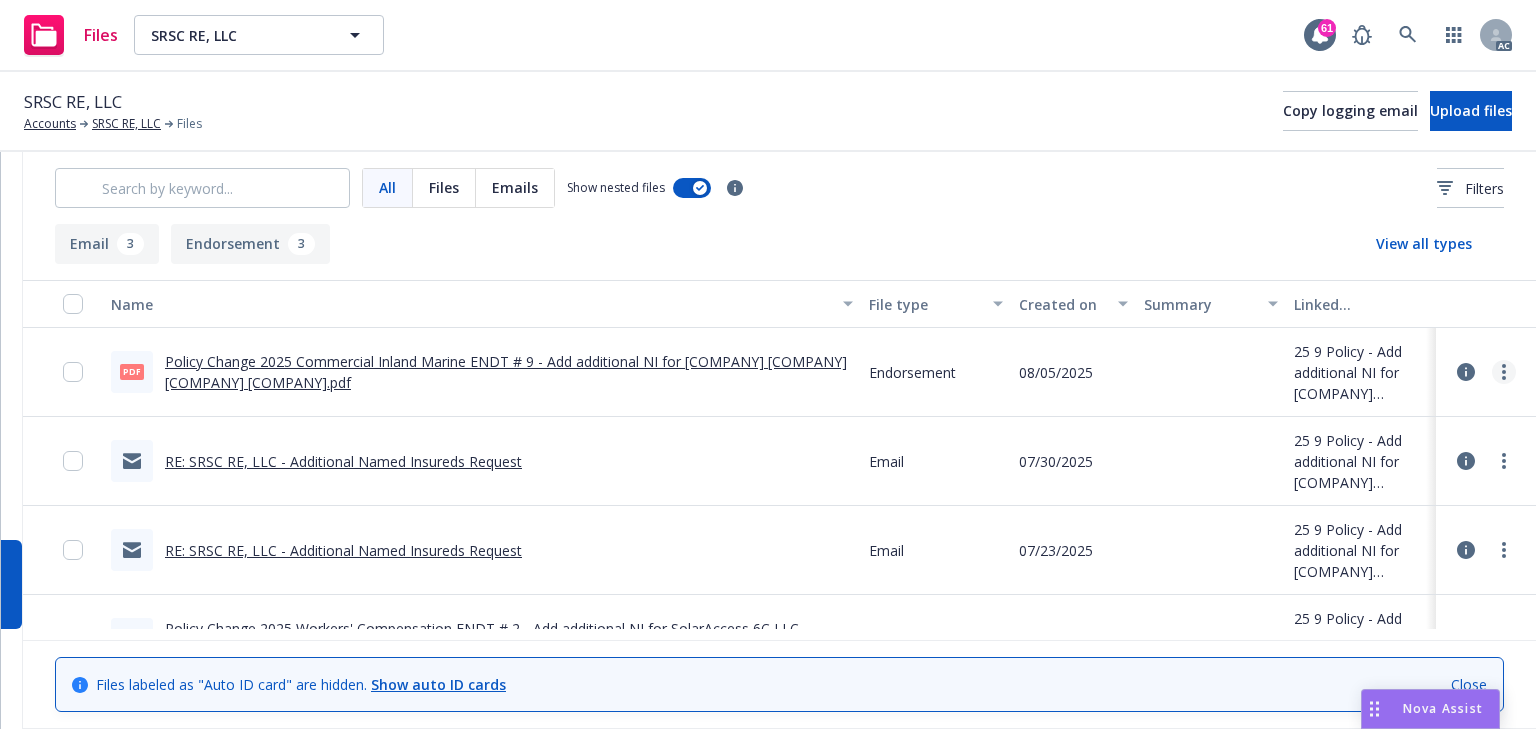 click at bounding box center [1504, 372] 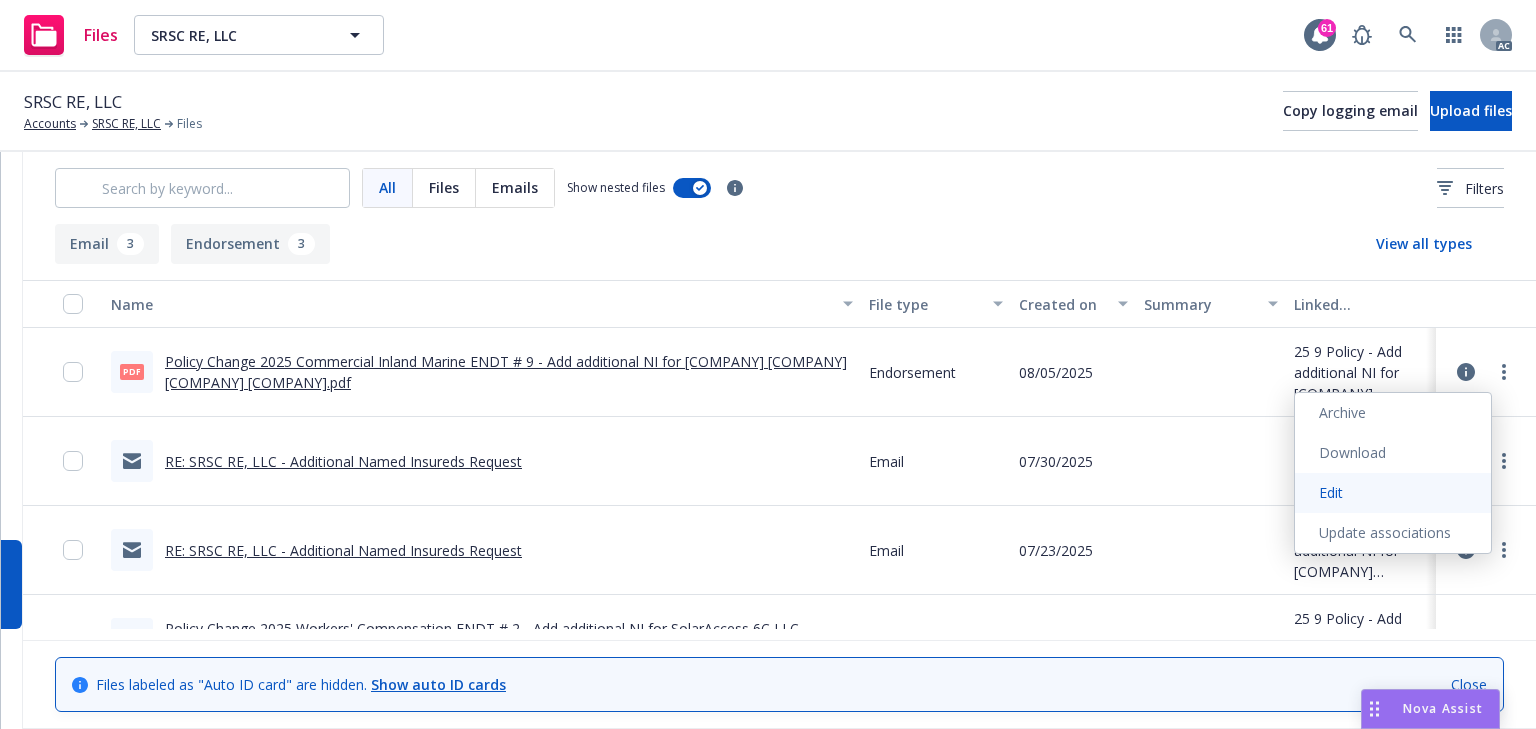 click on "Edit" at bounding box center [1393, 493] 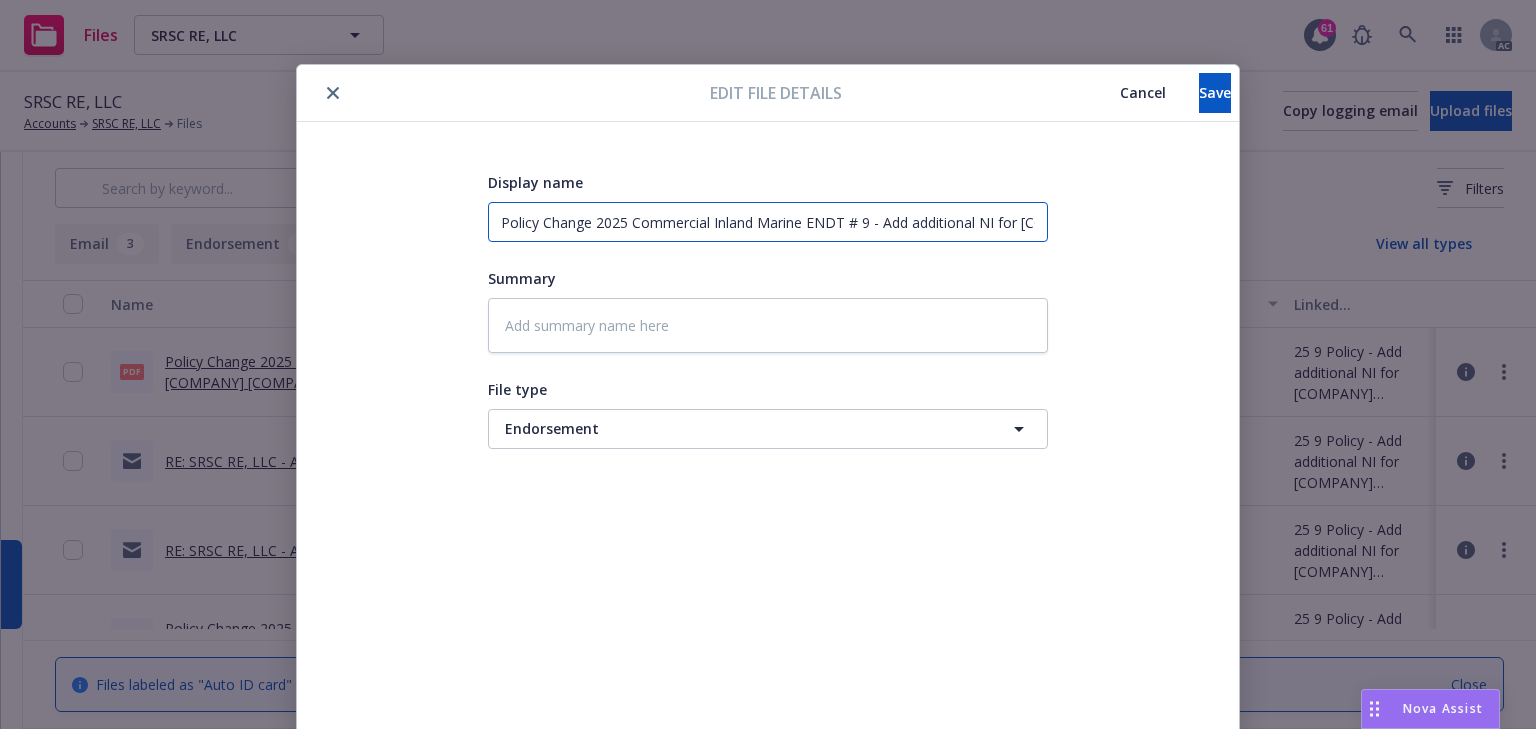 click on "Policy Change 2025 Commercial Inland Marine ENDT # 9 - Add additional NI for [COMPANY] [COMPANY] [COMPANY] [COMPANY]" at bounding box center [768, 222] 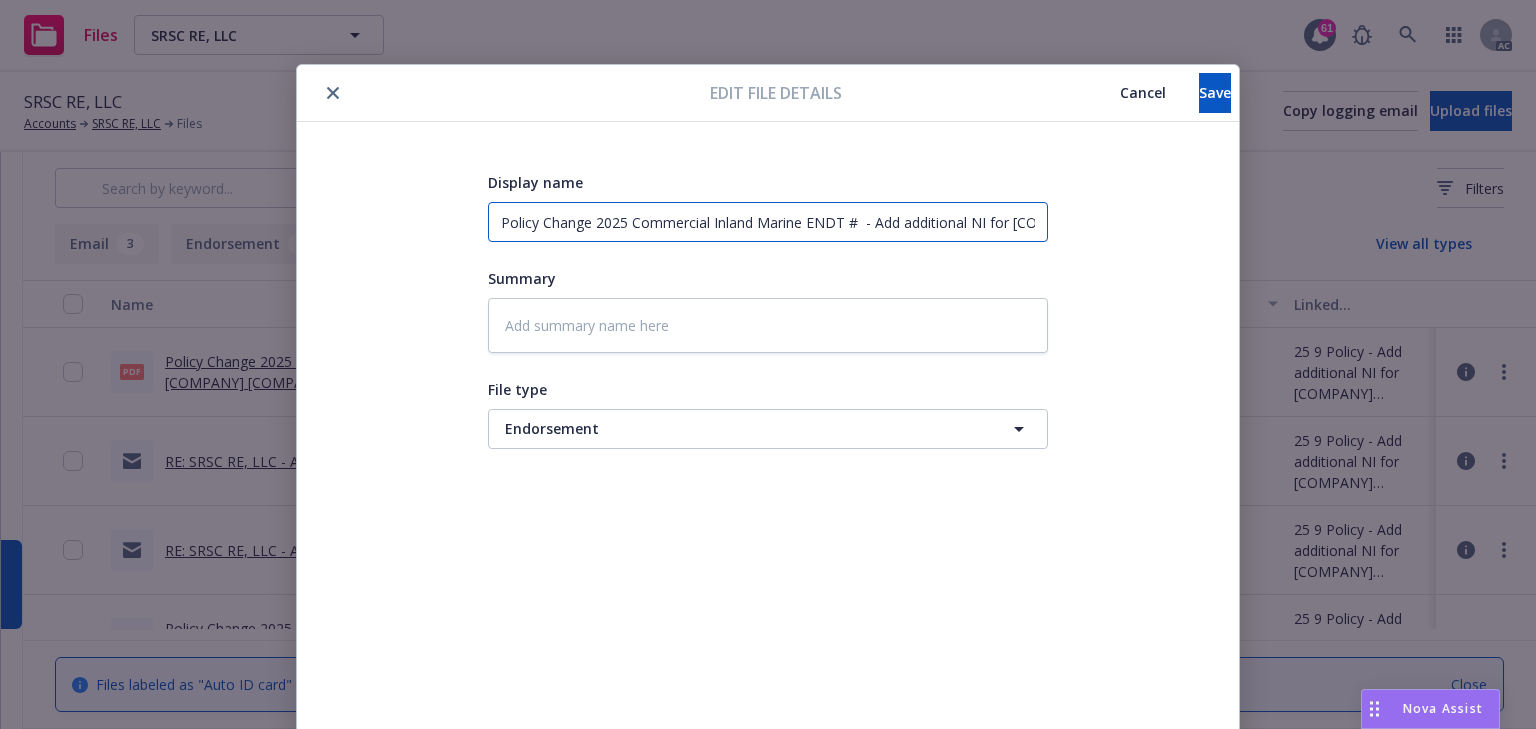 type on "x" 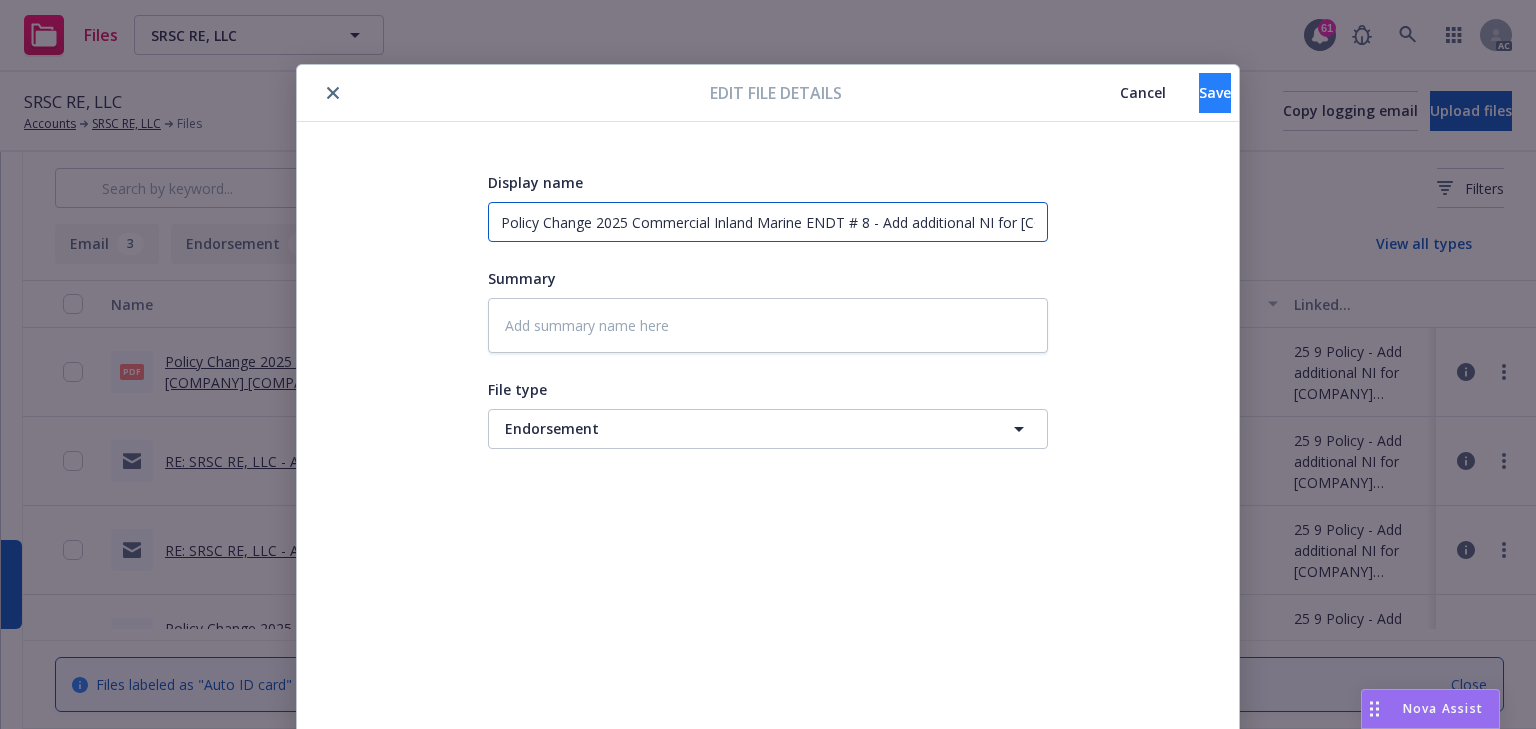 type on "Policy Change 2025 Commercial Inland Marine ENDT # 8 - Add additional NI for [COMPANY] [COMPANY] [COMPANY] [COMPANY]" 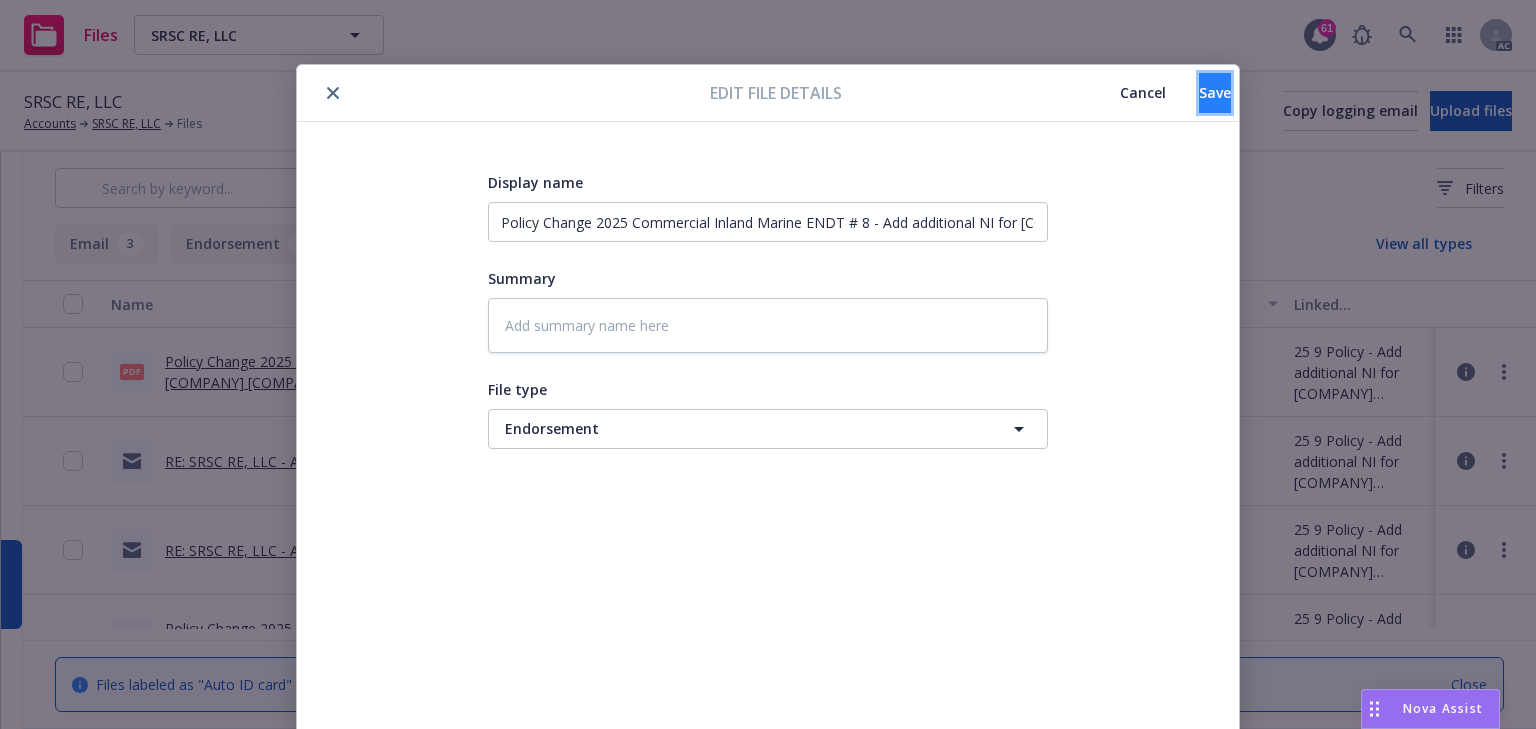 click on "Save" at bounding box center (1215, 92) 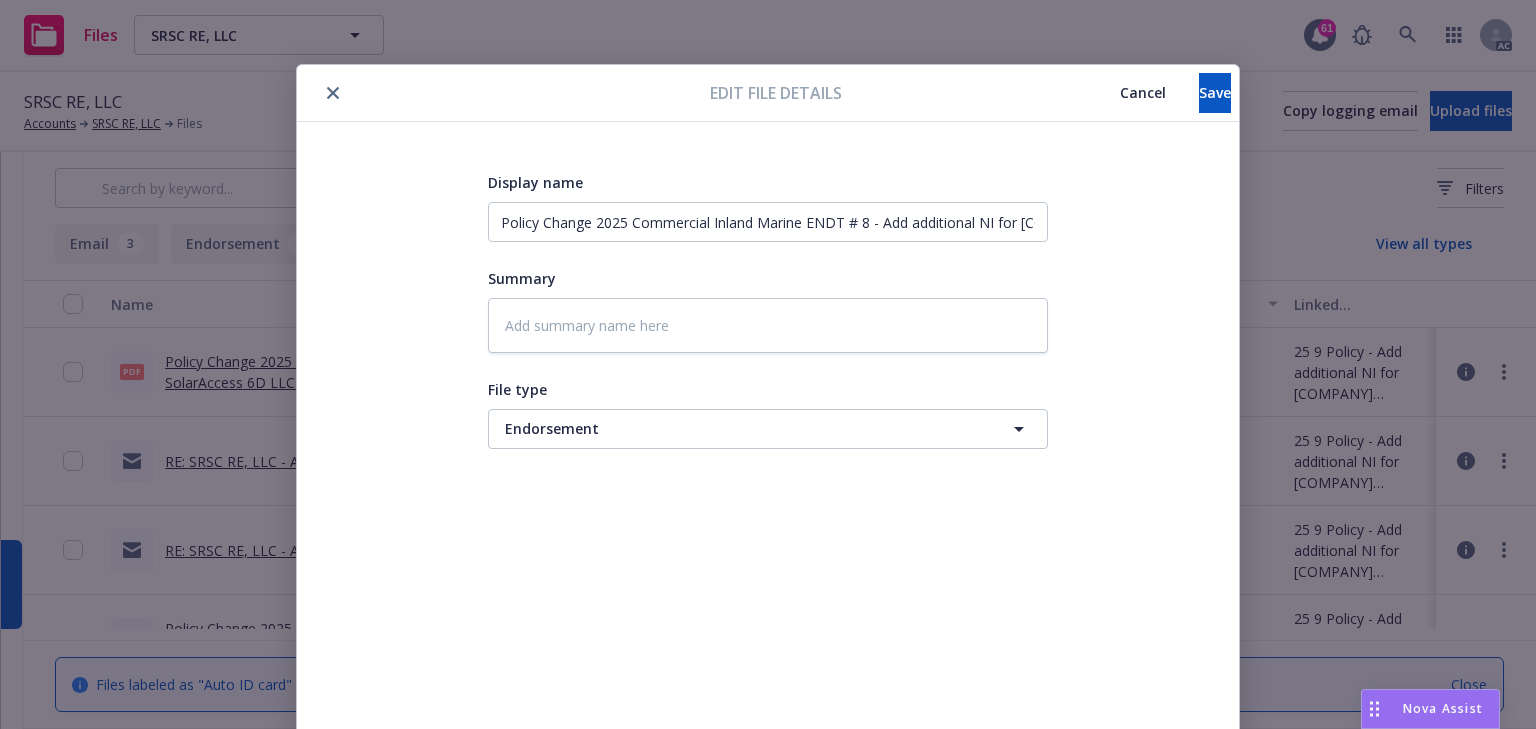 type on "x" 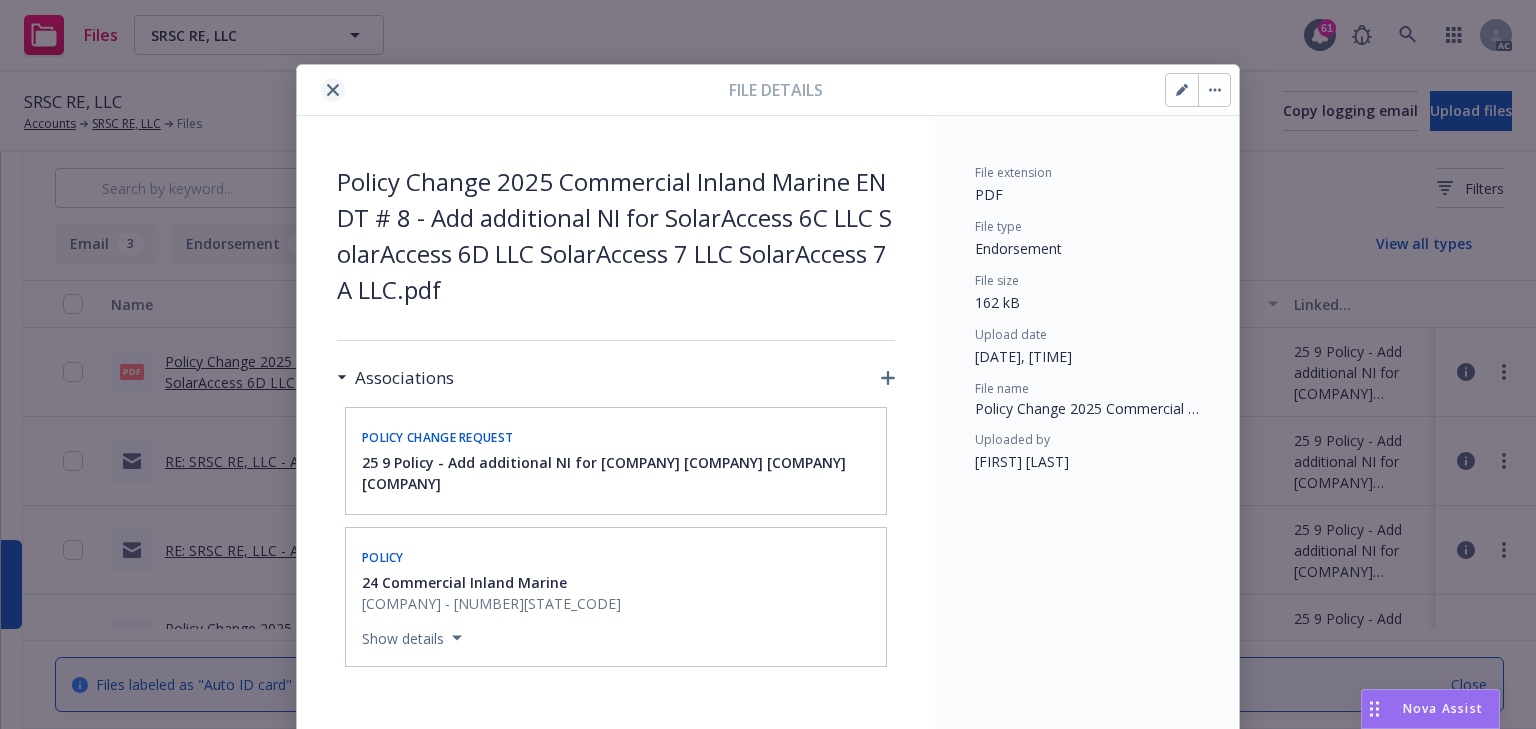 click 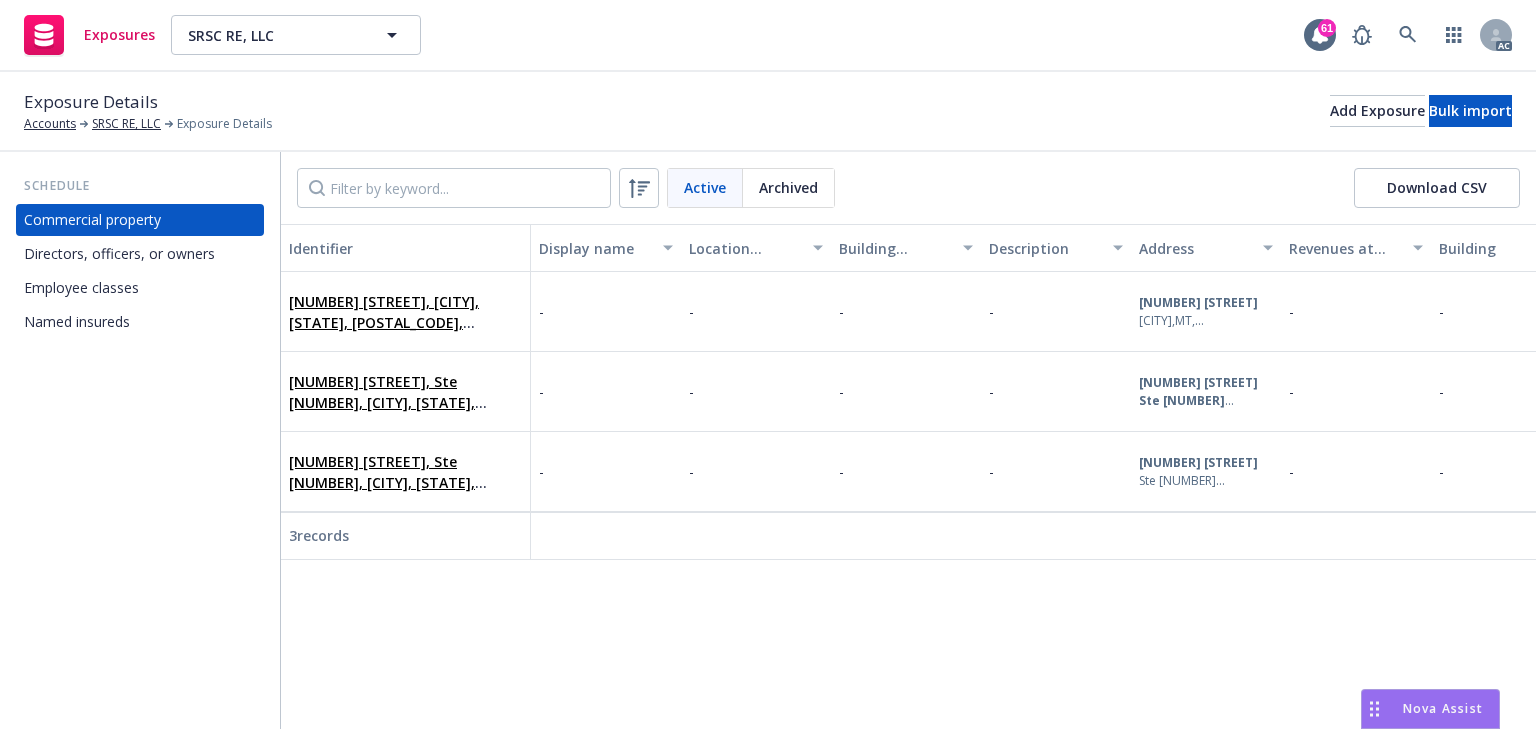 scroll, scrollTop: 0, scrollLeft: 0, axis: both 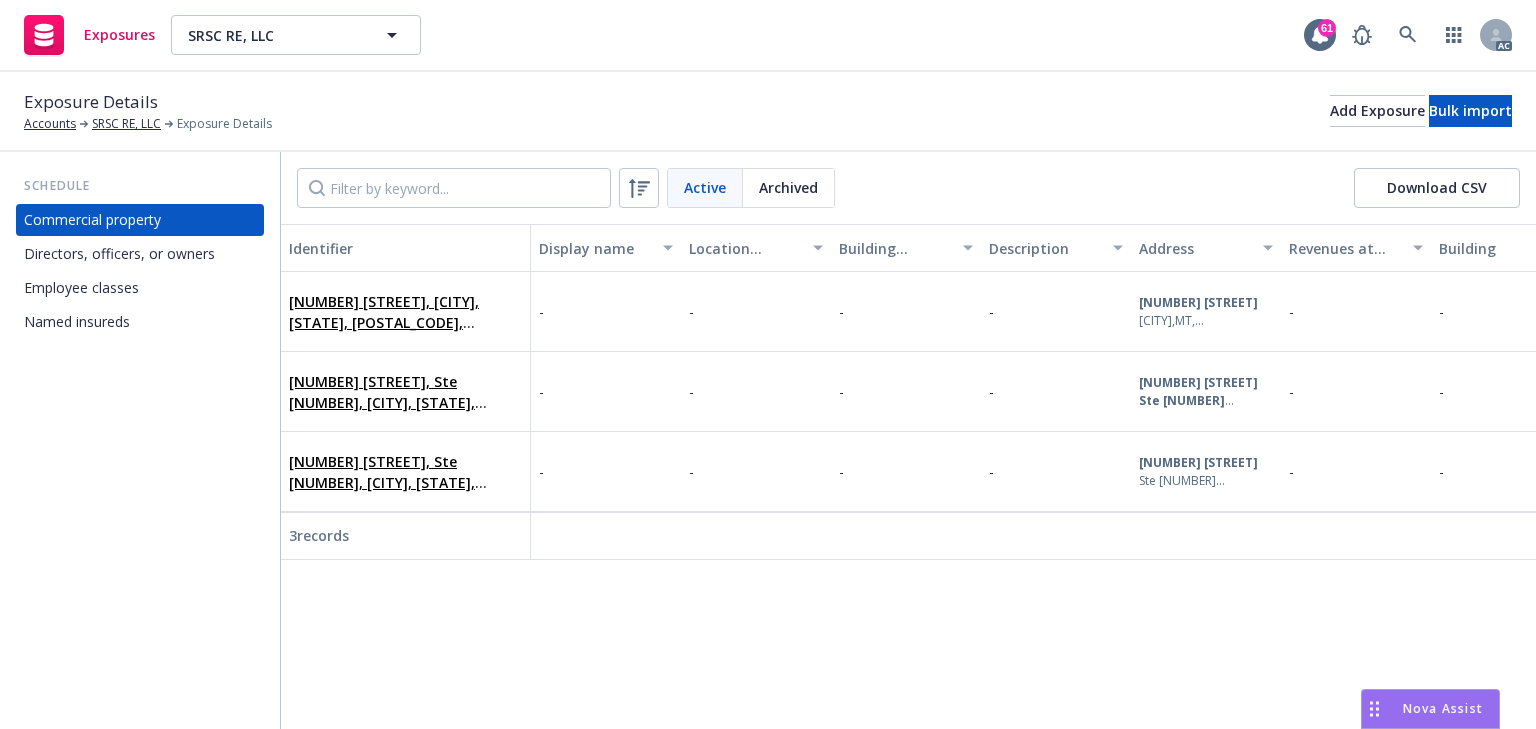 click on "Named insureds" at bounding box center (77, 322) 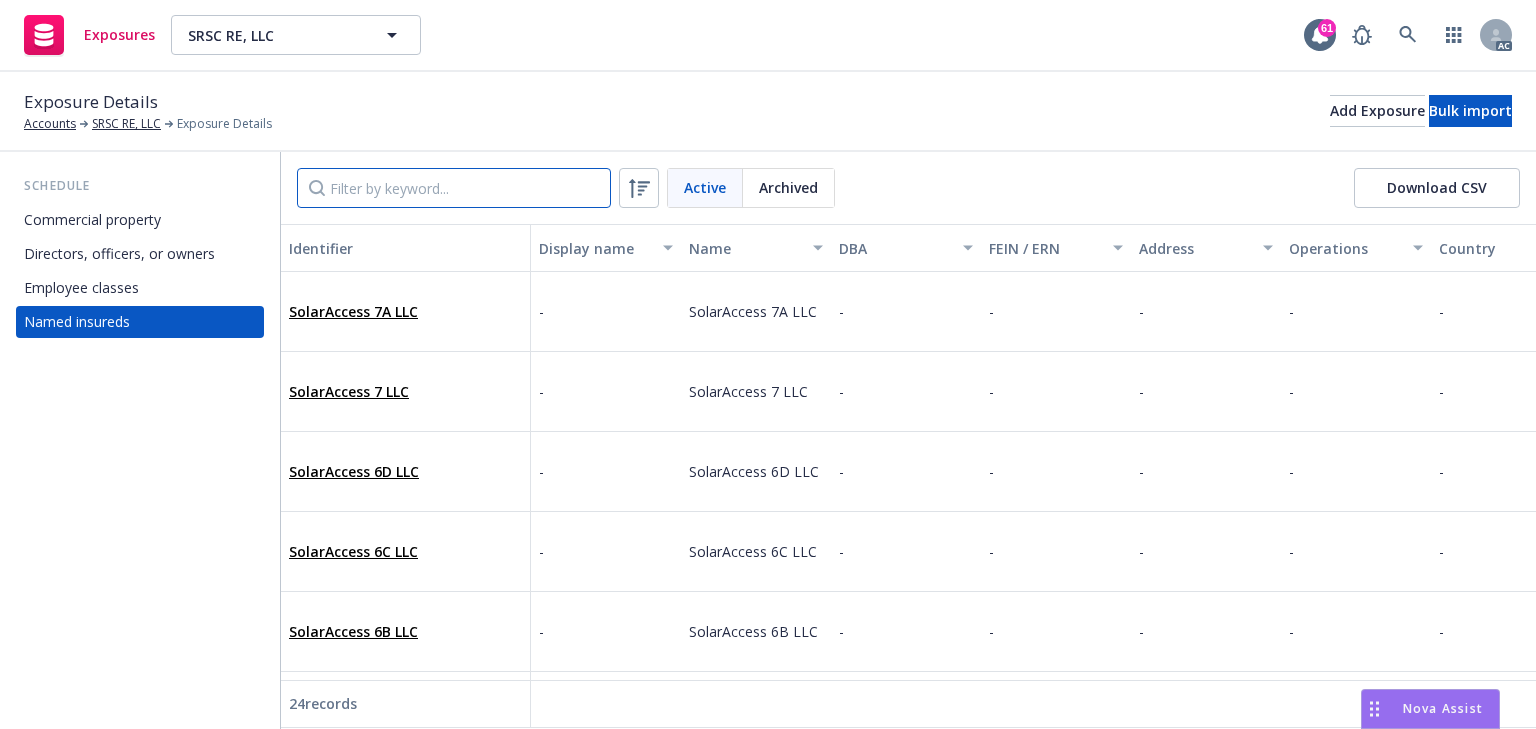 click at bounding box center [454, 188] 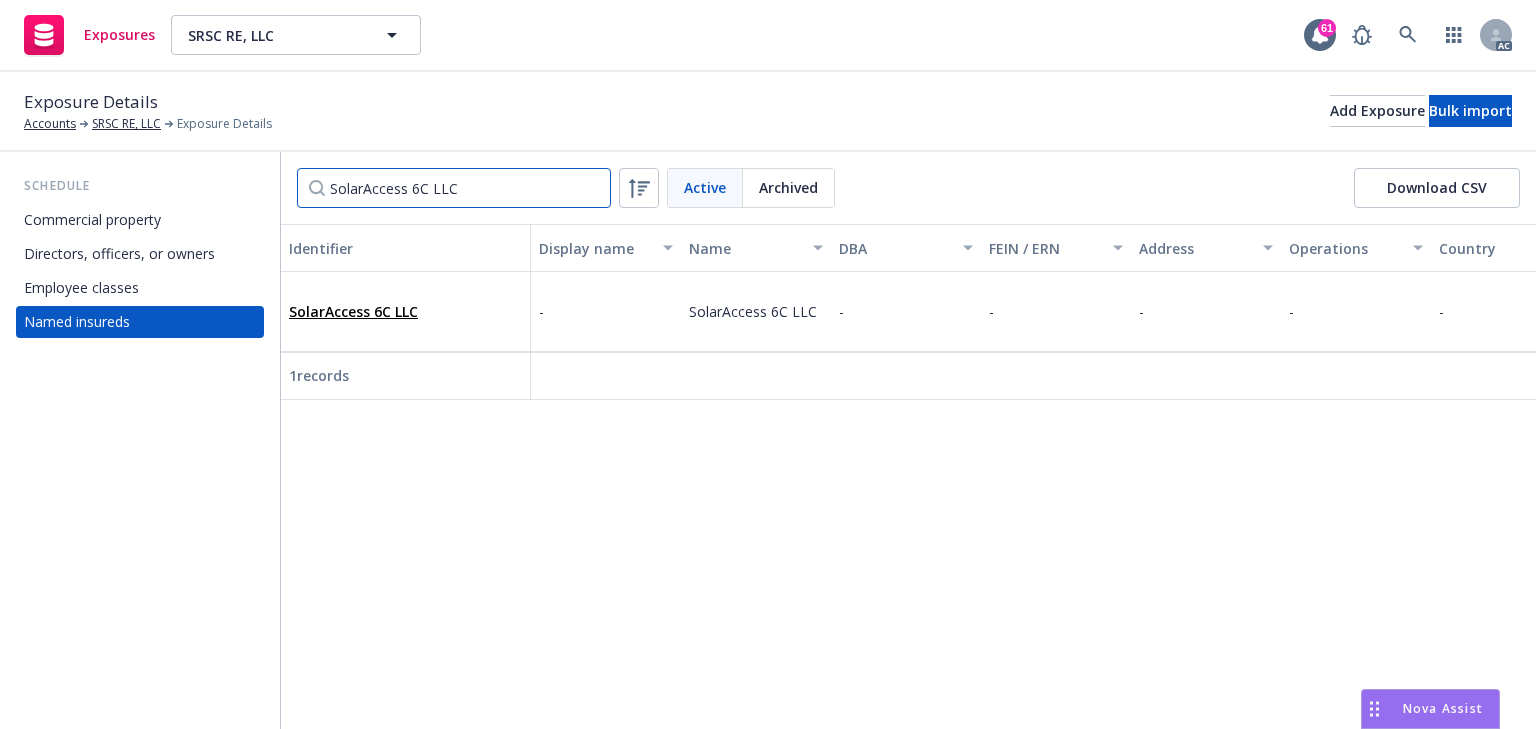type on "SolarAccess 6C LLC" 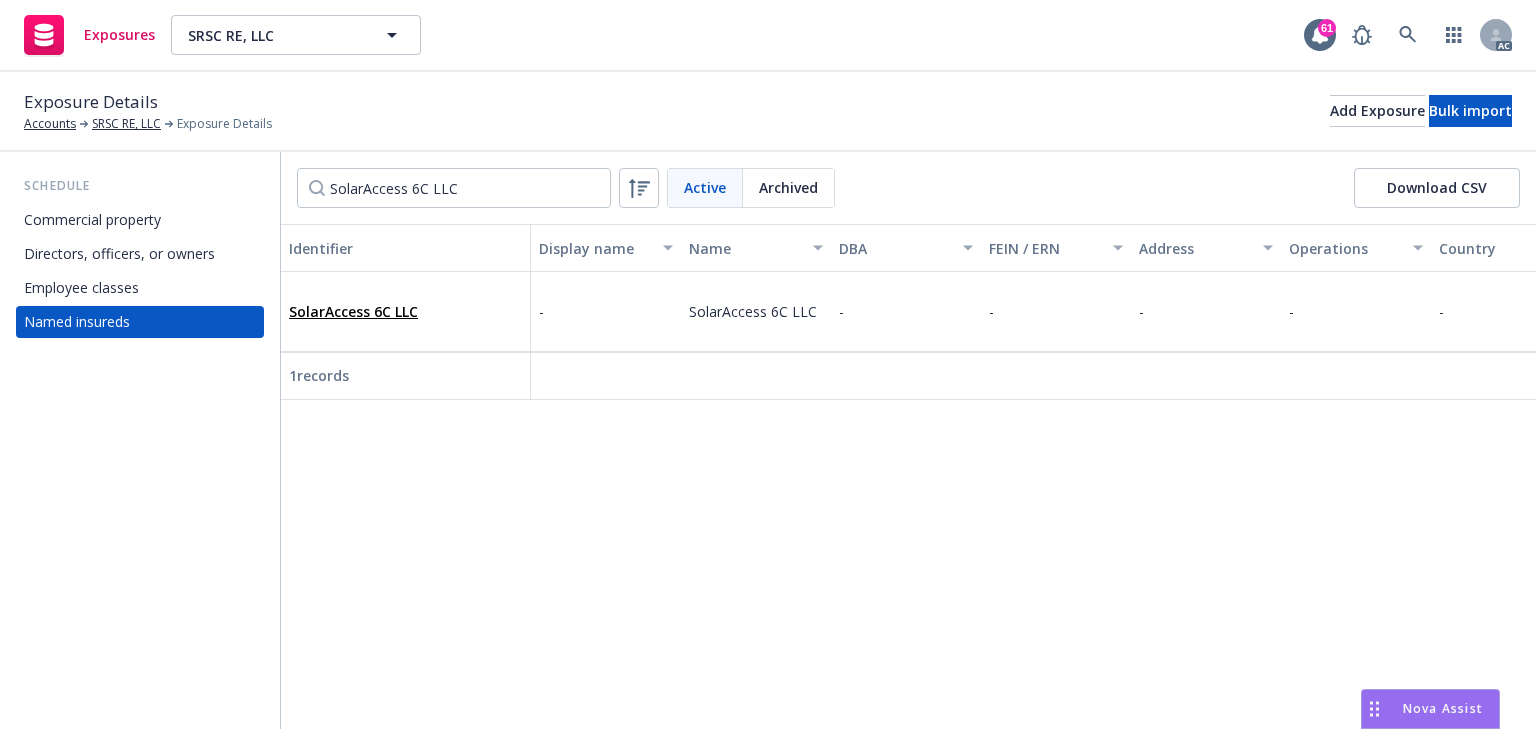 click on "SolarAccess 6C LLC" at bounding box center (405, 311) 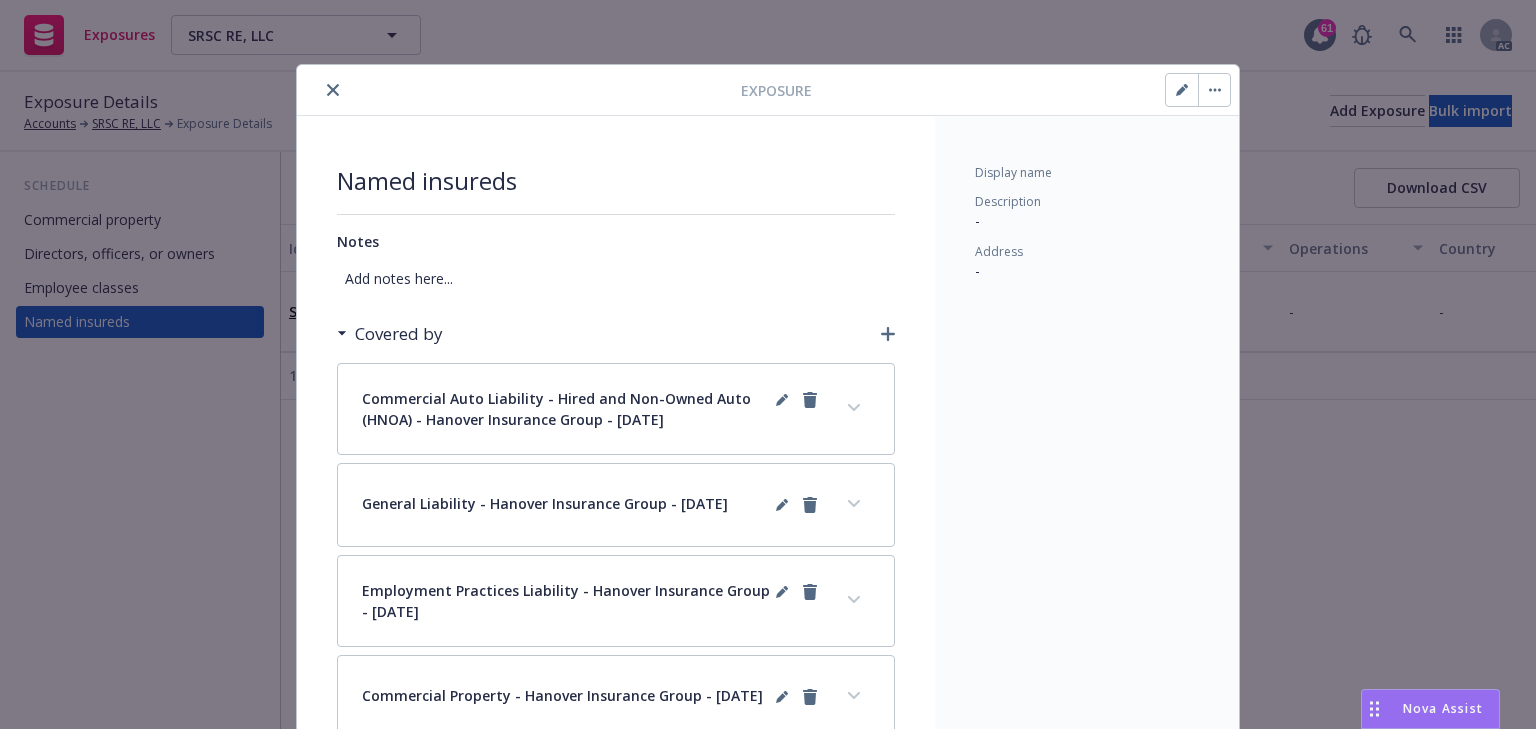 click 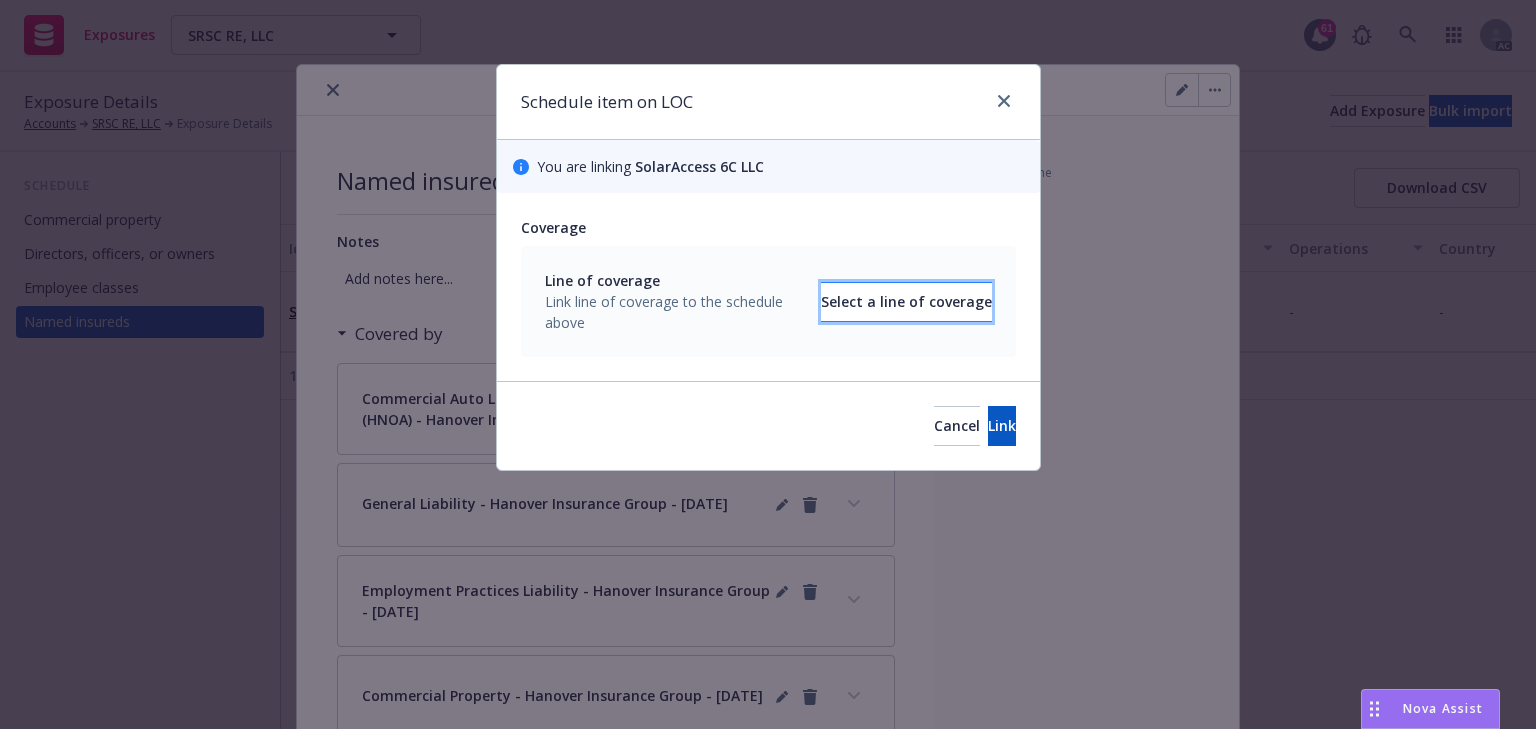 click on "Select a line of coverage" at bounding box center [906, 302] 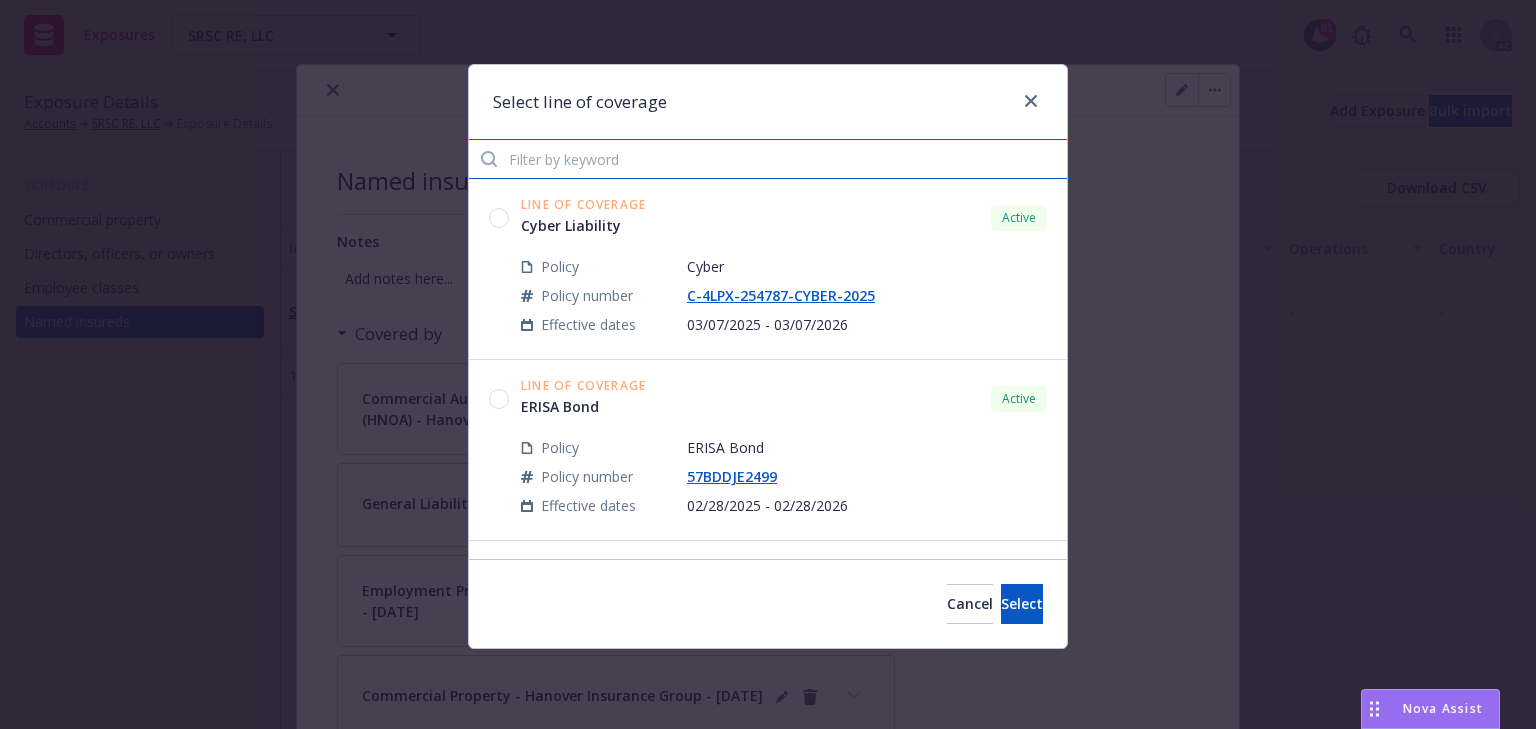 click at bounding box center (768, 159) 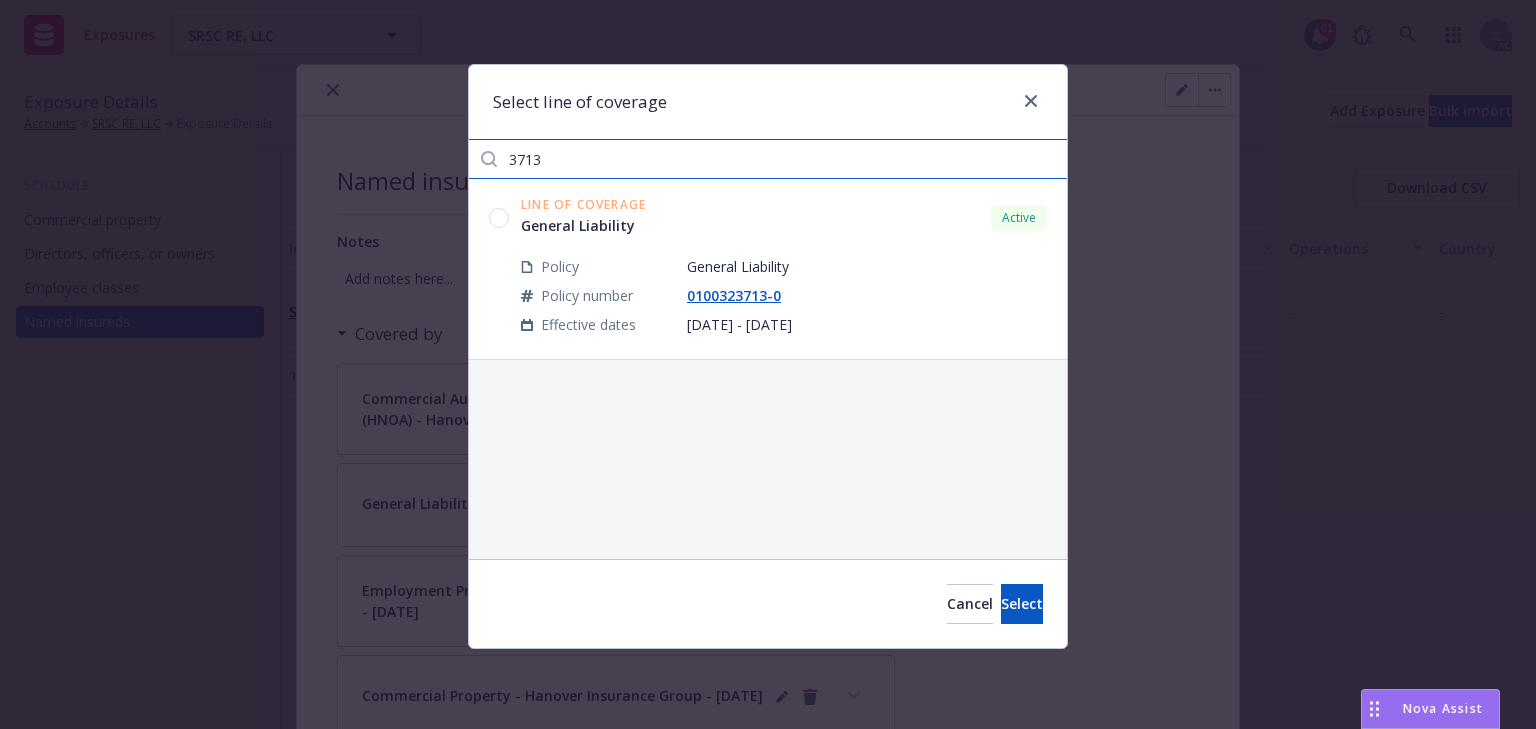 type on "3713" 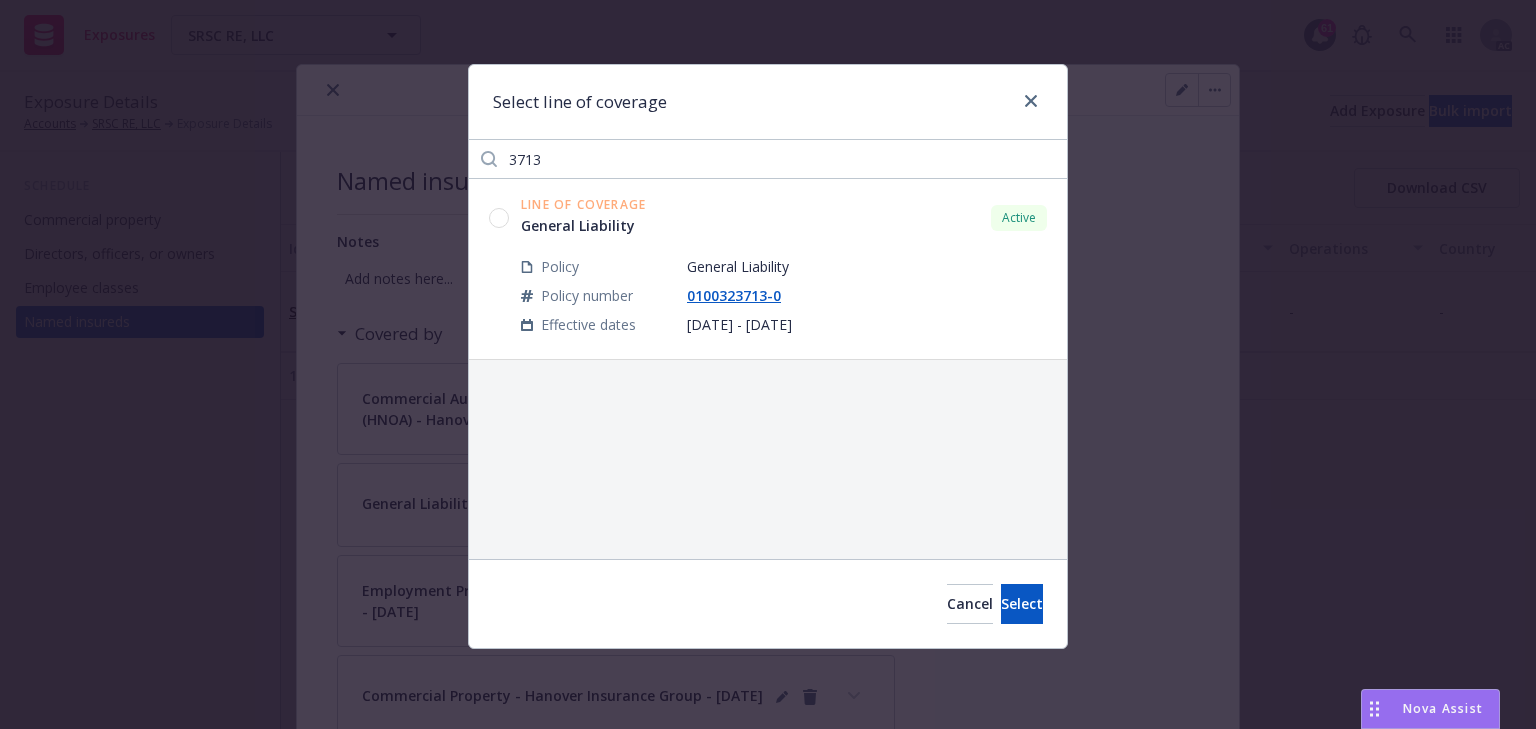 click 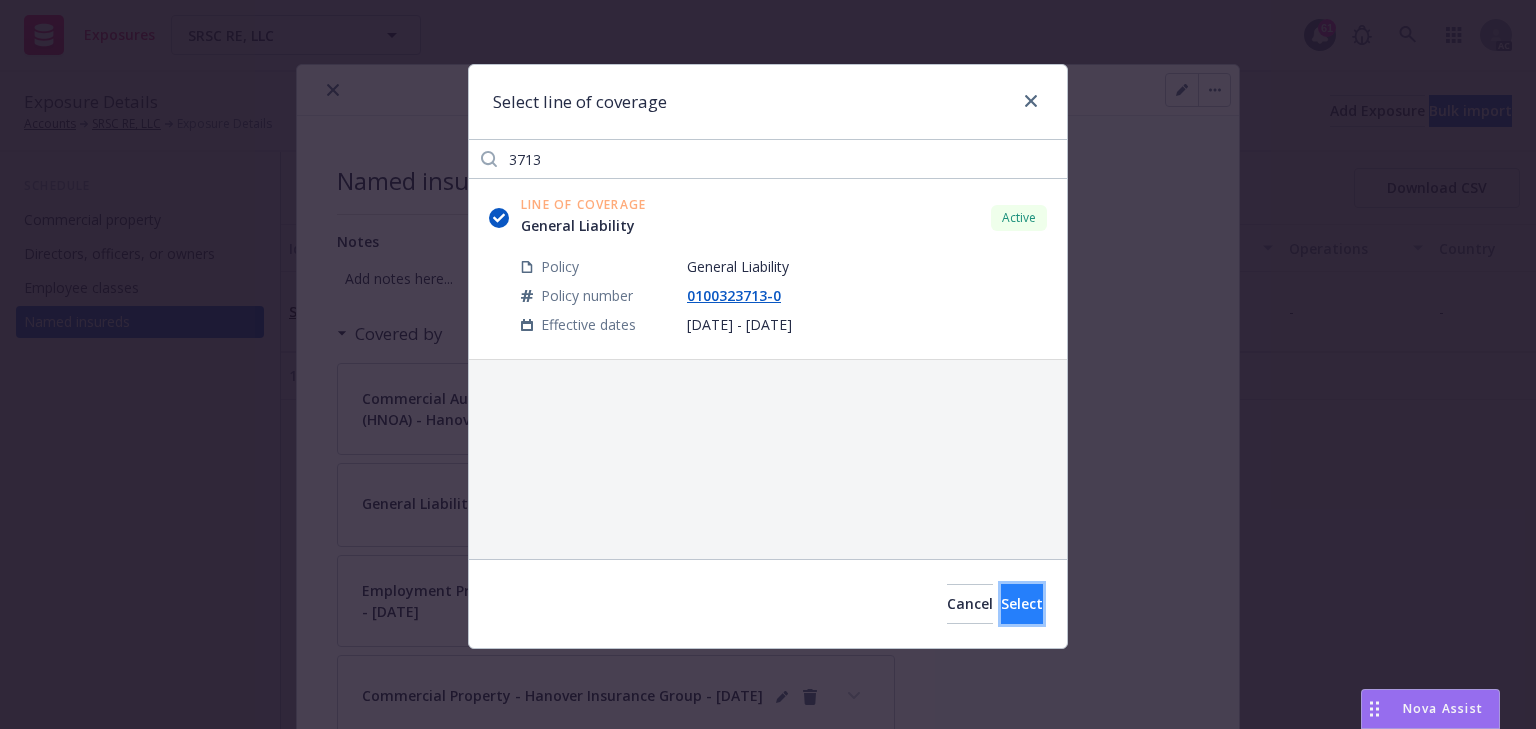 click on "Select" at bounding box center [1022, 603] 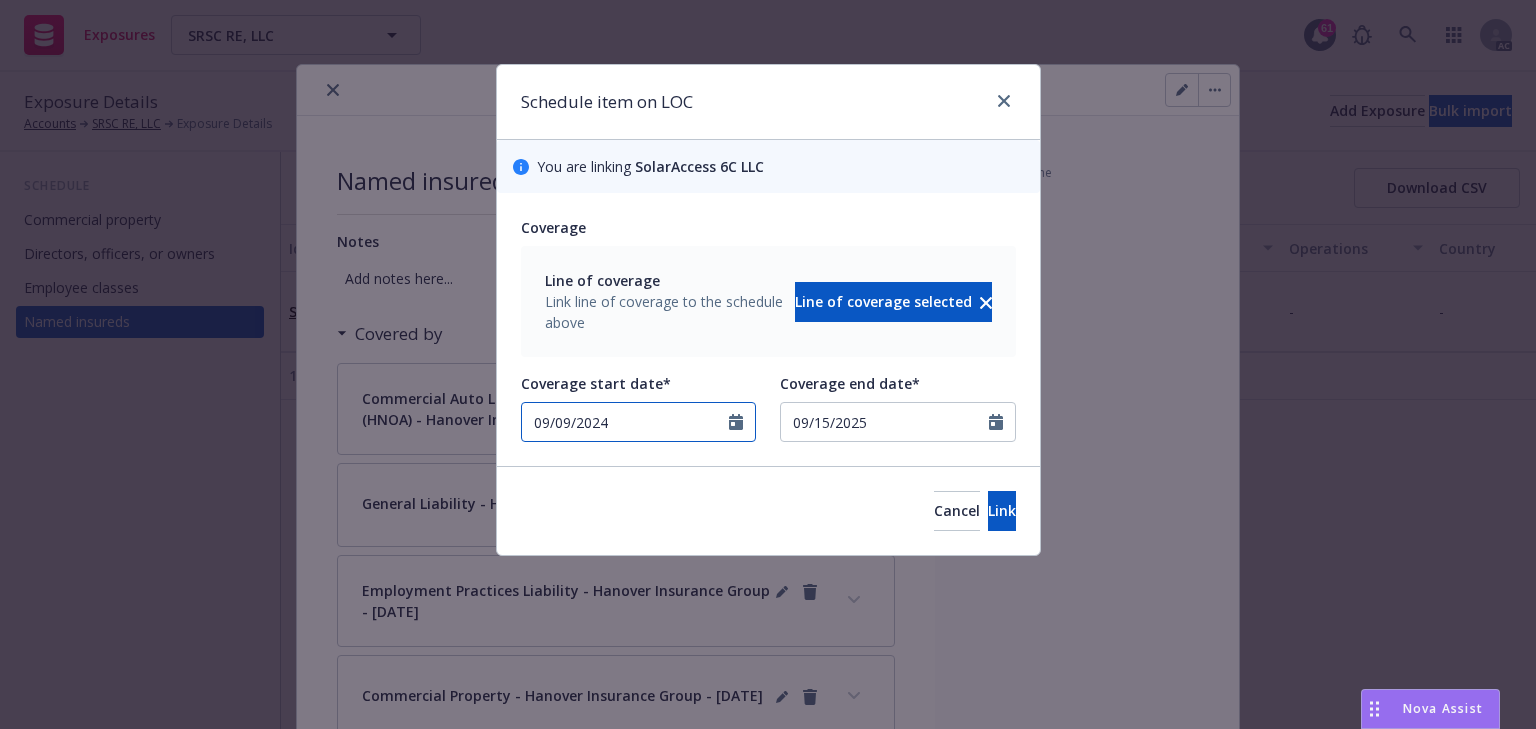 drag, startPoint x: 623, startPoint y: 428, endPoint x: 326, endPoint y: 416, distance: 297.24234 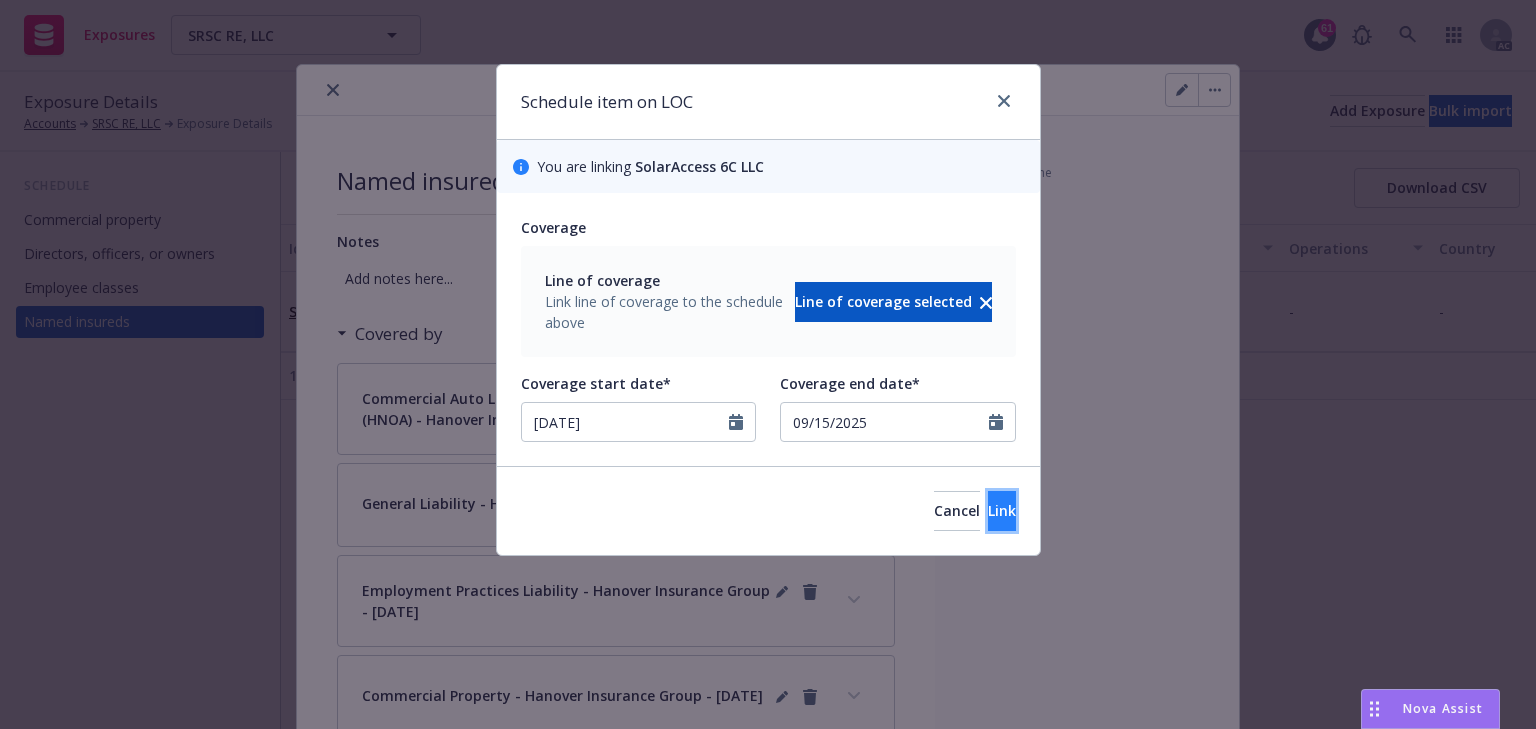 type on "07/16/2025" 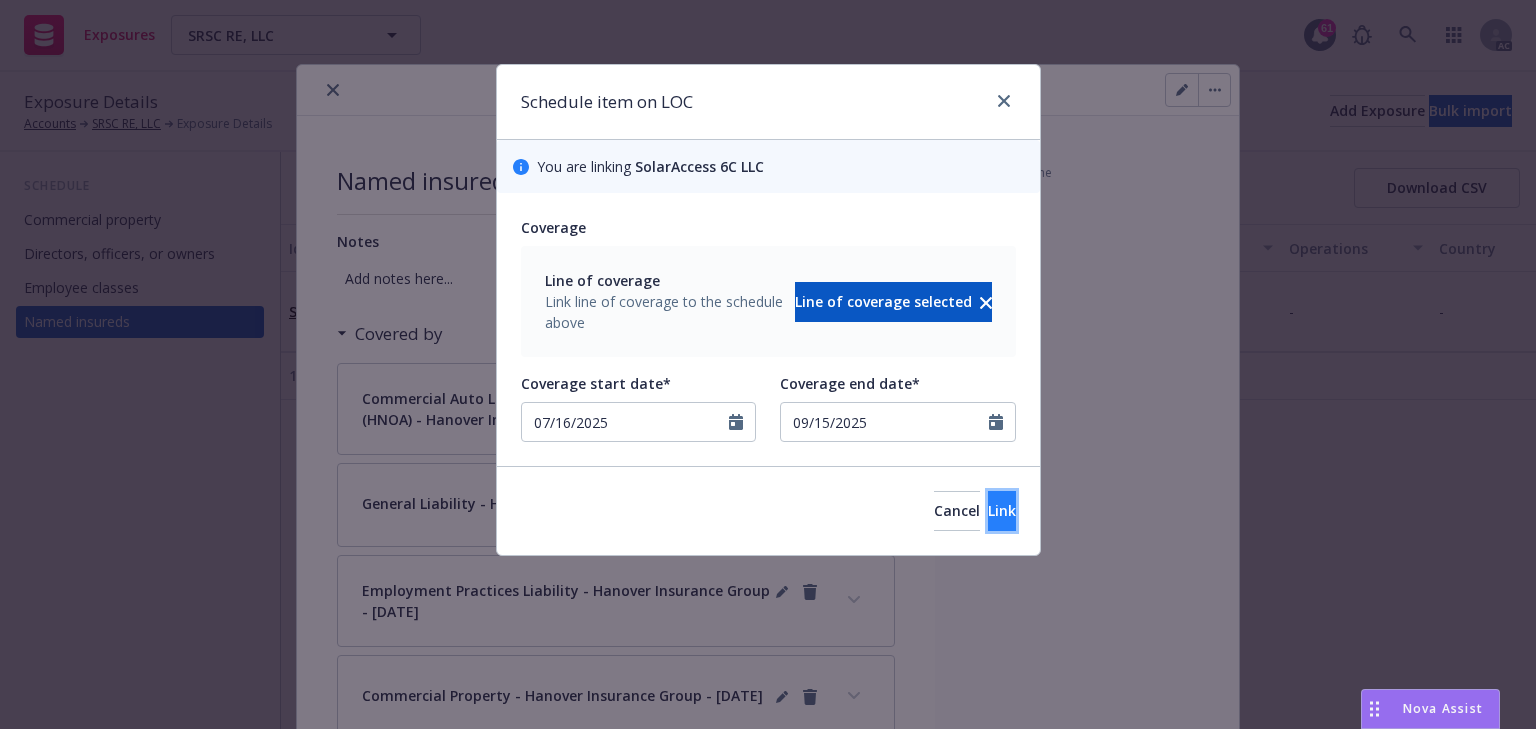 click on "Link" at bounding box center (1002, 510) 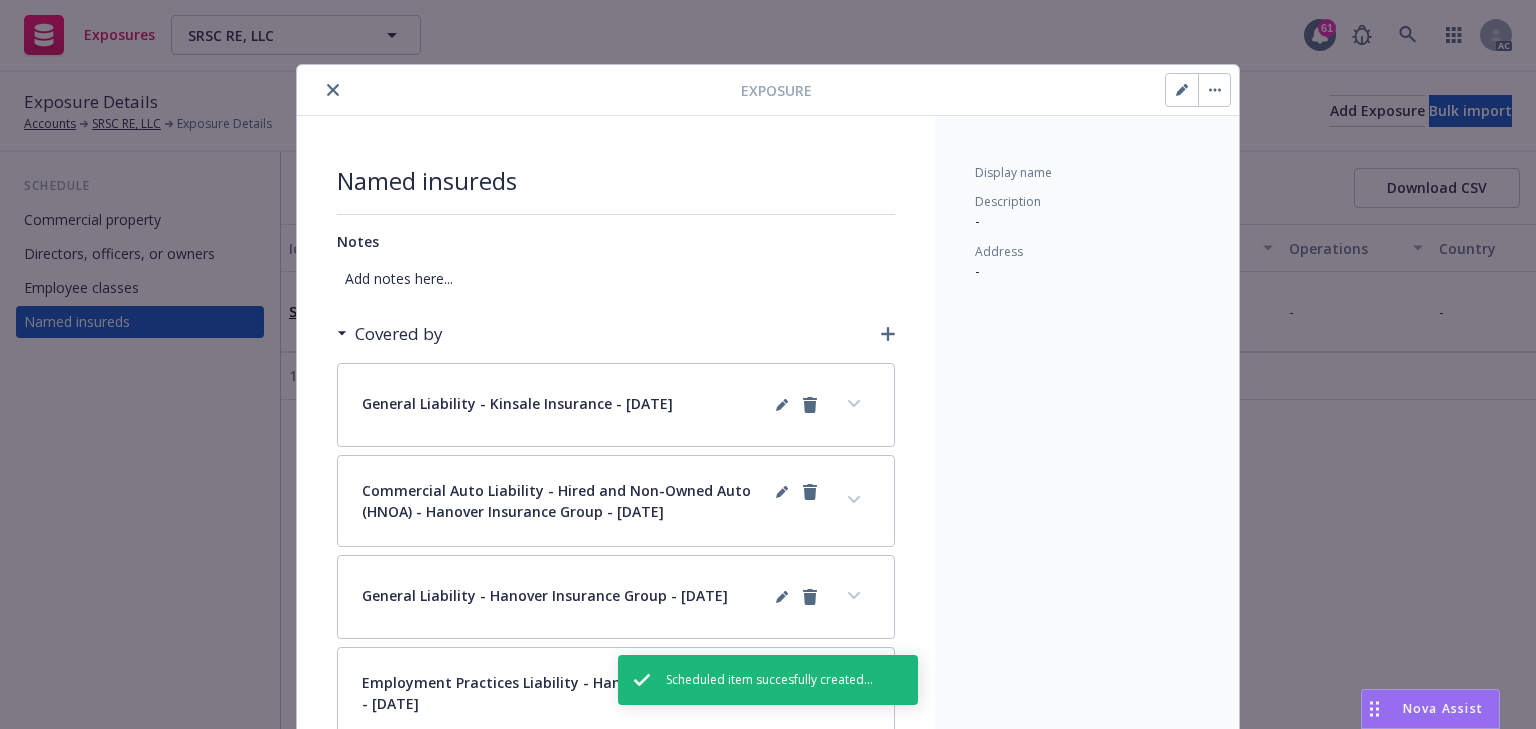 click 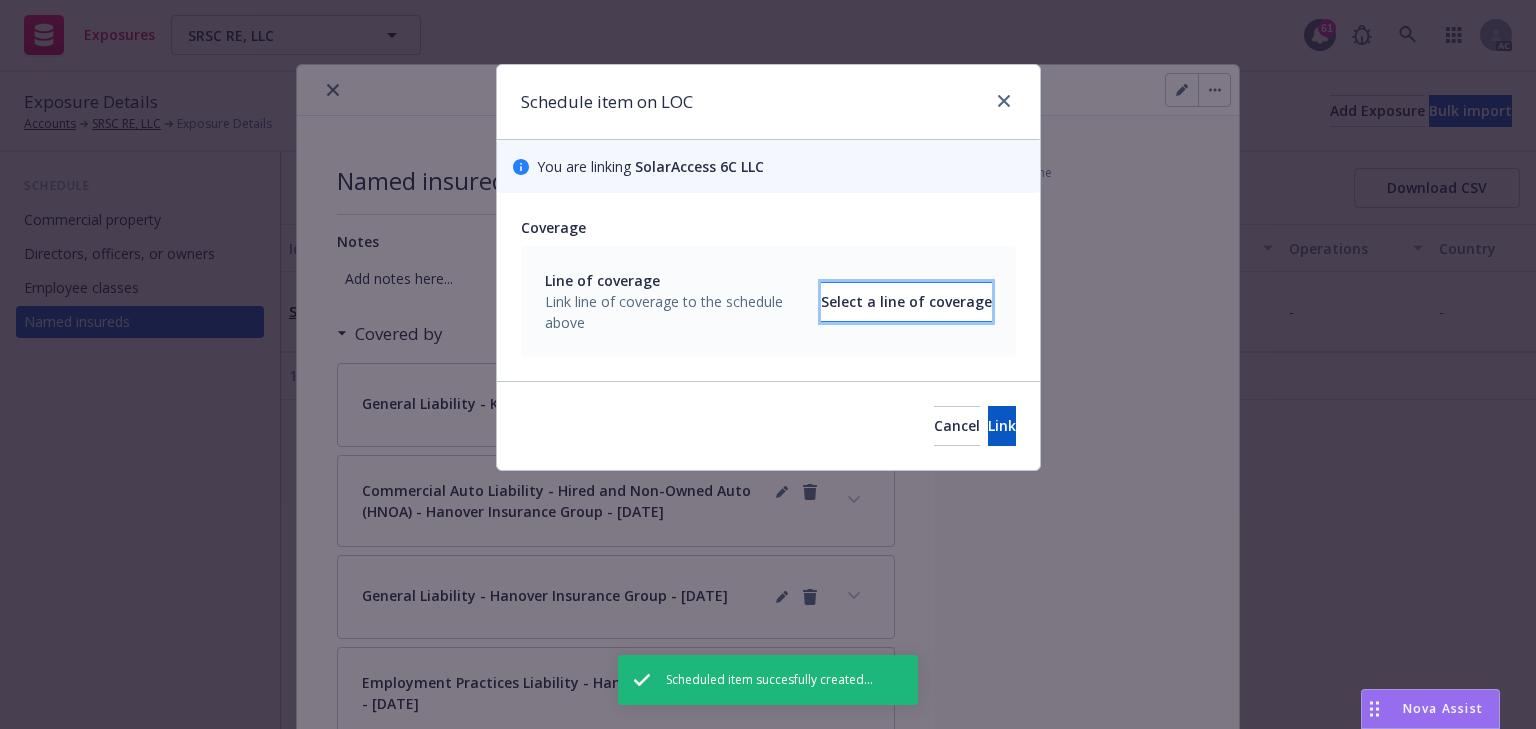 click on "Select a line of coverage" at bounding box center (906, 302) 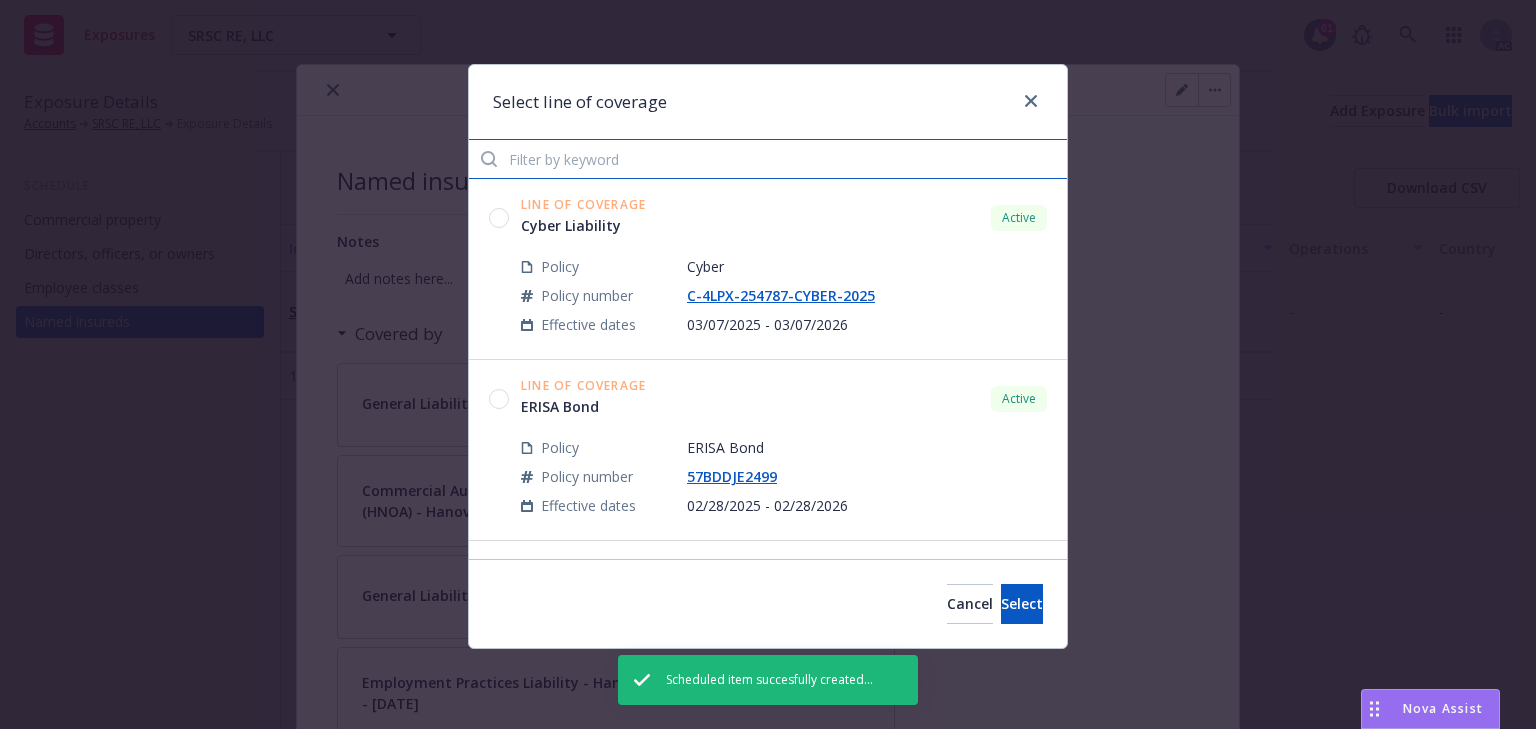 click at bounding box center [768, 159] 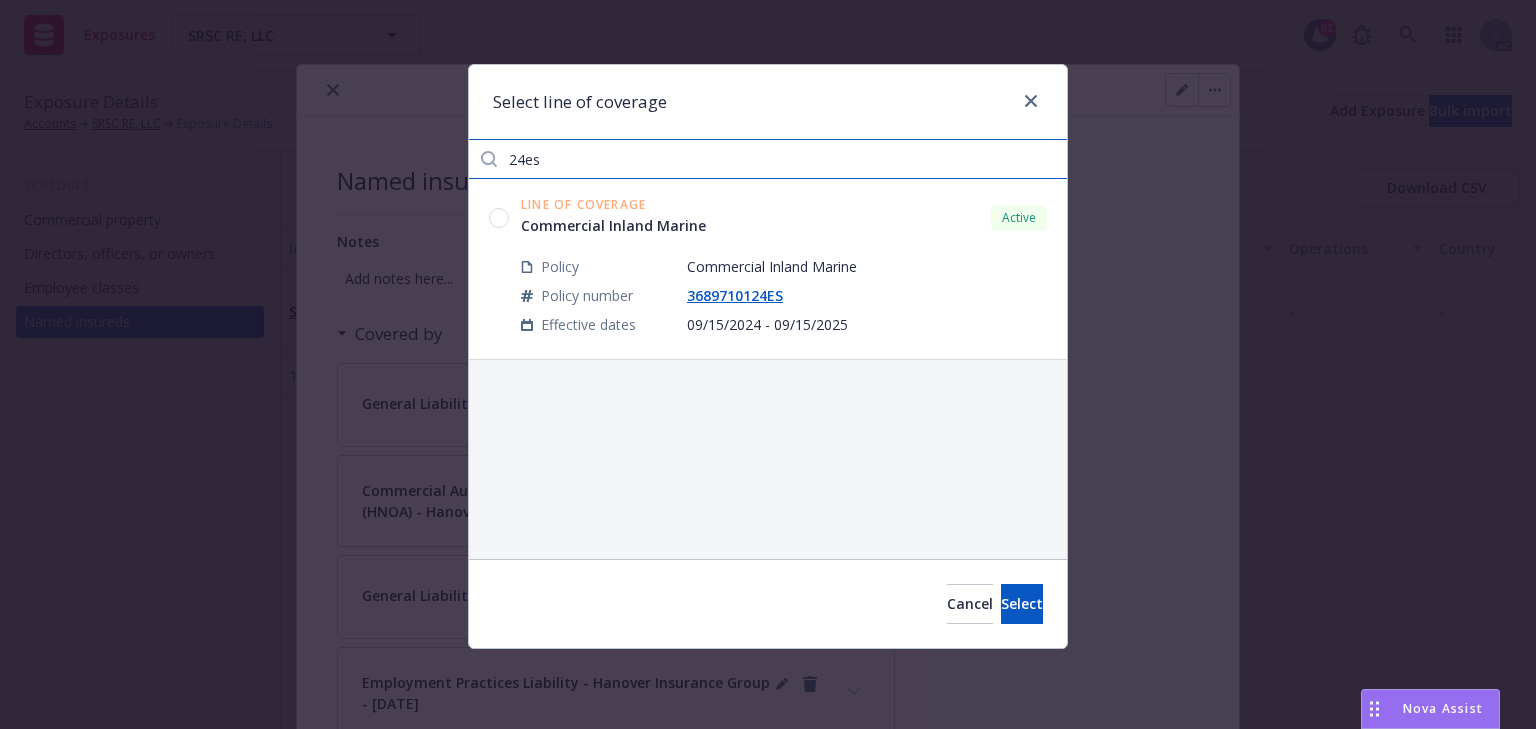 type on "24es" 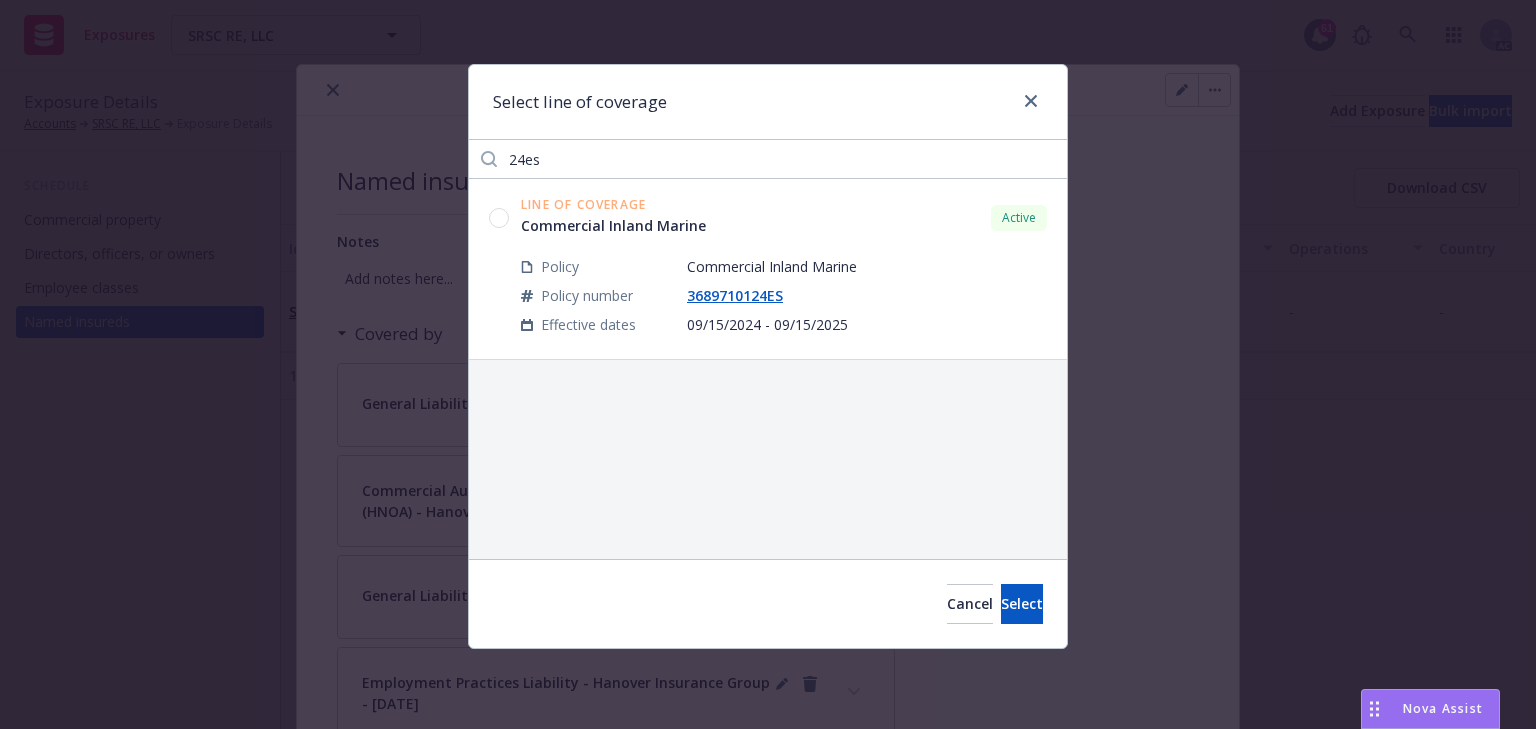 click 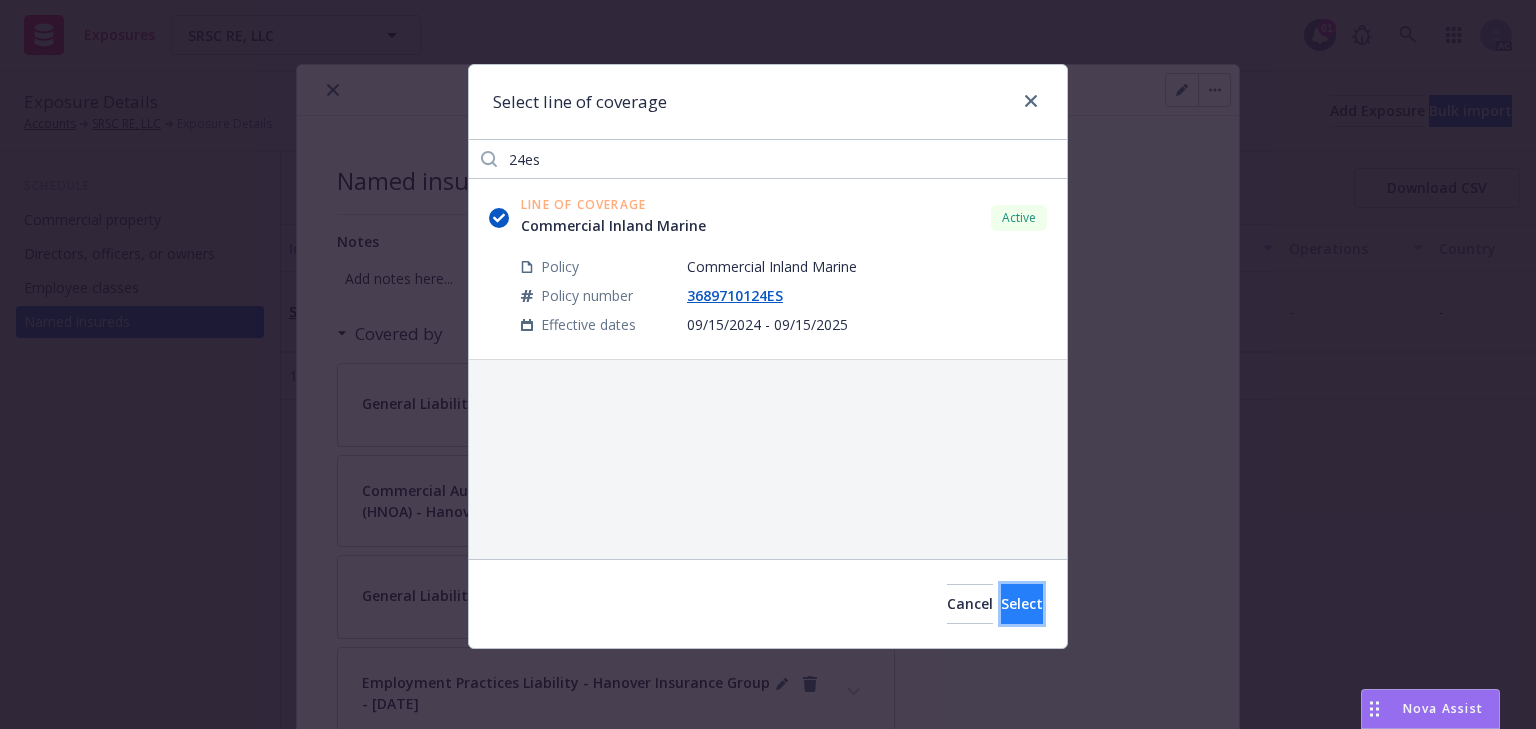 click on "Select" at bounding box center [1022, 604] 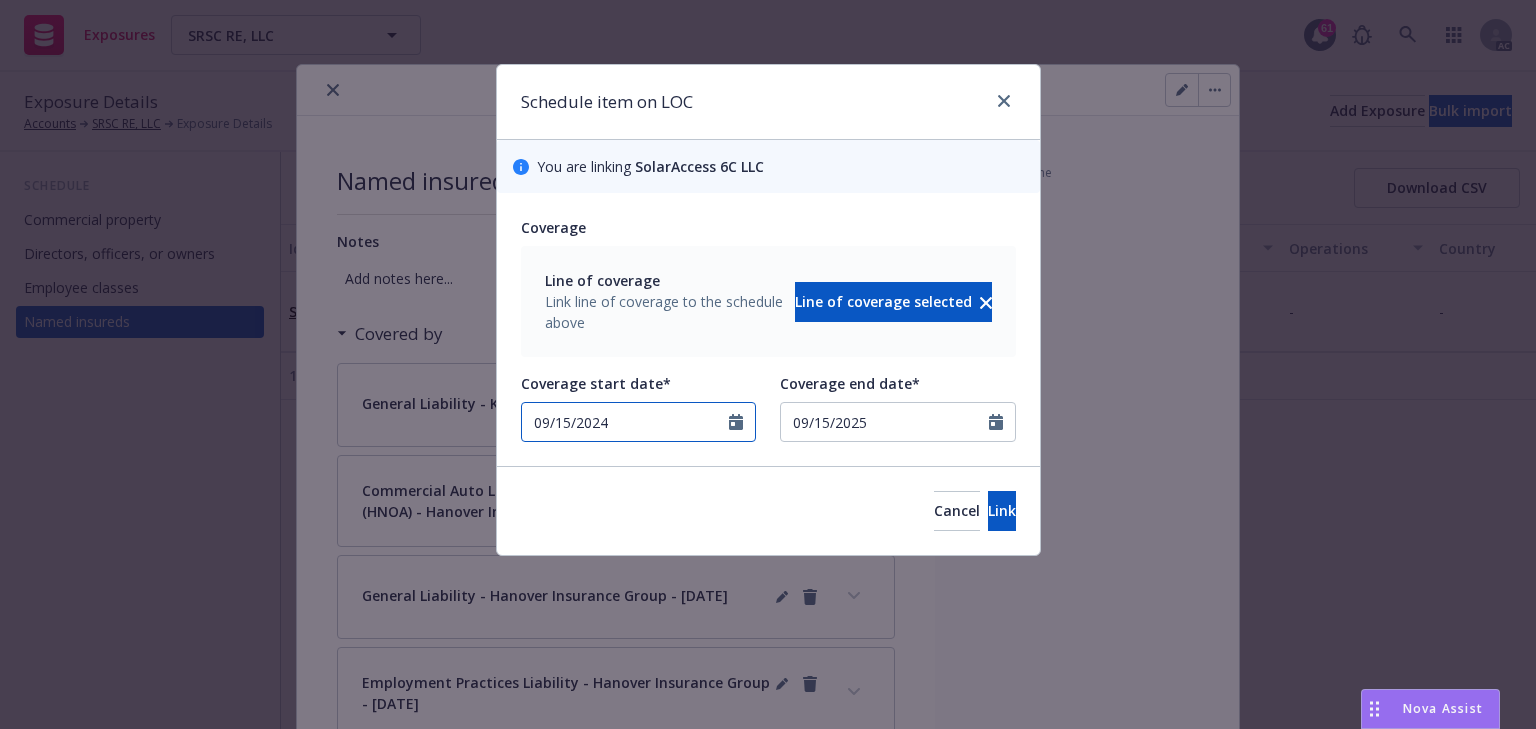select on "9" 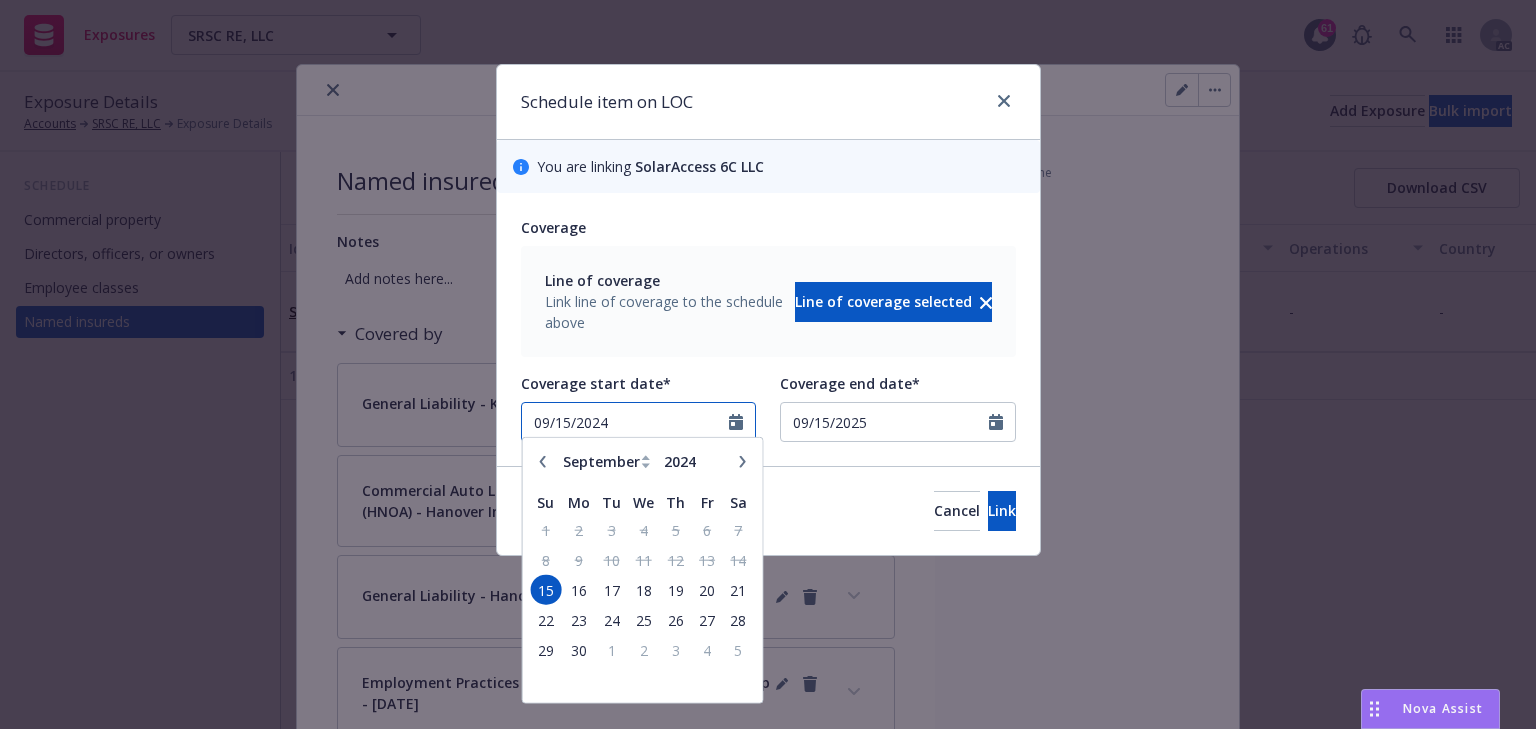 drag, startPoint x: 516, startPoint y: 411, endPoint x: 296, endPoint y: 423, distance: 220.32703 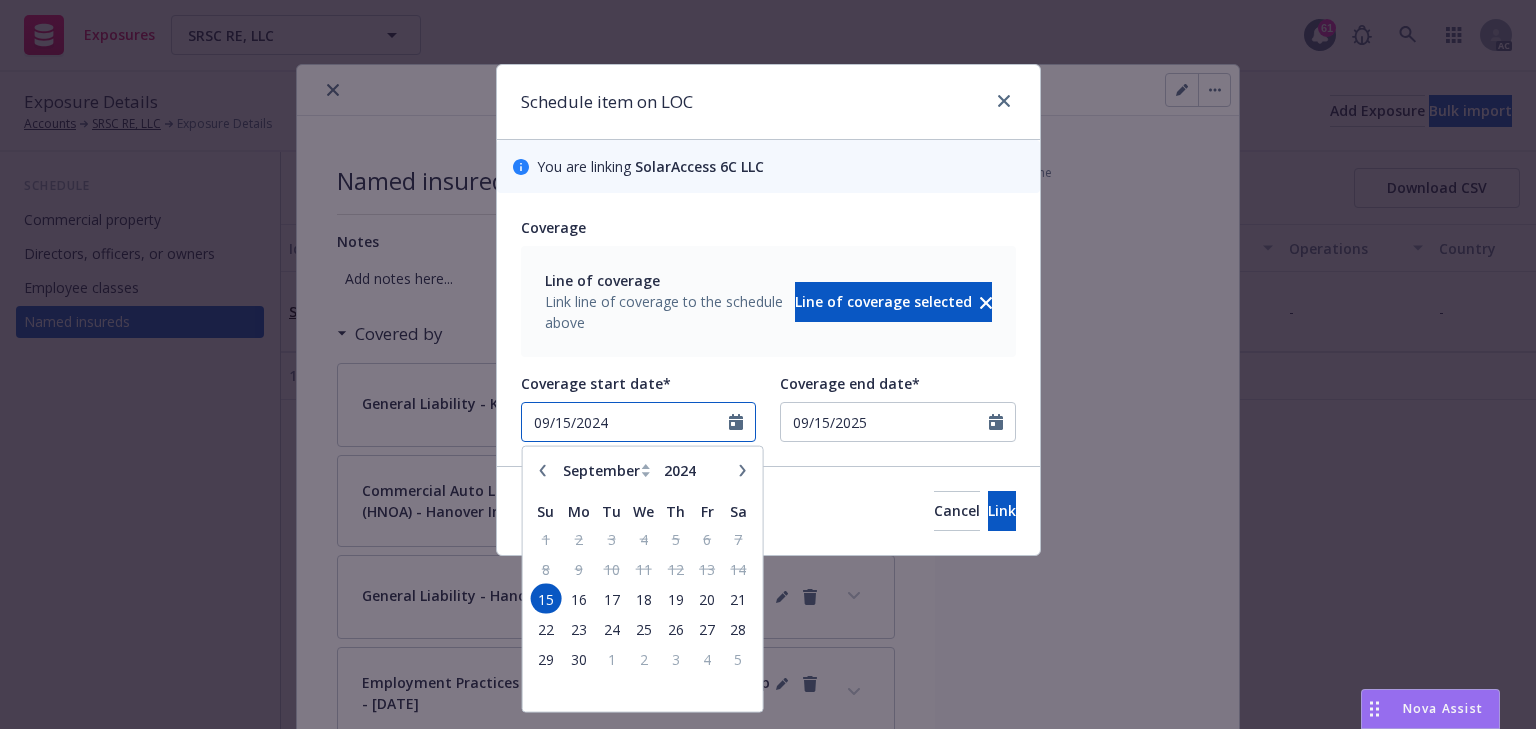 click on "09/15/2024" at bounding box center (626, 422) 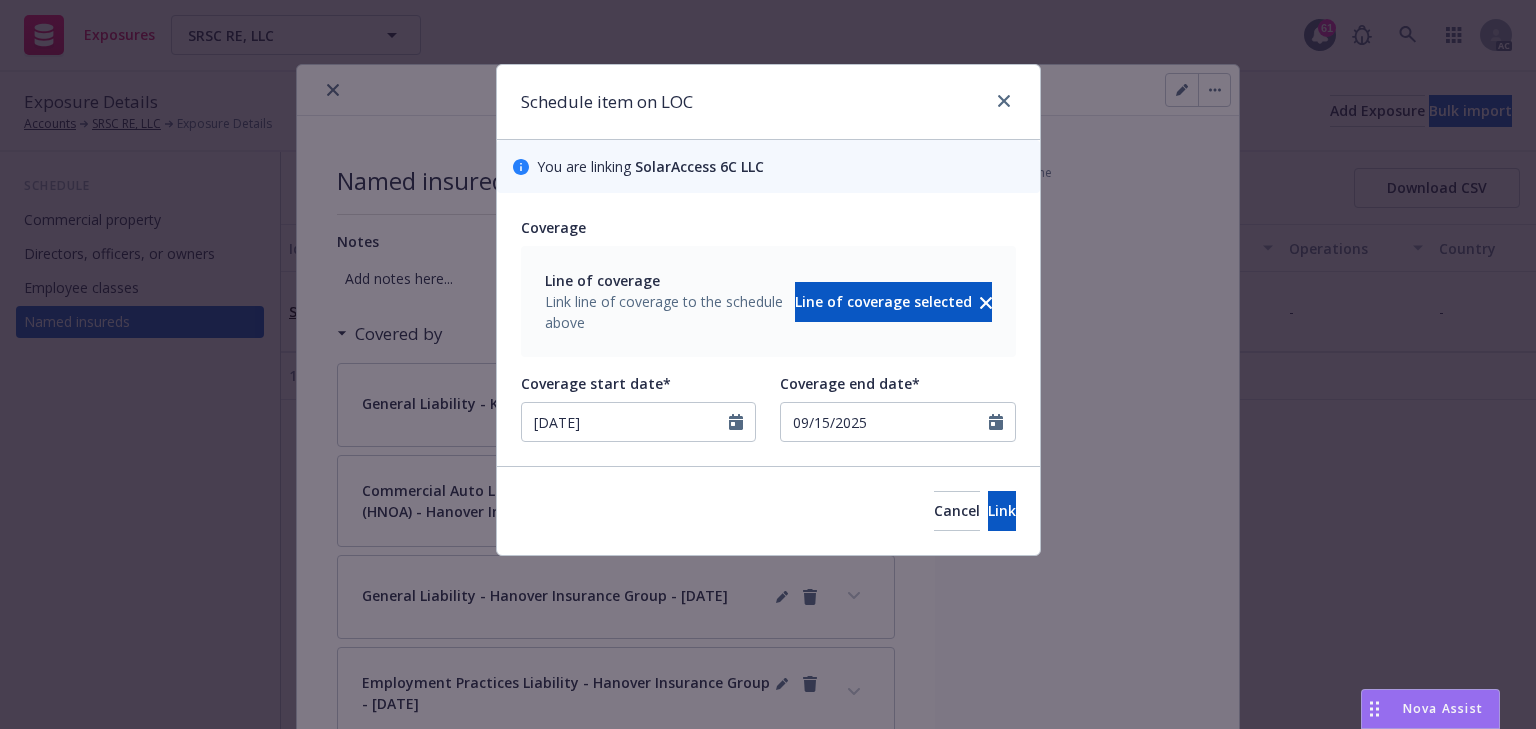 type on "07/01/2025" 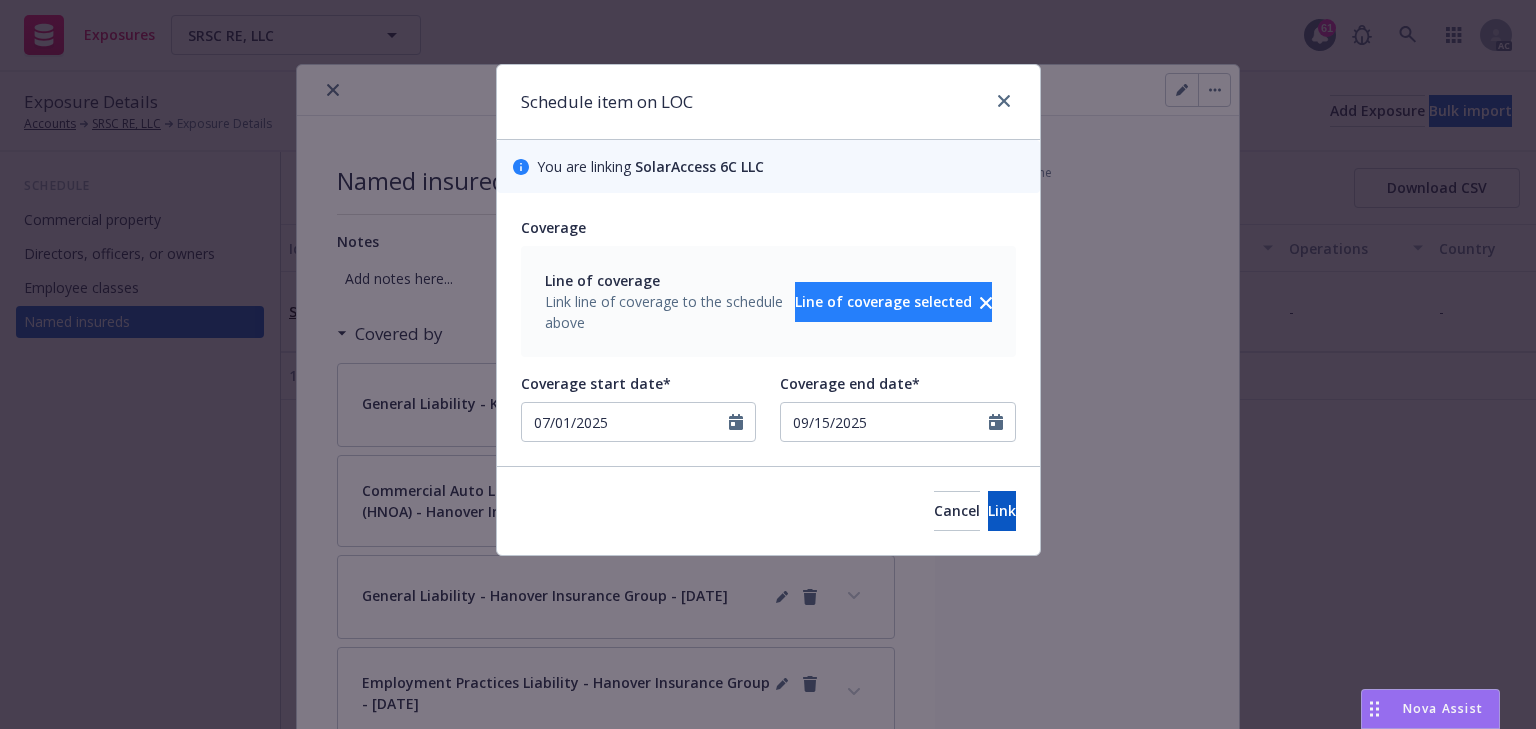 drag, startPoint x: 869, startPoint y: 190, endPoint x: 903, endPoint y: 281, distance: 97.144226 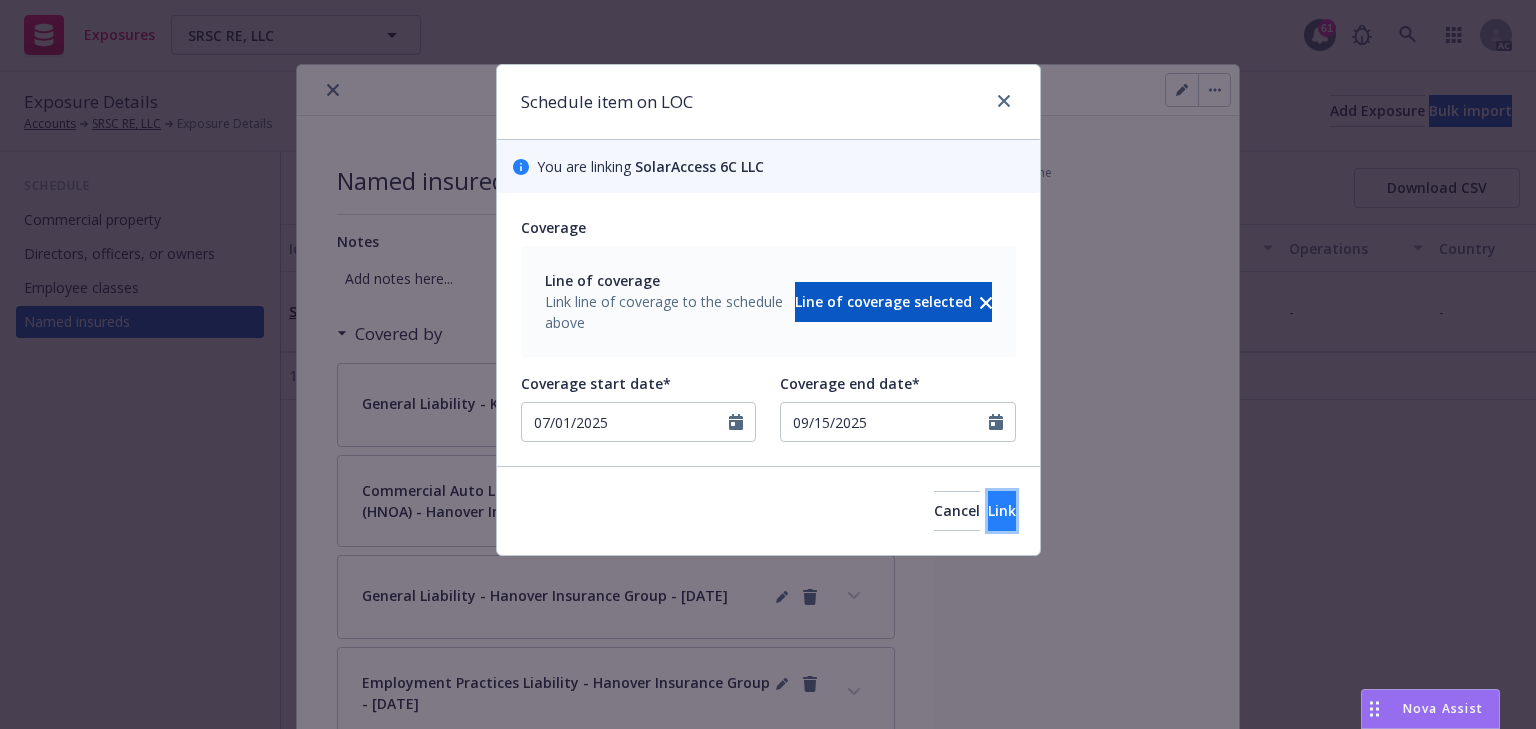 click on "Link" at bounding box center (1002, 510) 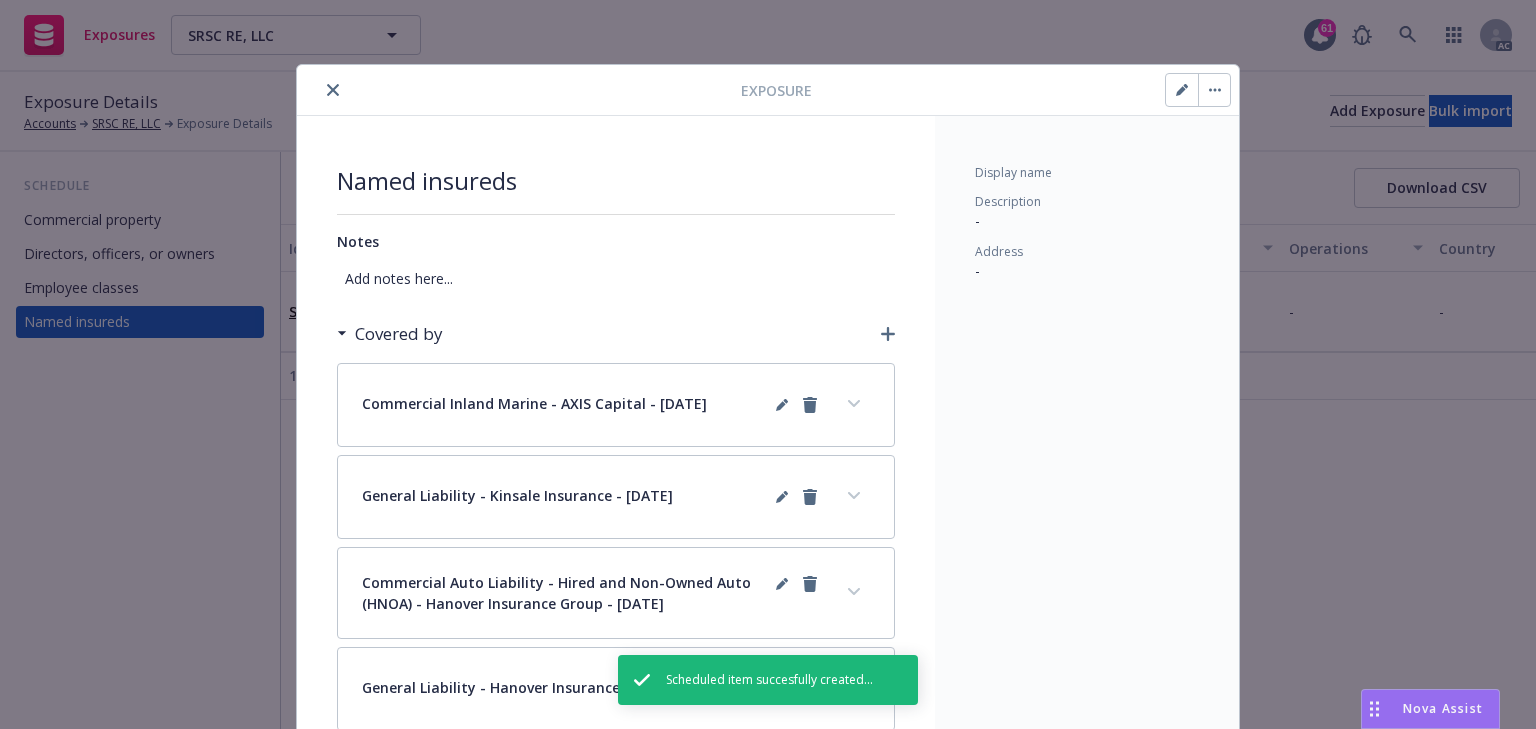 drag, startPoint x: 328, startPoint y: 89, endPoint x: 307, endPoint y: 105, distance: 26.400757 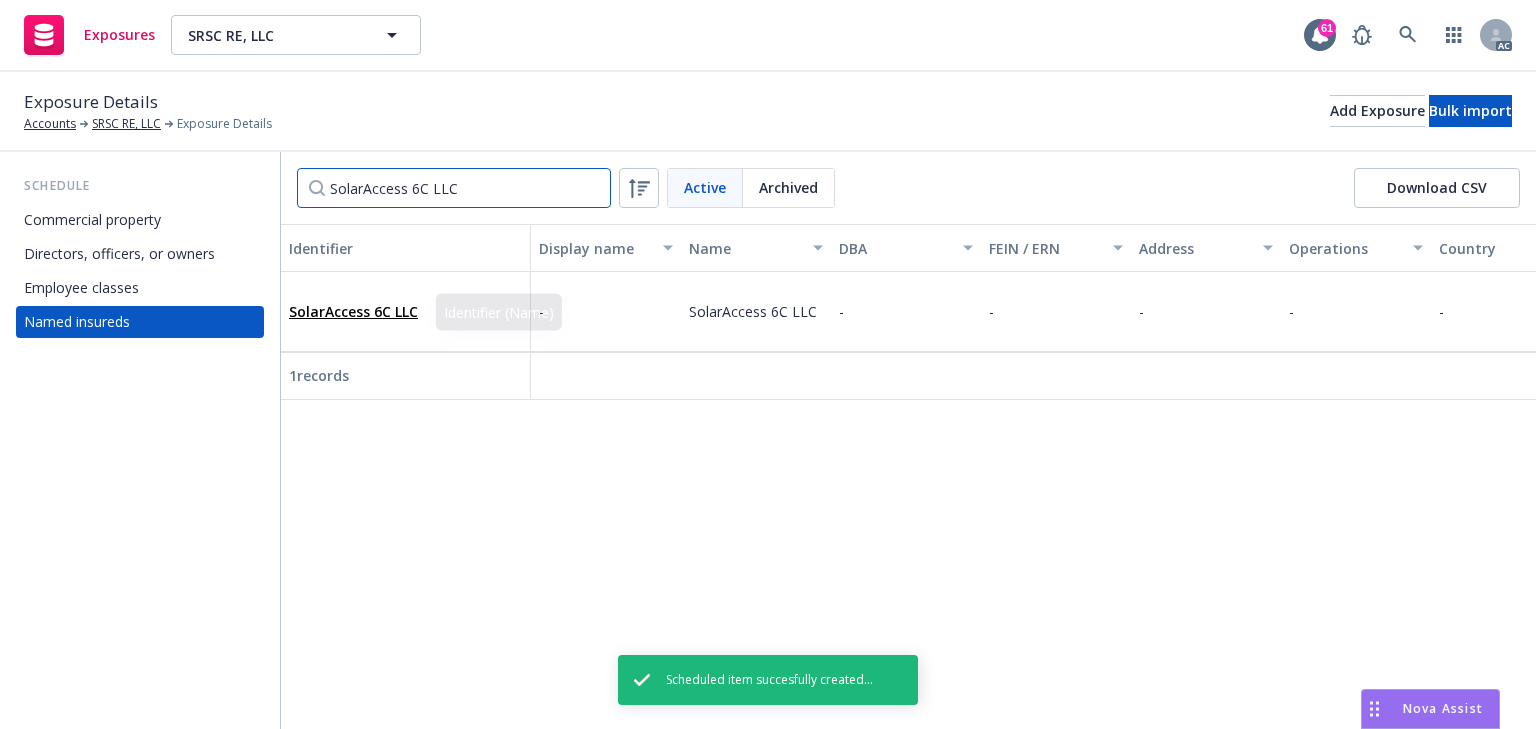 click on "SolarAccess 6C LLC" at bounding box center [454, 188] 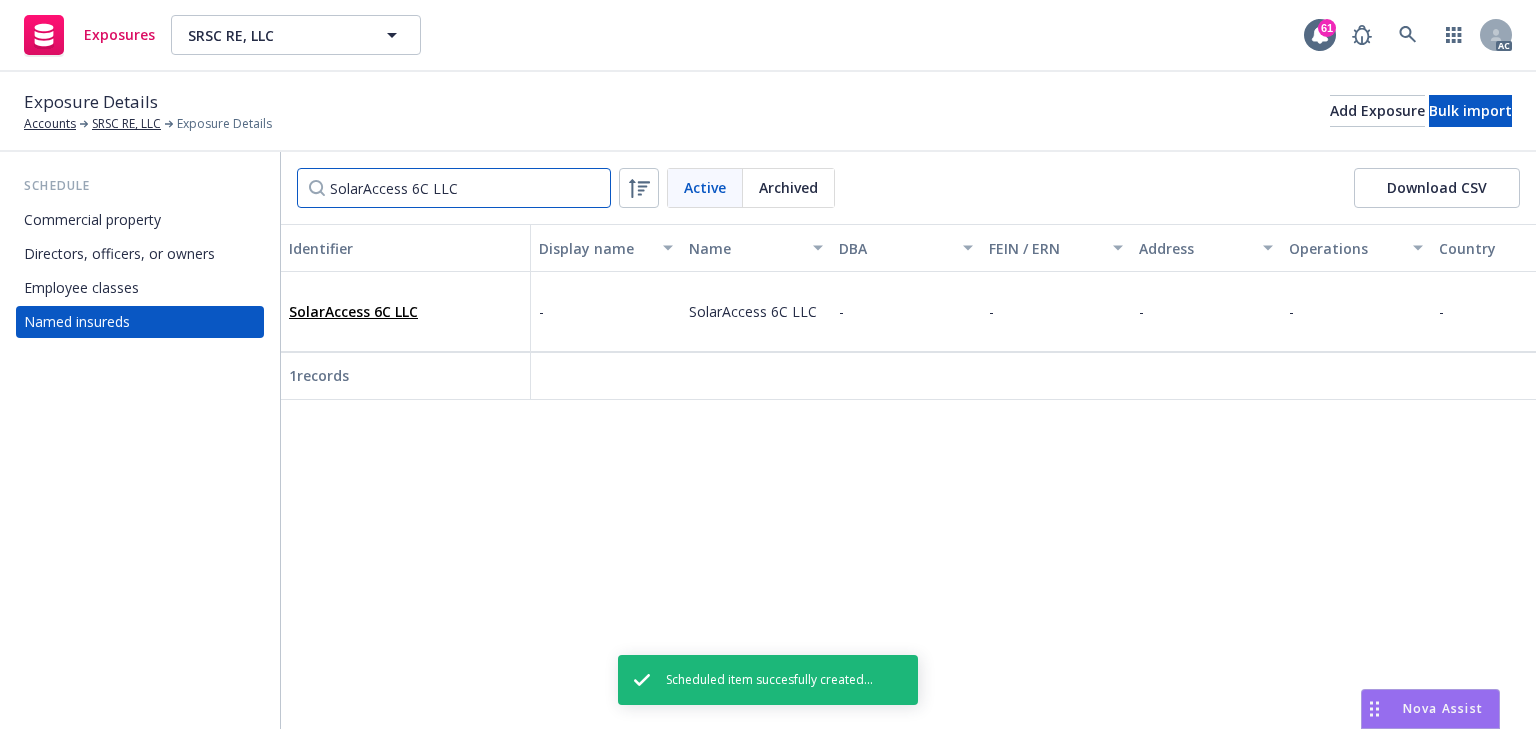paste on "D" 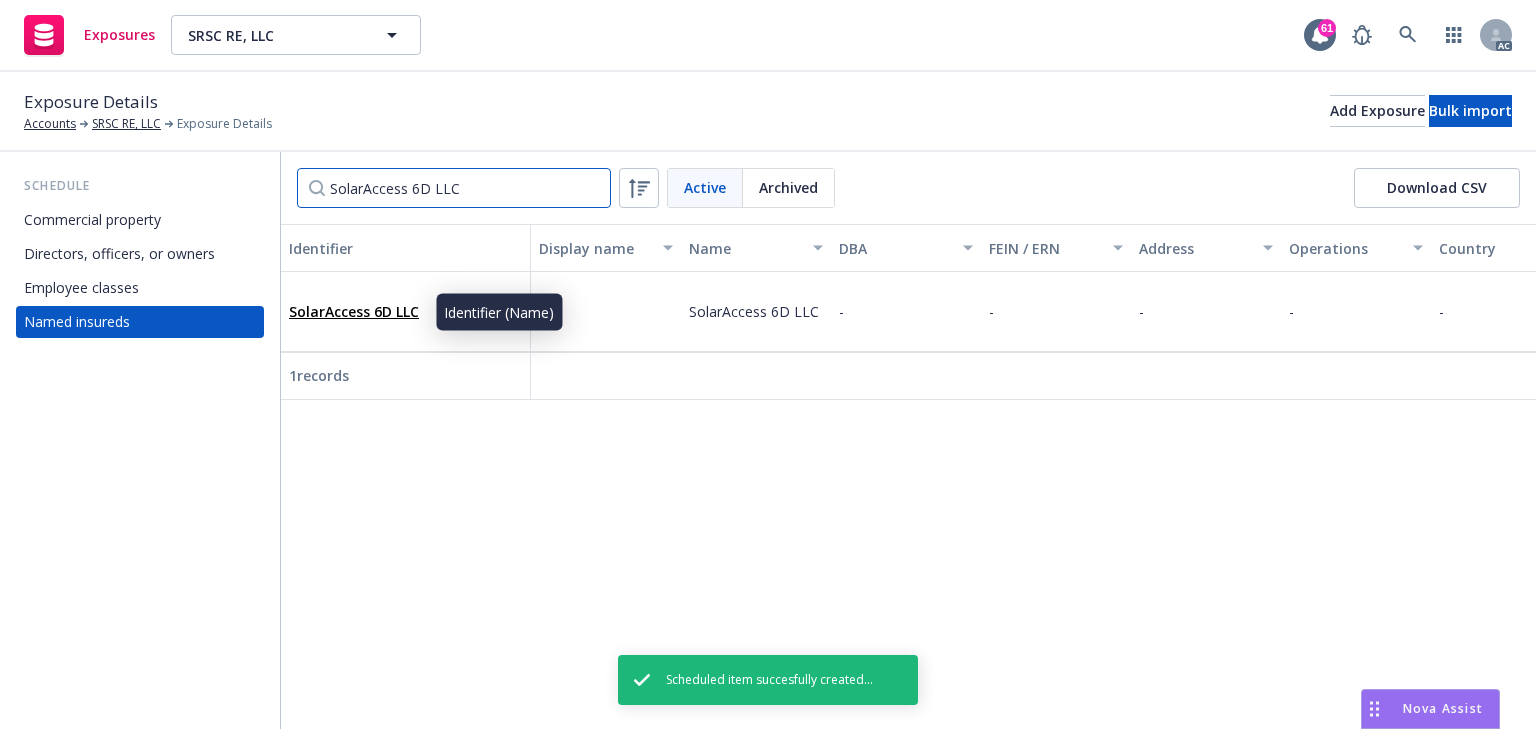 type on "SolarAccess 6D LLC" 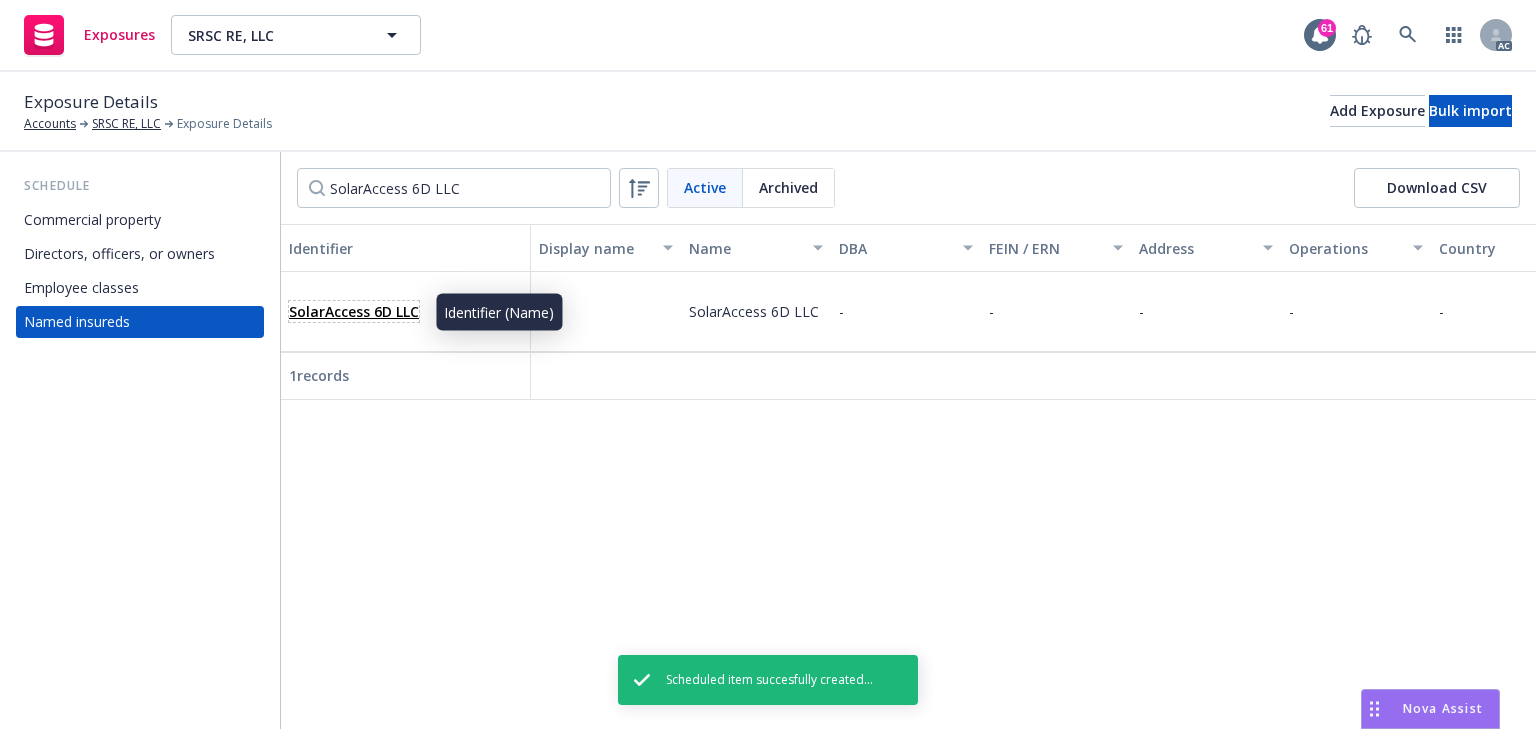 click on "SolarAccess 6D LLC" at bounding box center (354, 311) 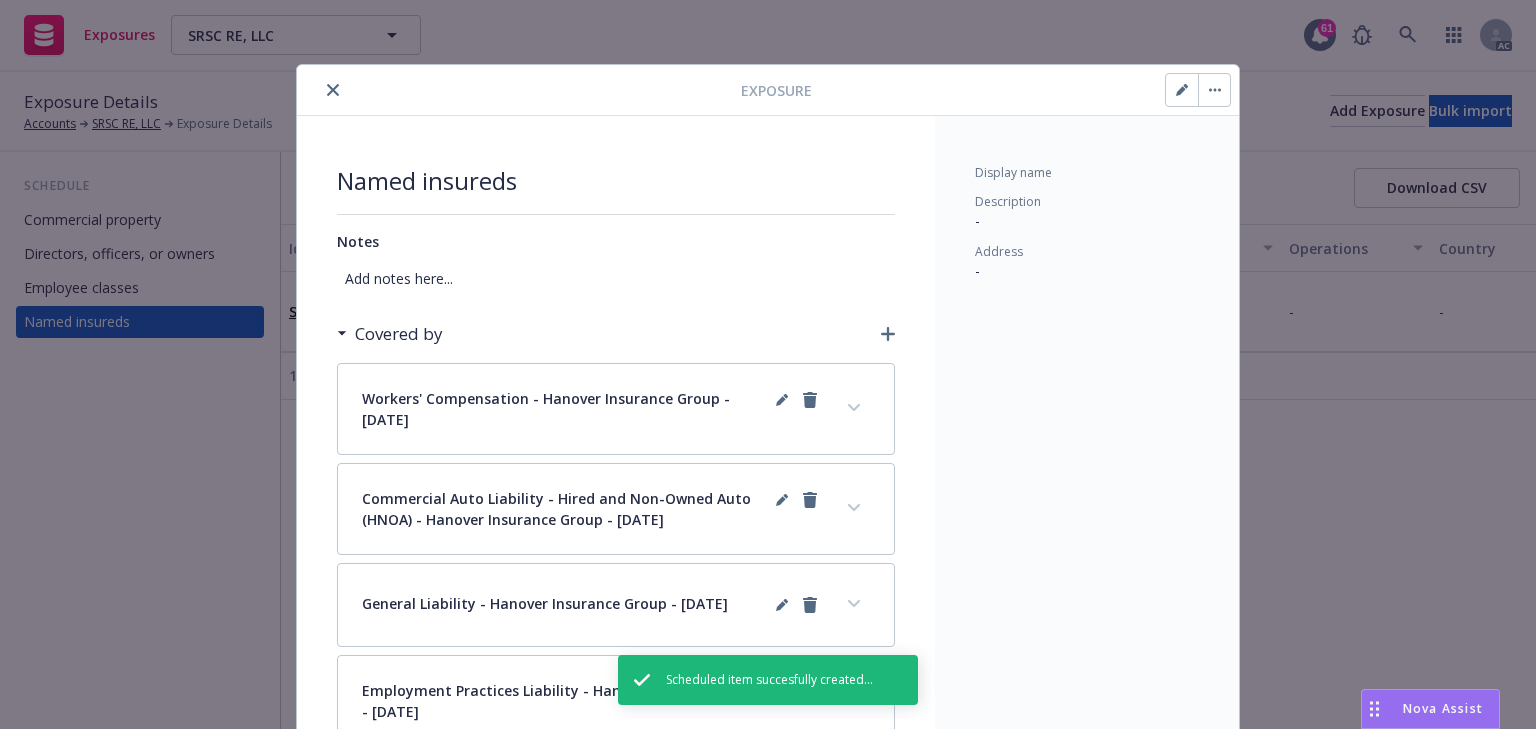 scroll, scrollTop: 228, scrollLeft: 0, axis: vertical 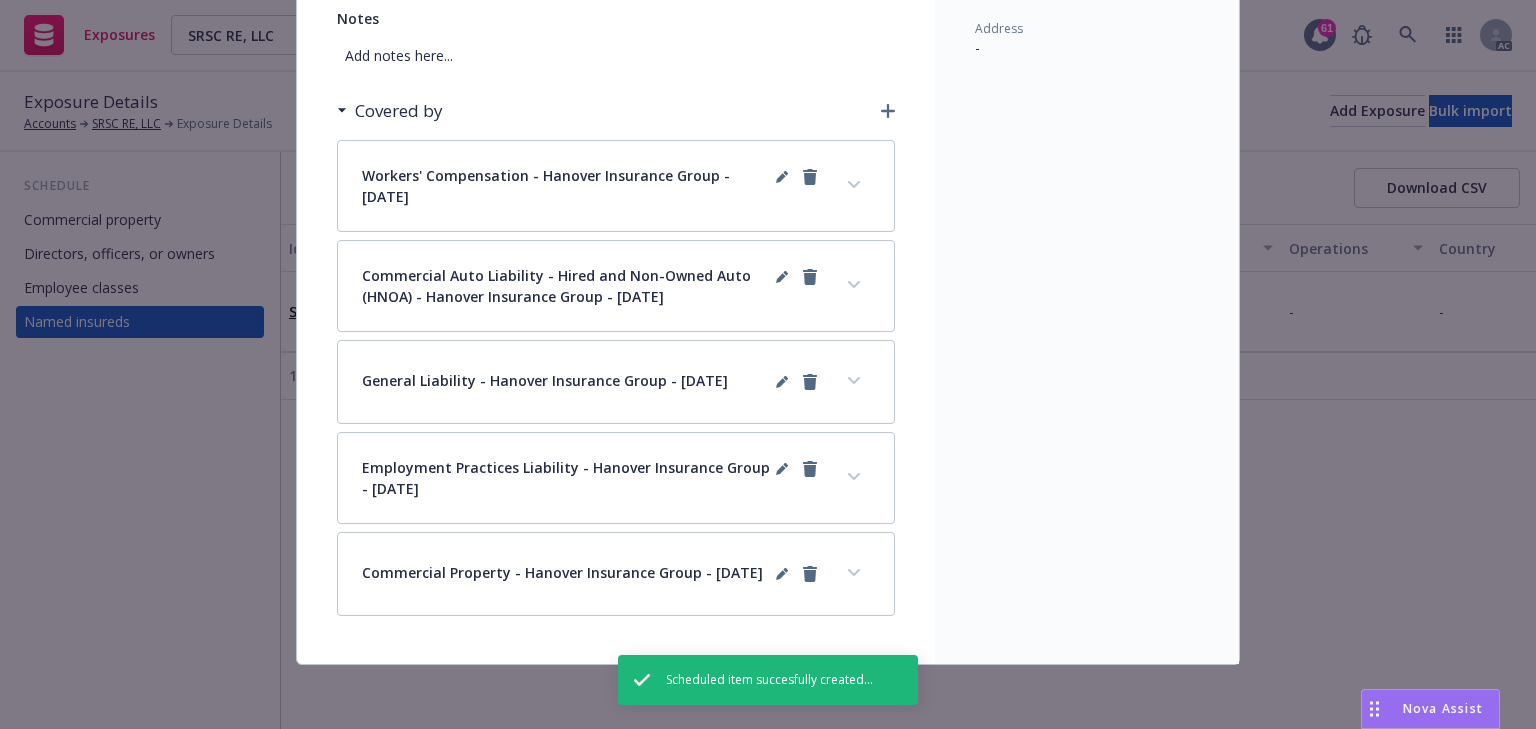 click 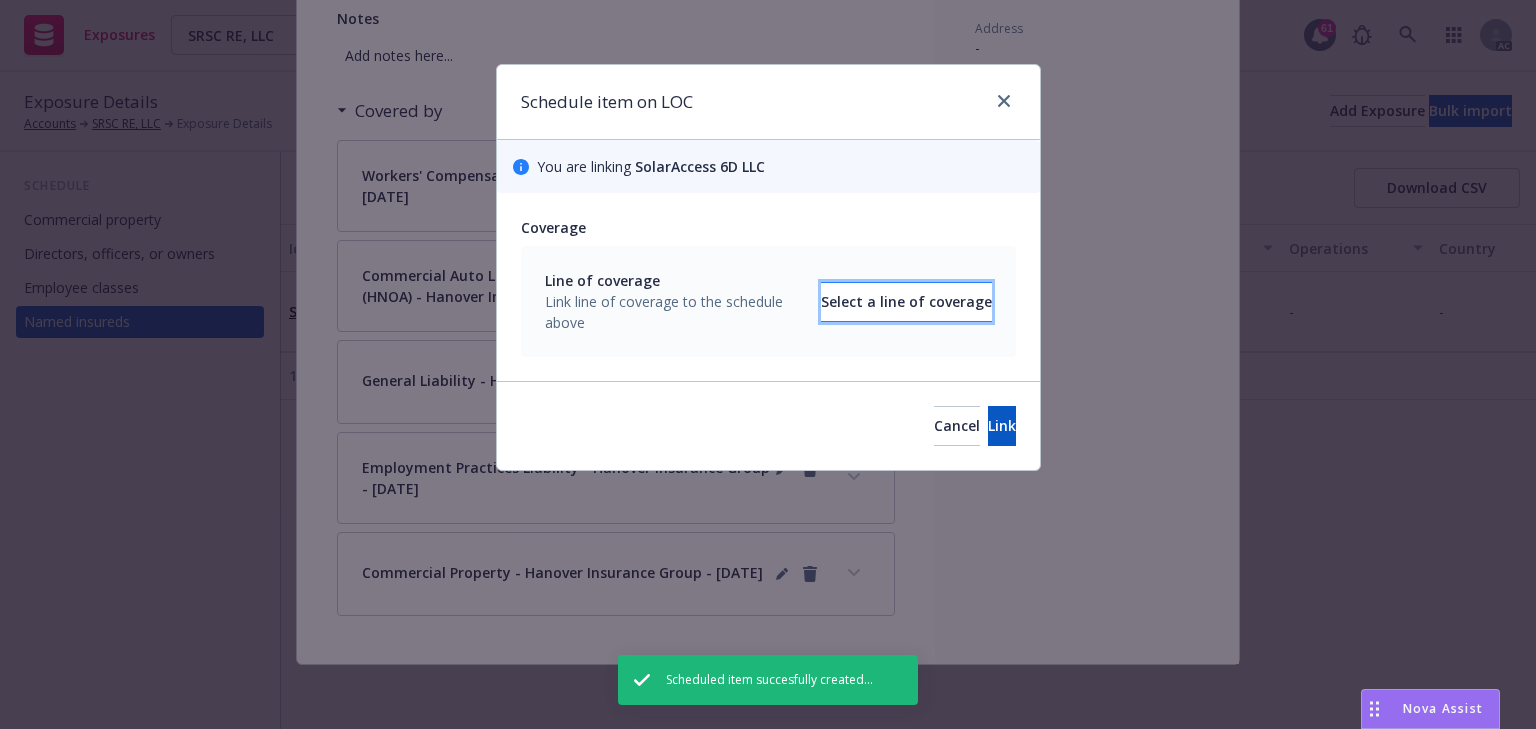 click on "Select a line of coverage" at bounding box center [906, 302] 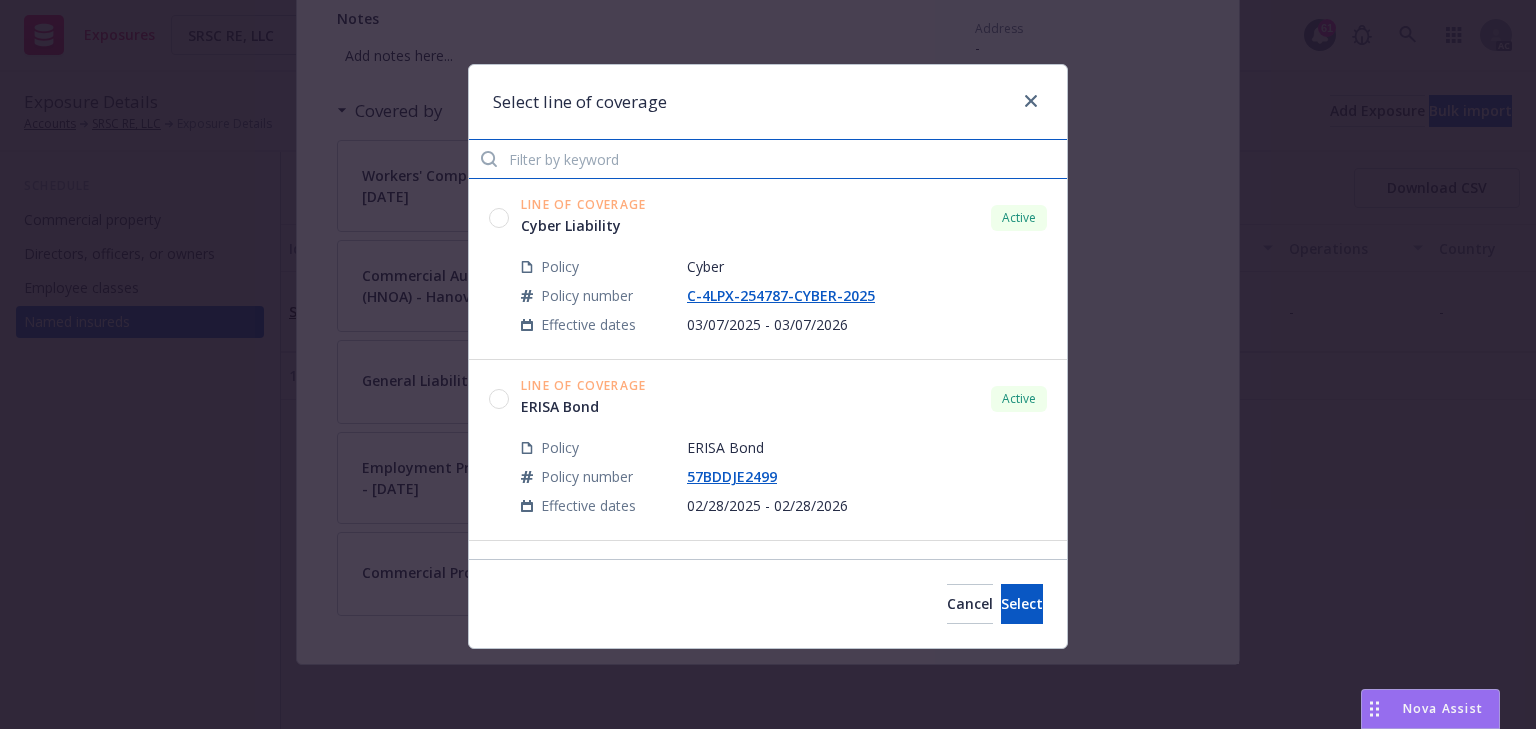click at bounding box center (768, 159) 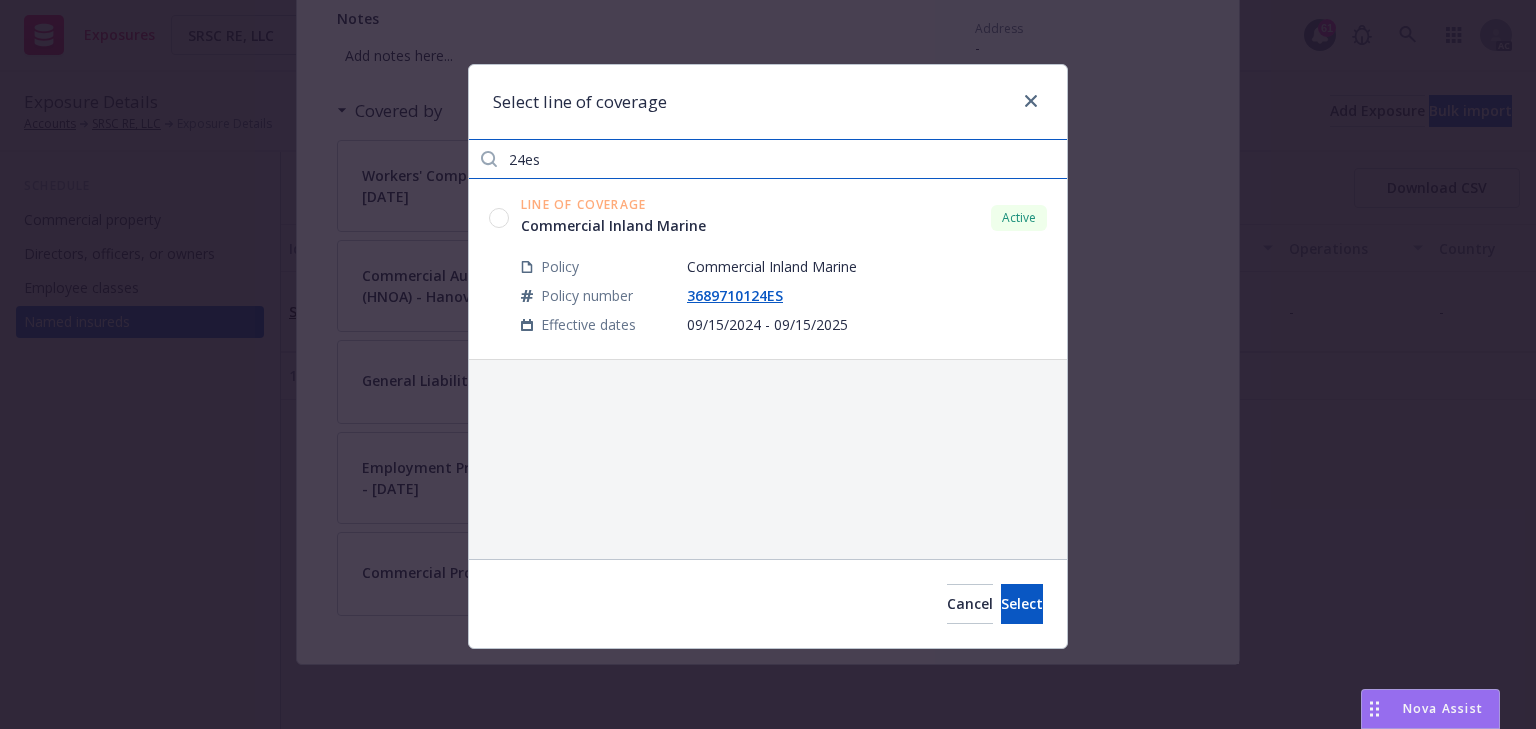 type on "24es" 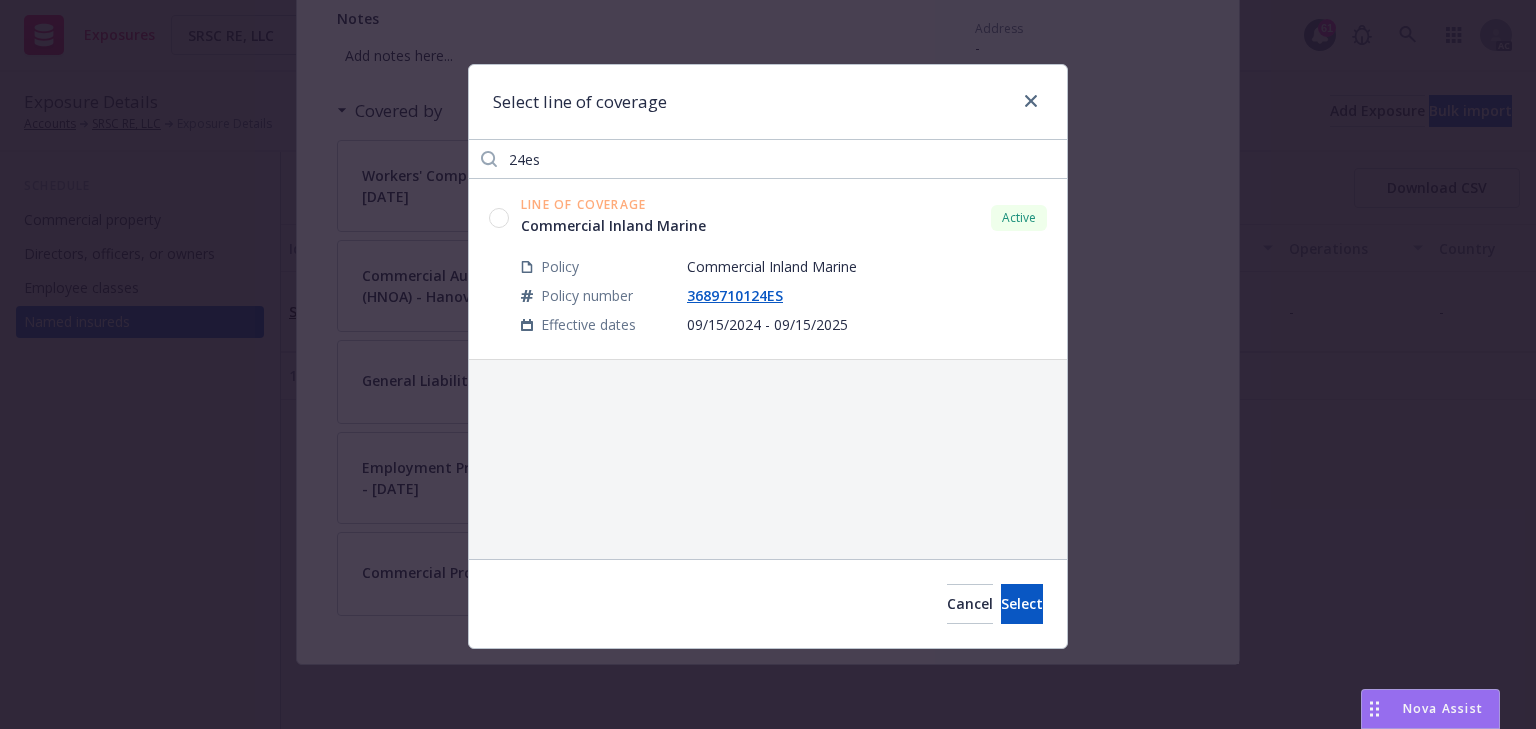 click 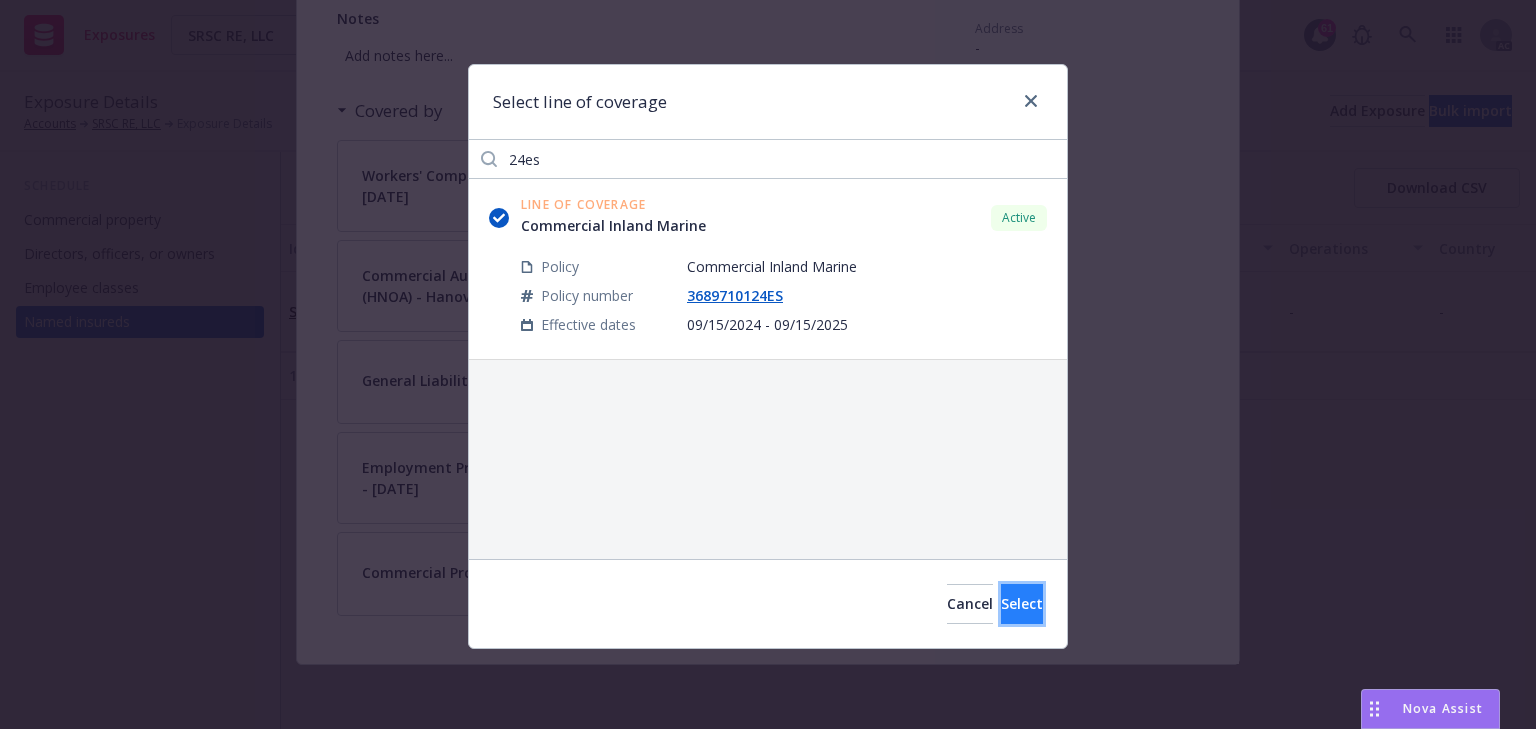 click on "Select" at bounding box center (1022, 604) 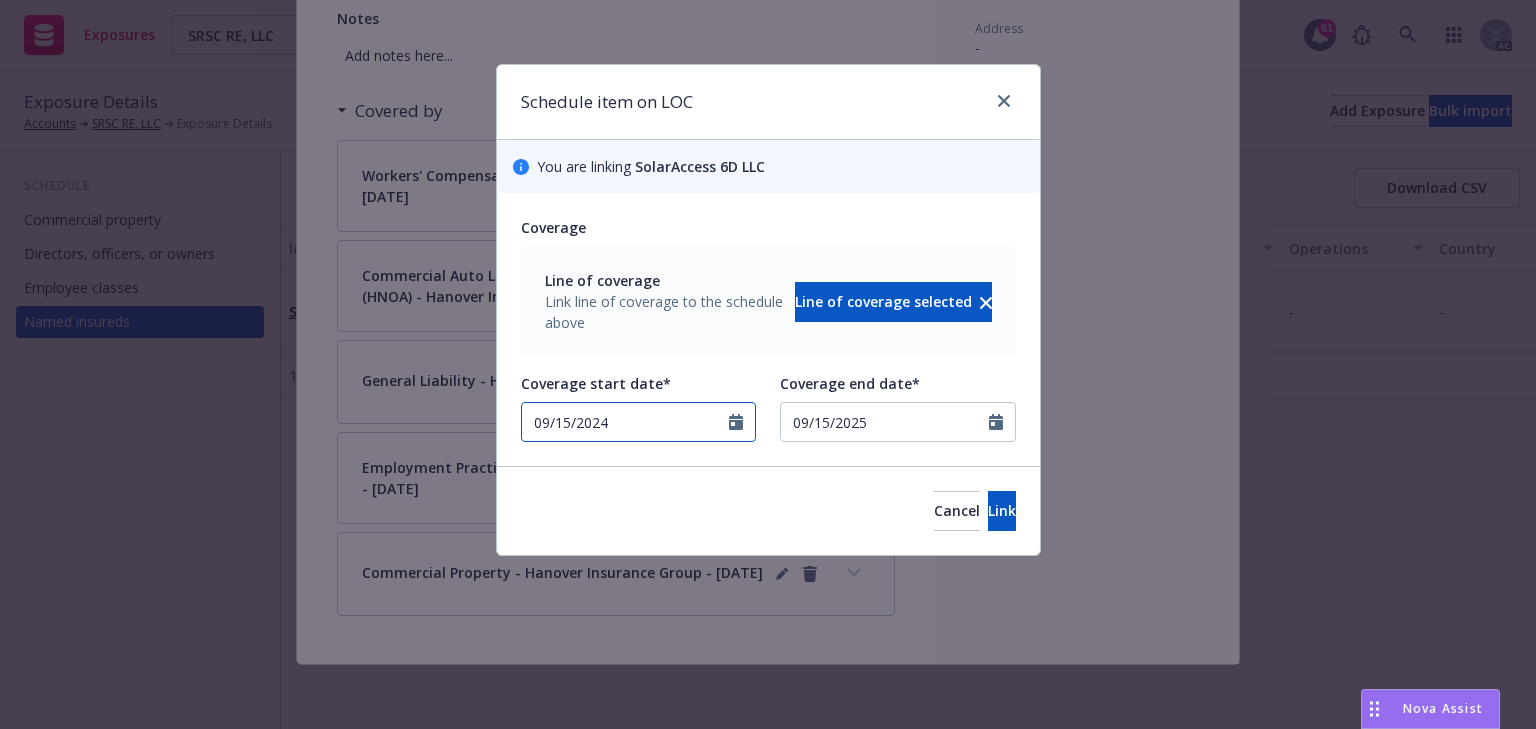 select on "9" 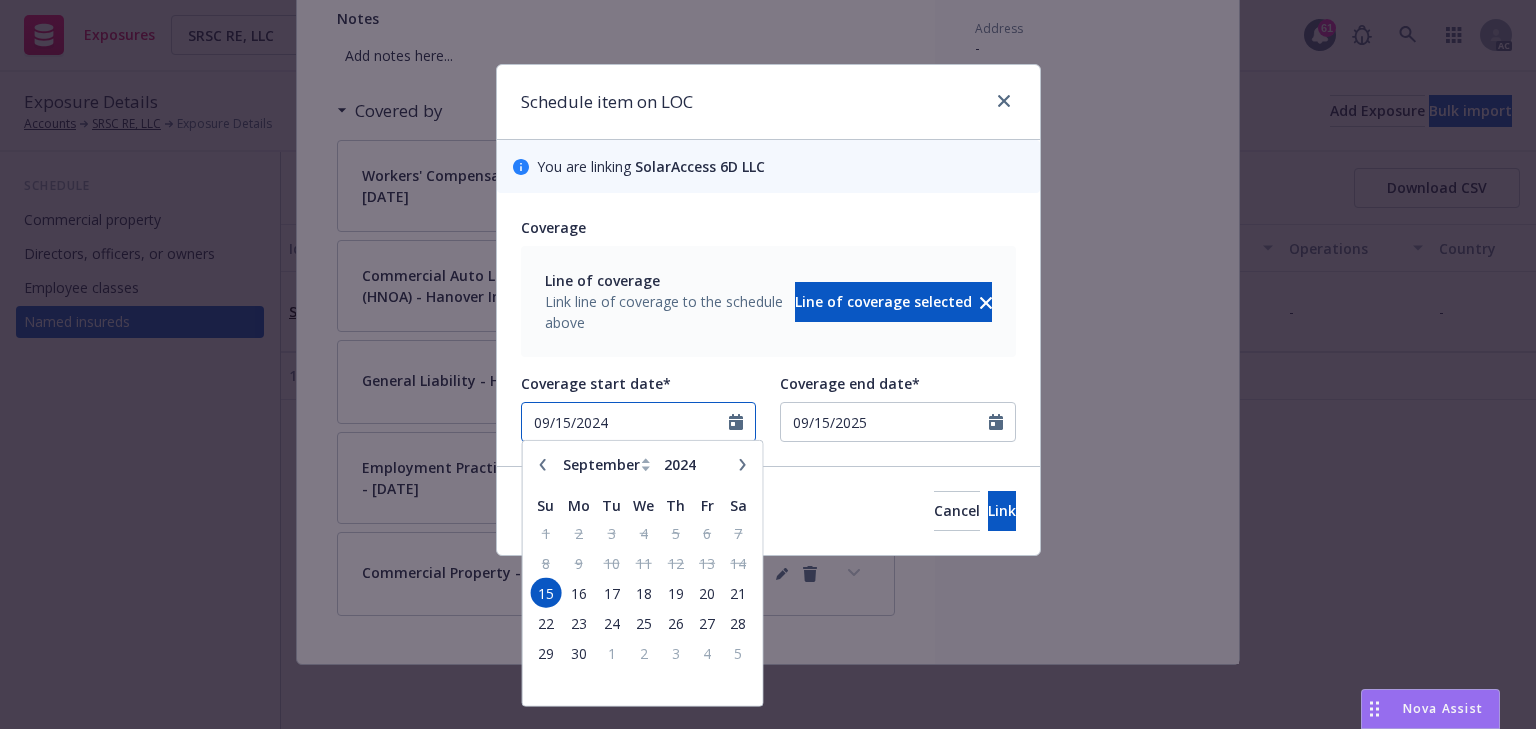 drag, startPoint x: 635, startPoint y: 424, endPoint x: 448, endPoint y: 418, distance: 187.09624 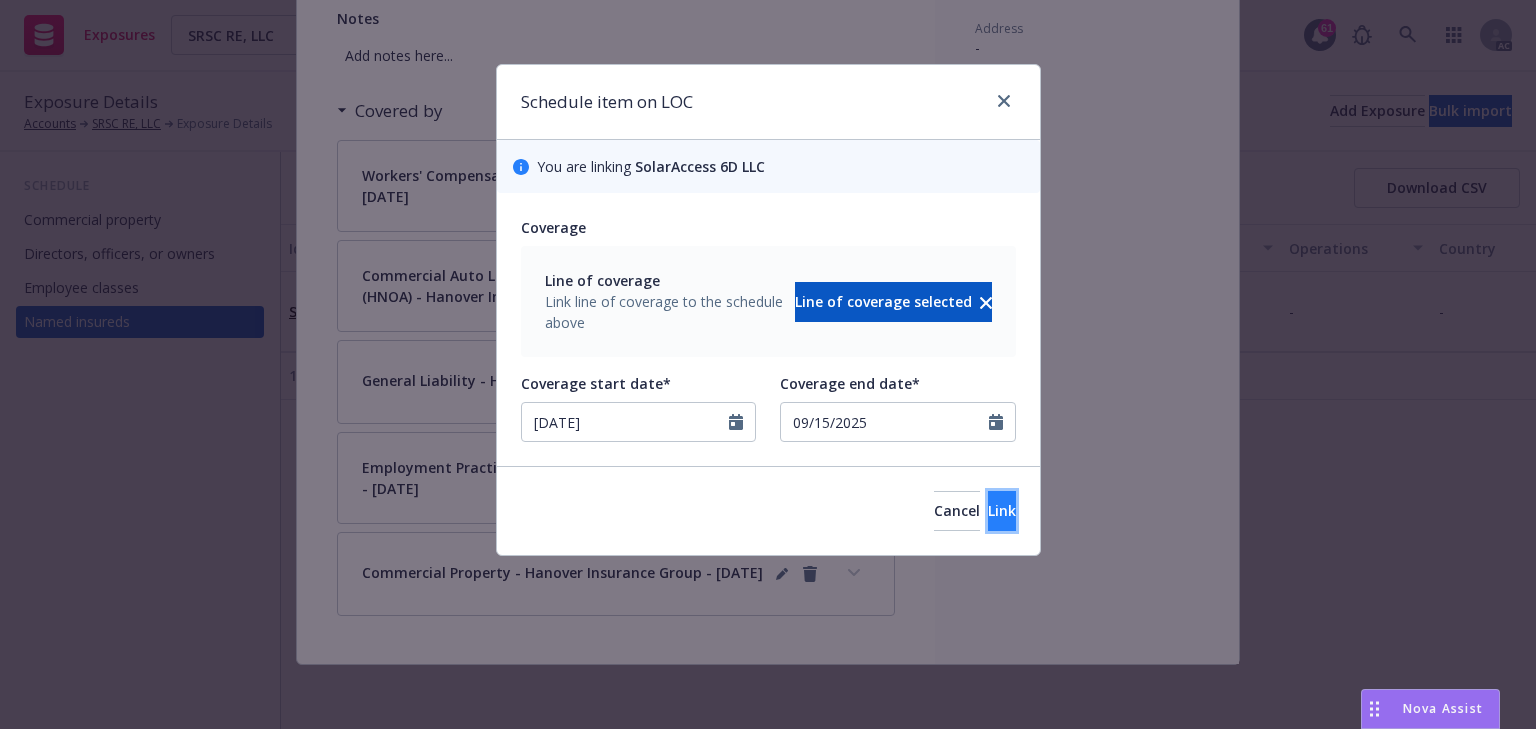 type on "07/01/2025" 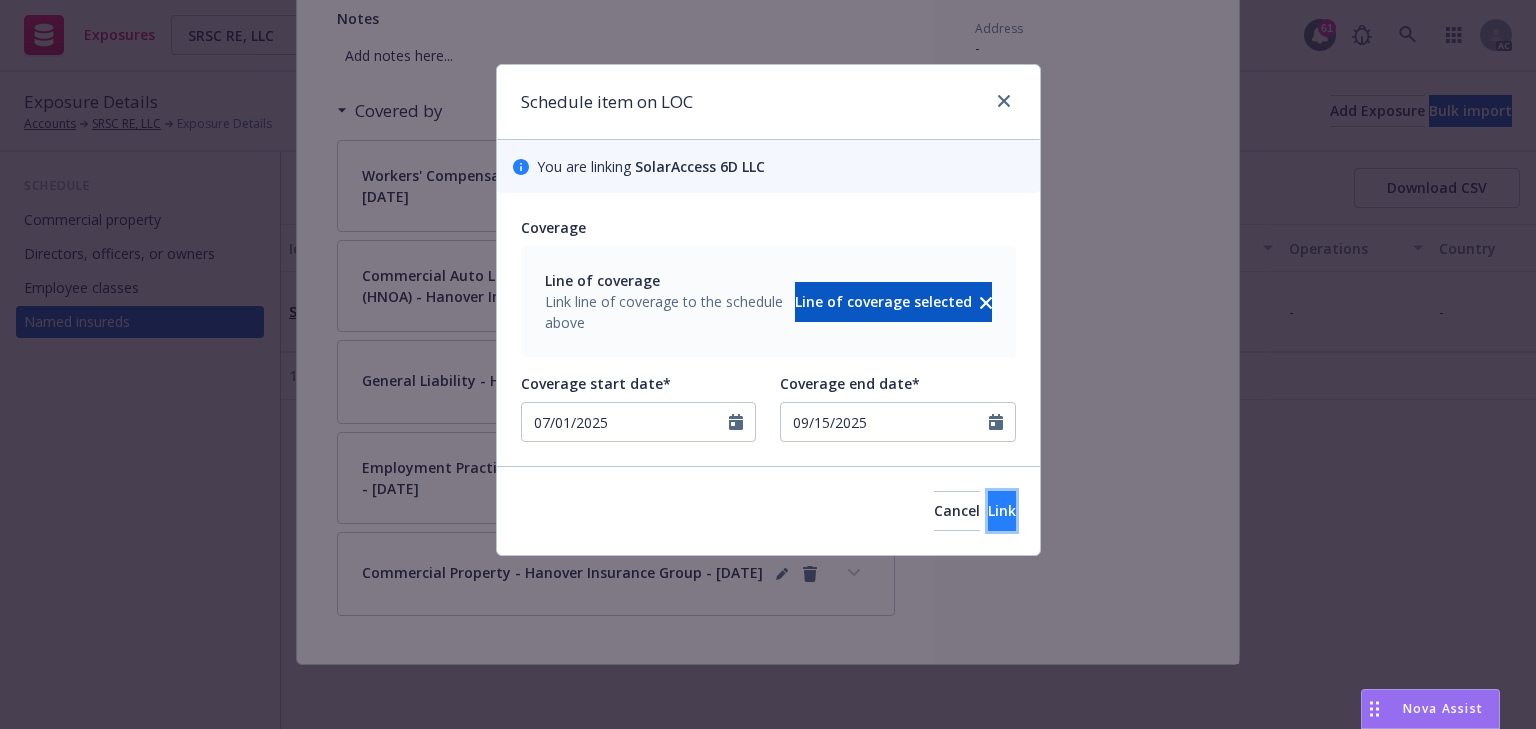click on "Link" at bounding box center (1002, 510) 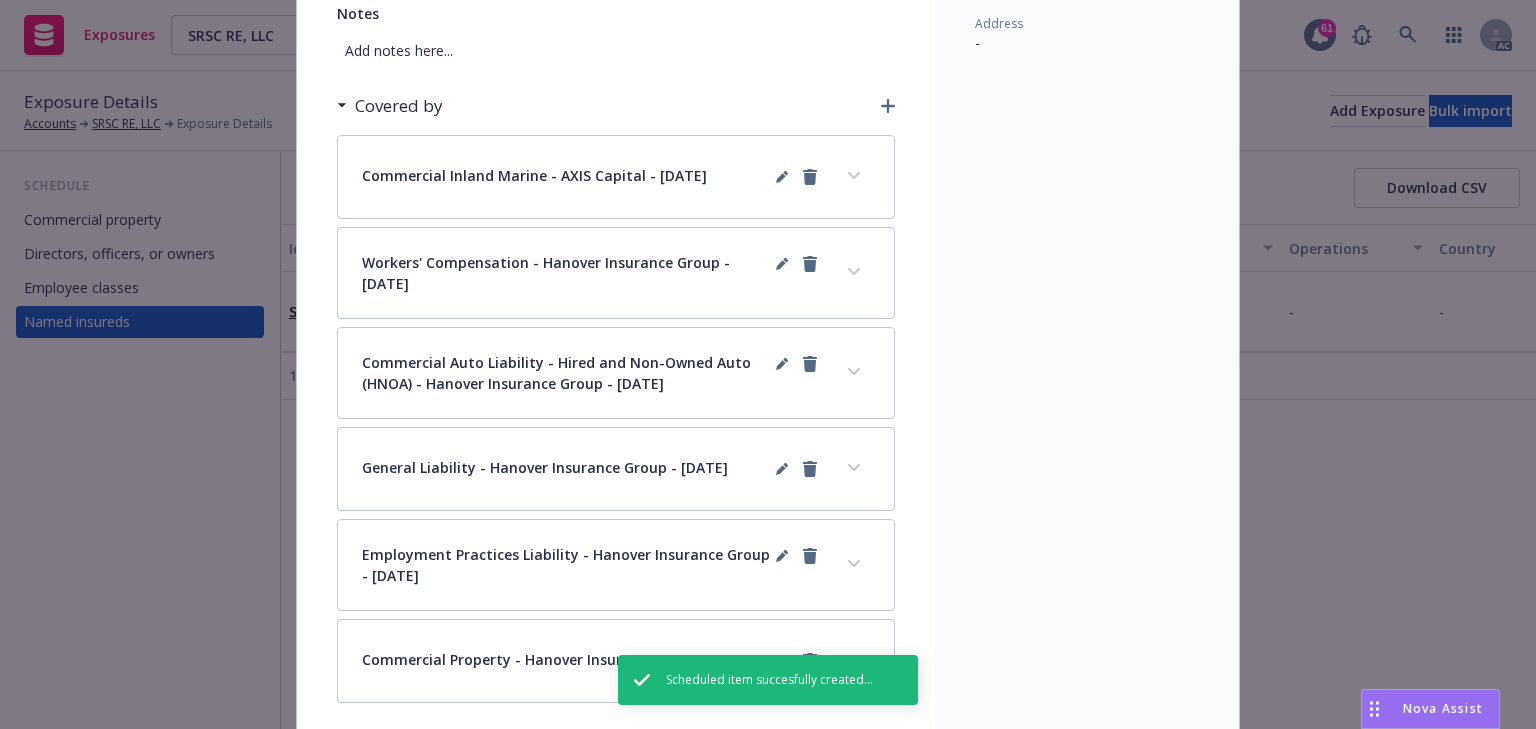 click 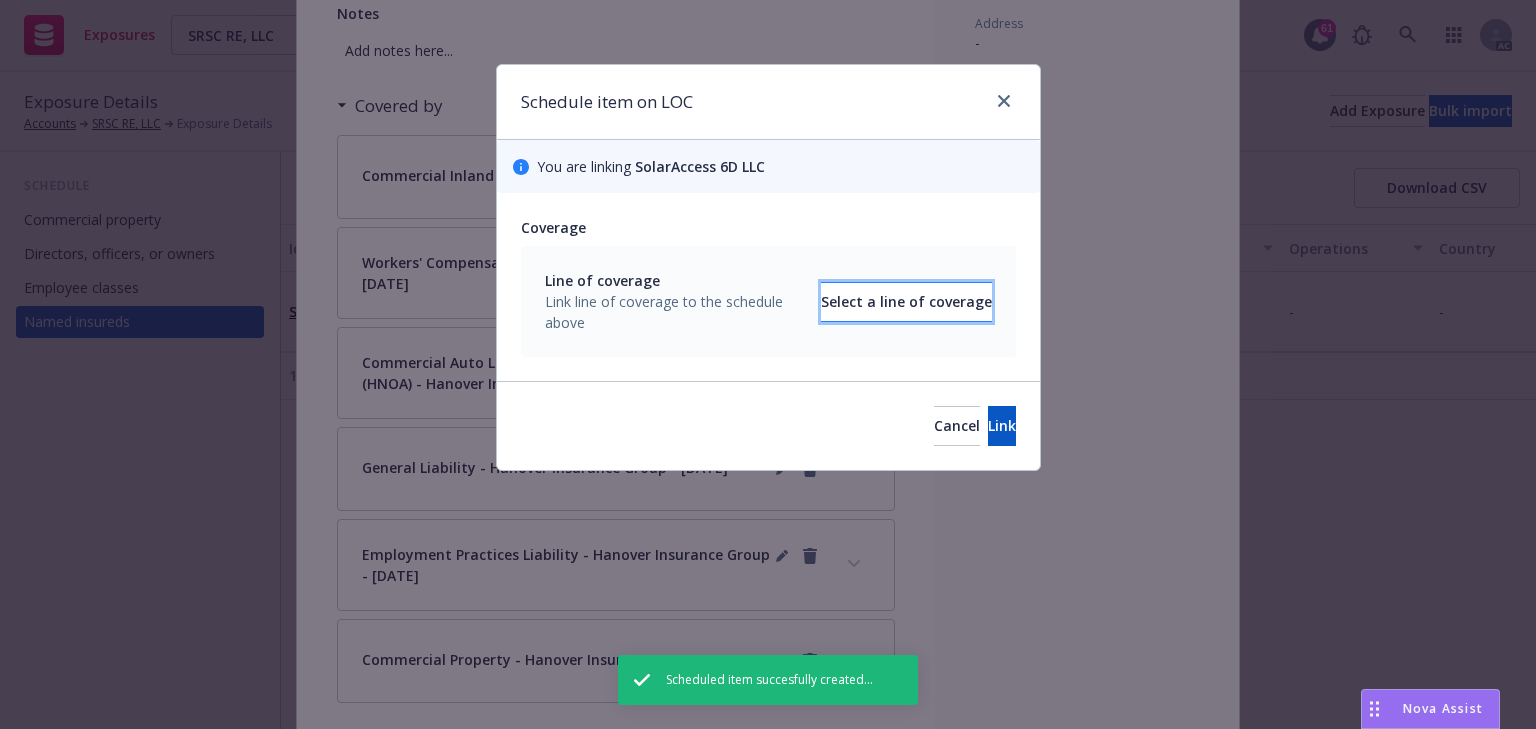 click on "Select a line of coverage" at bounding box center (906, 302) 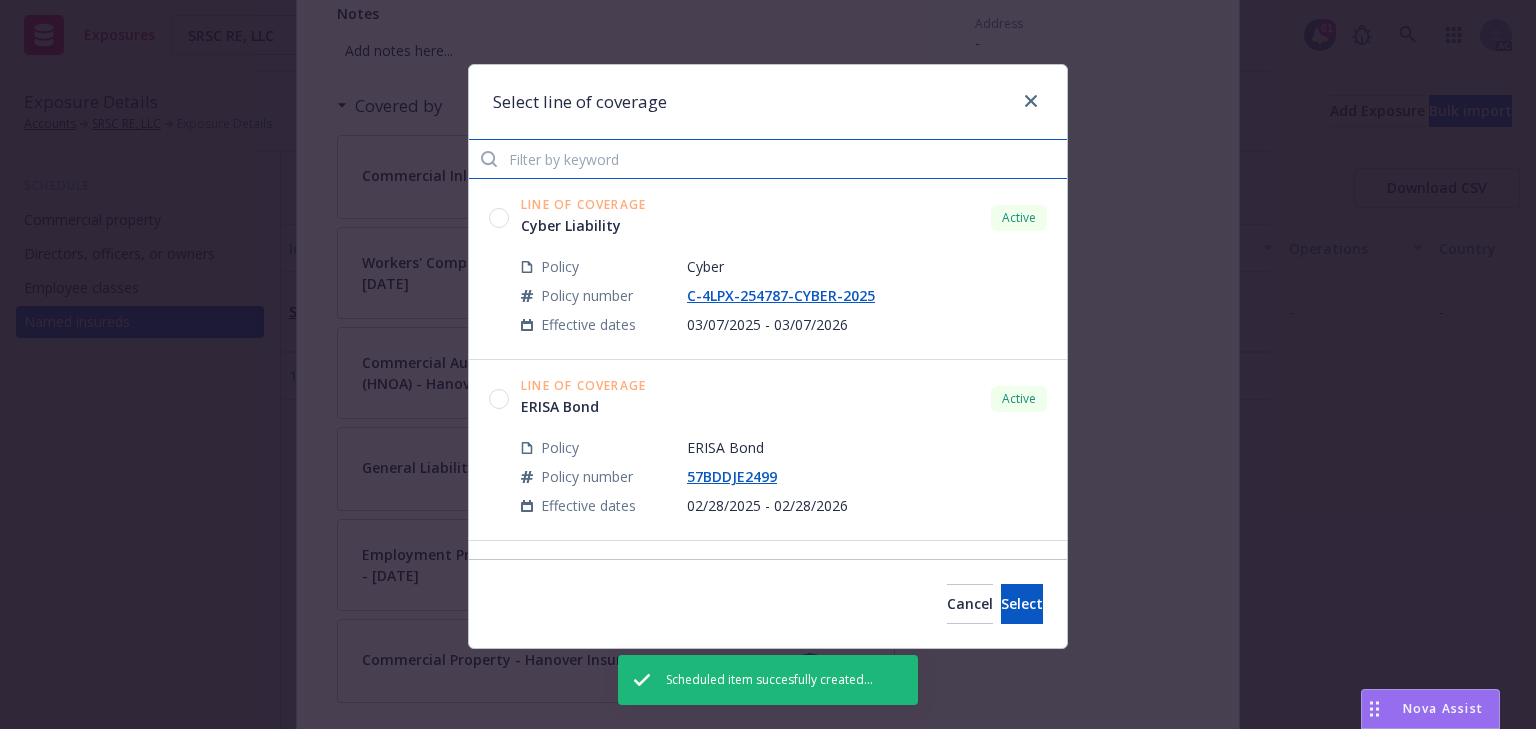 click at bounding box center [768, 159] 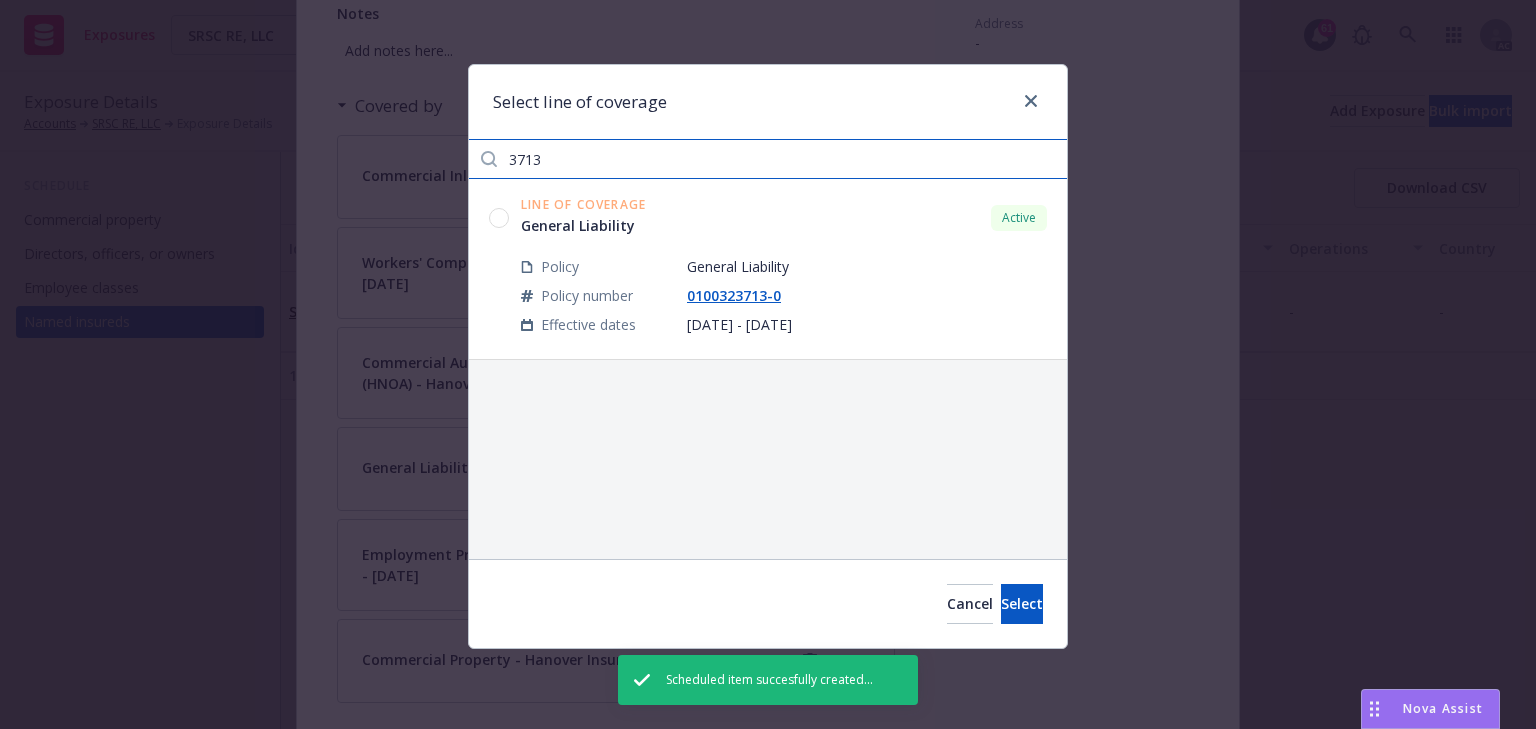 type on "3713" 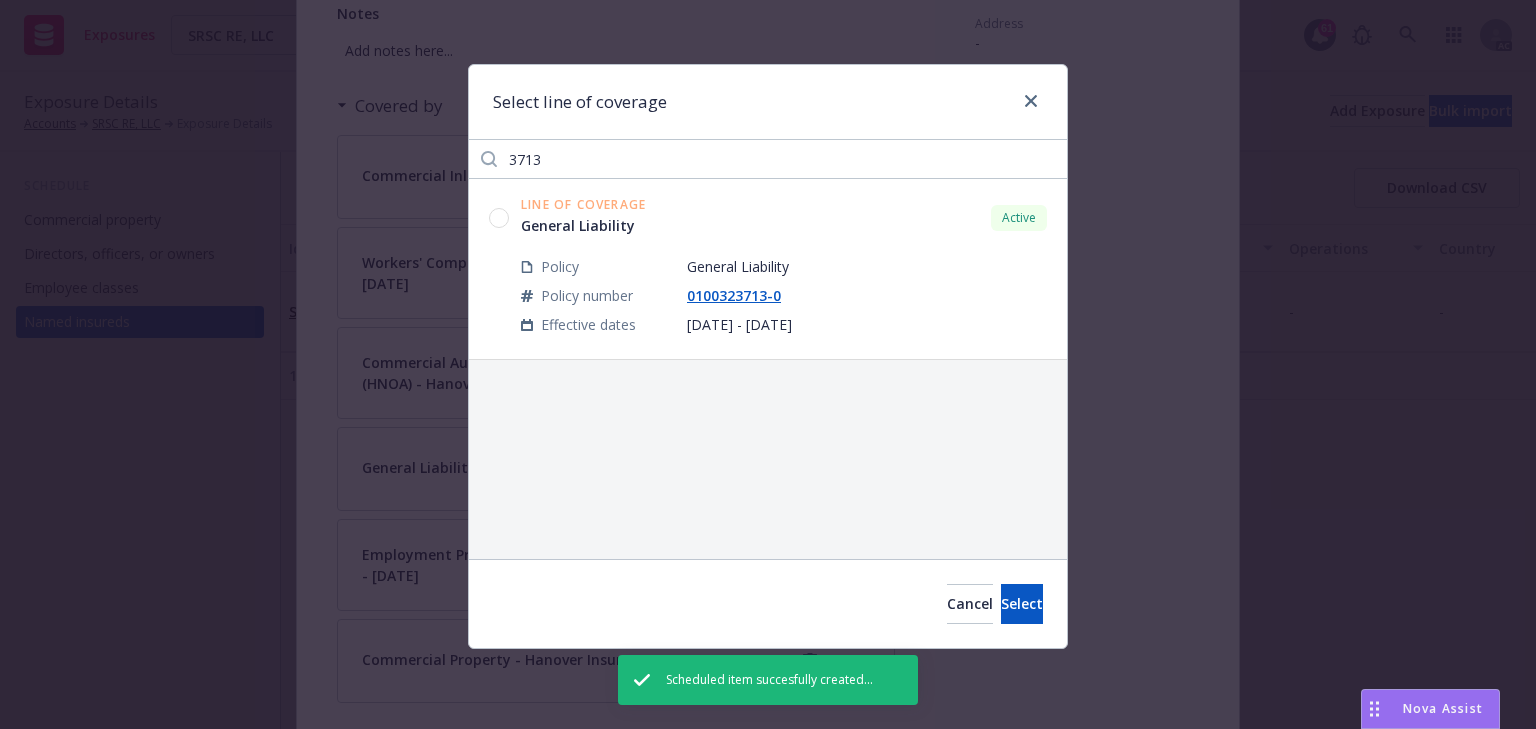 click 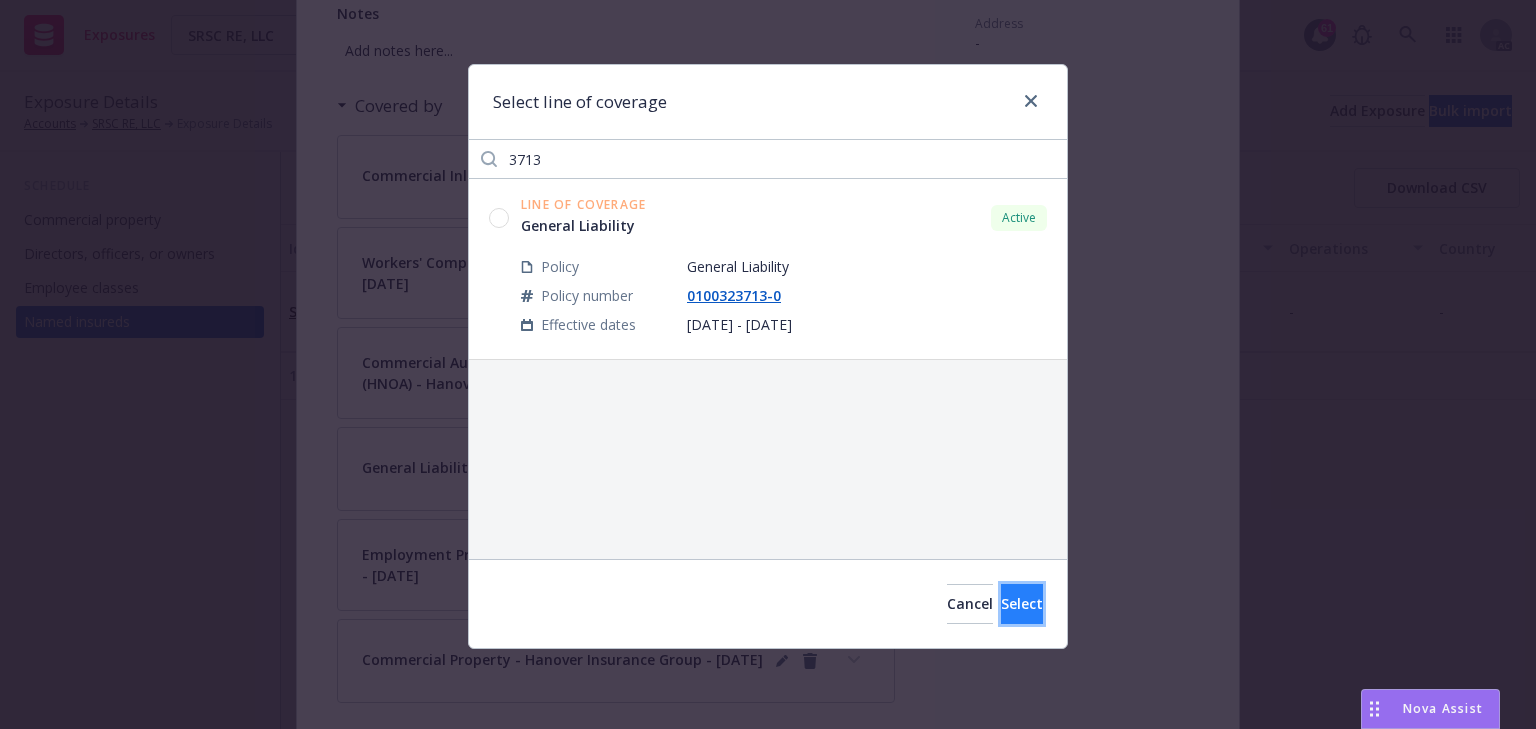 click on "Select" at bounding box center [1022, 604] 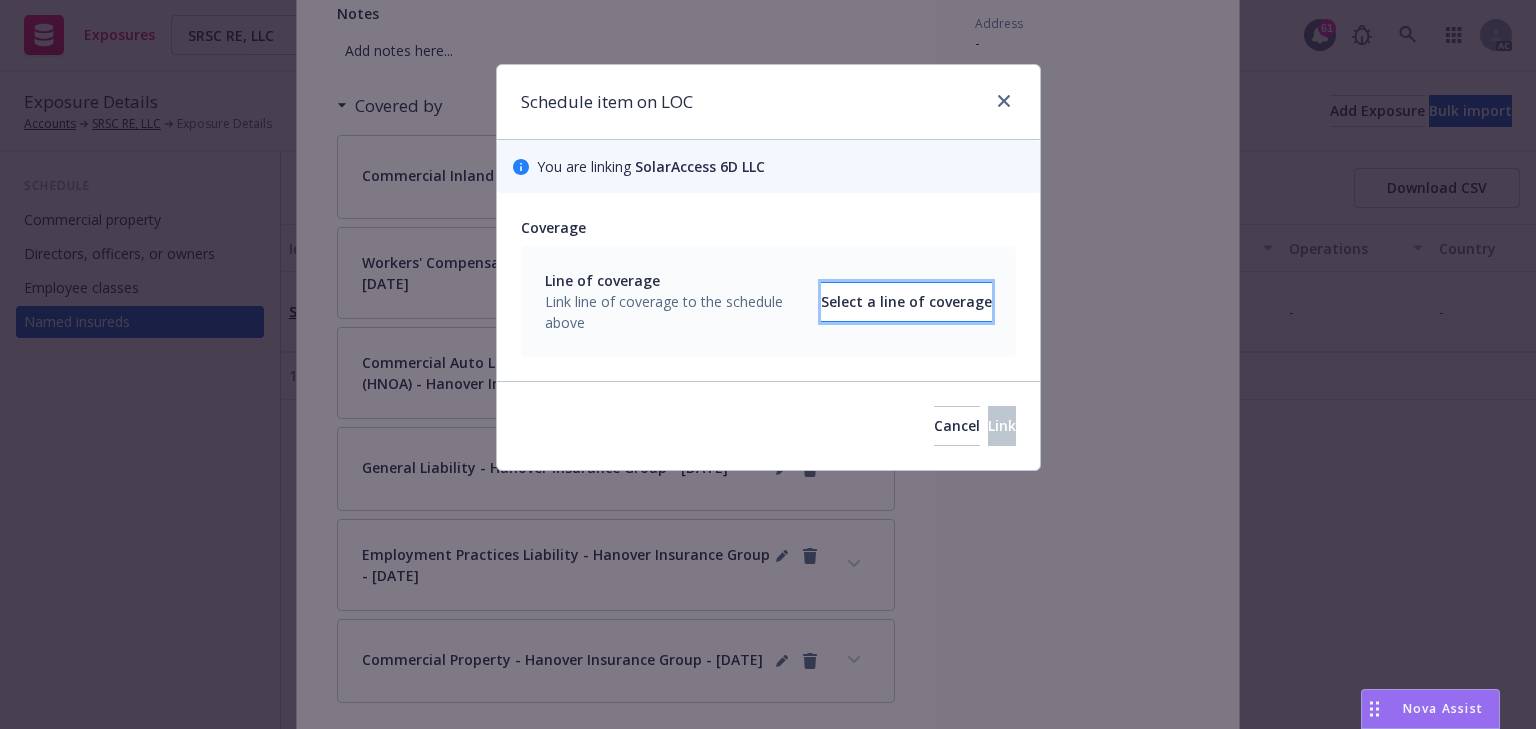click on "Select a line of coverage" at bounding box center (906, 302) 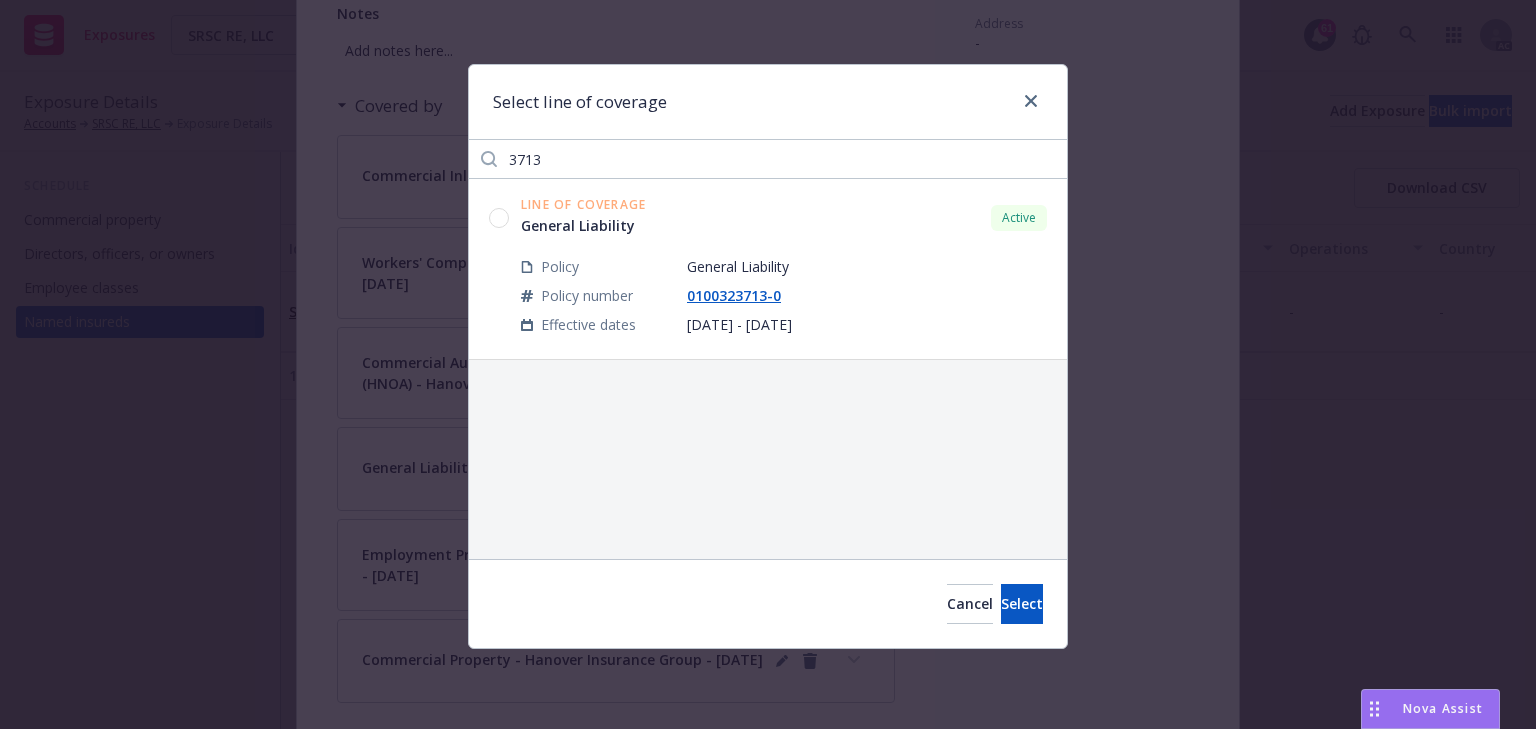 click 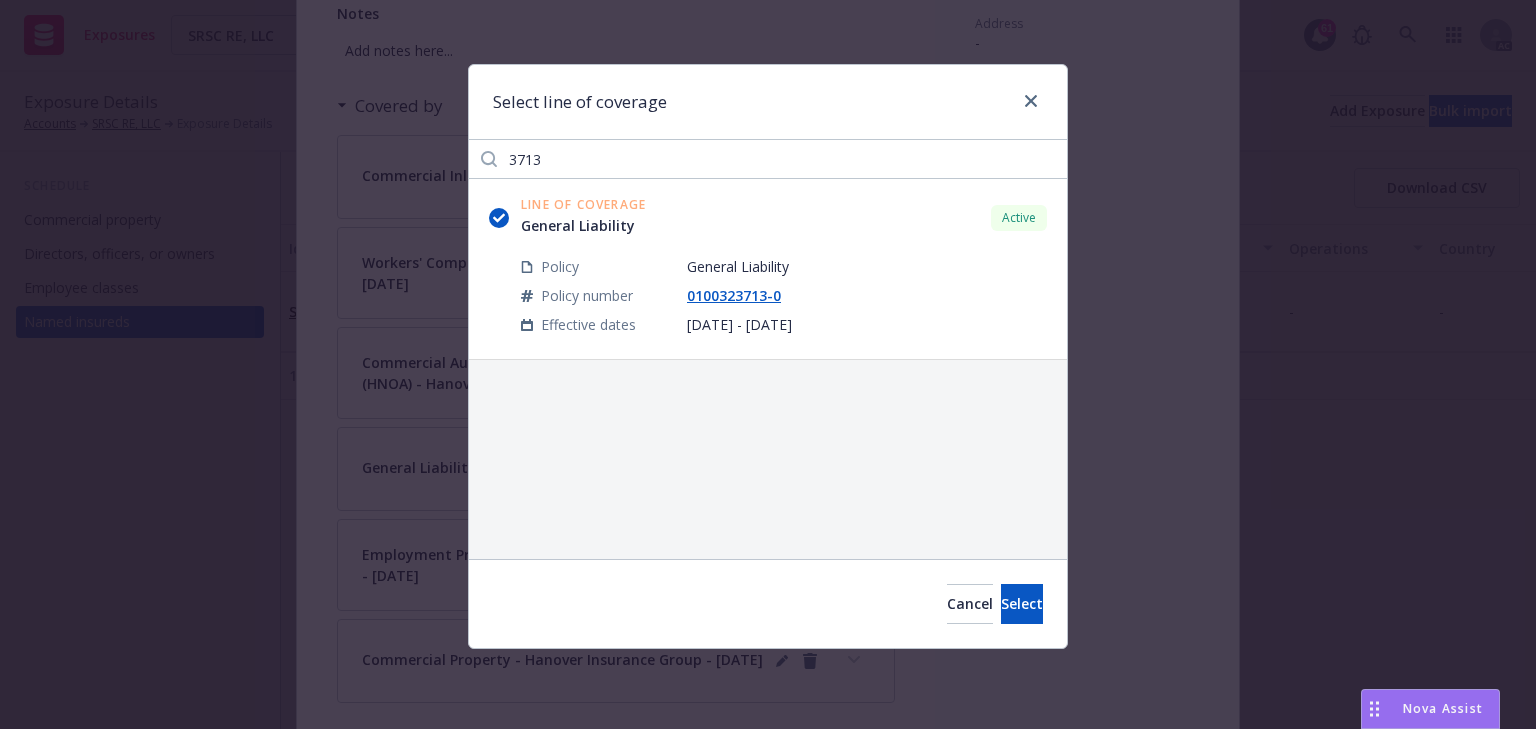 click on "Cancel Select" at bounding box center [768, 603] 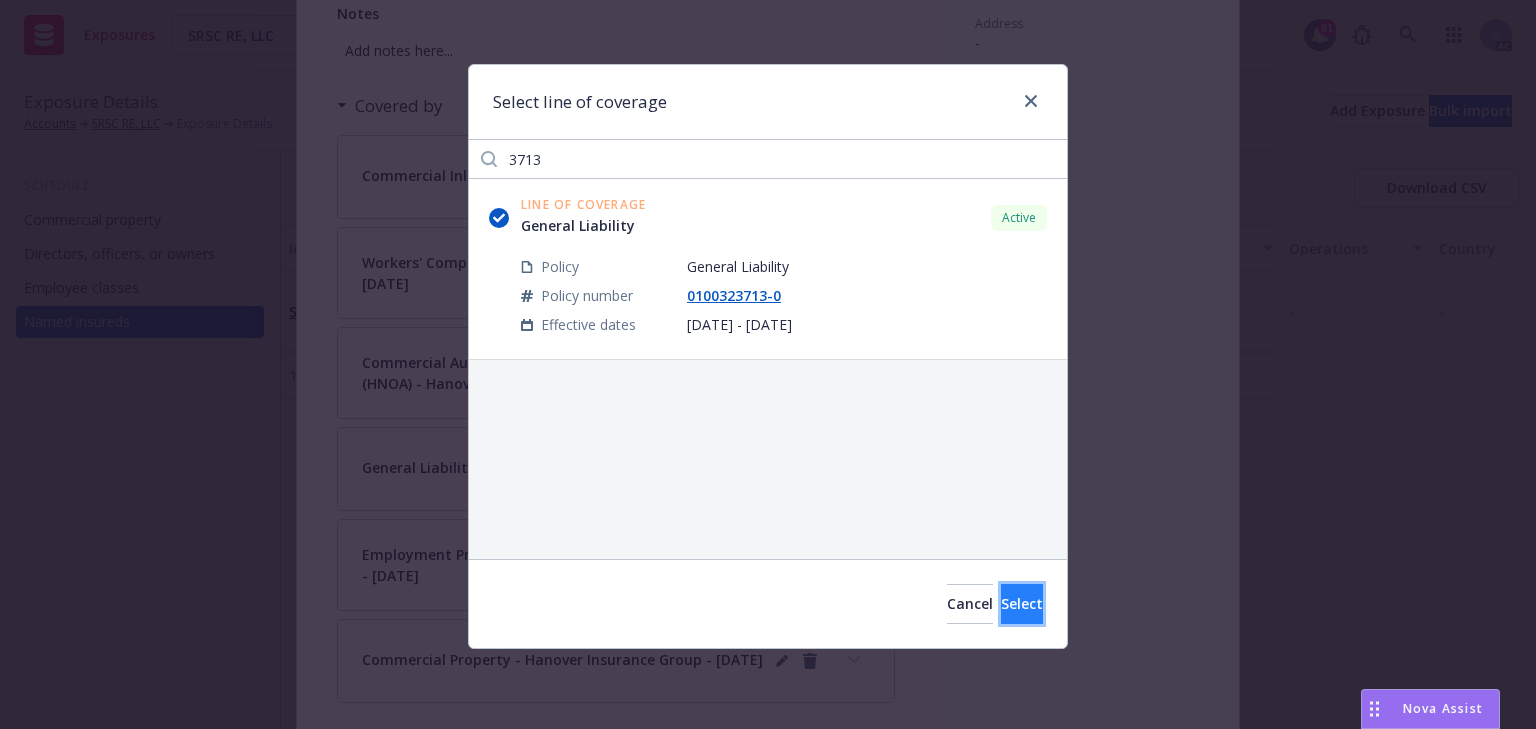 click on "Select" at bounding box center [1022, 603] 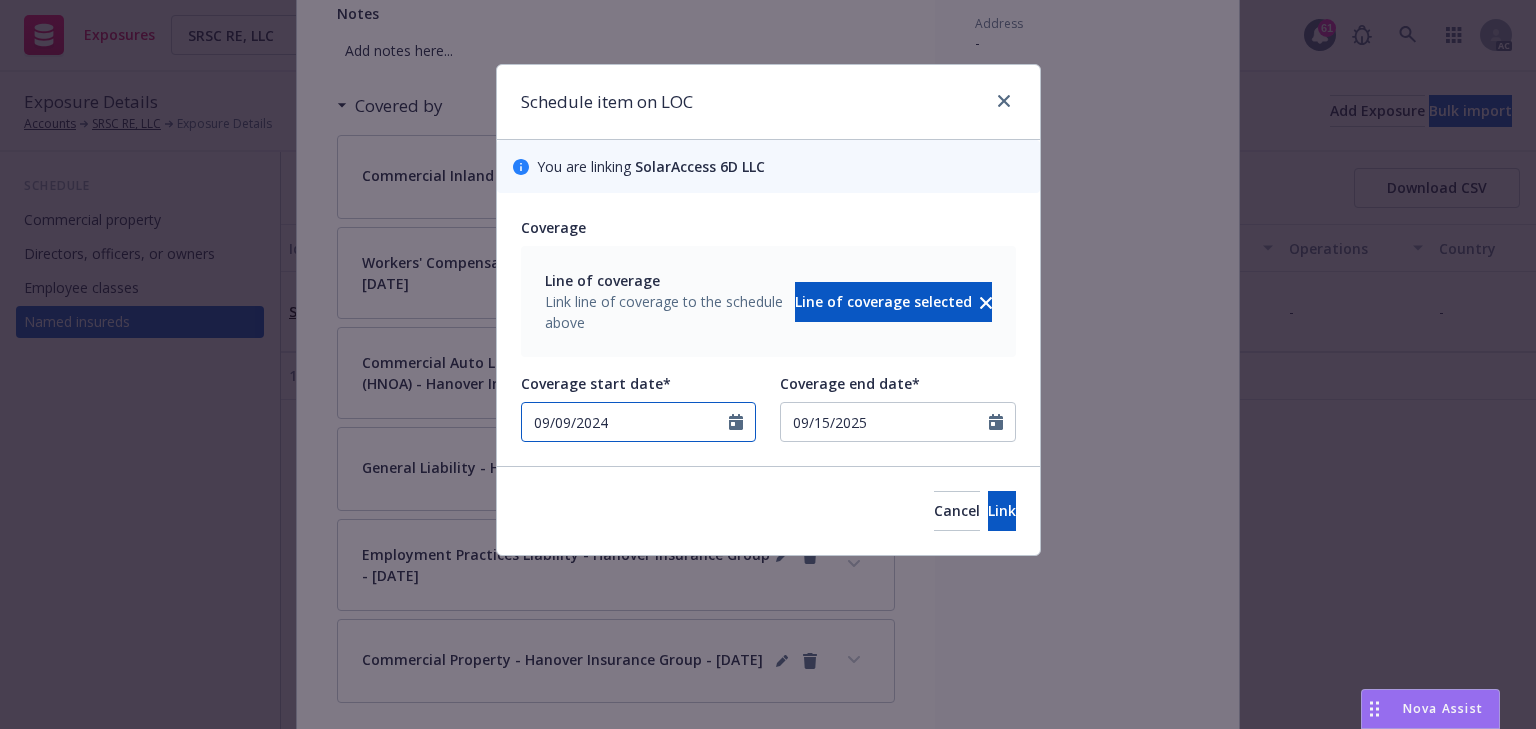click on "09/09/2024" at bounding box center (639, 422) 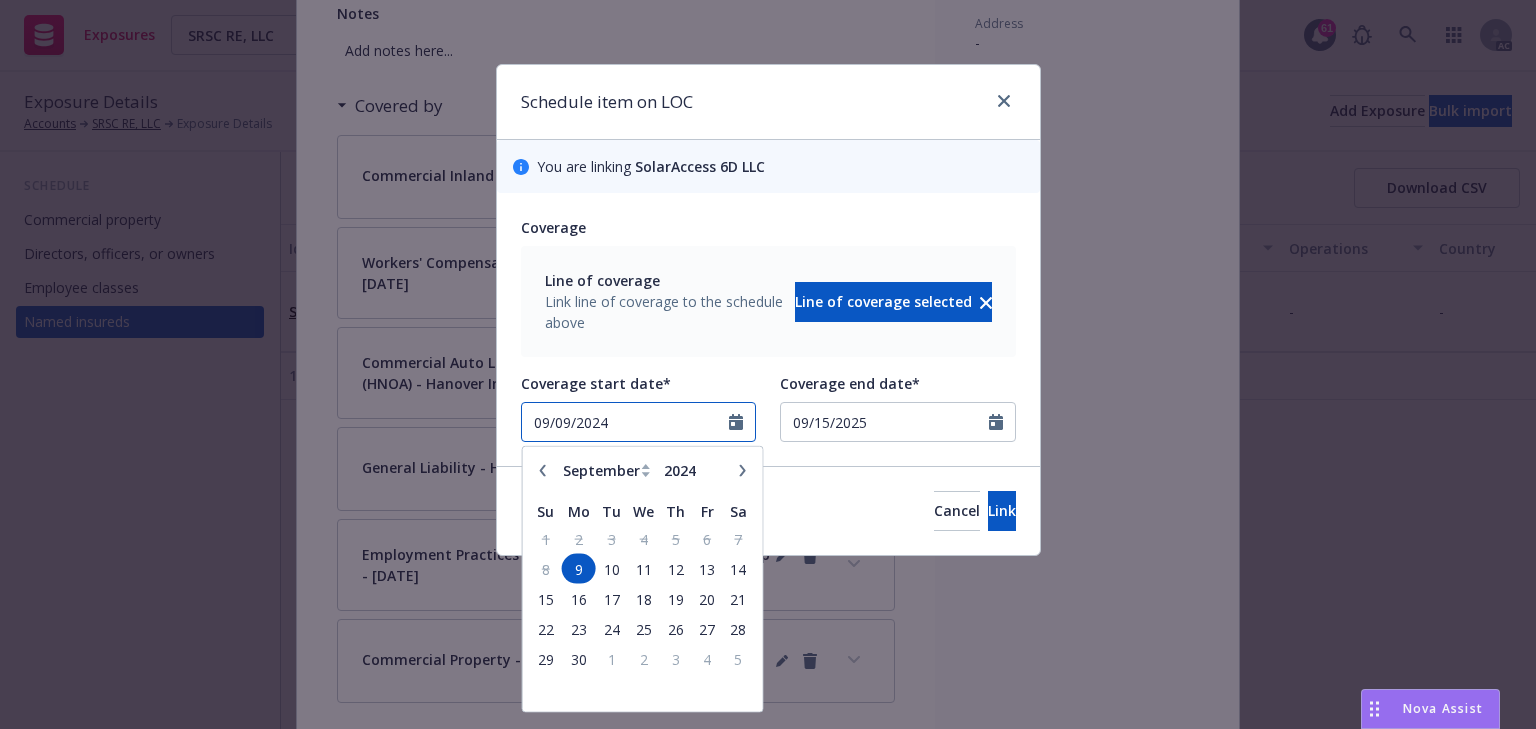 drag, startPoint x: 668, startPoint y: 424, endPoint x: 404, endPoint y: 412, distance: 264.27258 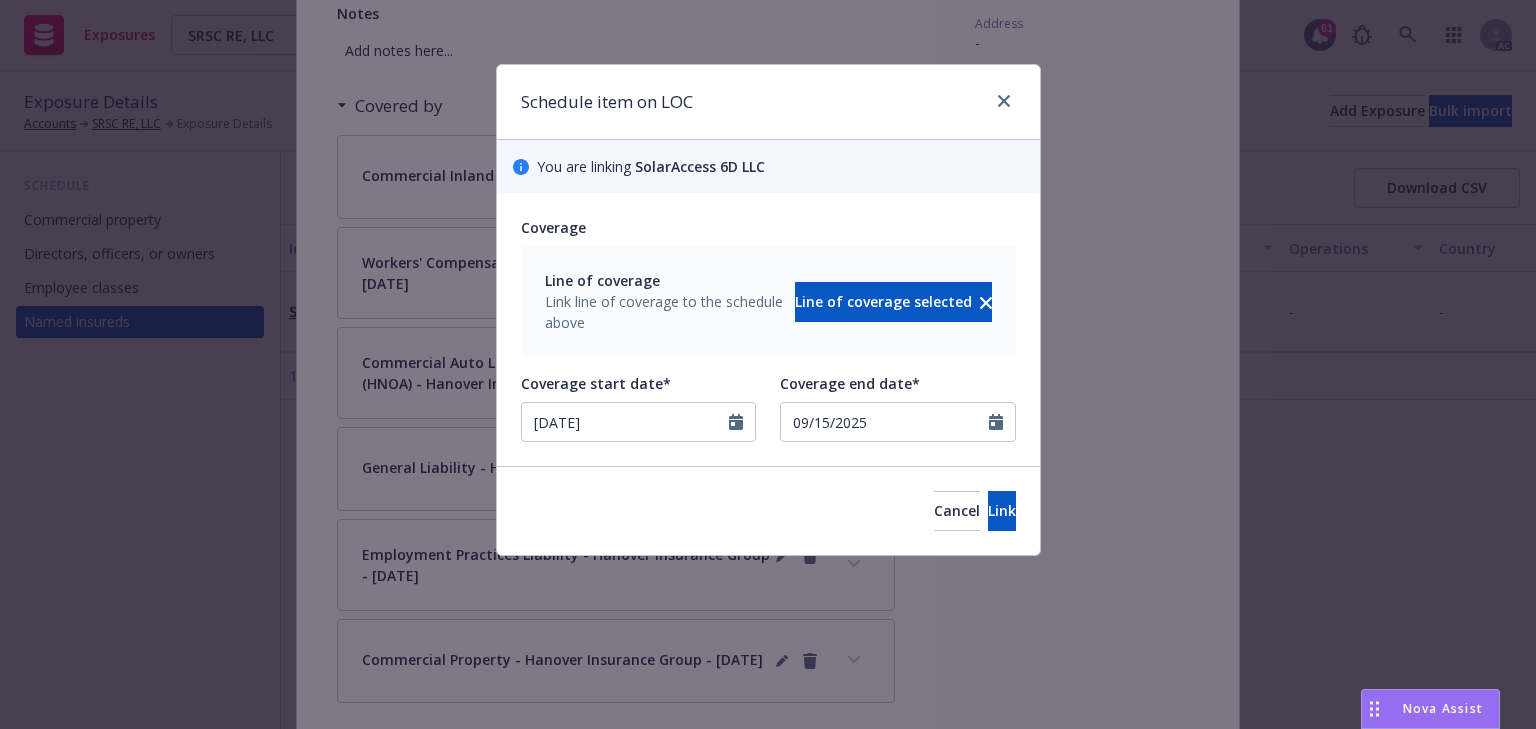 type on "07/16/2025" 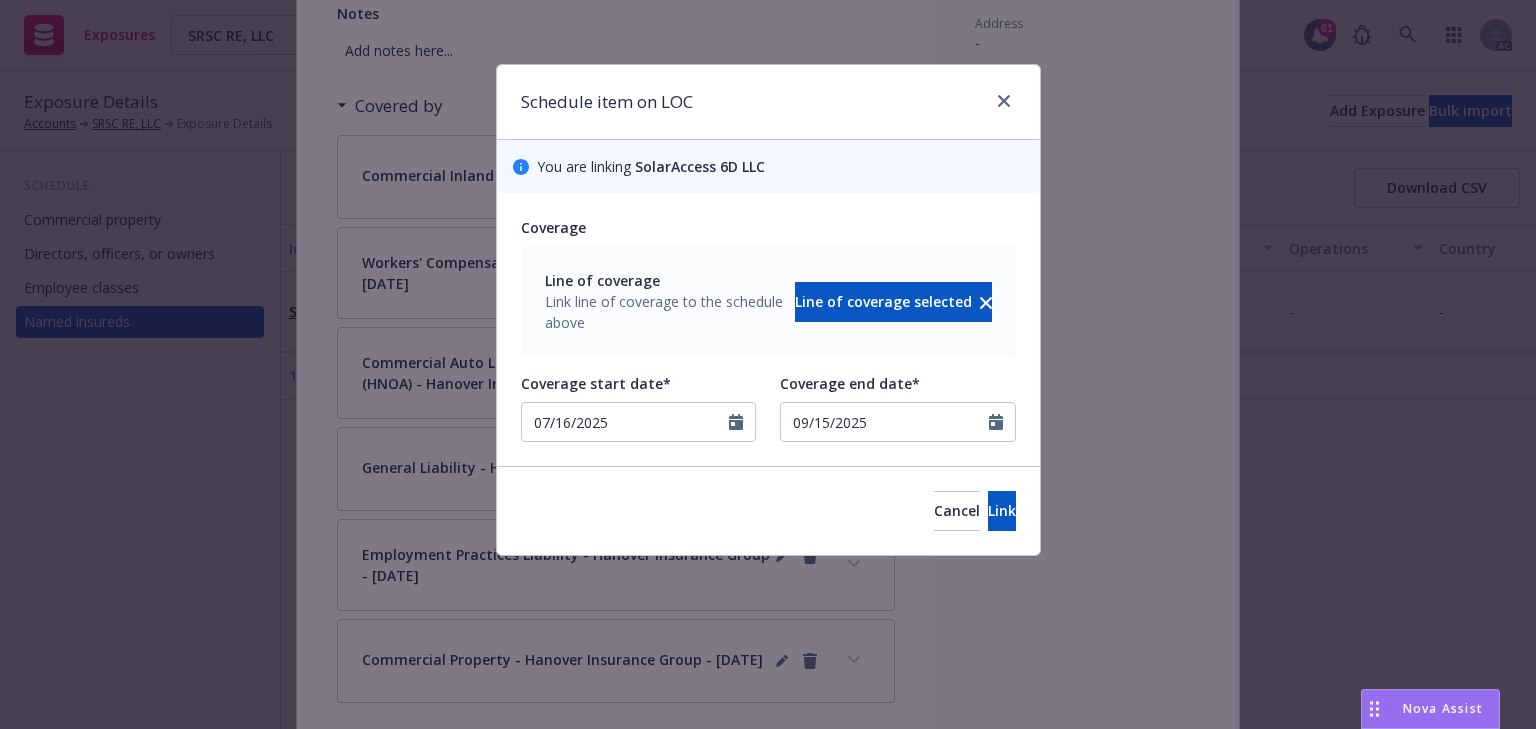 click on "Coverage" at bounding box center [768, 227] 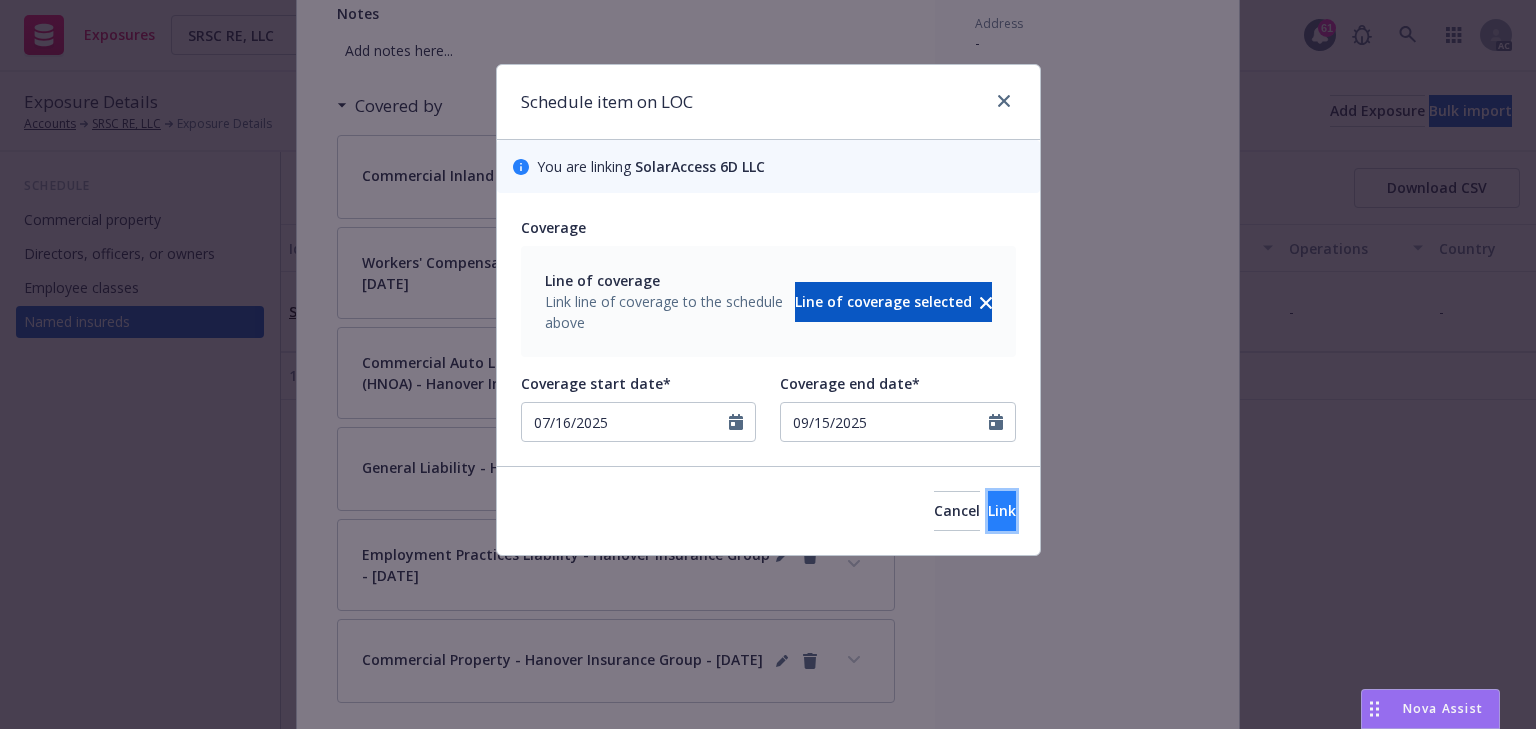 click on "Link" at bounding box center (1002, 510) 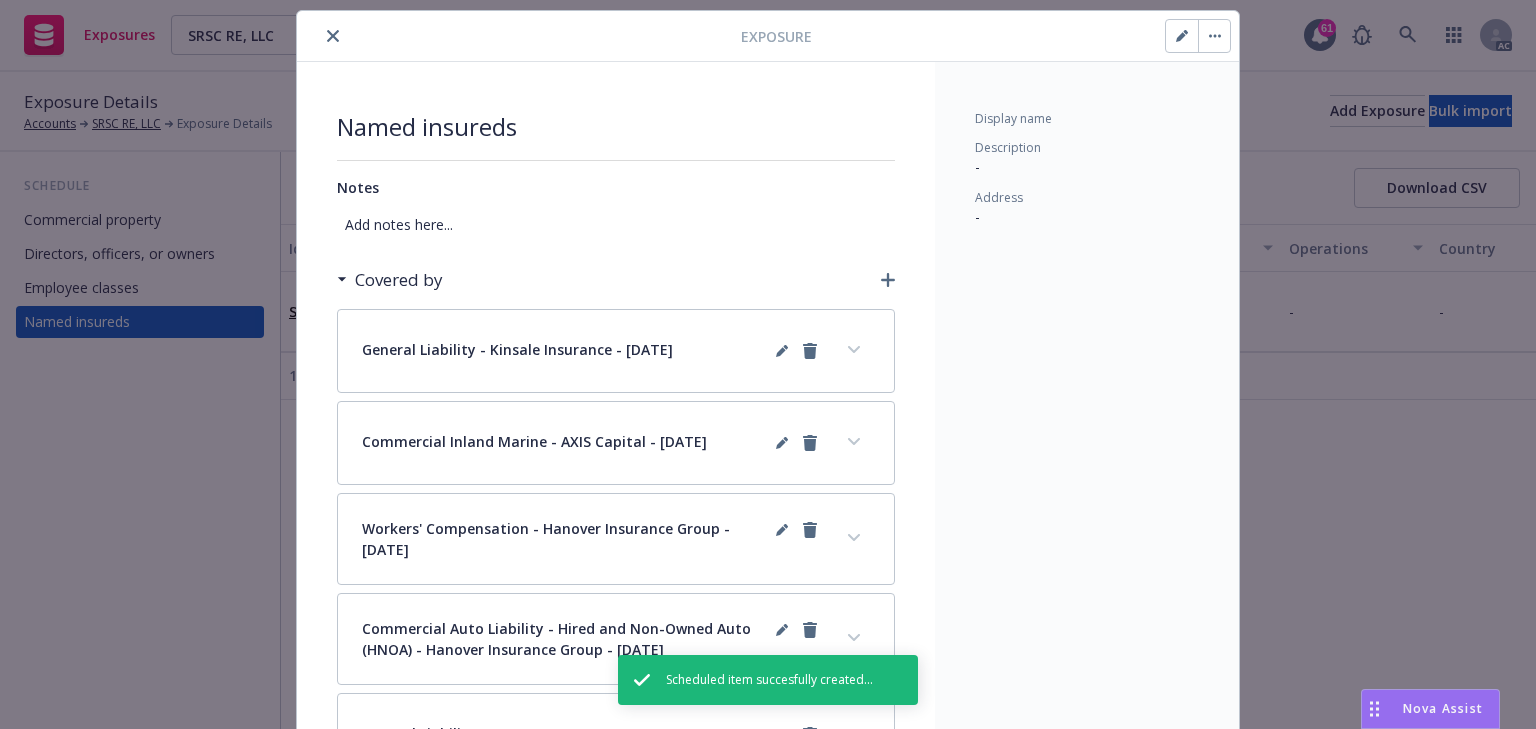 scroll, scrollTop: 0, scrollLeft: 0, axis: both 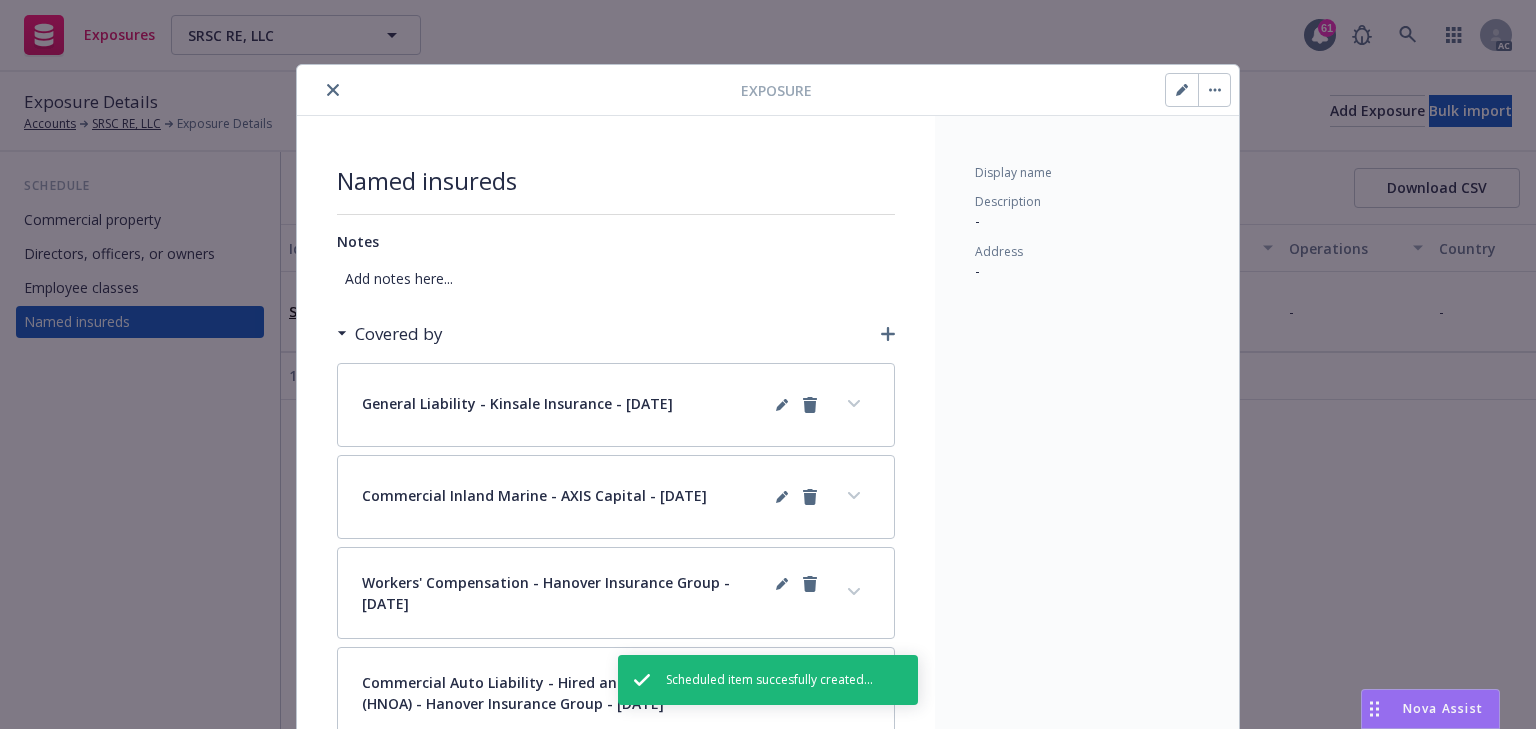 click 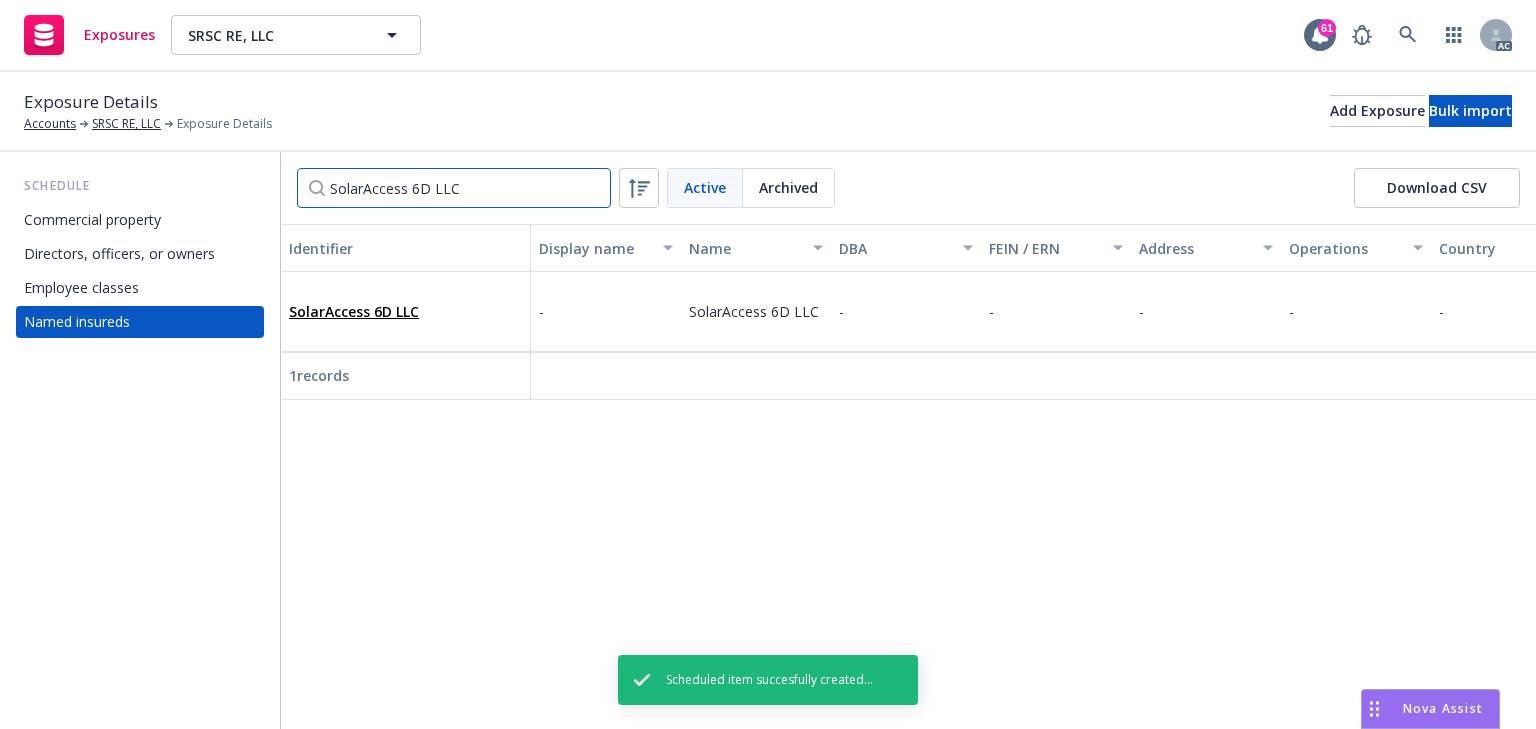 click on "SolarAccess 6D LLC" at bounding box center (454, 188) 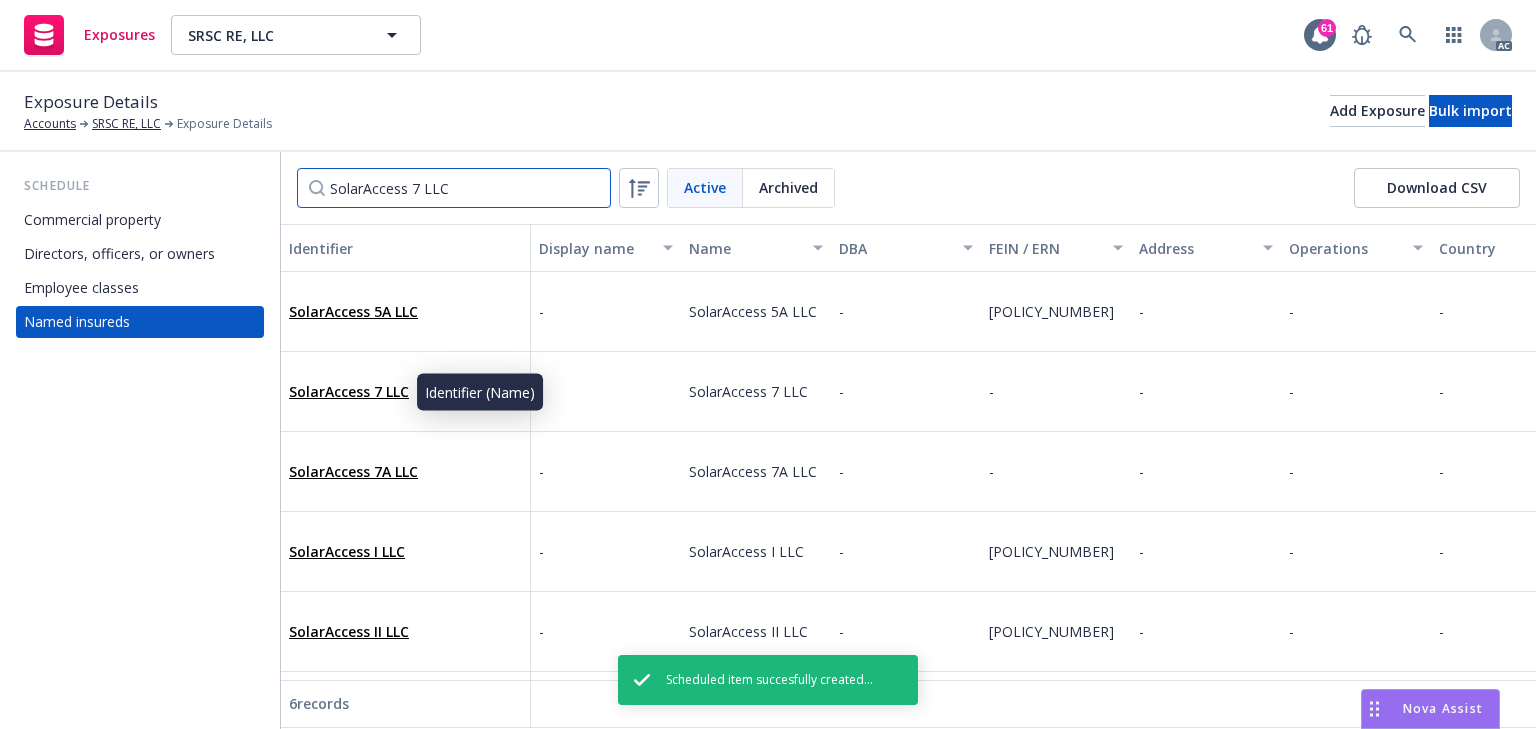 type on "SolarAccess 7 LLC" 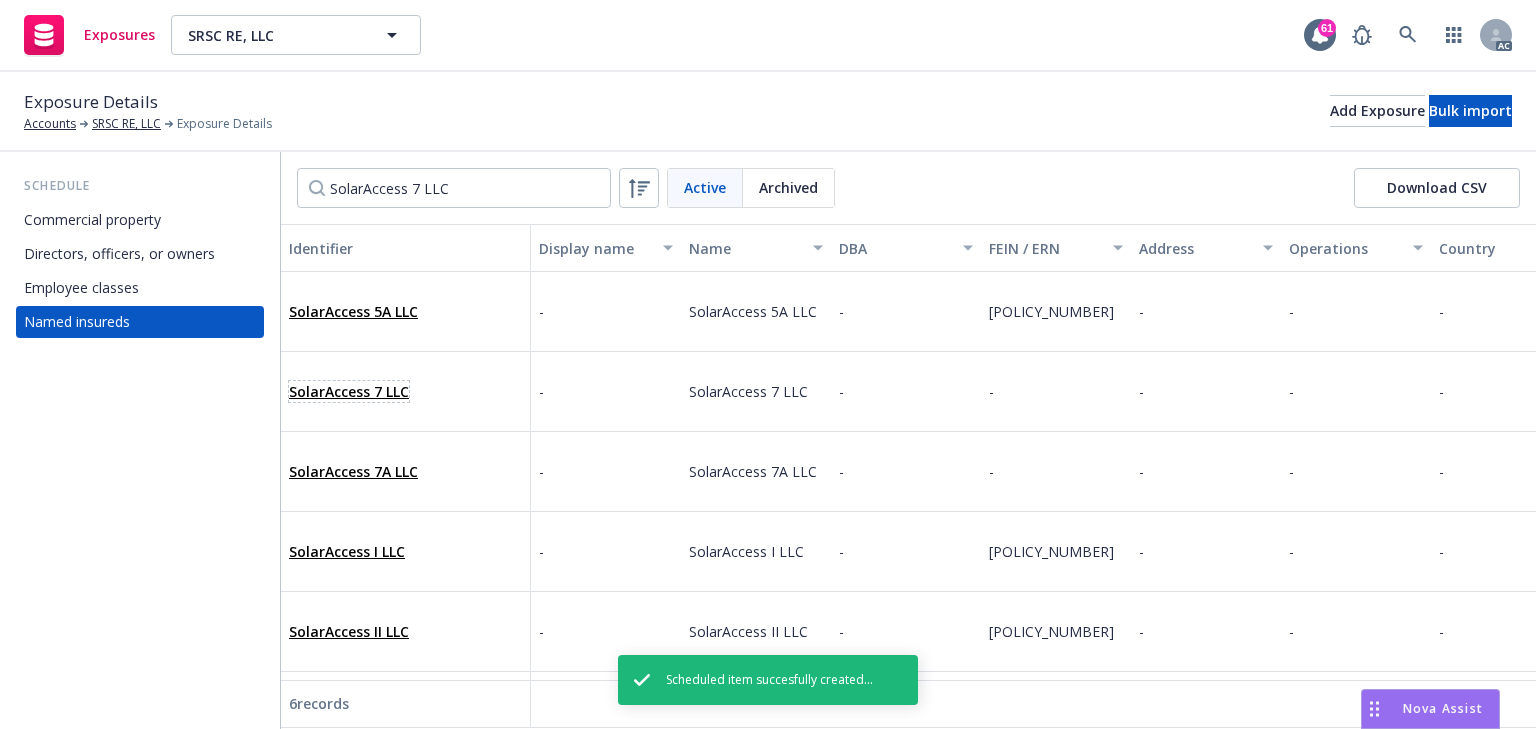 click on "SolarAccess 7 LLC" at bounding box center [349, 391] 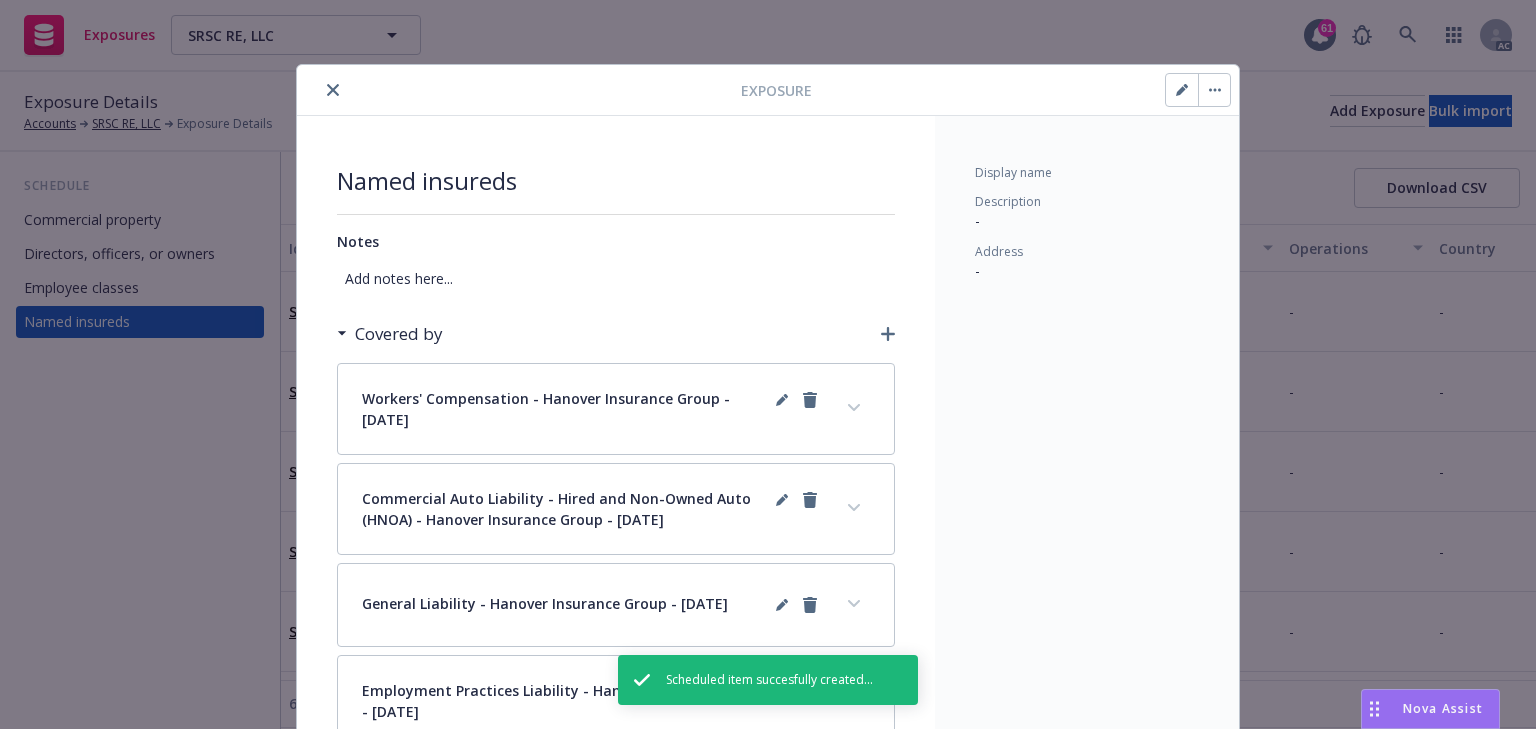 click 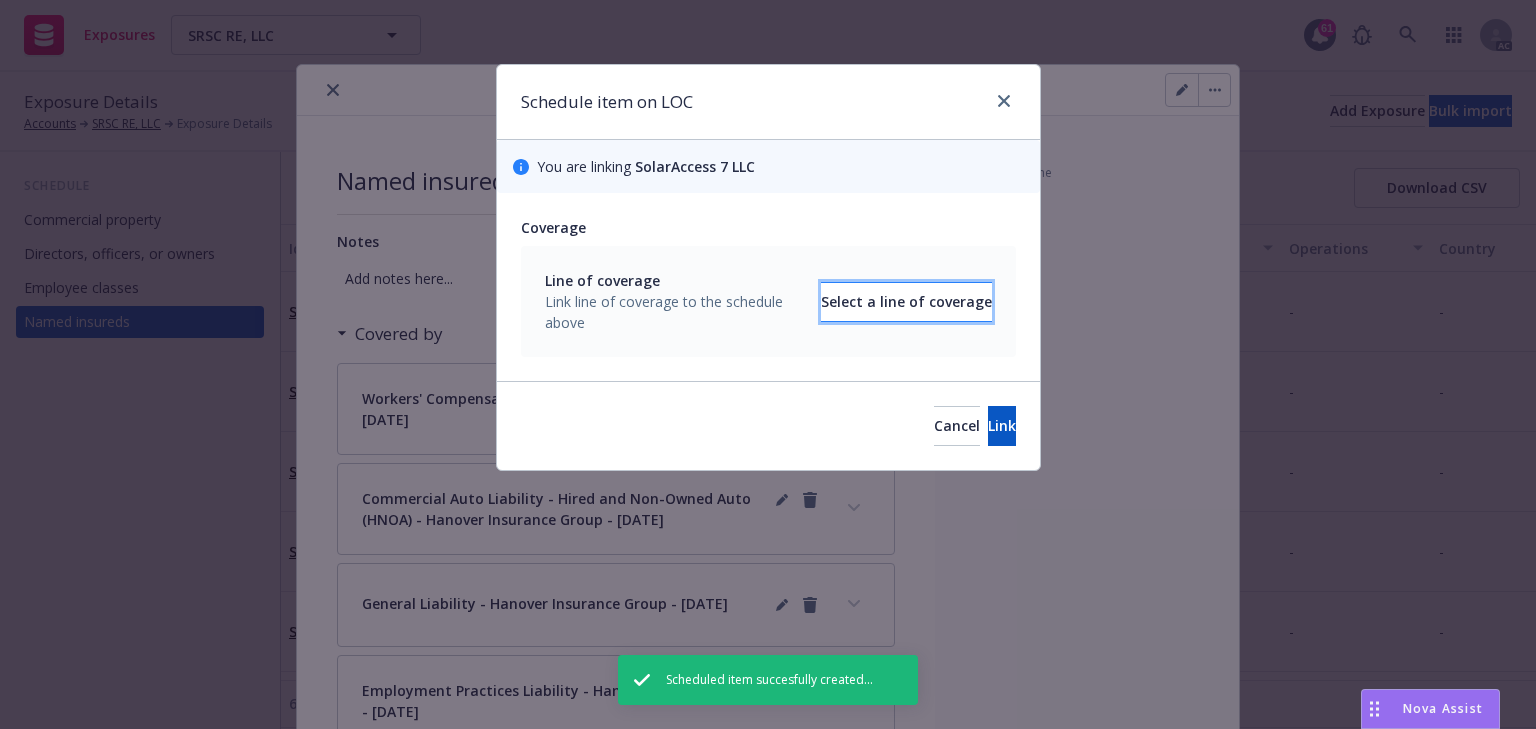 click on "Select a line of coverage" at bounding box center [906, 302] 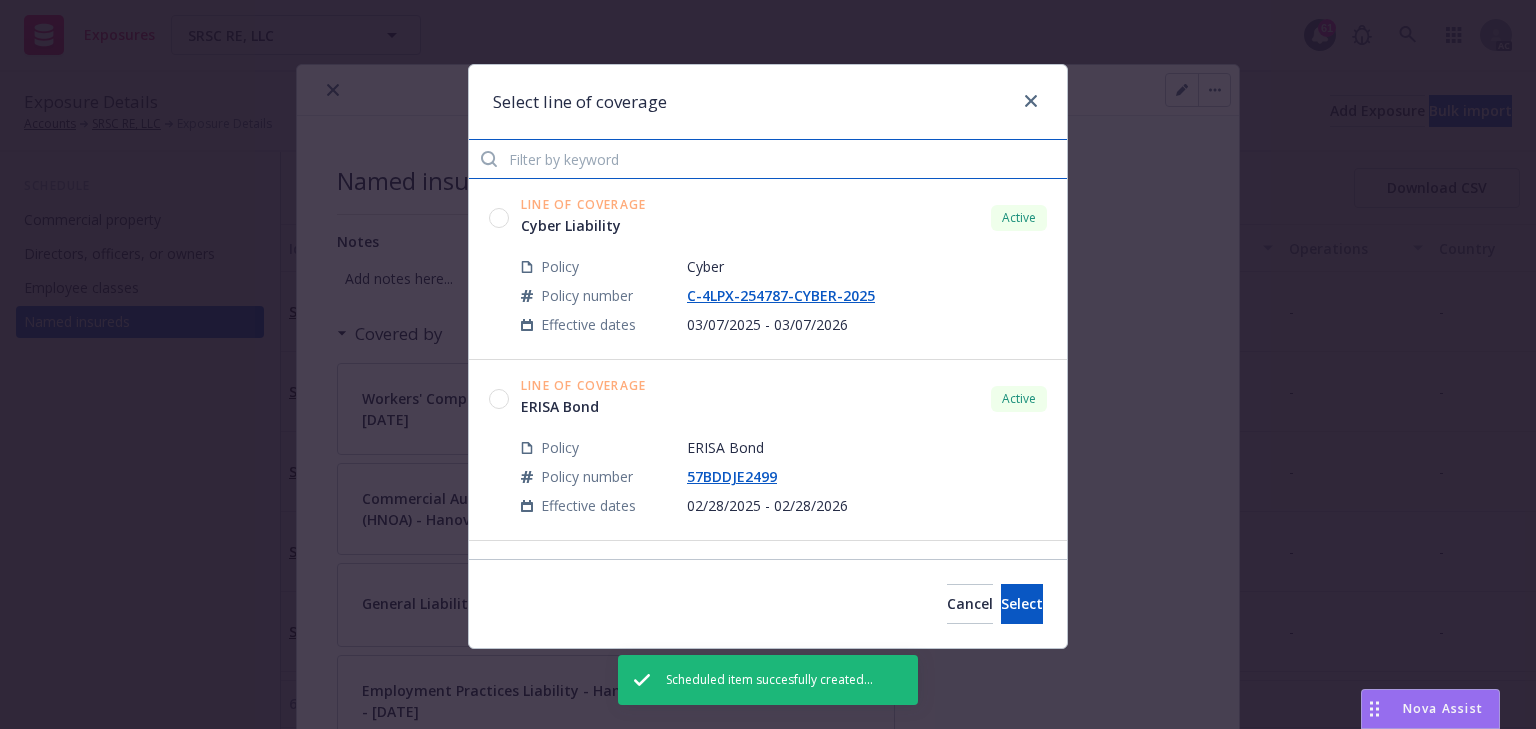 click at bounding box center (768, 159) 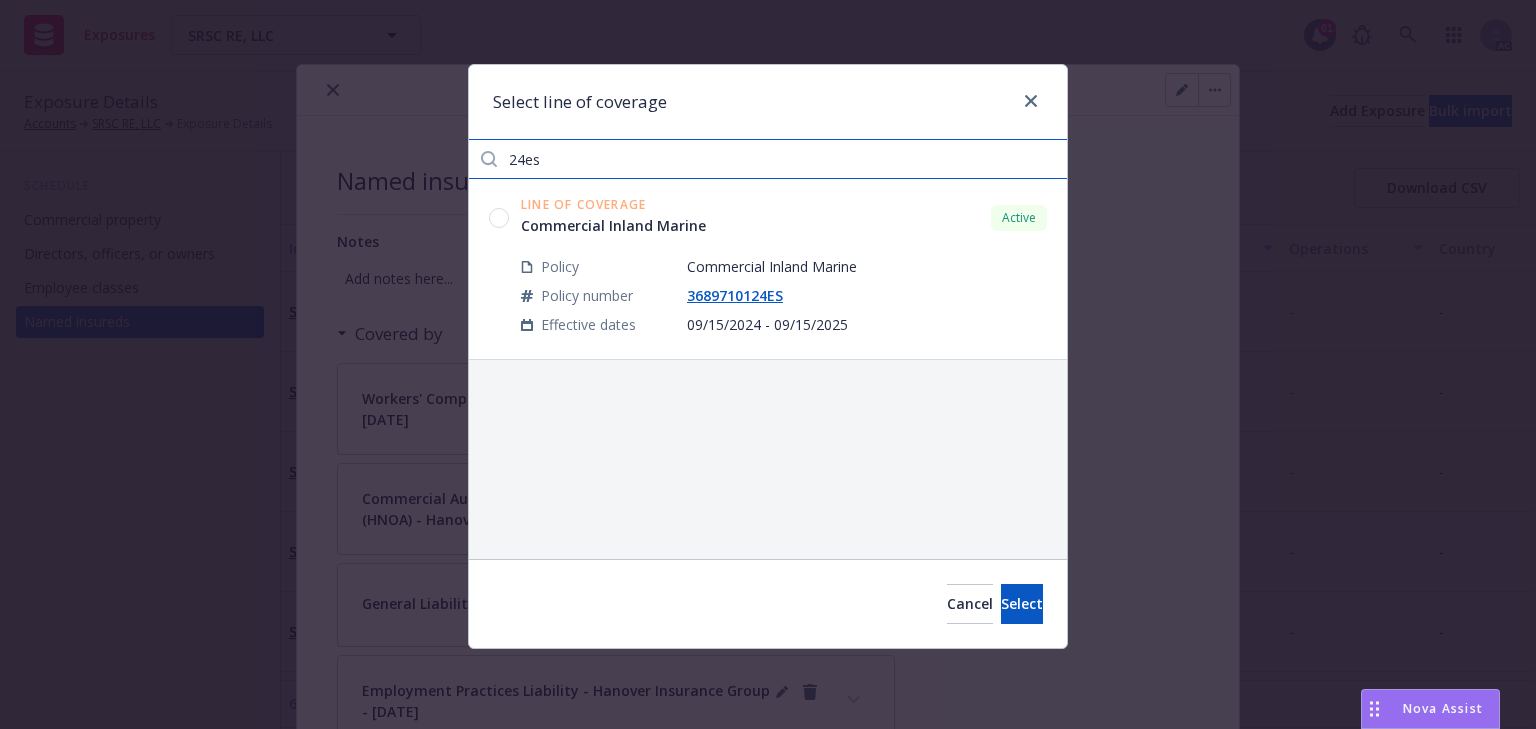 type on "24es" 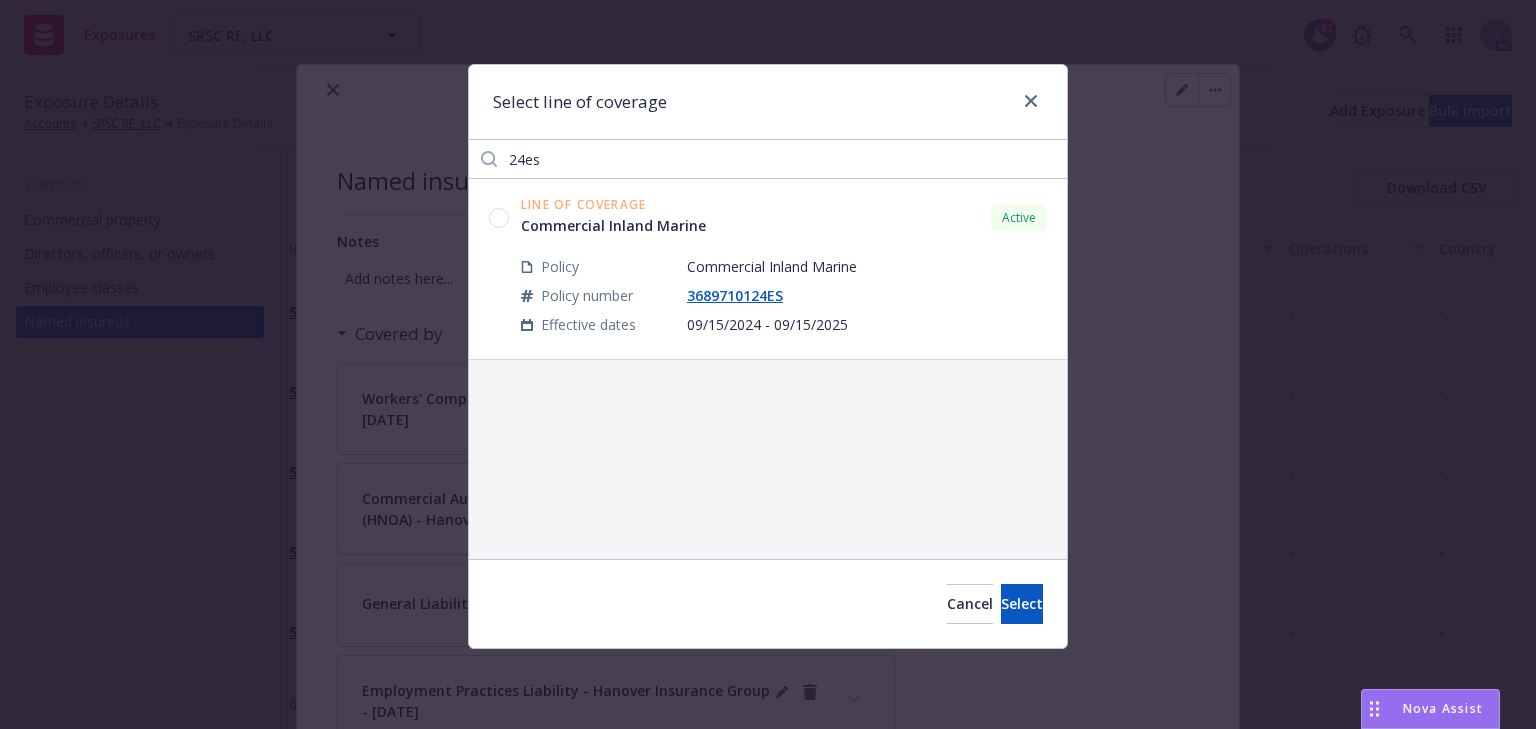 click 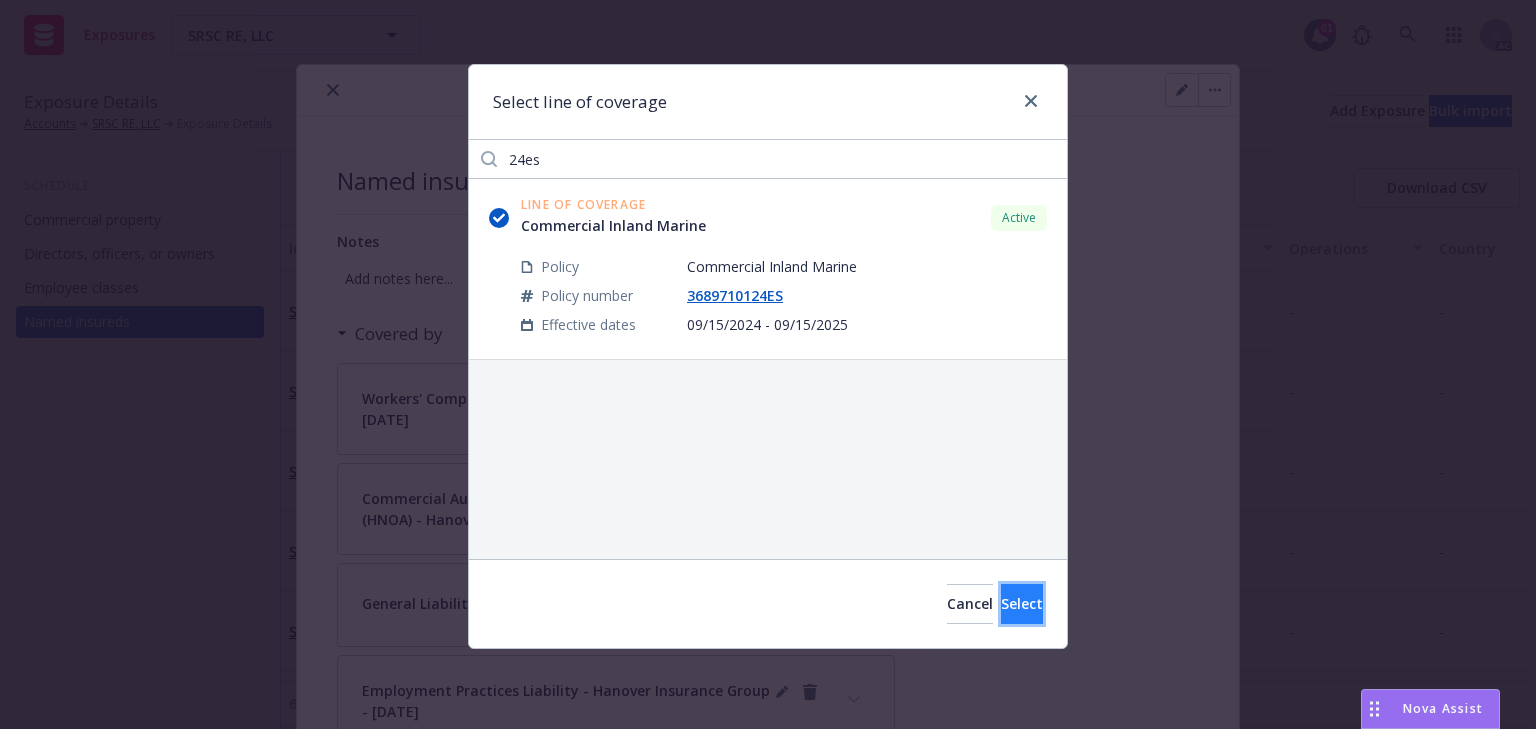 click on "Select" at bounding box center [1022, 604] 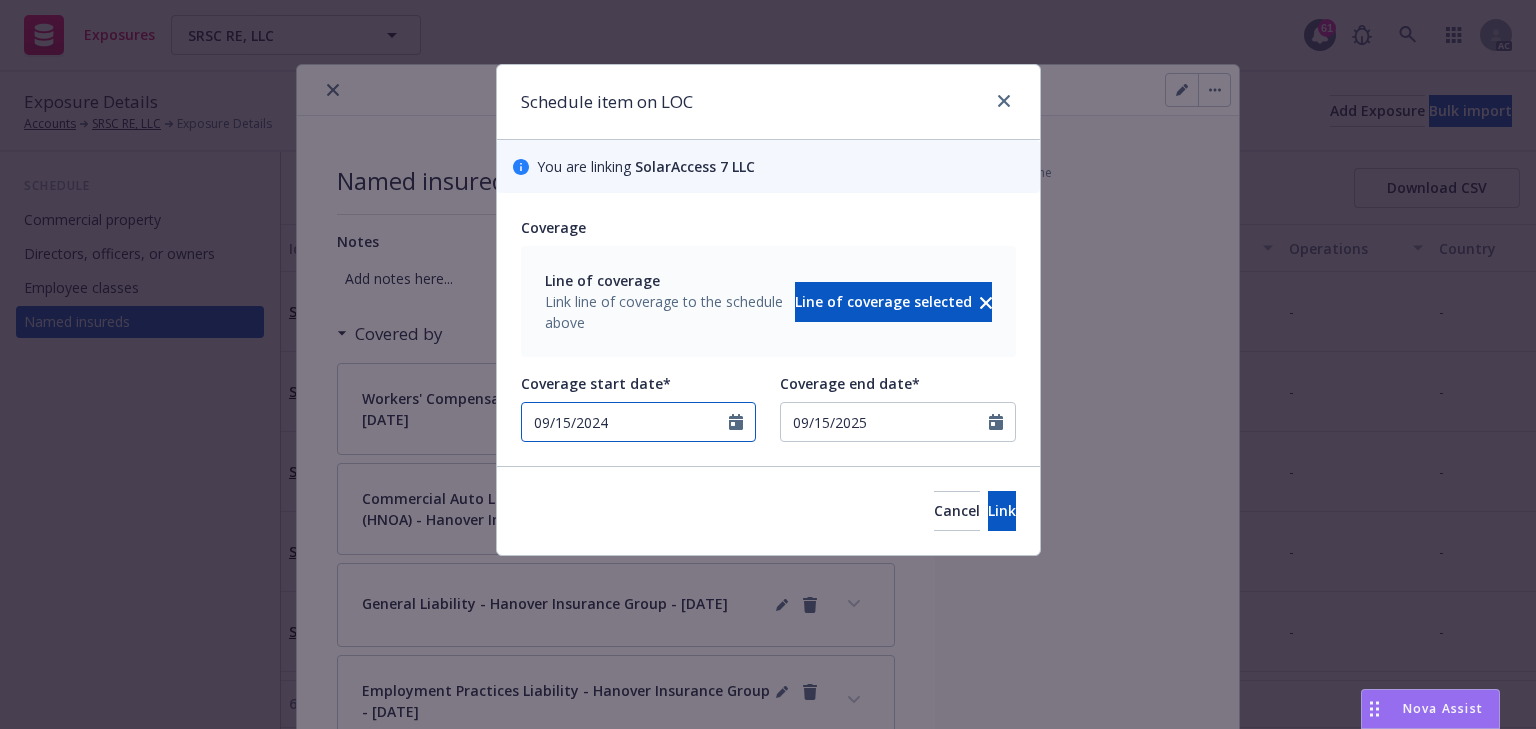 select on "9" 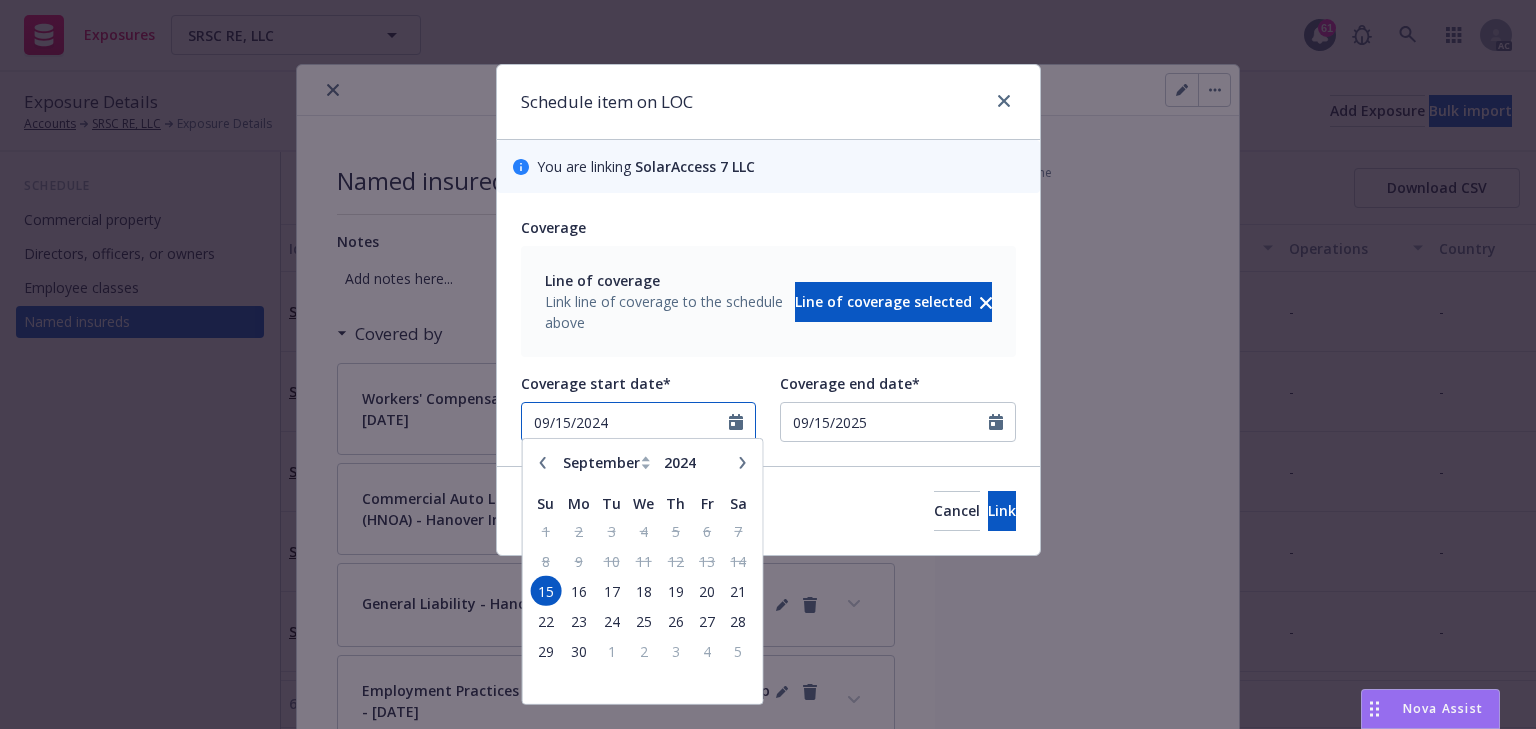 drag, startPoint x: 650, startPoint y: 414, endPoint x: 467, endPoint y: 414, distance: 183 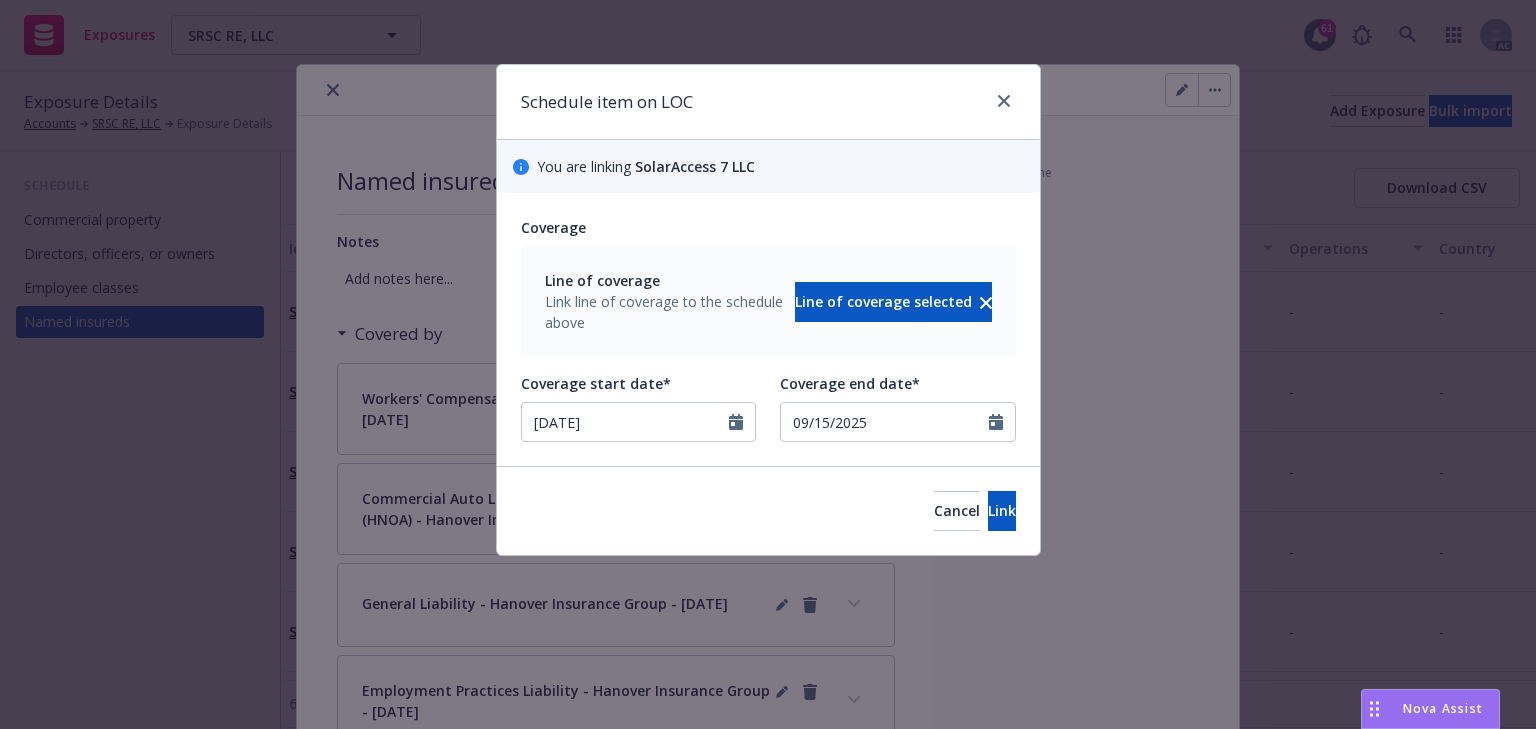 type on "07/01/2025" 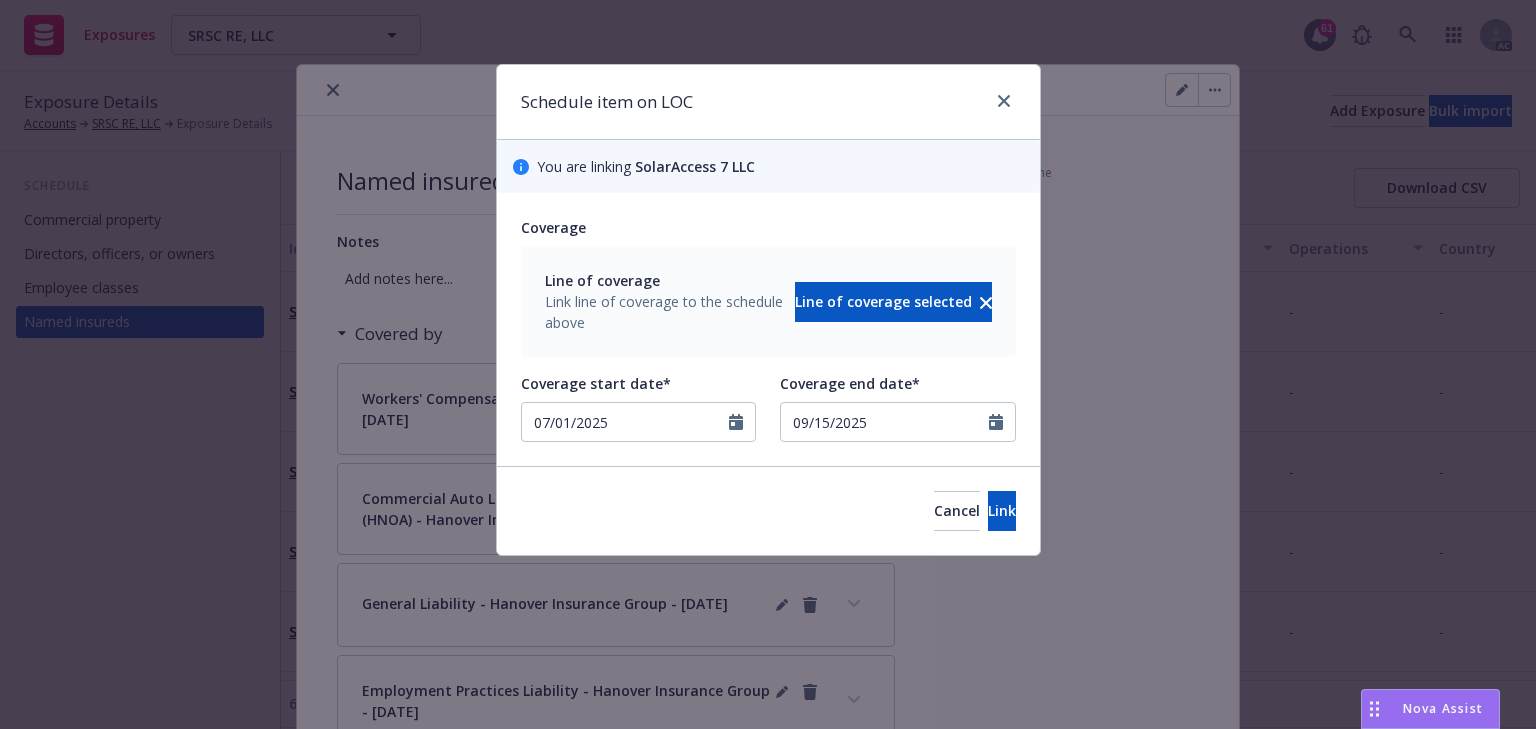 click on "Coverage Line of coverage Link line of coverage to the schedule above Line of coverage selected Coverage start date* 07/01/2025 January February March April May June July August September October November December 2024 Su Mo Tu We Th Fr Sa 1 2 3 4 5 6 7 8 9 10 11 12 13 14 15 16 17 18 19 20 21 22 23 24 25 26 27 28 29 30 1 2 3 4 5 Coverage end date* 09/15/2025" at bounding box center (768, 329) 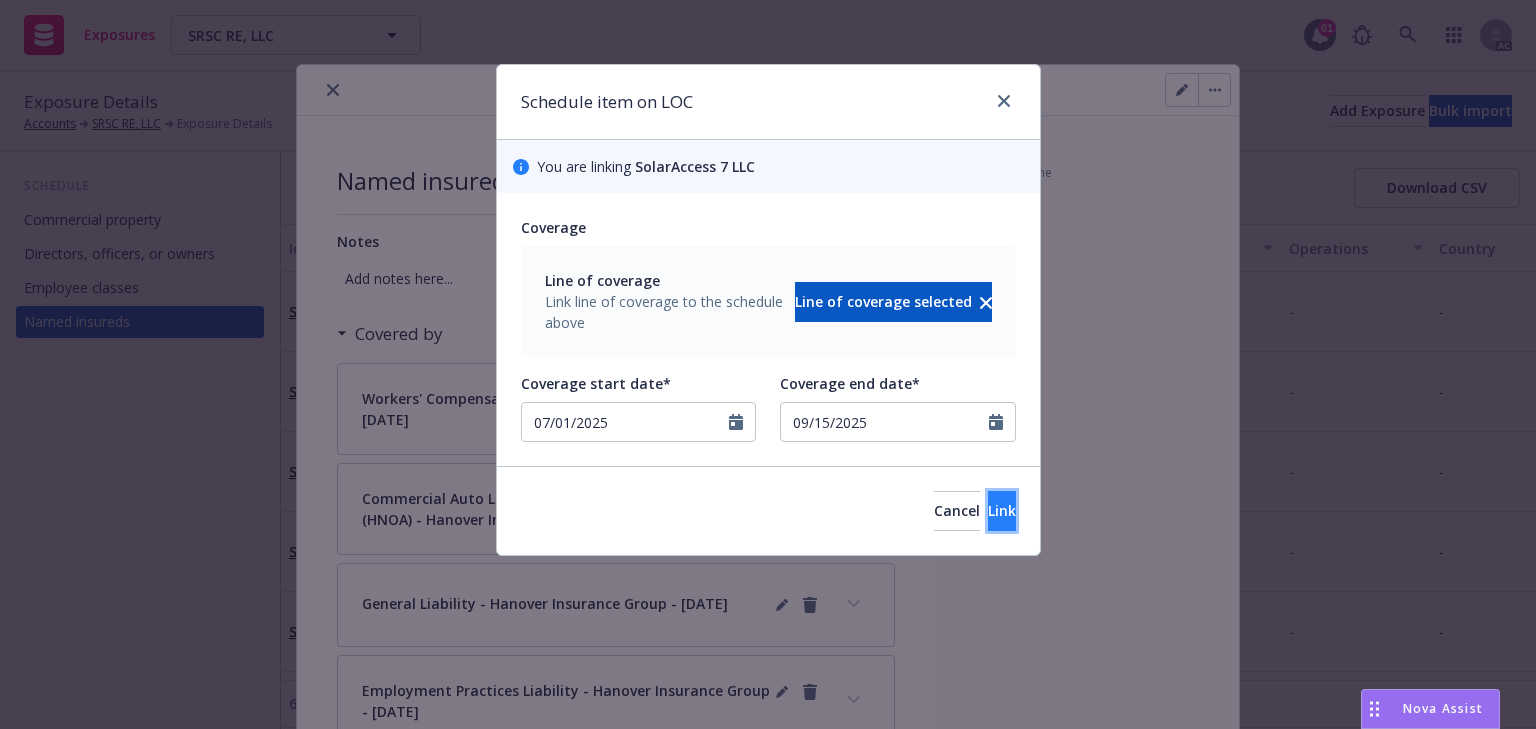 click on "Link" at bounding box center [1002, 511] 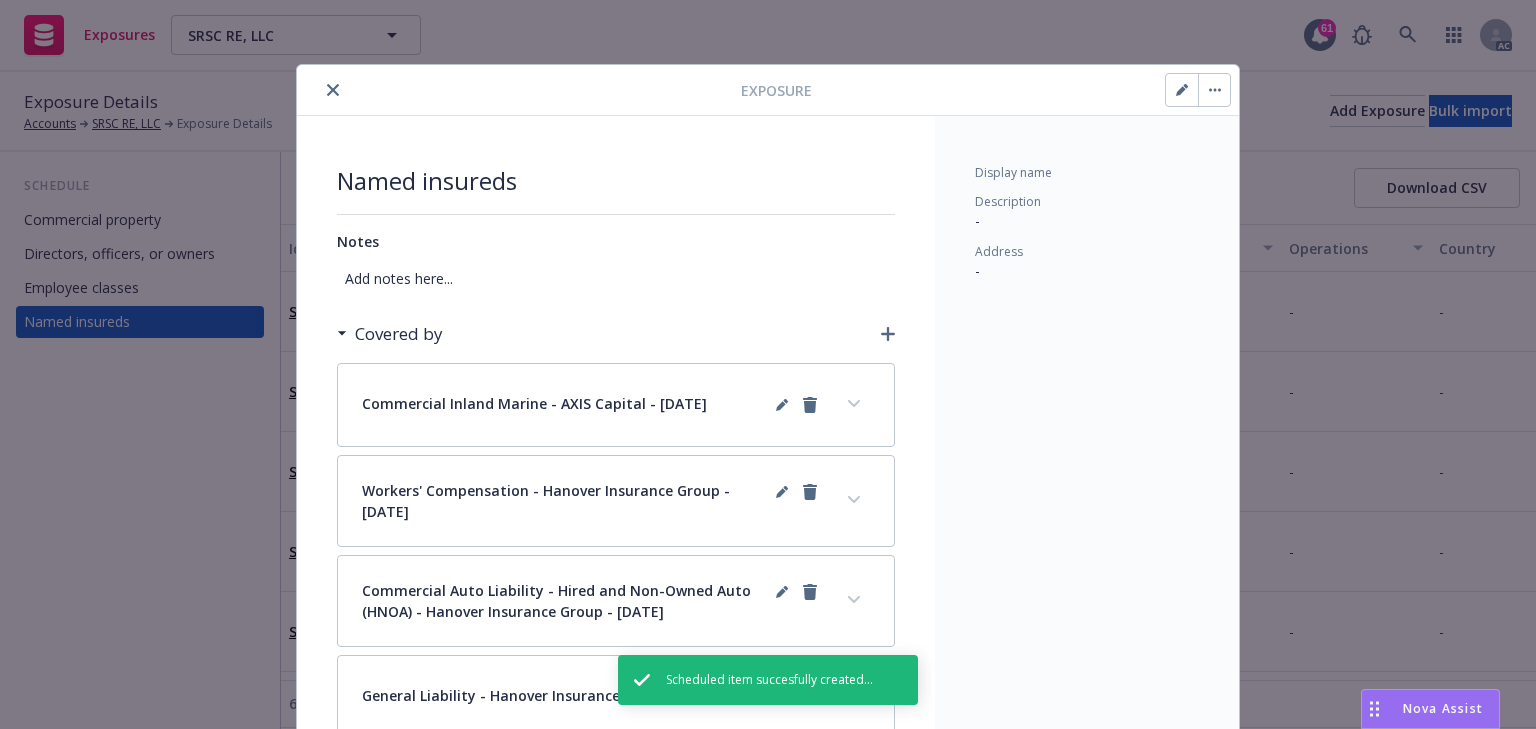click 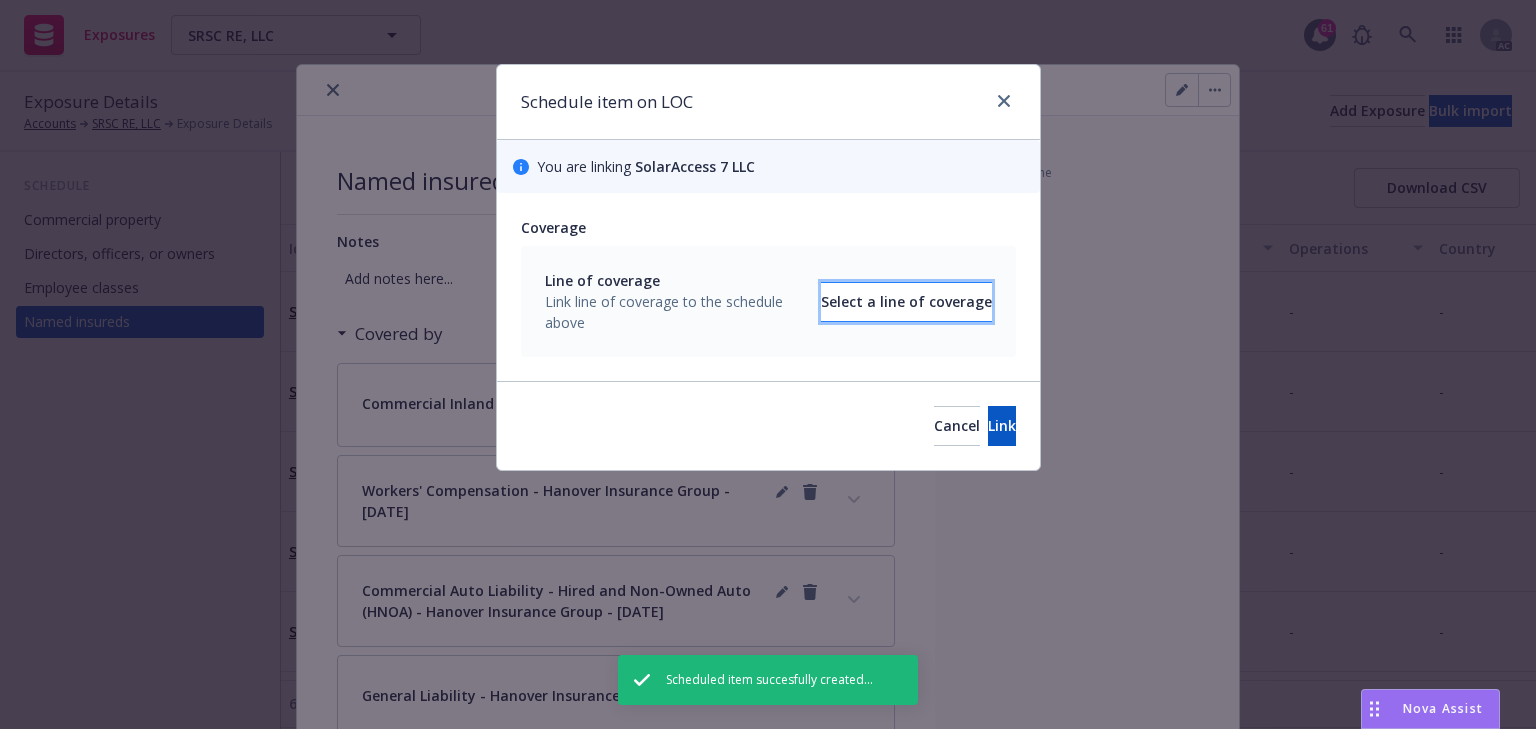 click on "Select a line of coverage" at bounding box center [906, 302] 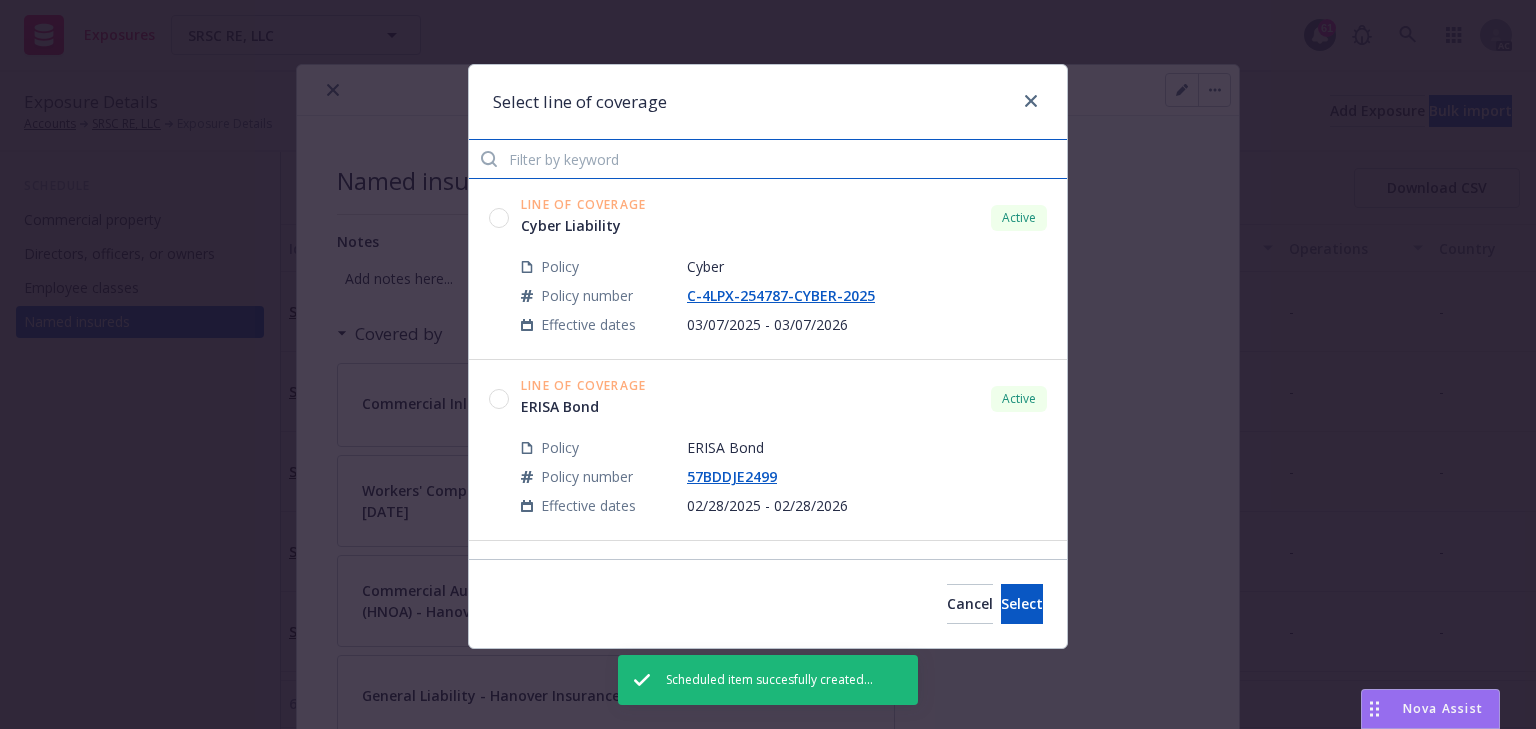 click at bounding box center (768, 159) 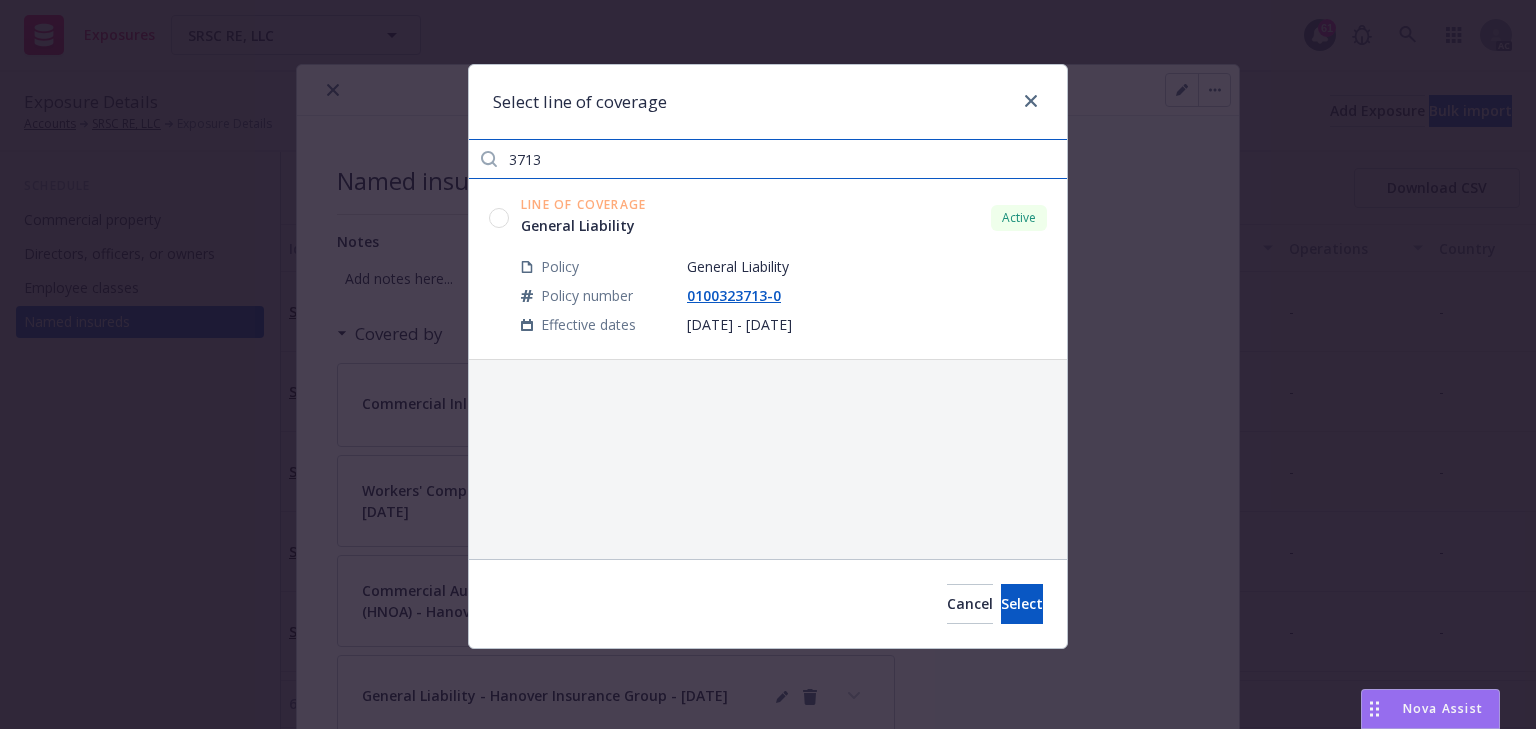 type on "3713" 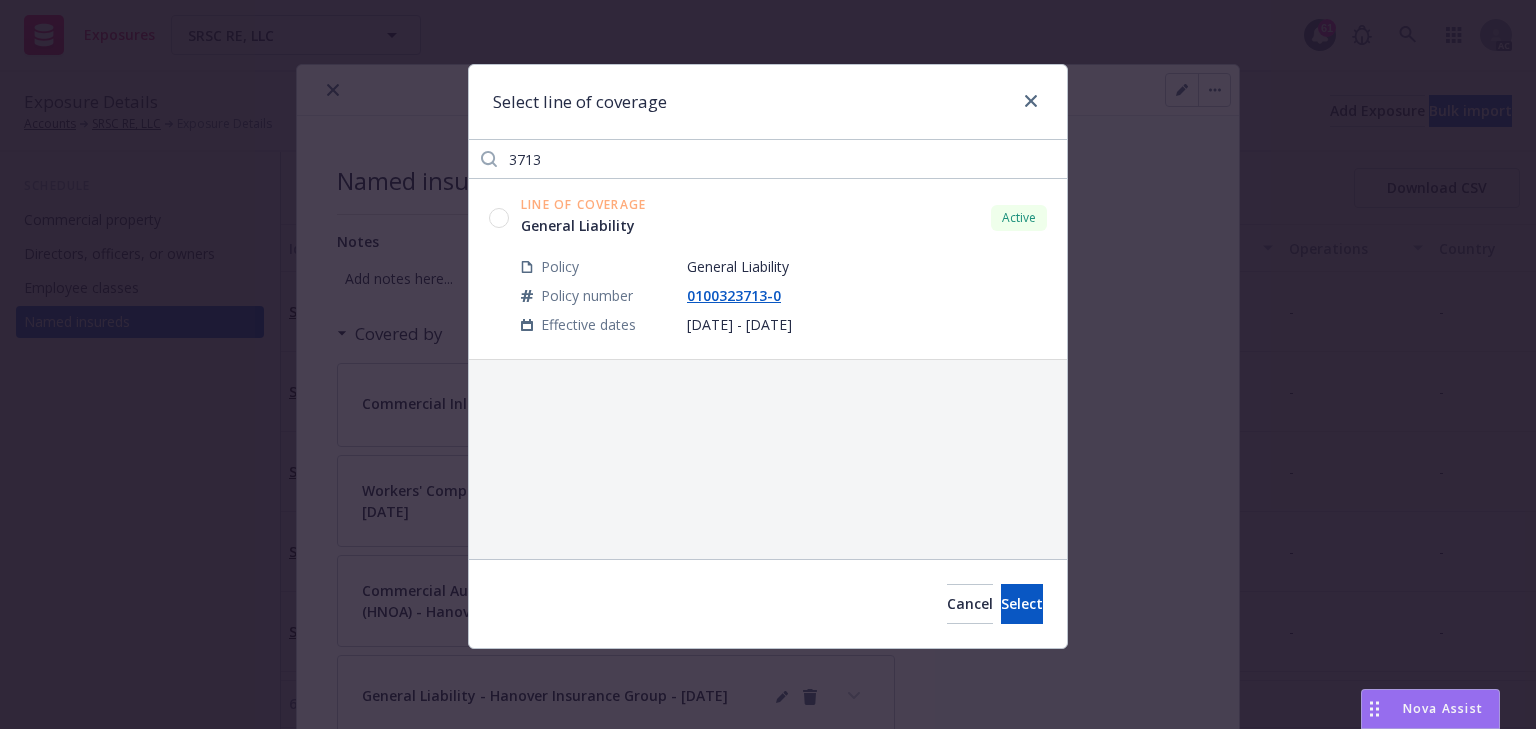 click 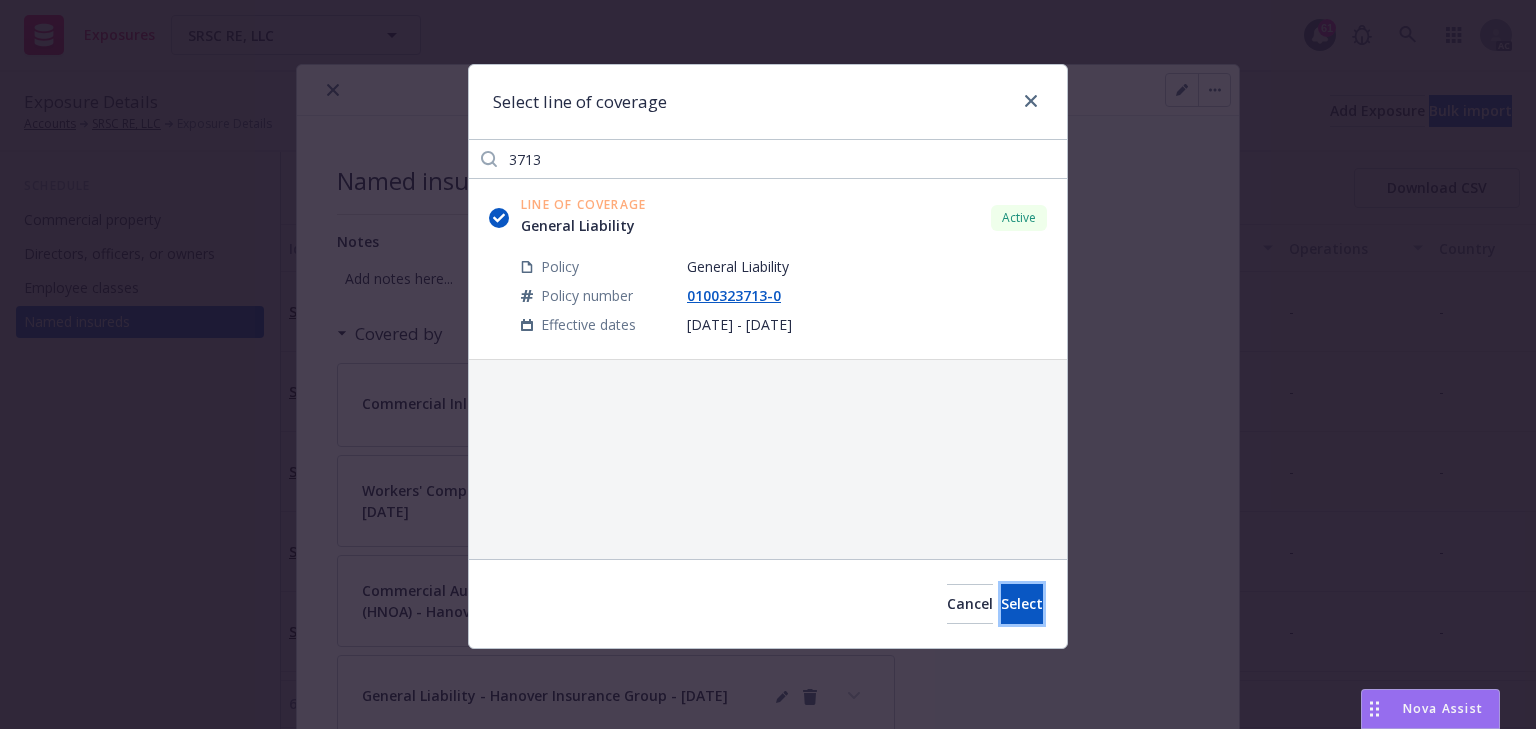 click on "Select" at bounding box center [1022, 603] 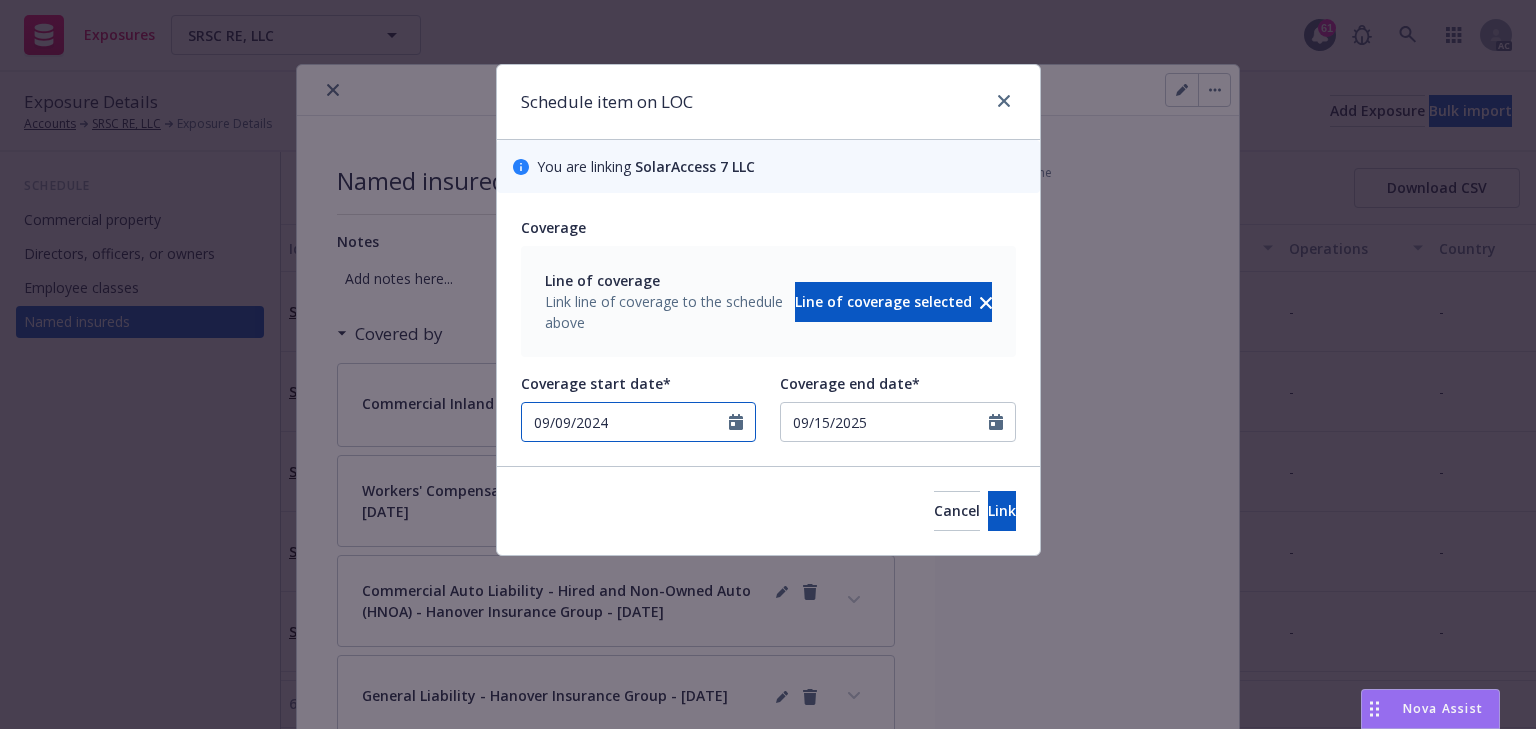 drag, startPoint x: 677, startPoint y: 420, endPoint x: 423, endPoint y: 408, distance: 254.28331 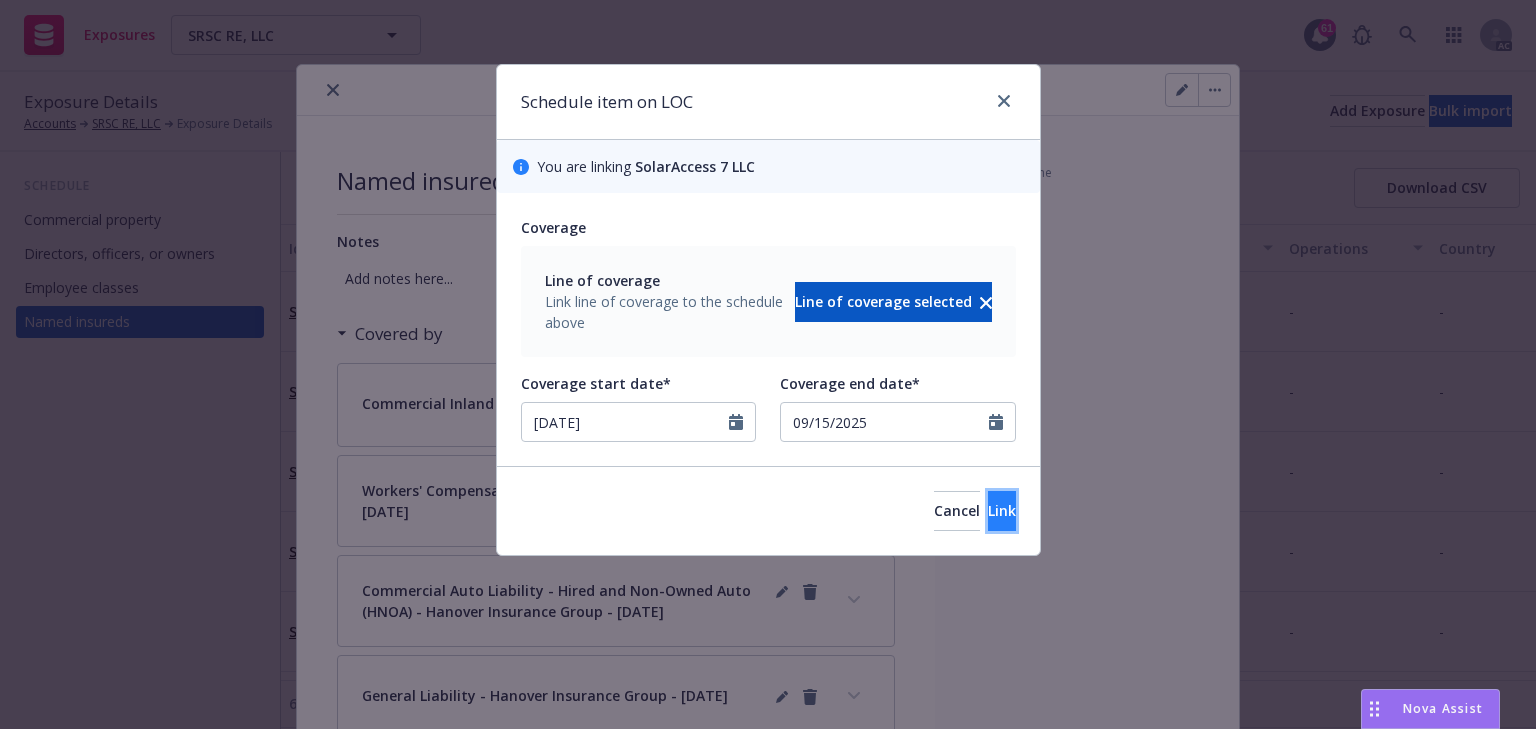 type on "07/16/2025" 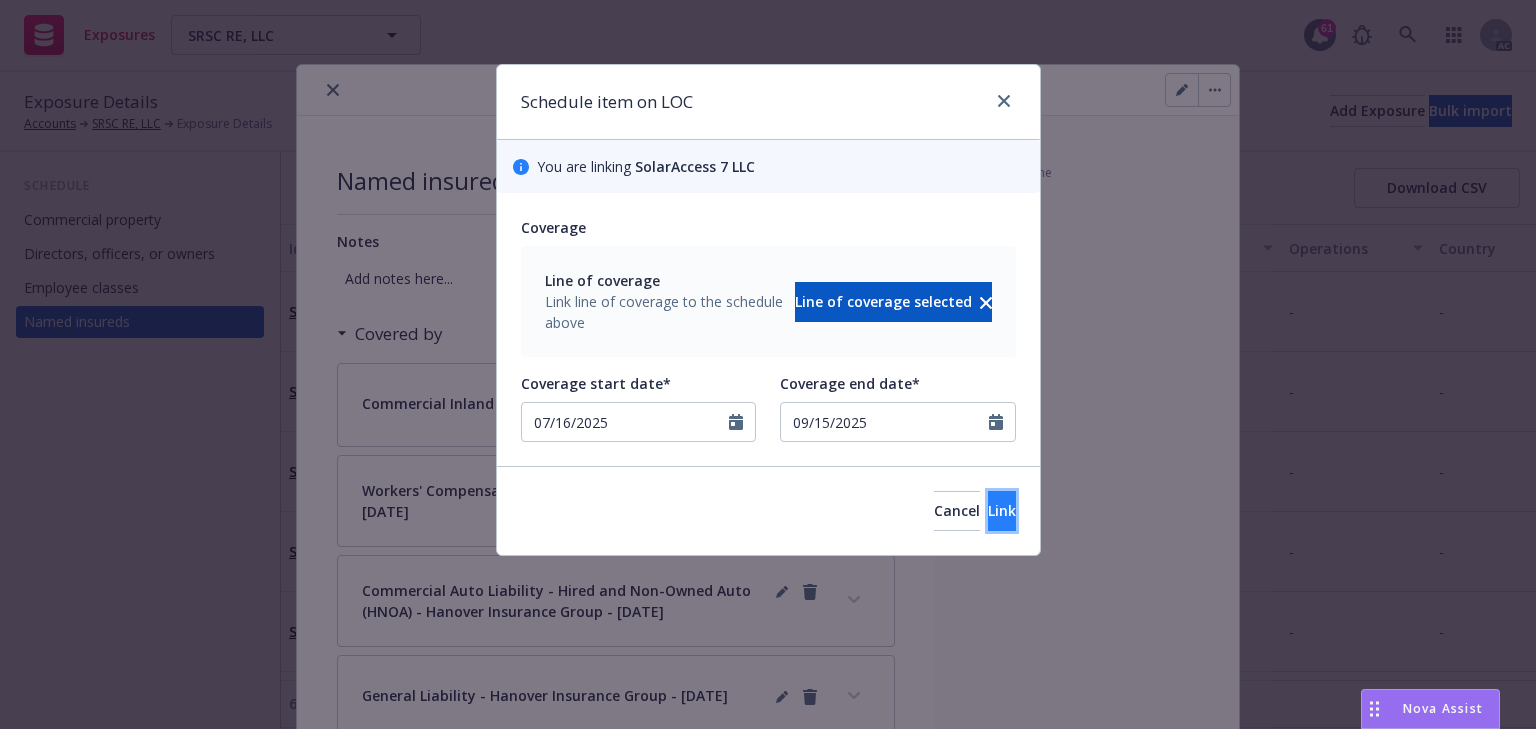 click on "Link" at bounding box center [1002, 510] 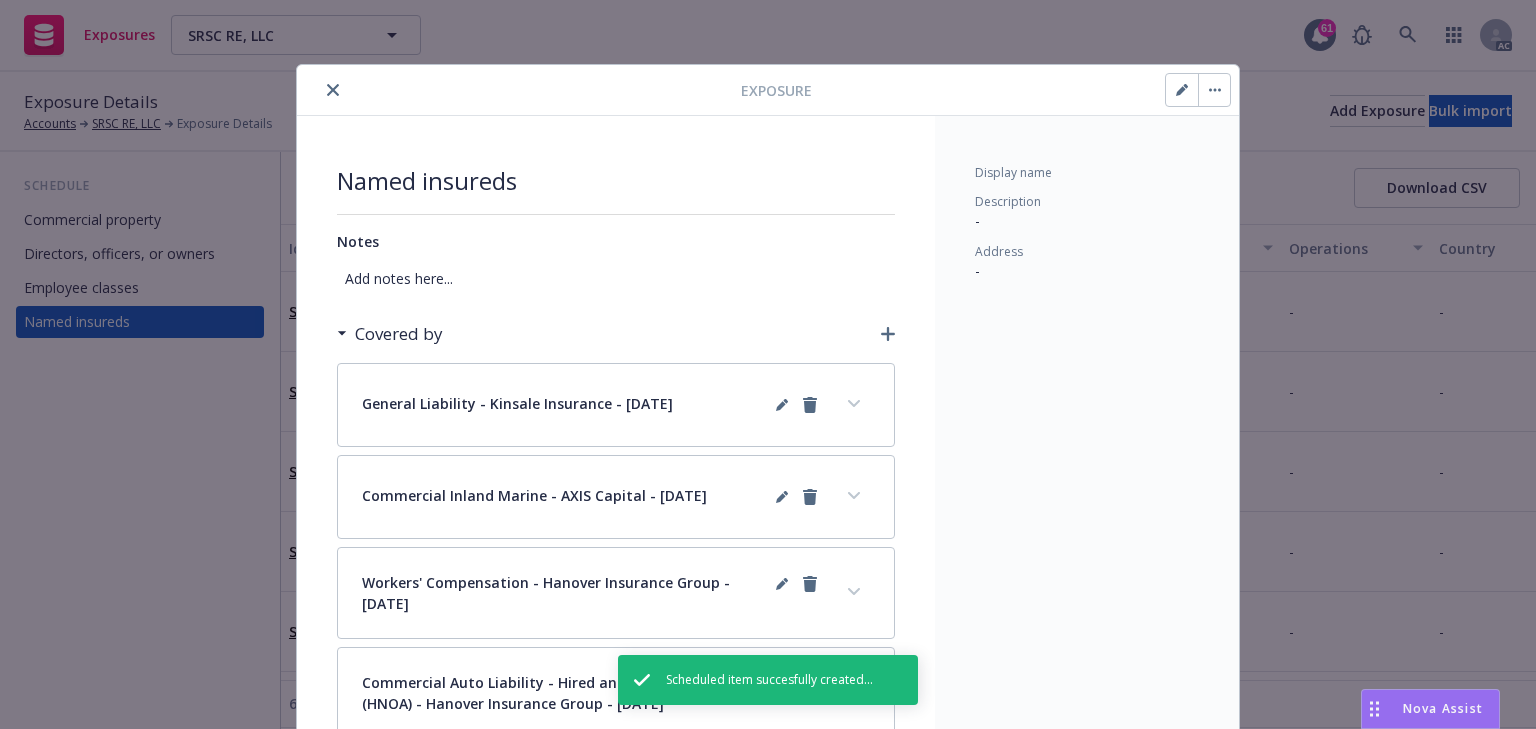 drag, startPoint x: 324, startPoint y: 92, endPoint x: 314, endPoint y: 111, distance: 21.470911 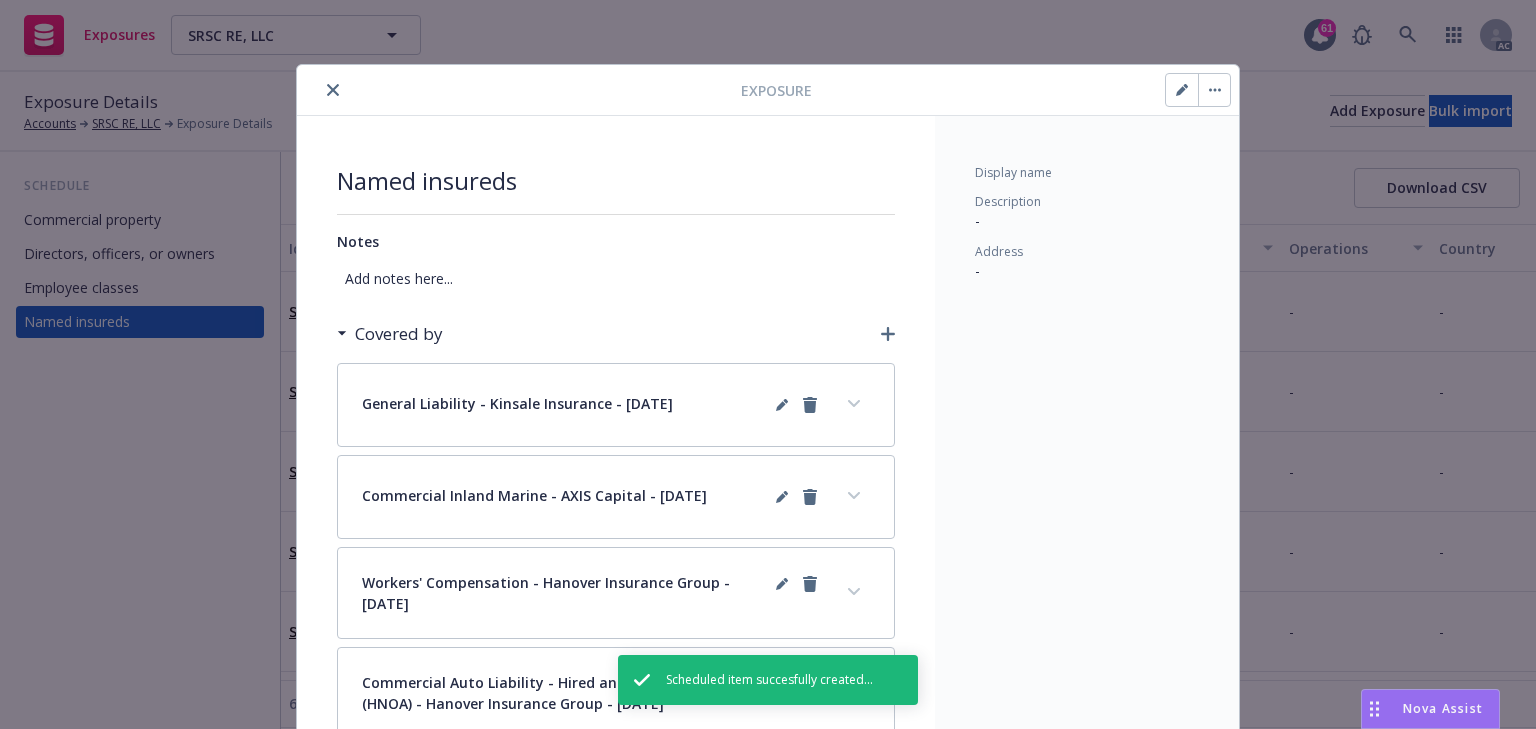 click 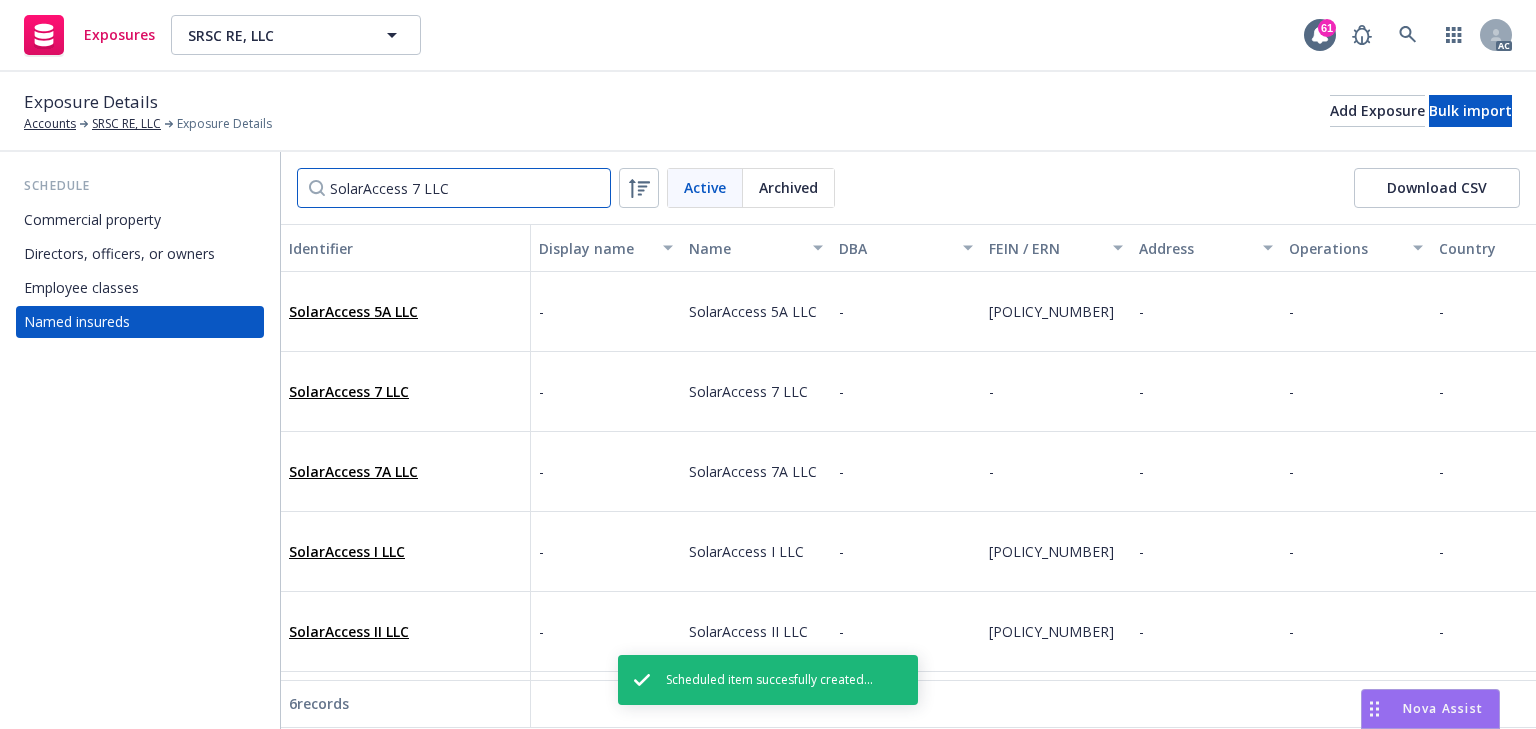 click on "SolarAccess 7 LLC" at bounding box center [454, 188] 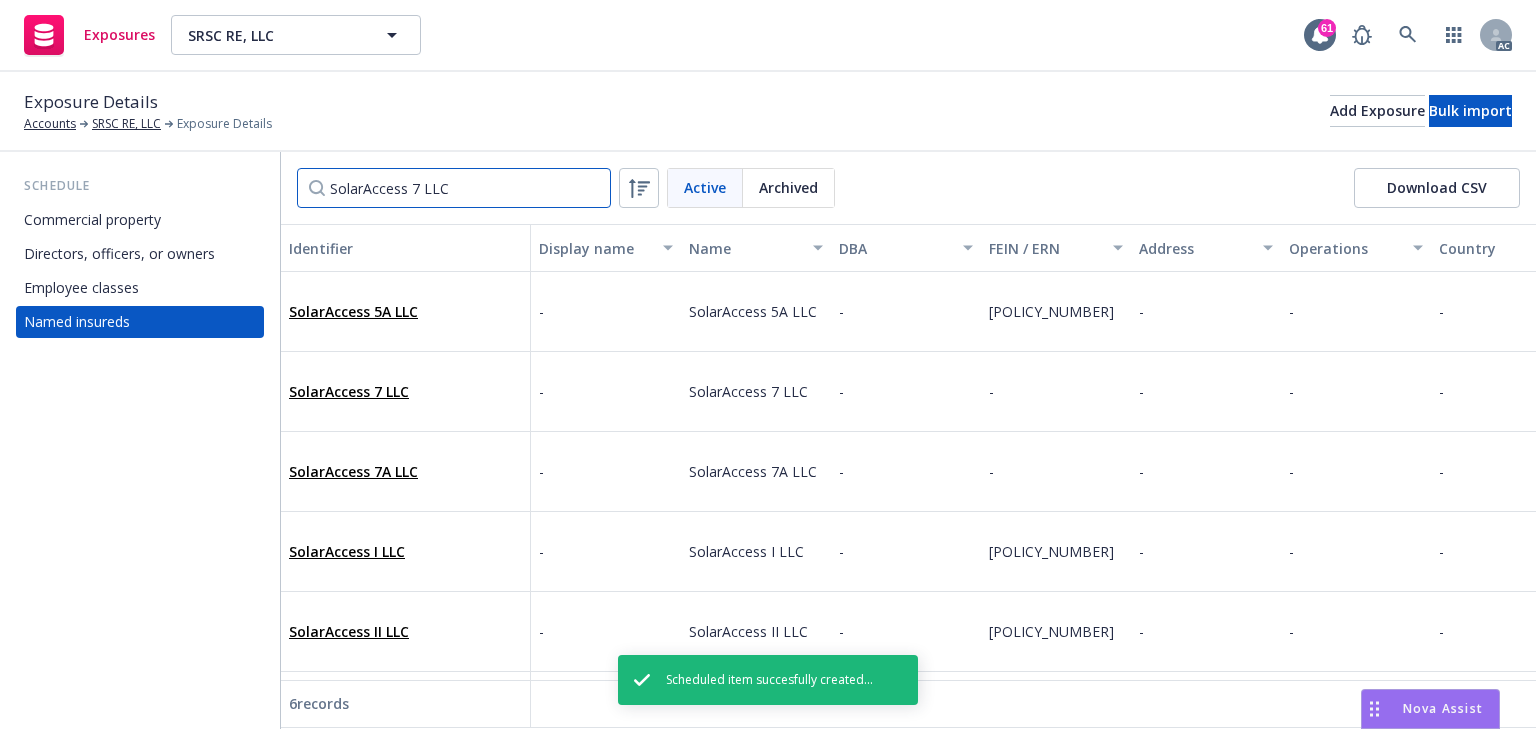 paste on "A" 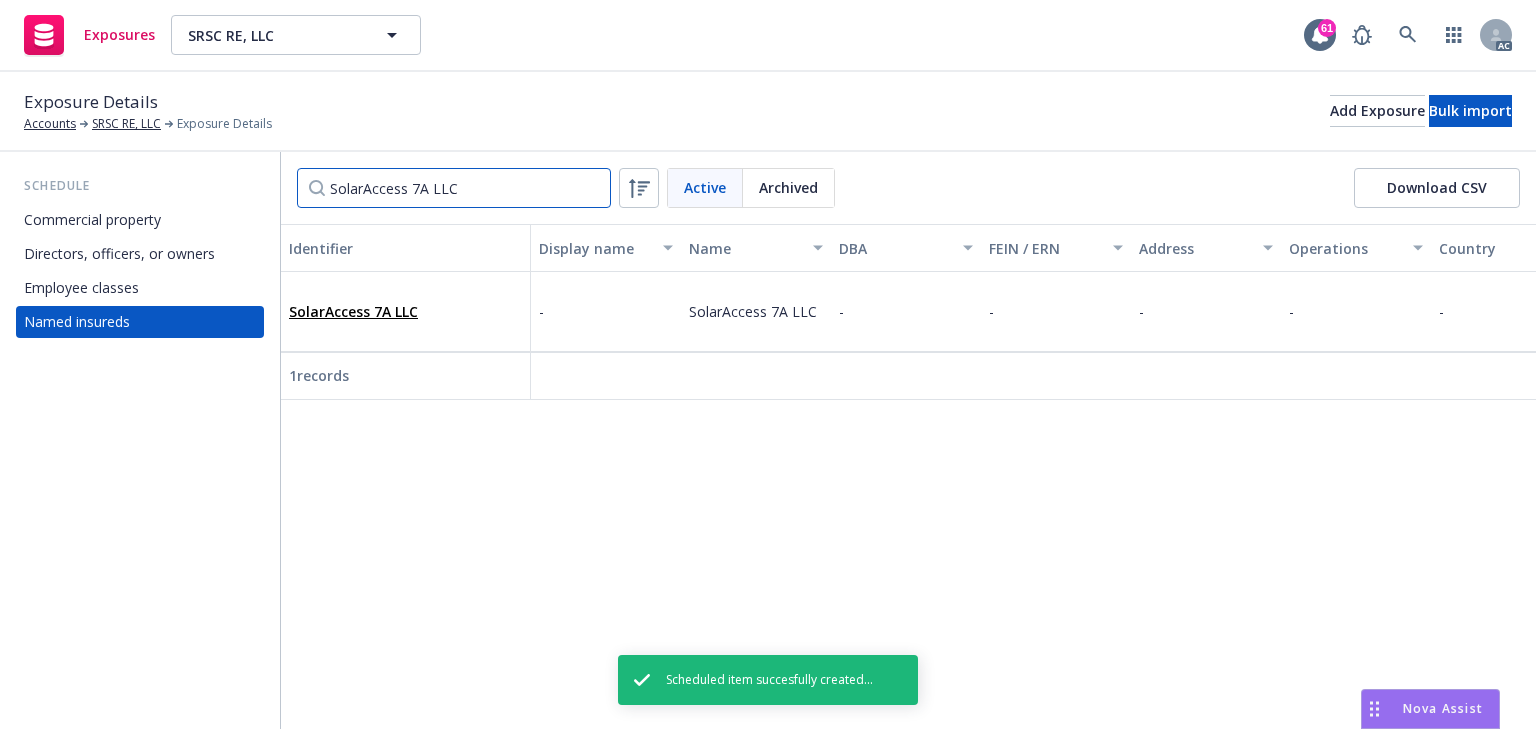 type on "SolarAccess 7A LLC" 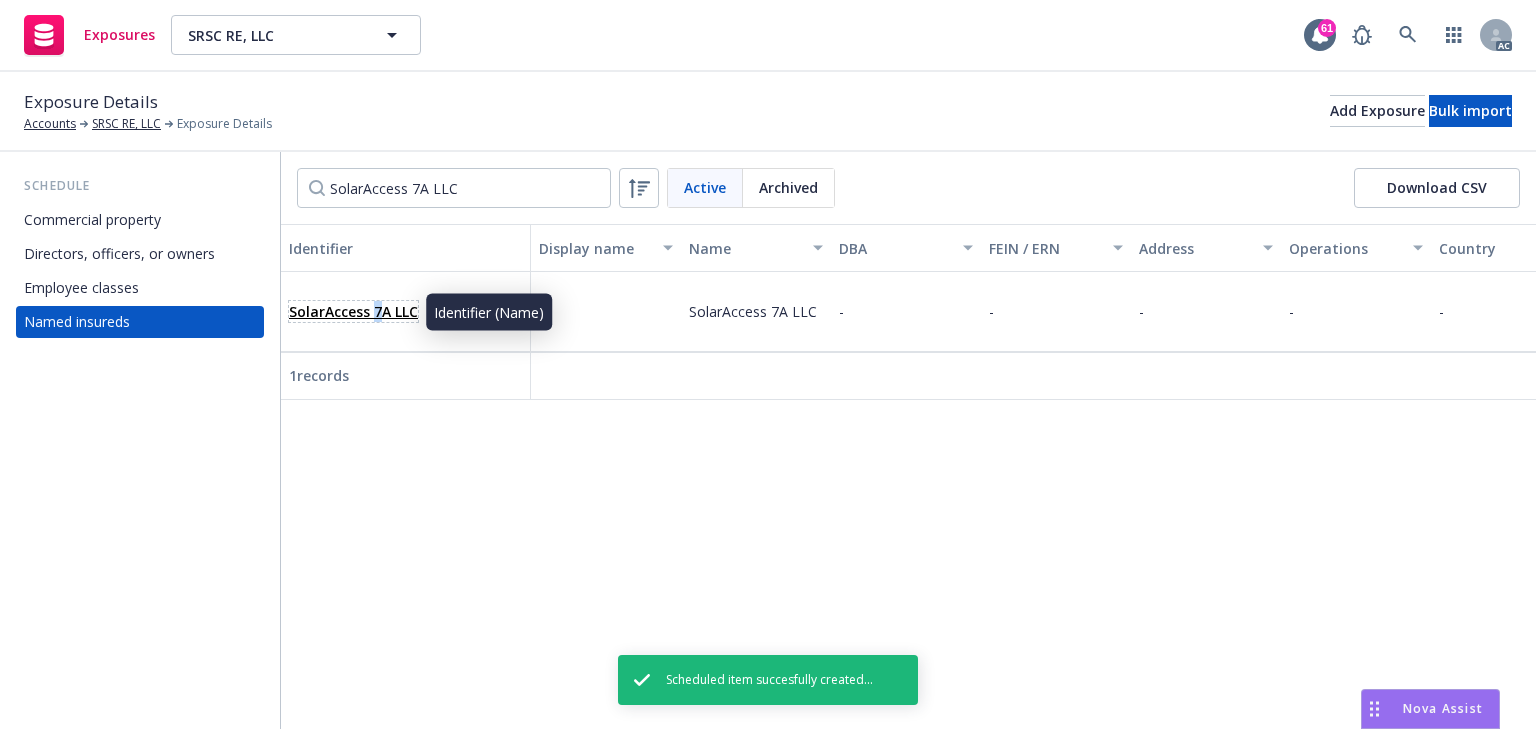 click on "SolarAccess 7A LLC" at bounding box center [353, 311] 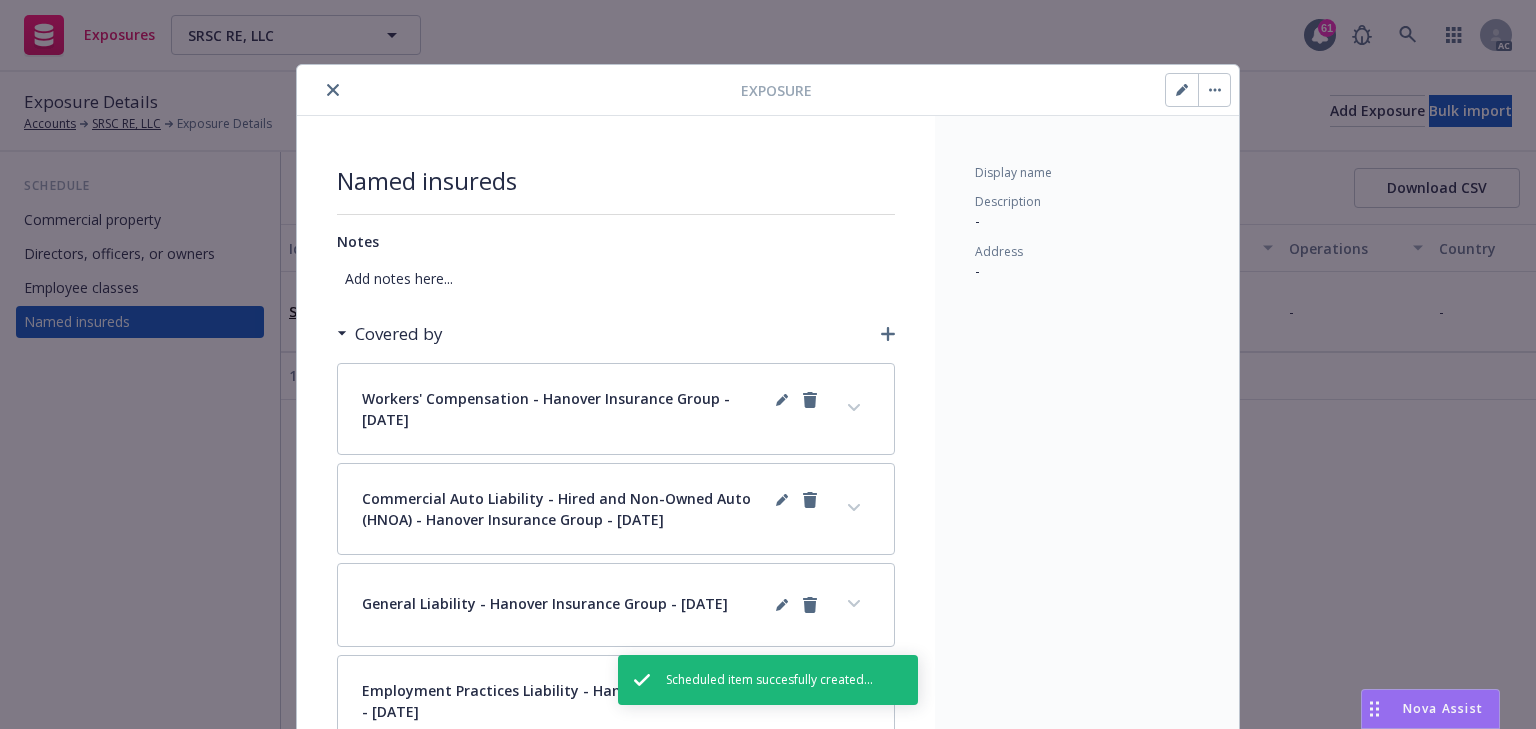 click 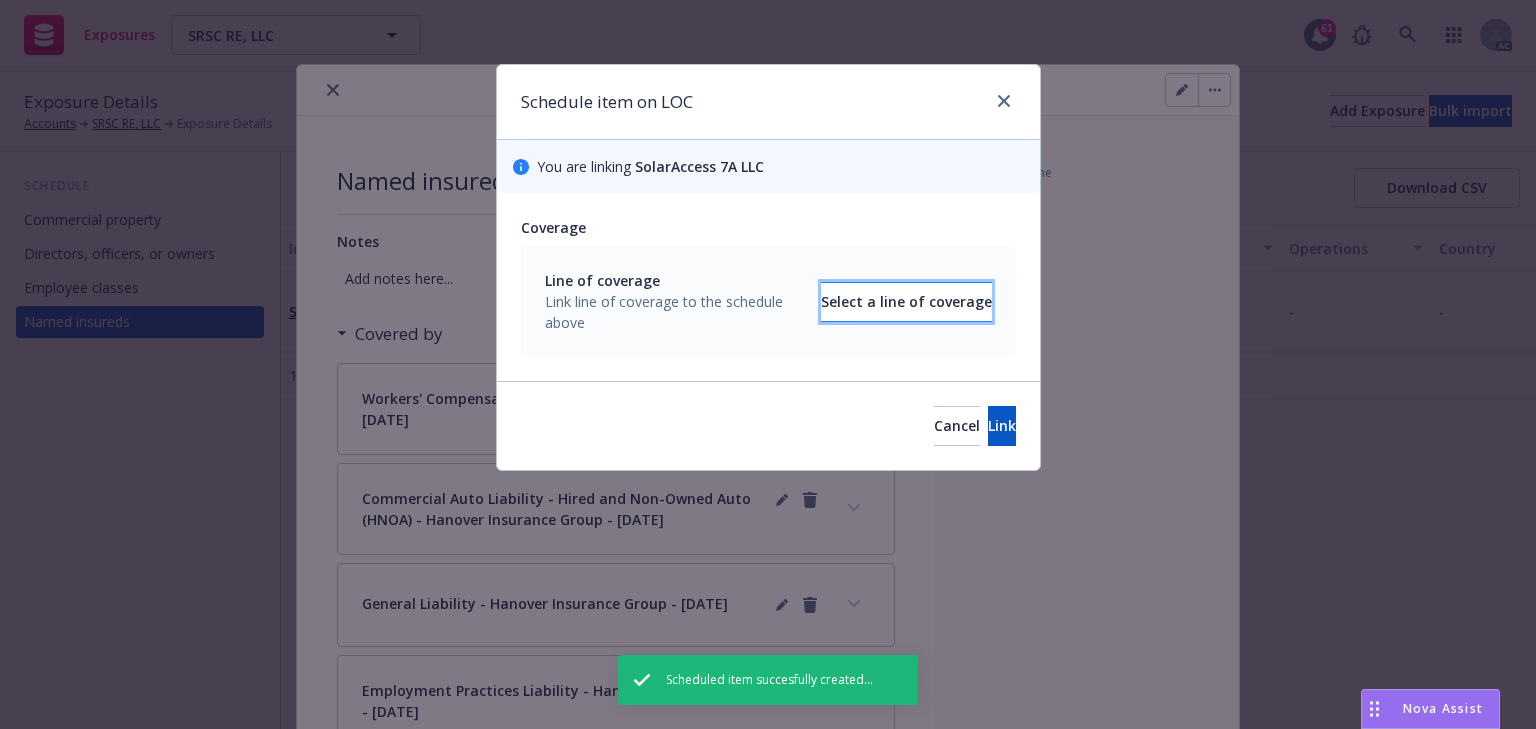 click on "Select a line of coverage" at bounding box center [906, 302] 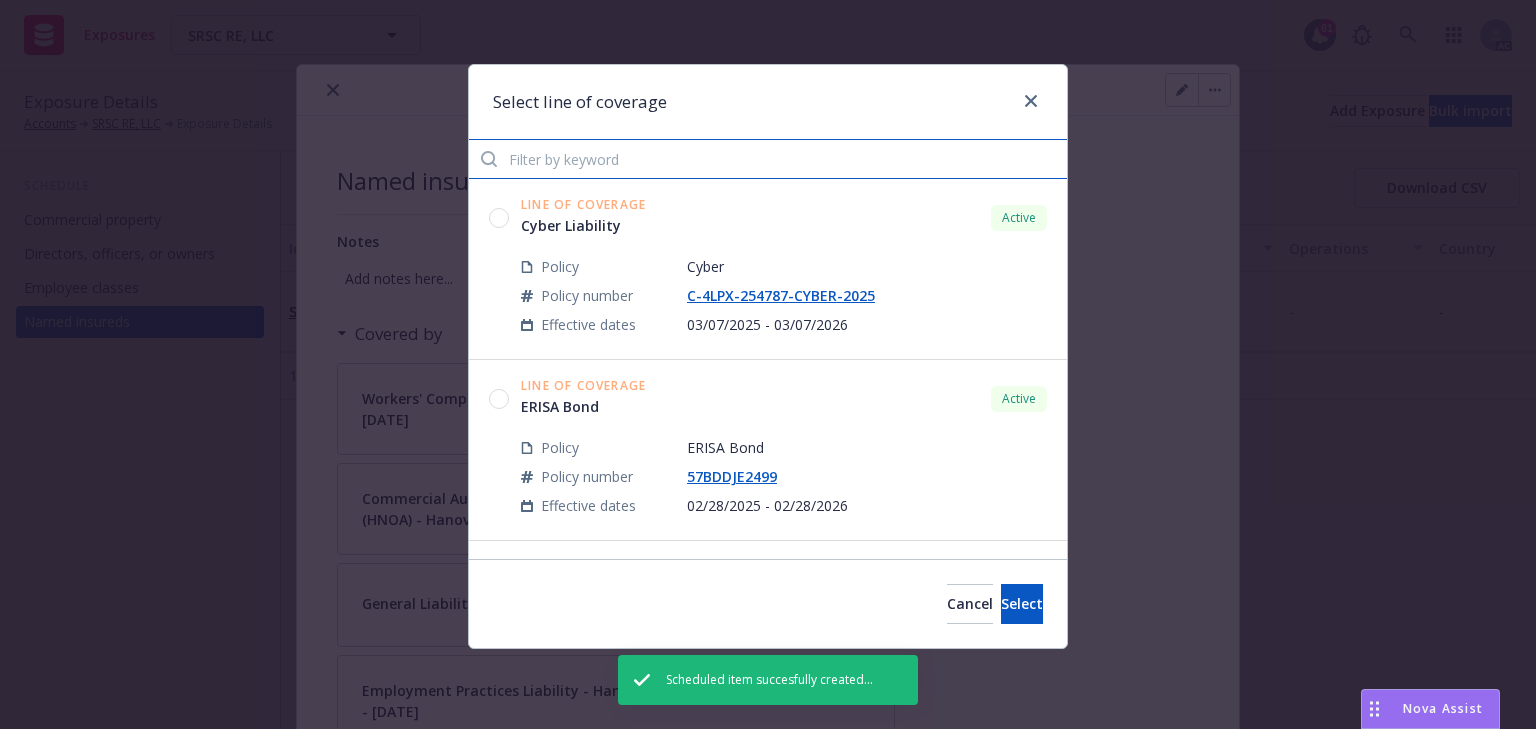 click at bounding box center [768, 159] 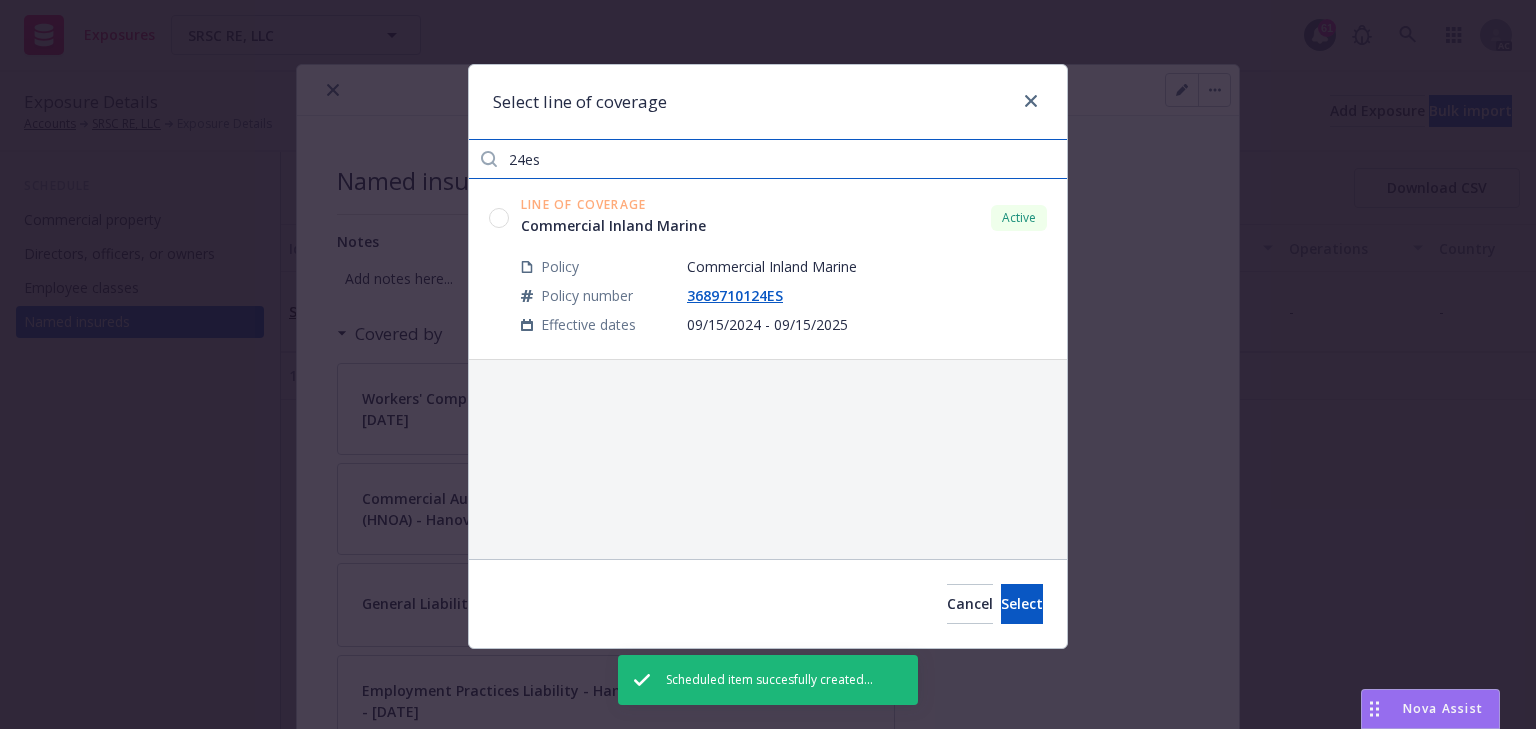 type on "24es" 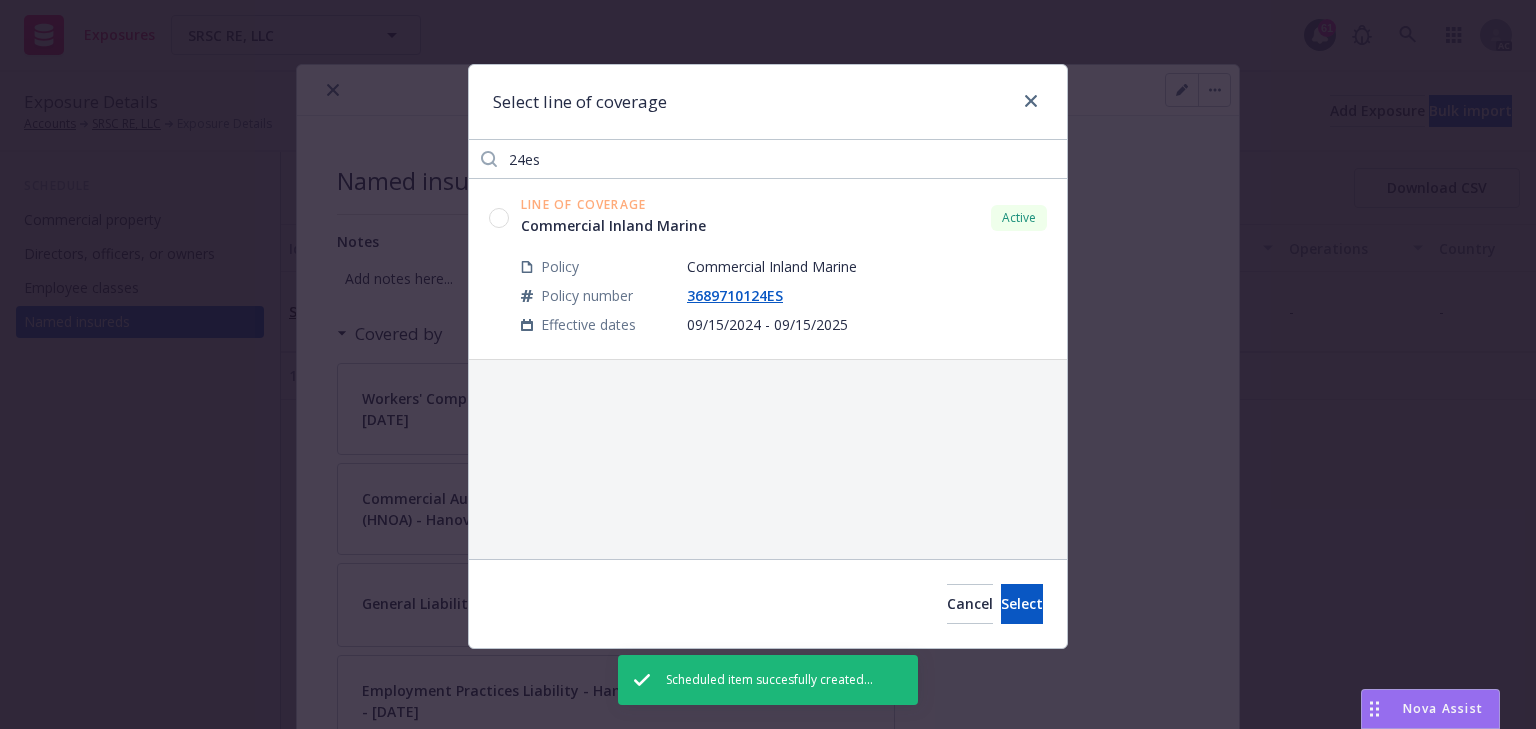 click 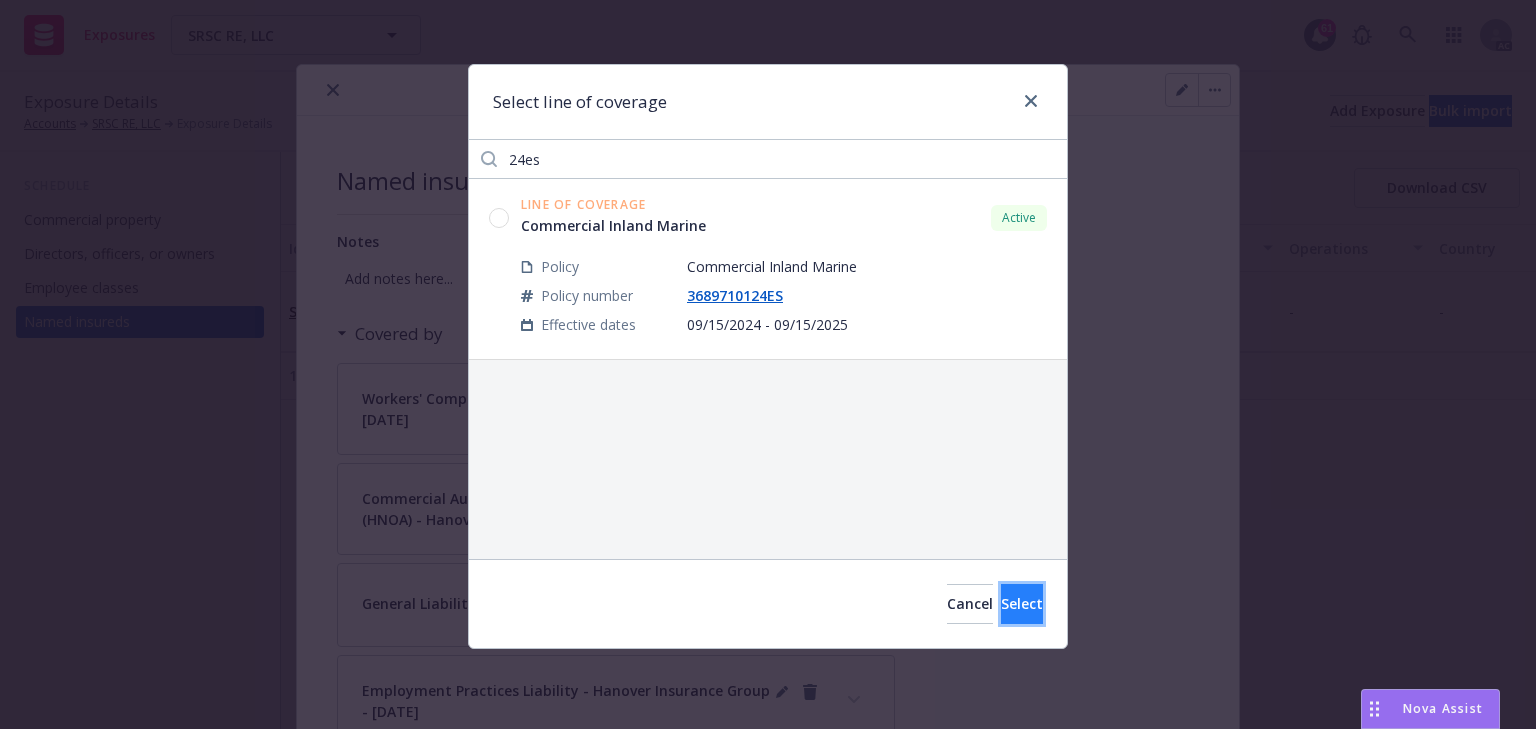click on "Select" at bounding box center (1022, 604) 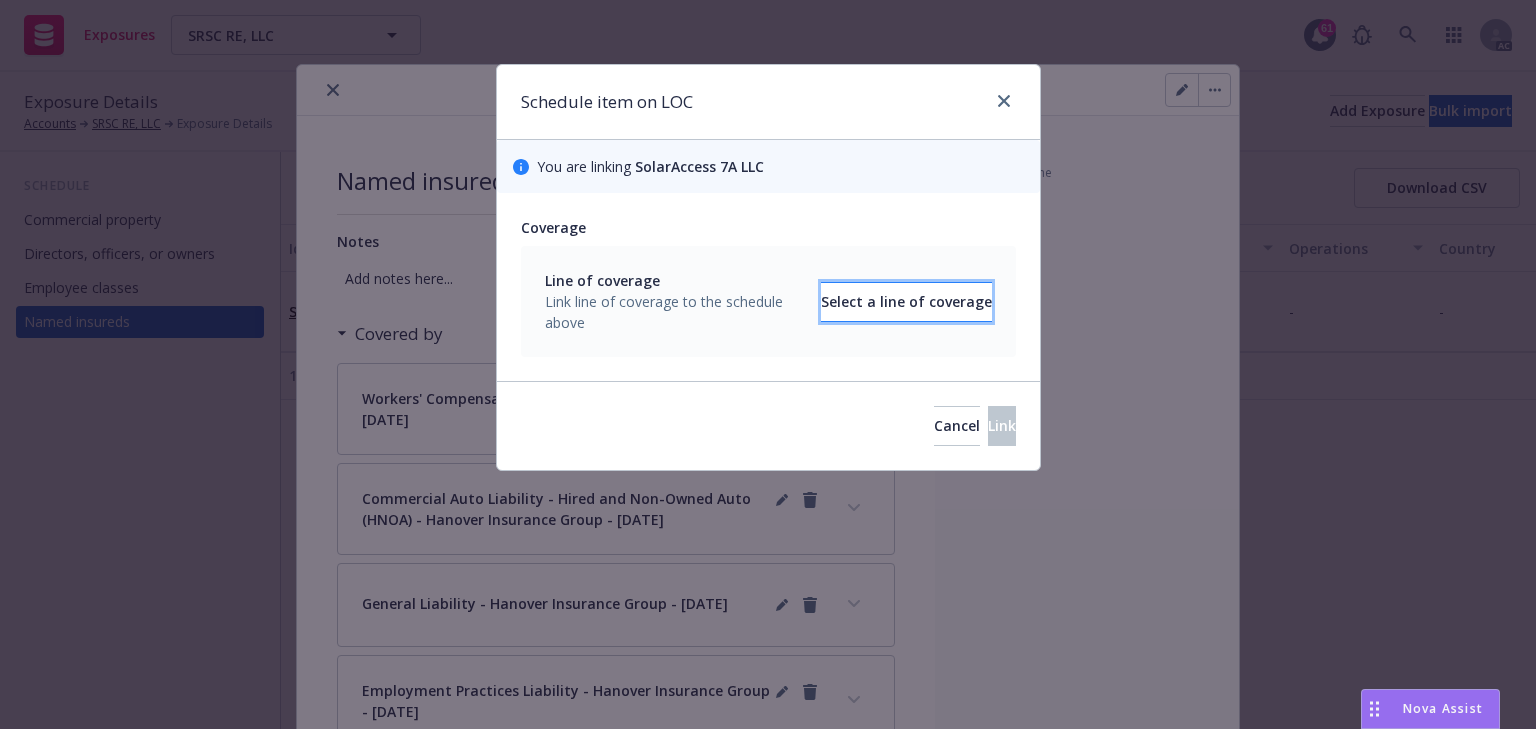 click on "Select a line of coverage" at bounding box center [906, 302] 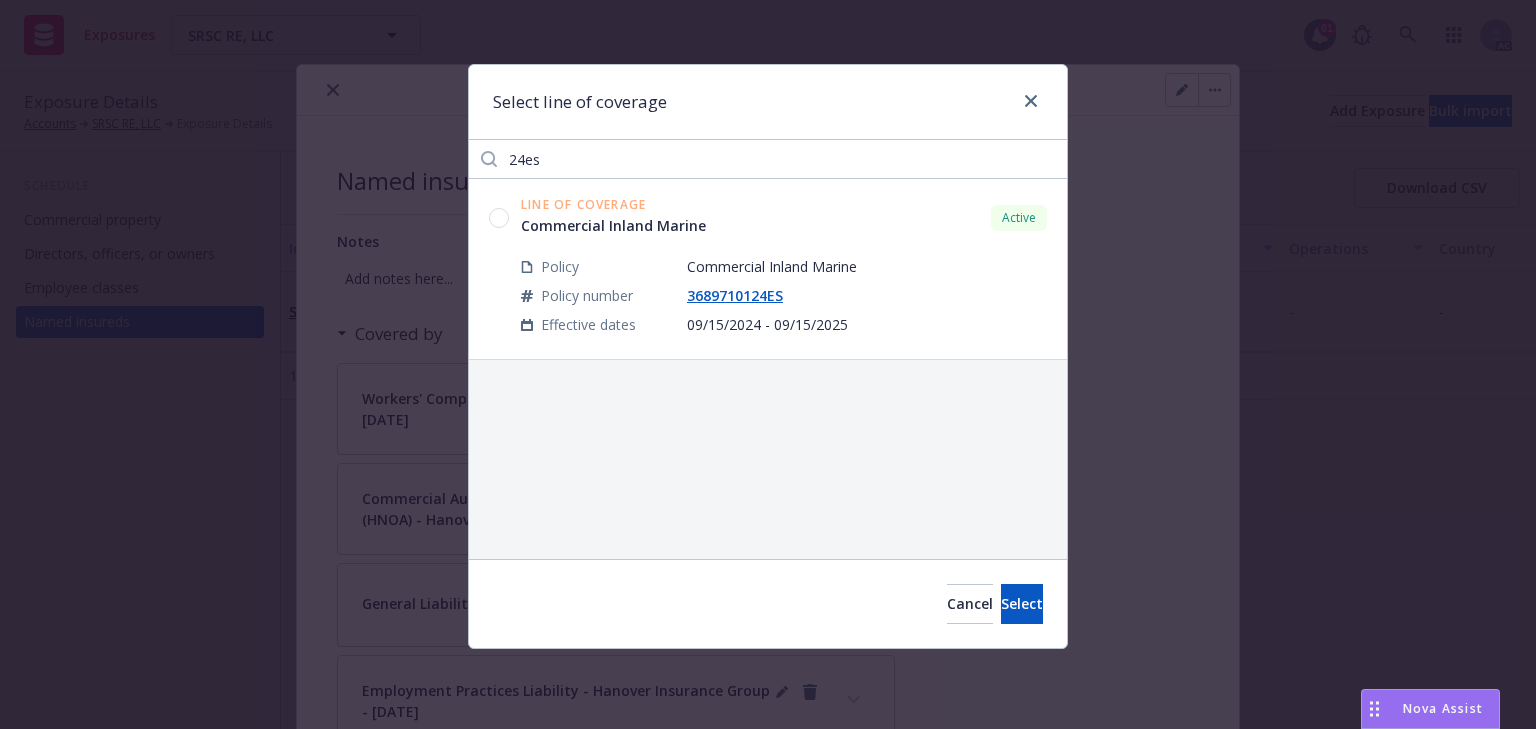 click 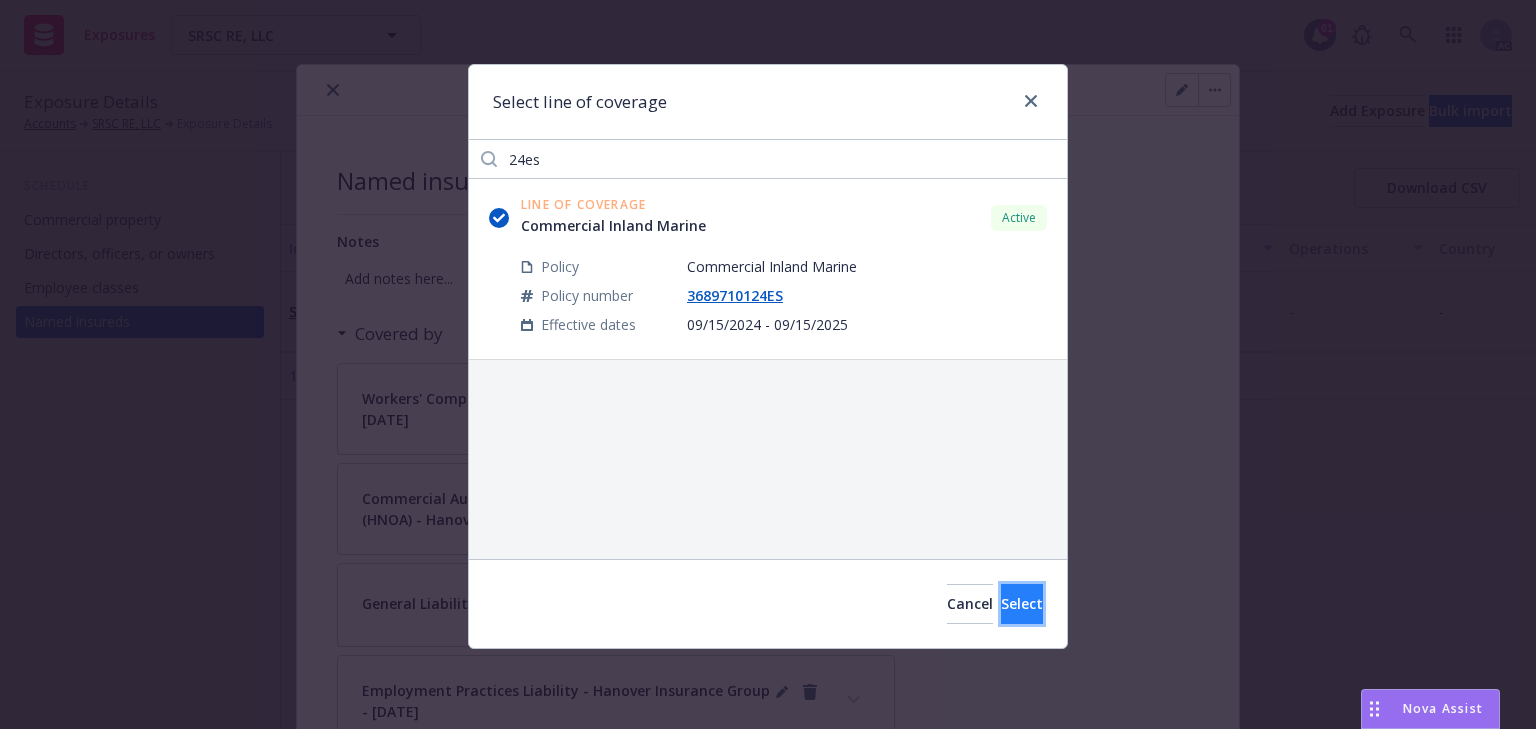 click on "Select" at bounding box center [1022, 604] 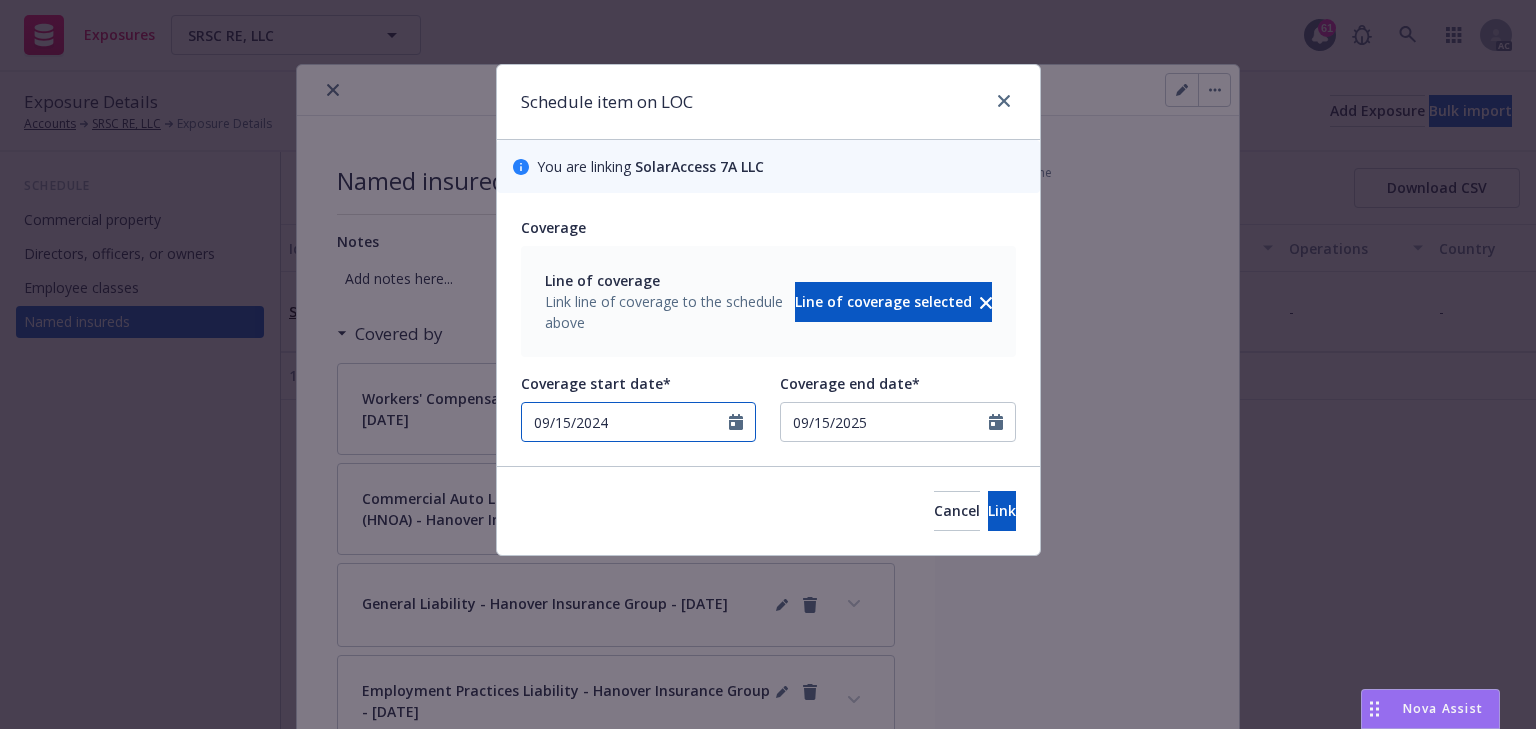 select on "9" 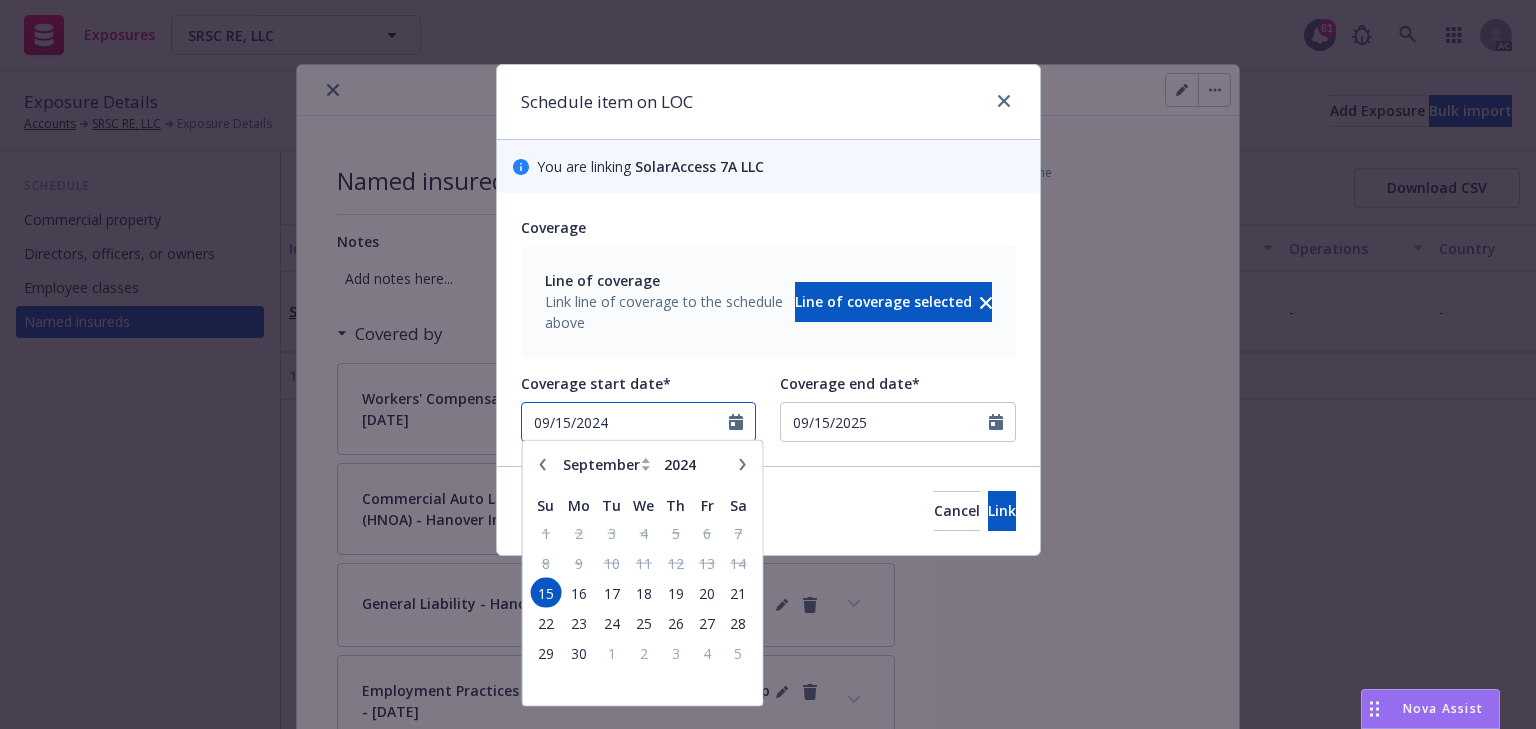 drag, startPoint x: 593, startPoint y: 422, endPoint x: 445, endPoint y: 423, distance: 148.00337 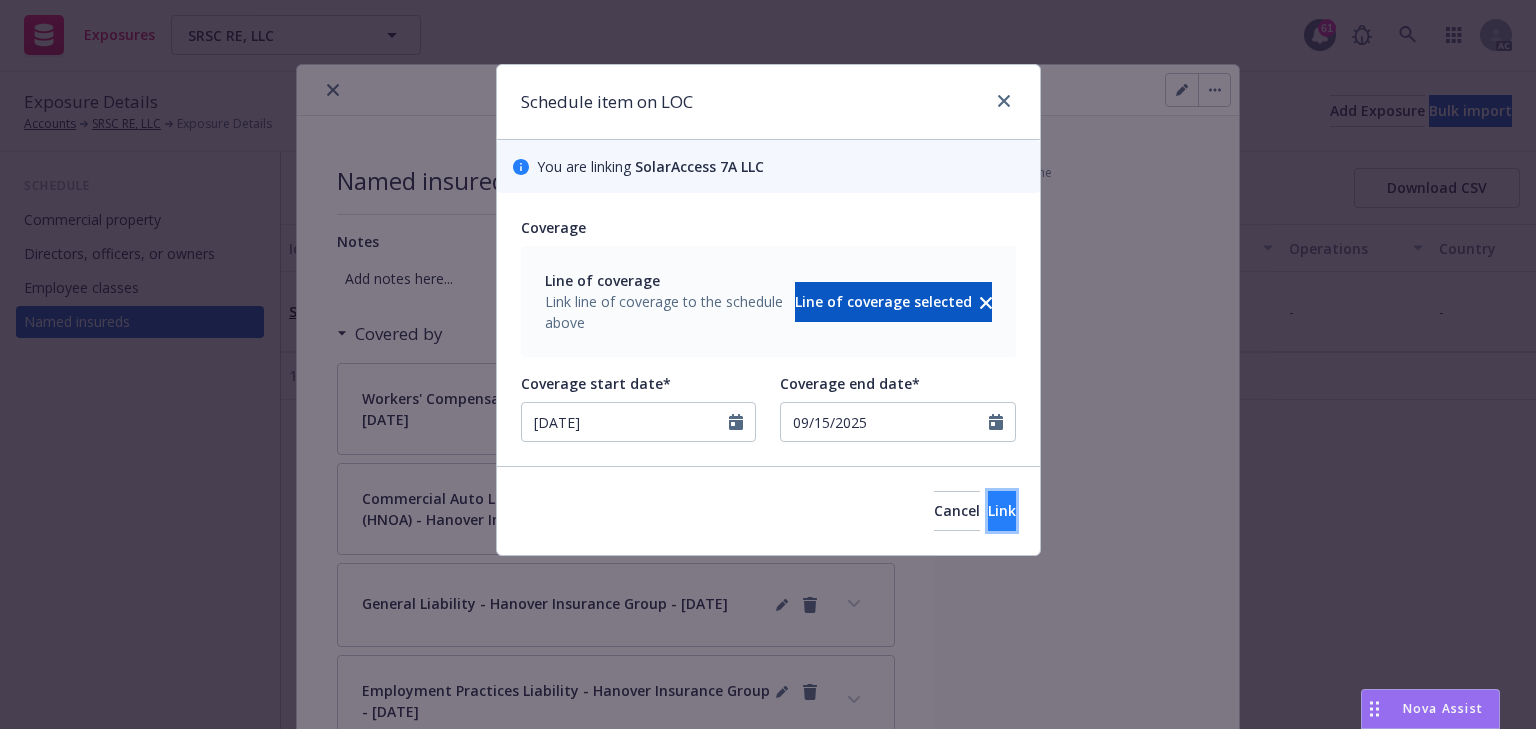 type on "07/01/2025" 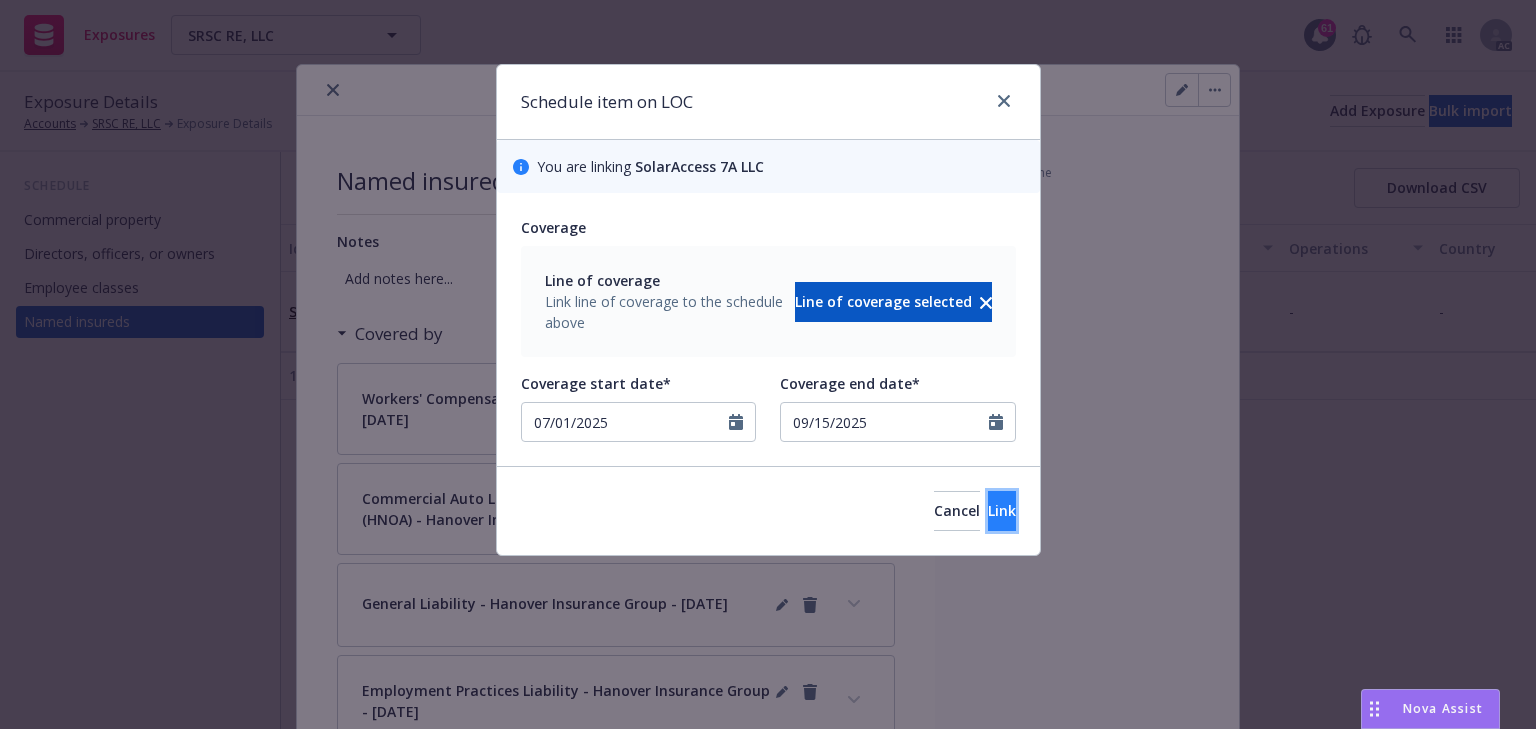 click on "Link" at bounding box center [1002, 510] 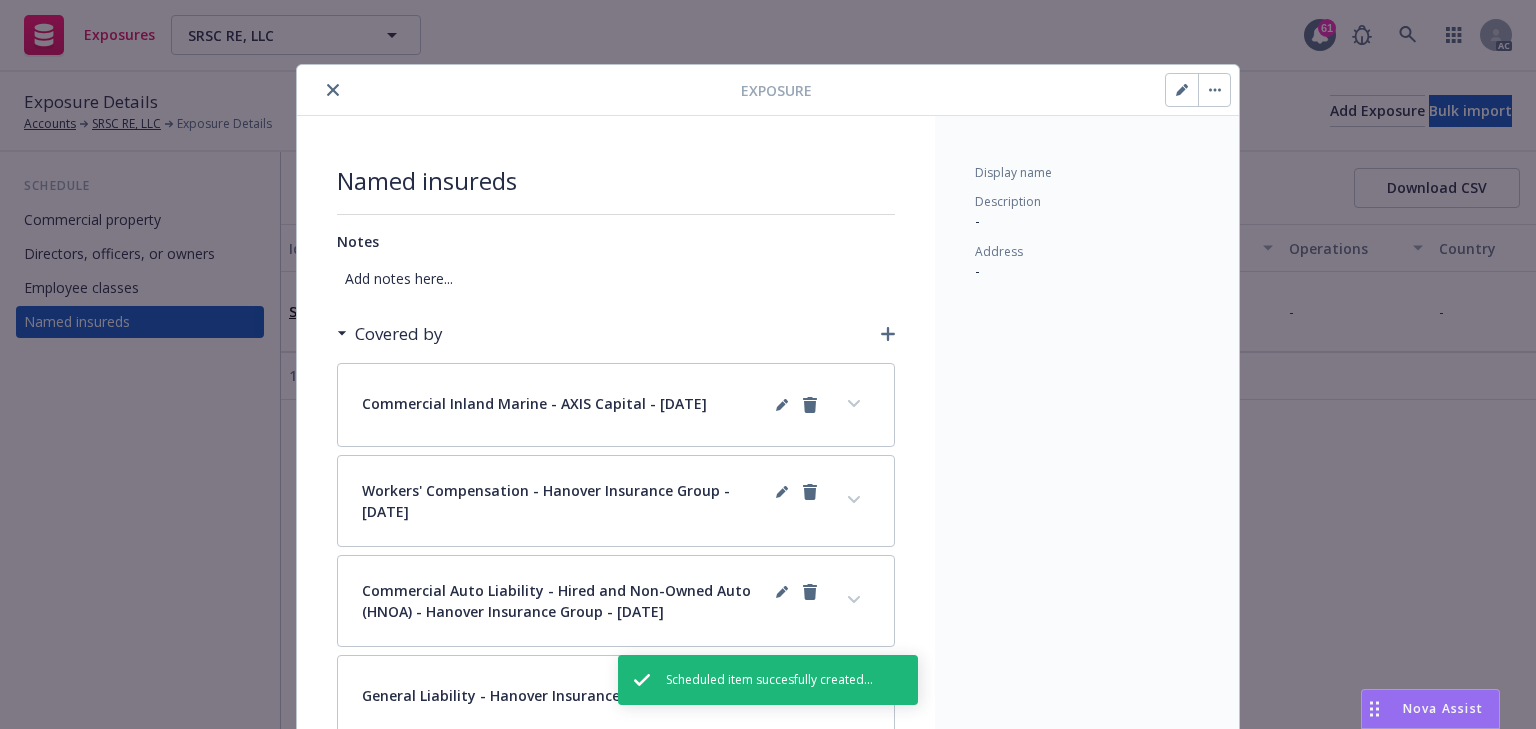click 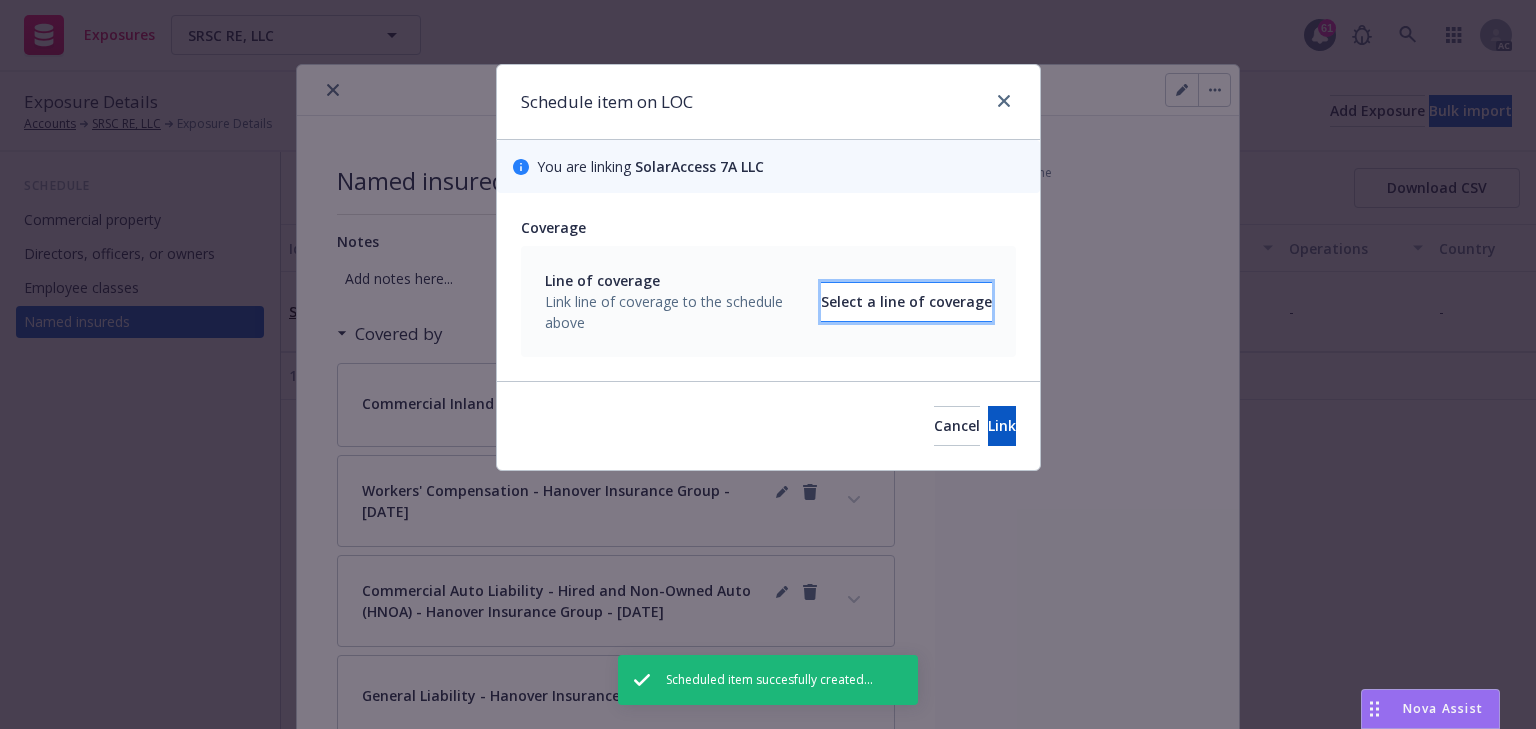 click on "Select a line of coverage" at bounding box center (906, 302) 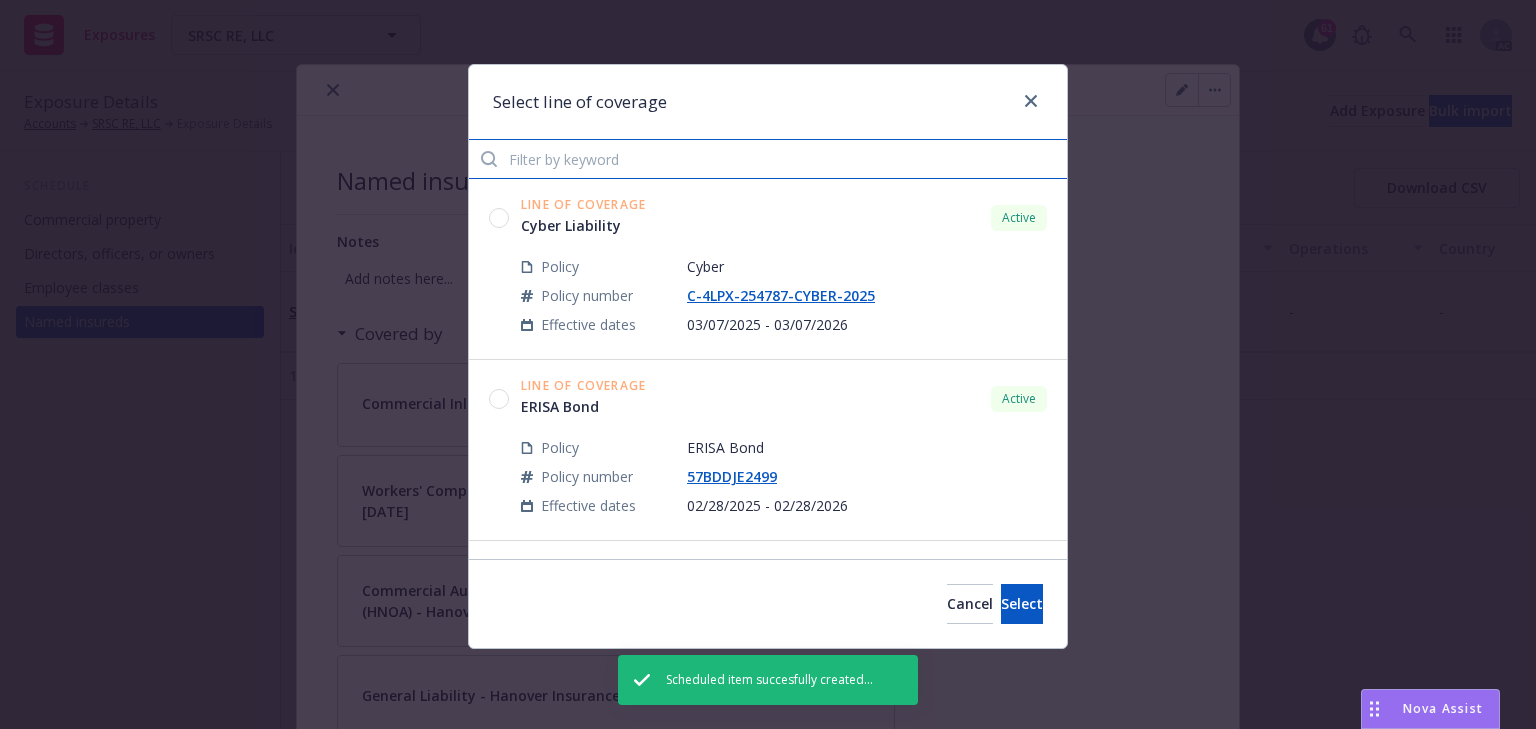 click at bounding box center (768, 159) 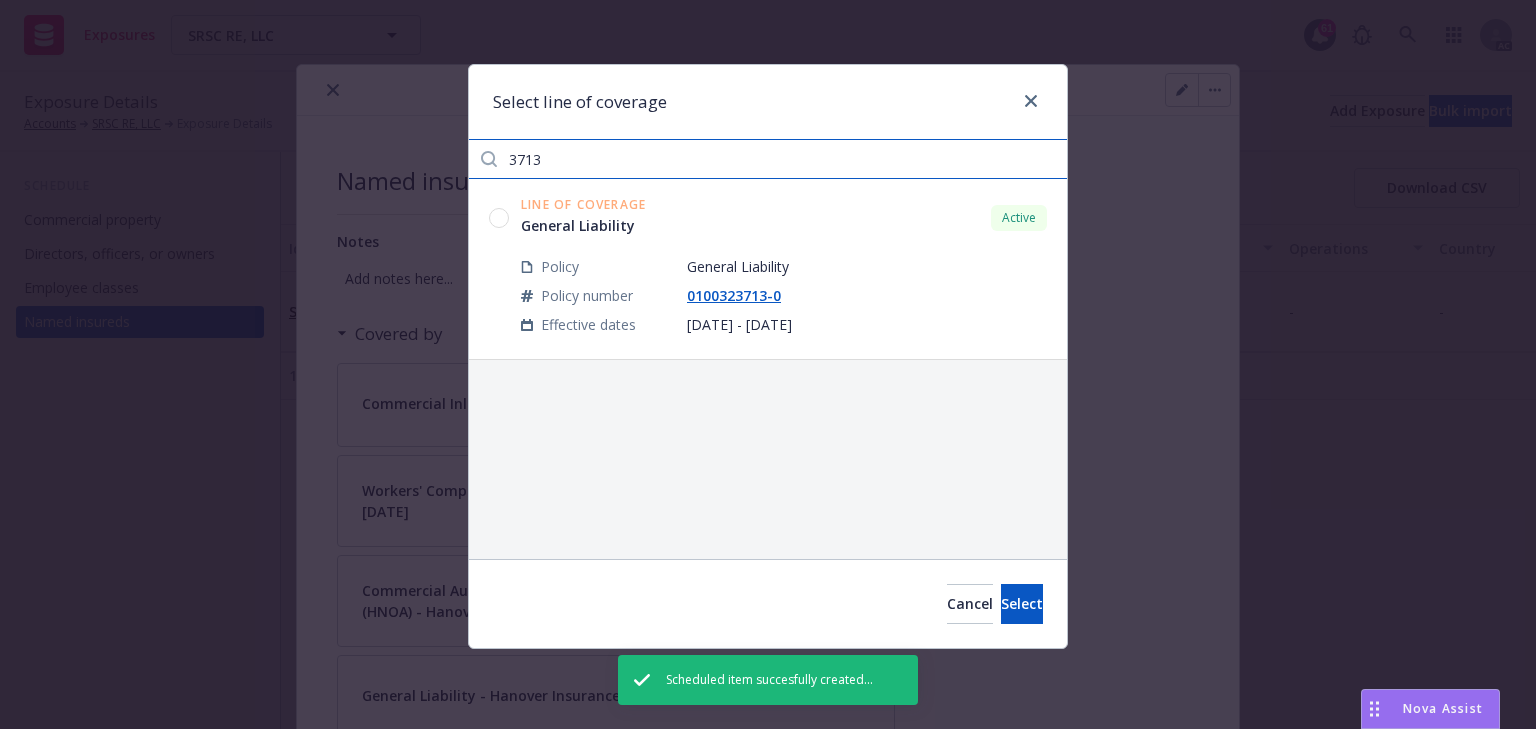 type on "3713" 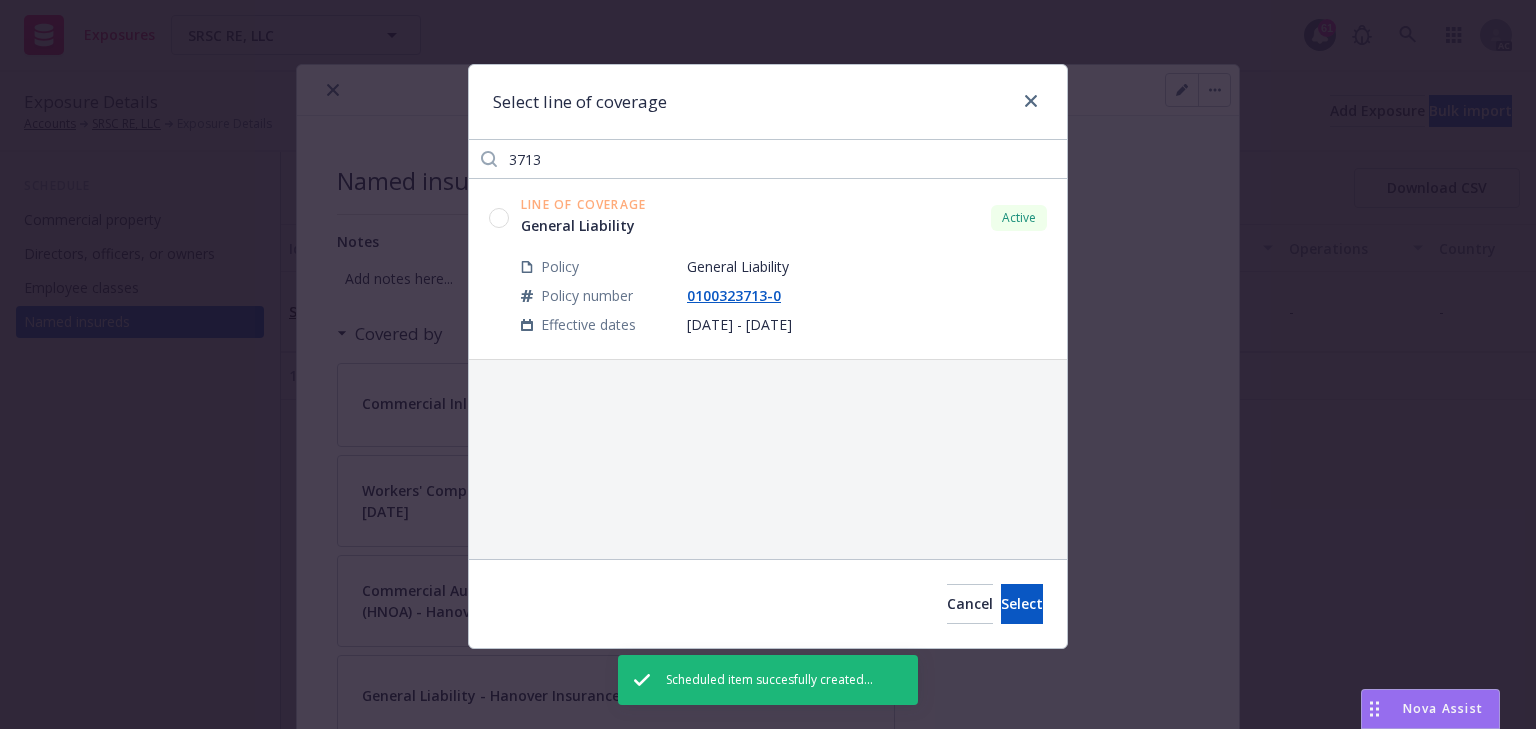 click 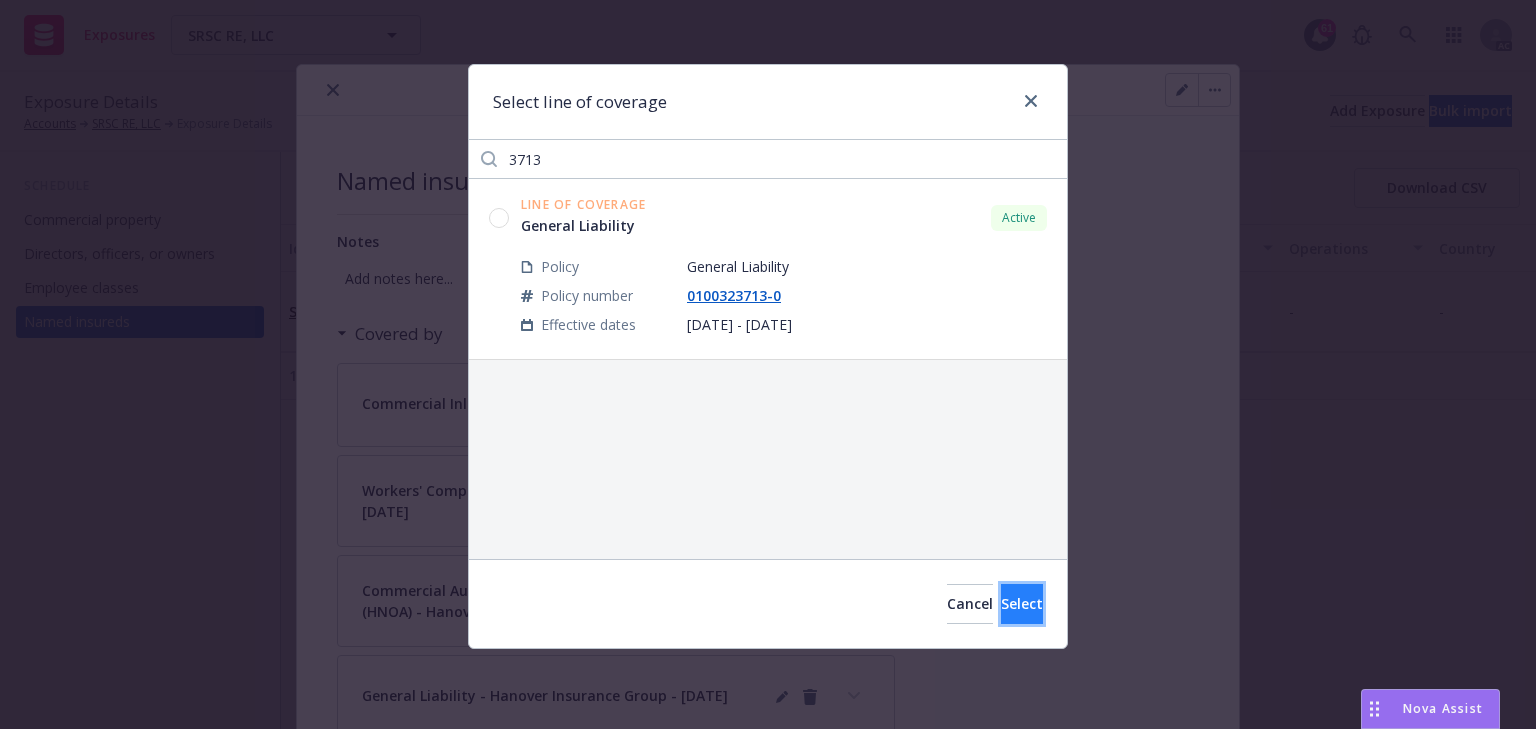 click on "Select" at bounding box center [1022, 603] 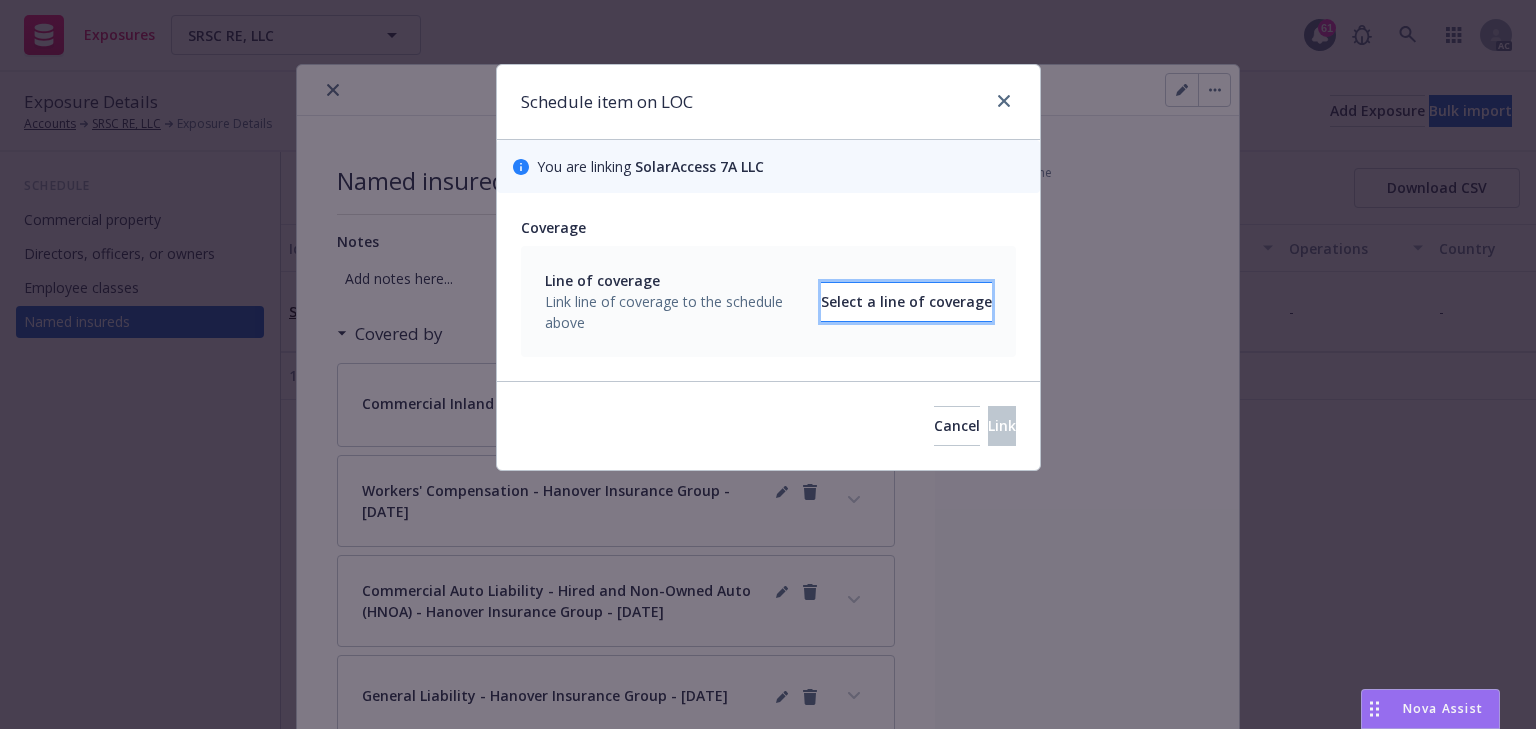 click on "Select a line of coverage" at bounding box center [906, 302] 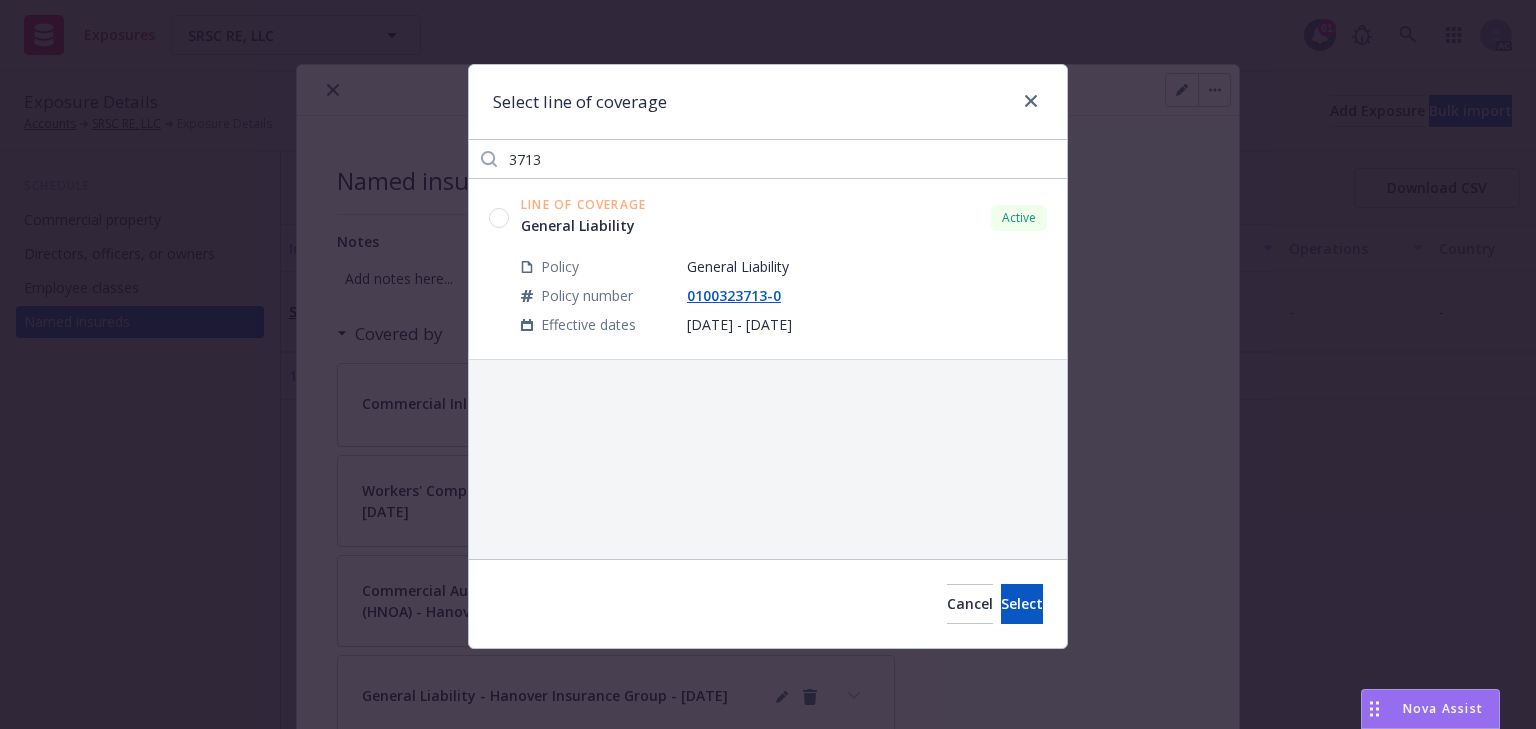 click 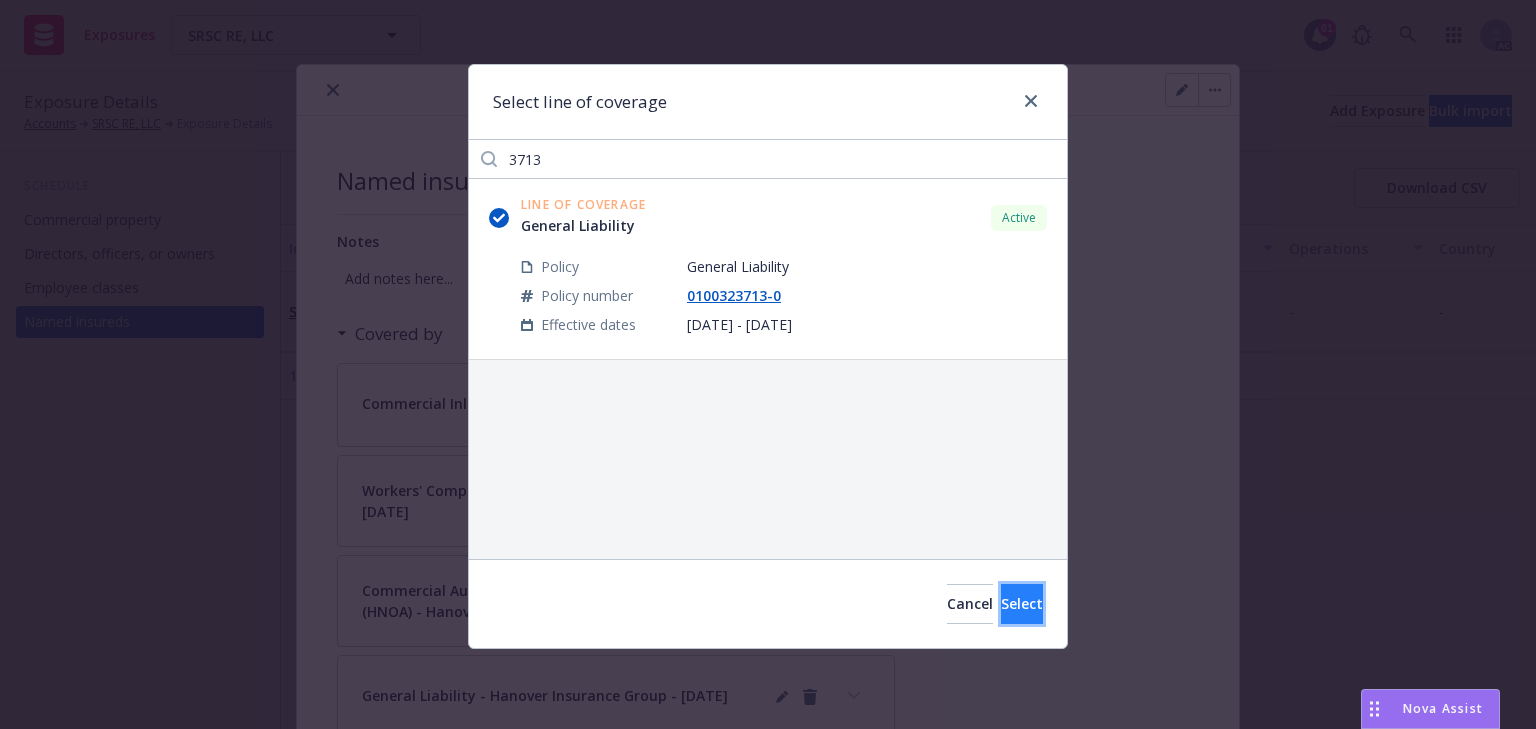 click on "Select" at bounding box center (1022, 603) 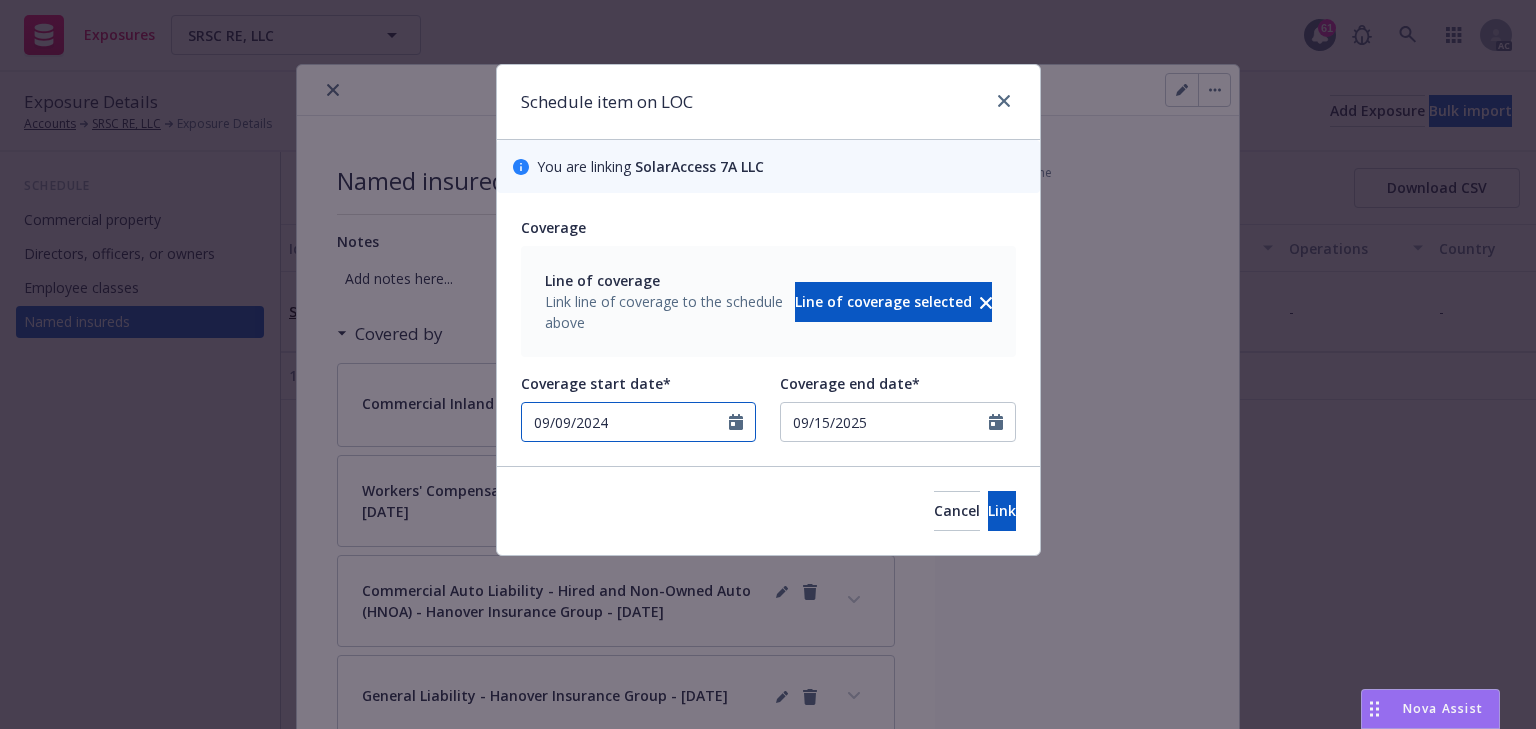 select on "9" 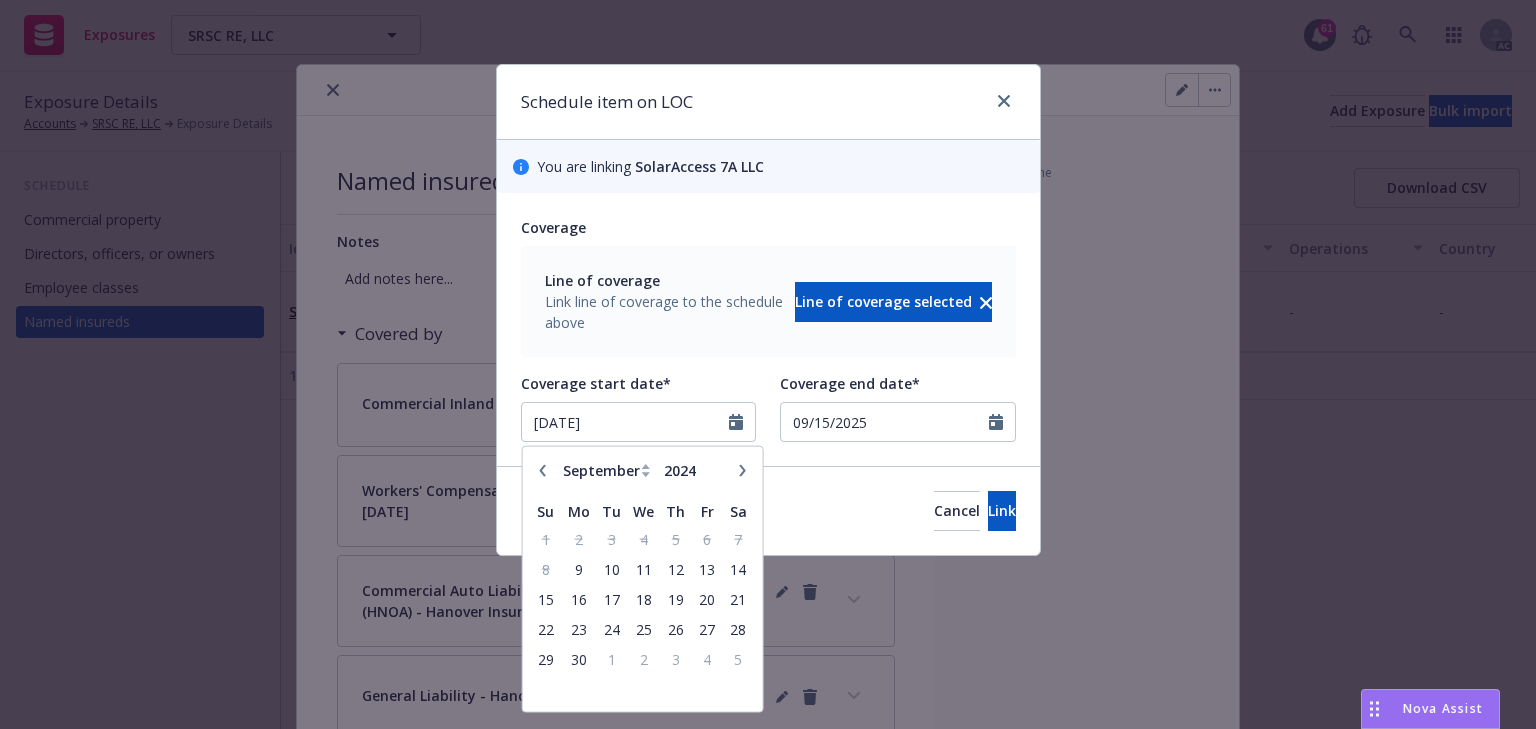 type on "07/16/2025" 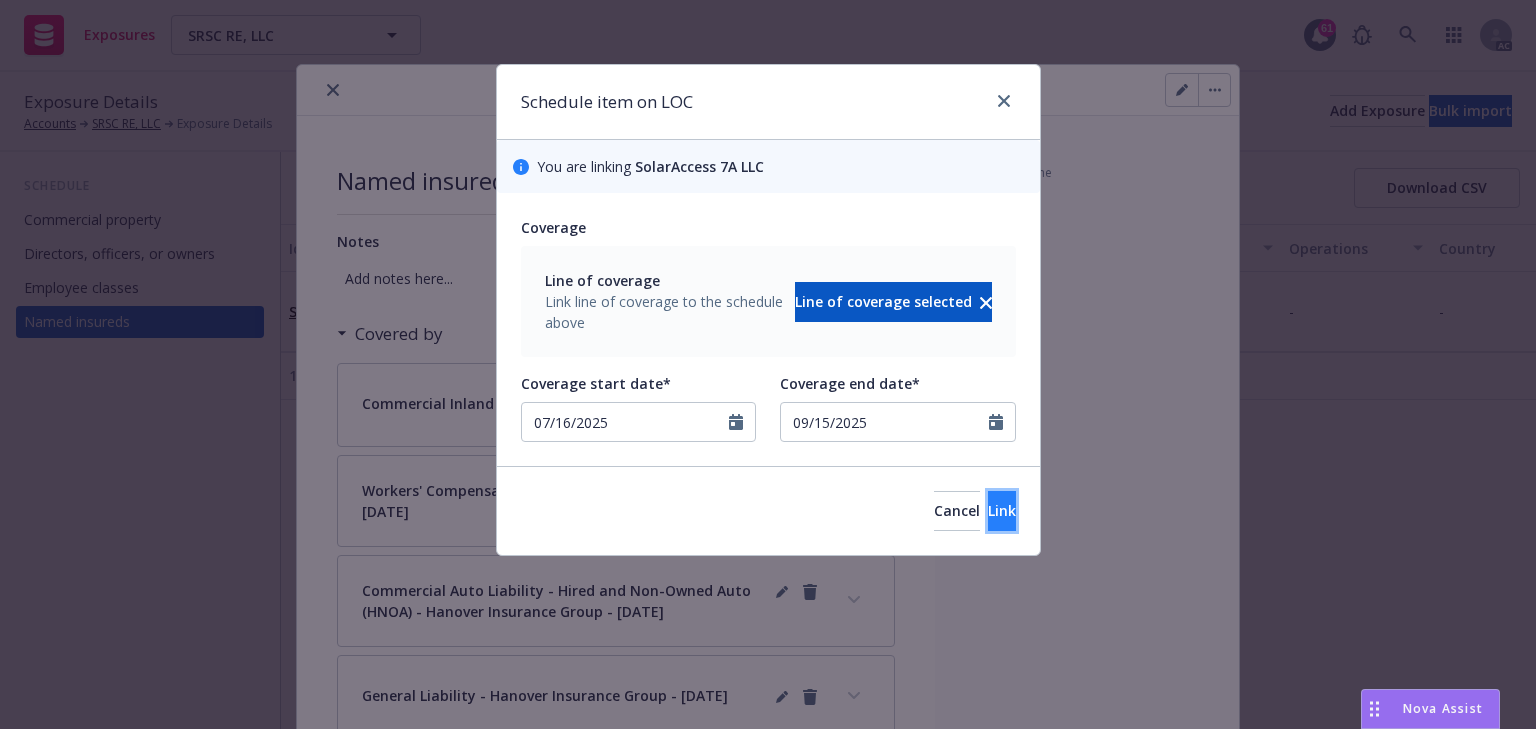 click on "Link" at bounding box center [1002, 511] 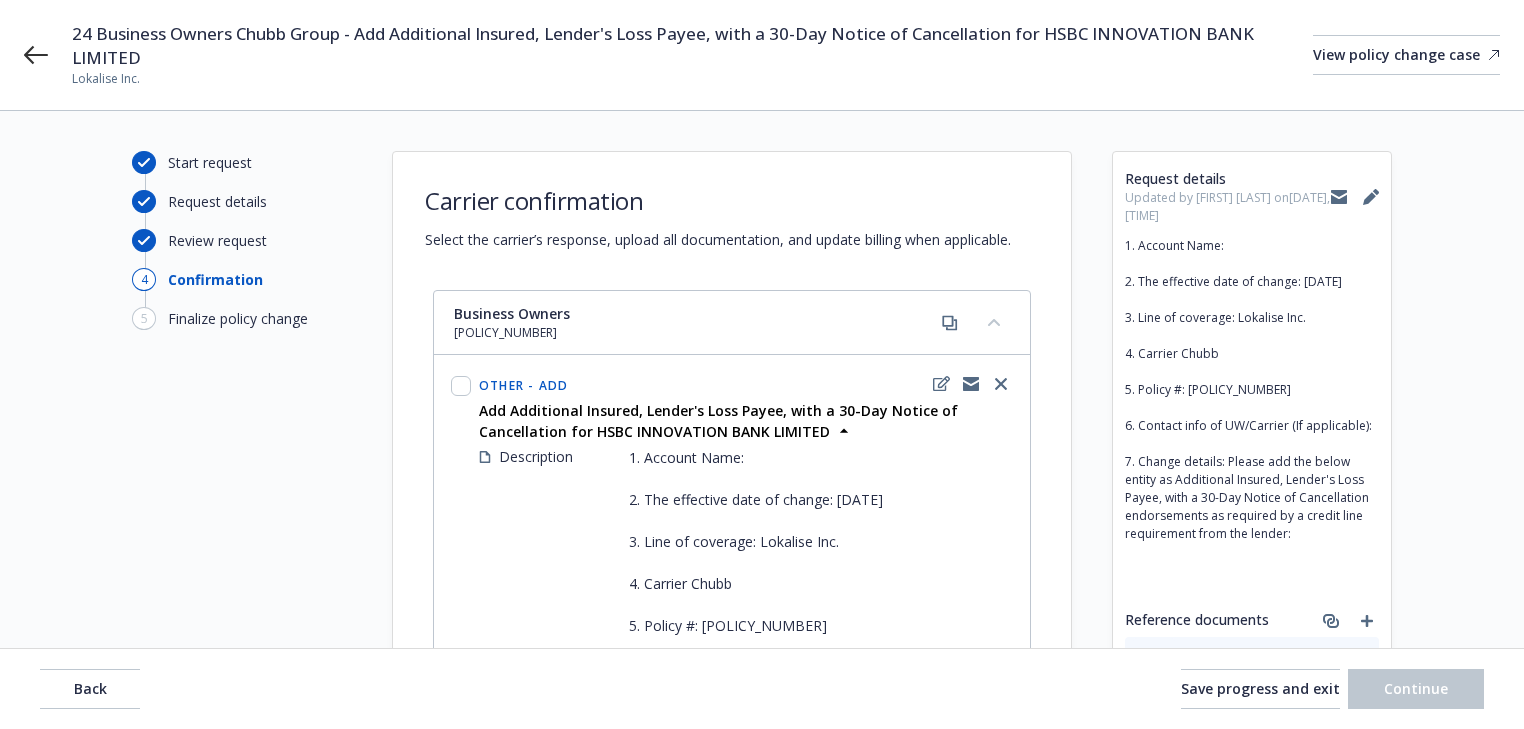 scroll, scrollTop: 0, scrollLeft: 0, axis: both 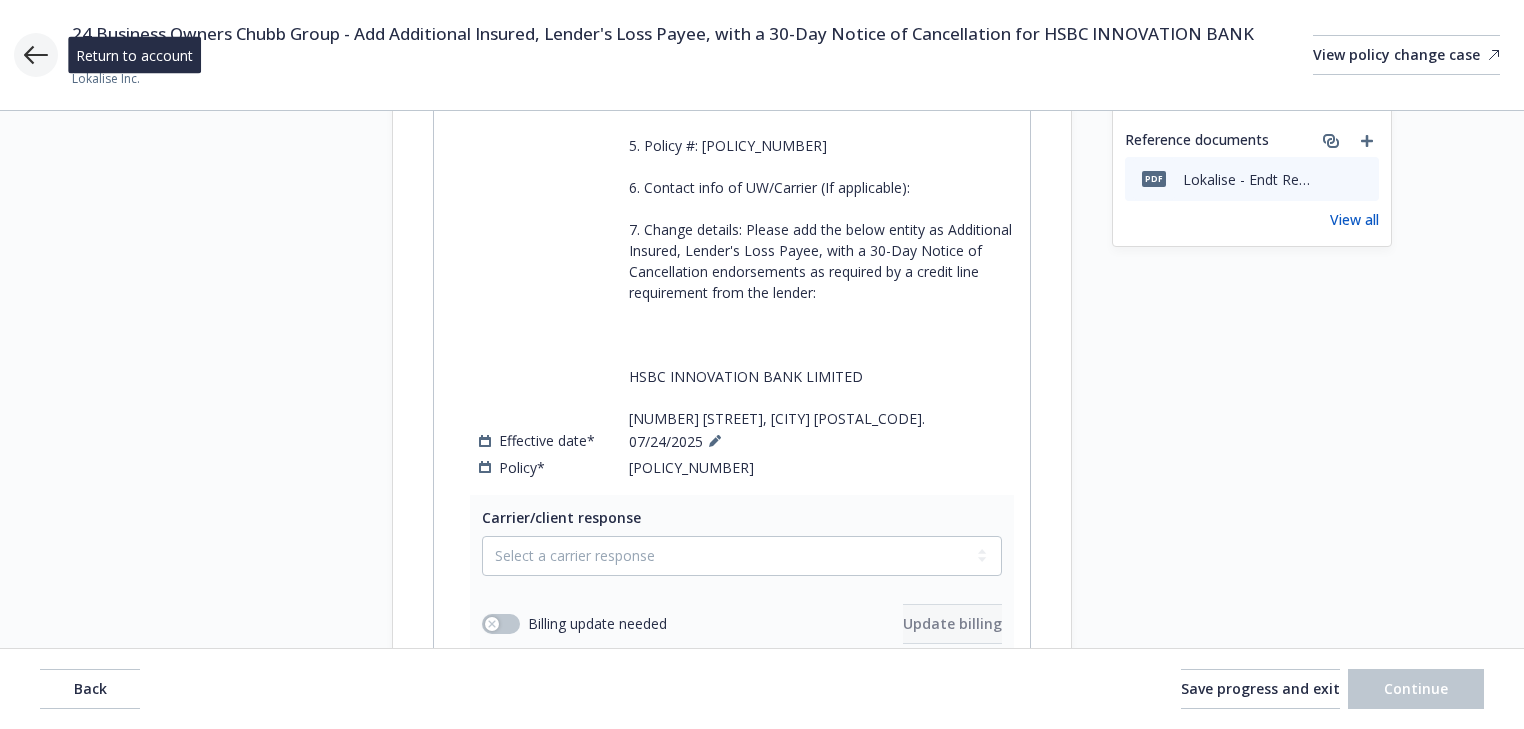 click 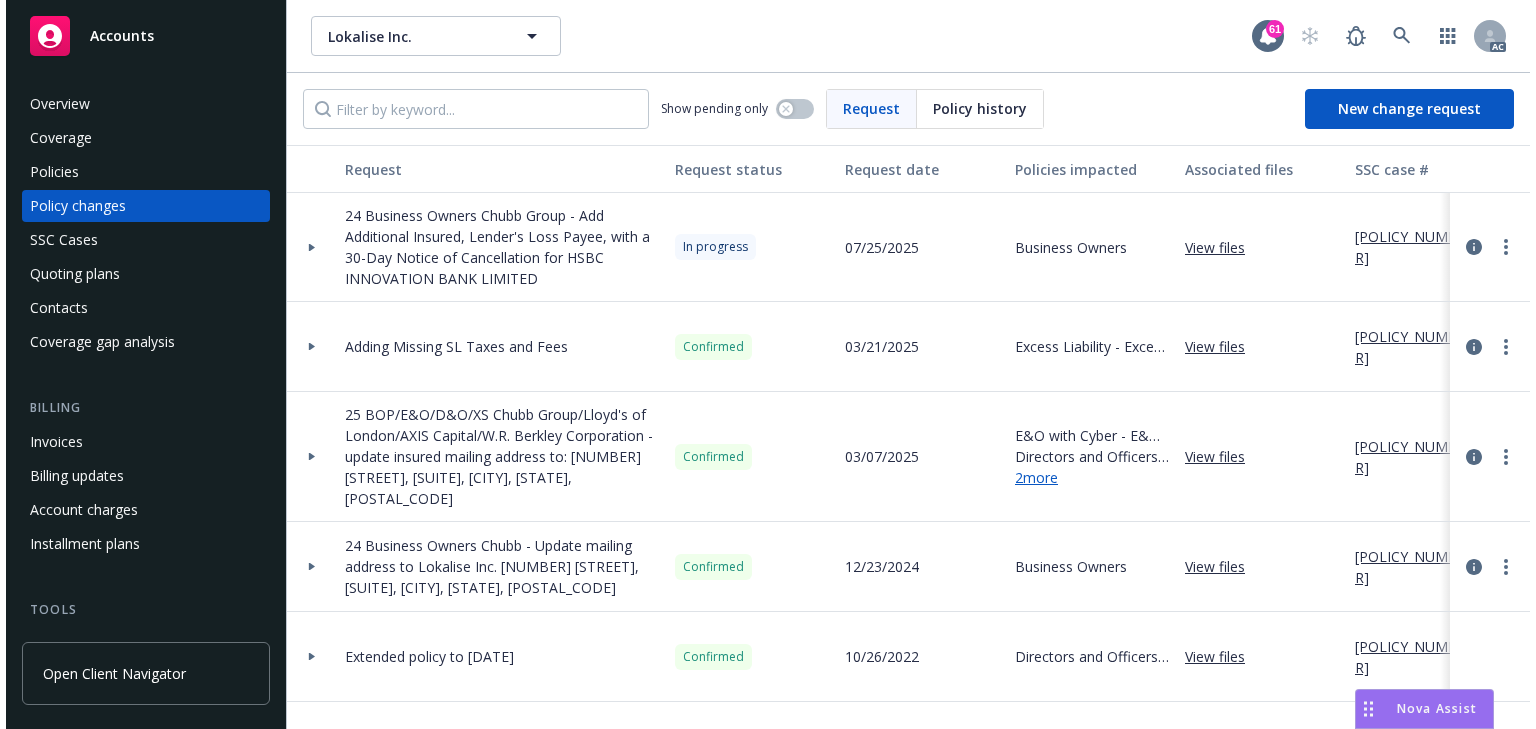 scroll, scrollTop: 0, scrollLeft: 0, axis: both 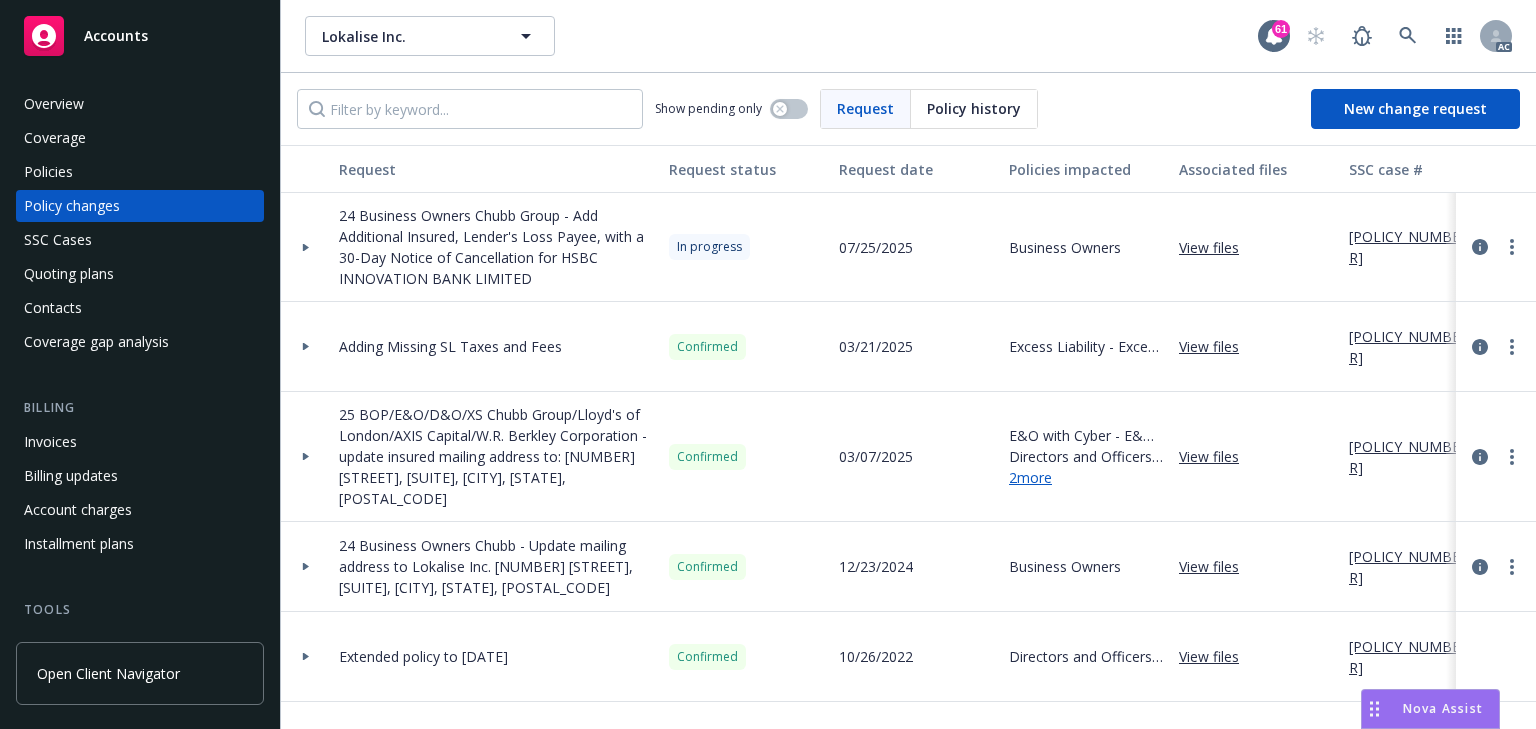 click on "Policies" at bounding box center (140, 172) 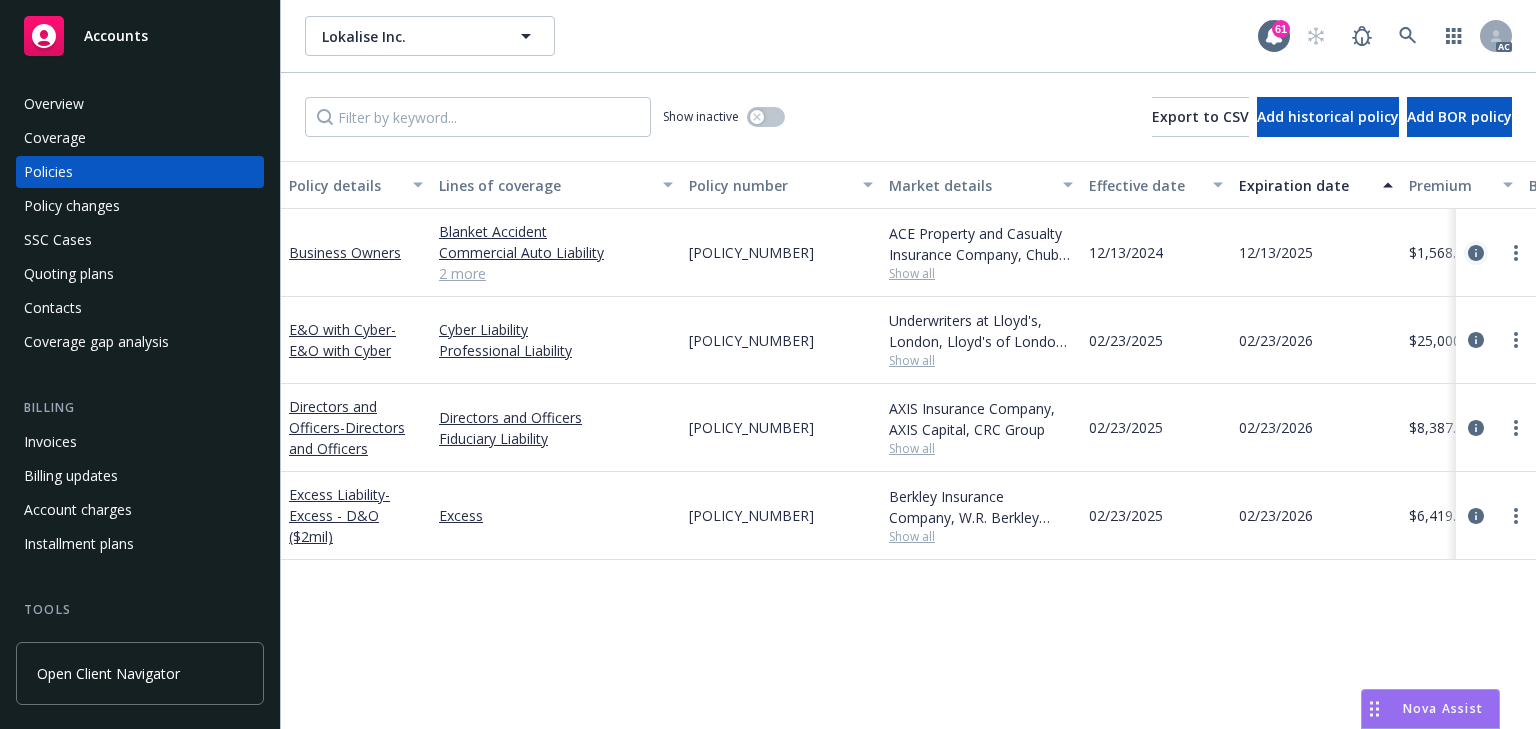 click 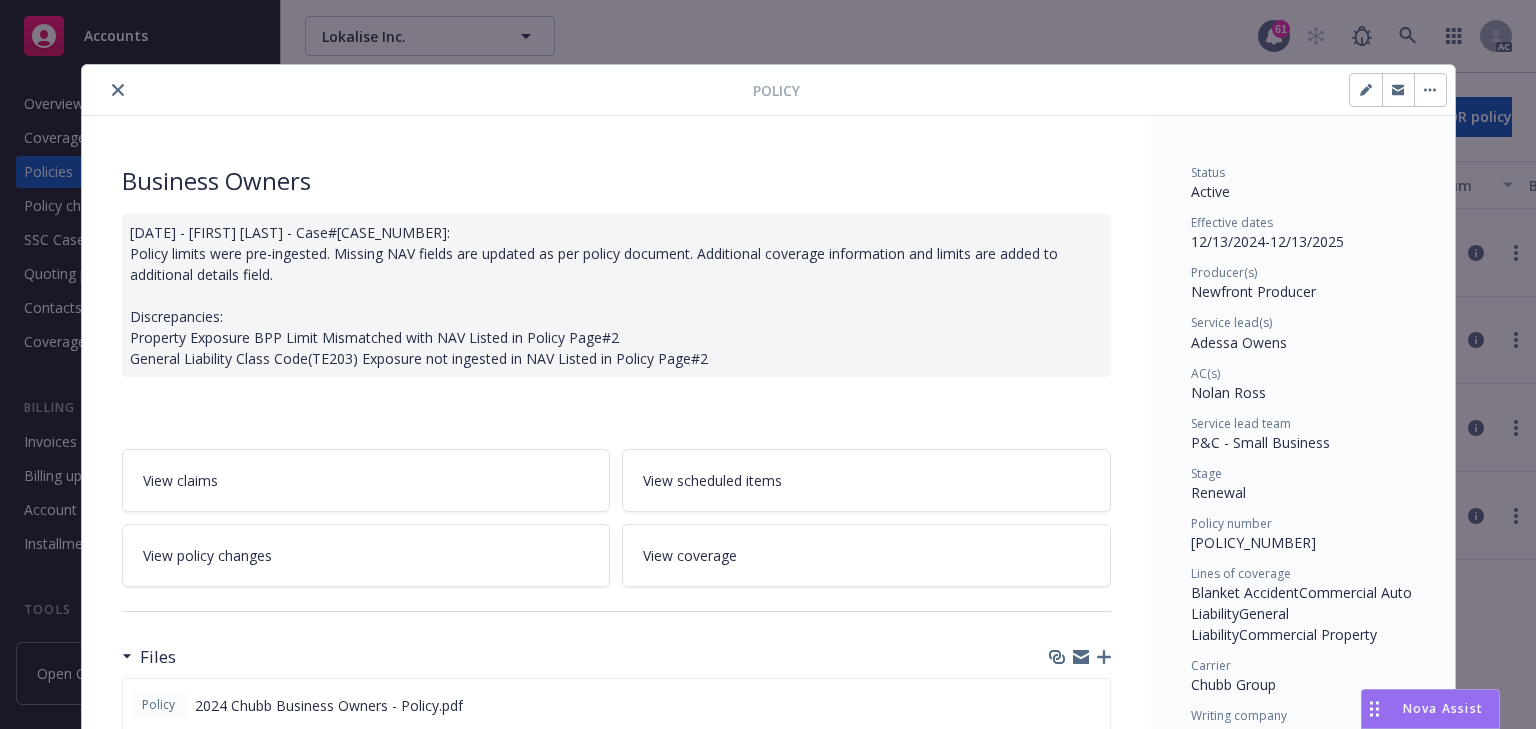 scroll, scrollTop: 60, scrollLeft: 0, axis: vertical 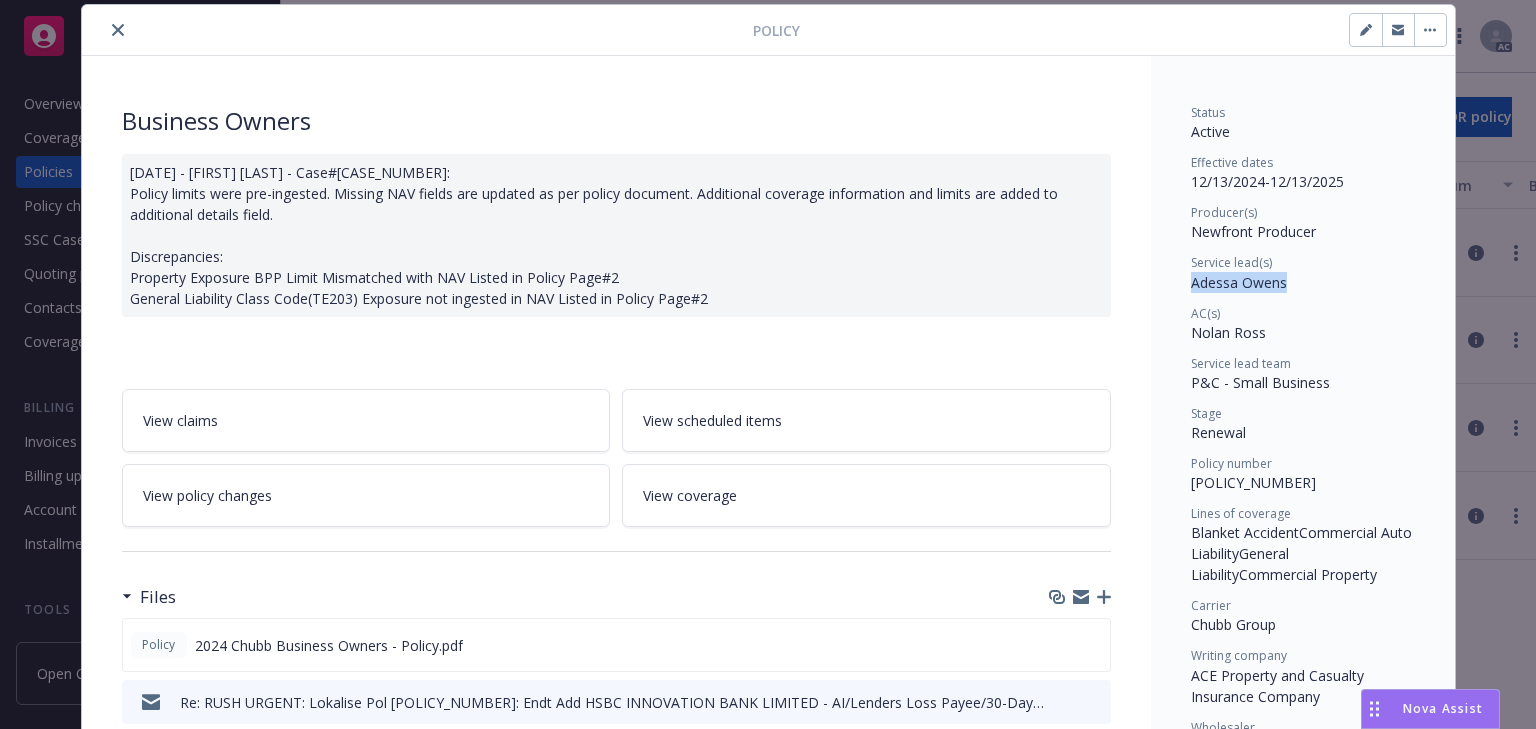 drag, startPoint x: 1214, startPoint y: 286, endPoint x: 1299, endPoint y: 283, distance: 85.052925 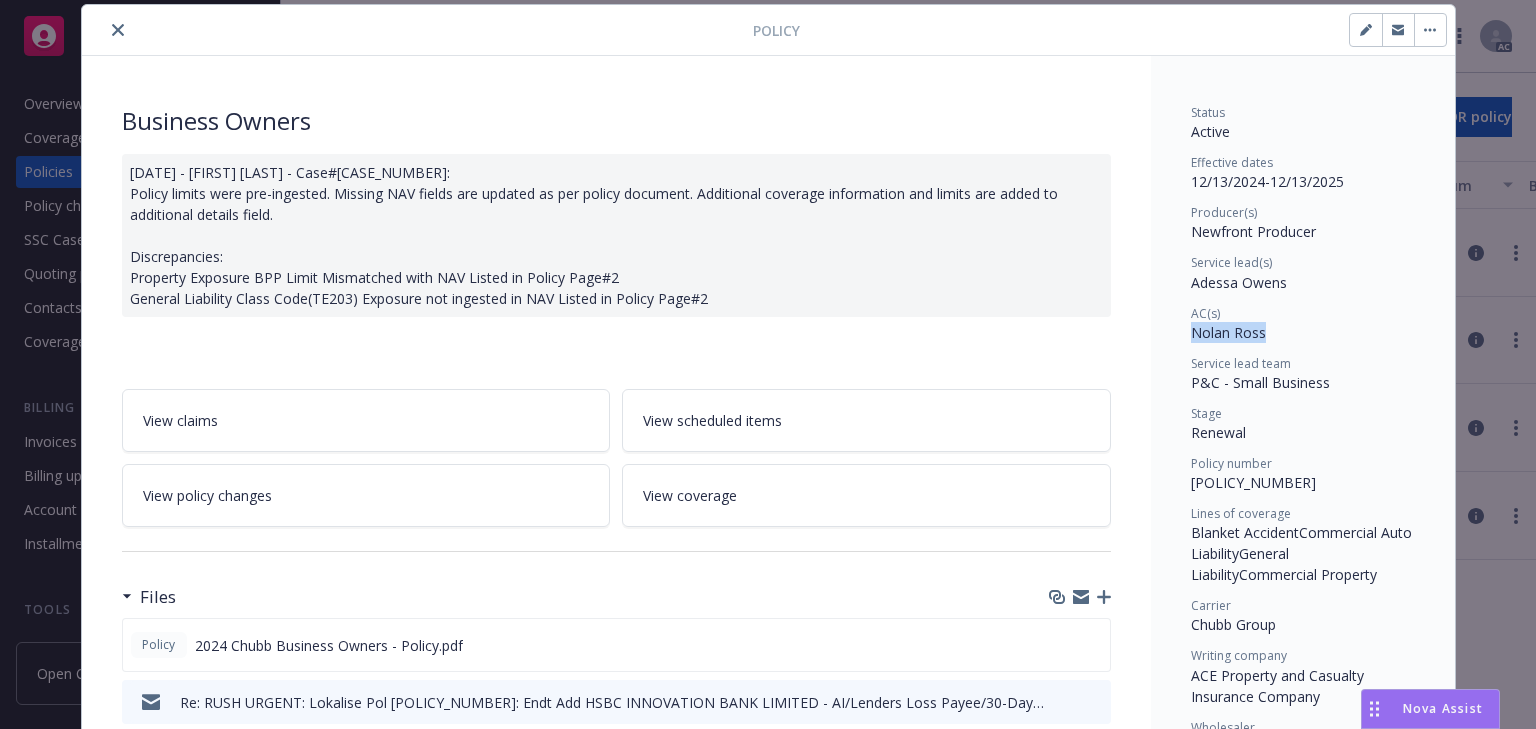 drag, startPoint x: 1208, startPoint y: 333, endPoint x: 1270, endPoint y: 340, distance: 62.39391 